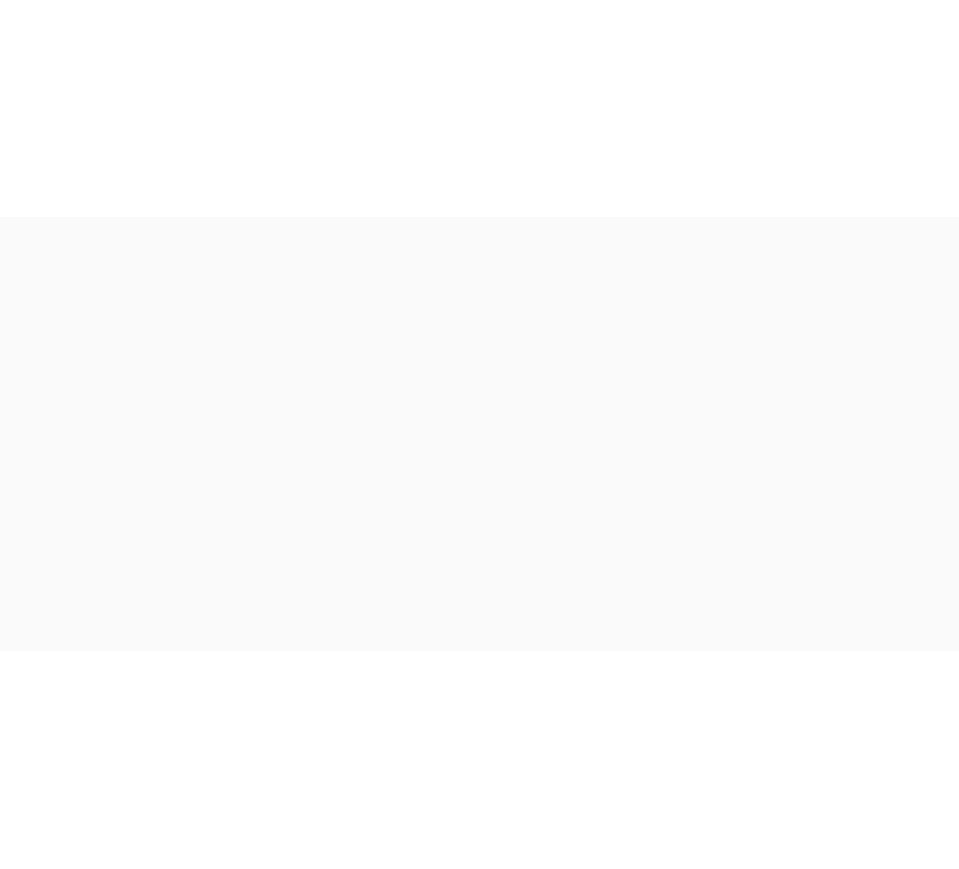 scroll, scrollTop: 0, scrollLeft: 0, axis: both 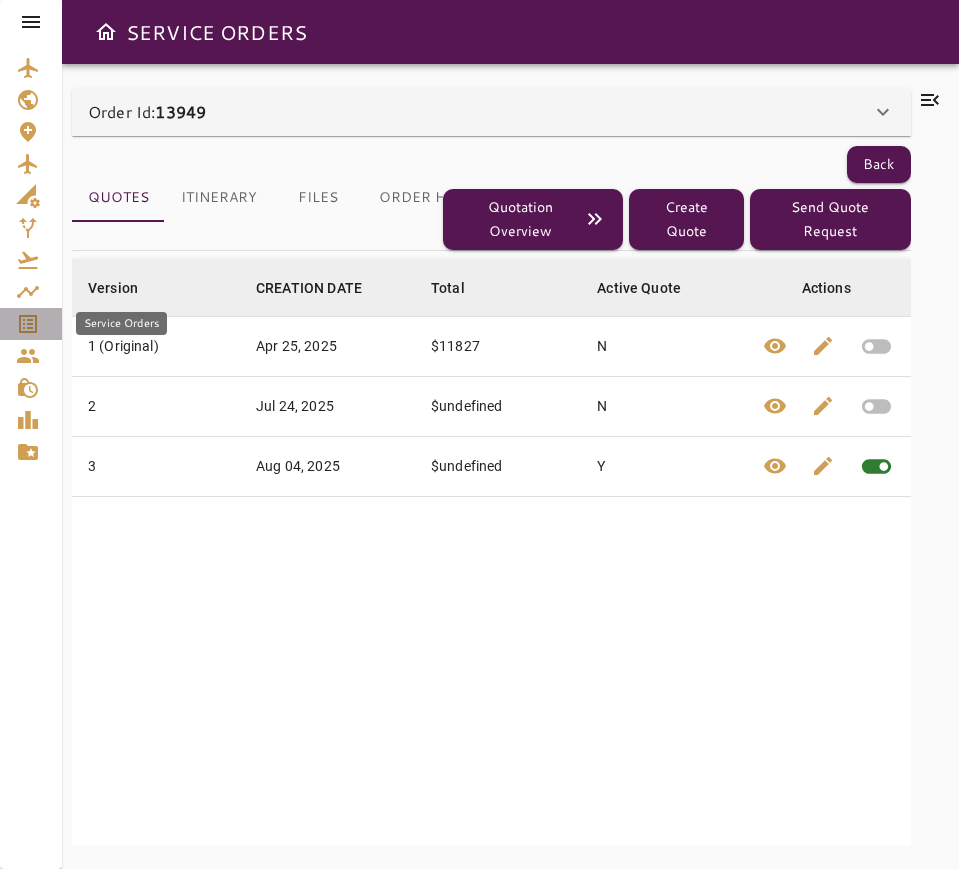 click 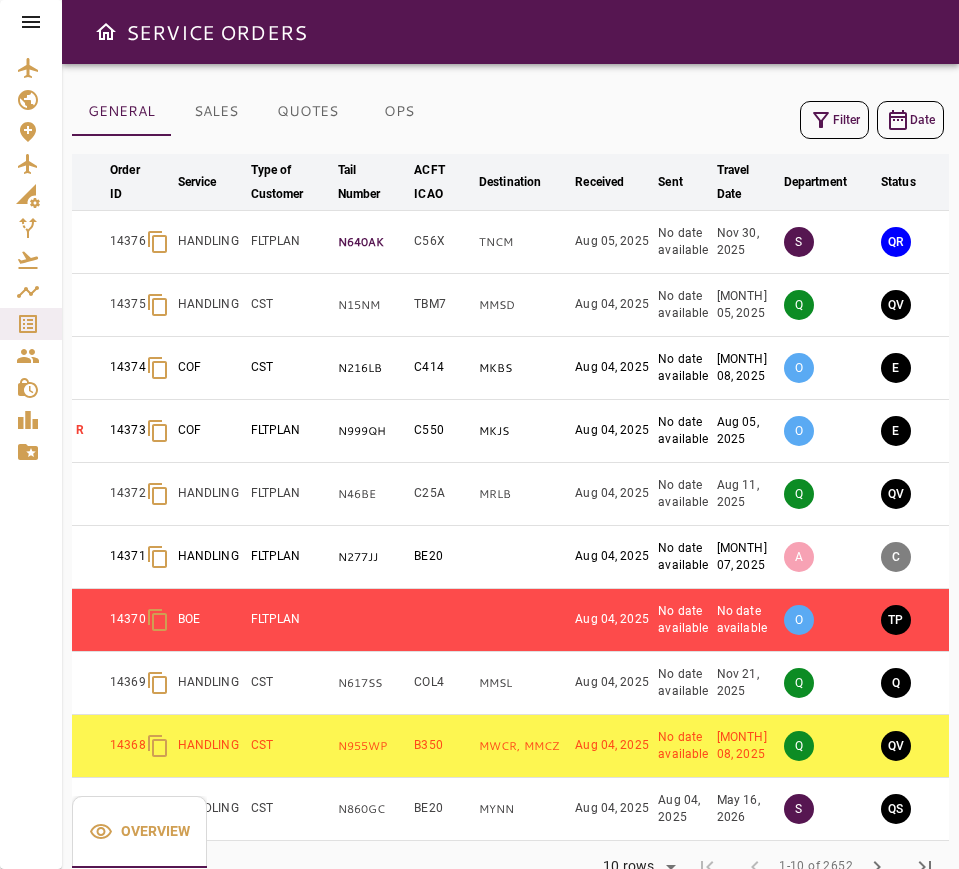 click on "N640AK" at bounding box center [372, 242] 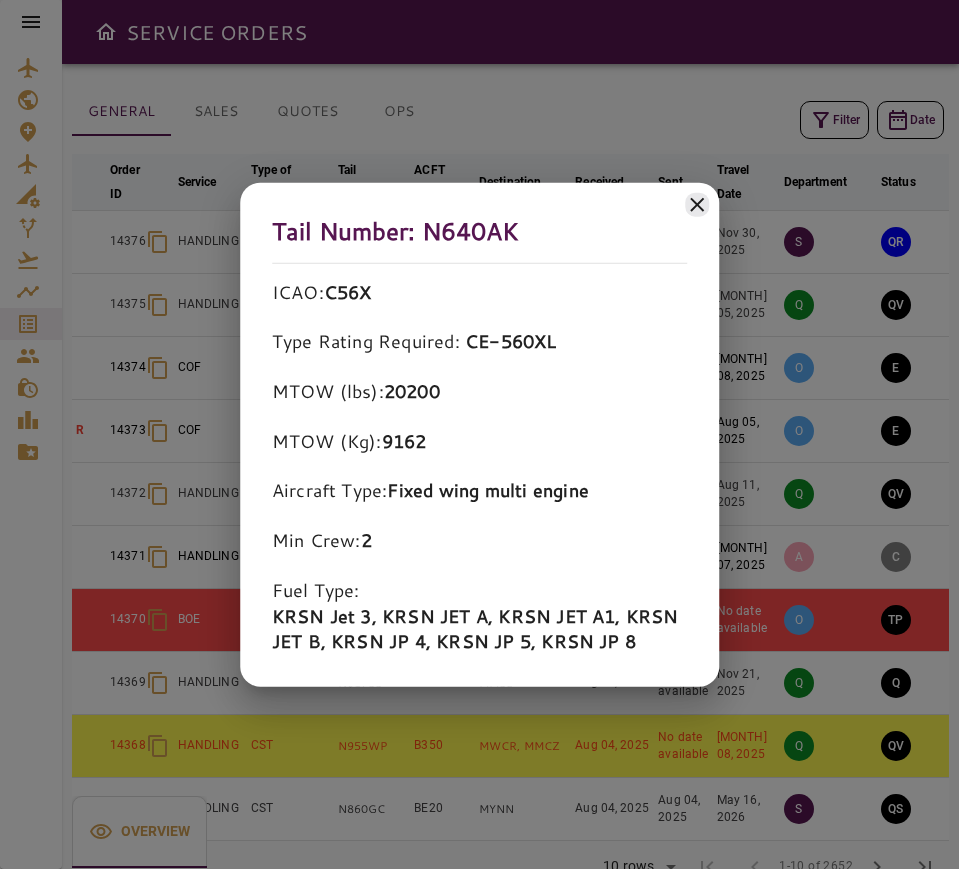 click 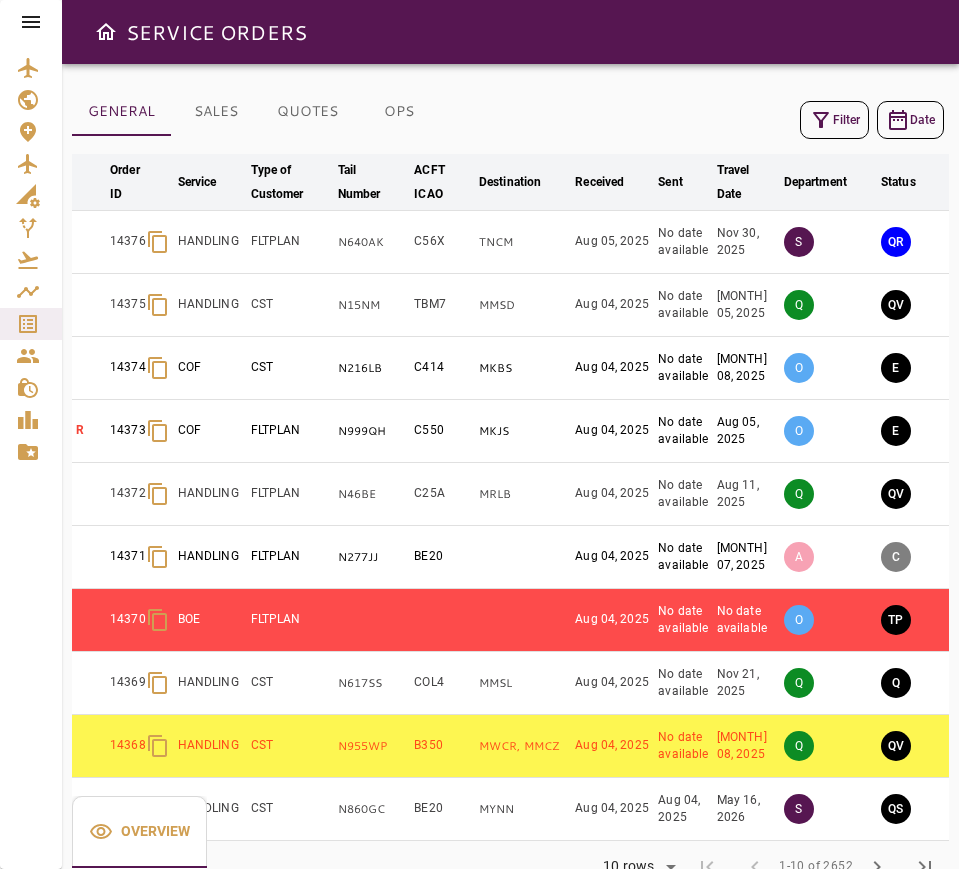 click on "Rows per page: 10 rows  ** 1-10 of 2652 first_page chevron_left 1-10 of 2652 chevron_right last_page" at bounding box center [510, 867] 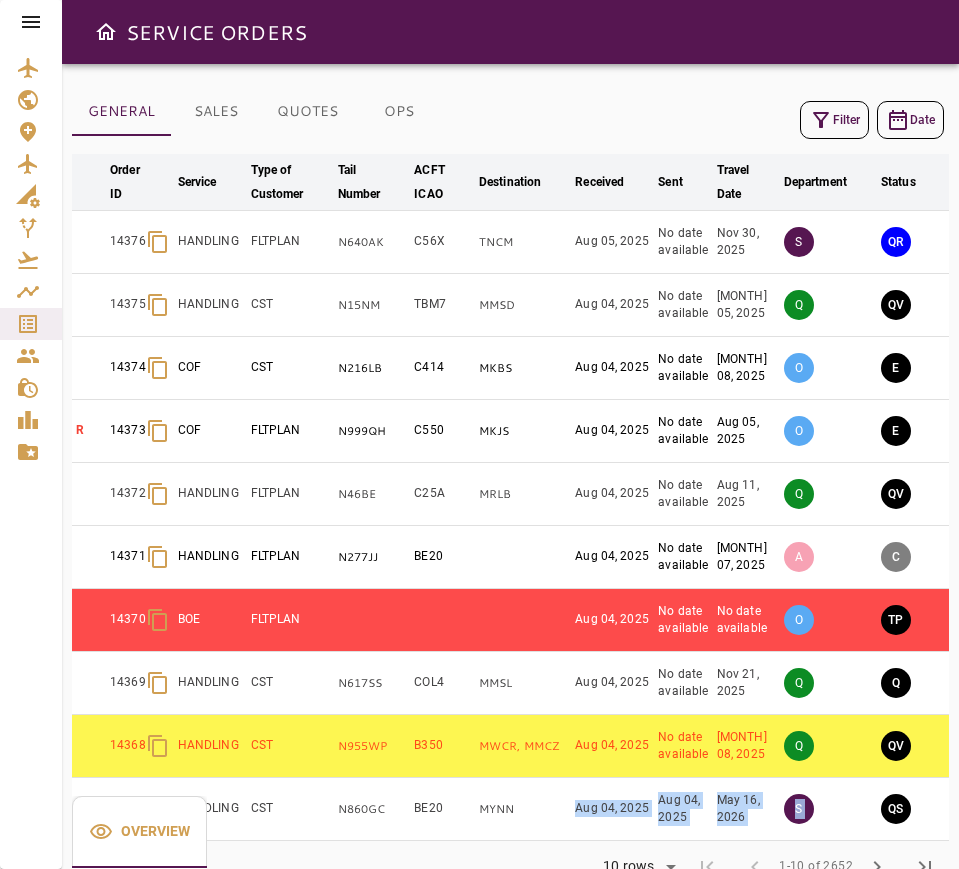 scroll, scrollTop: 57, scrollLeft: 0, axis: vertical 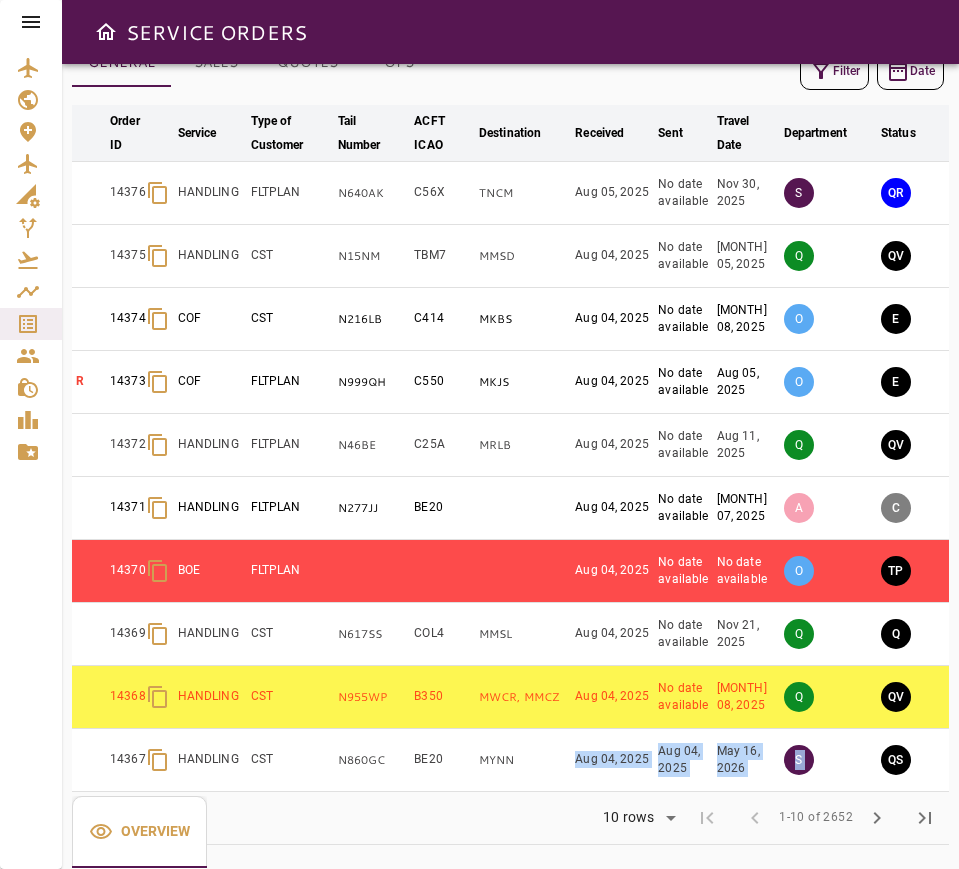 drag, startPoint x: 569, startPoint y: 839, endPoint x: 693, endPoint y: 856, distance: 125.1599 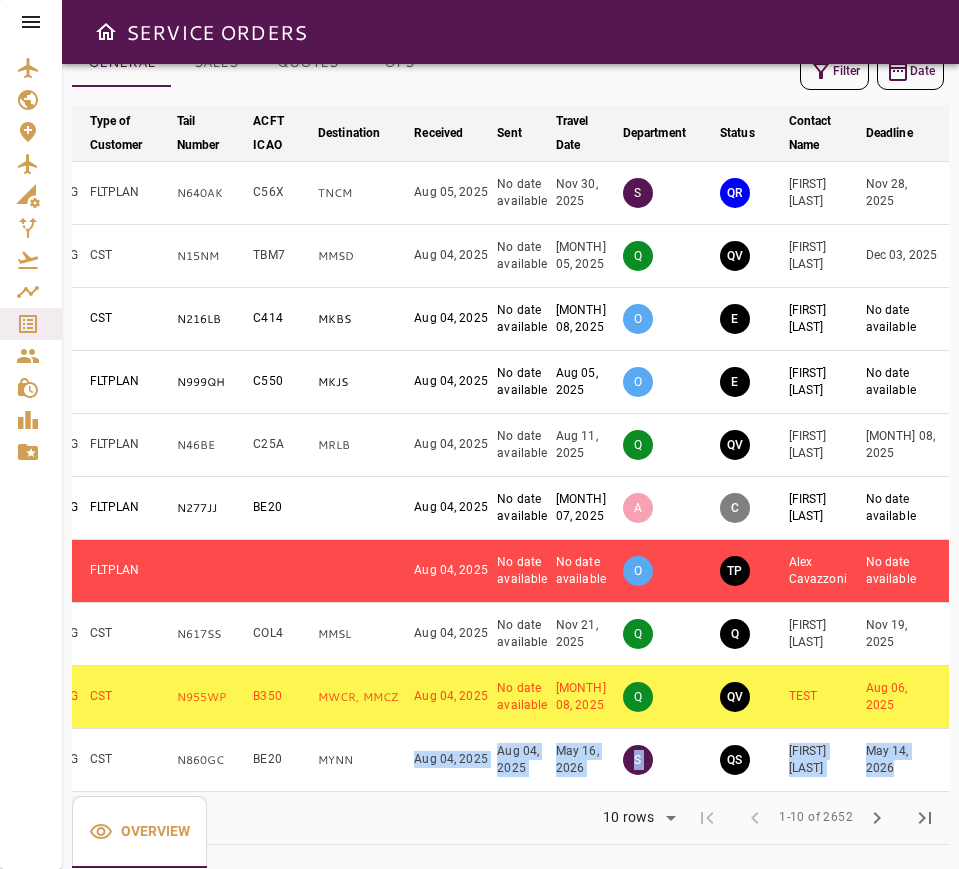 scroll, scrollTop: 0, scrollLeft: 225, axis: horizontal 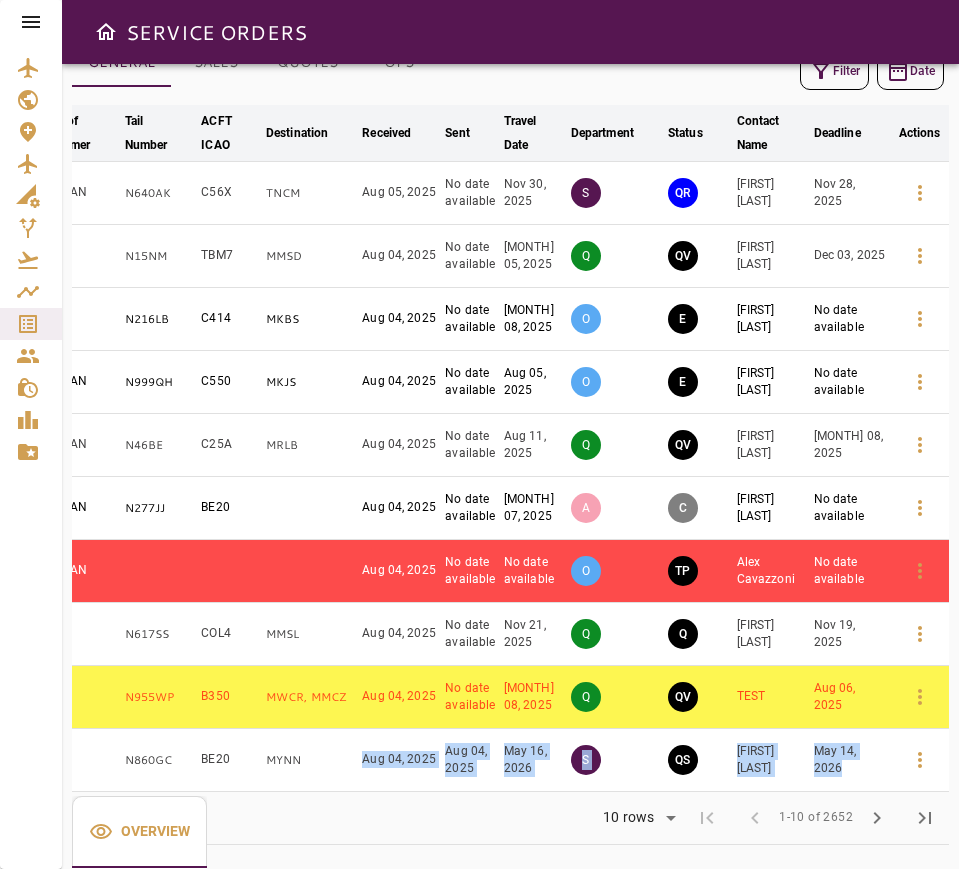 click at bounding box center (920, 193) 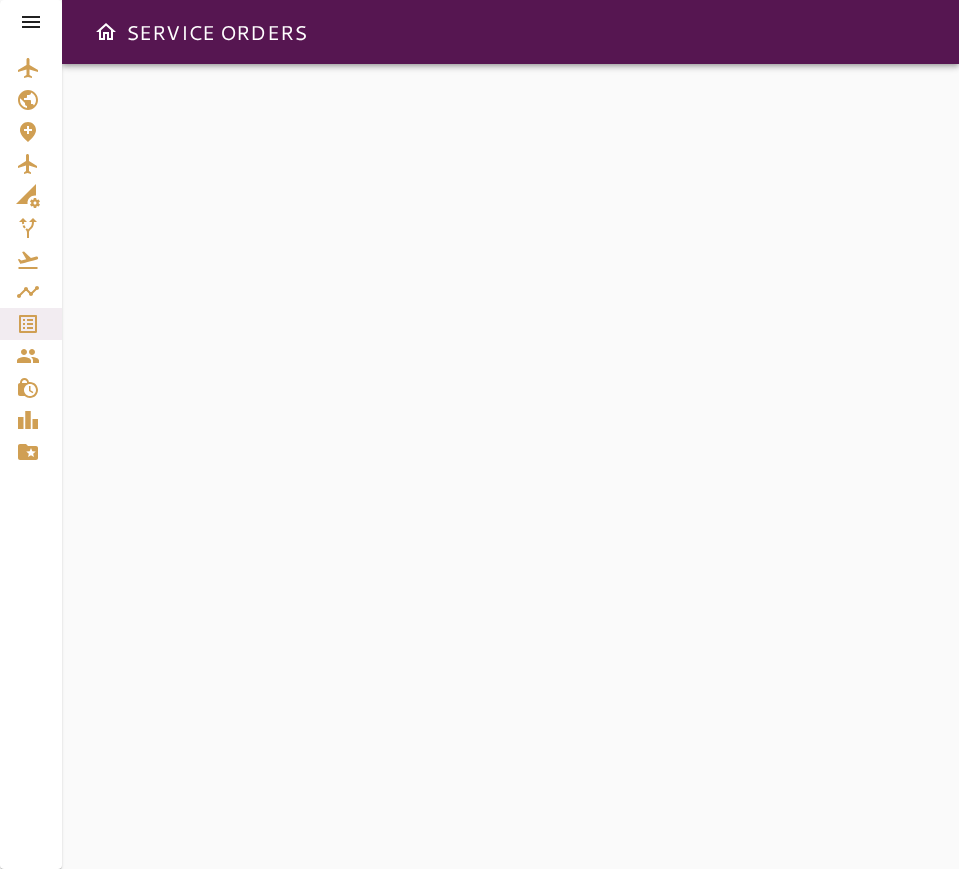 scroll, scrollTop: 0, scrollLeft: 0, axis: both 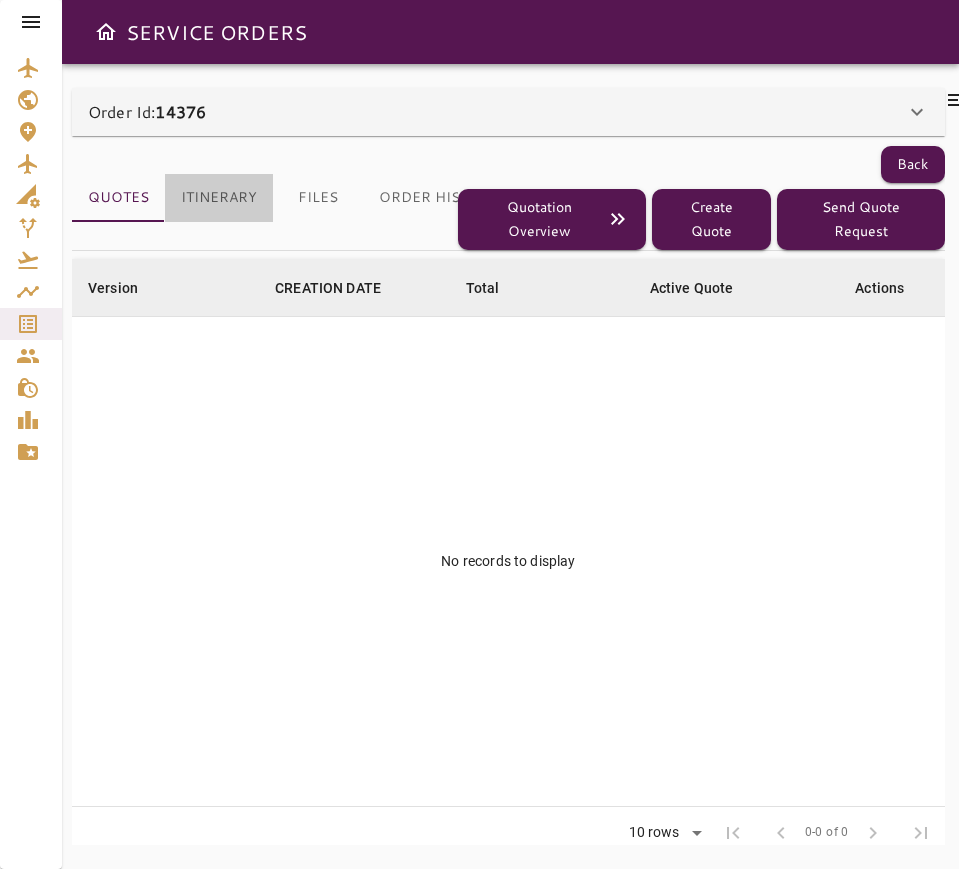 click on "Itinerary" at bounding box center (219, 198) 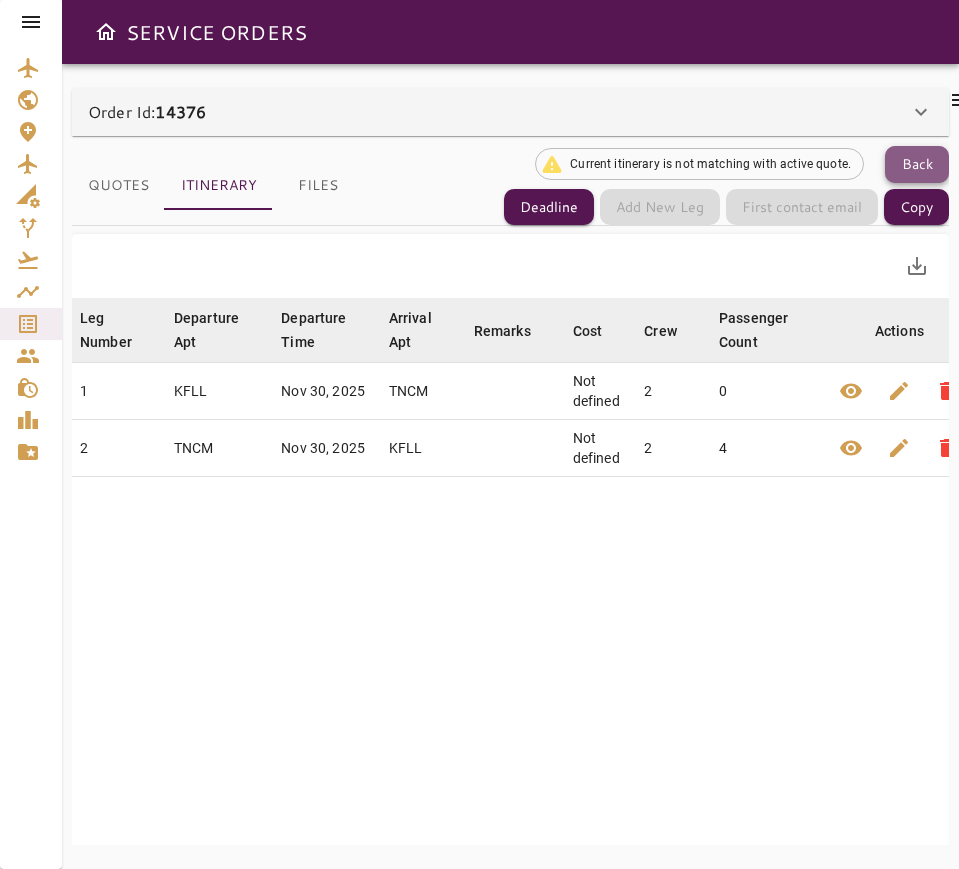 click on "Back" at bounding box center (917, 164) 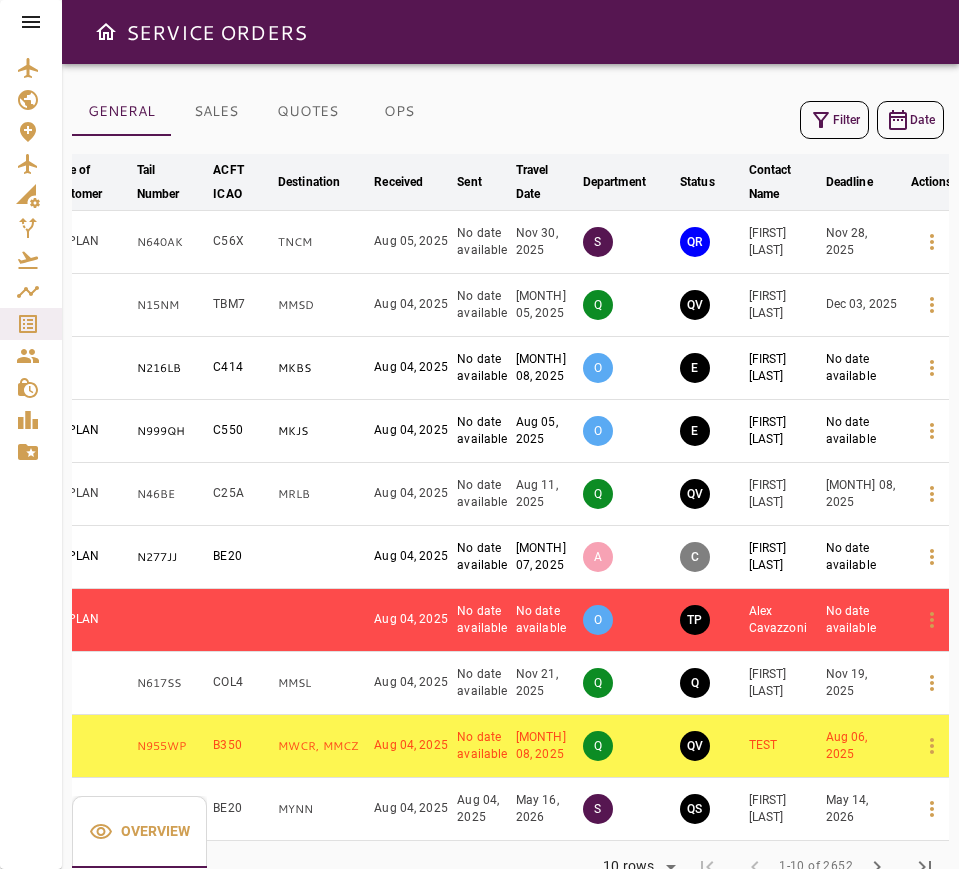 scroll, scrollTop: 0, scrollLeft: 225, axis: horizontal 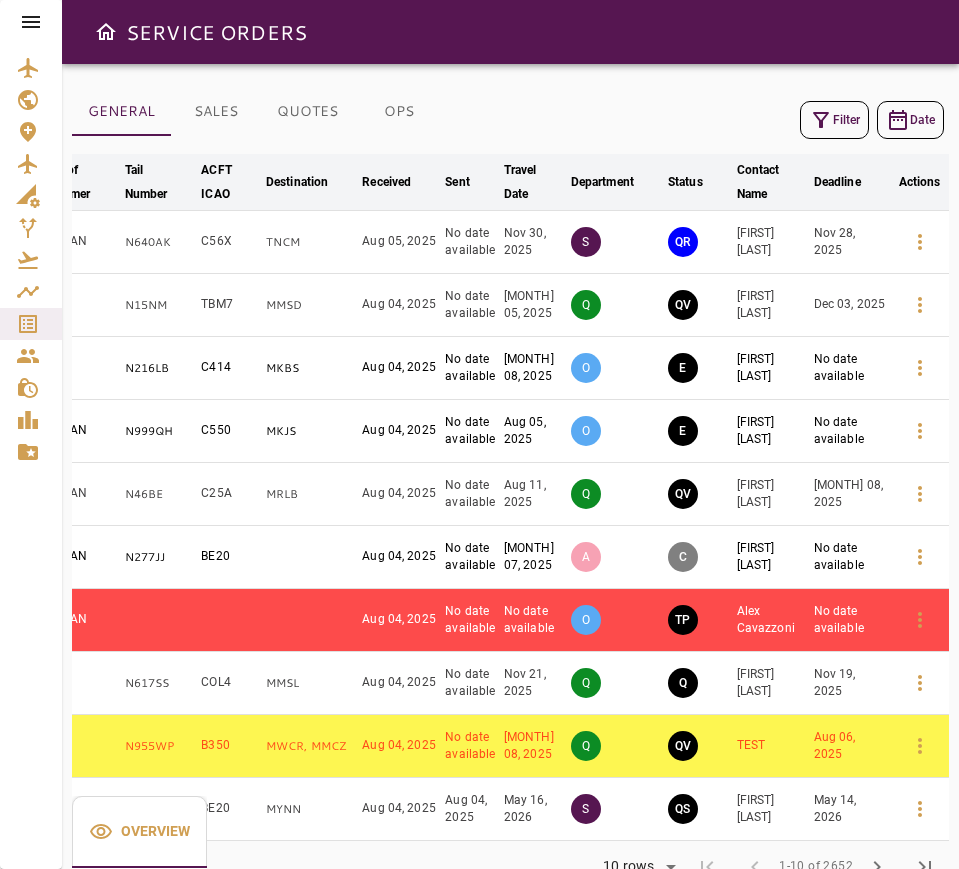 click on "QV" at bounding box center (683, 494) 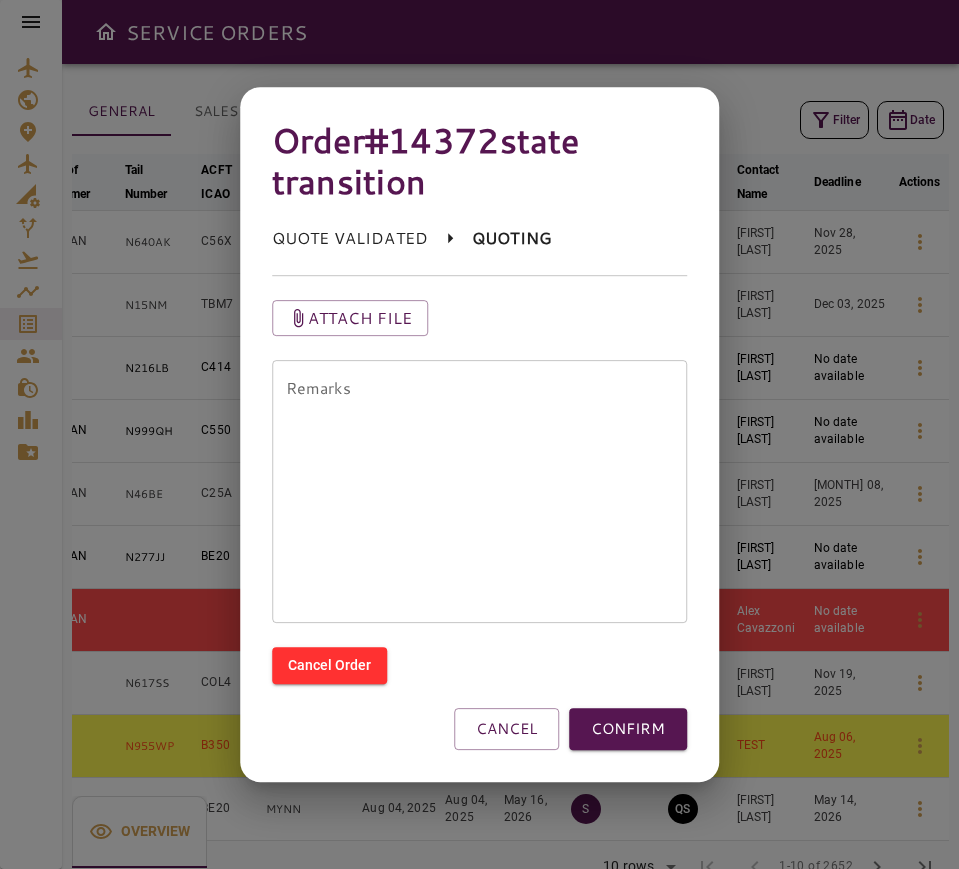 click on "Remarks" at bounding box center [480, 492] 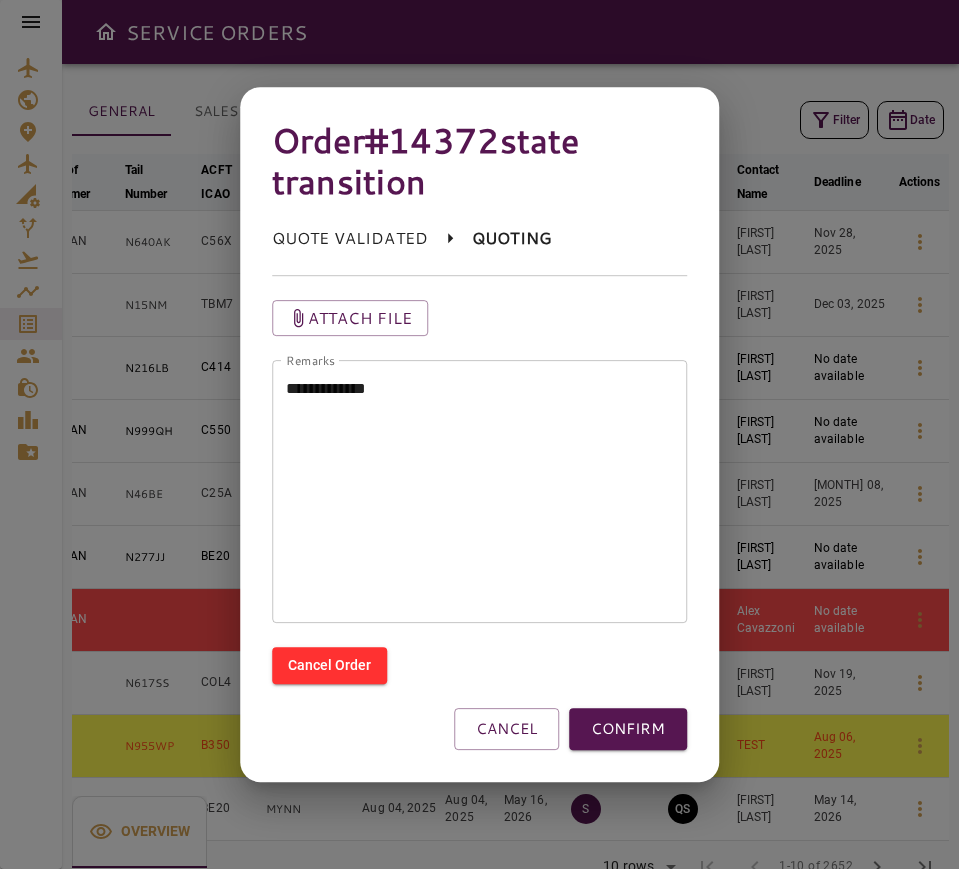 click on "**********" at bounding box center [468, 480] 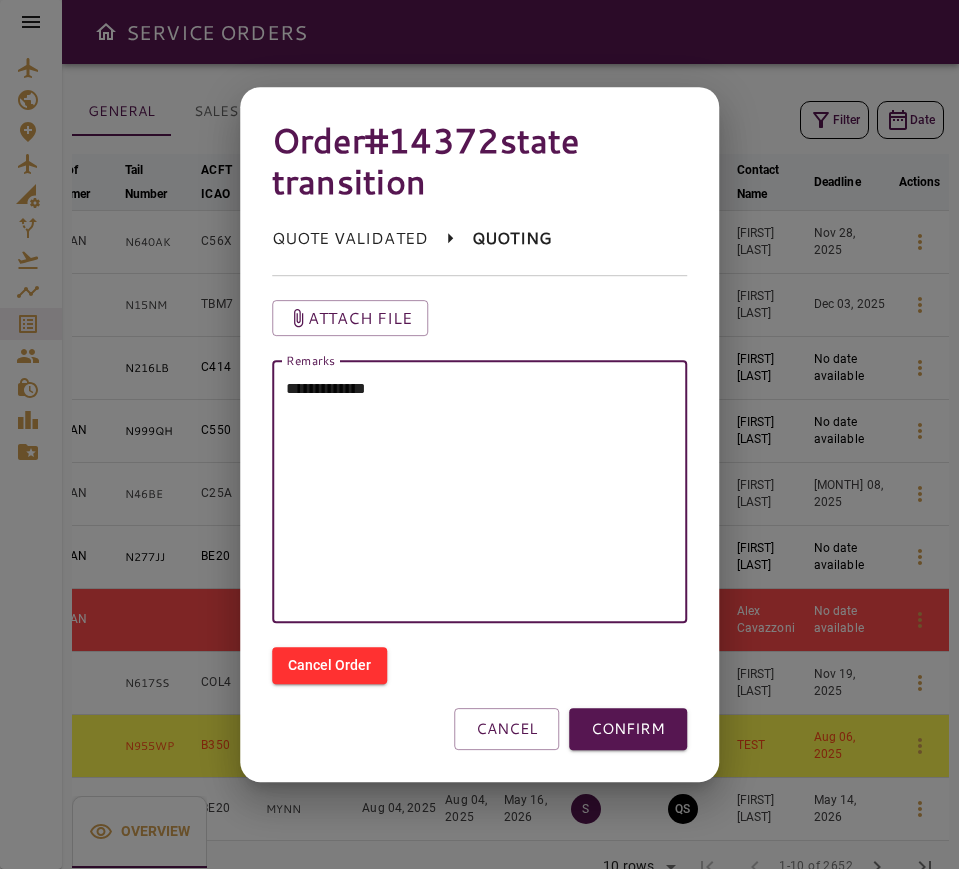 paste on "**********" 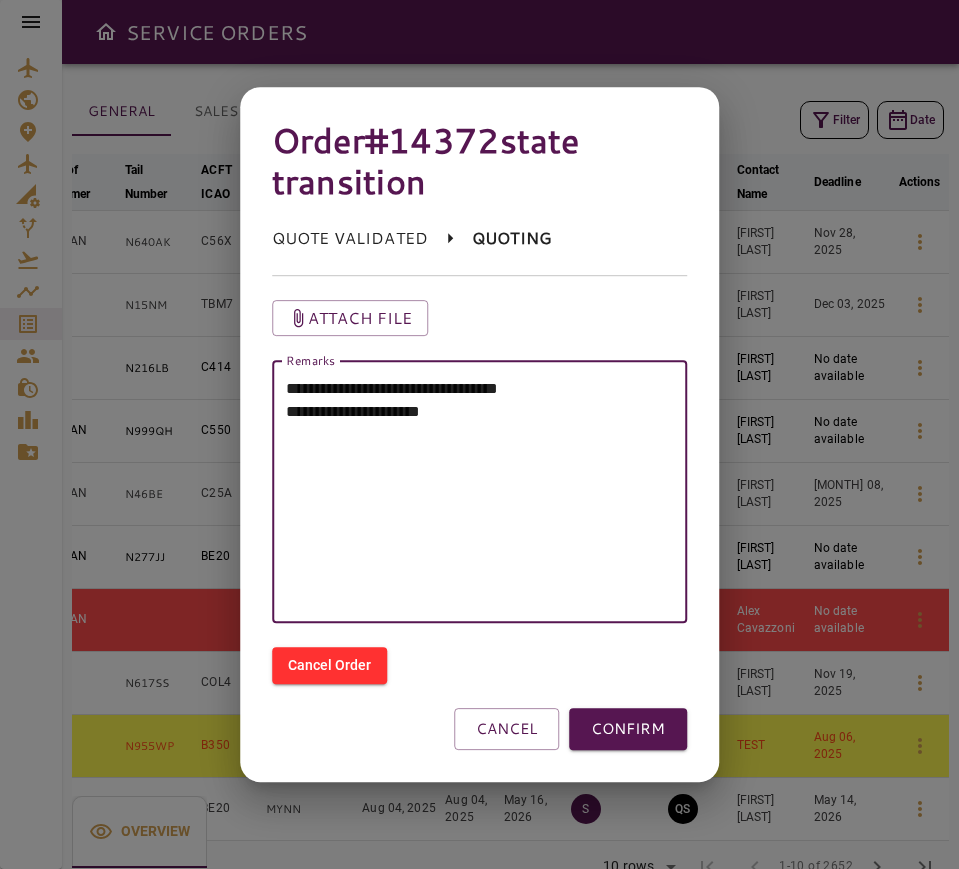 click on "**********" at bounding box center (480, 492) 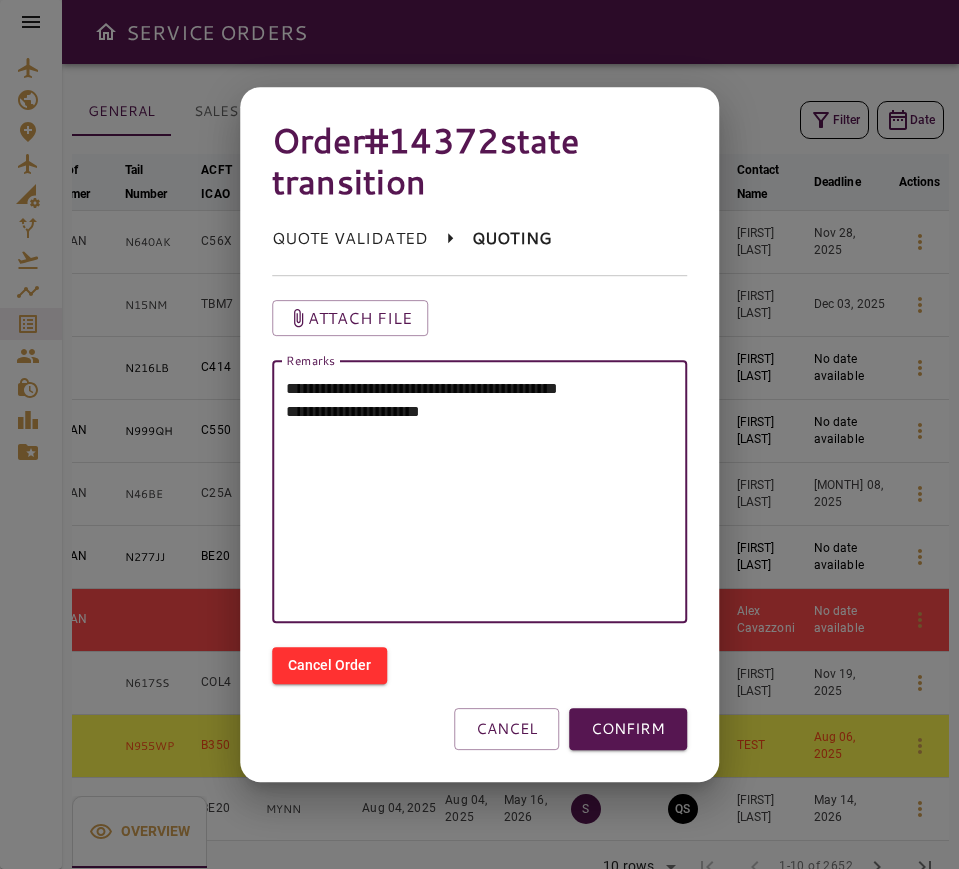 click on "**********" at bounding box center (480, 492) 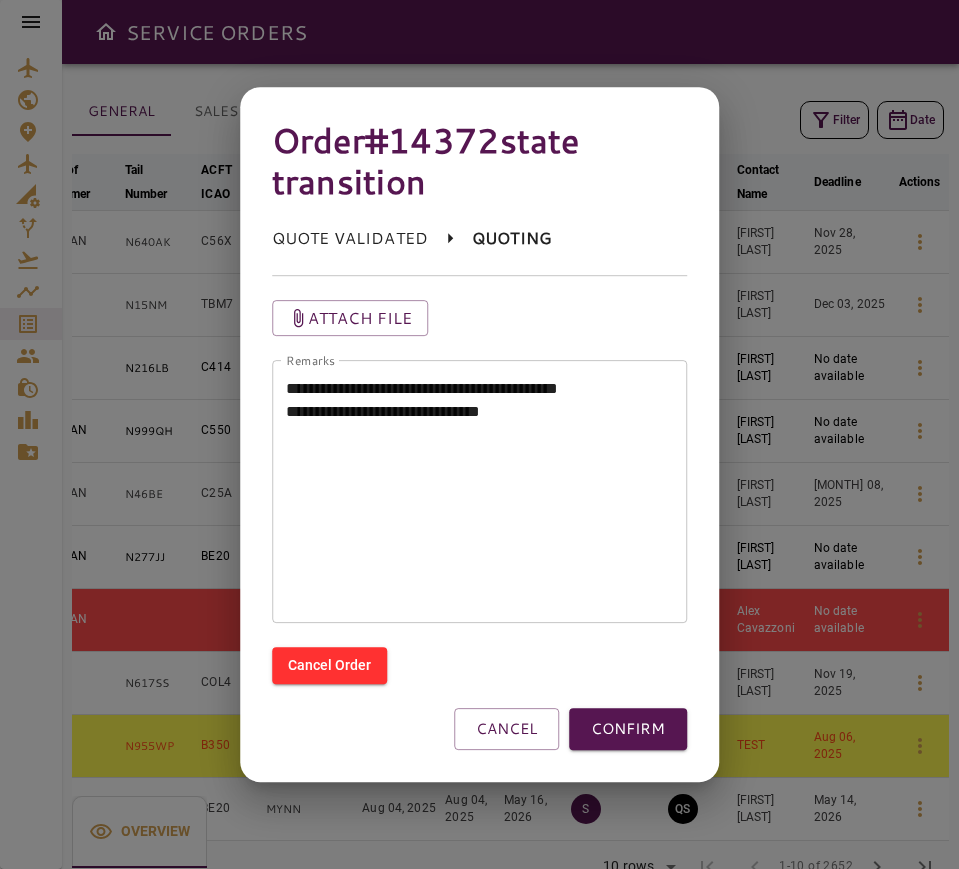 click on "**********" at bounding box center (480, 492) 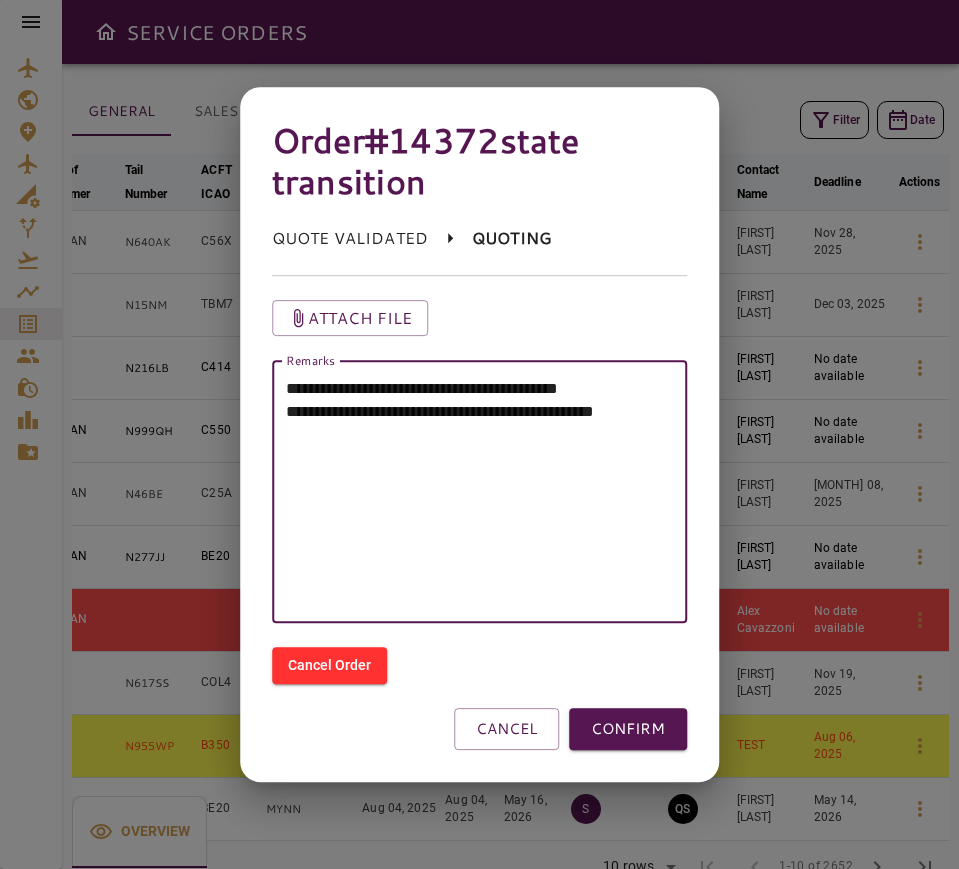 paste on "**********" 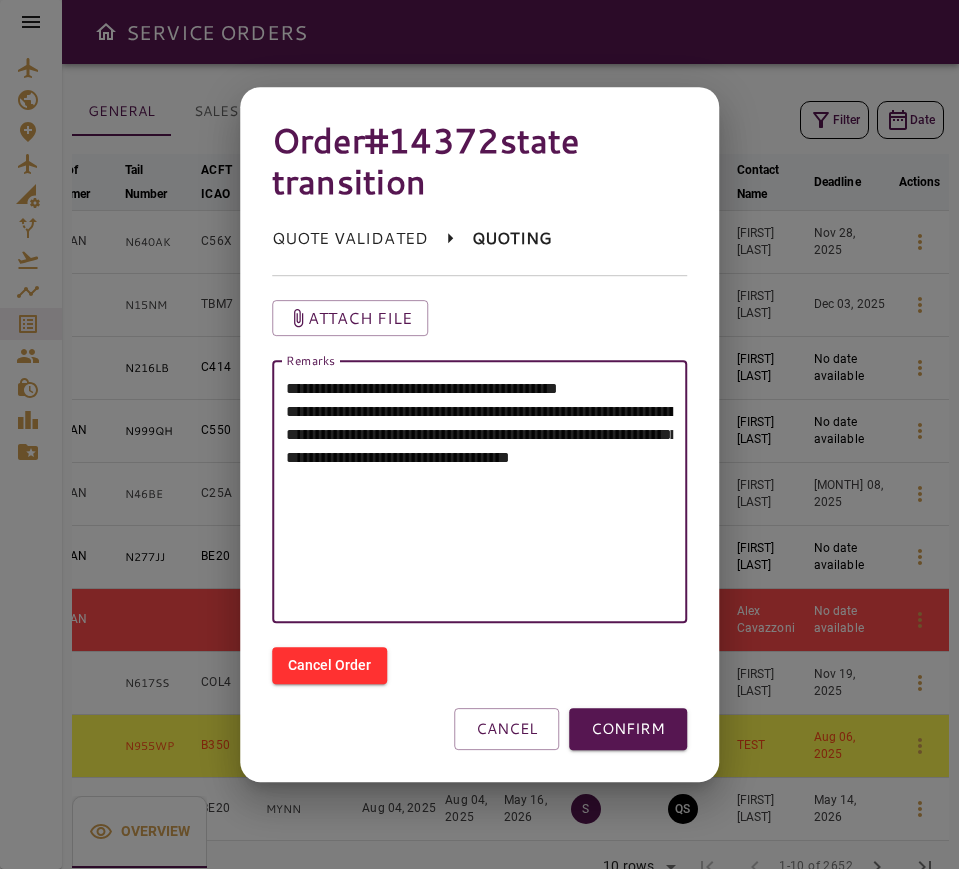 drag, startPoint x: 503, startPoint y: 466, endPoint x: 594, endPoint y: 466, distance: 91 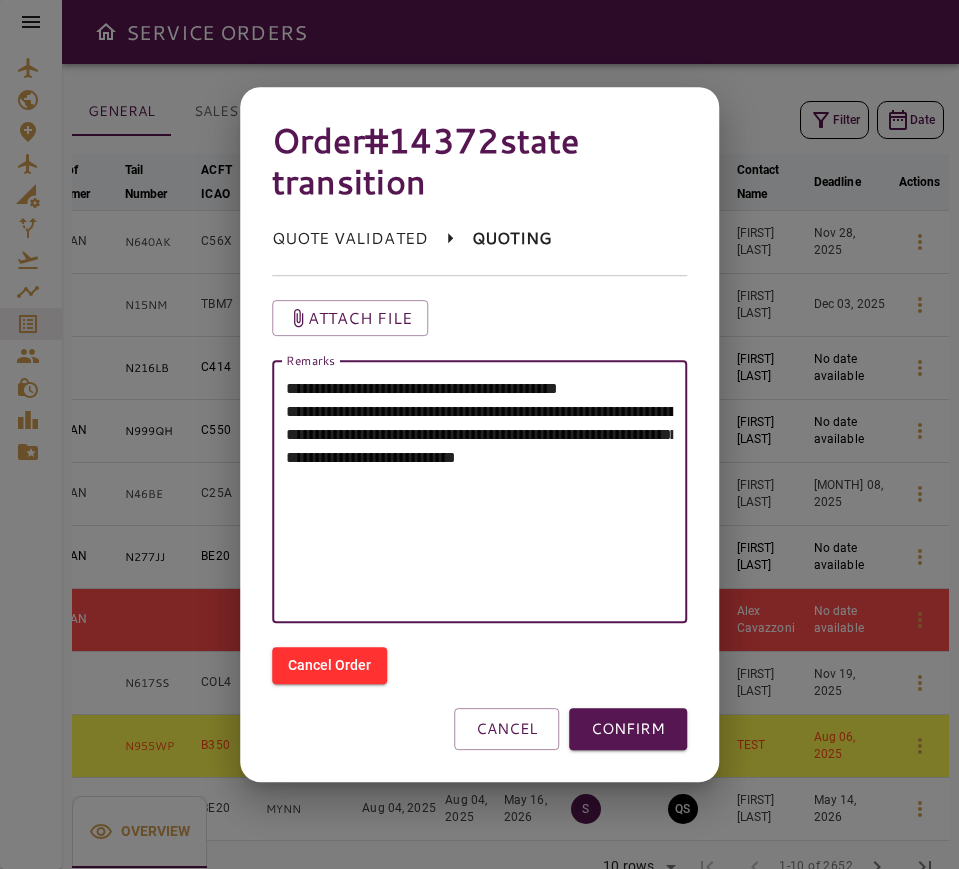 click on "**********" at bounding box center (480, 492) 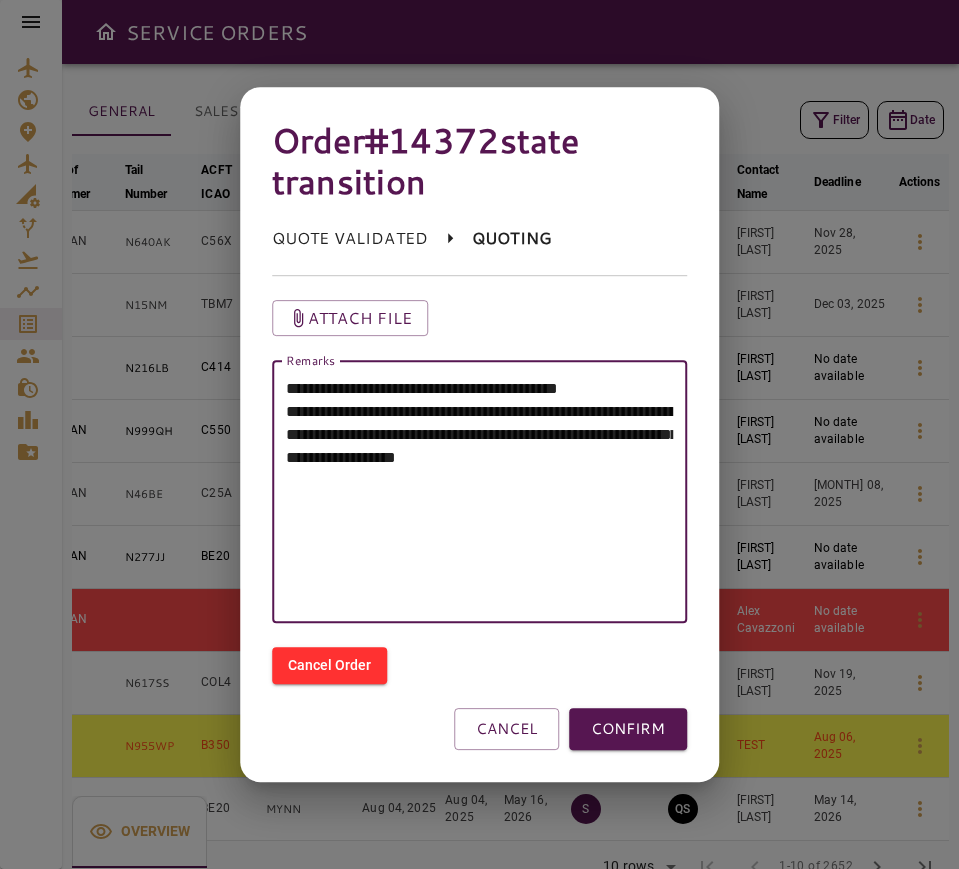 drag, startPoint x: 554, startPoint y: 488, endPoint x: 649, endPoint y: 482, distance: 95.189285 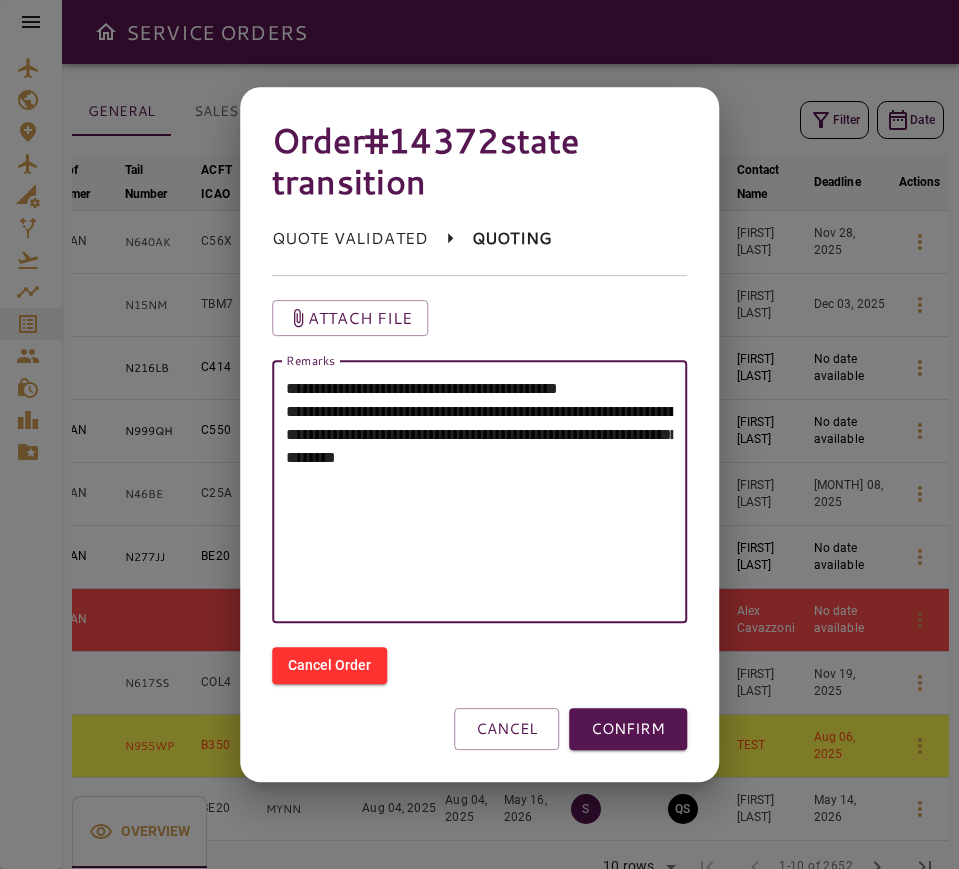 drag, startPoint x: 611, startPoint y: 496, endPoint x: 451, endPoint y: 453, distance: 165.6774 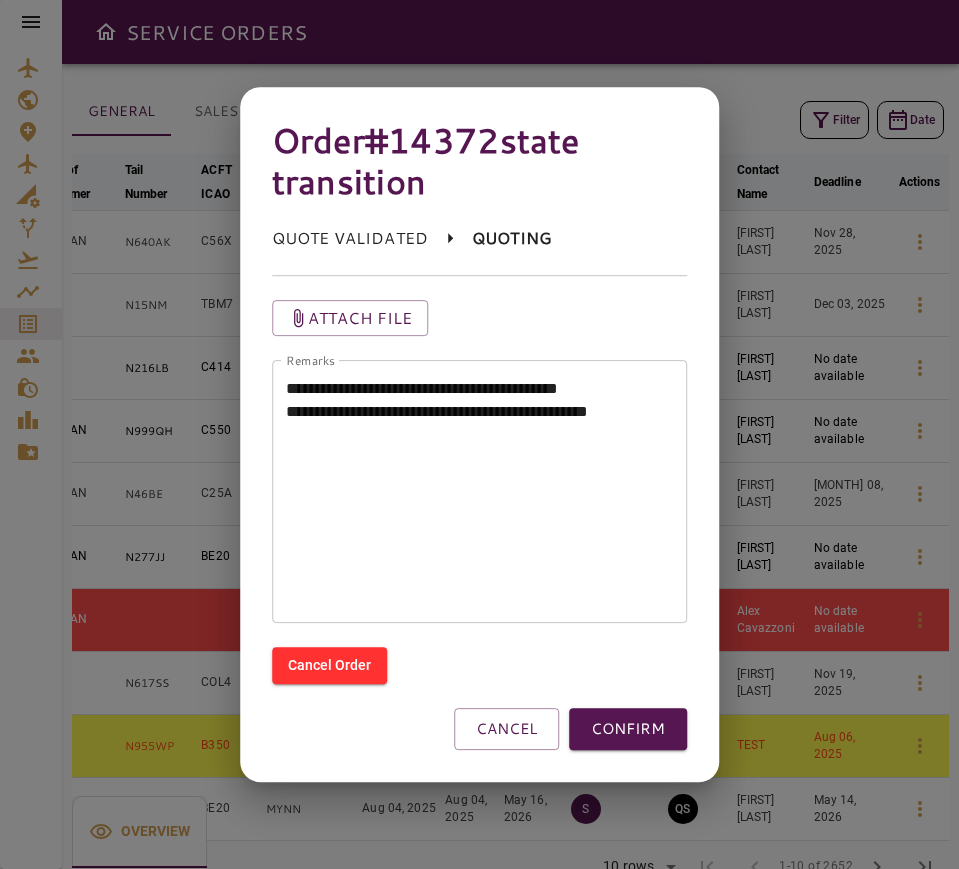 click on "**********" at bounding box center [480, 492] 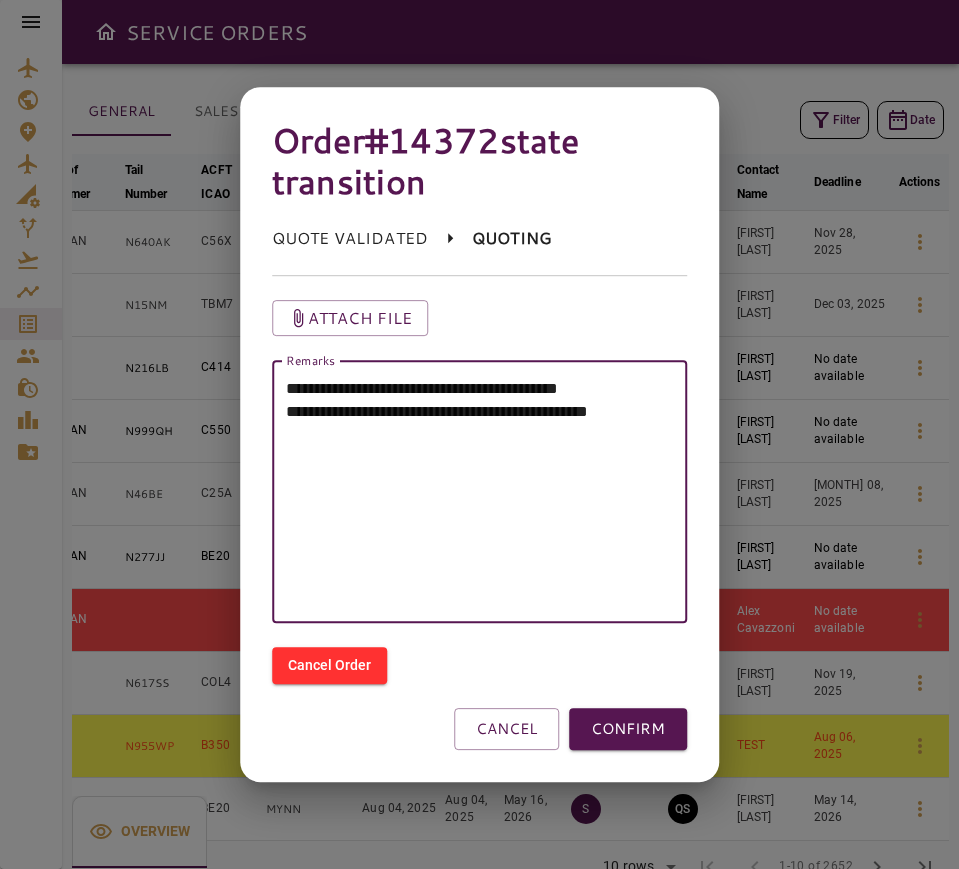 paste on "**********" 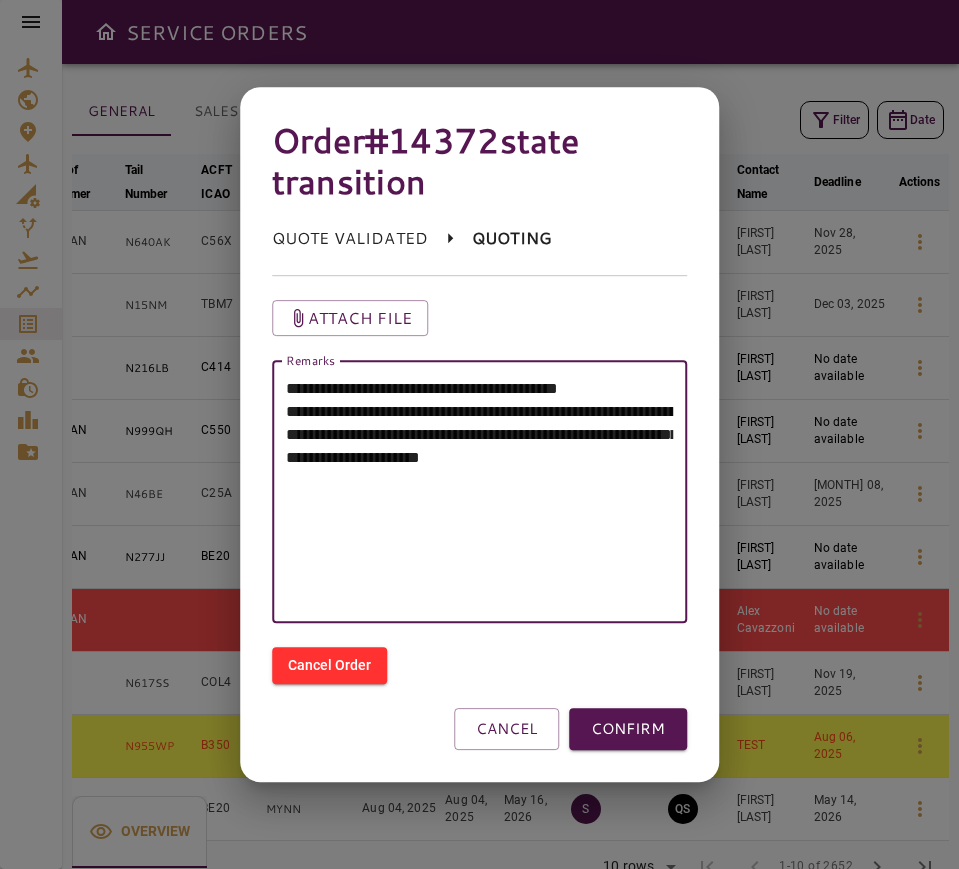 click on "**********" at bounding box center (480, 492) 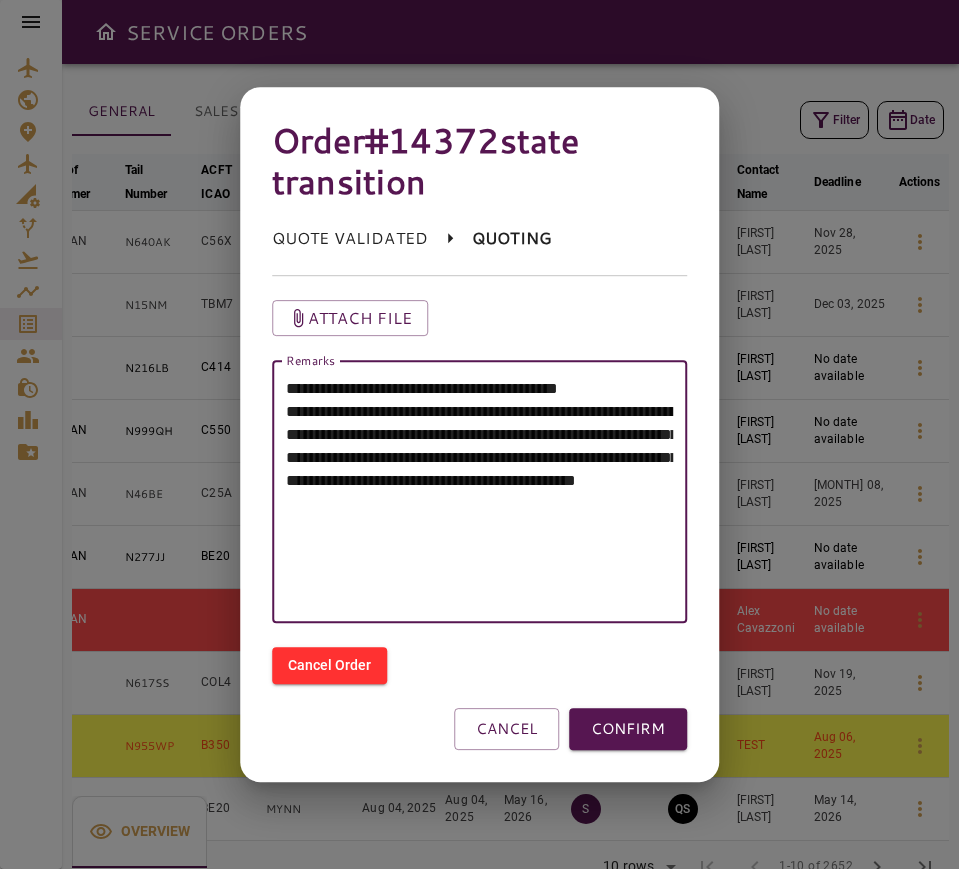 drag, startPoint x: 453, startPoint y: 529, endPoint x: 361, endPoint y: 528, distance: 92.00543 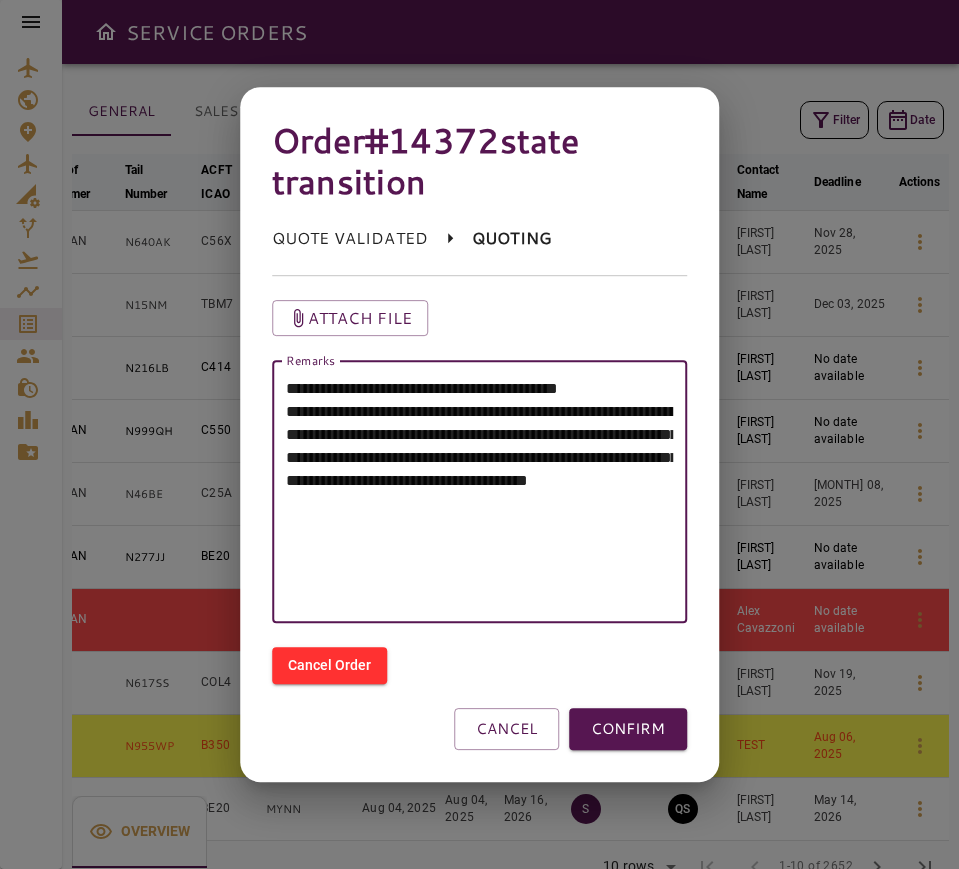 drag, startPoint x: 544, startPoint y: 551, endPoint x: 452, endPoint y: 552, distance: 92.00543 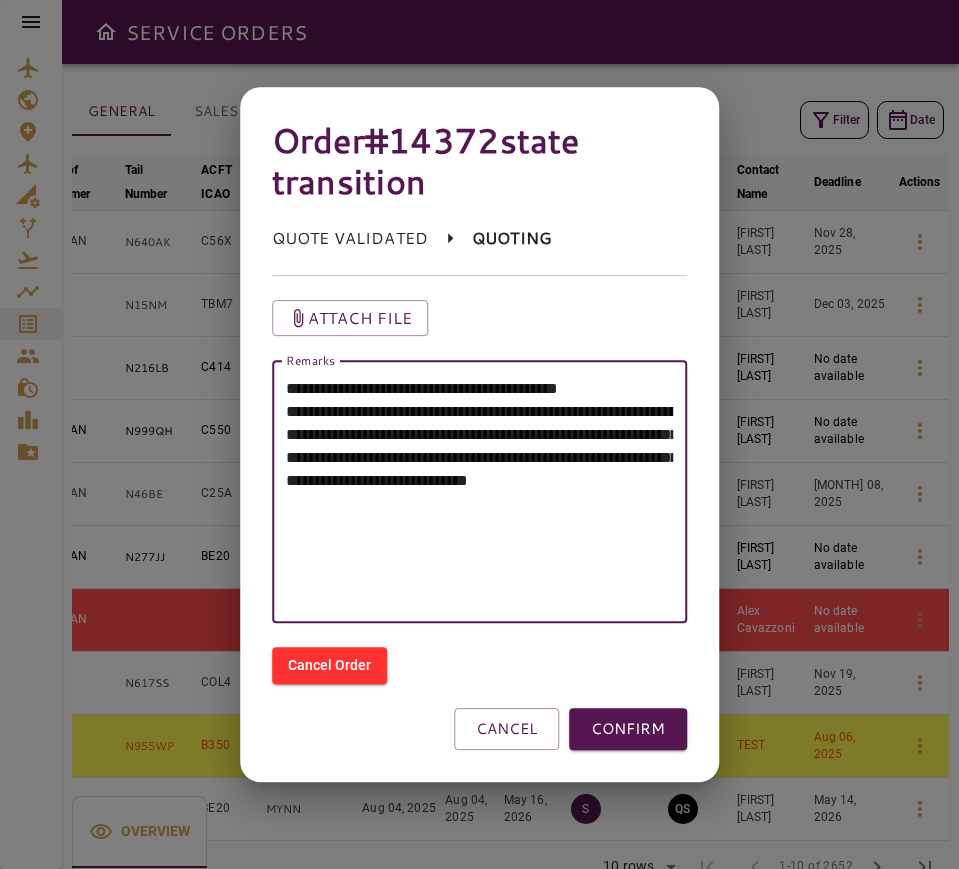 drag, startPoint x: 595, startPoint y: 548, endPoint x: 309, endPoint y: 537, distance: 286.21146 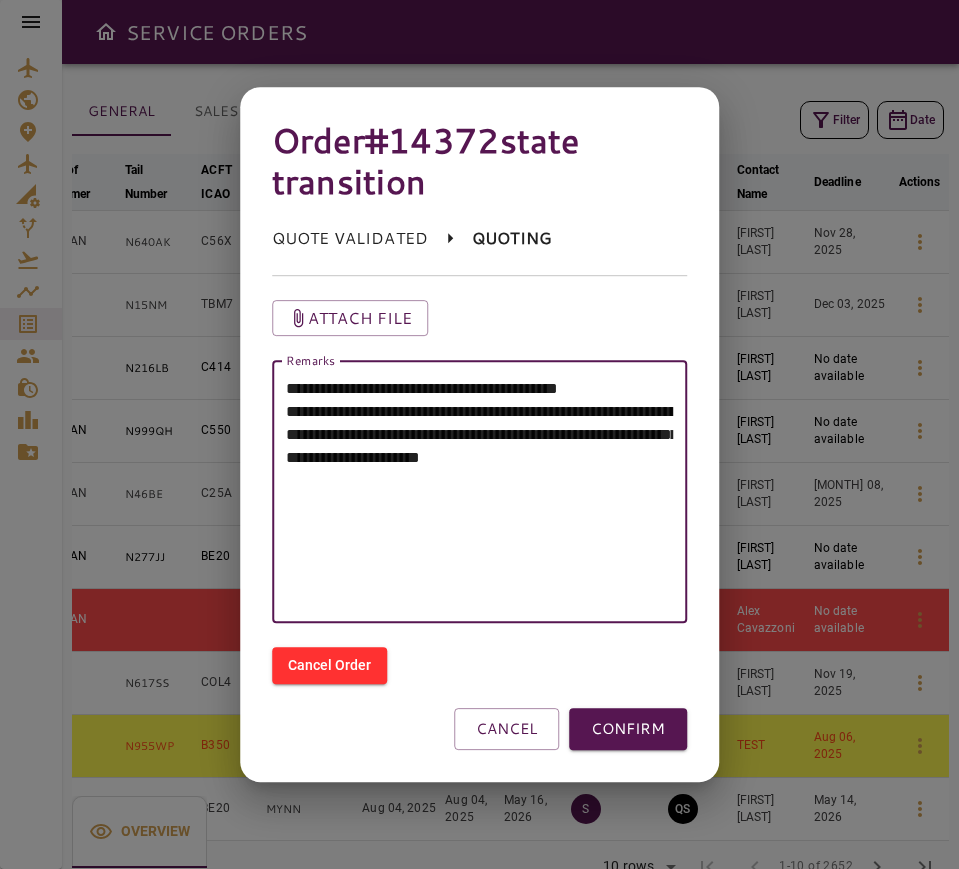 click on "**********" at bounding box center [480, 492] 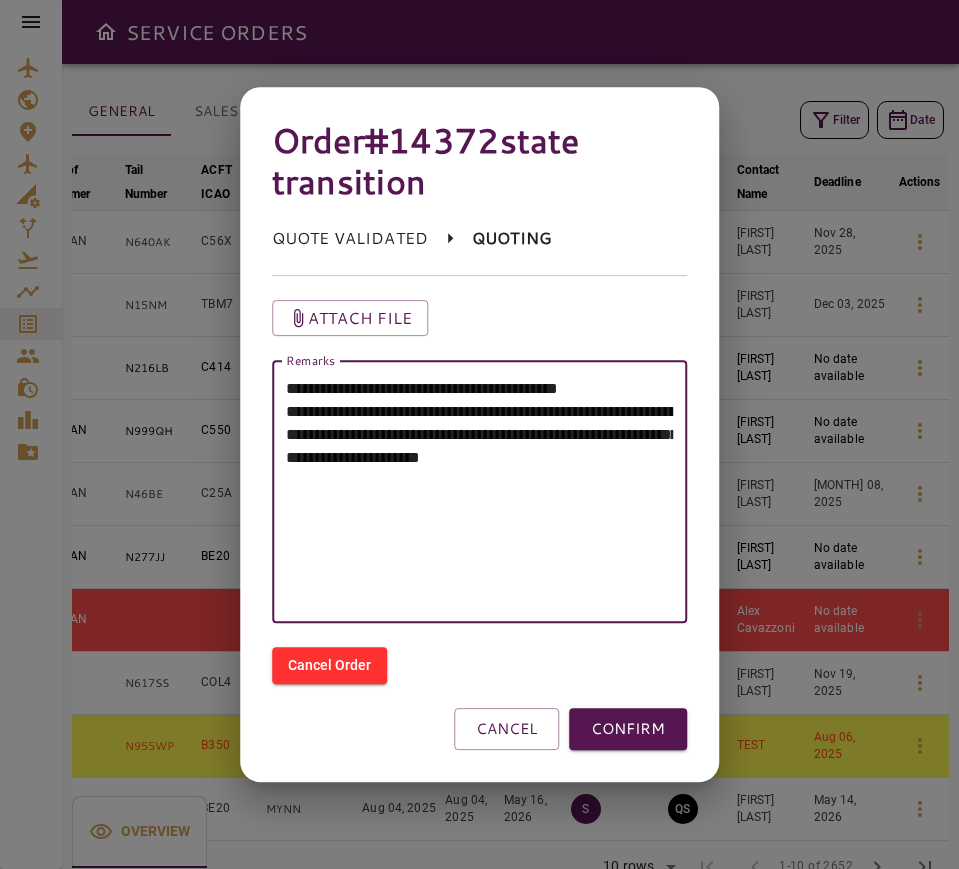 paste on "**********" 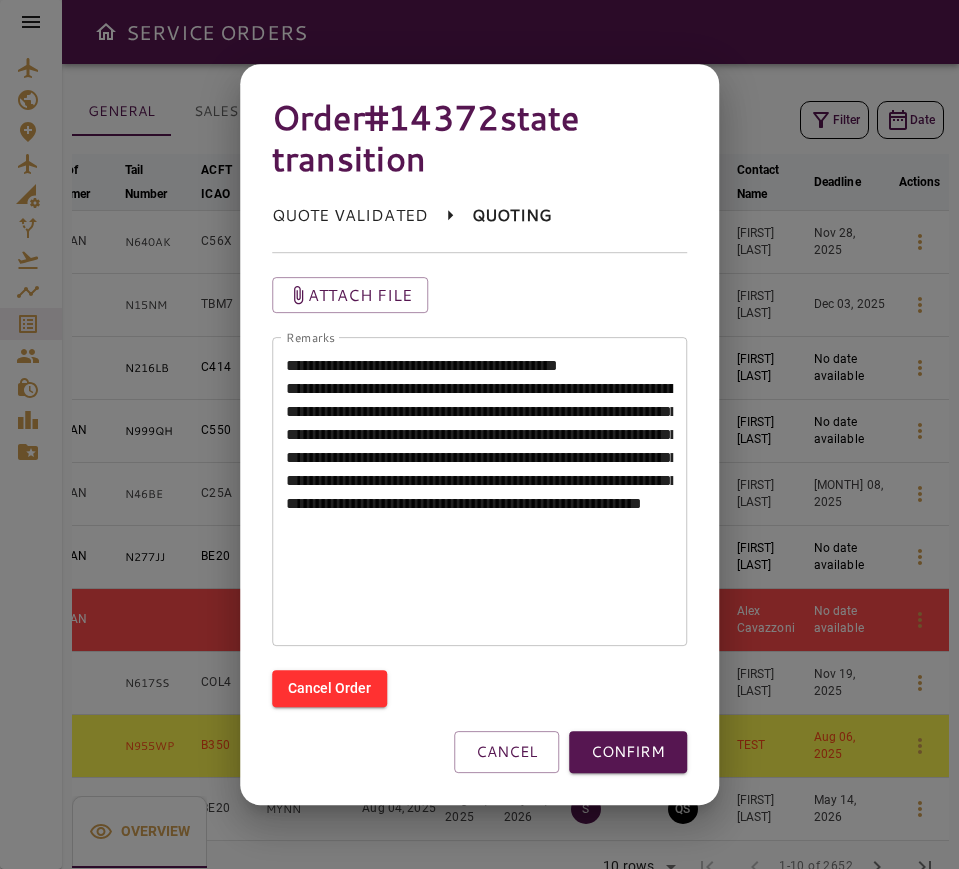 click on "**********" at bounding box center [480, 492] 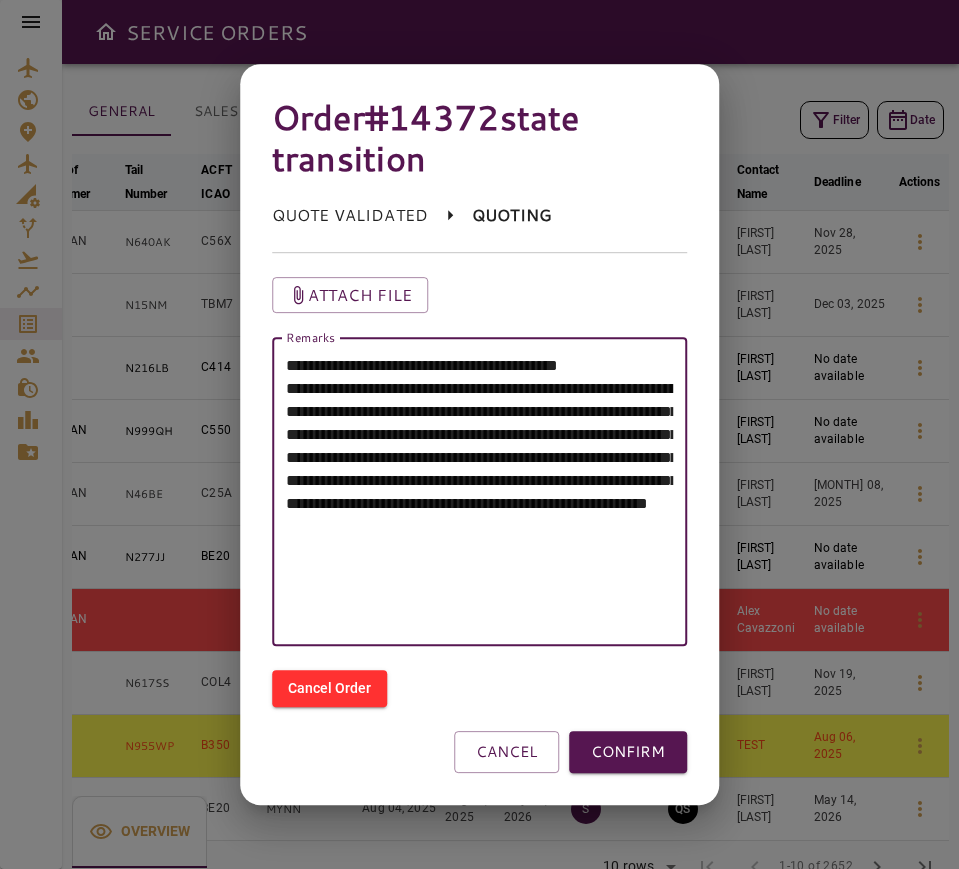 type on "**********" 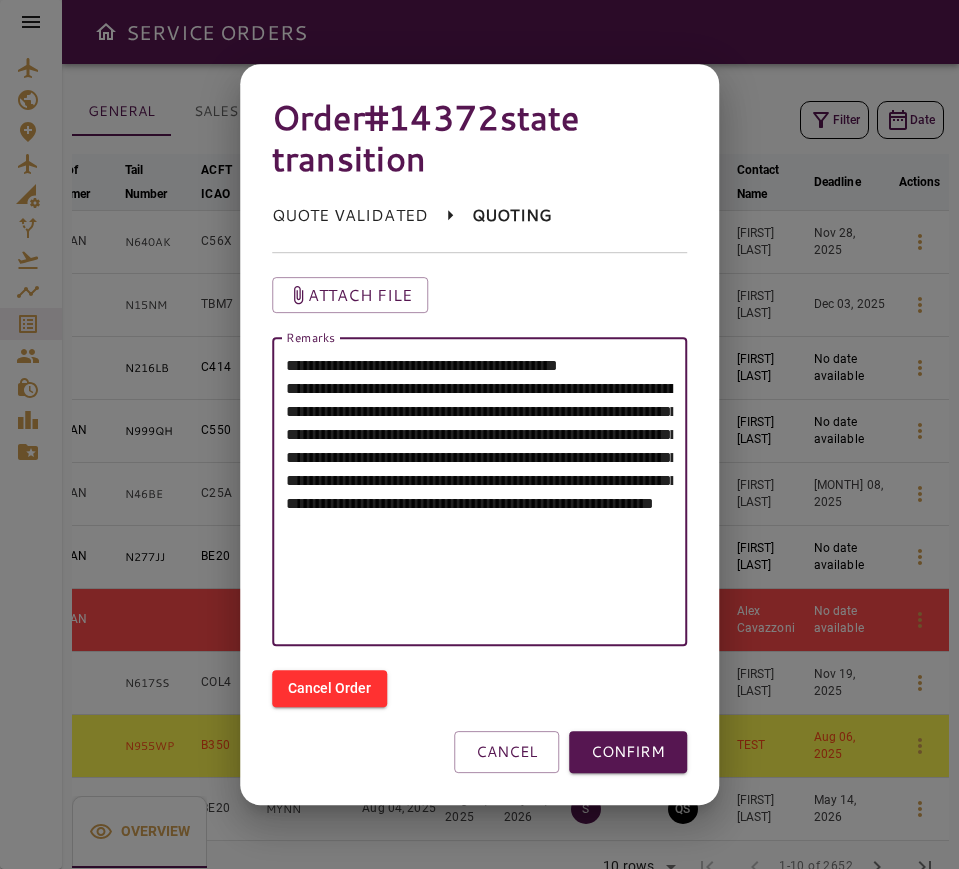 drag, startPoint x: 649, startPoint y: 619, endPoint x: 164, endPoint y: 351, distance: 554.12 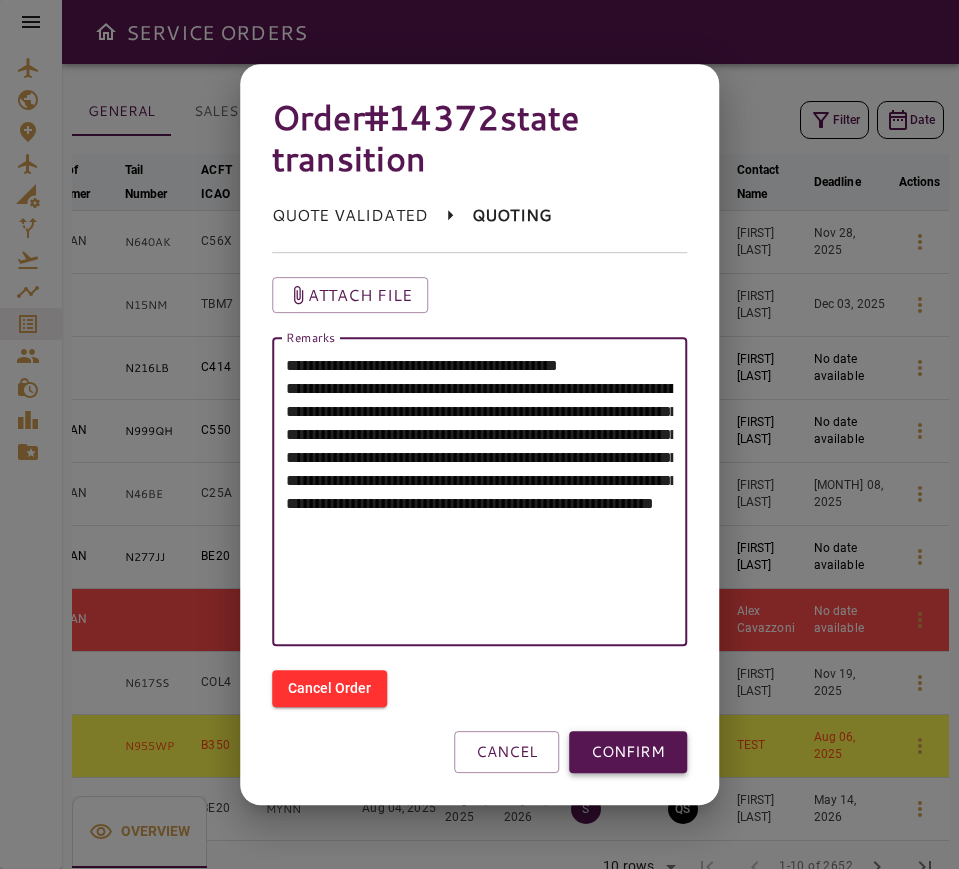 type on "**********" 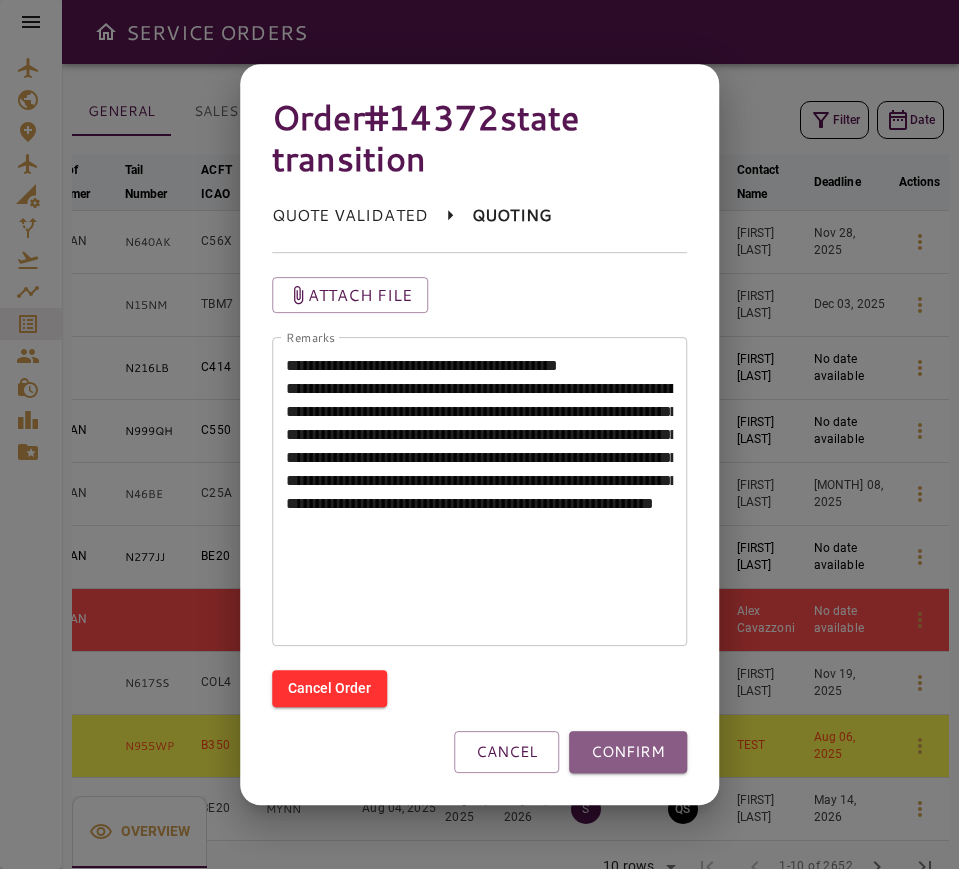 drag, startPoint x: 644, startPoint y: 746, endPoint x: 617, endPoint y: 596, distance: 152.41063 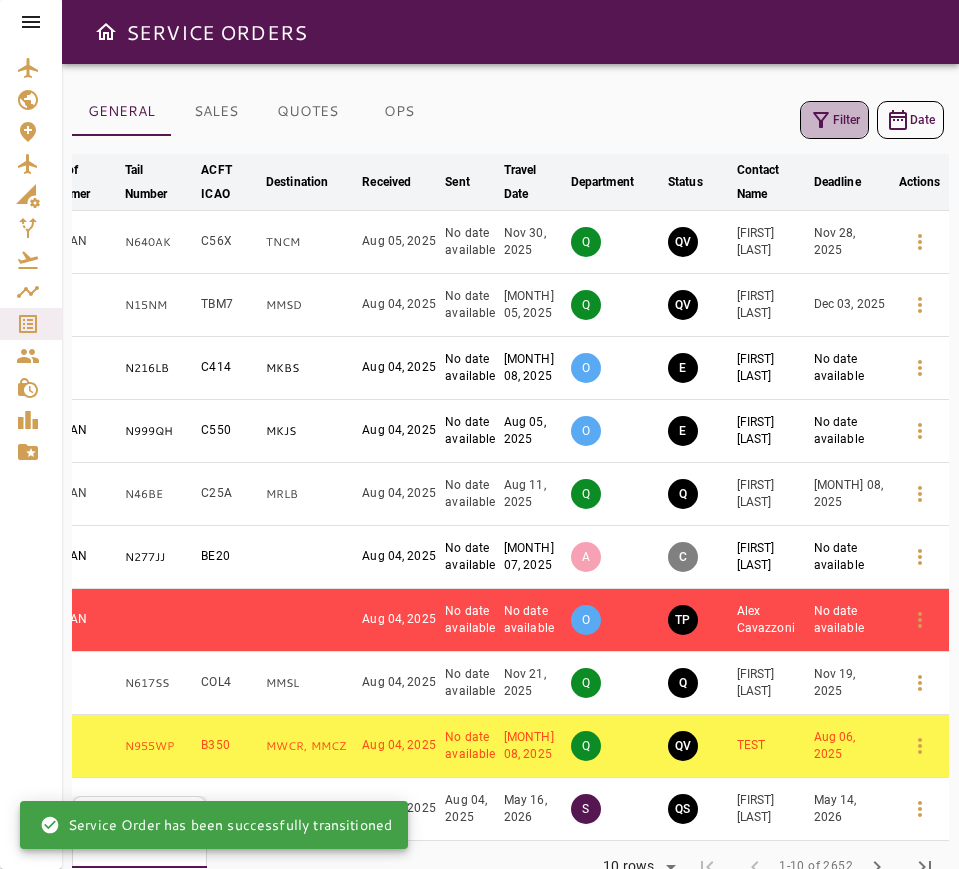 click 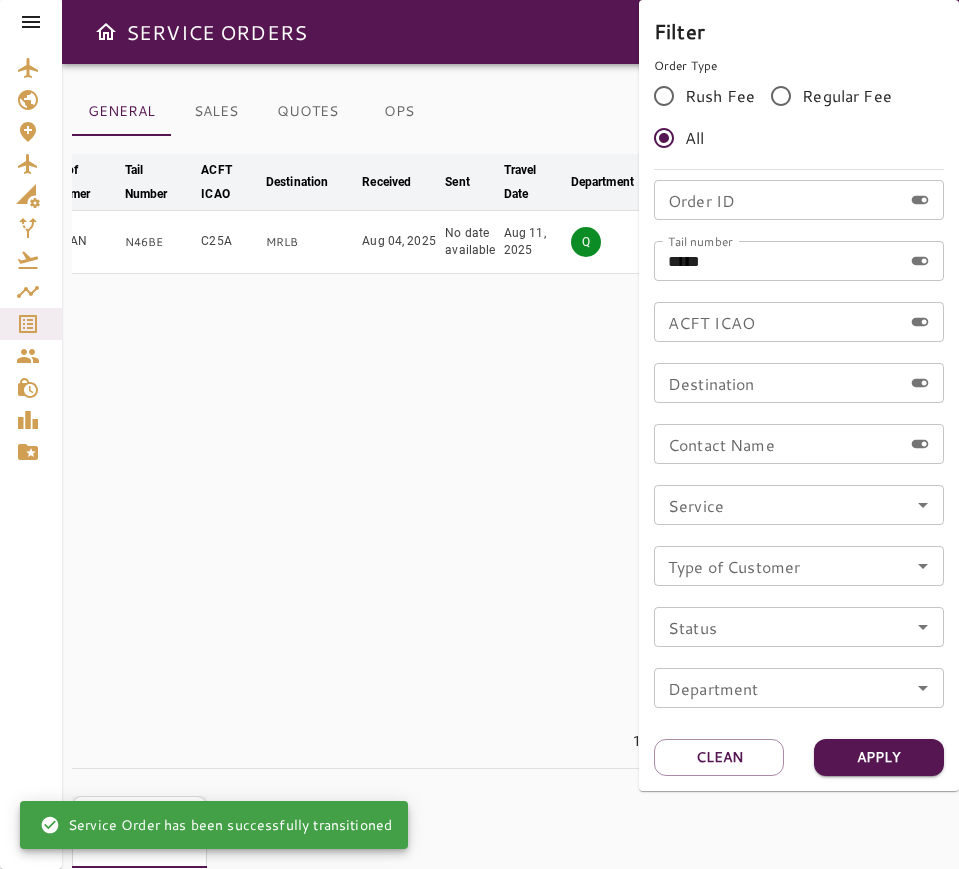 scroll, scrollTop: 0, scrollLeft: 223, axis: horizontal 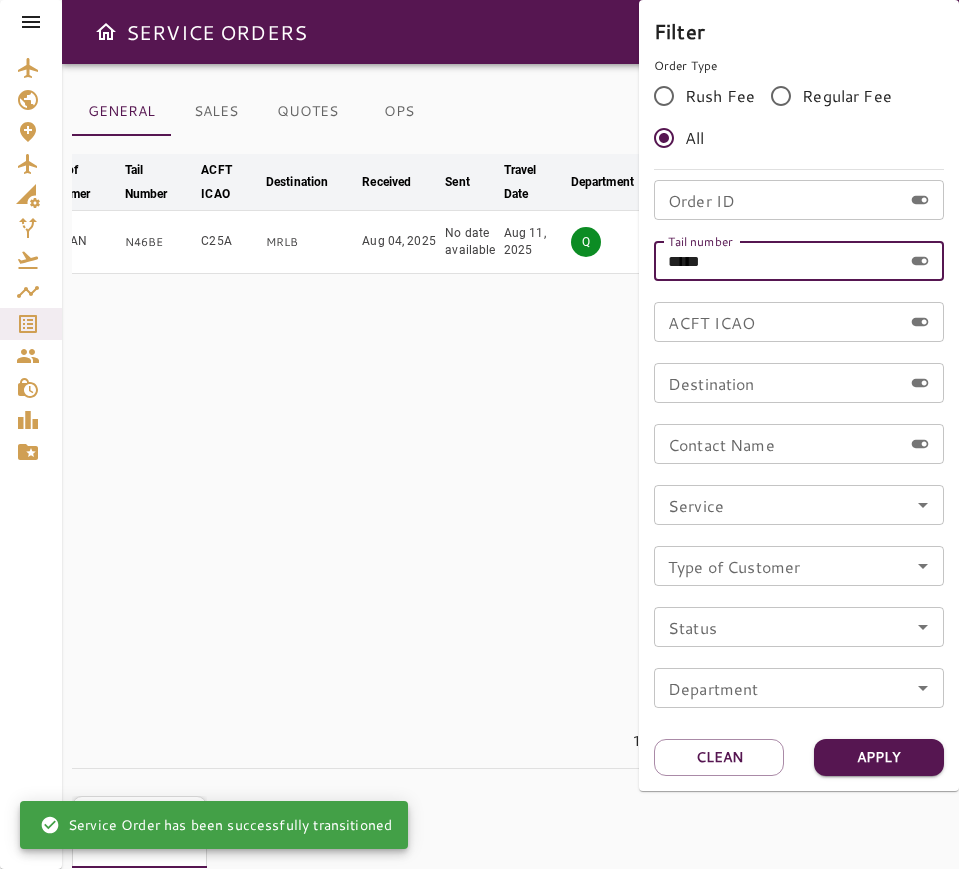 drag, startPoint x: 743, startPoint y: 265, endPoint x: 601, endPoint y: 287, distance: 143.69412 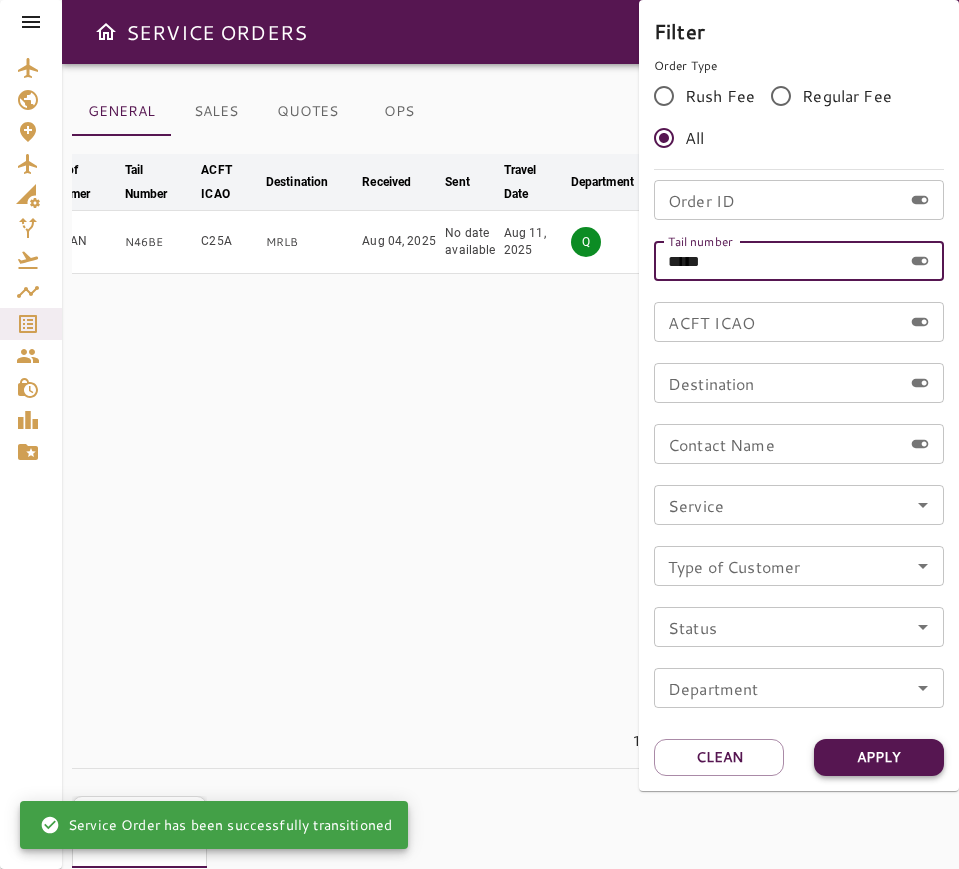 type on "*****" 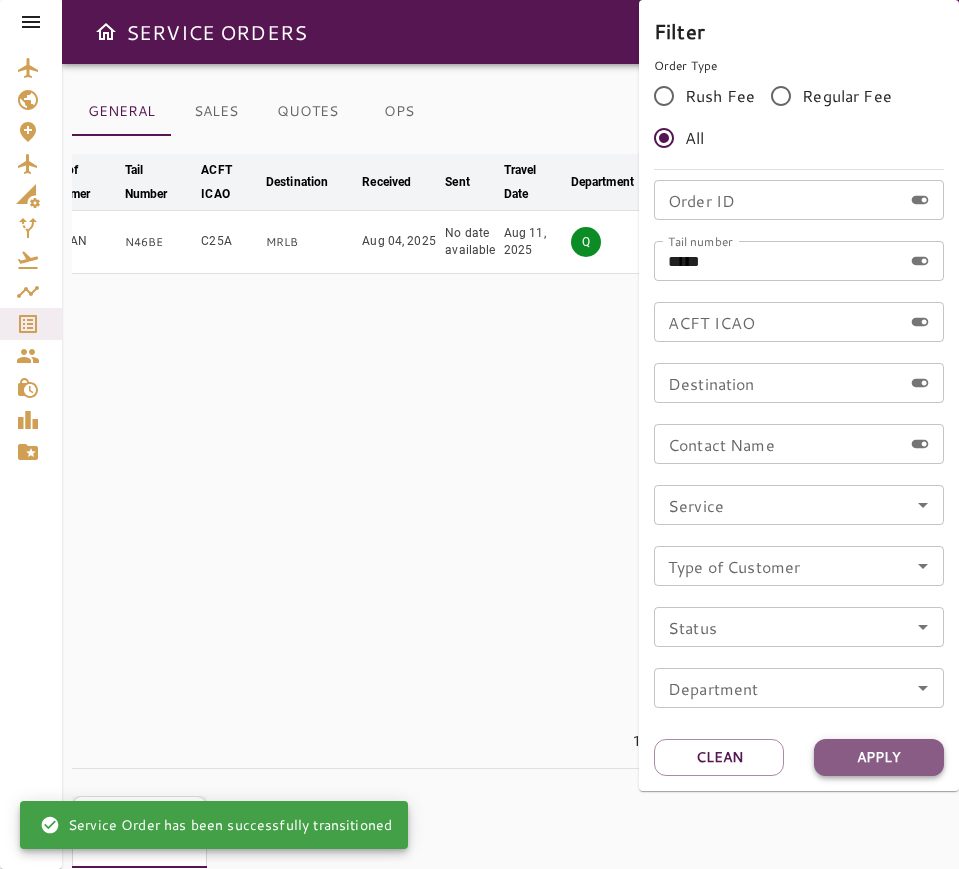 click on "Apply" at bounding box center (879, 757) 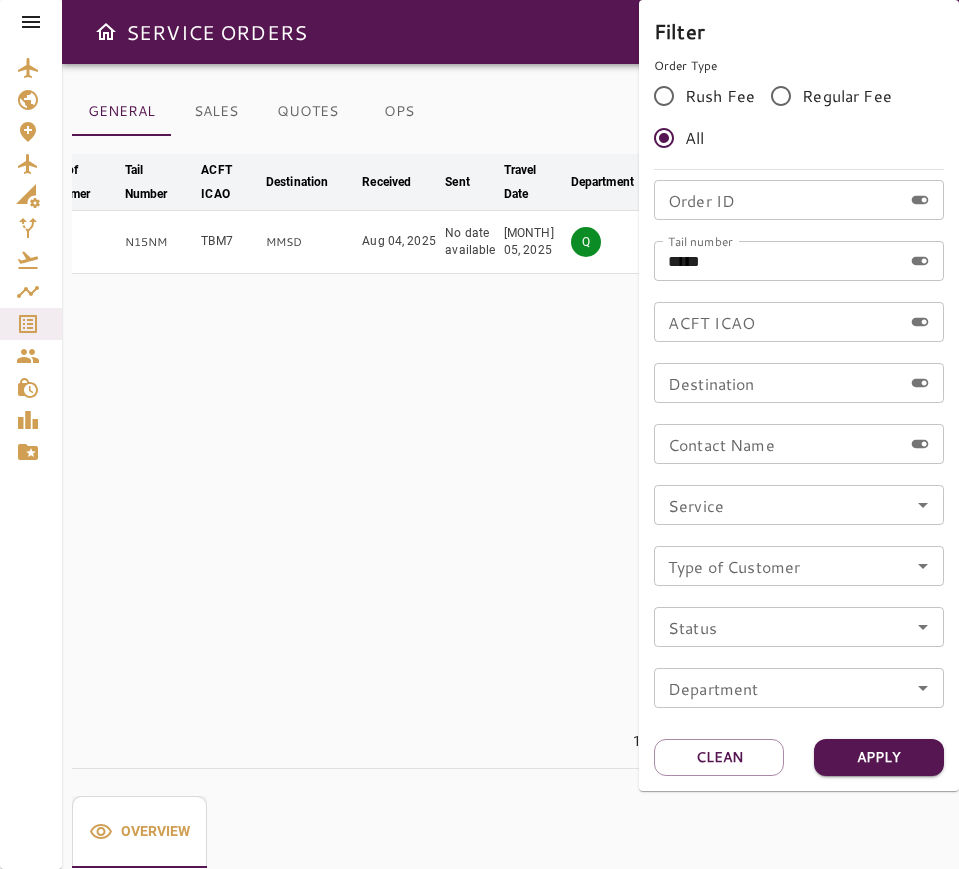 click at bounding box center (479, 434) 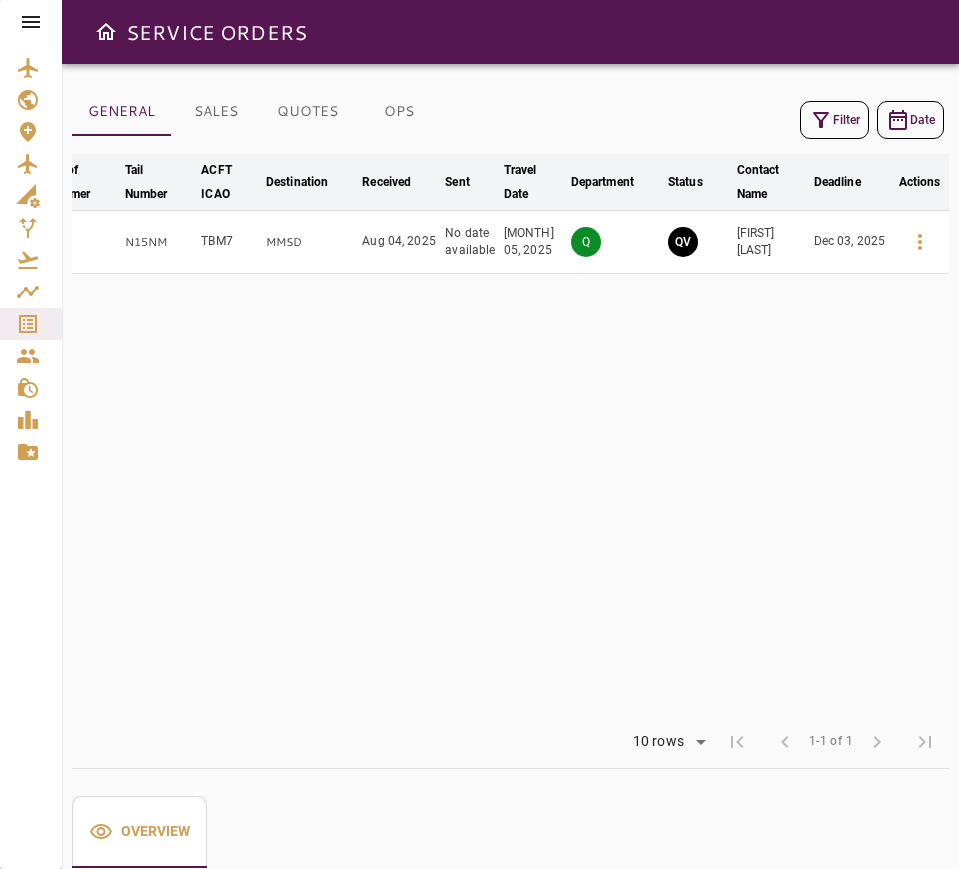click on "arrow_downward Order ID arrow_downward Service arrow_downward Type of Customer arrow_downward Tail Number arrow_downward ACFT ICAO arrow_downward Destination arrow_downward Received arrow_downward Sent arrow_downward Travel Date arrow_downward Department arrow_downward Status arrow_downward Contact Name arrow_downward Deadline arrow_downward Actions 14375 HANDLING CST N15NM TBM7 MMSD Aug 04, 2025 No date available Dec 05, 2025 Q QV Gina Riley Dec 03, 2025" at bounding box center [404, 435] 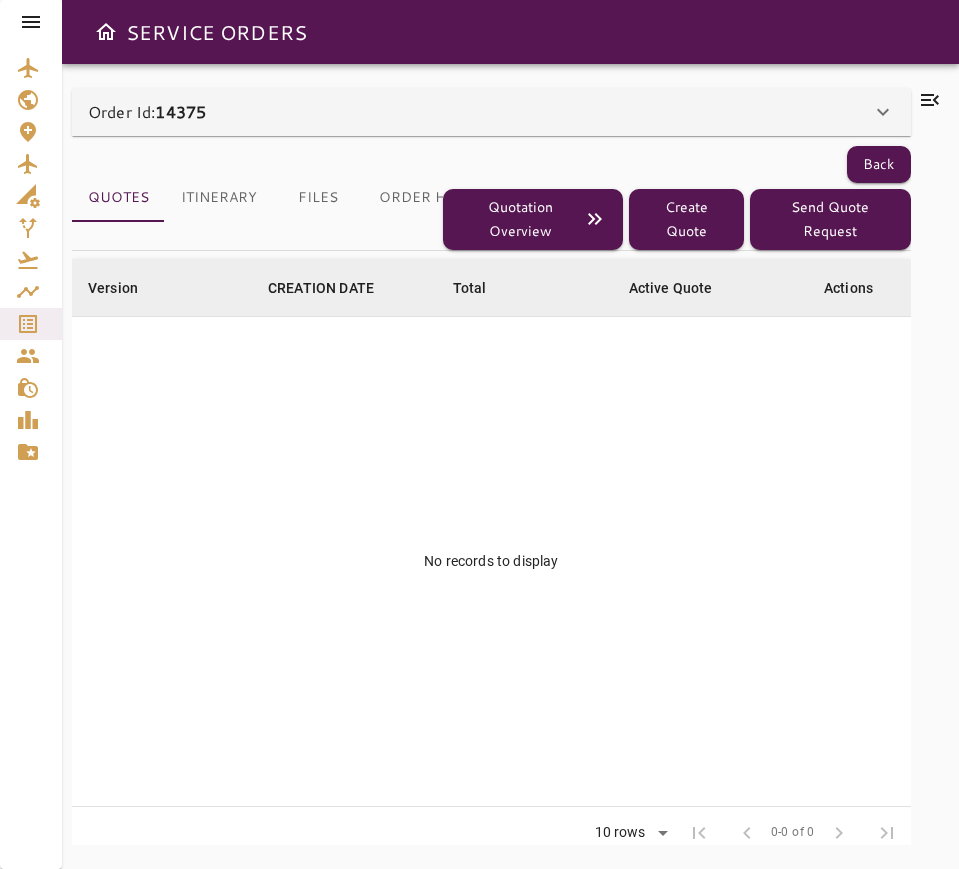 click on "Order Id:  14375" at bounding box center (479, 112) 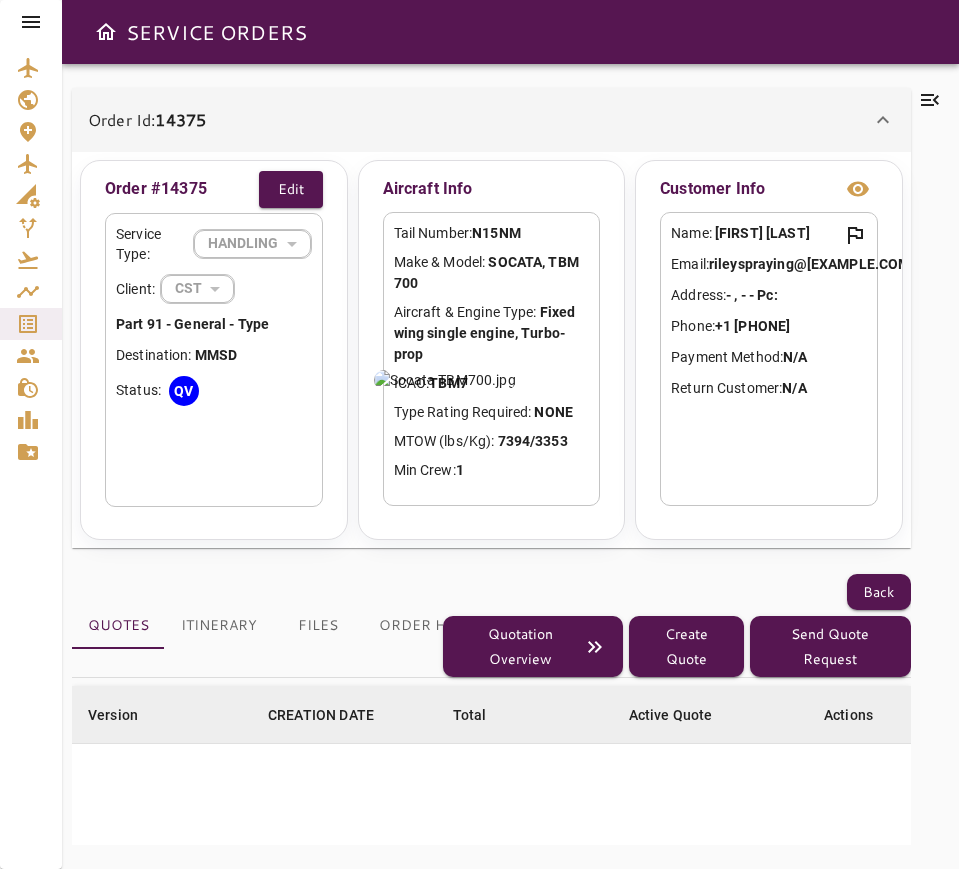 click 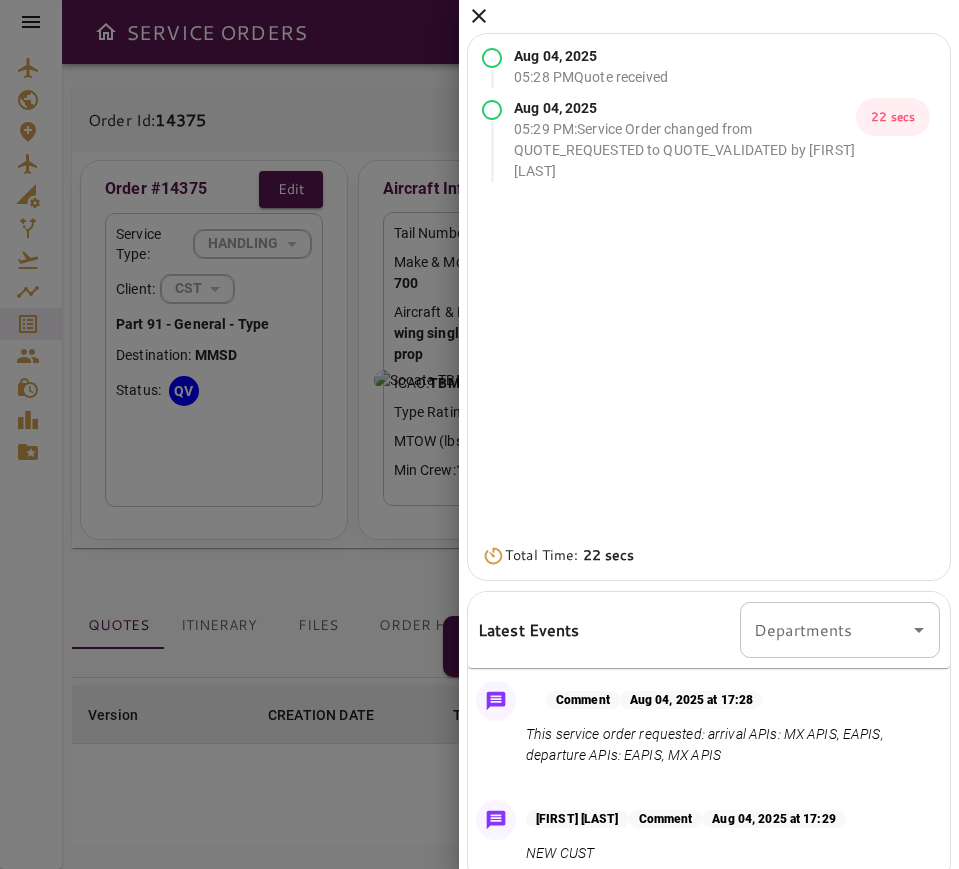 scroll, scrollTop: 0, scrollLeft: 0, axis: both 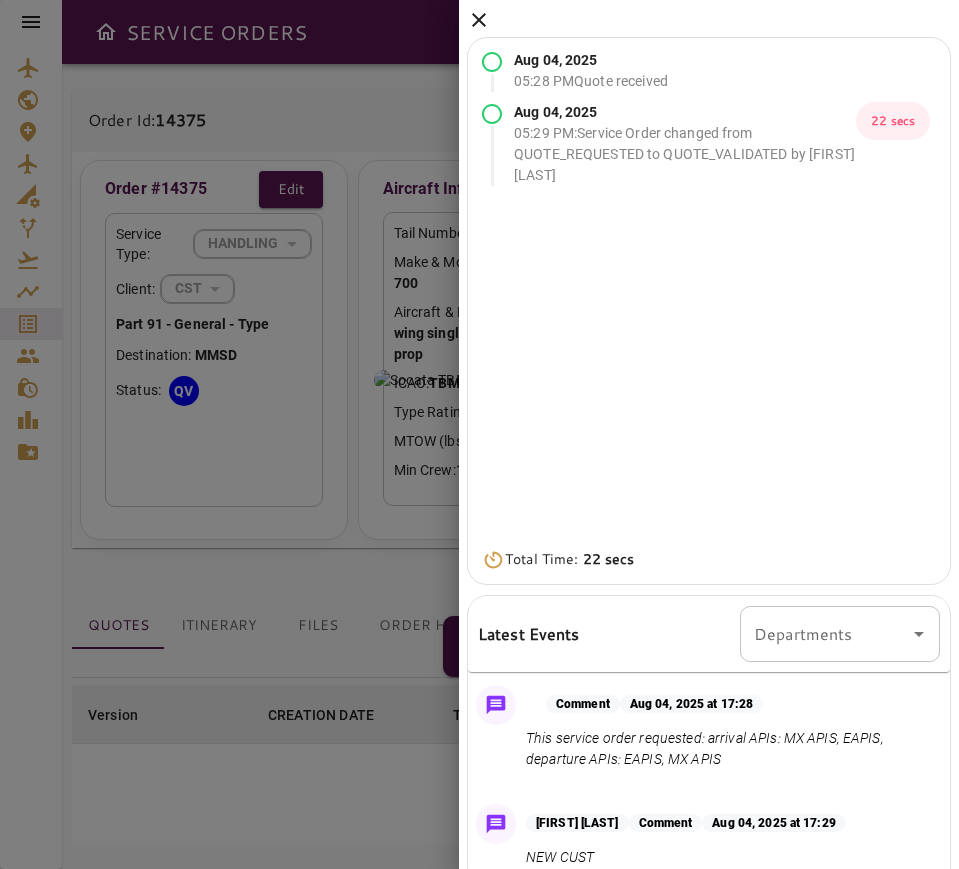 click 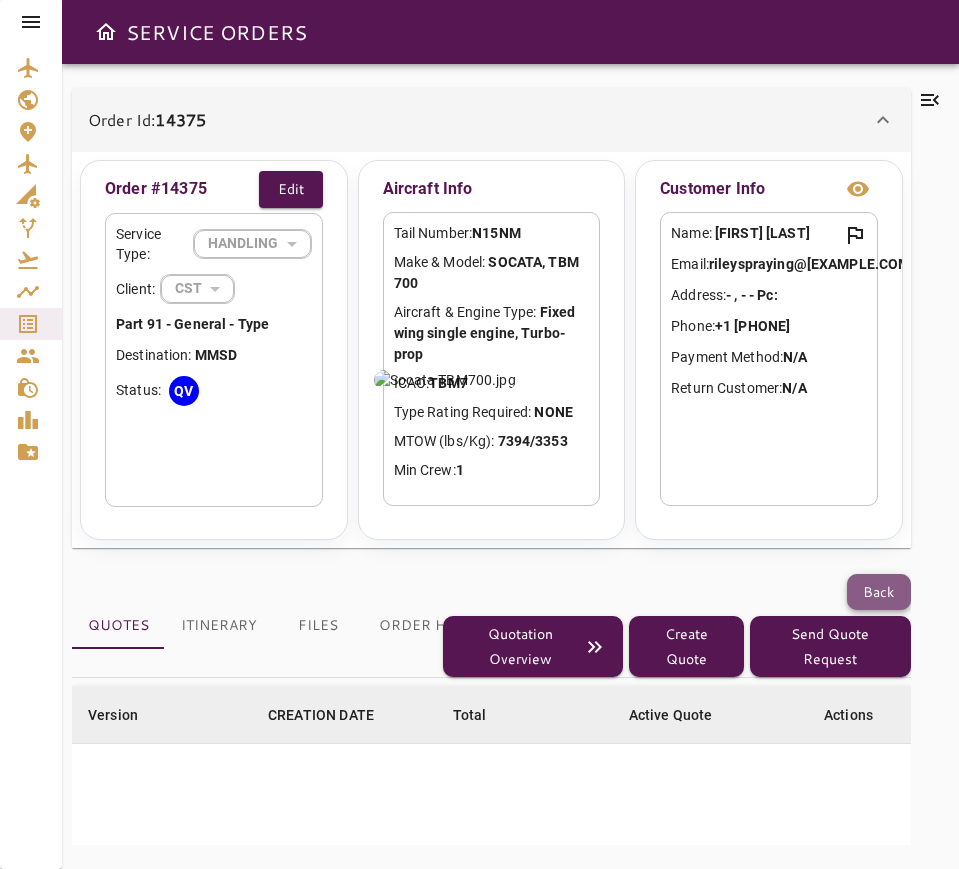 click on "Back" at bounding box center [879, 592] 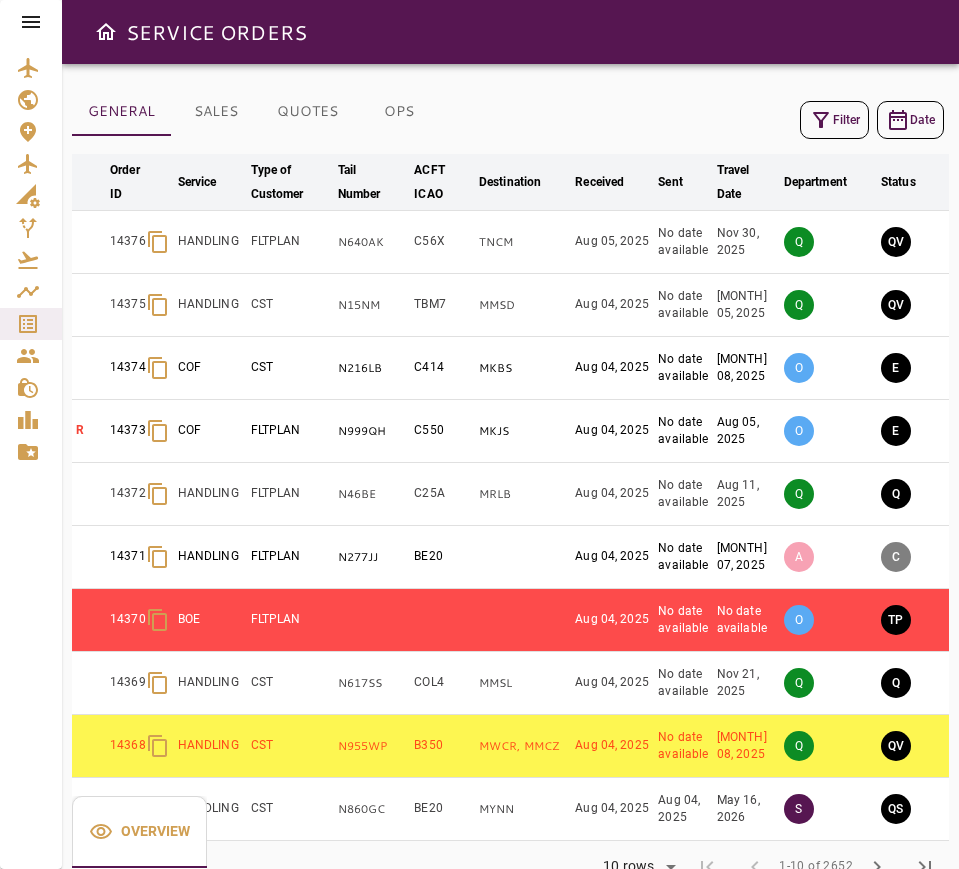 click 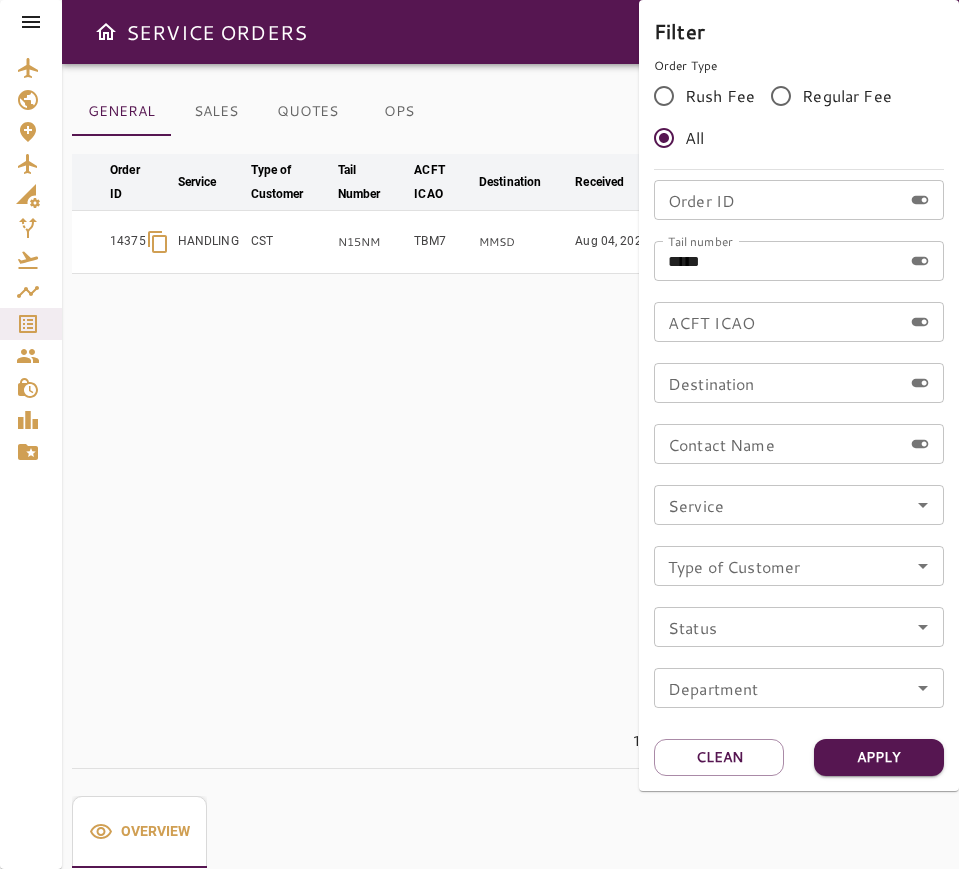 click at bounding box center (479, 434) 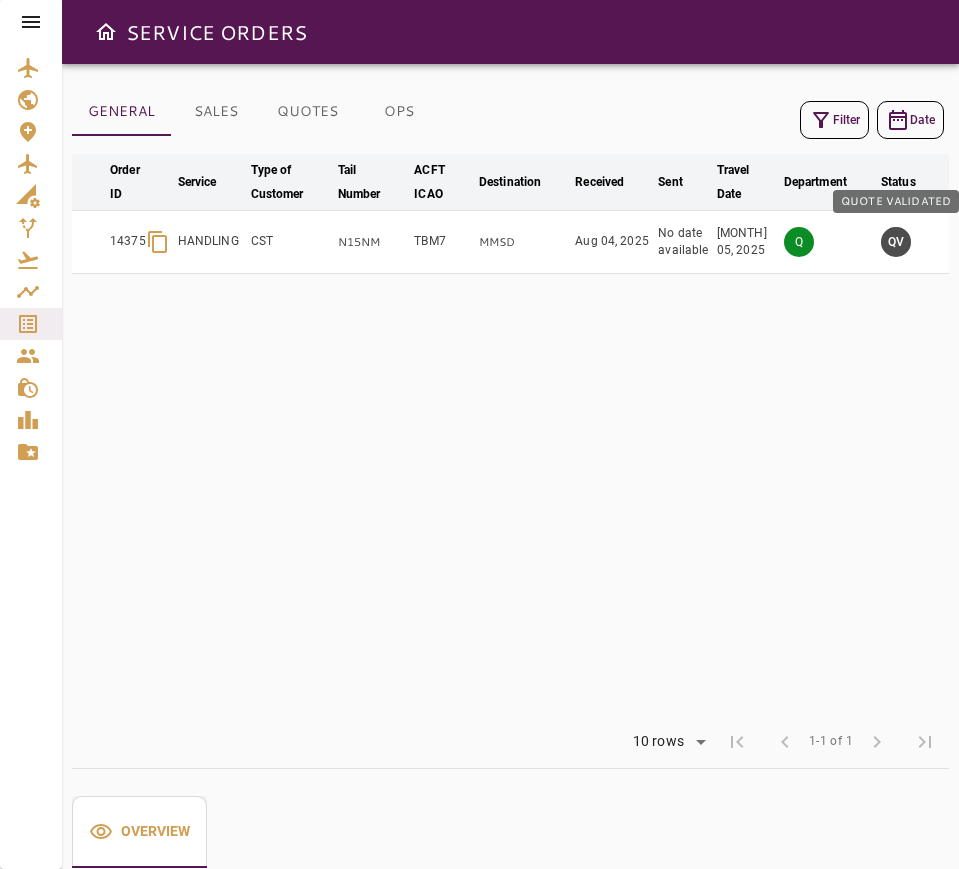 click on "QV" at bounding box center (896, 242) 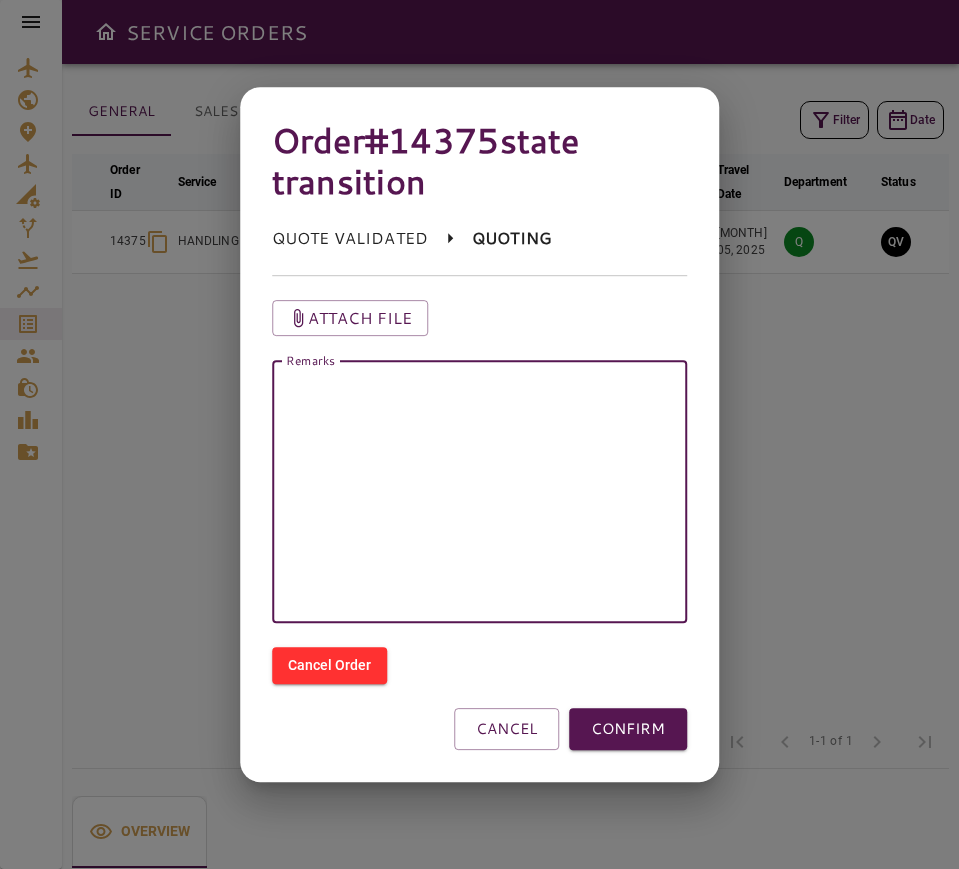click on "Remarks" at bounding box center [480, 492] 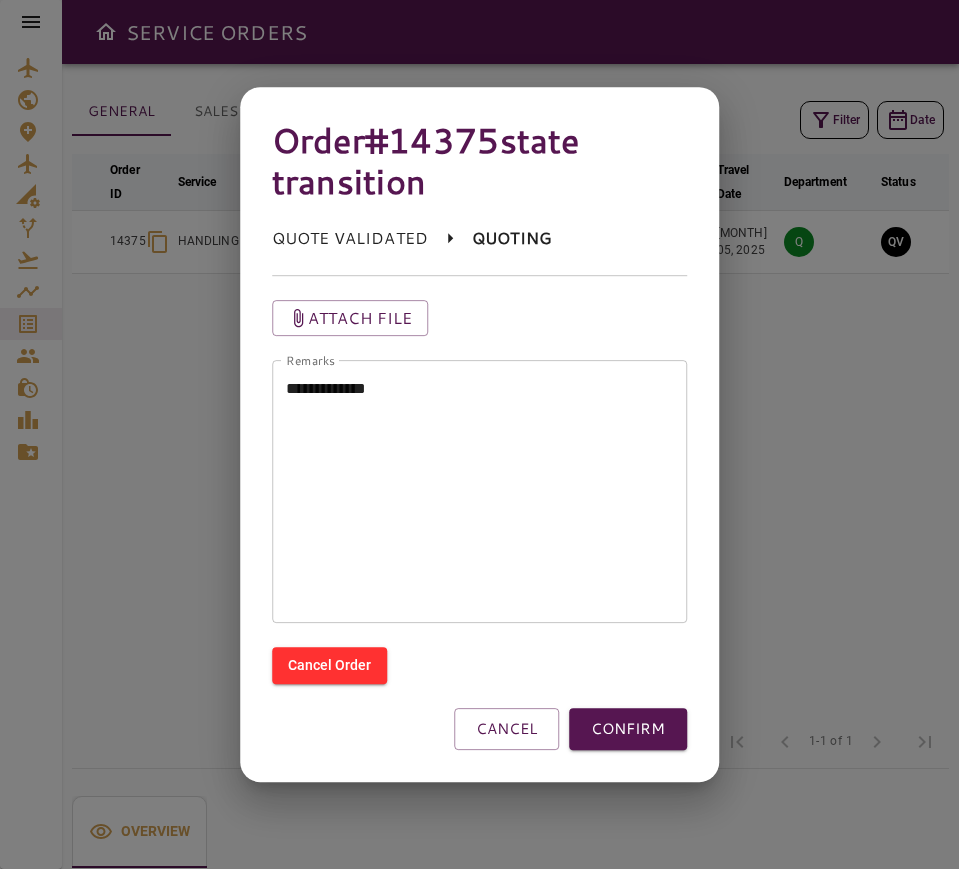 drag, startPoint x: 744, startPoint y: 444, endPoint x: 578, endPoint y: 433, distance: 166.36406 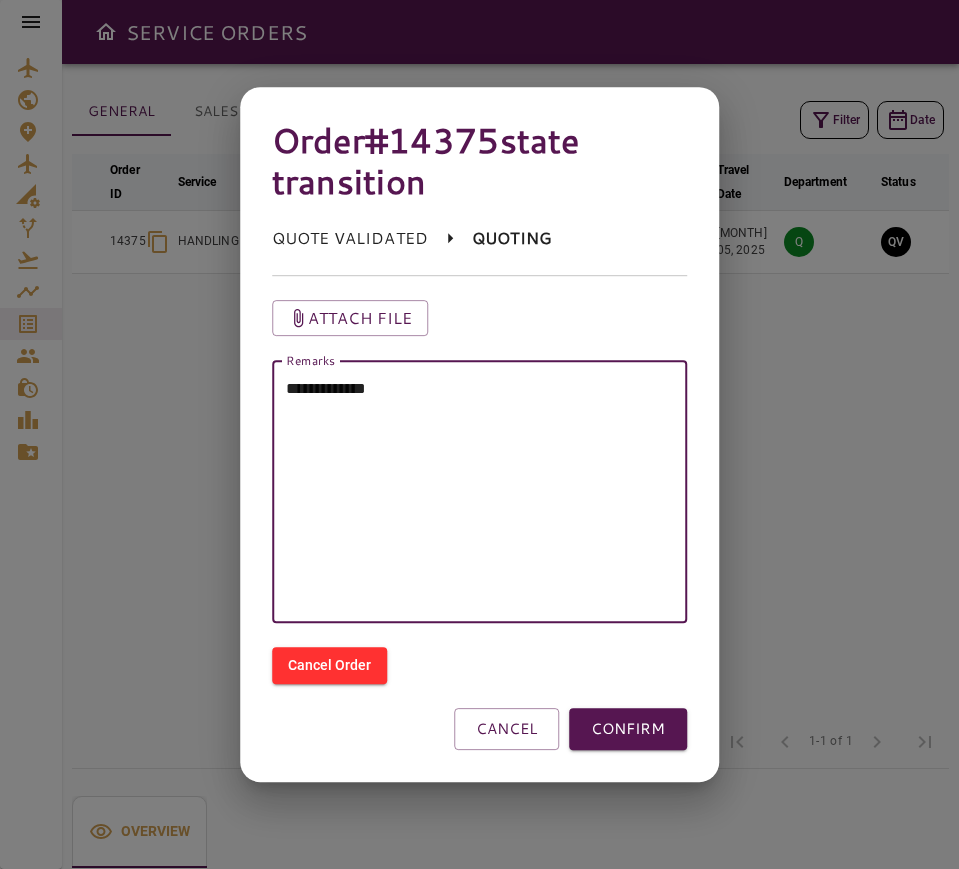 paste on "**********" 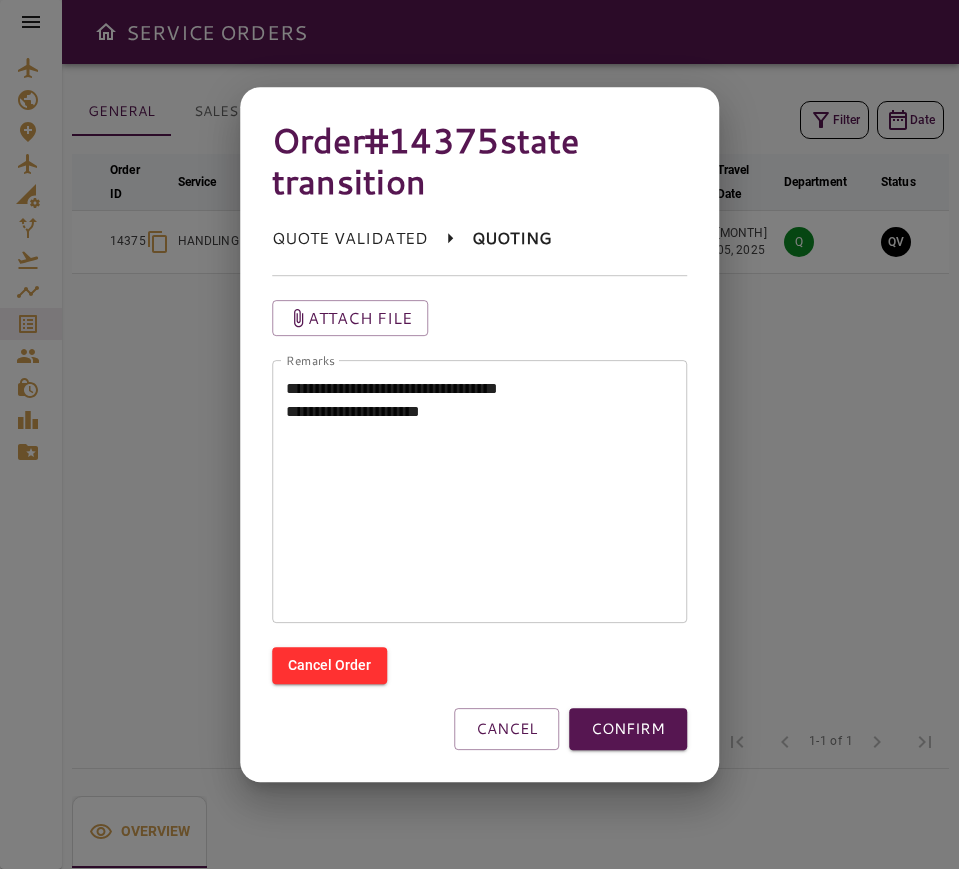 click on "**********" at bounding box center (480, 492) 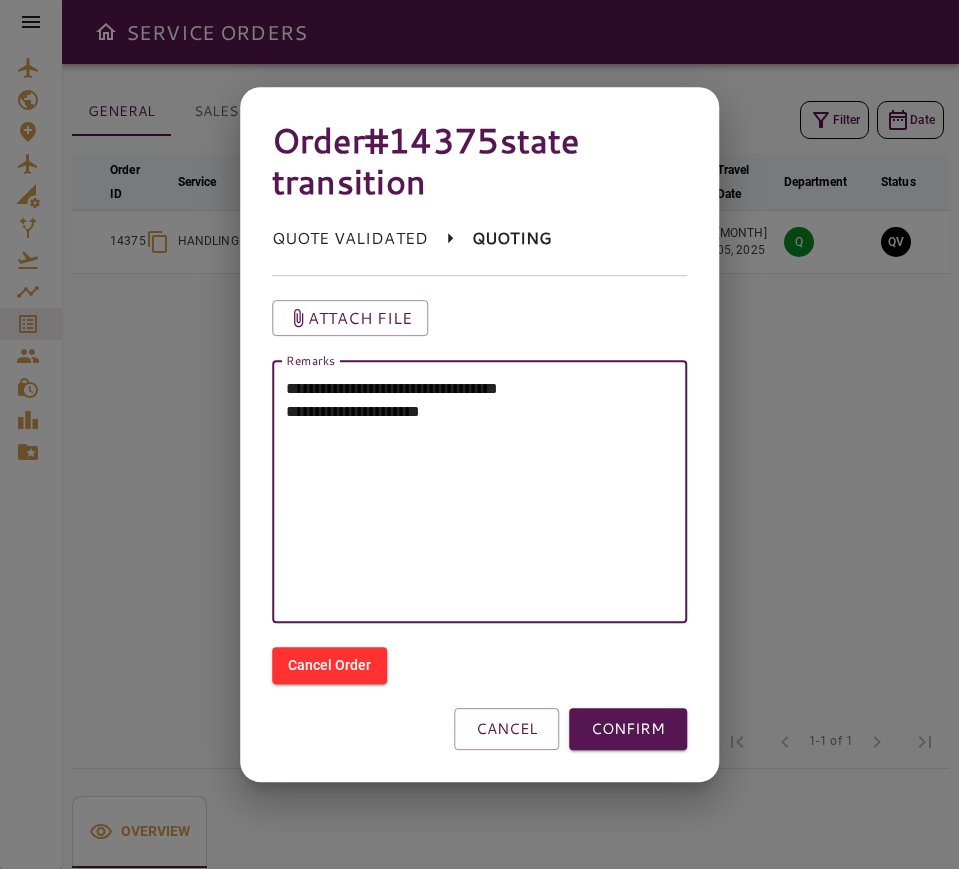 click on "**********" at bounding box center [480, 492] 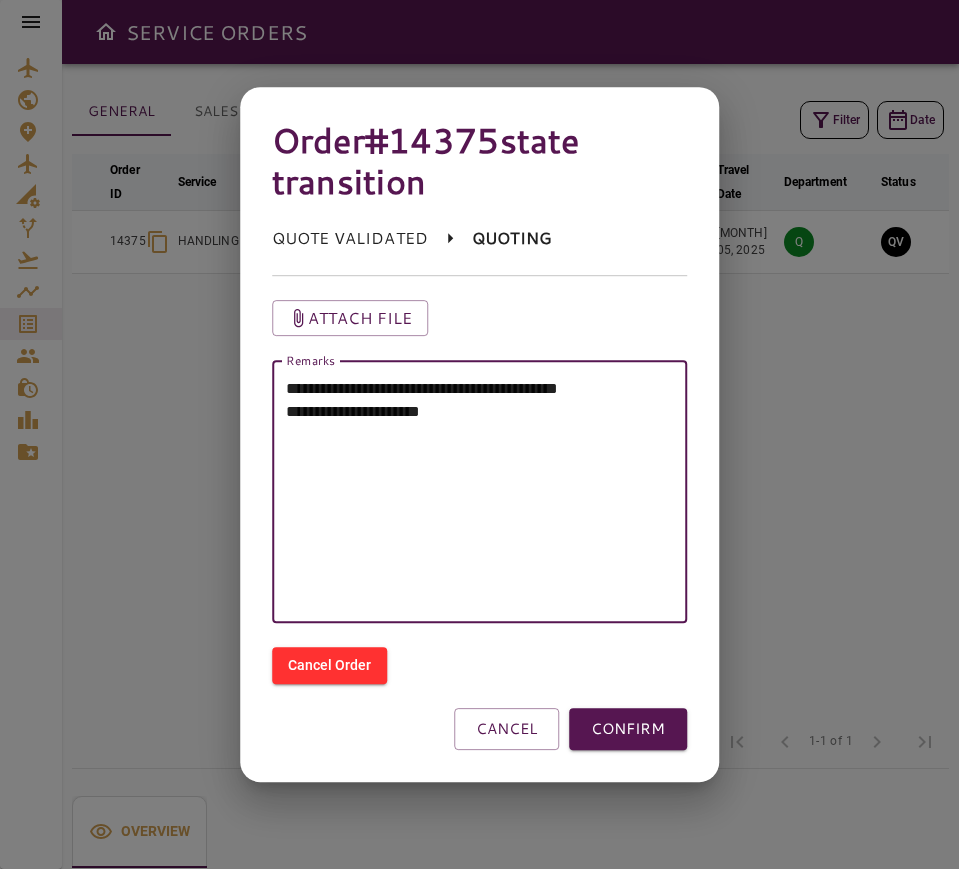 click on "**********" at bounding box center [480, 492] 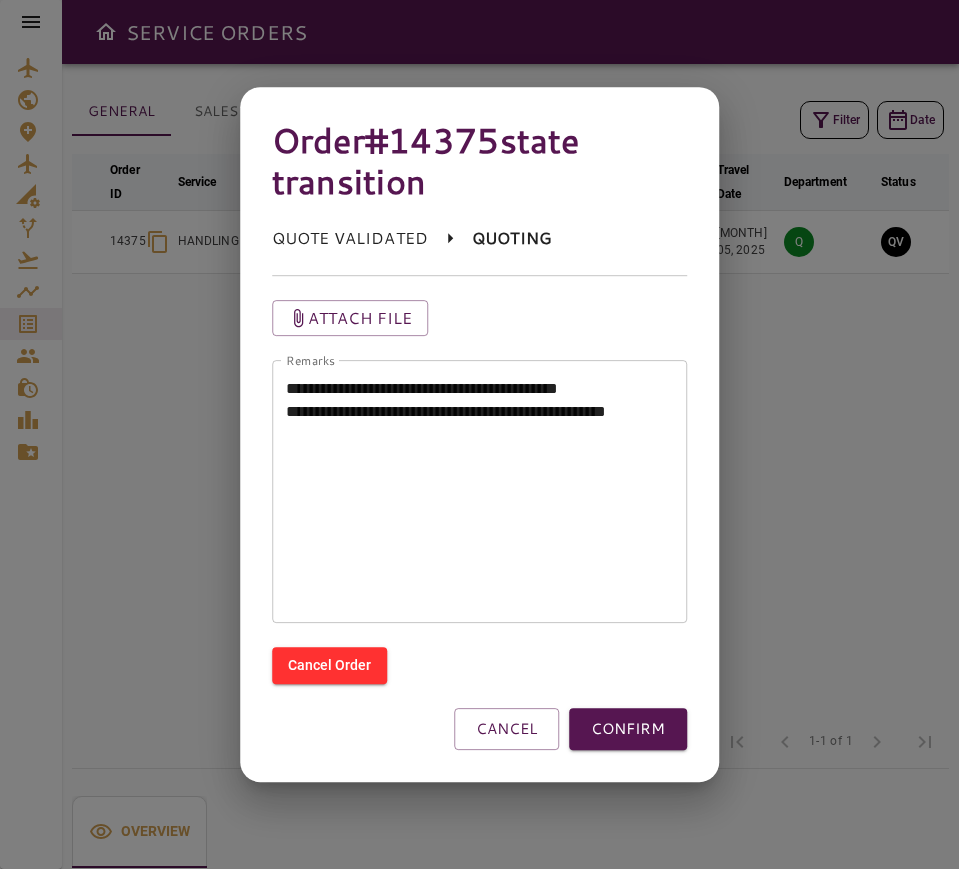 click on "**********" at bounding box center [480, 492] 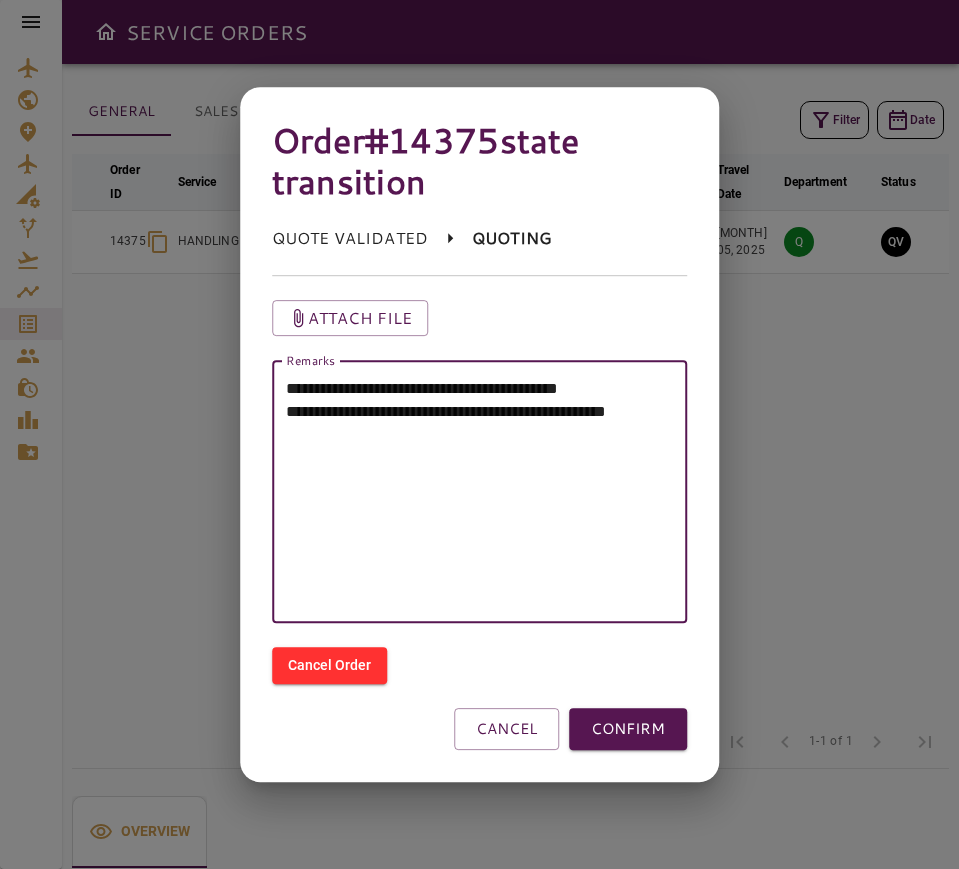 click on "**********" at bounding box center (480, 492) 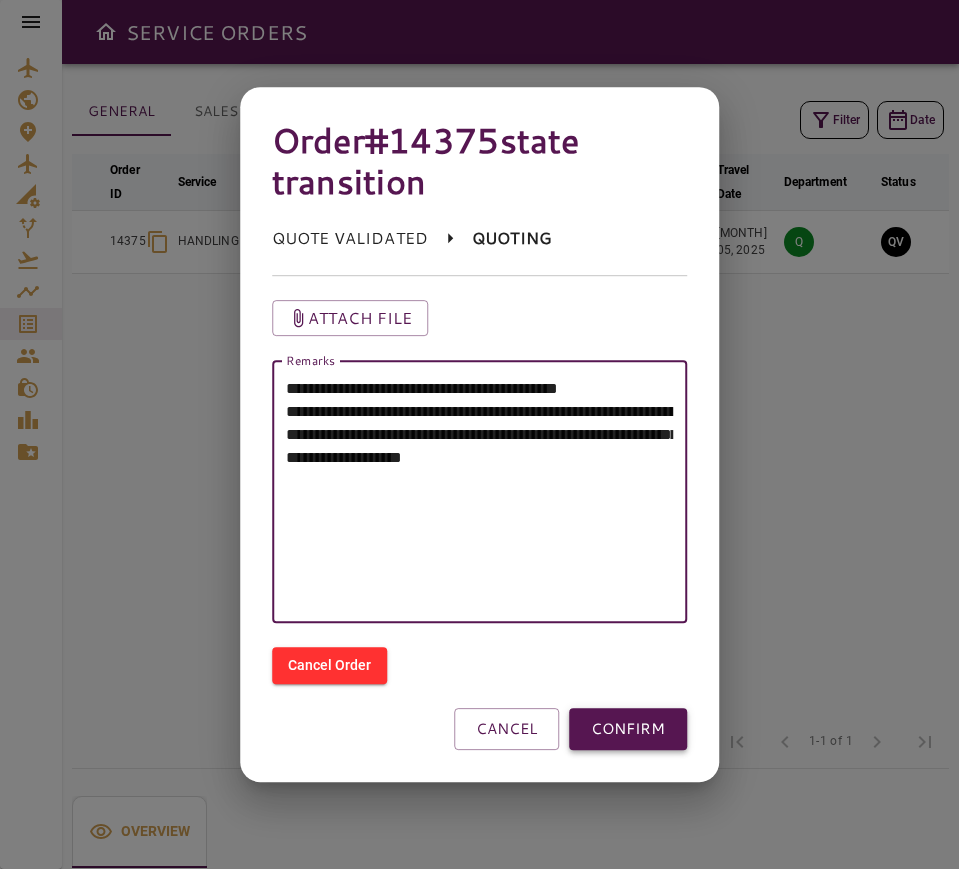 type on "**********" 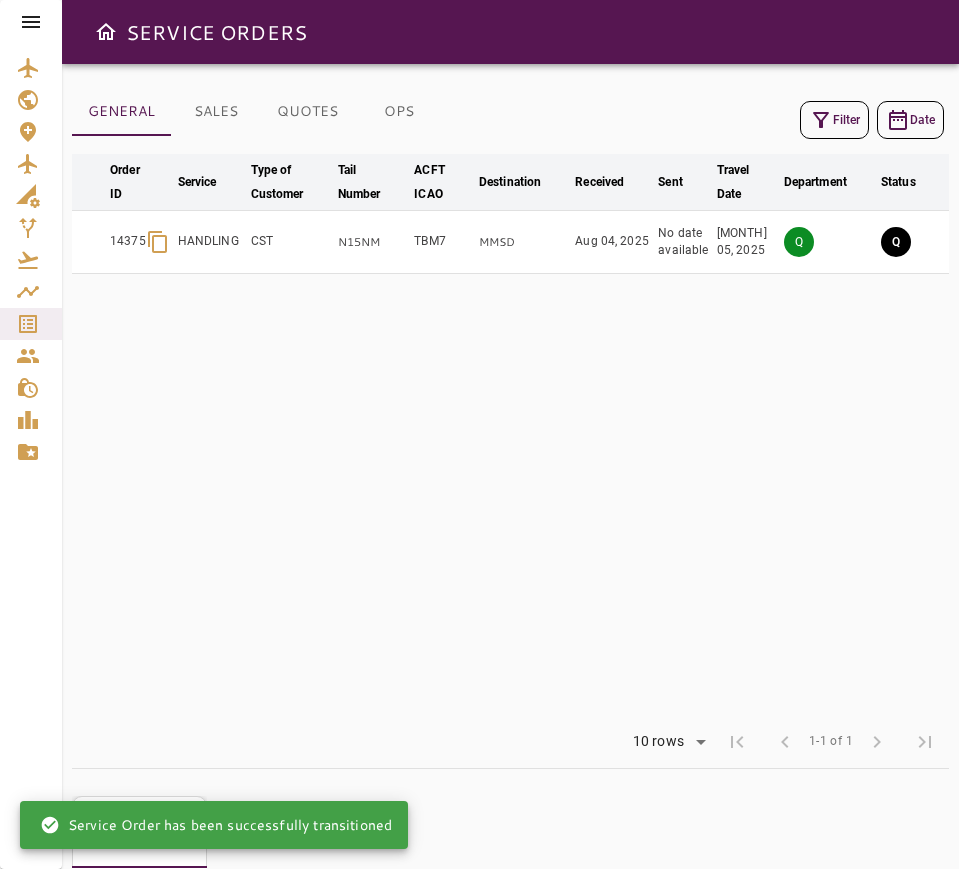 drag, startPoint x: 576, startPoint y: 711, endPoint x: 841, endPoint y: 704, distance: 265.09244 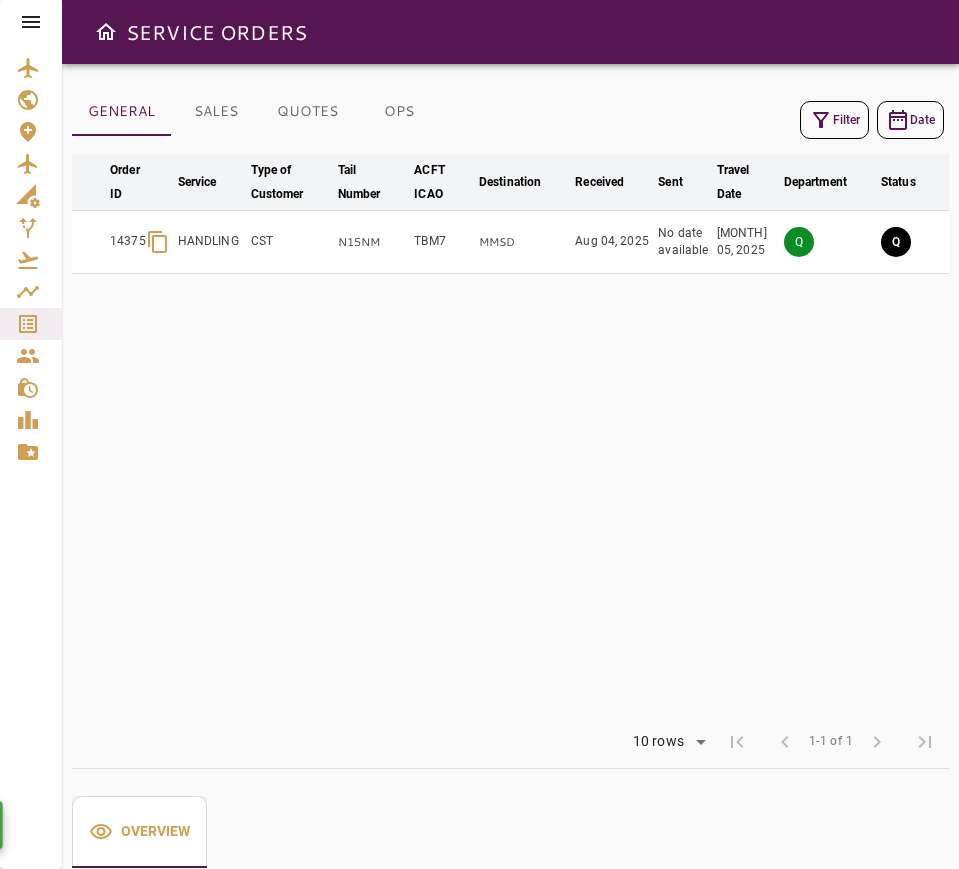 drag, startPoint x: 721, startPoint y: 714, endPoint x: 871, endPoint y: 704, distance: 150.33296 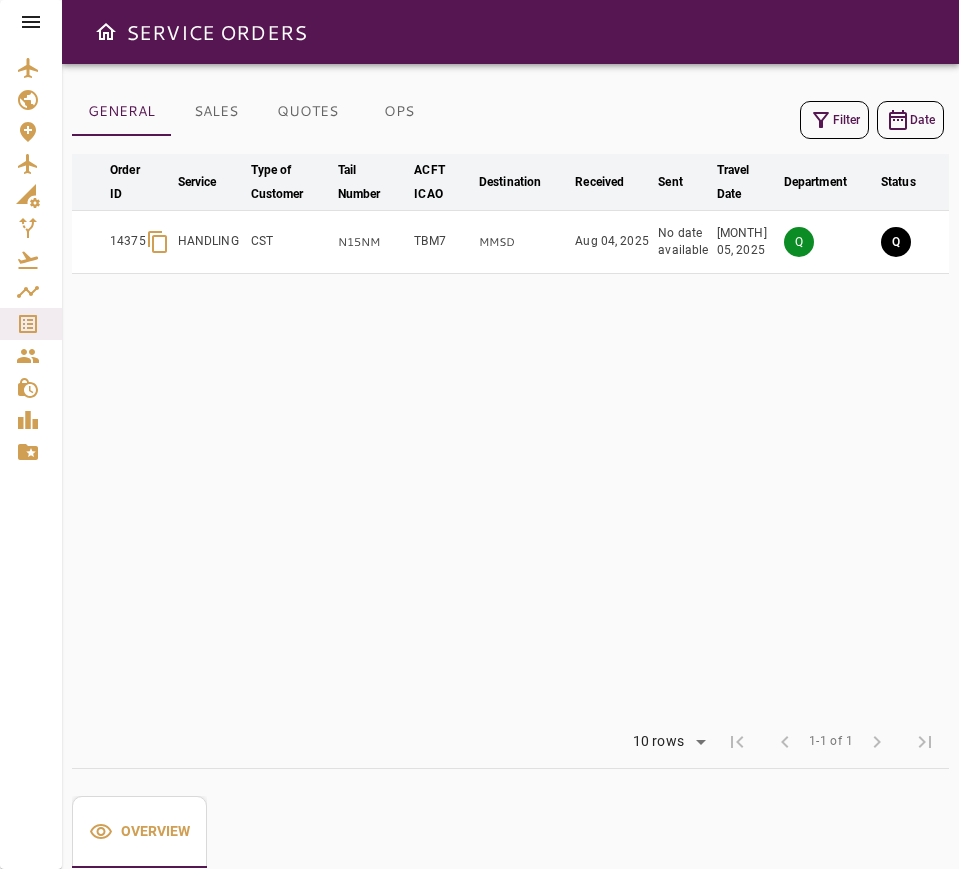 click on "arrow_downward Order ID arrow_downward Service arrow_downward Type of Customer arrow_downward Tail Number arrow_downward ACFT ICAO arrow_downward Destination arrow_downward Received arrow_downward Sent arrow_downward Travel Date arrow_downward Department arrow_downward Status arrow_downward Contact Name arrow_downward Deadline arrow_downward Actions 14375 HANDLING CST N15NM TBM7 MMSD Aug 04, 2025 No date available Dec 05, 2025 Q Q Gina Riley Dec 03, 2025" at bounding box center (617, 435) 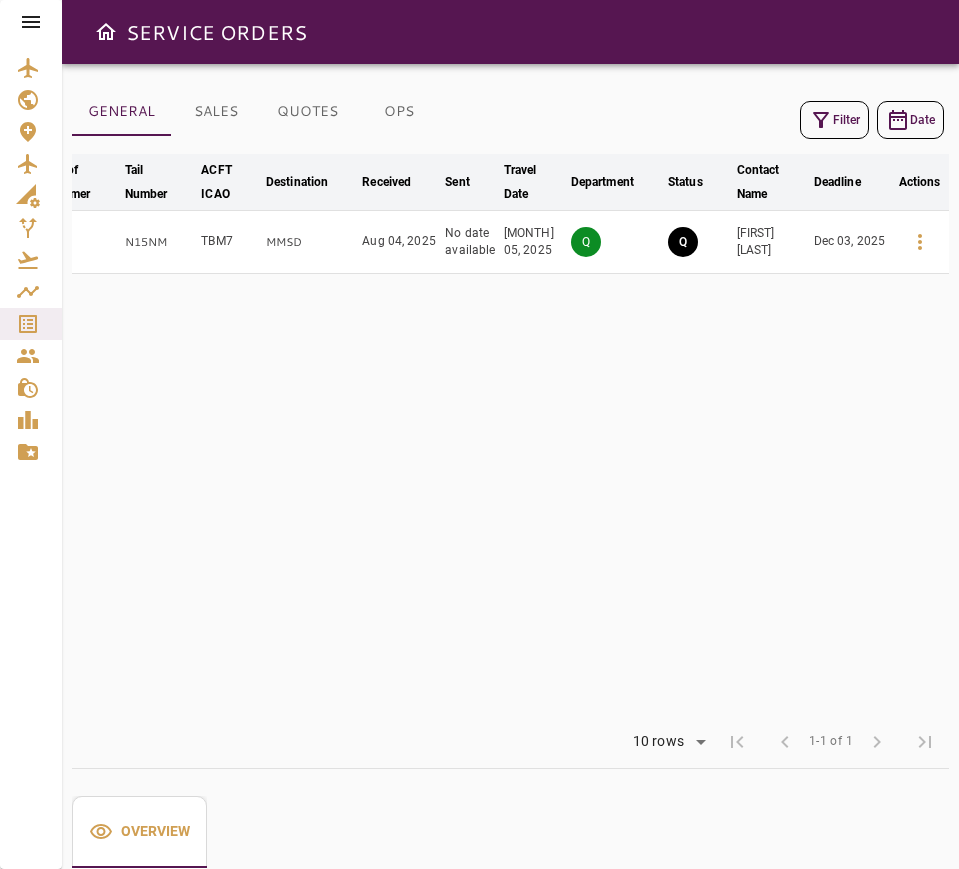 click 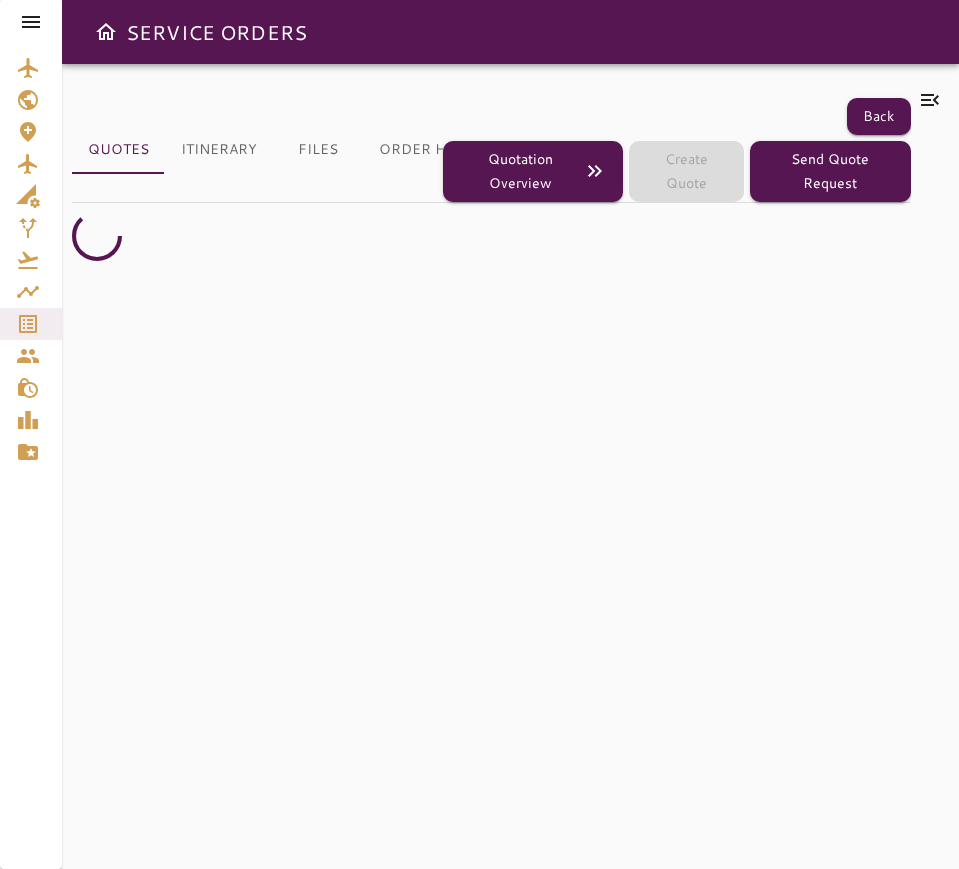 click 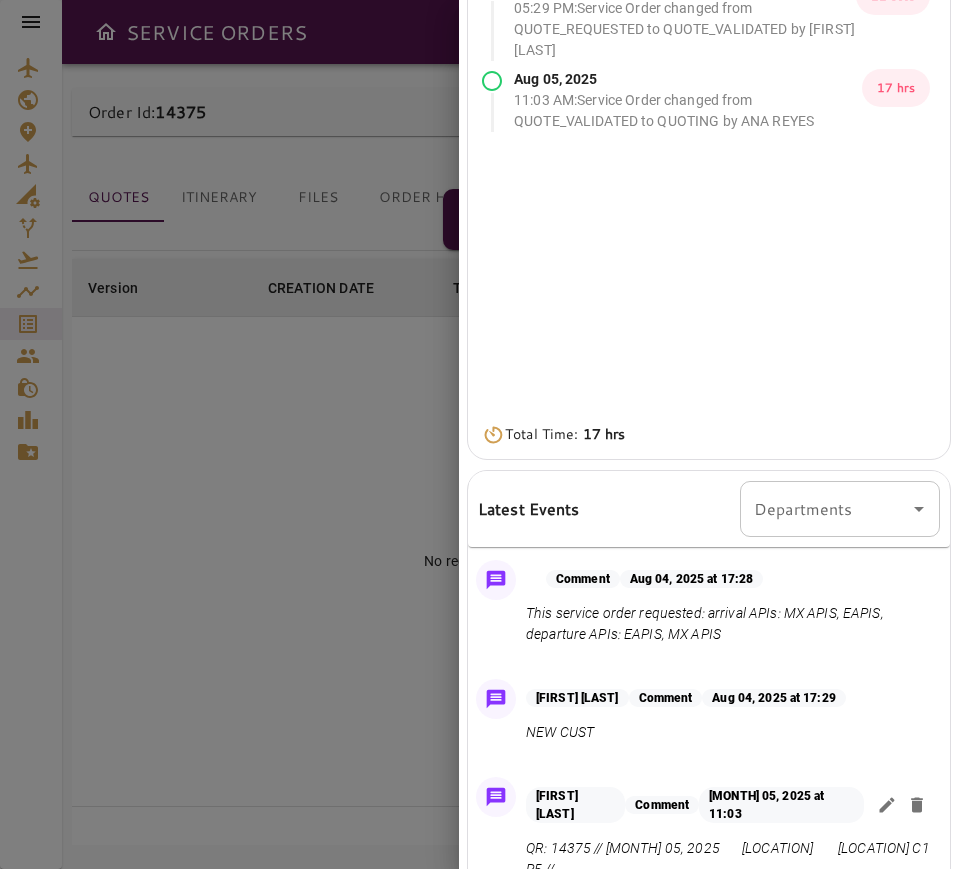scroll, scrollTop: 302, scrollLeft: 0, axis: vertical 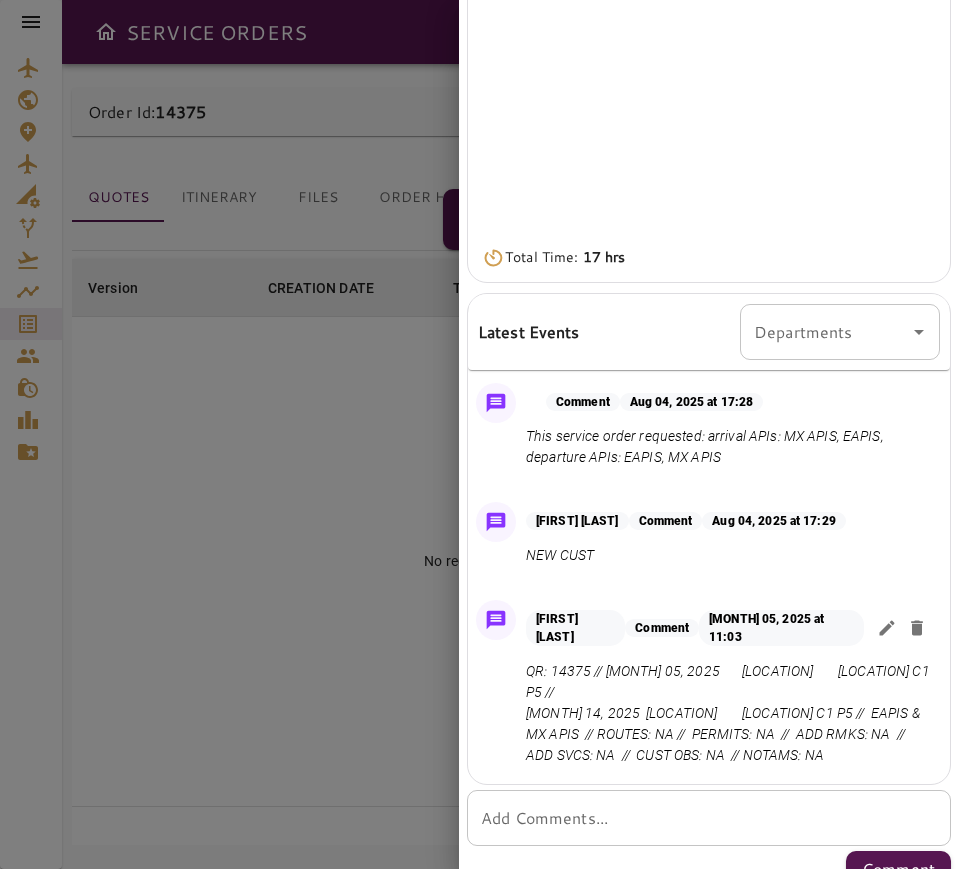 click on "QR: 14375 // Dec 05, 2025	KELP	MMSD C1 P5 //
Dec 14, 2025	MMSD	KELP C1 P5 //  EAPIS & MX APIS  // ROUTES: NA //  PERMITS: NA  //  ADD RMKS: NA  //  ADD SVCS: NA  //  CUST OBS: NA  // NOTAMS: NA" at bounding box center (729, 713) 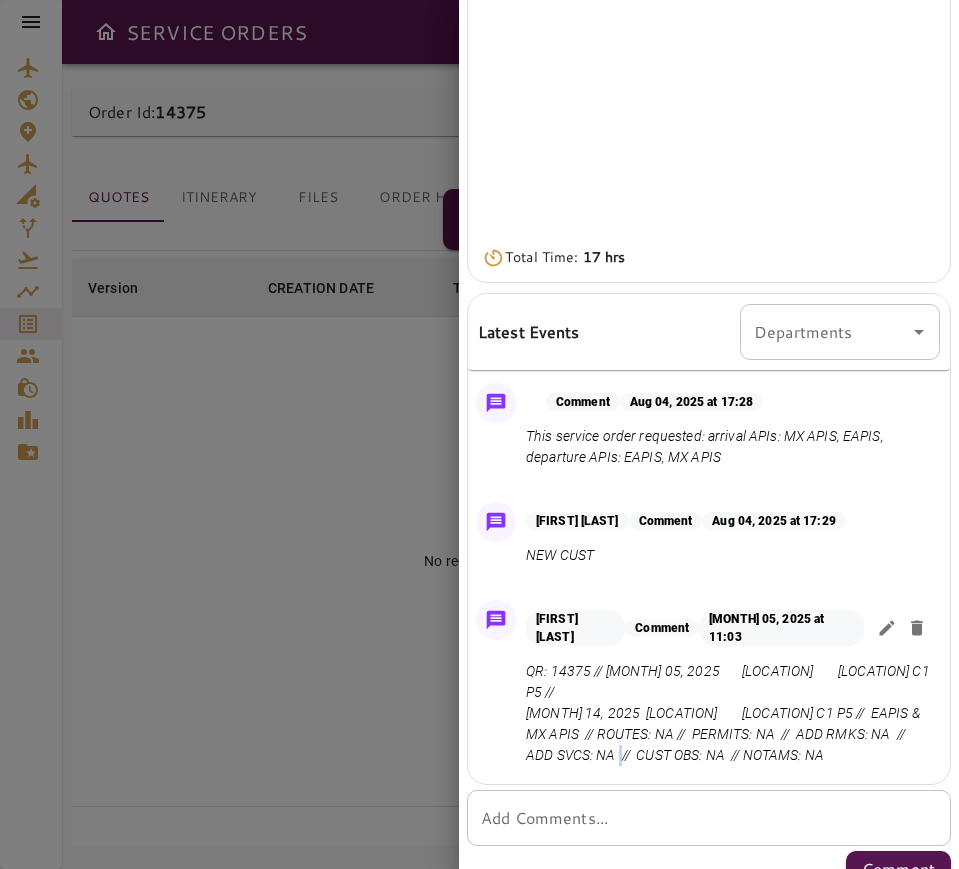 click on "QR: 14375 // Dec 05, 2025	KELP	MMSD C1 P5 //
Dec 14, 2025	MMSD	KELP C1 P5 //  EAPIS & MX APIS  // ROUTES: NA //  PERMITS: NA  //  ADD RMKS: NA  //  ADD SVCS: NA  //  CUST OBS: NA  // NOTAMS: NA" at bounding box center [729, 713] 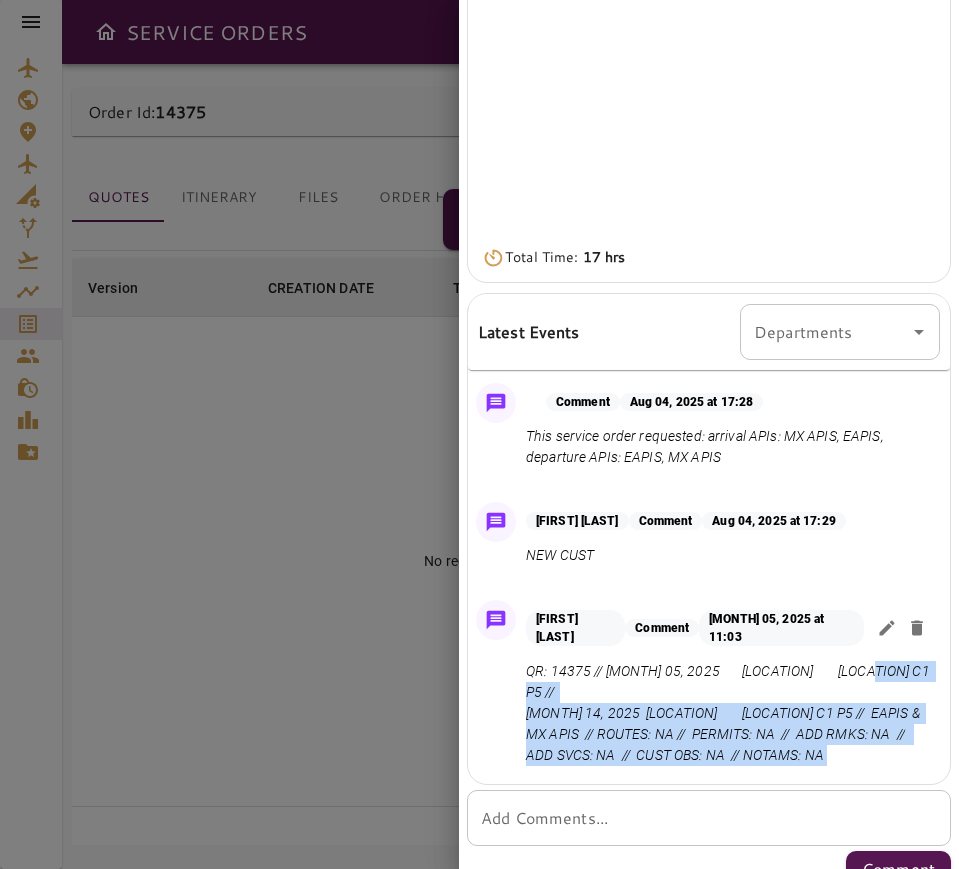 click on "QR: 14375 // Dec 05, 2025	KELP	MMSD C1 P5 //
Dec 14, 2025	MMSD	KELP C1 P5 //  EAPIS & MX APIS  // ROUTES: NA //  PERMITS: NA  //  ADD RMKS: NA  //  ADD SVCS: NA  //  CUST OBS: NA  // NOTAMS: NA" at bounding box center [729, 713] 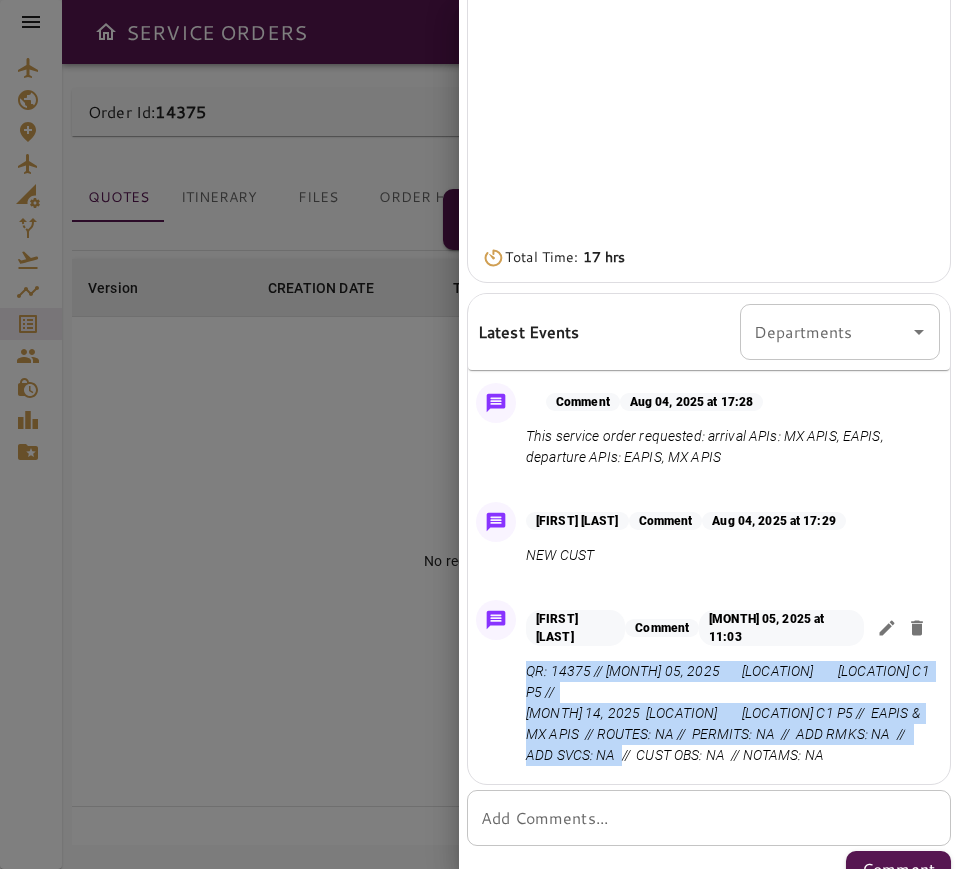 drag, startPoint x: 840, startPoint y: 729, endPoint x: 528, endPoint y: 670, distance: 317.52954 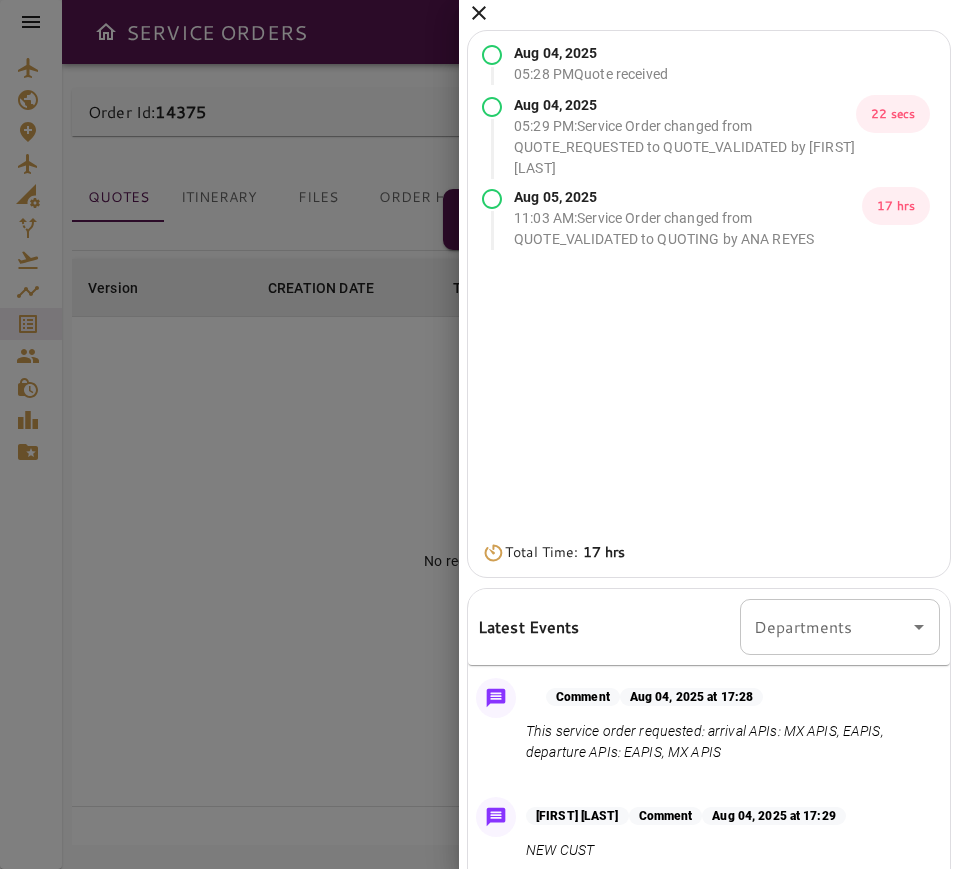 scroll, scrollTop: 0, scrollLeft: 0, axis: both 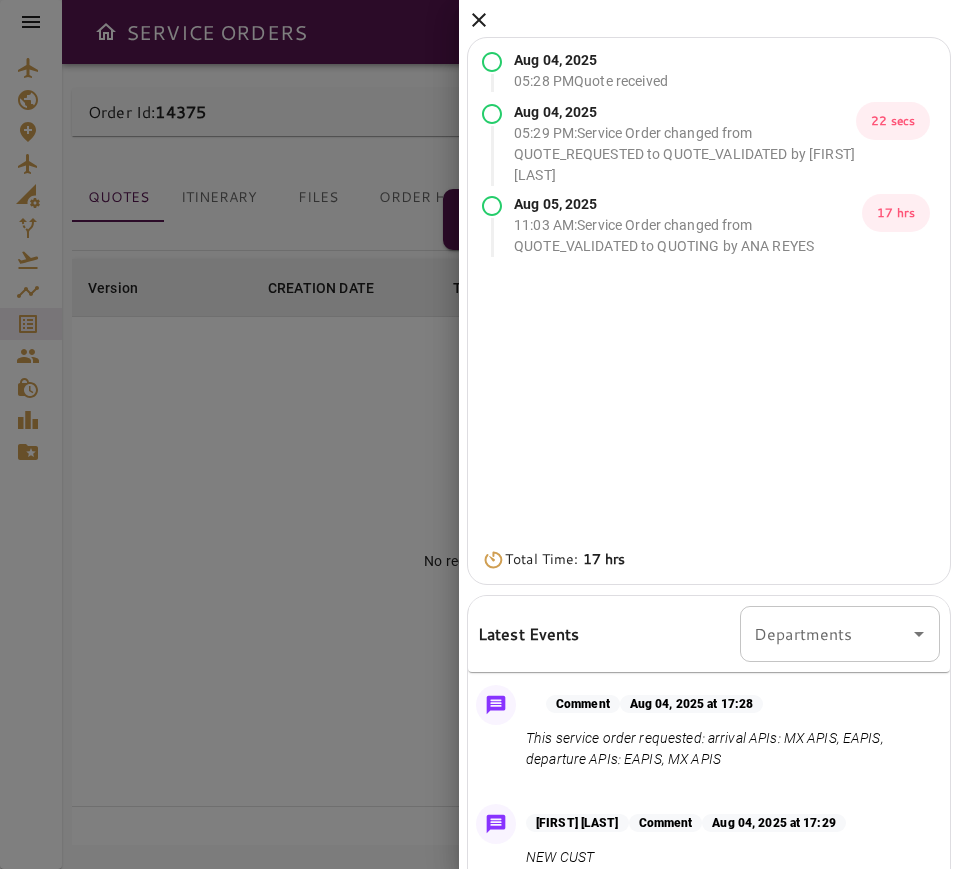 click 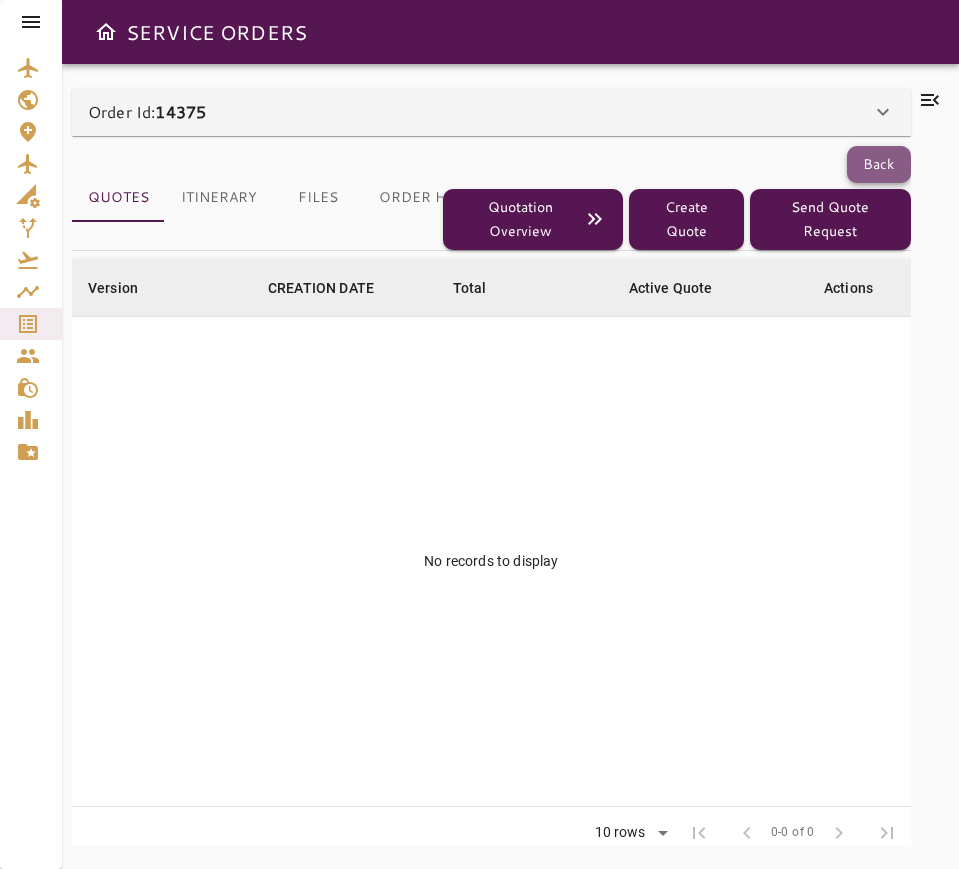 click on "Back" at bounding box center (879, 164) 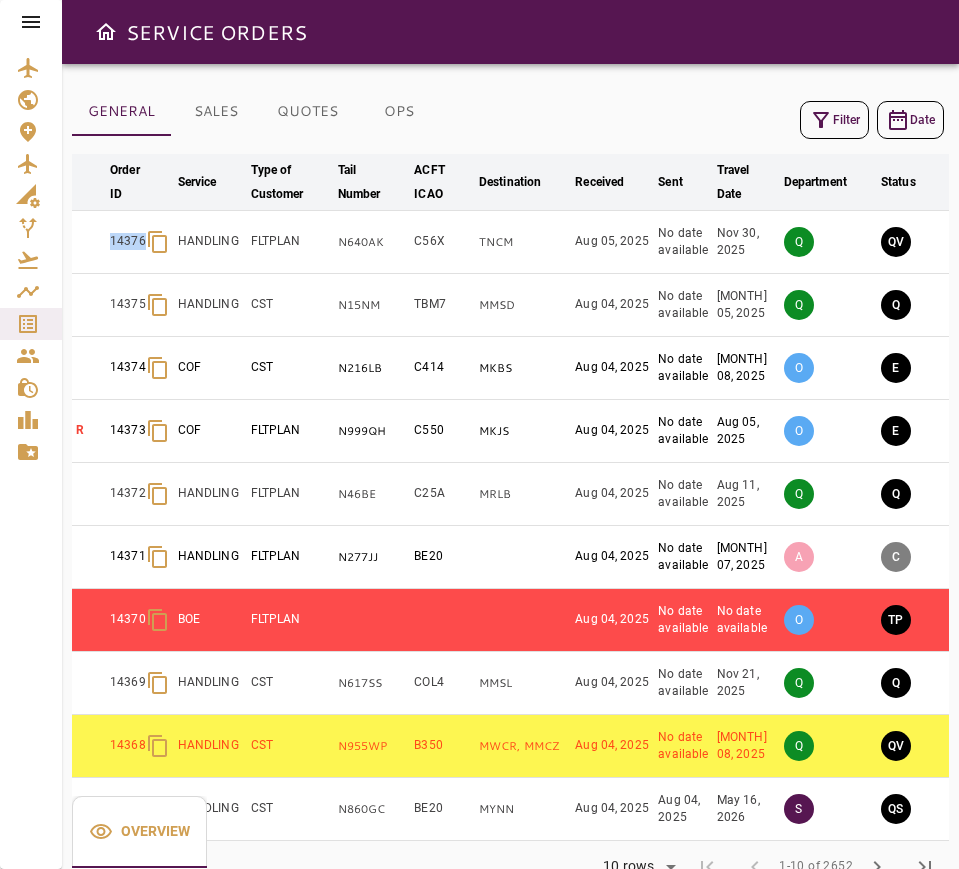 drag, startPoint x: 106, startPoint y: 237, endPoint x: 144, endPoint y: 244, distance: 38.63936 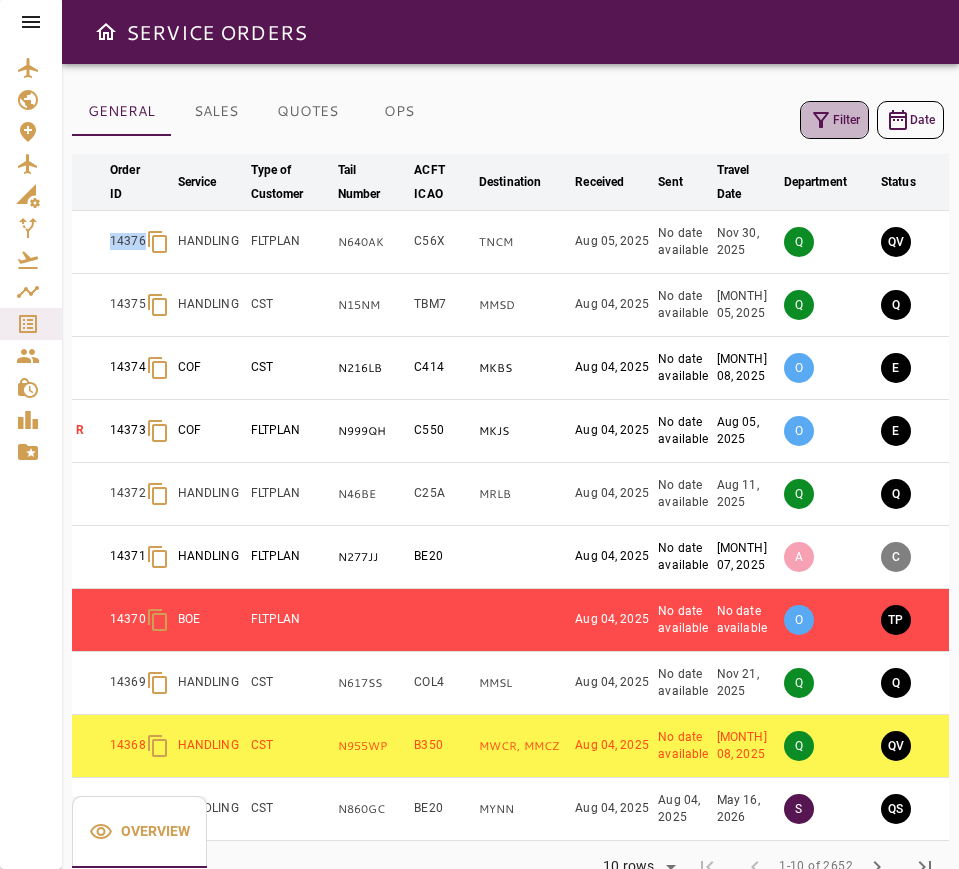 click on "Filter" at bounding box center [834, 120] 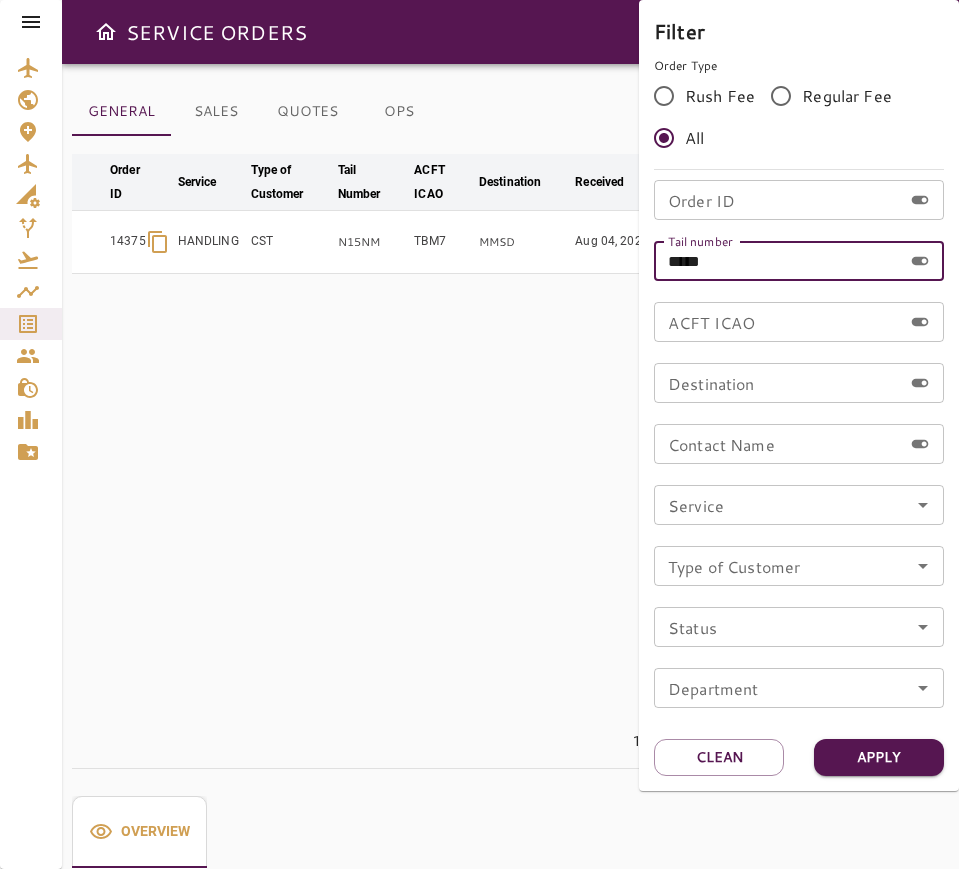 drag, startPoint x: 709, startPoint y: 263, endPoint x: 492, endPoint y: 261, distance: 217.00922 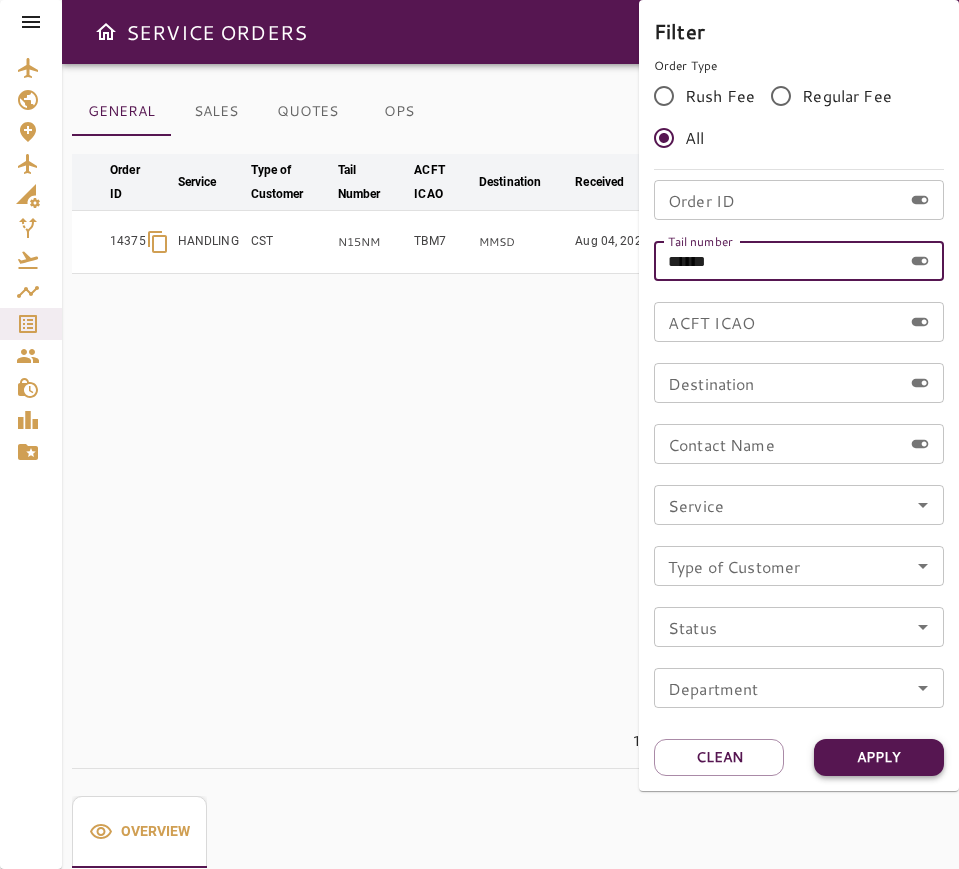 type on "******" 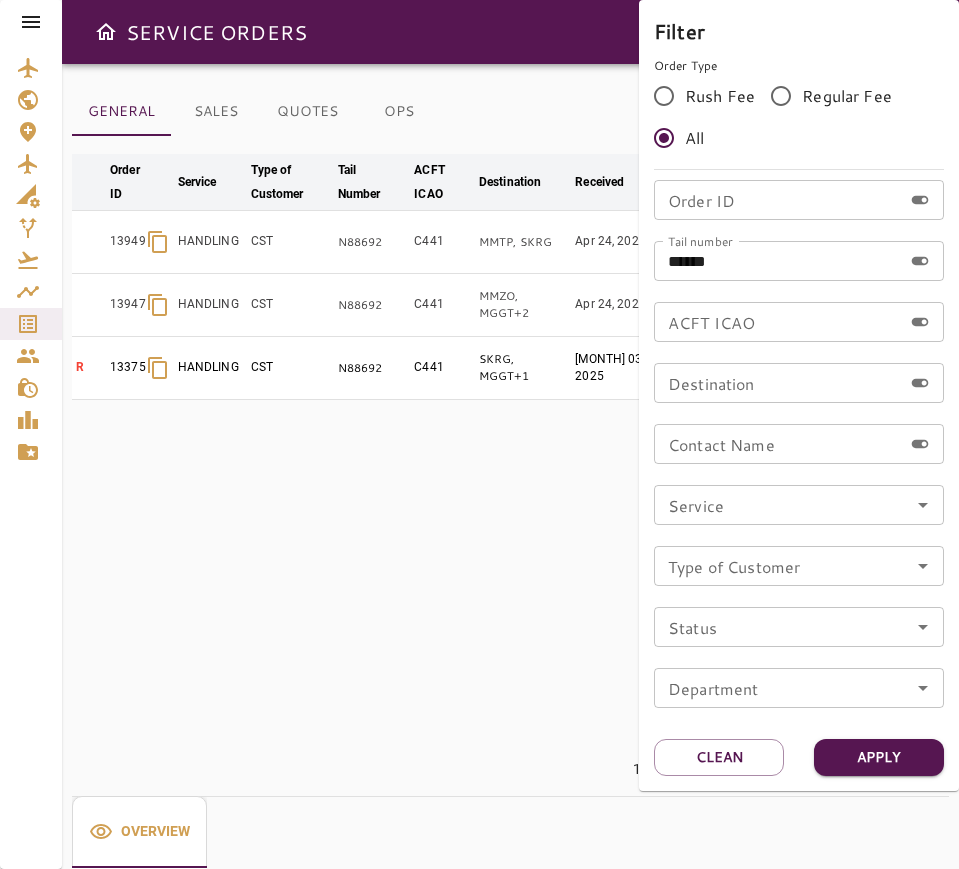 click at bounding box center [479, 434] 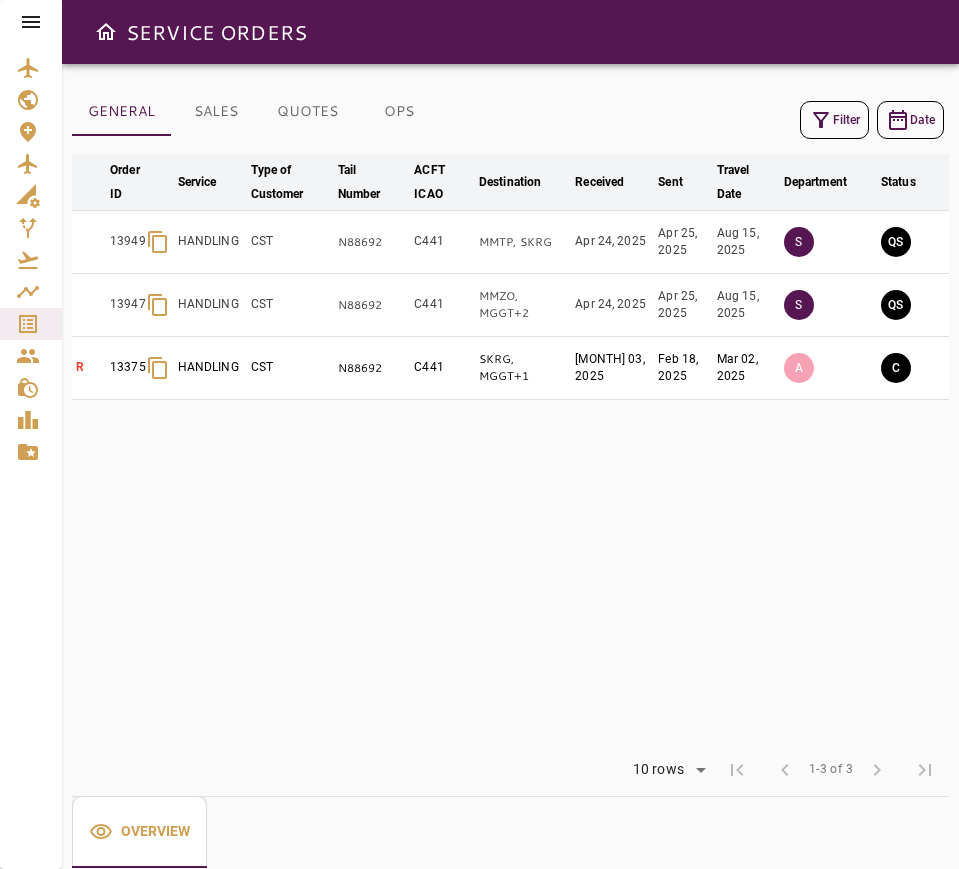 scroll, scrollTop: 0, scrollLeft: 105, axis: horizontal 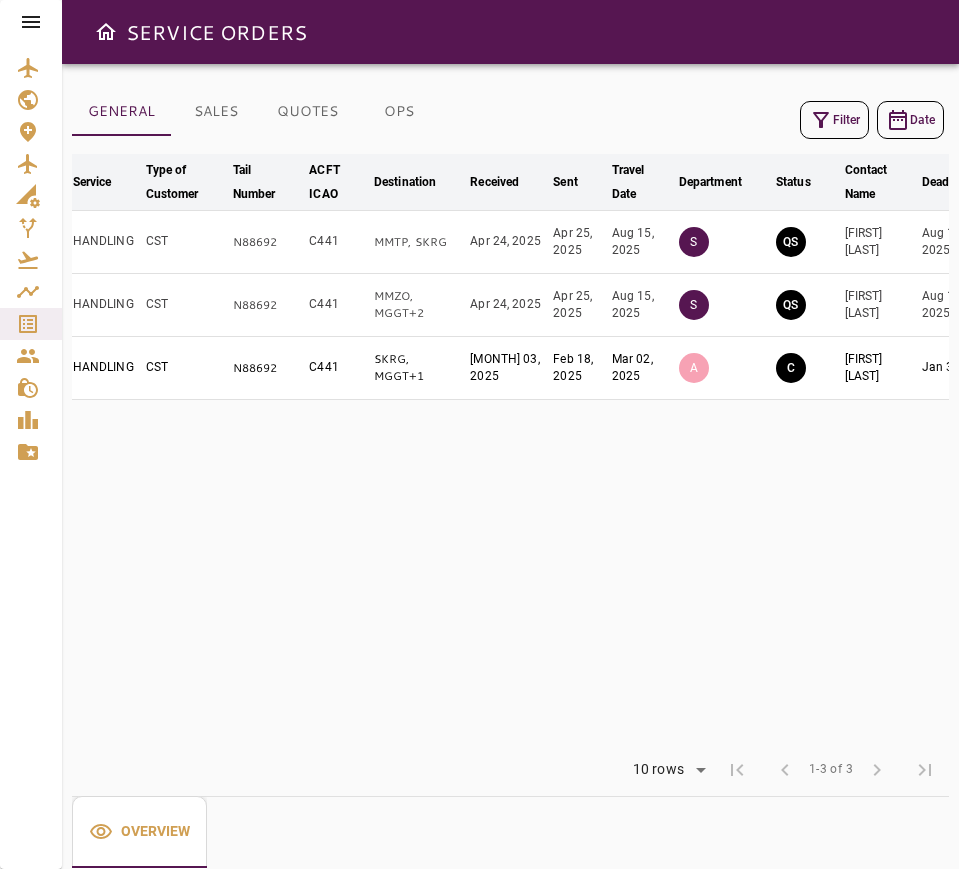 click on "Rows per page: 10 rows  ** 1-3 of 3 first_page chevron_left 1-3 of 3 chevron_right last_page" at bounding box center [510, 770] 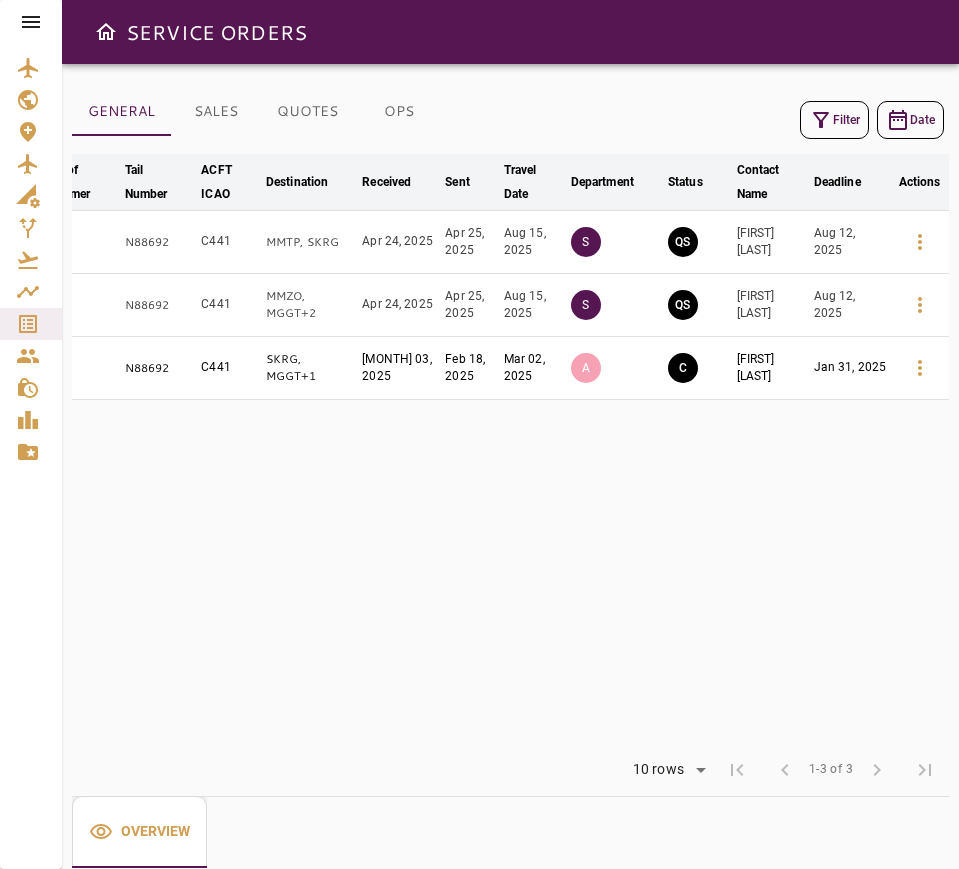scroll, scrollTop: 0, scrollLeft: 223, axis: horizontal 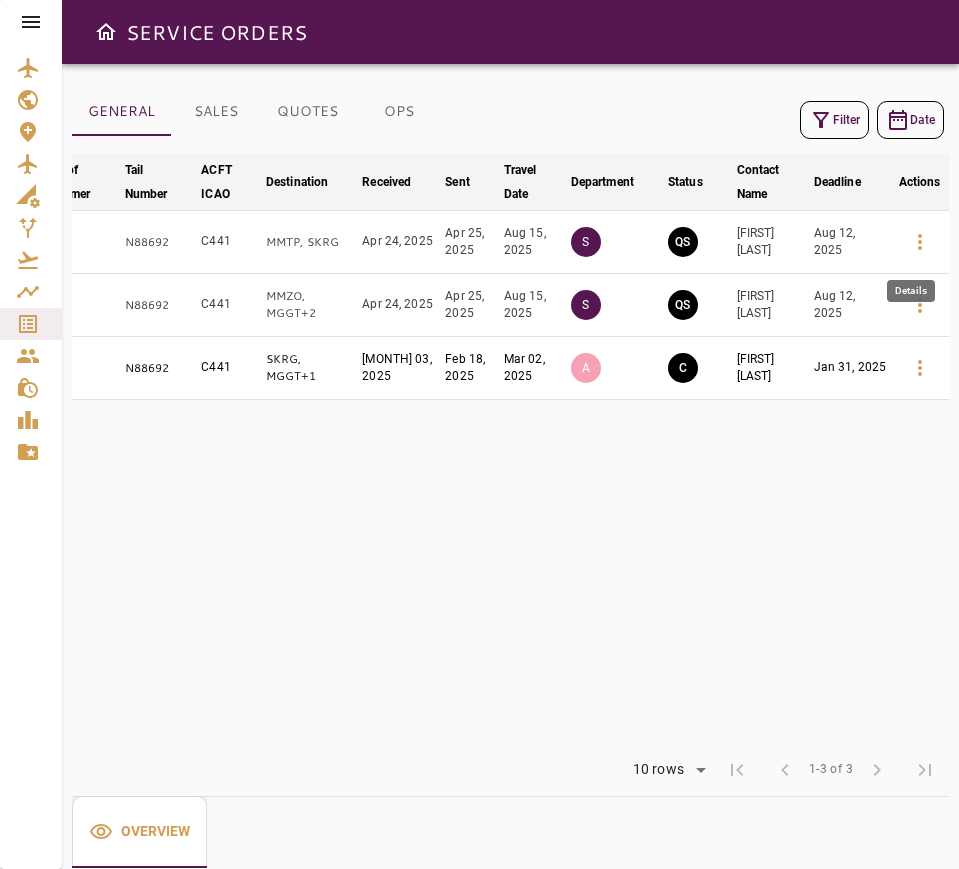 click at bounding box center [920, 242] 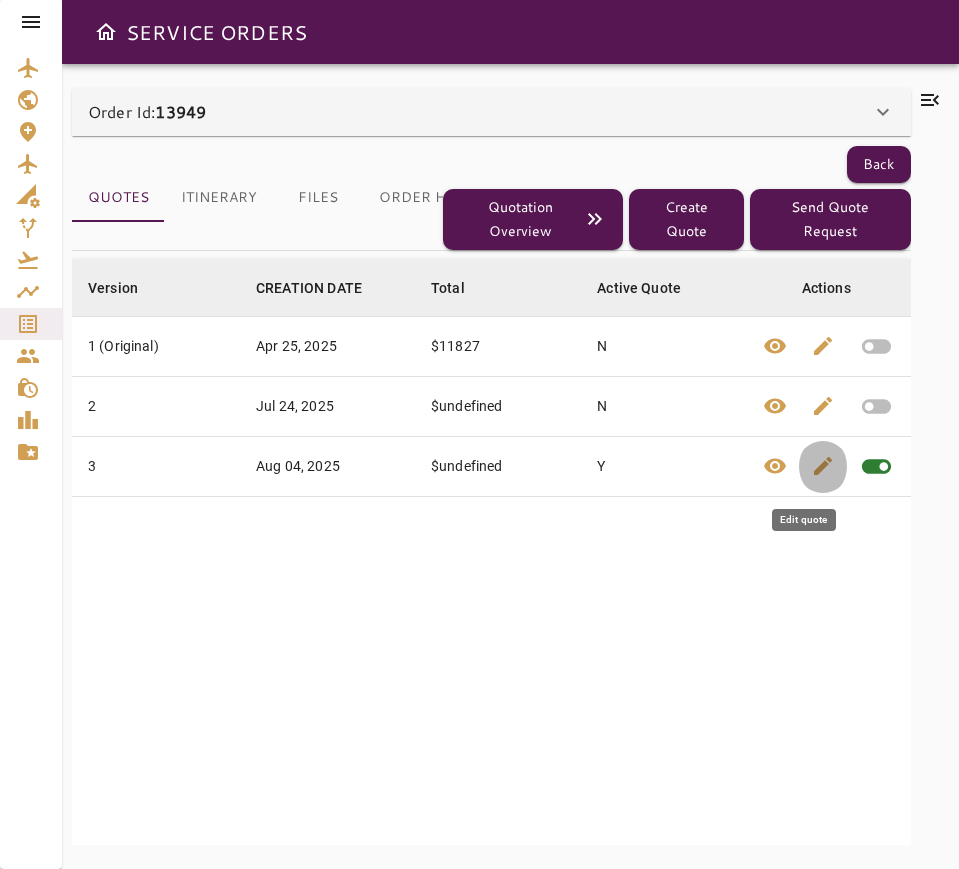 click on "edit" at bounding box center (823, 466) 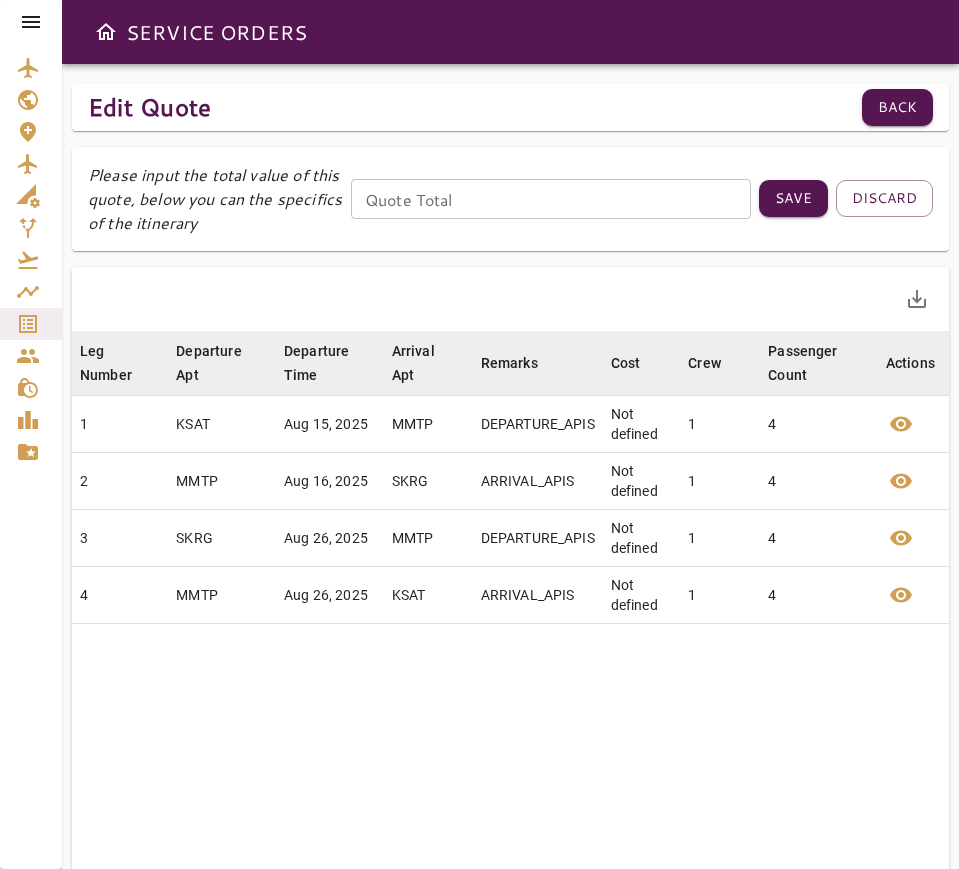 scroll, scrollTop: 0, scrollLeft: 0, axis: both 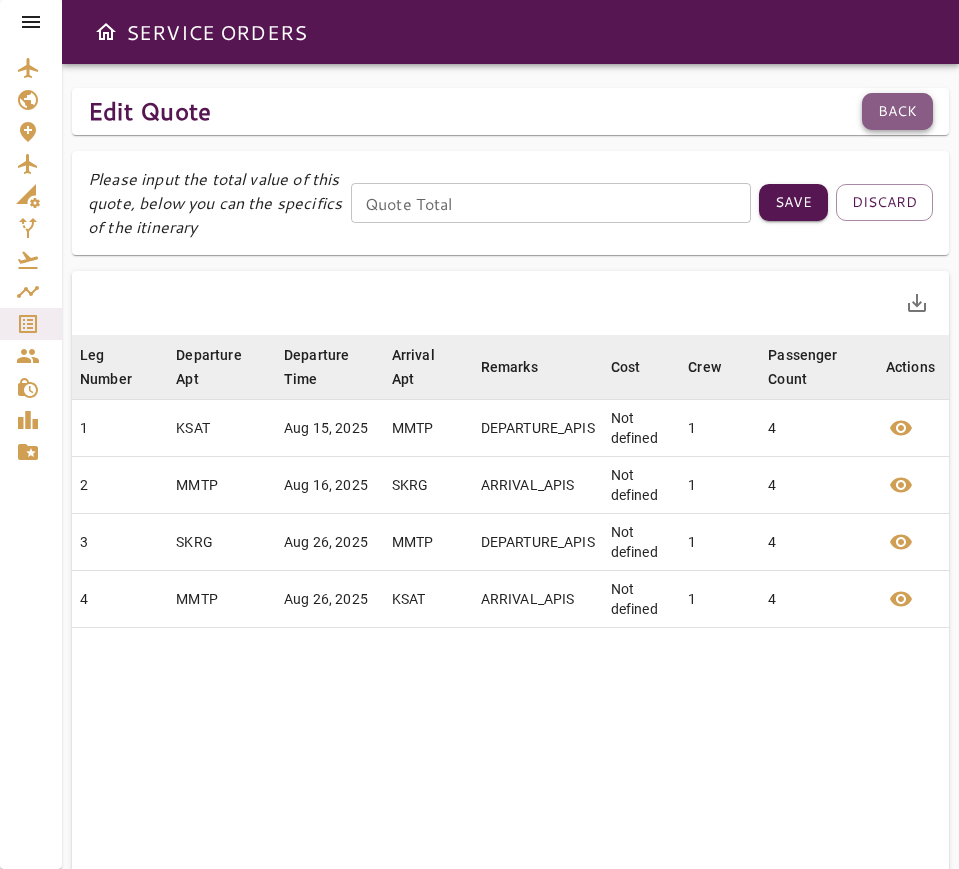 click on "Back" at bounding box center [897, 111] 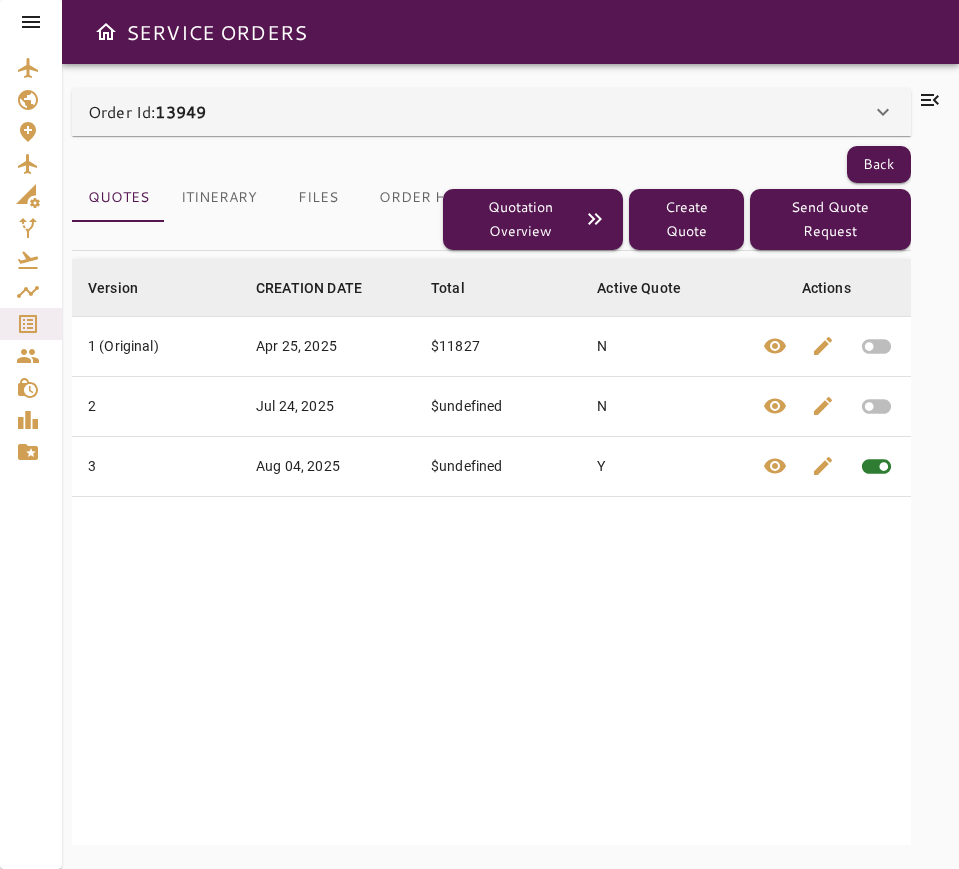 click on "Itinerary" at bounding box center [219, 198] 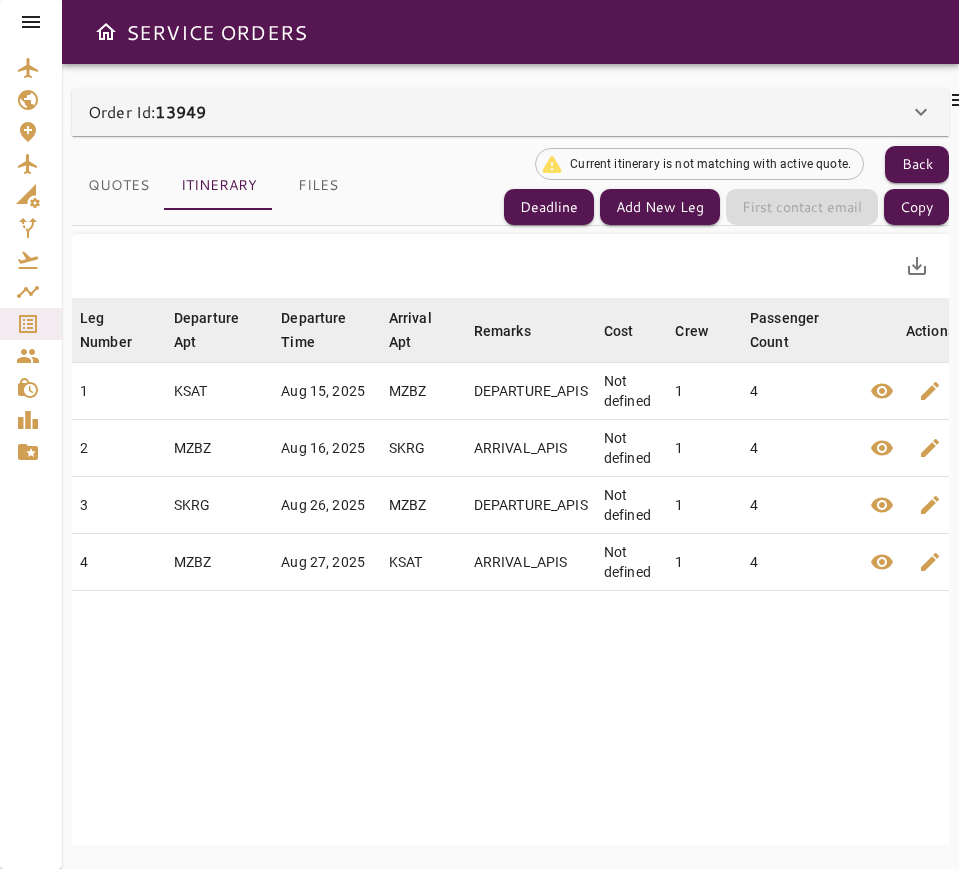 scroll, scrollTop: 102, scrollLeft: 0, axis: vertical 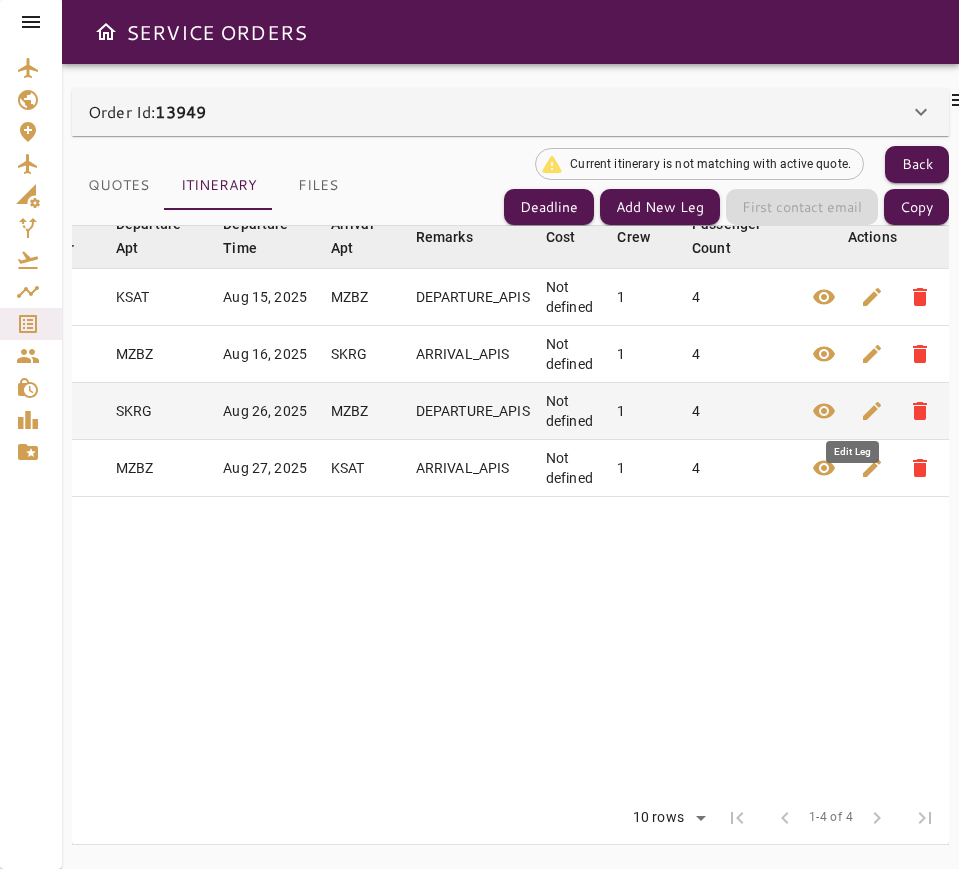 click on "edit" at bounding box center [872, 411] 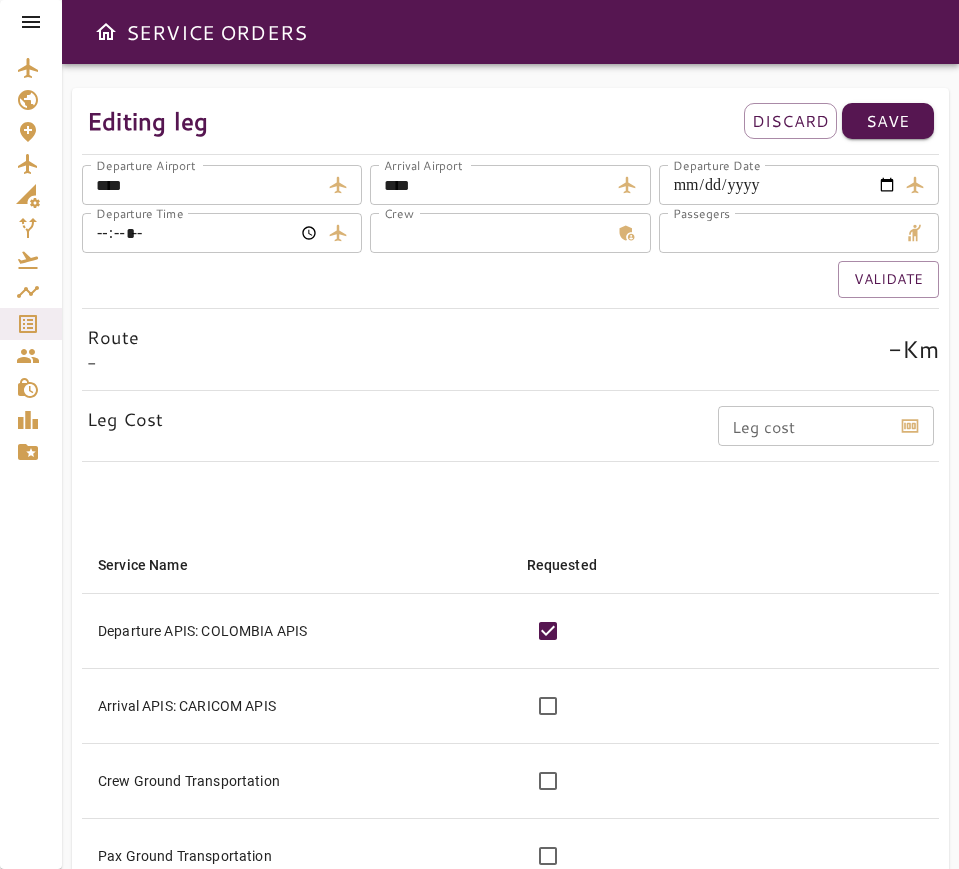 click on "****" at bounding box center [489, 185] 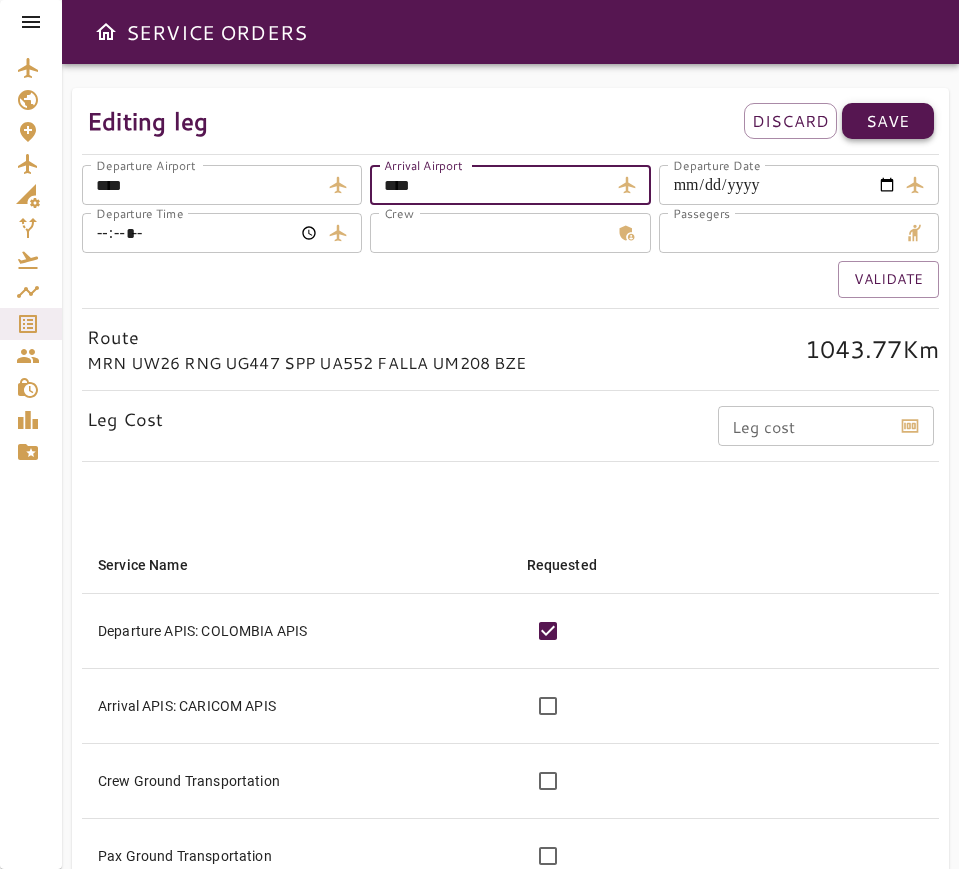 type on "****" 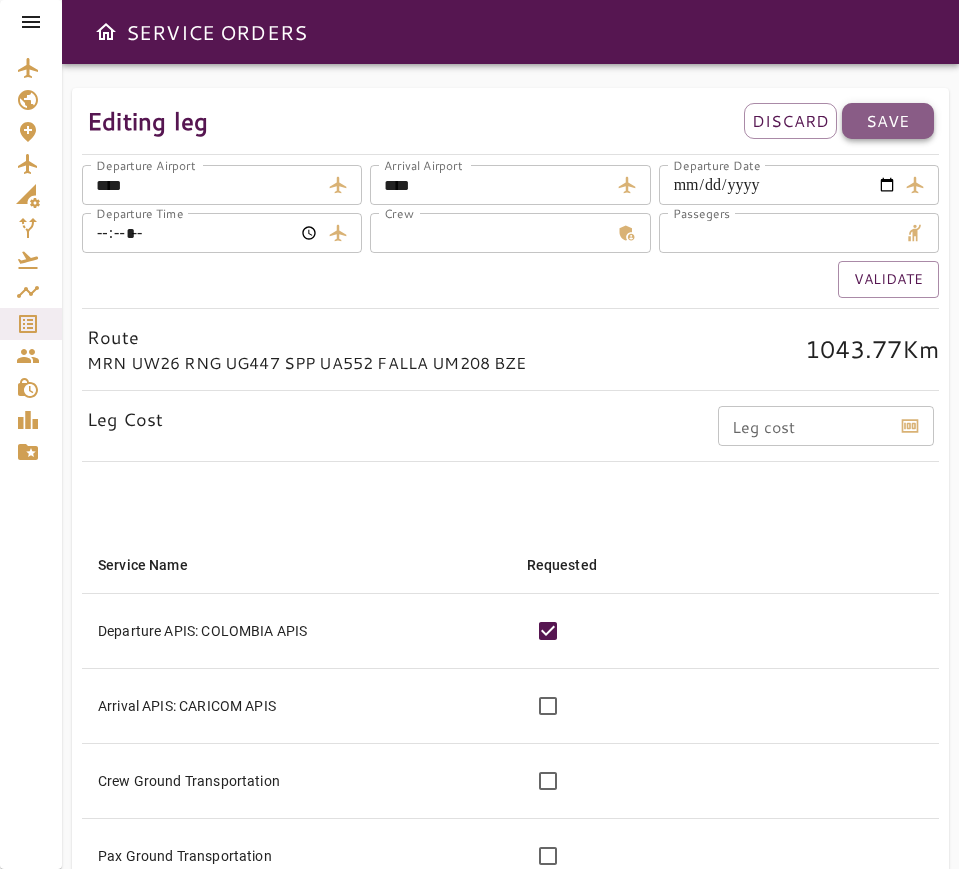 click on "Save" at bounding box center (888, 121) 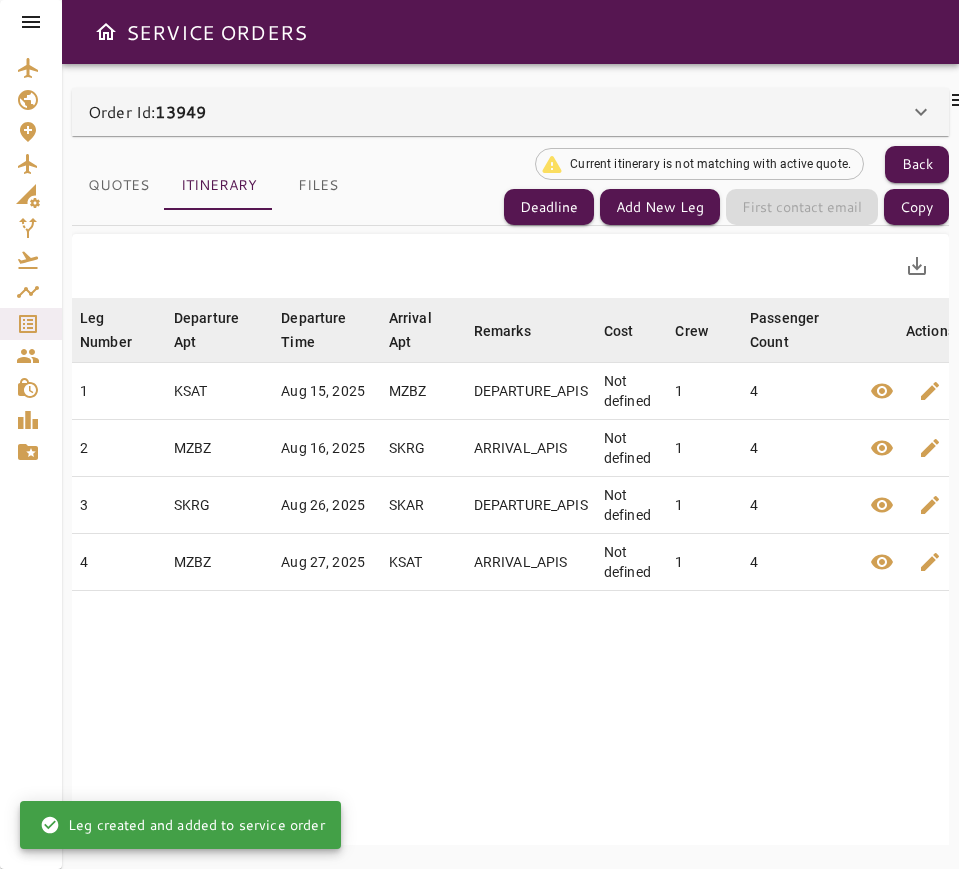 click on "Leg Number arrow_downward Departure Apt arrow_downward Departure Time arrow_downward Arrival Apt arrow_downward Remarks arrow_downward Cost arrow_downward Crew arrow_downward Passenger Count arrow_downward Actions 1 KSAT Aug 15, 2025 MZBZ DEPARTURE_APIS Not defined 1 4 edit delete 2 MZBZ Aug 16, 2025 SKRG ARRIVAL_APIS Not defined 1 4 edit delete 3 SKRG Aug 26, 2025 SKAR DEPARTURE_APIS Not defined 1 4 edit delete 4 MZBZ Aug 27, 2025 KSAT ARRIVAL_APIS Not defined 1 4 edit delete" at bounding box center [539, 592] 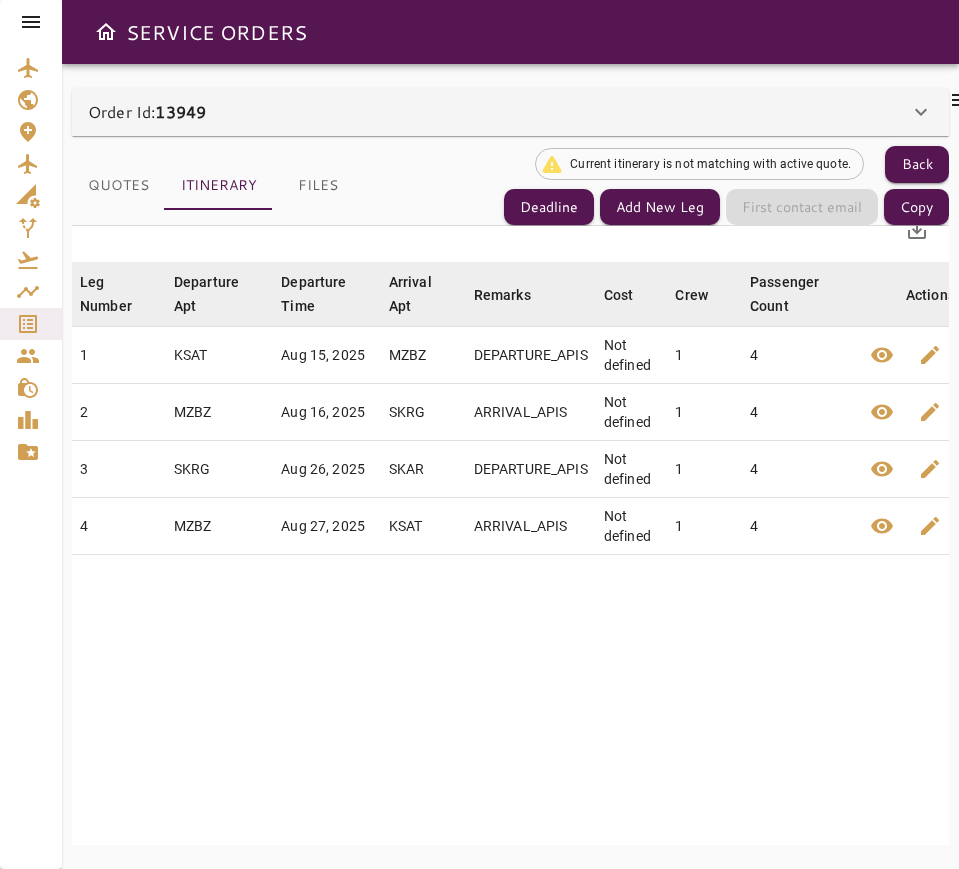 scroll, scrollTop: 0, scrollLeft: 0, axis: both 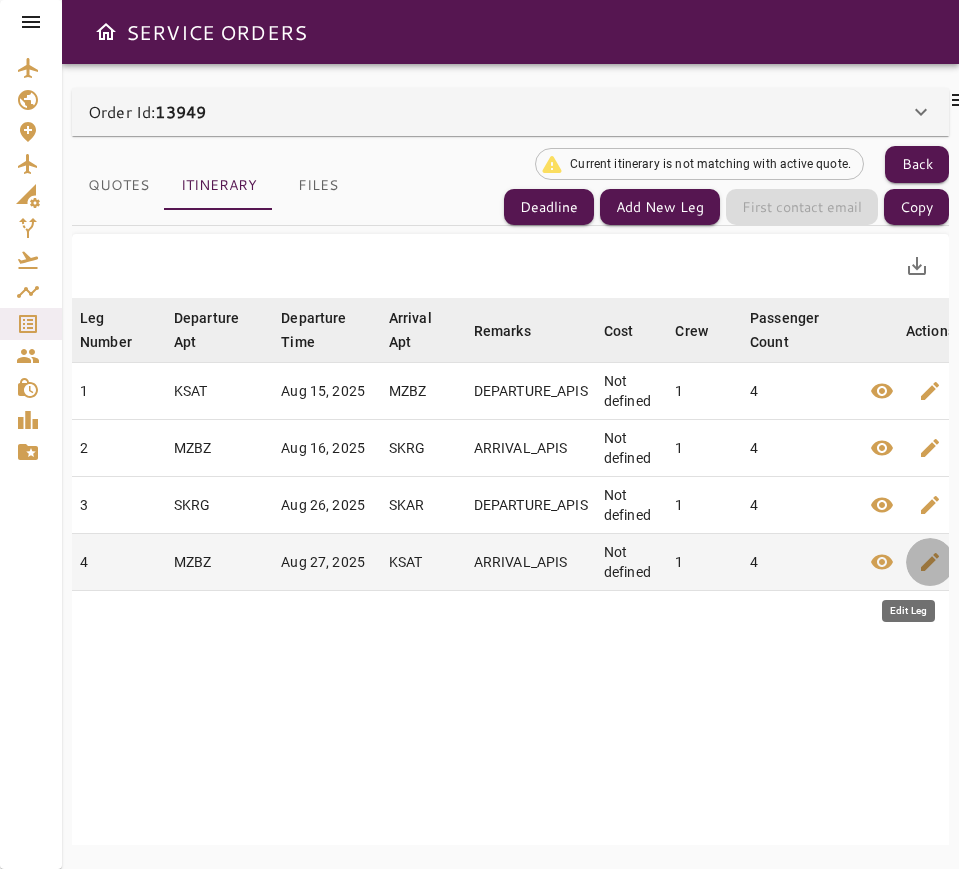 click on "edit" at bounding box center (930, 562) 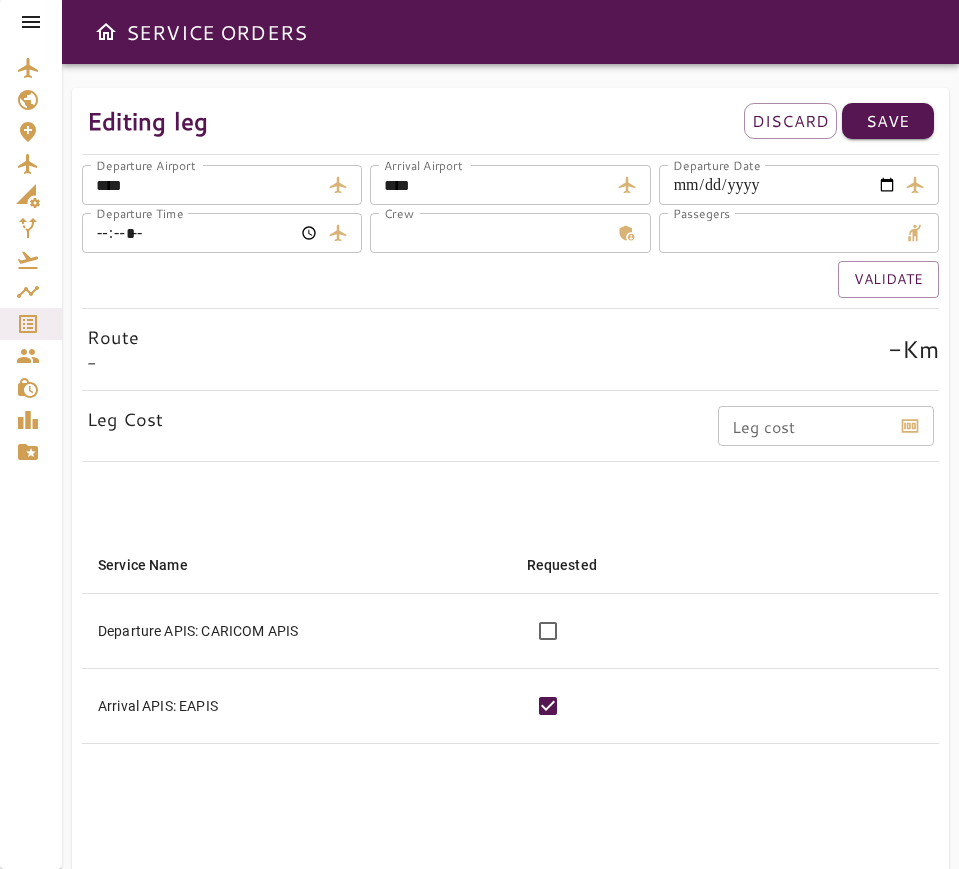 click on "****" at bounding box center (201, 185) 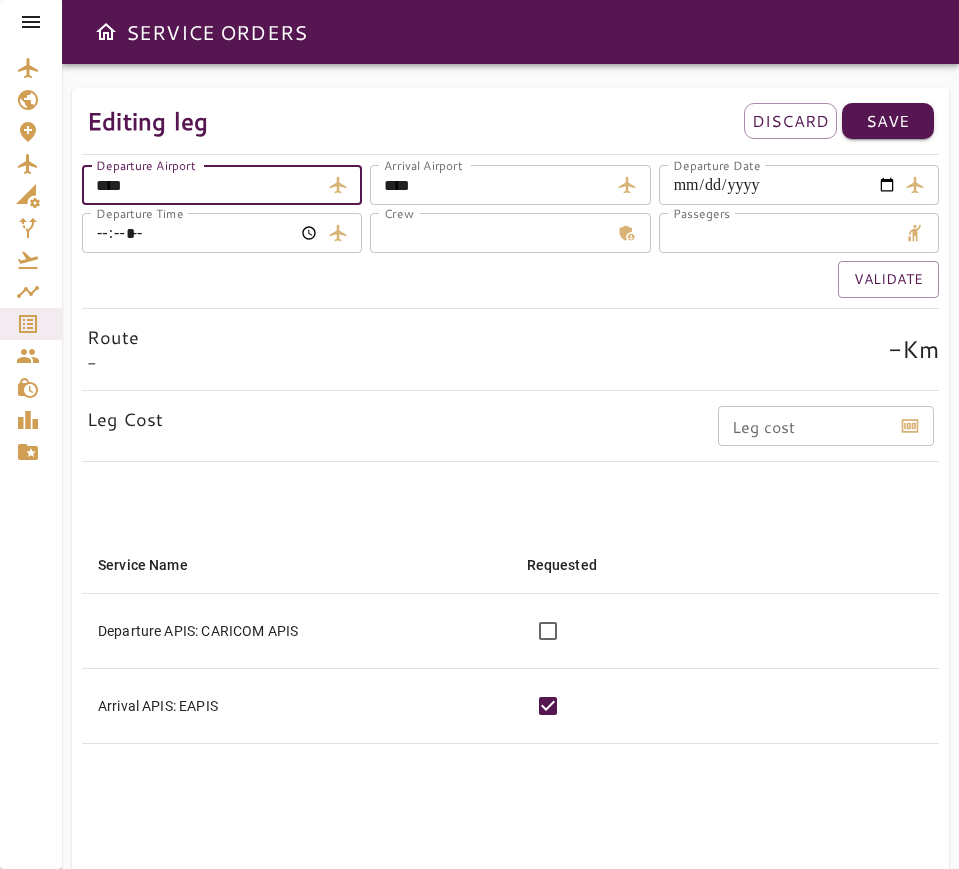 type on "****" 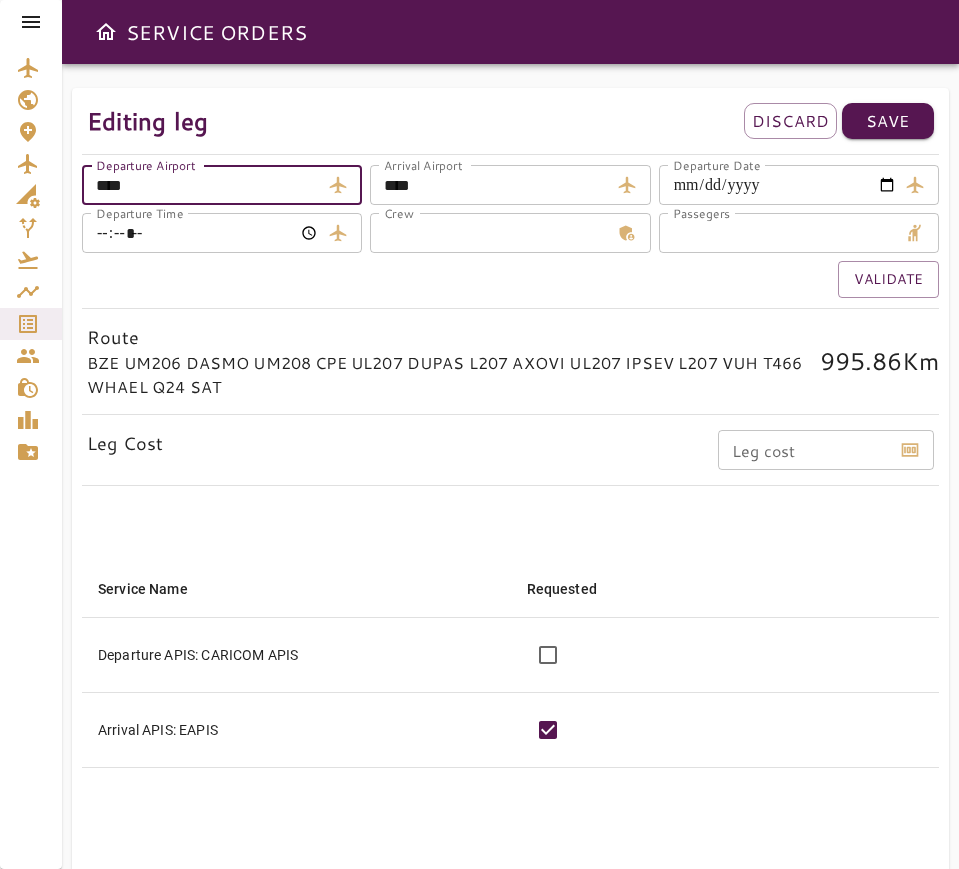 click on "****" at bounding box center [489, 185] 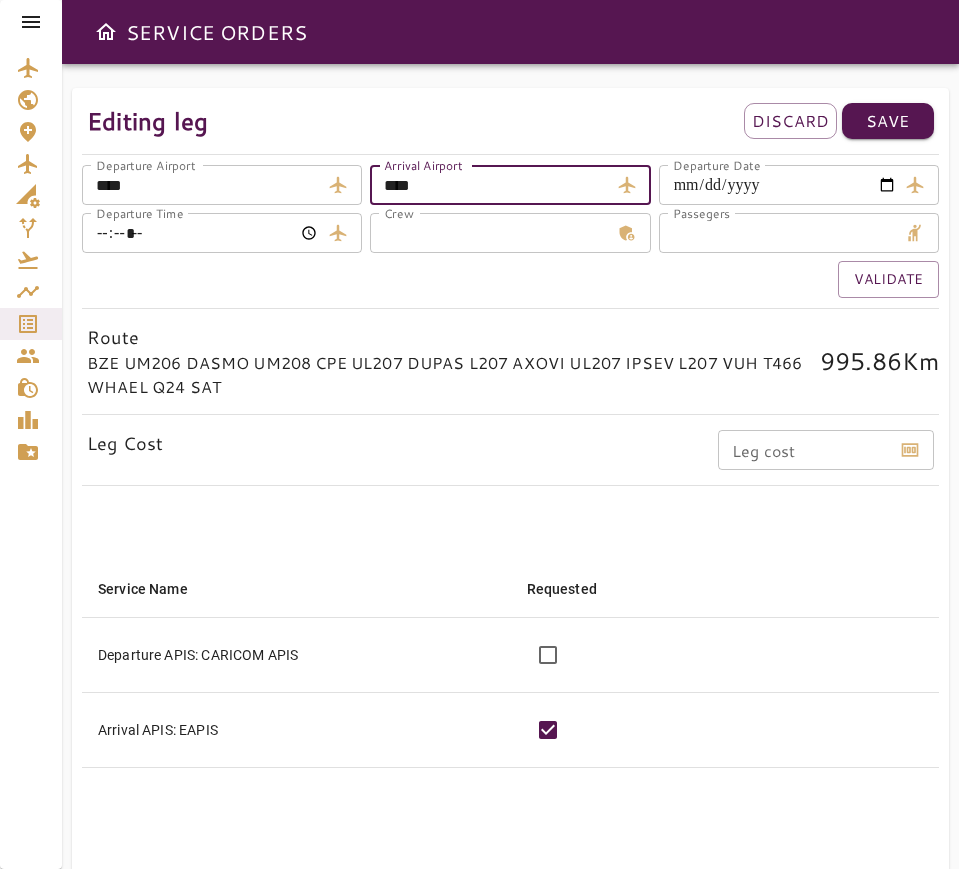 type on "****" 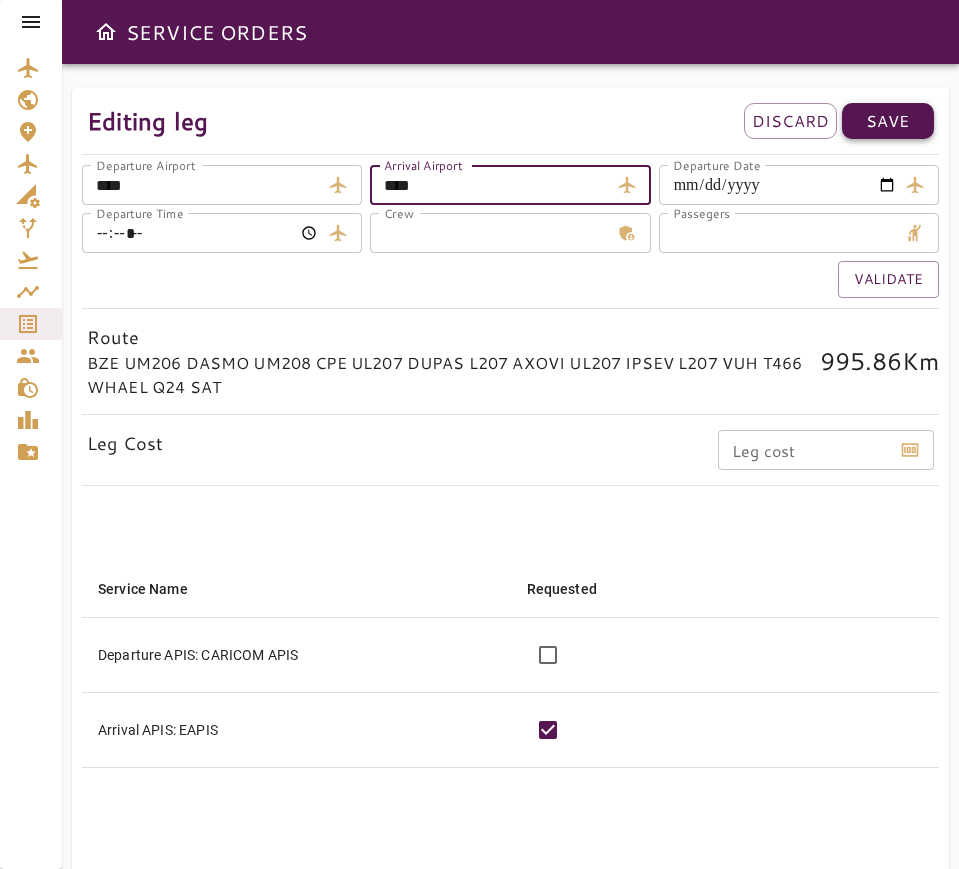 click on "Save" at bounding box center (888, 121) 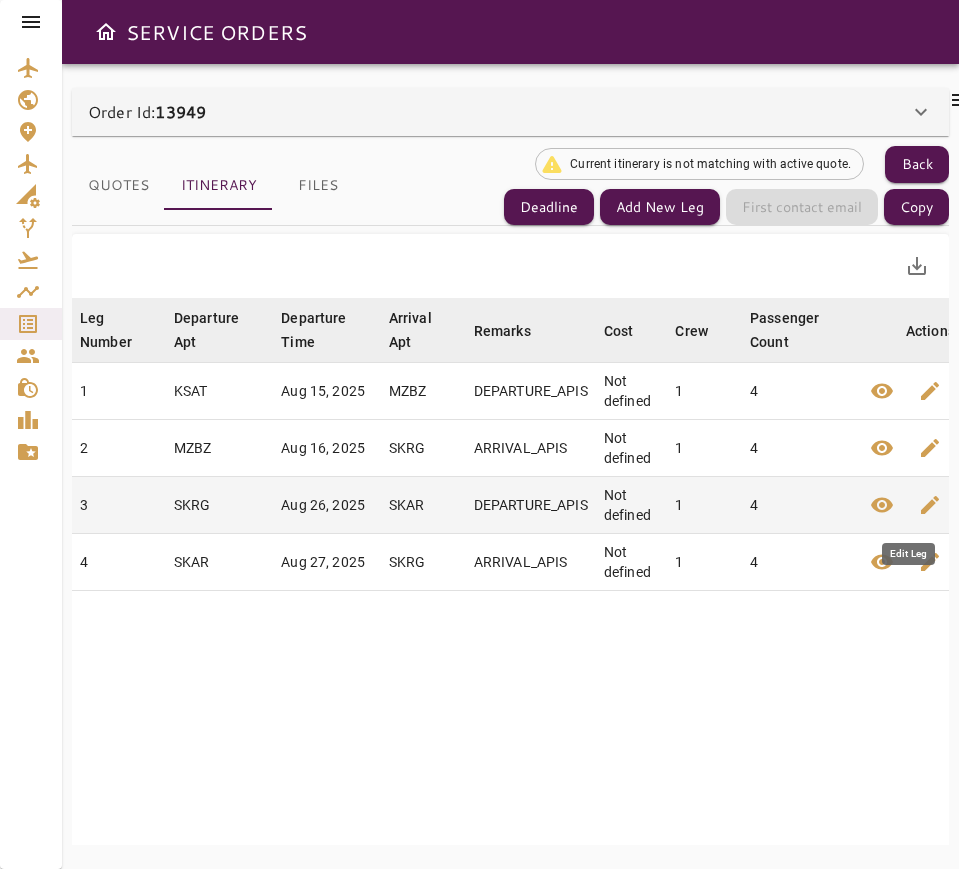 click on "edit" at bounding box center (930, 505) 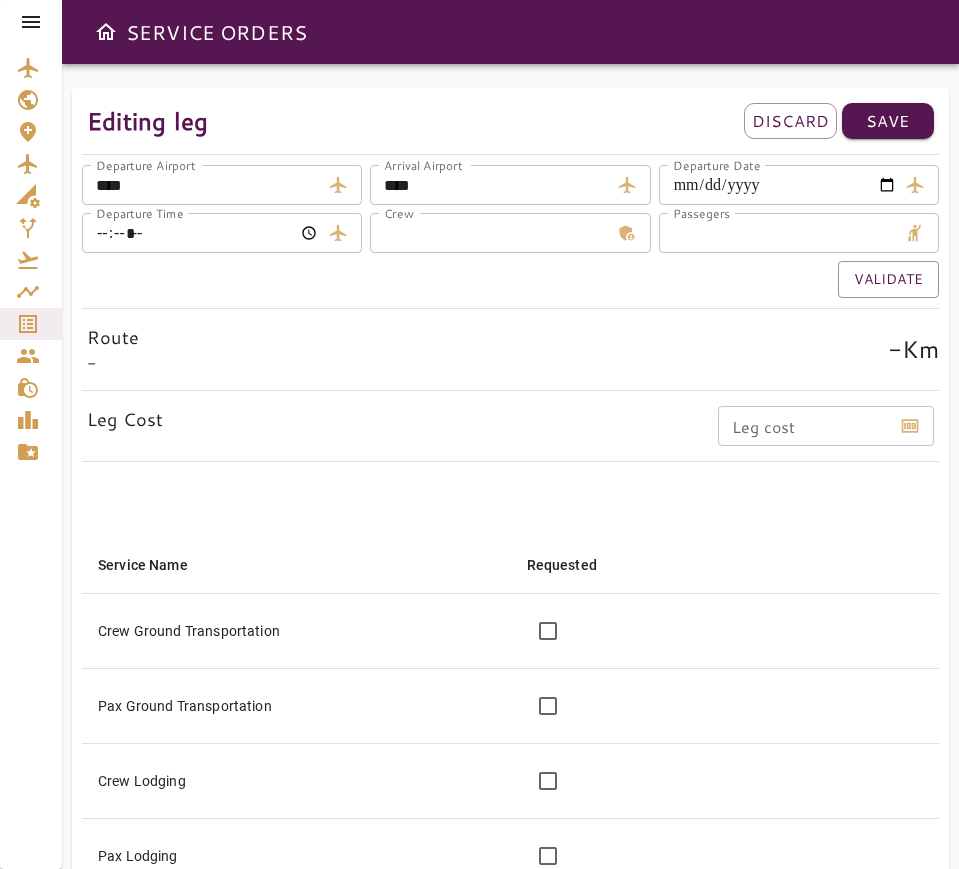 click on "**********" at bounding box center [778, 185] 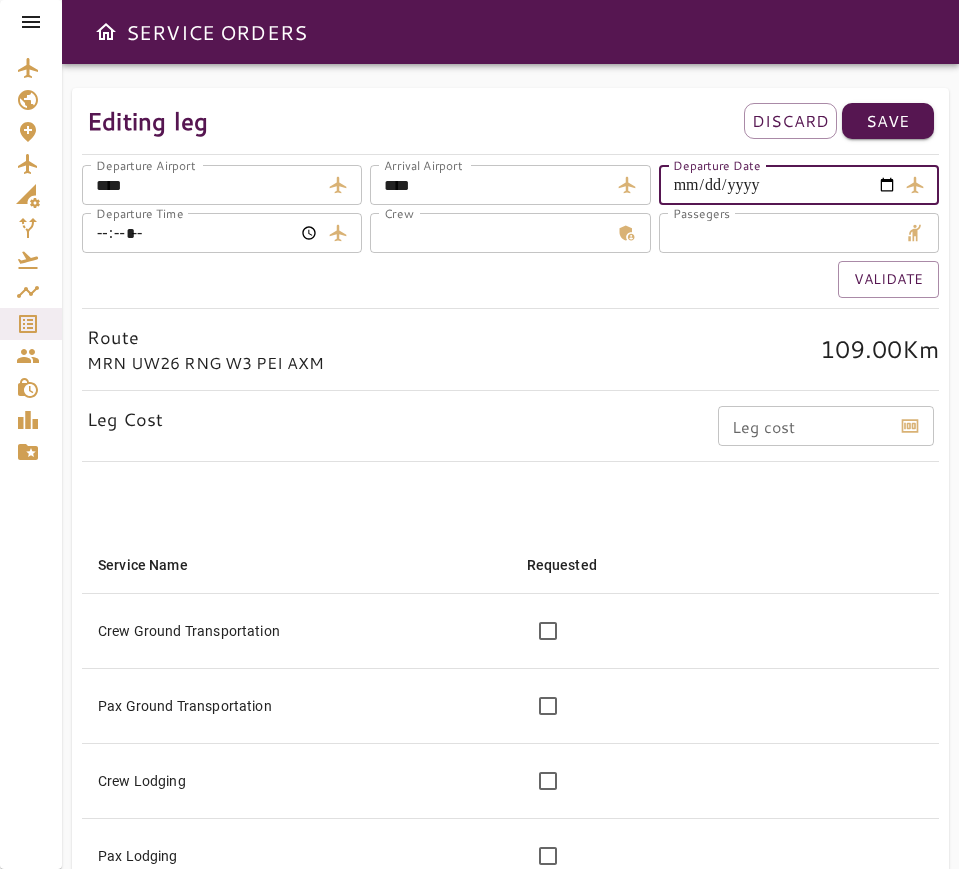 type on "**********" 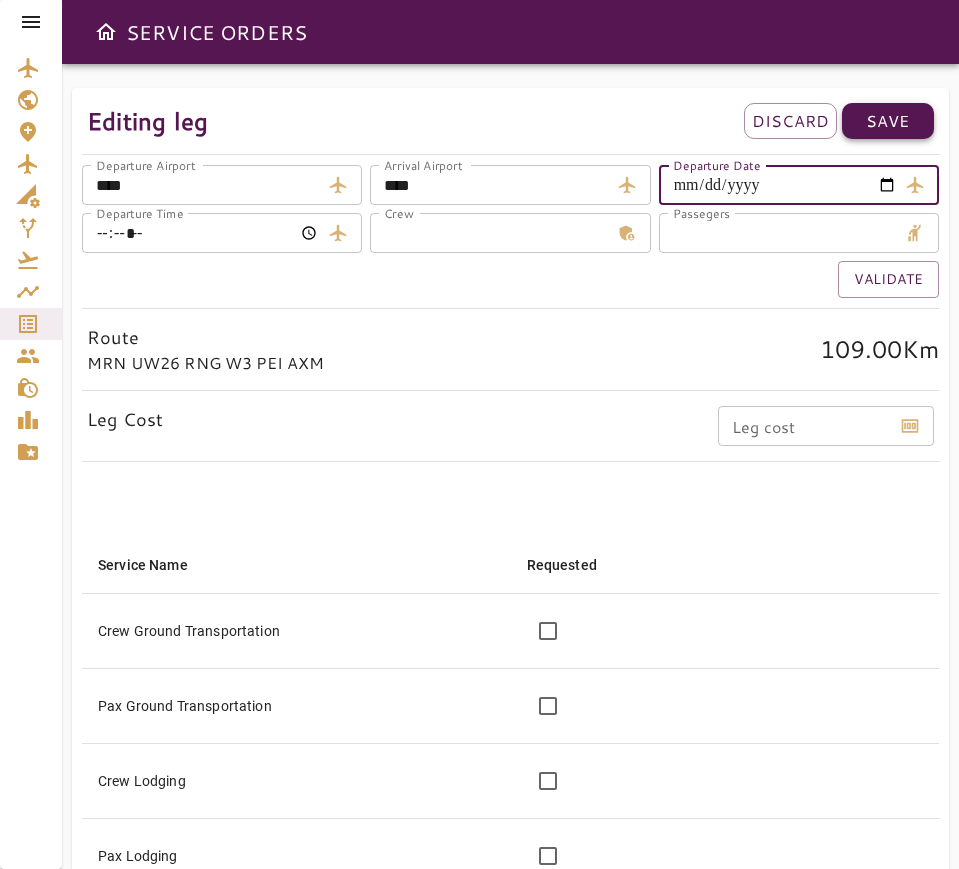 click on "Save" at bounding box center (888, 121) 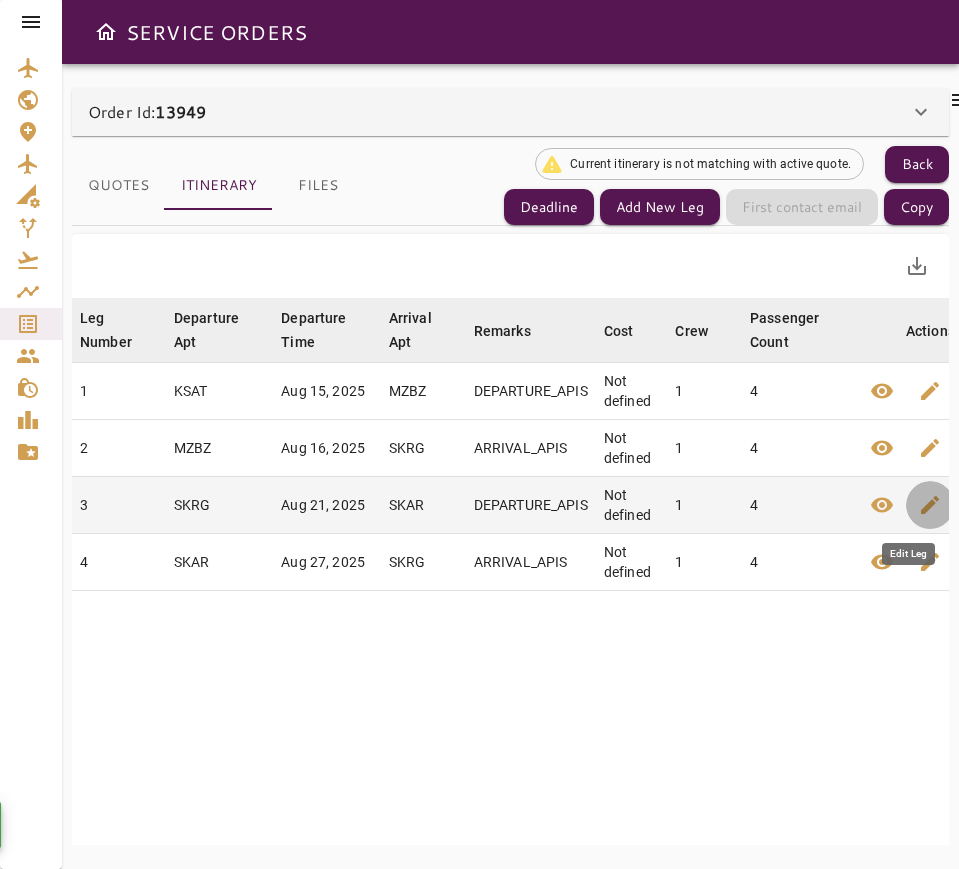 click on "edit" at bounding box center (930, 505) 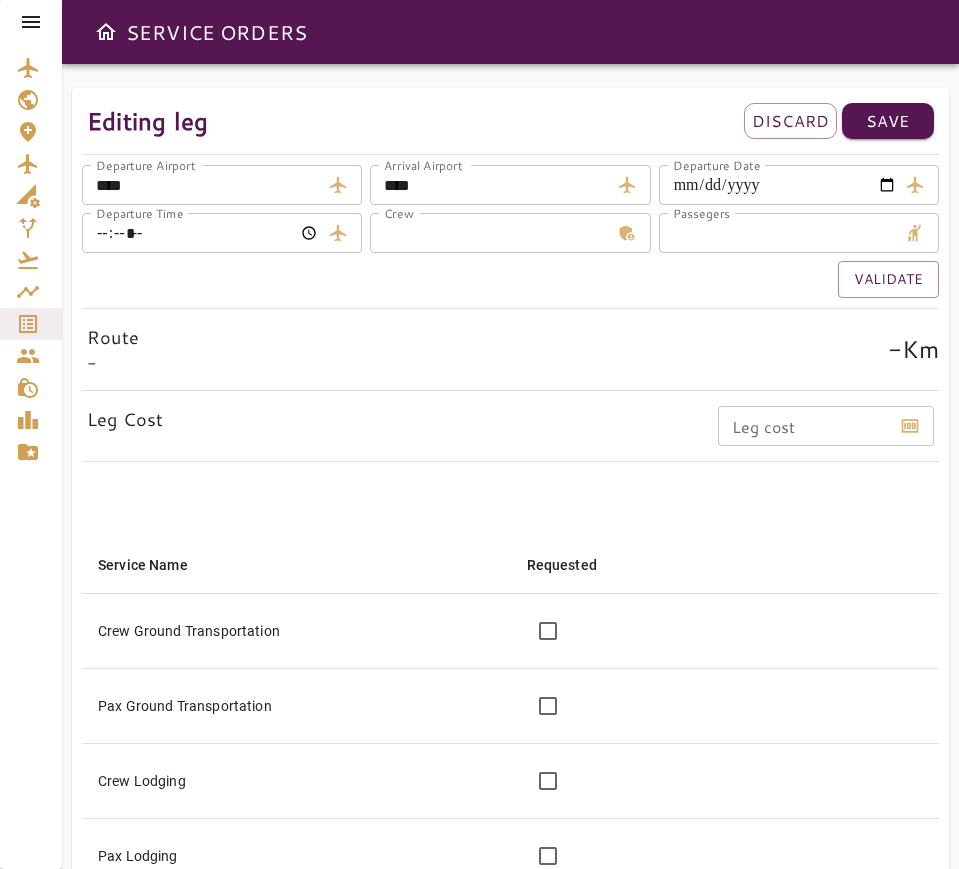 click on "**********" at bounding box center [778, 185] 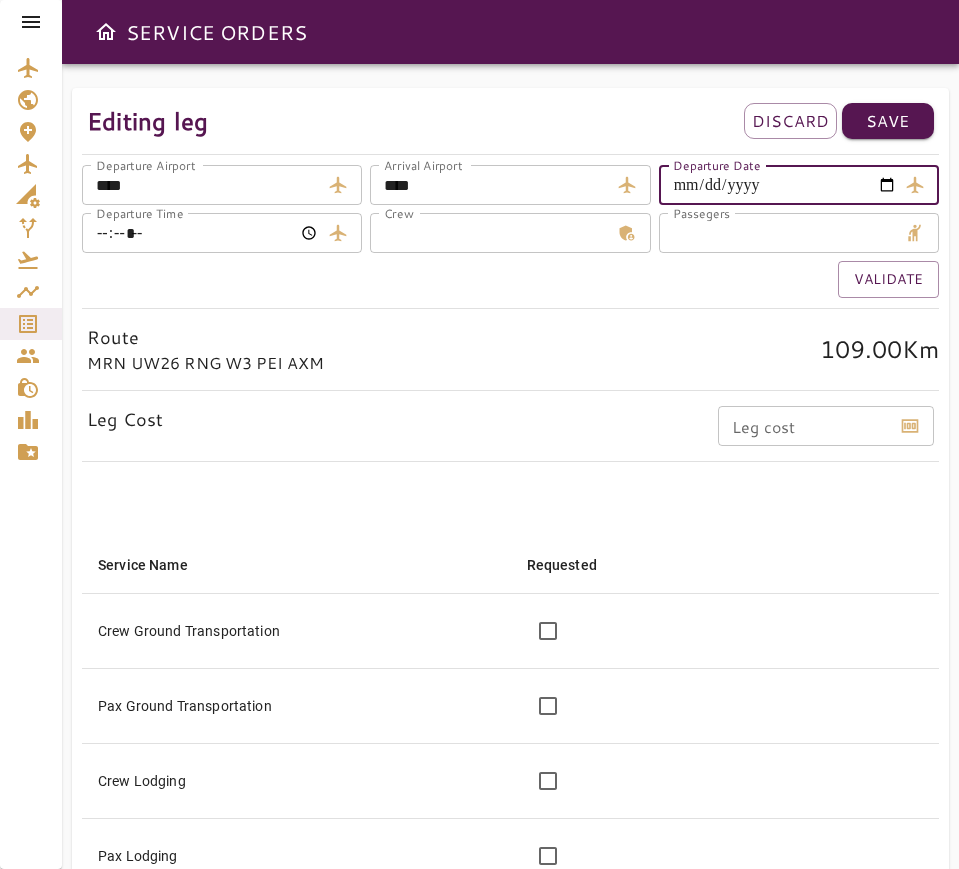 type on "**********" 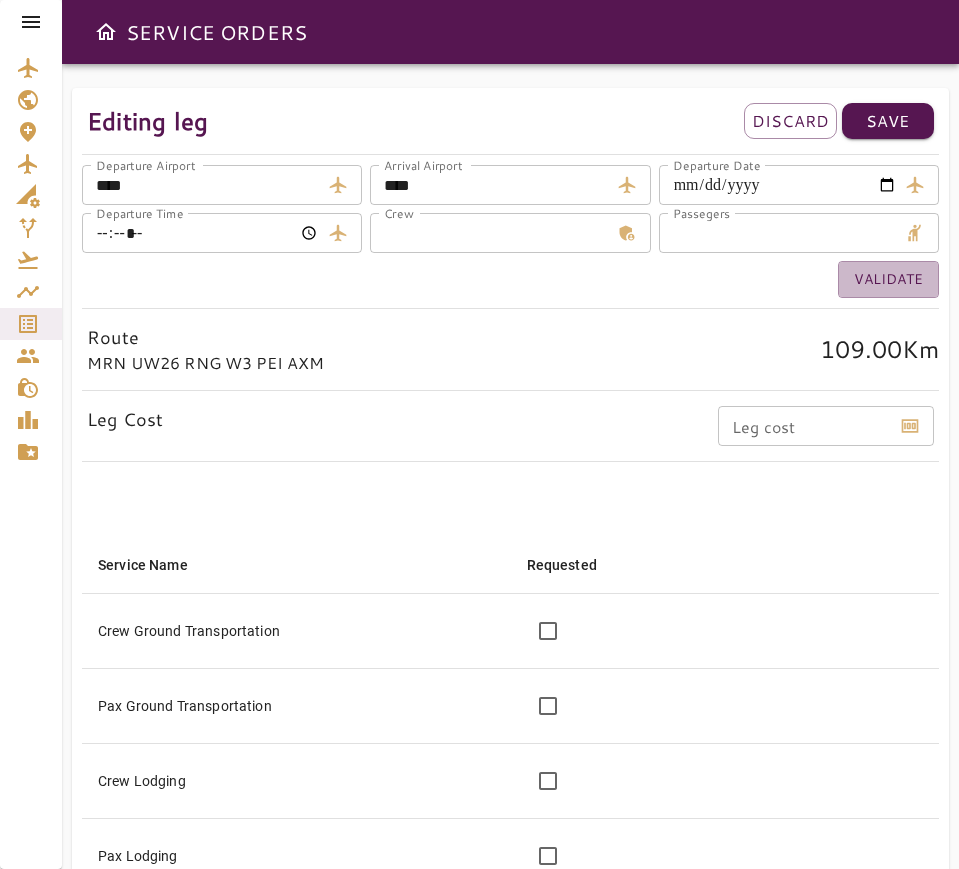 click on "Validate" at bounding box center [888, 279] 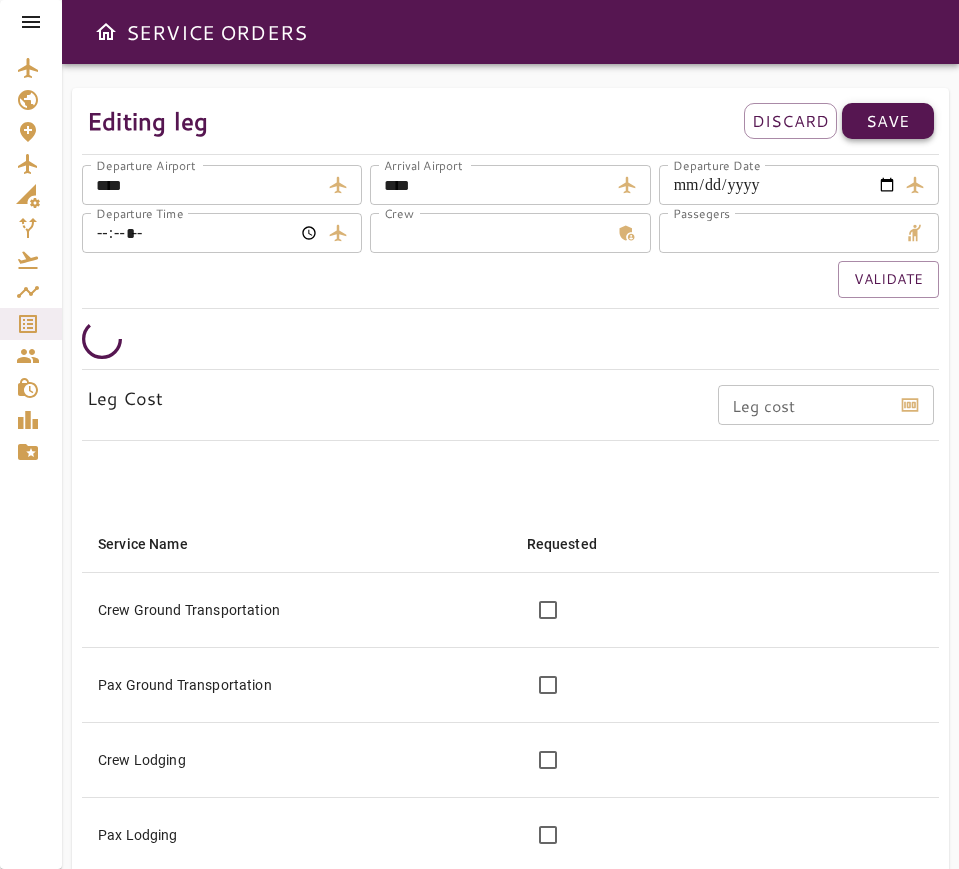 click on "Save" at bounding box center (888, 121) 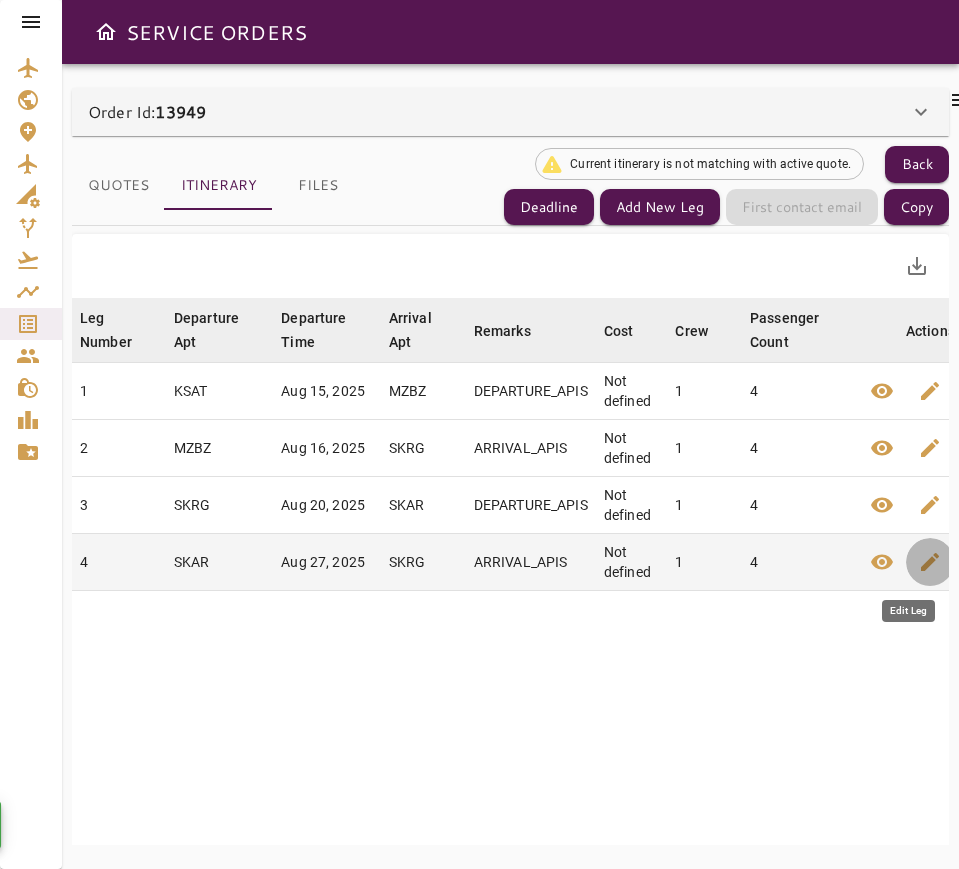click on "edit" at bounding box center (930, 562) 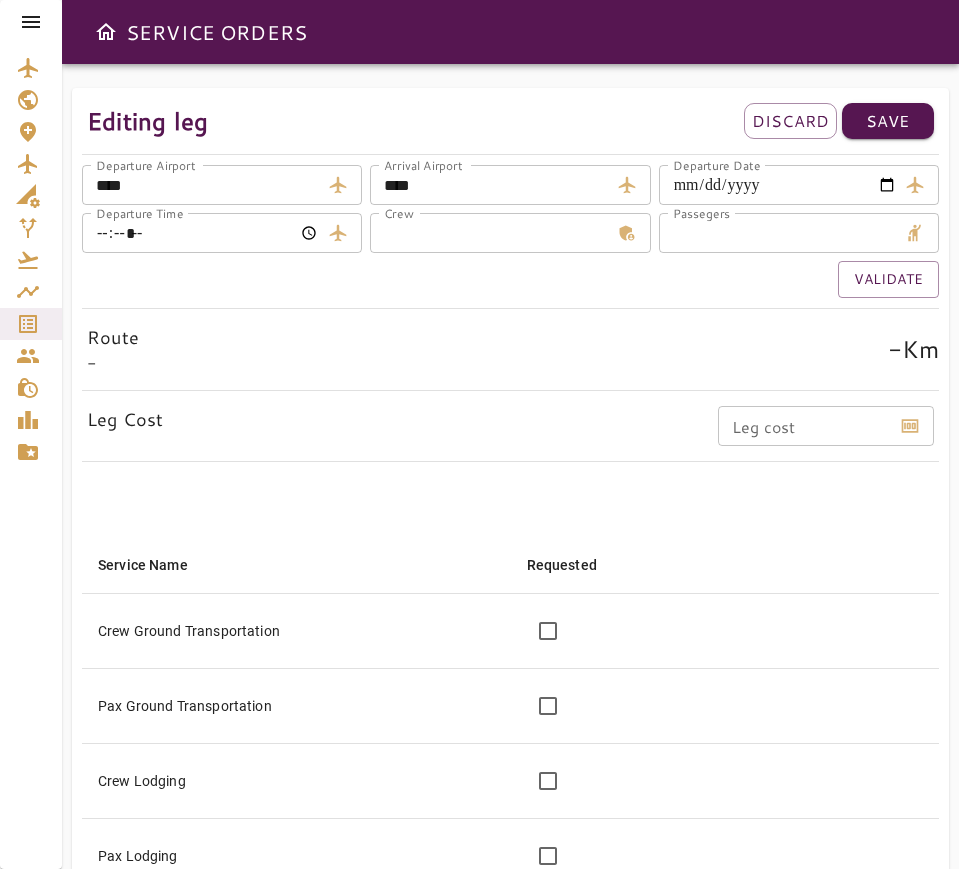 click on "**********" at bounding box center (778, 185) 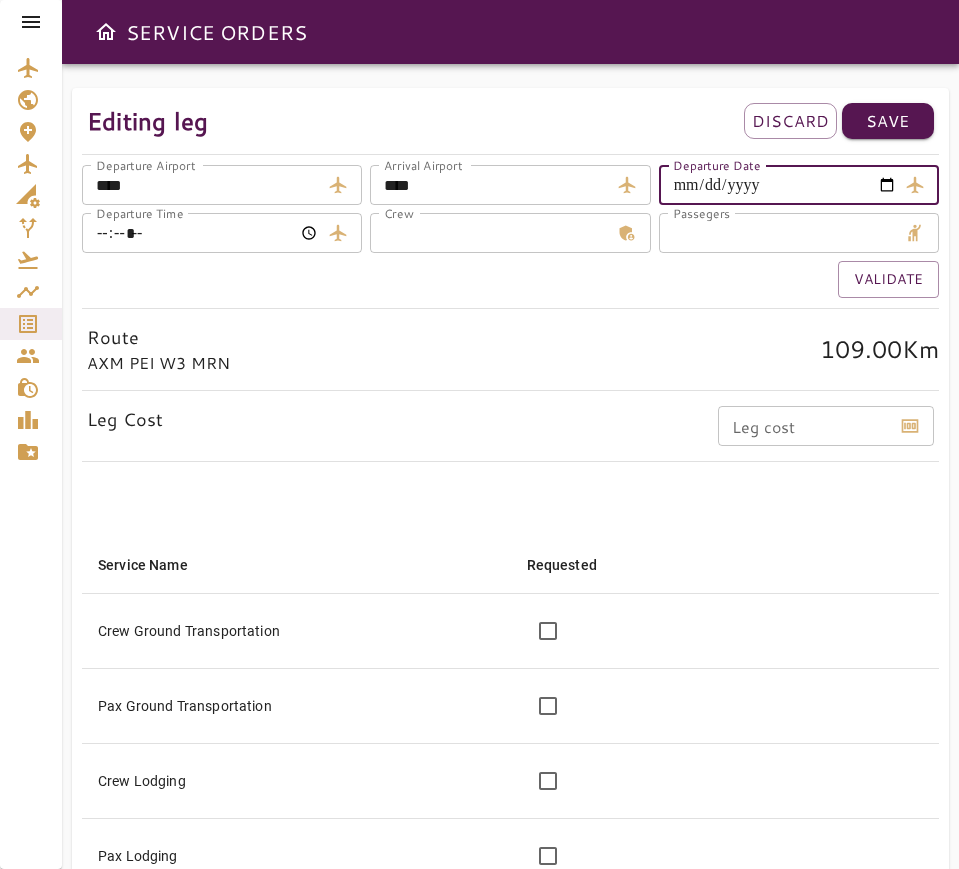 type on "**********" 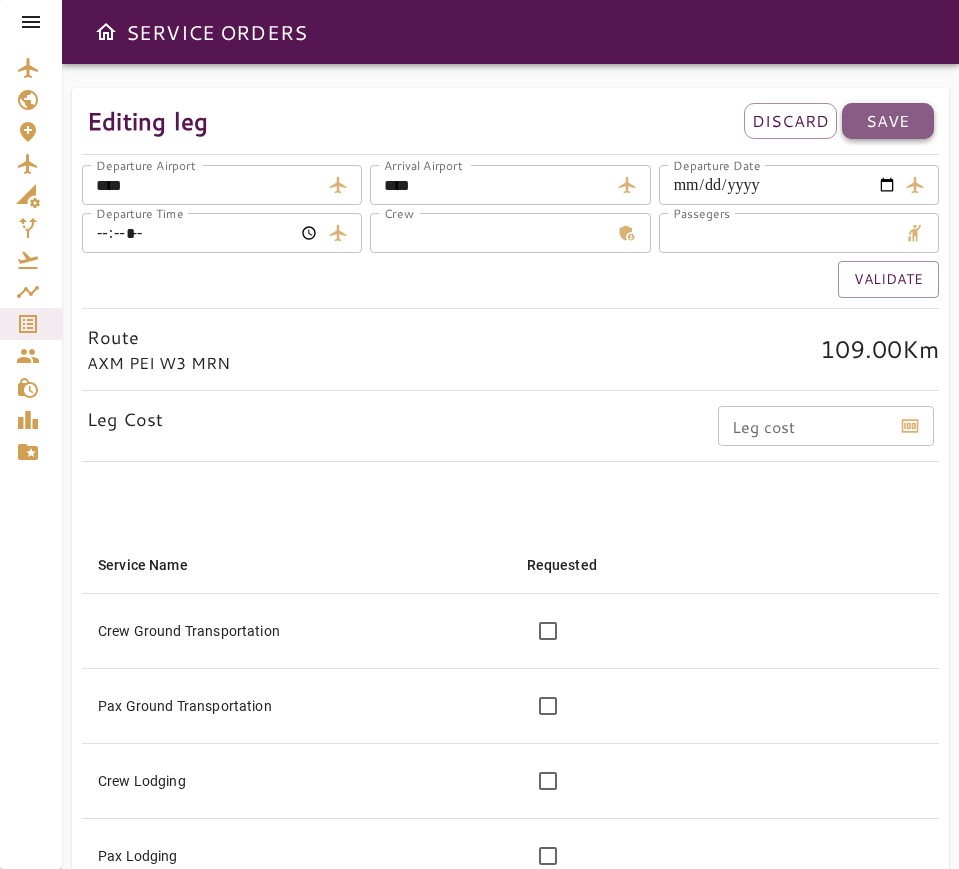 click on "Save" at bounding box center [888, 121] 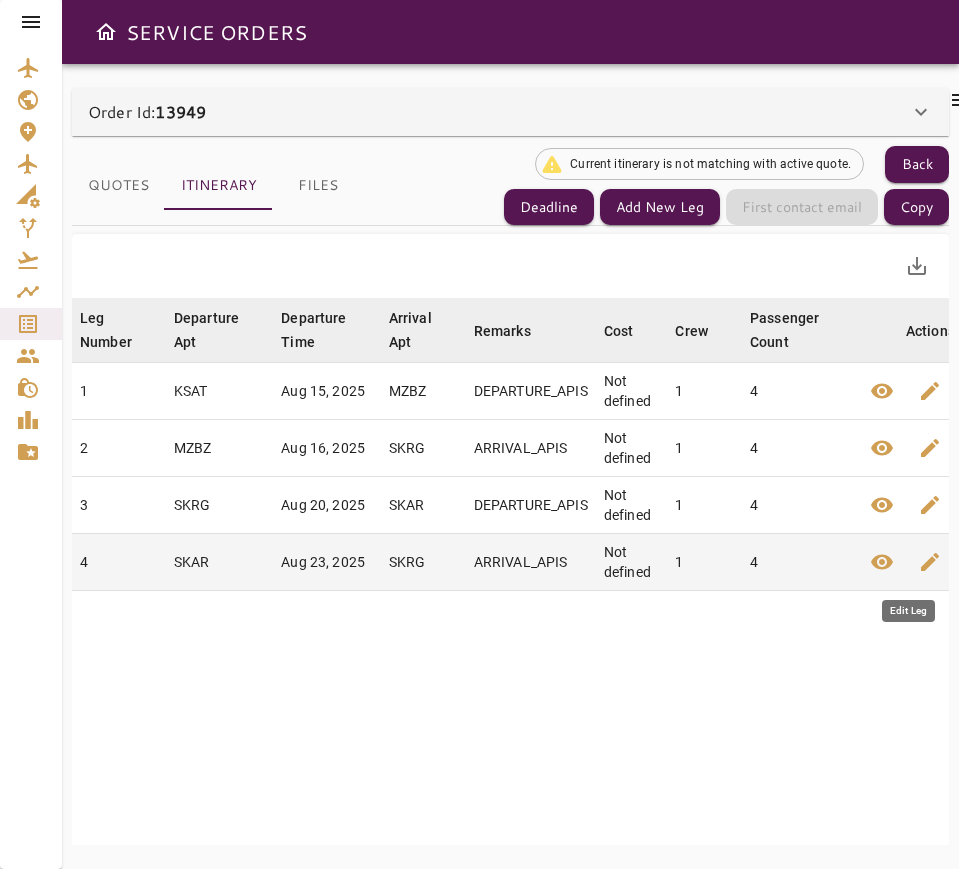 click on "edit" at bounding box center [930, 562] 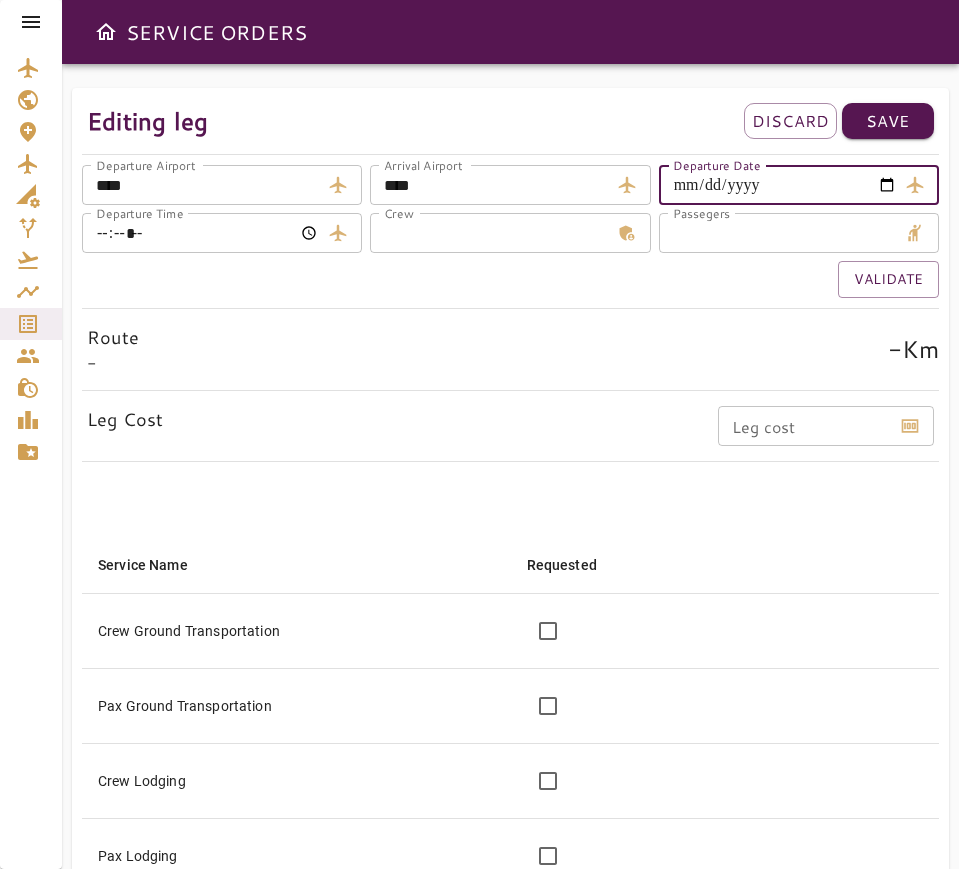 click on "**********" at bounding box center (778, 185) 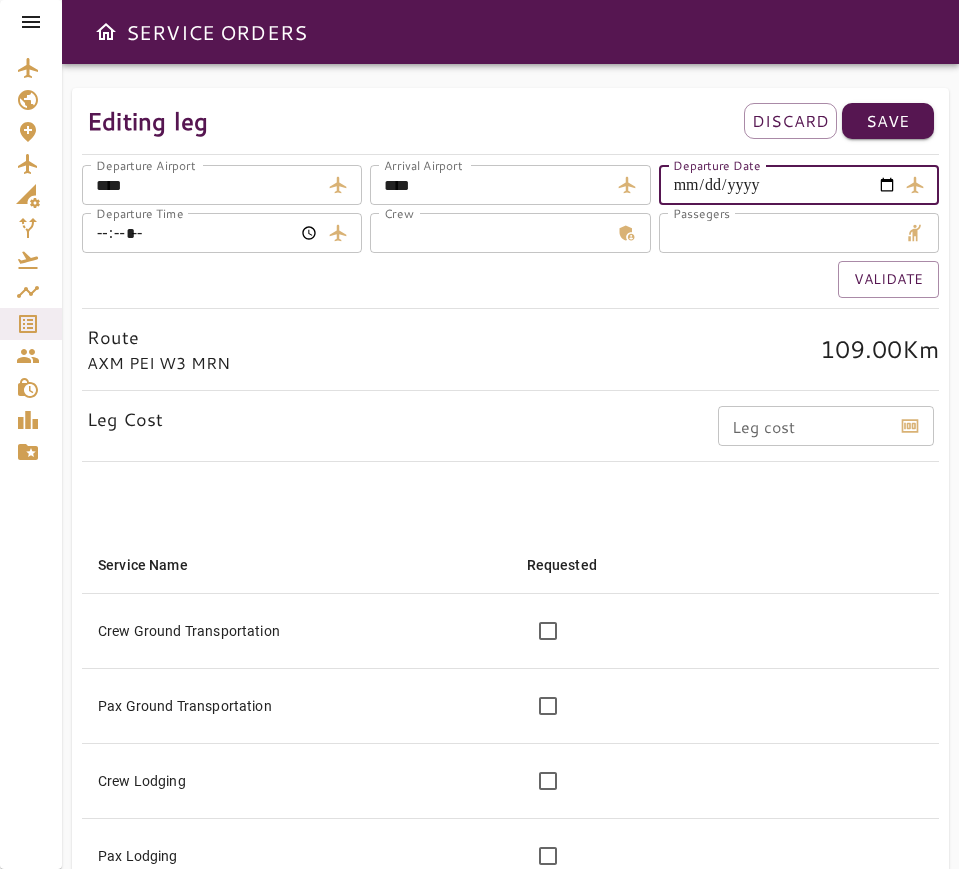 type on "**********" 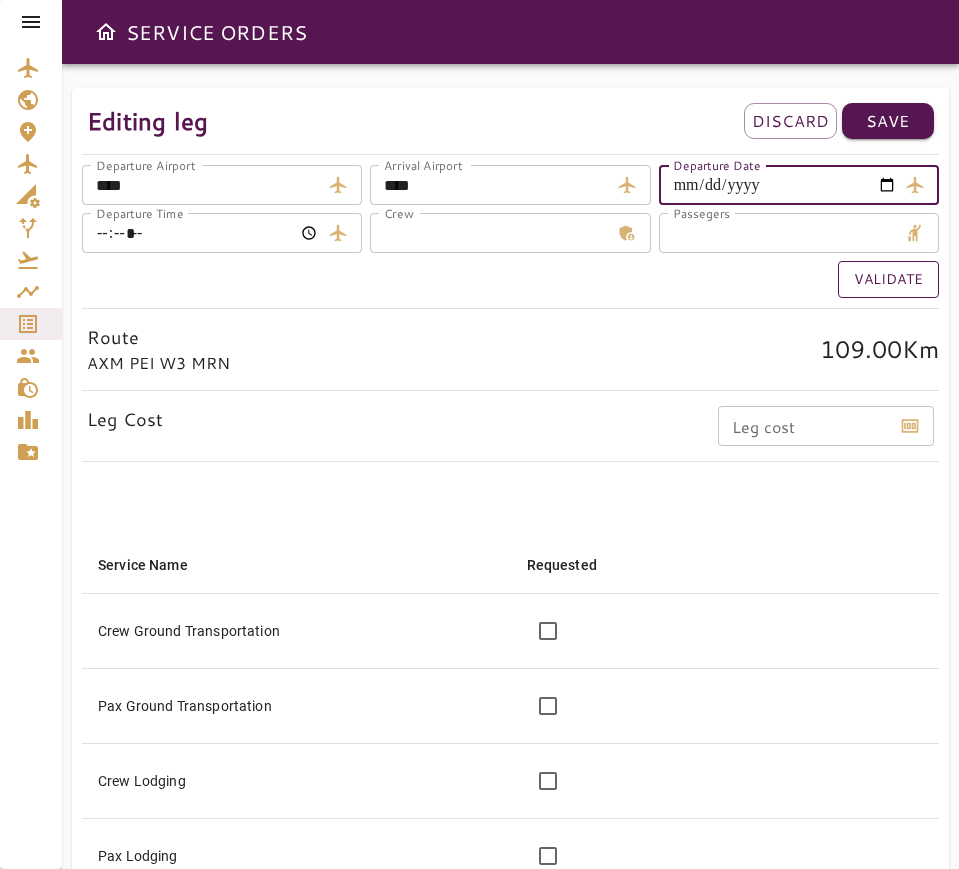 click on "Validate" at bounding box center (888, 279) 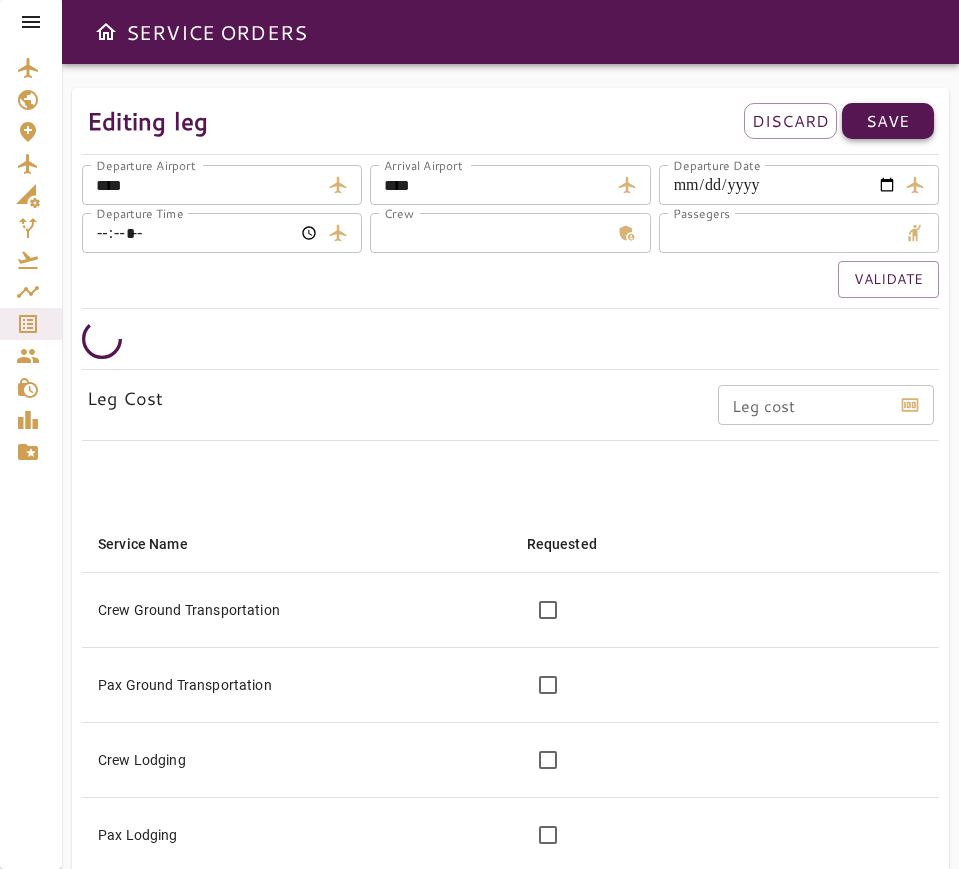 click on "Save" at bounding box center (888, 121) 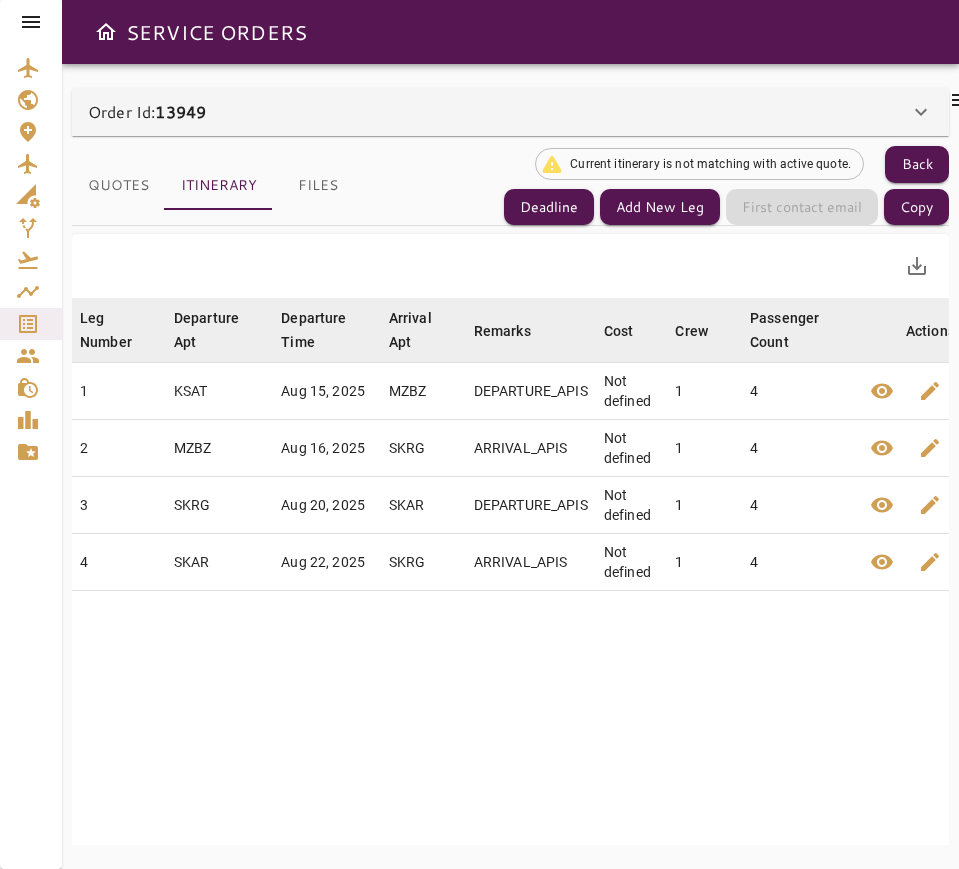 scroll, scrollTop: 0, scrollLeft: 0, axis: both 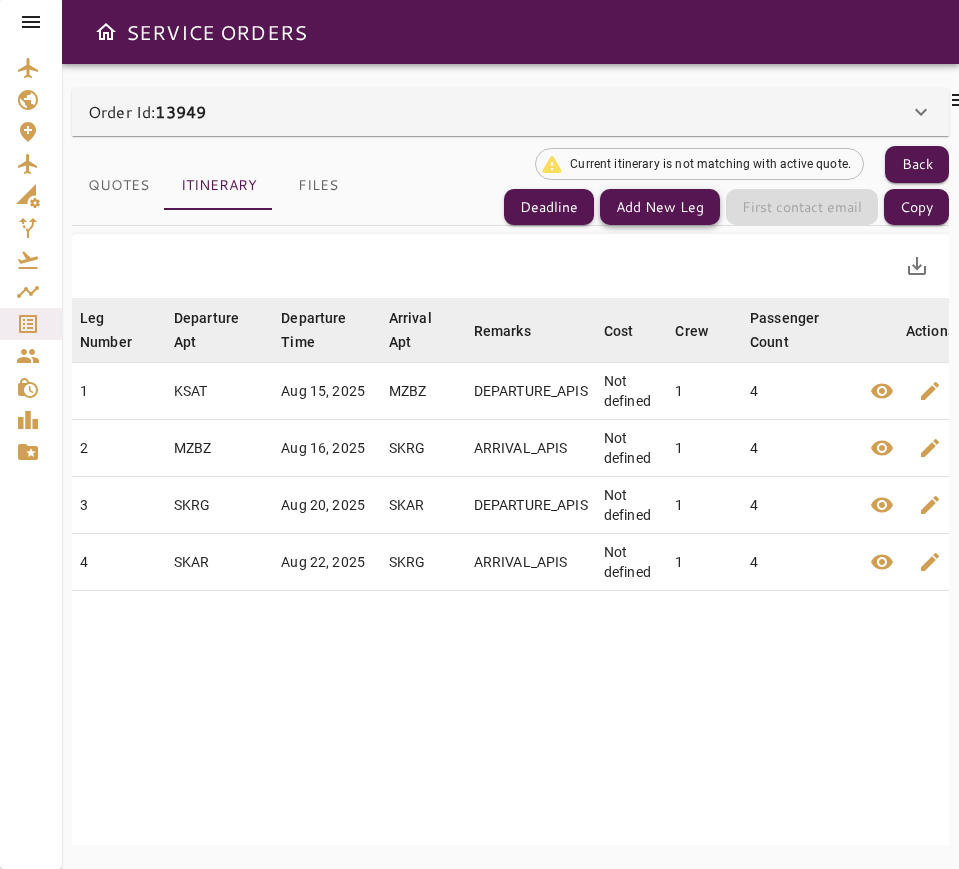 click on "Add New Leg" at bounding box center [660, 207] 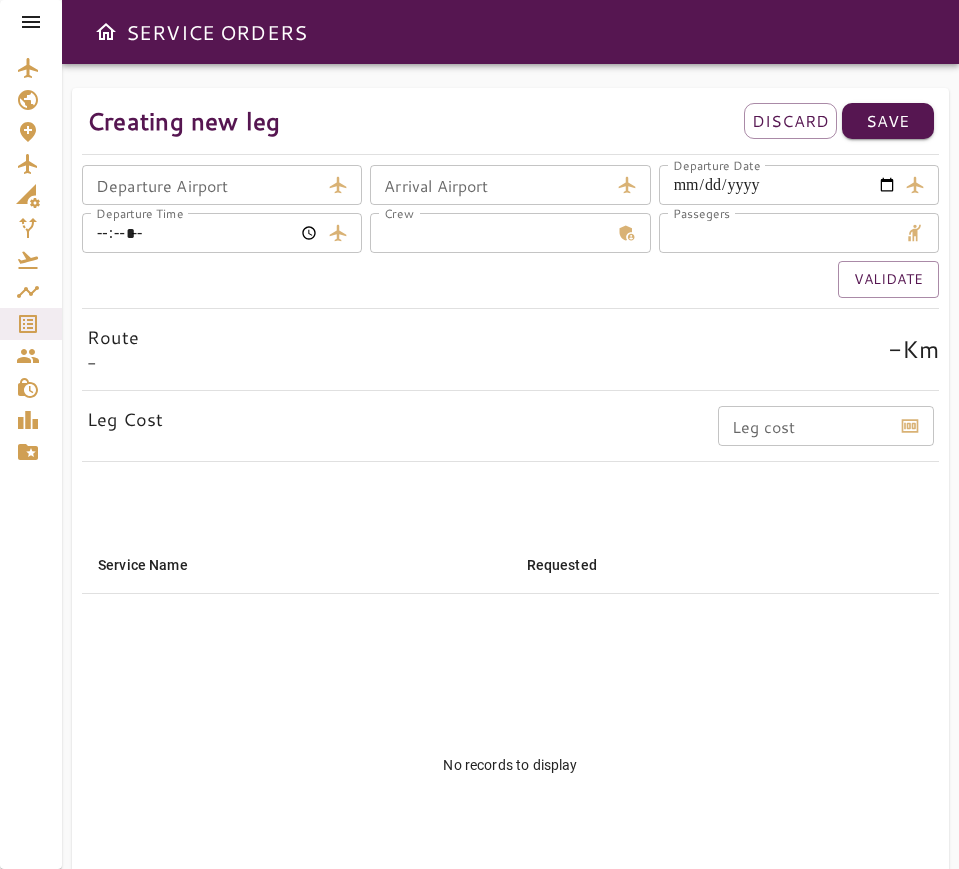 click on "Departure Airport" at bounding box center (201, 185) 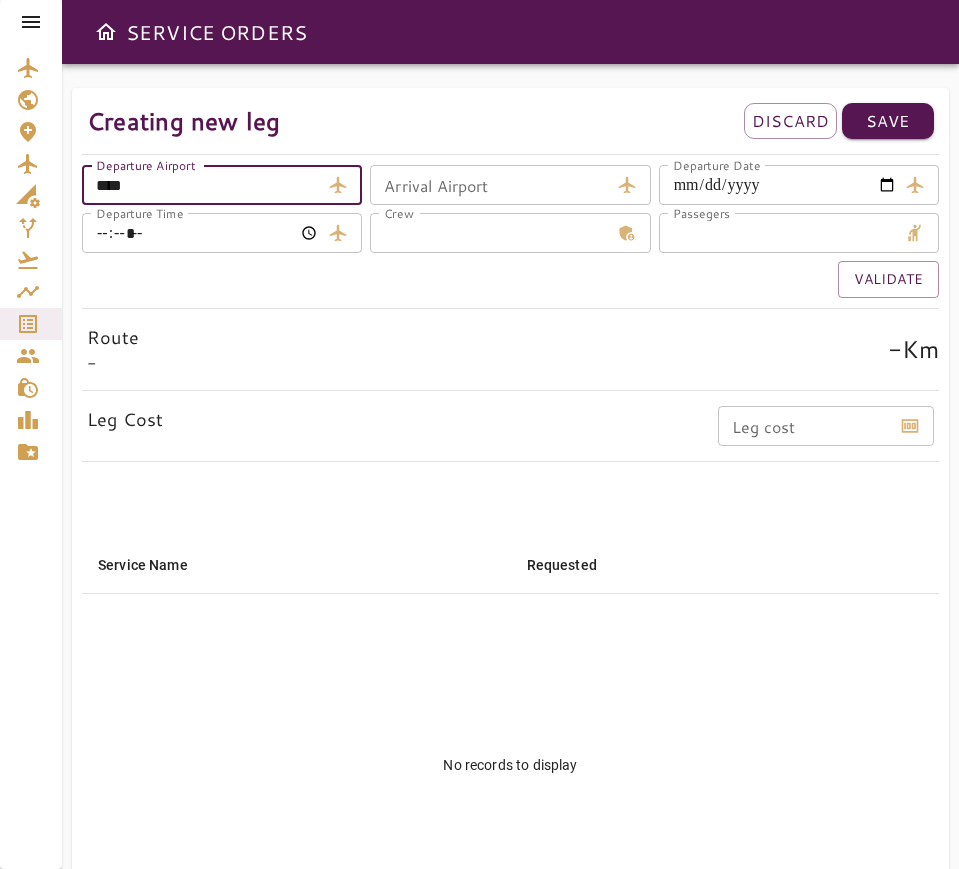 type on "****" 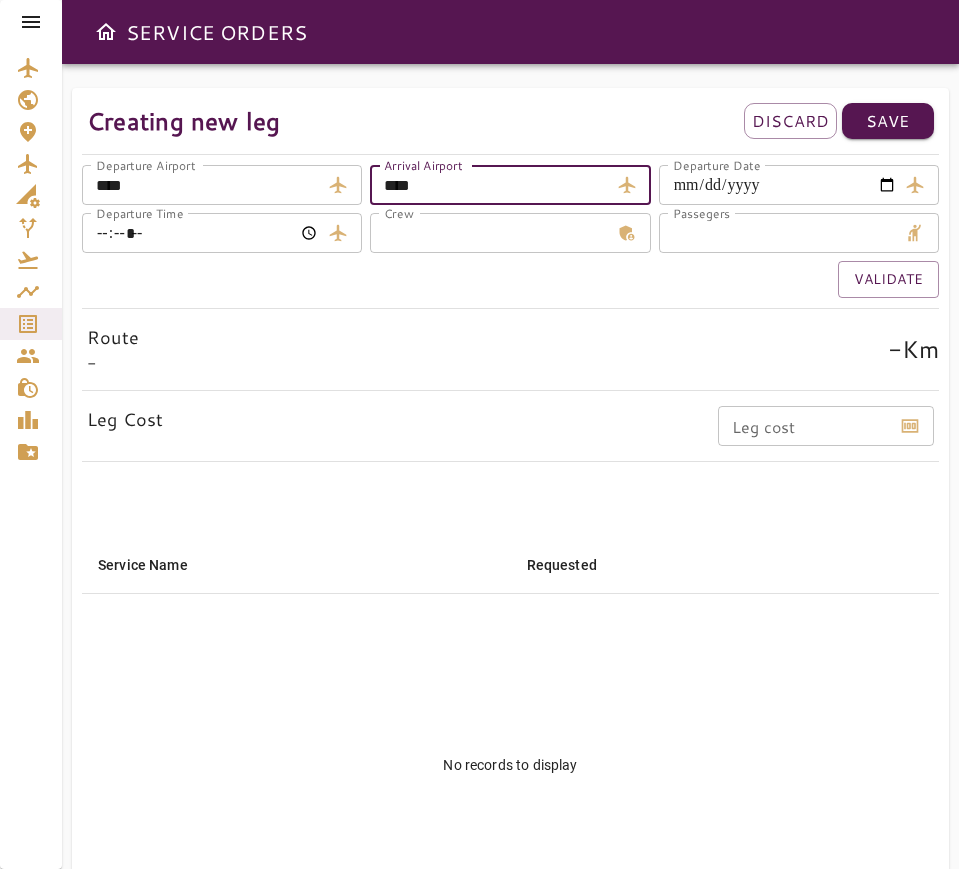 type on "****" 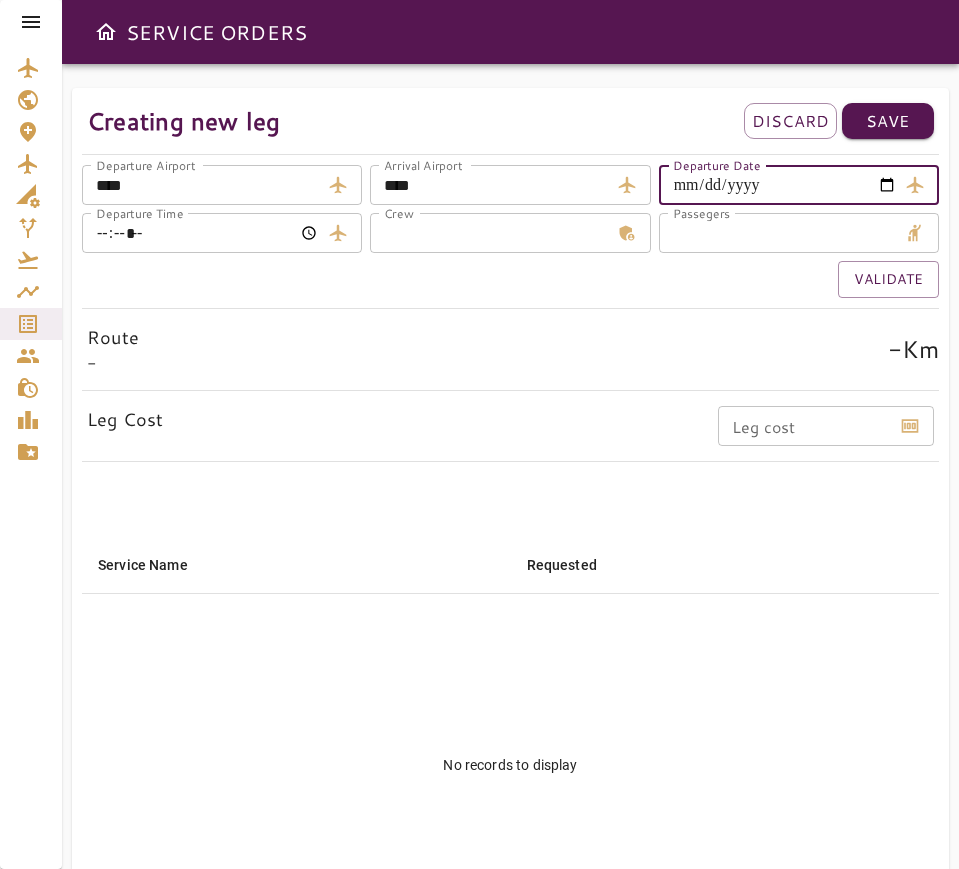 click on "Departure Date" at bounding box center (778, 185) 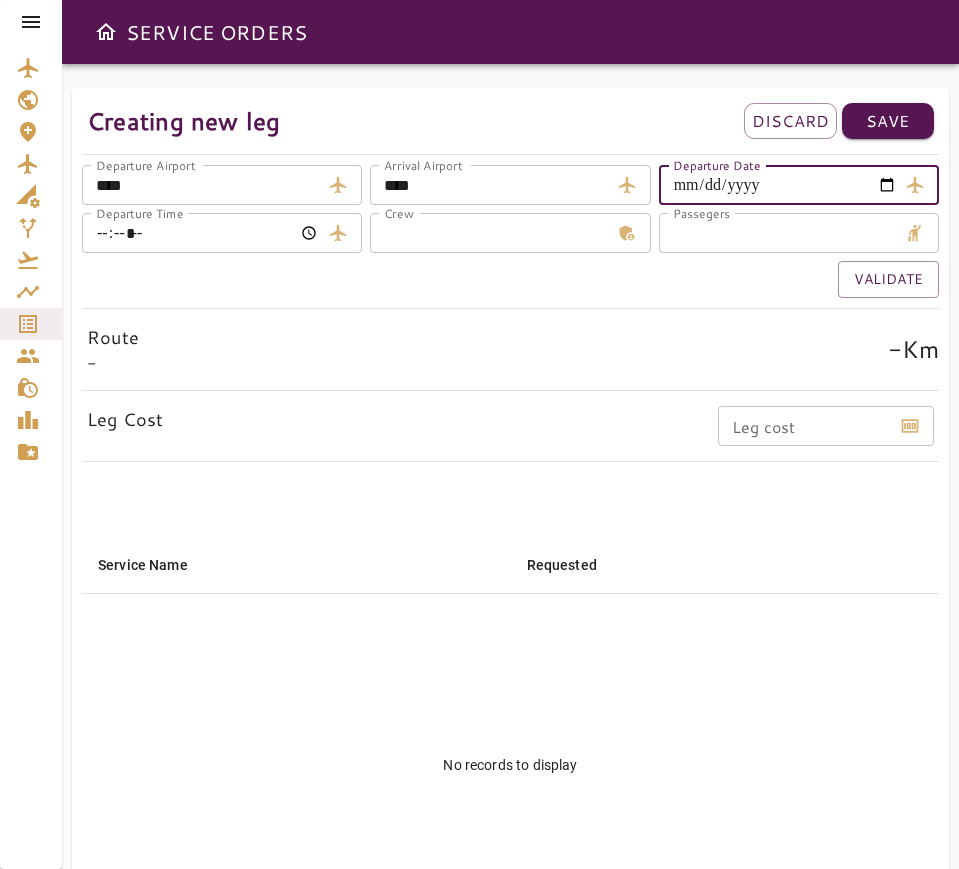 type on "**********" 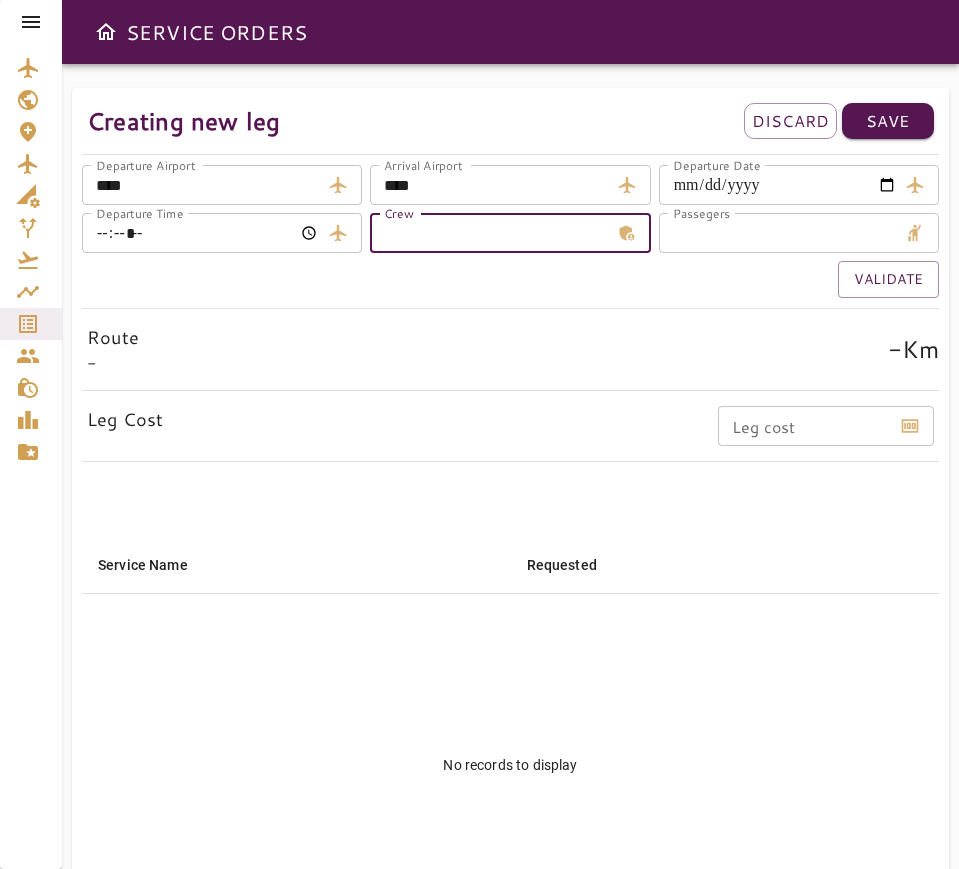 type on "*" 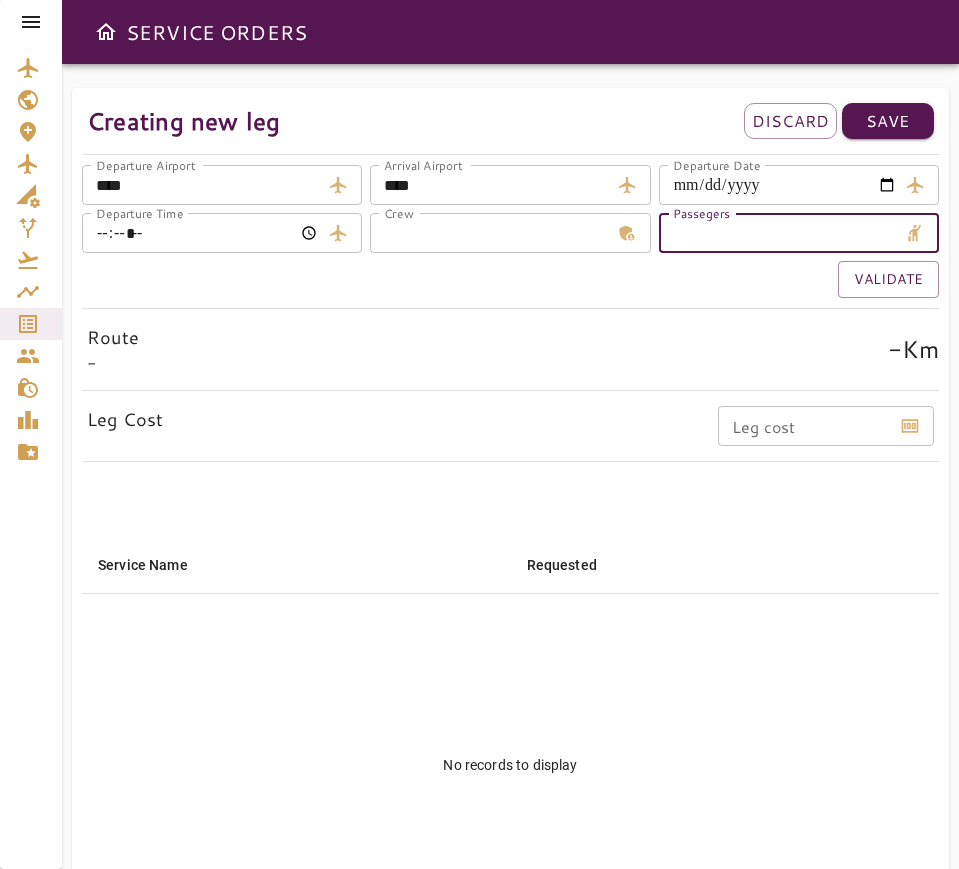click on "*" at bounding box center [778, 233] 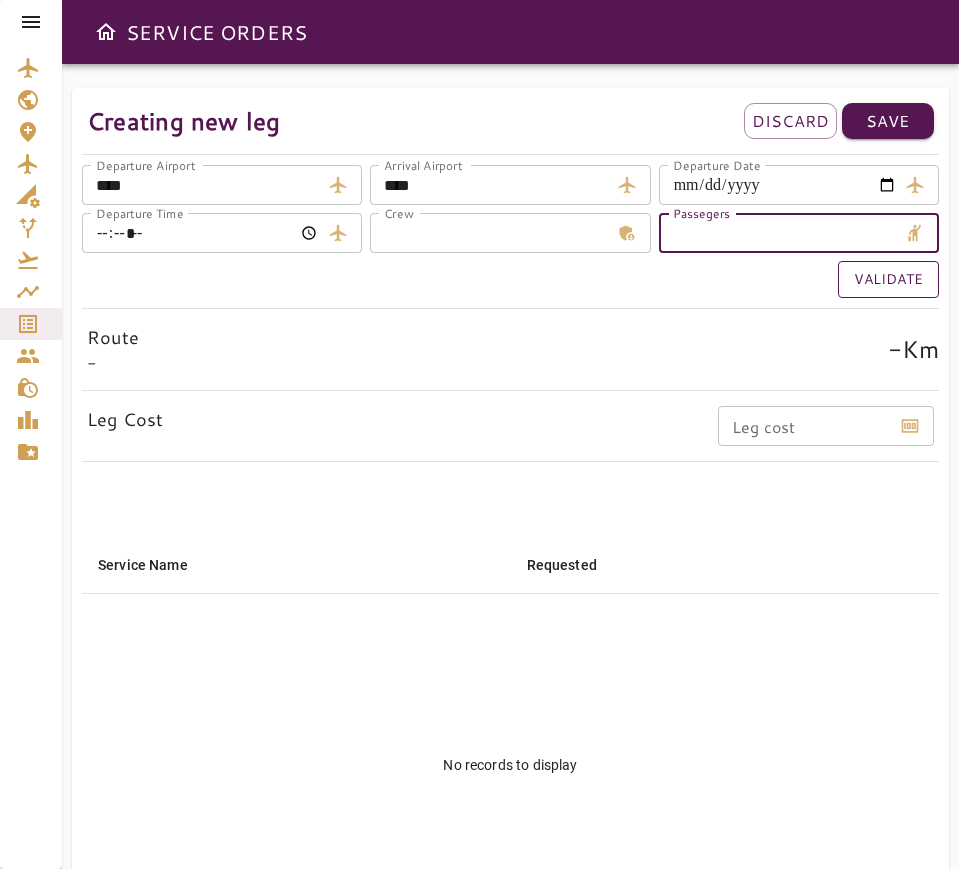 type on "*" 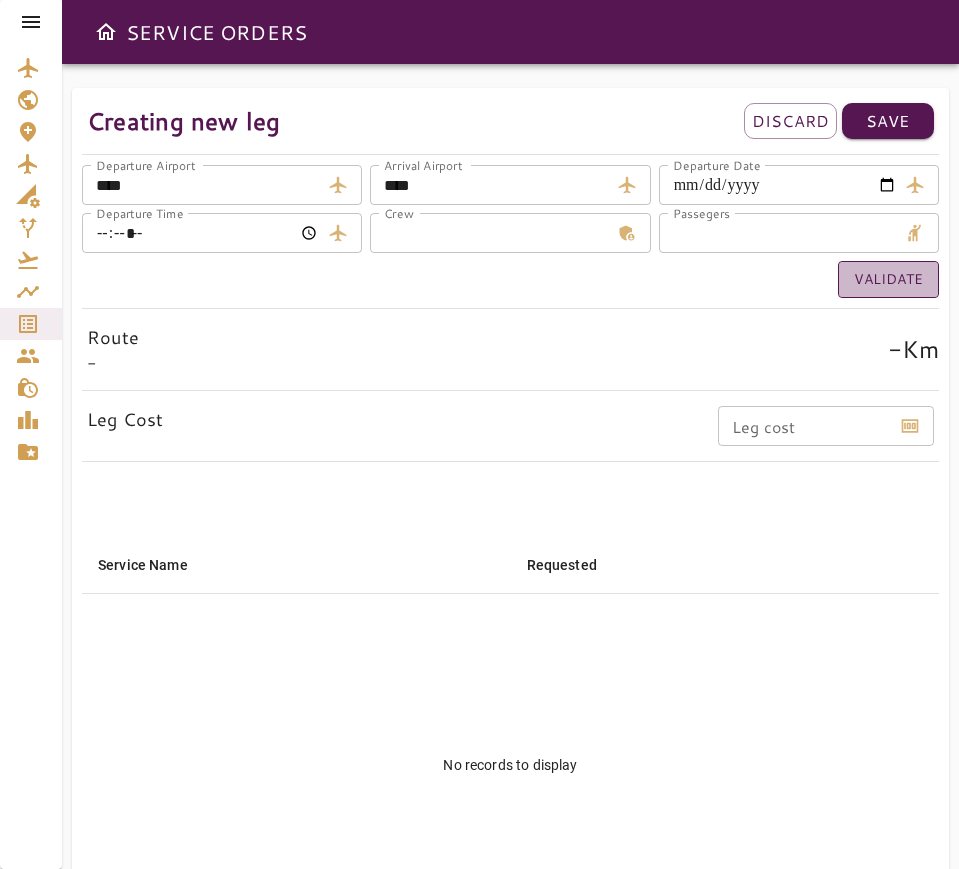 click on "Validate" at bounding box center (888, 279) 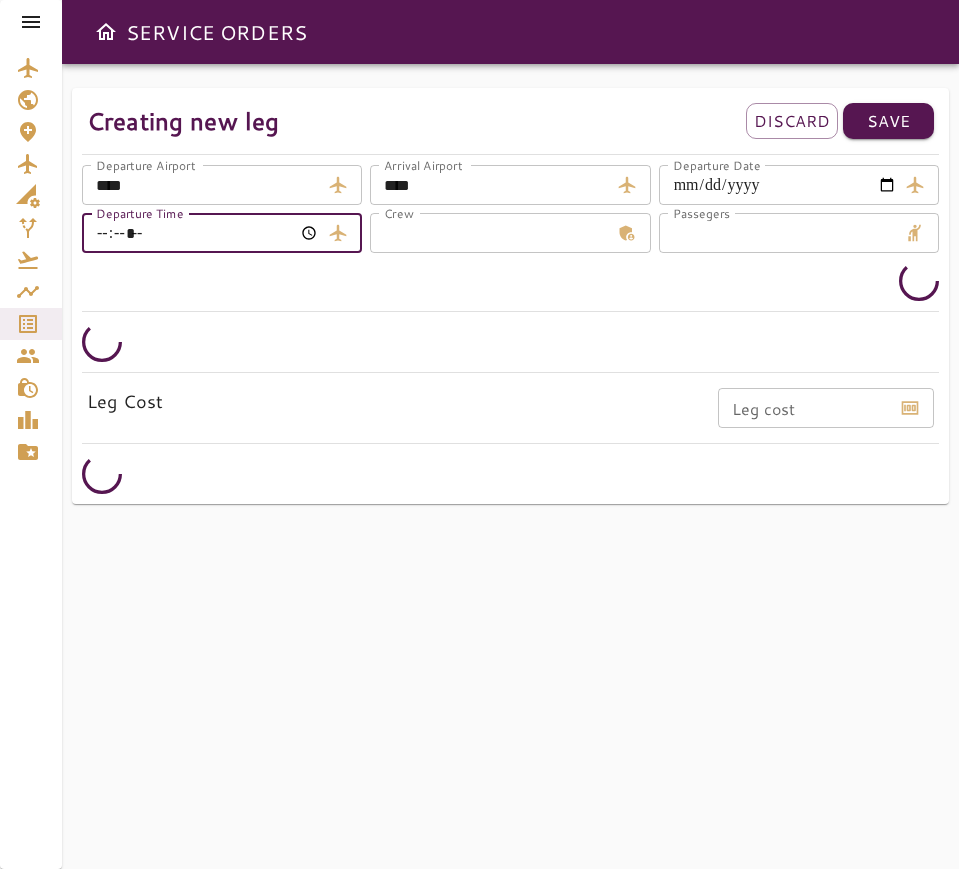 click on "Departure Time" at bounding box center [201, 233] 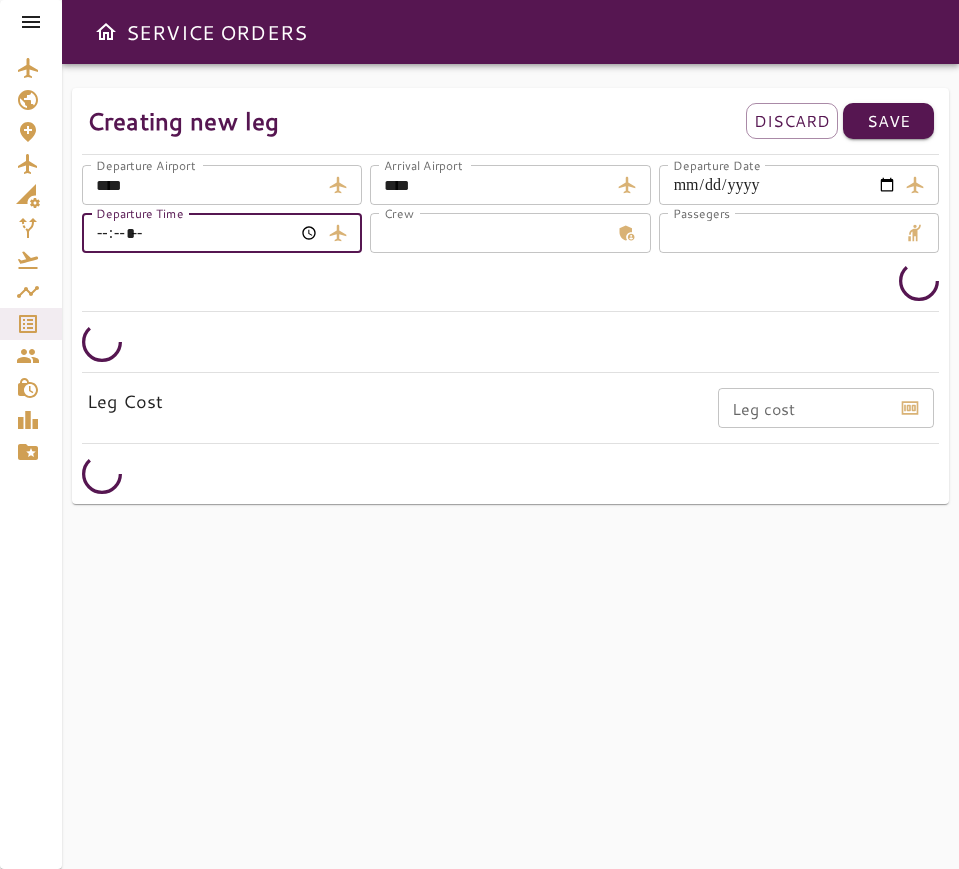type on "*****" 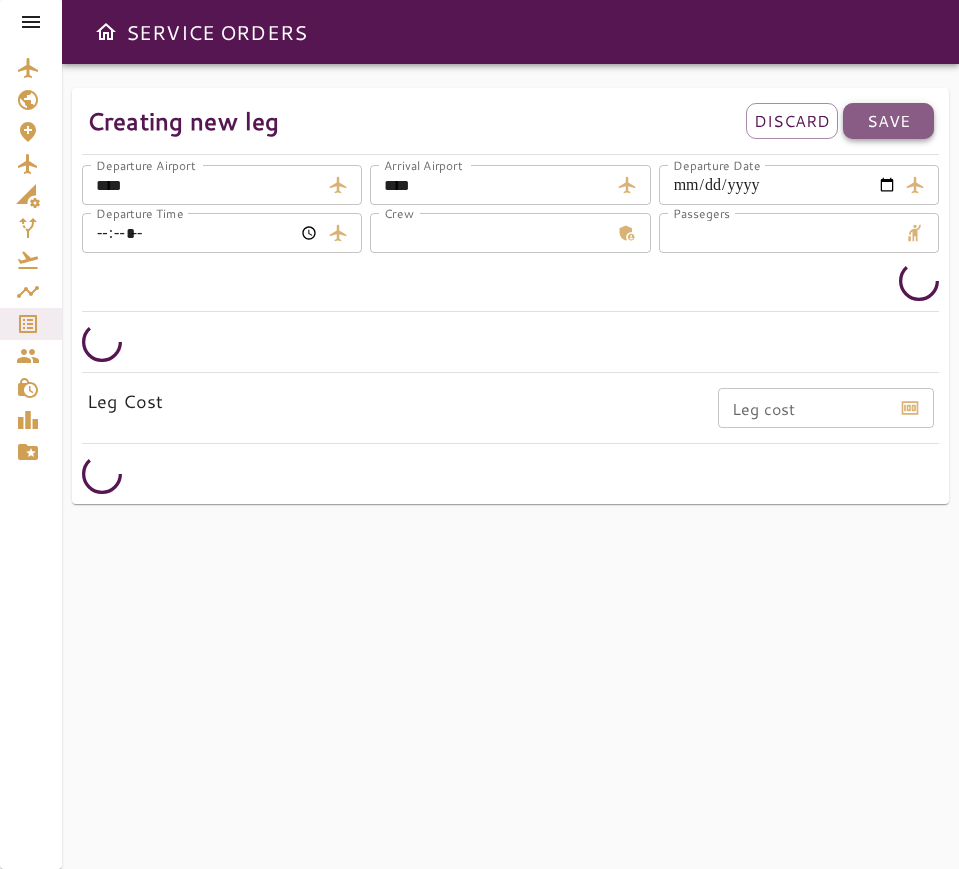 click on "Save" at bounding box center [888, 121] 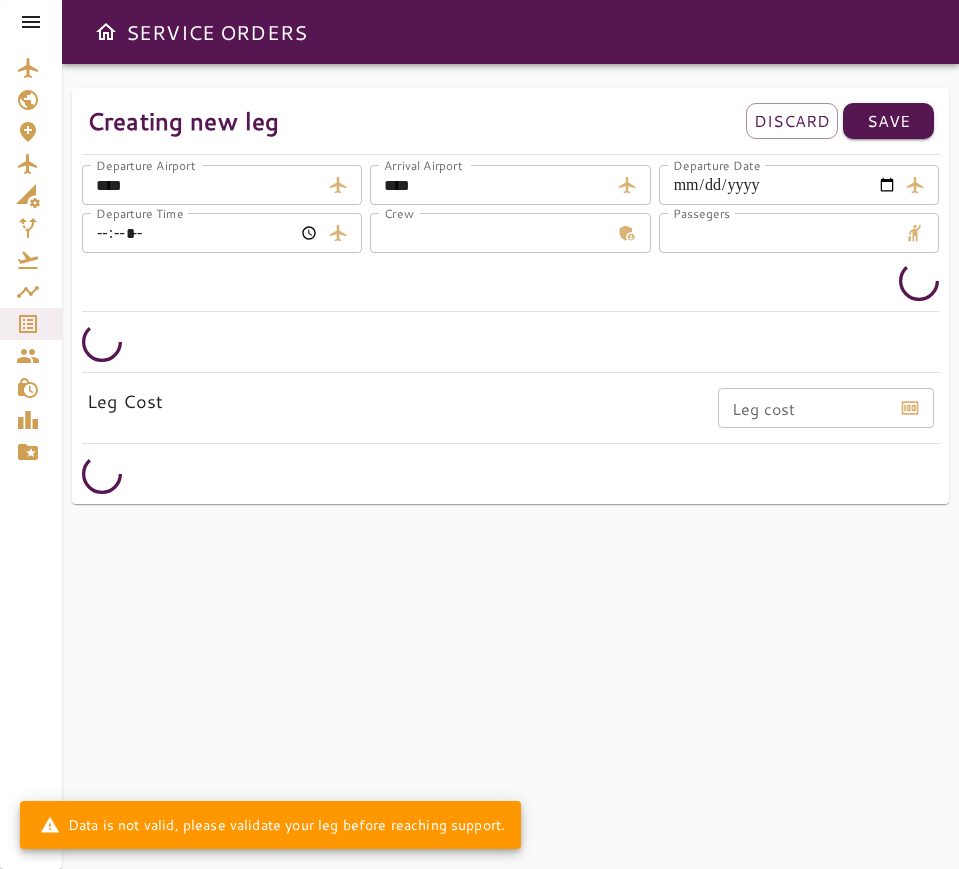 click on "**********" at bounding box center [510, 296] 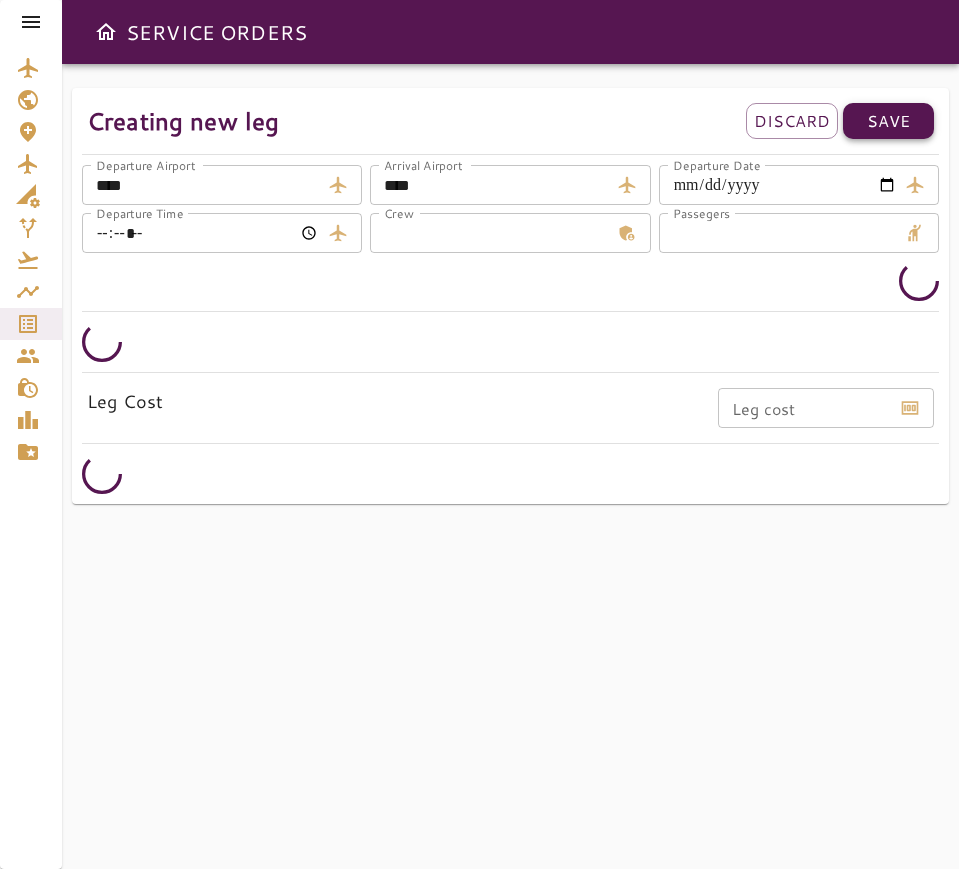 click on "Save" at bounding box center [888, 121] 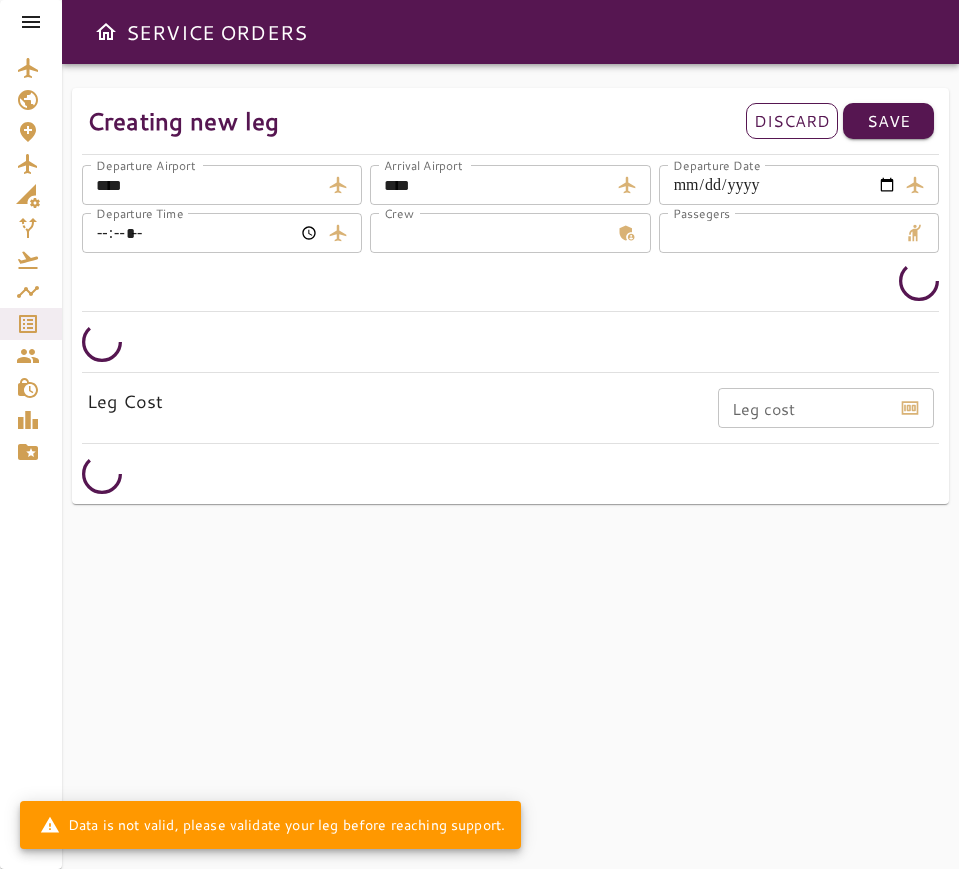 click on "Discard" at bounding box center [792, 121] 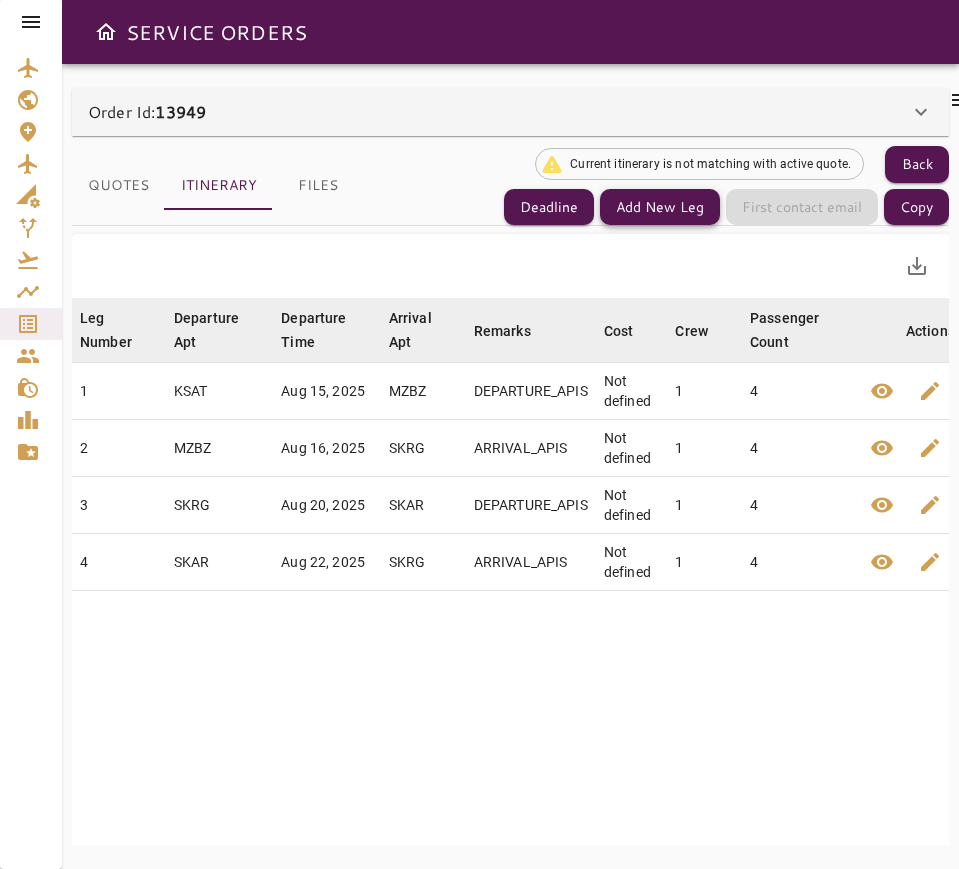 click on "Add New Leg" at bounding box center (660, 207) 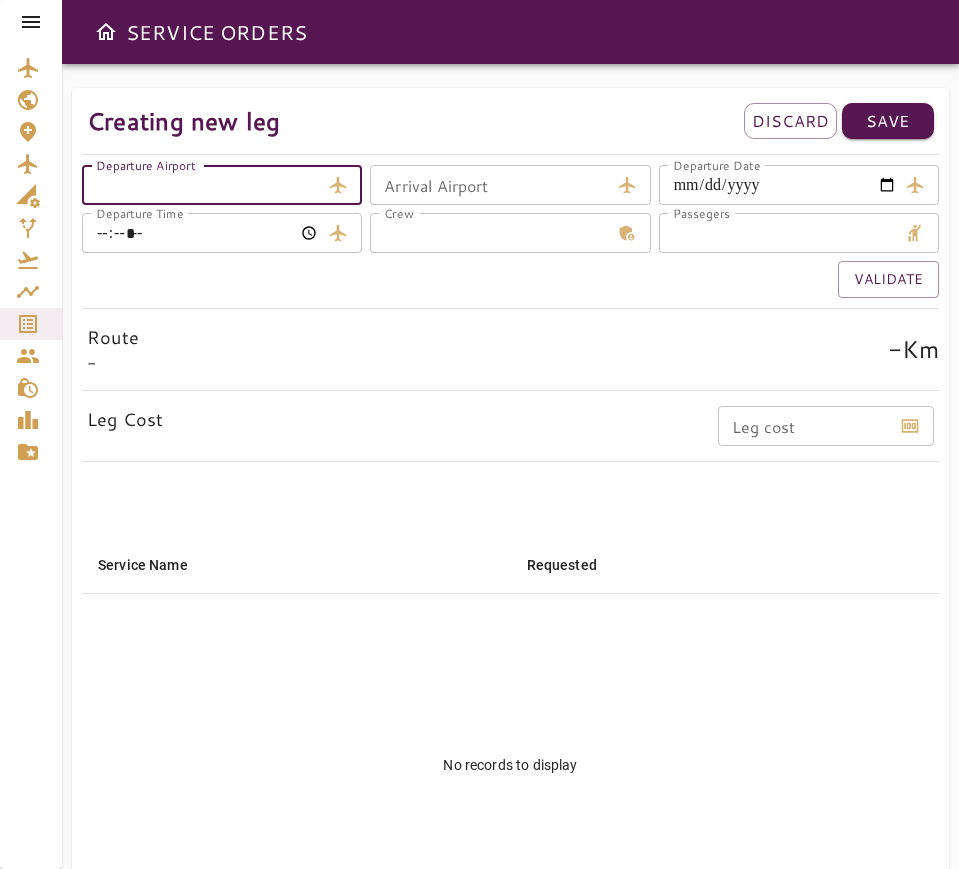 click on "Departure Airport" at bounding box center (201, 185) 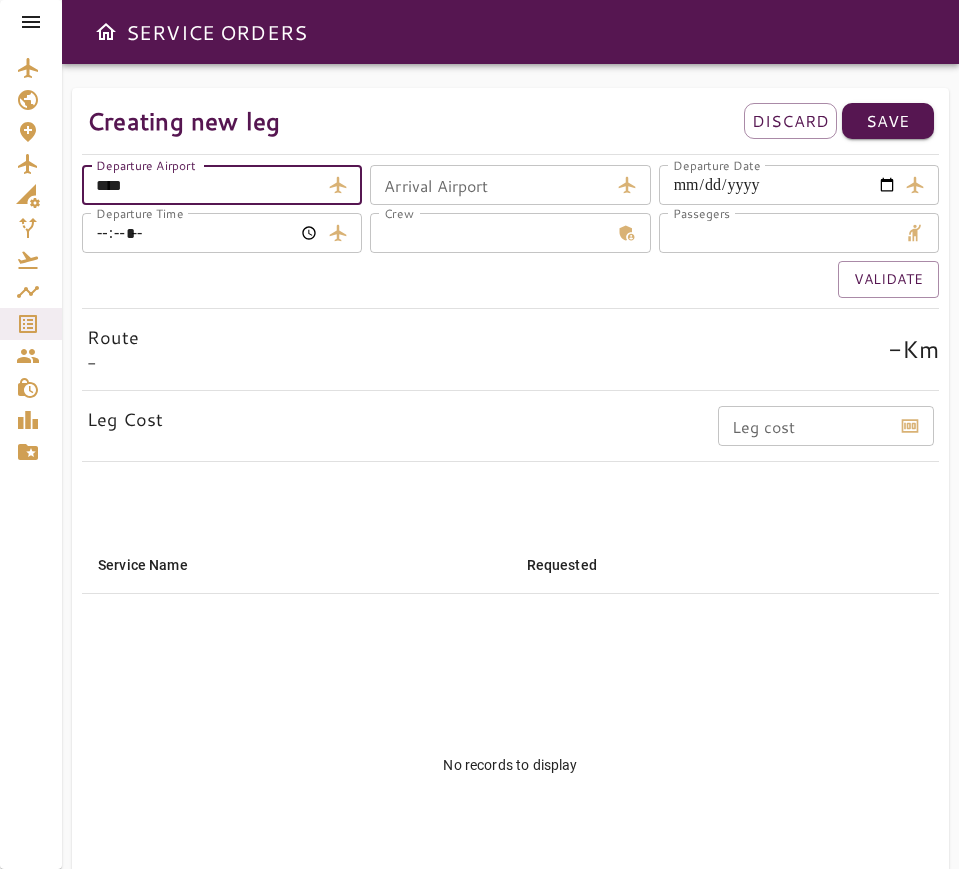 type on "****" 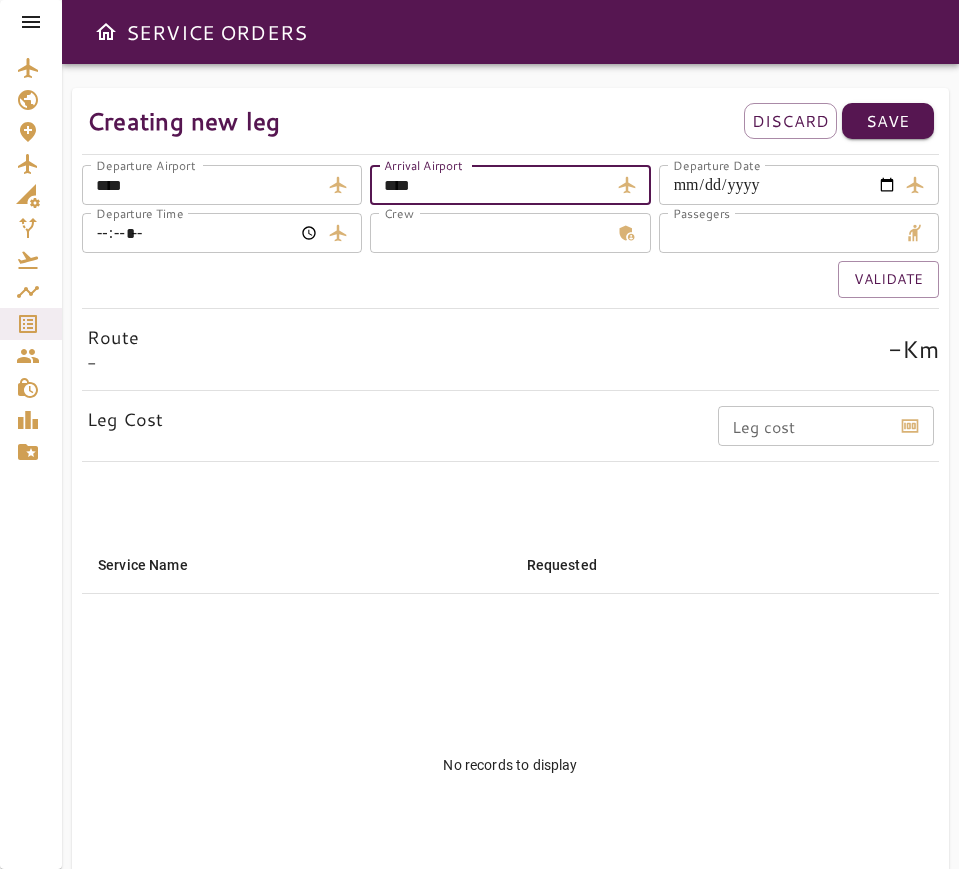 type on "****" 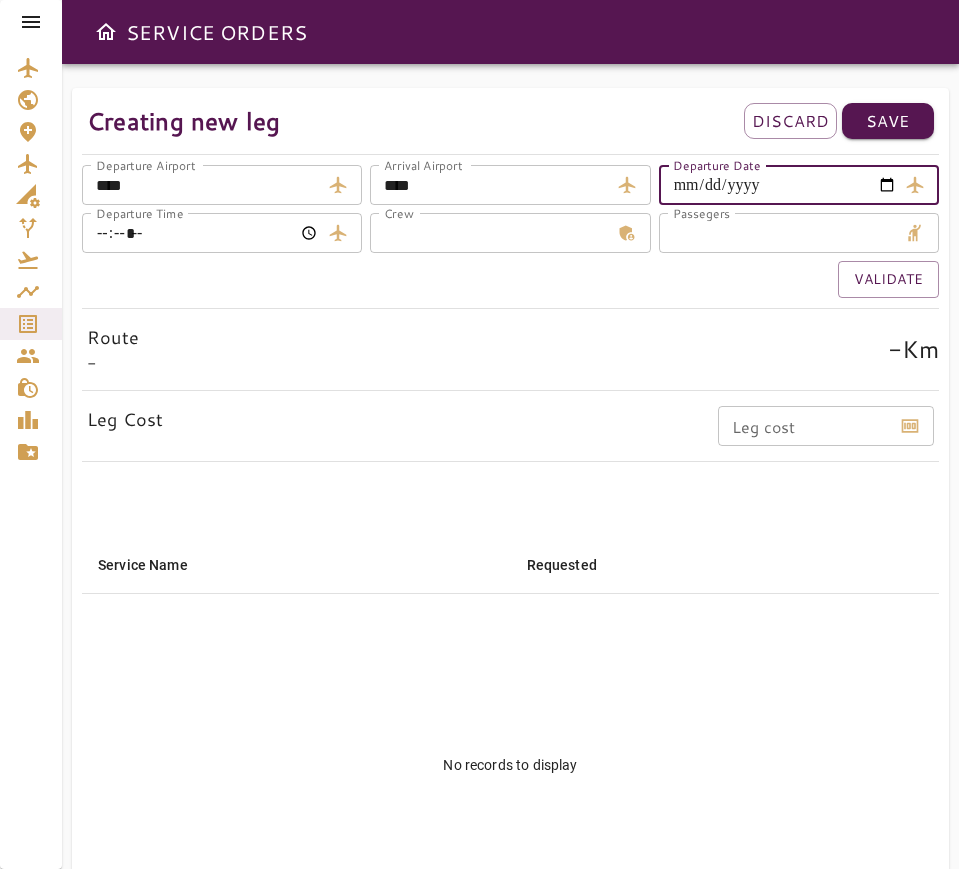 type on "**********" 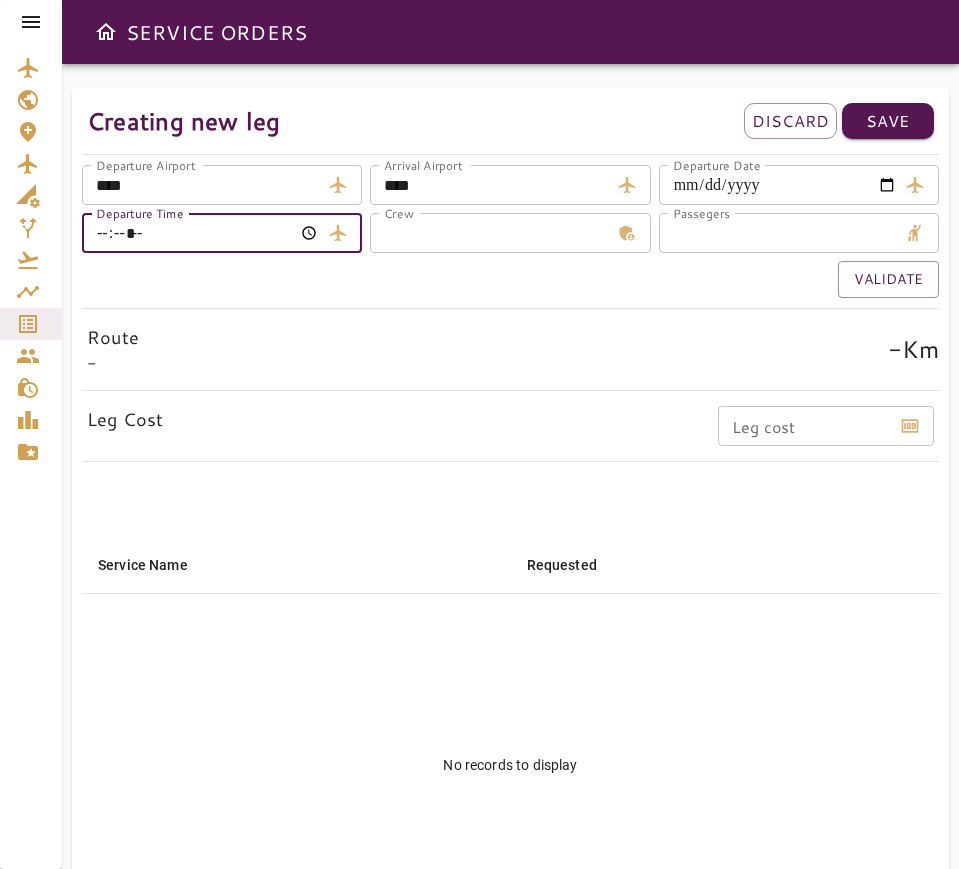 type on "*****" 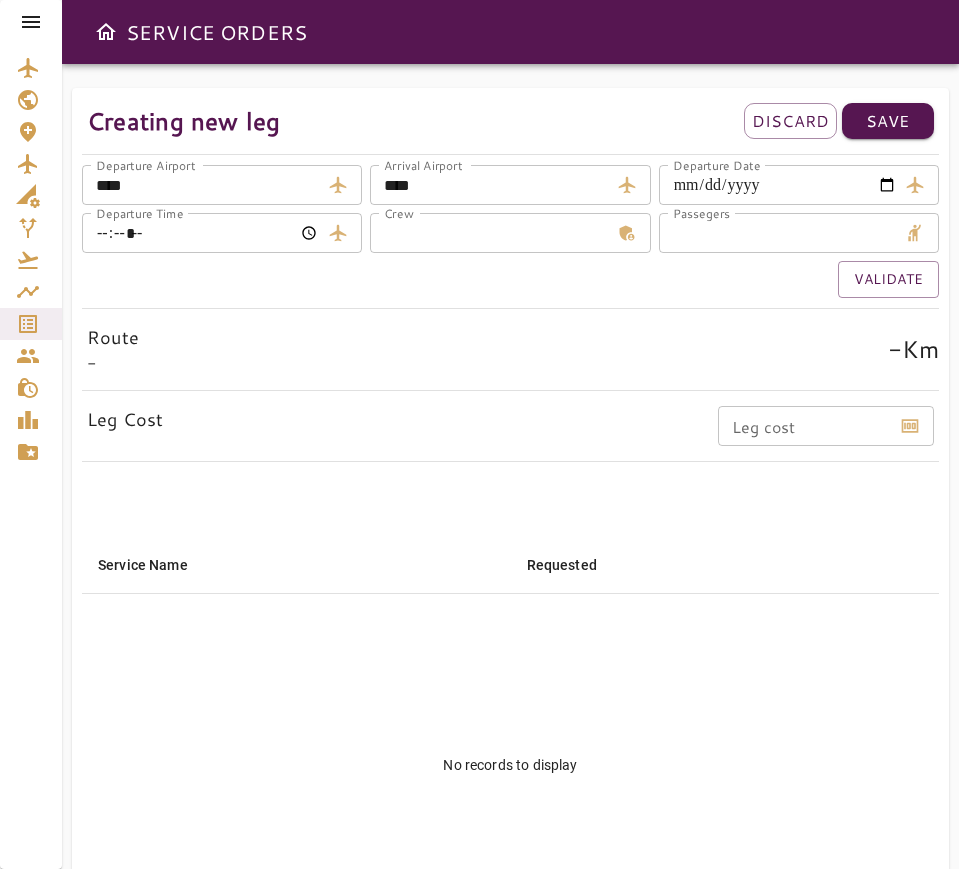 click on "*" at bounding box center (489, 233) 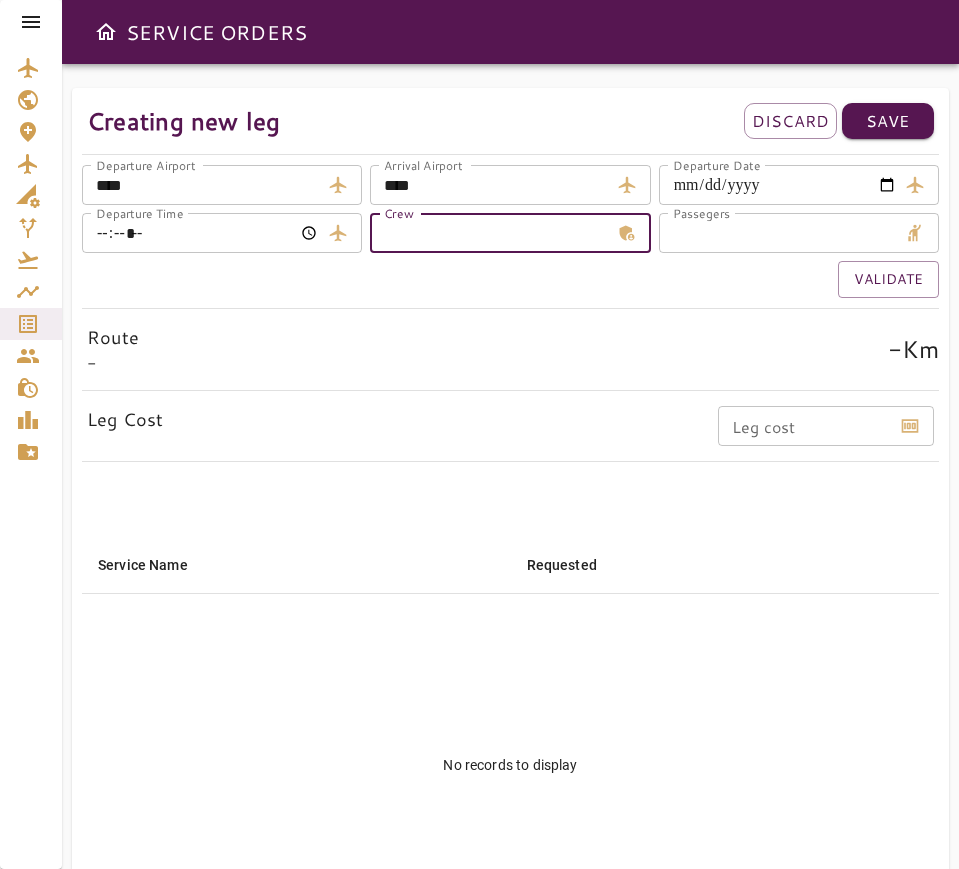 type on "*" 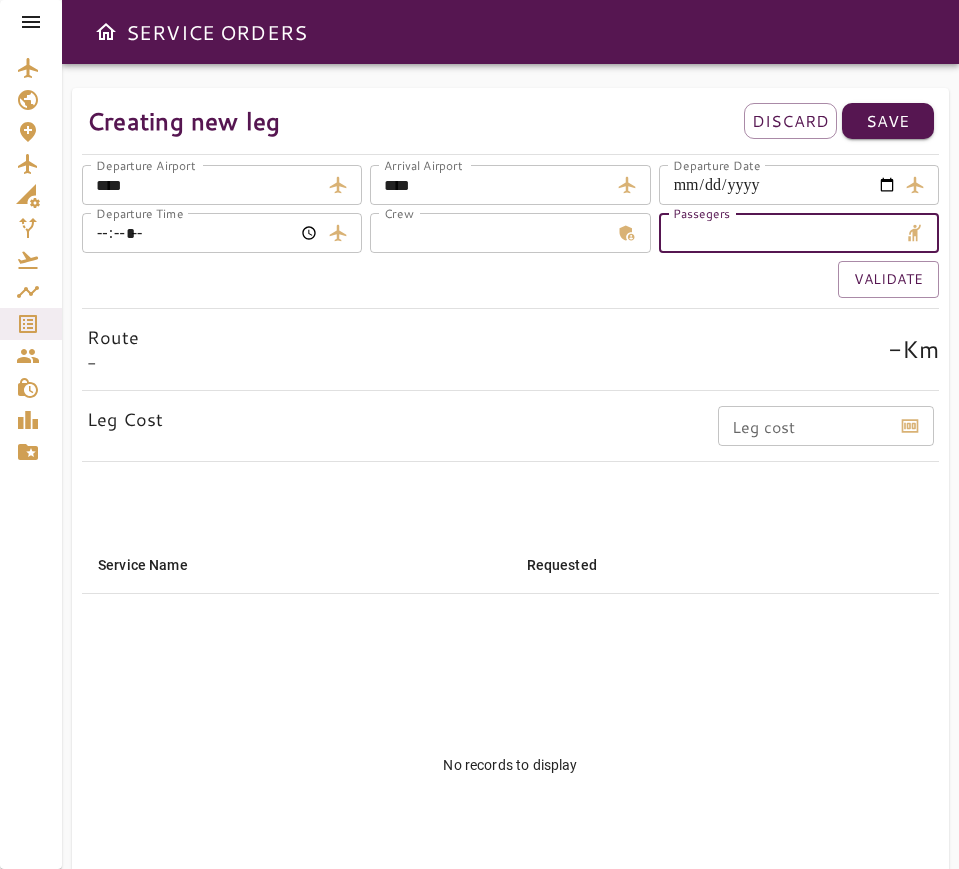 click on "*" at bounding box center (778, 233) 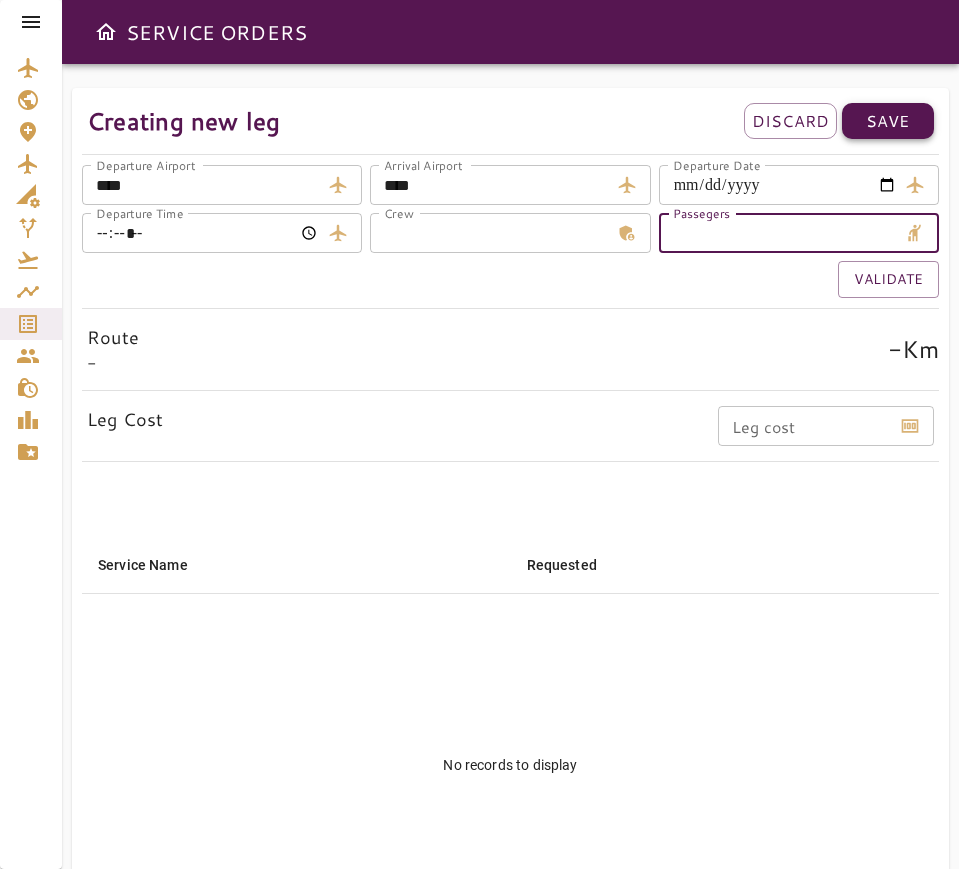type on "*" 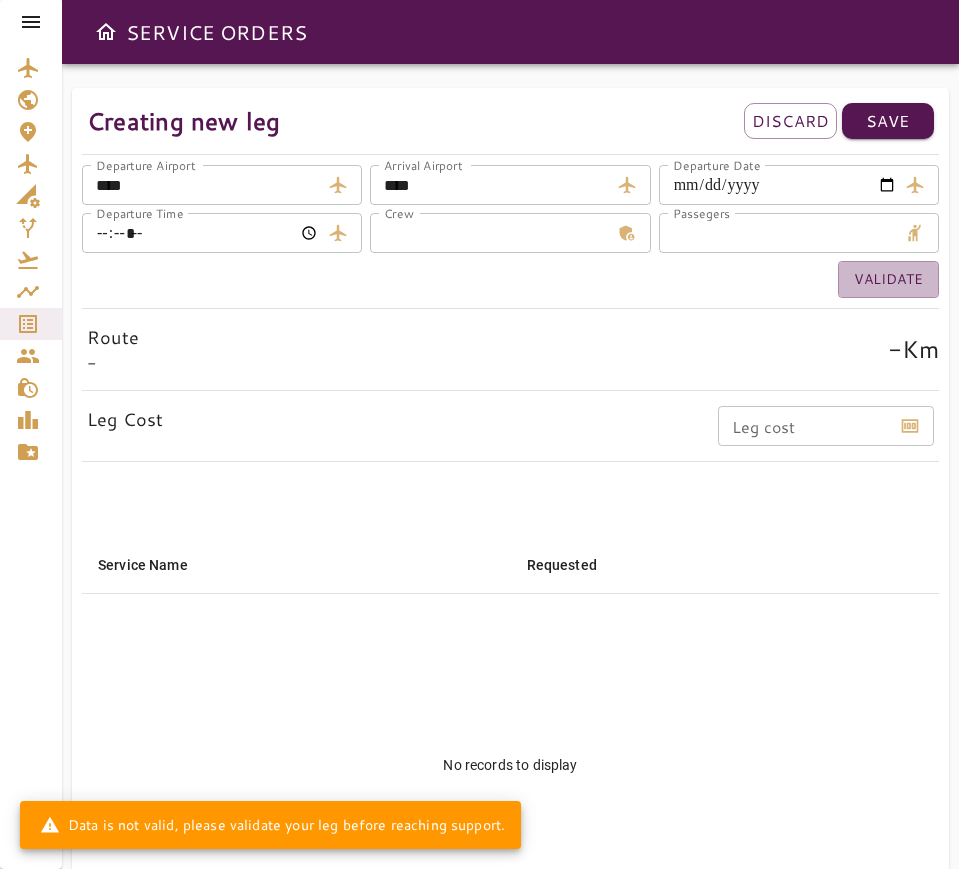 click on "Validate" at bounding box center [888, 279] 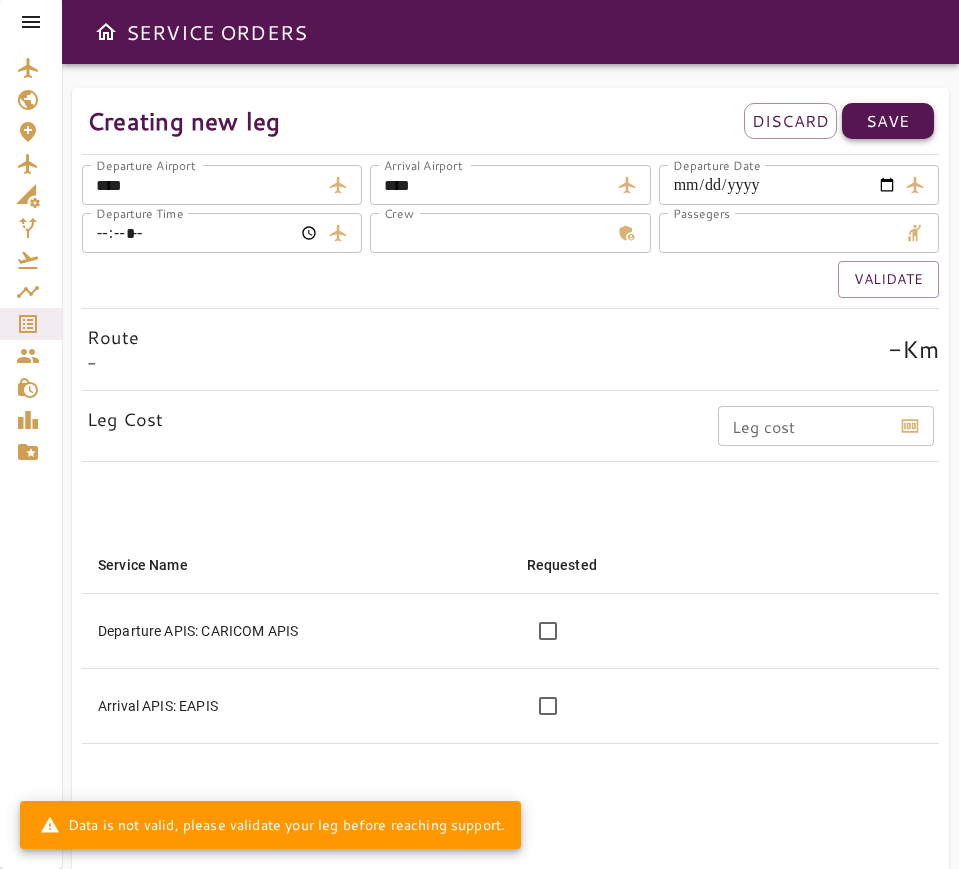 click on "Save" at bounding box center [888, 121] 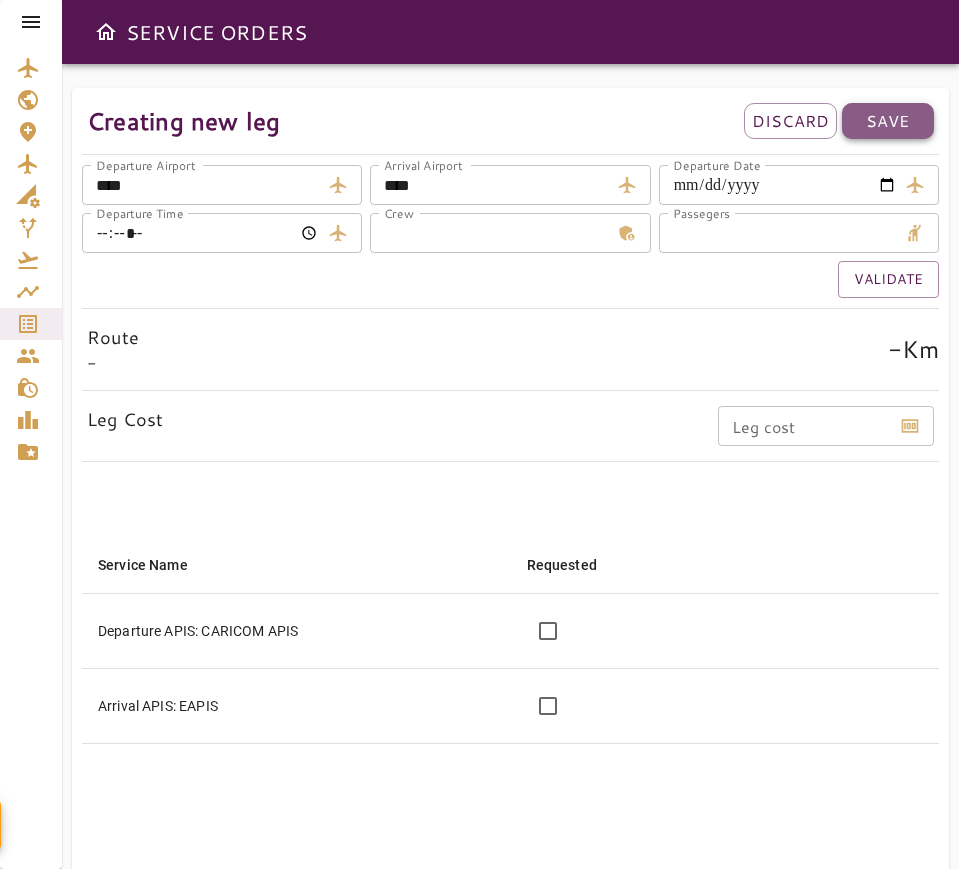 click on "Save" at bounding box center (888, 121) 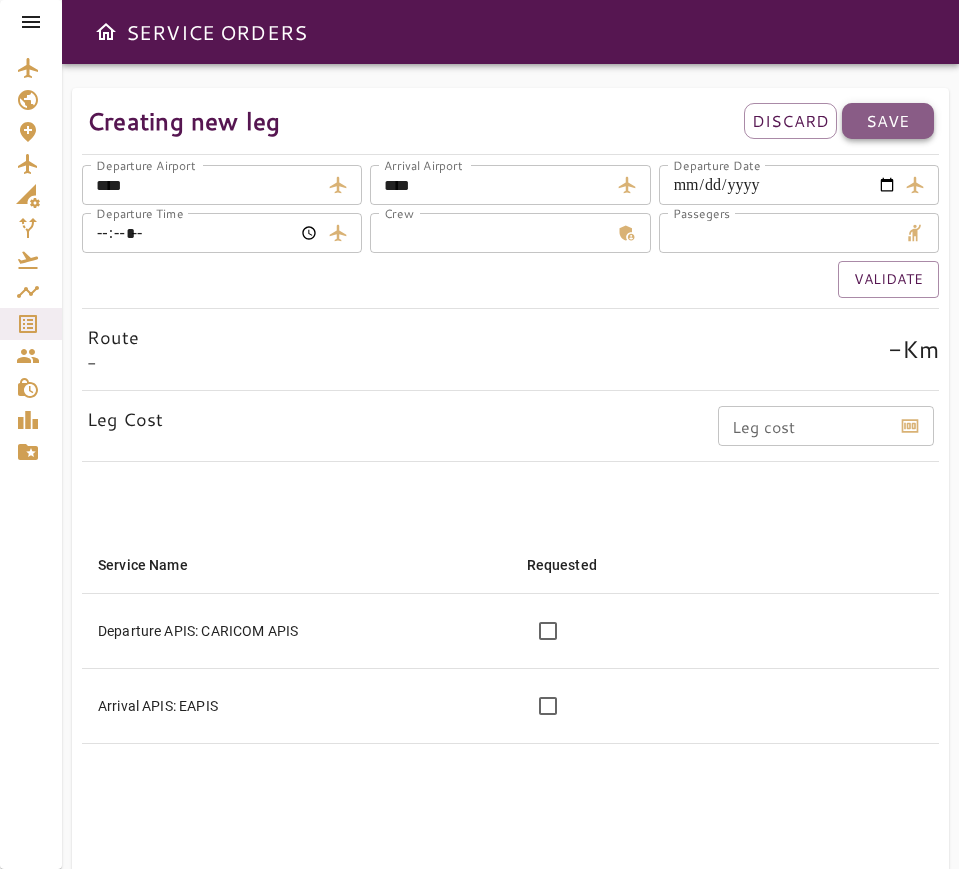 click on "Save" at bounding box center [888, 121] 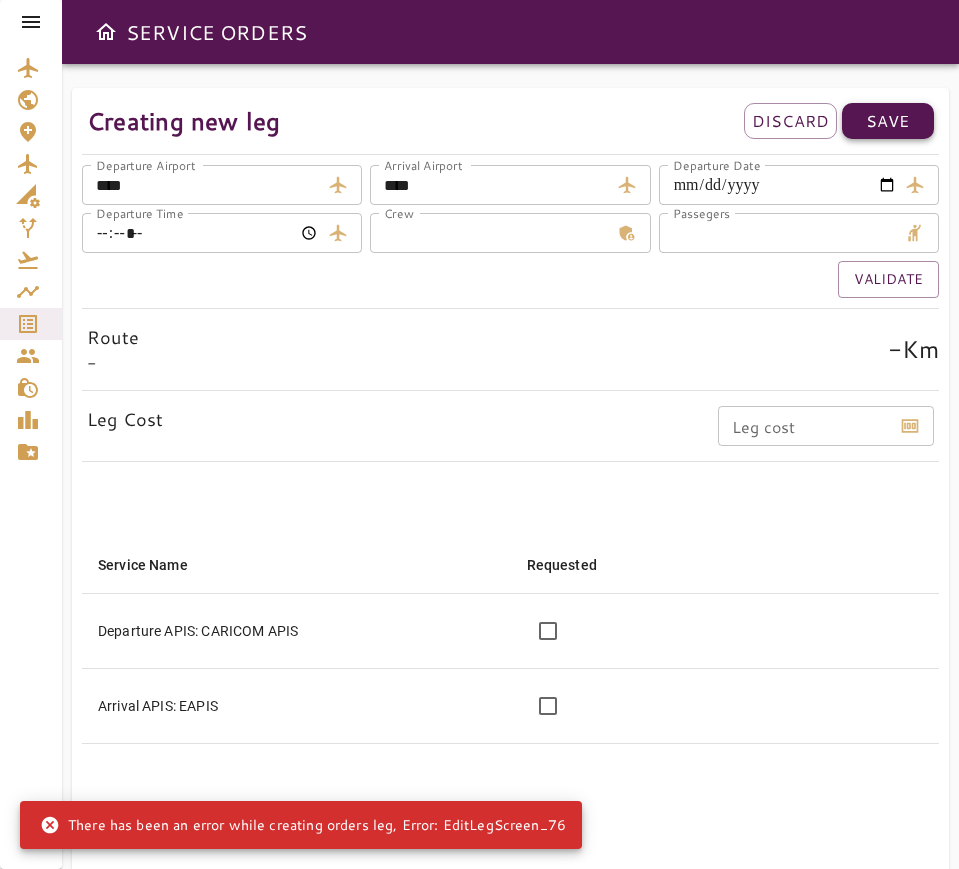 click on "Save" at bounding box center [888, 121] 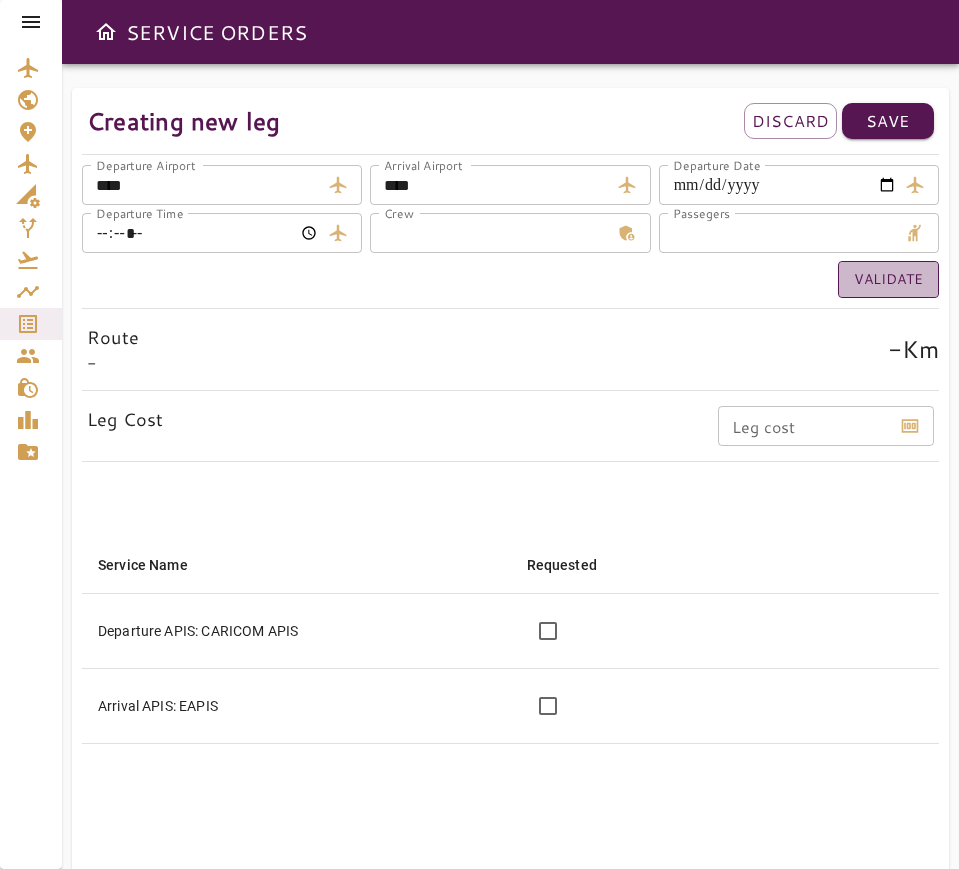 click on "Validate" at bounding box center [888, 279] 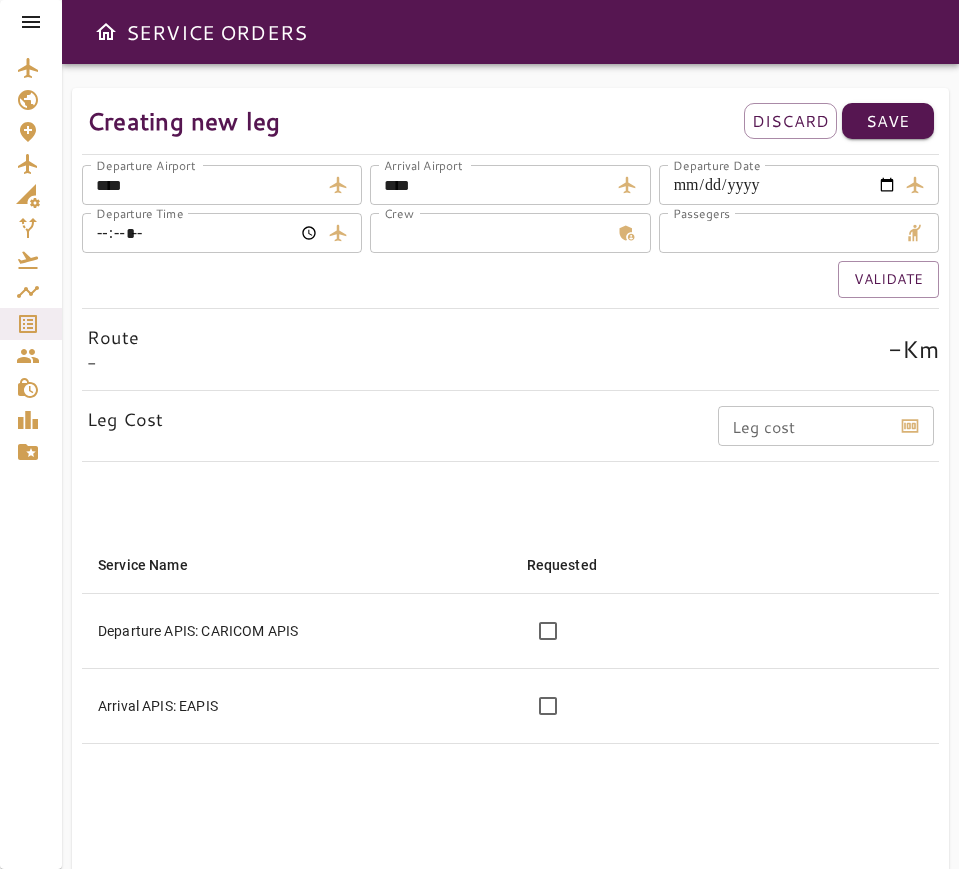 click on "**********" at bounding box center (510, 570) 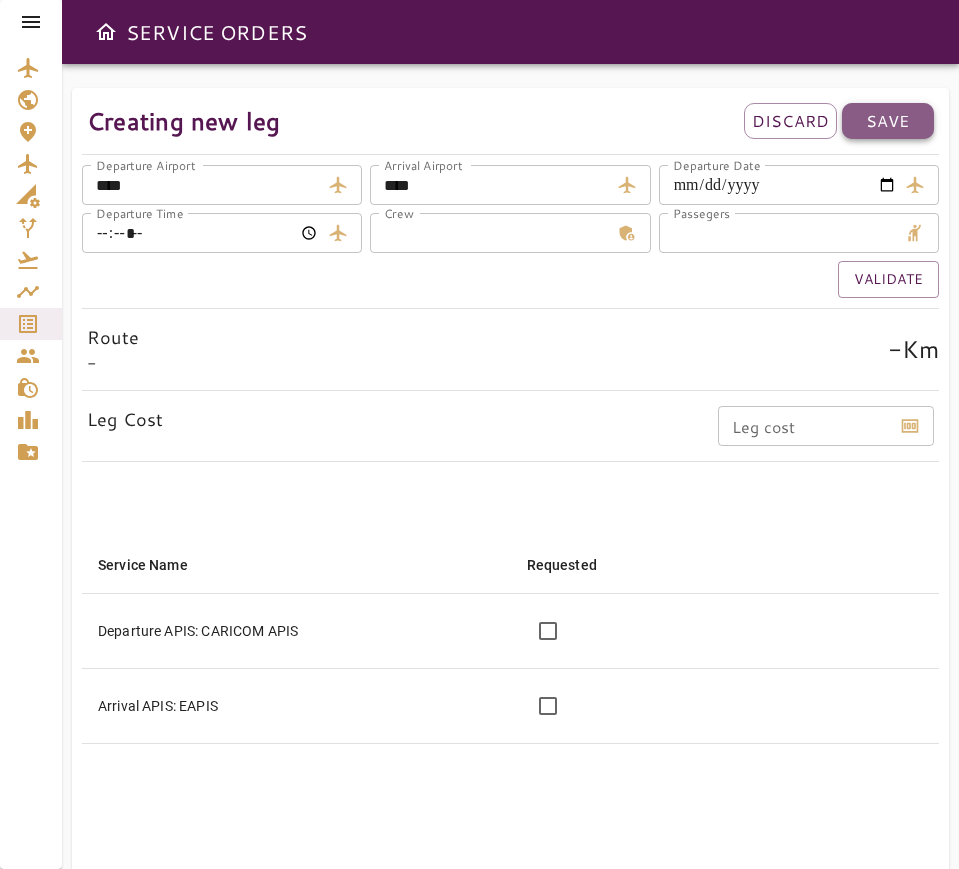 click on "Save" at bounding box center (888, 121) 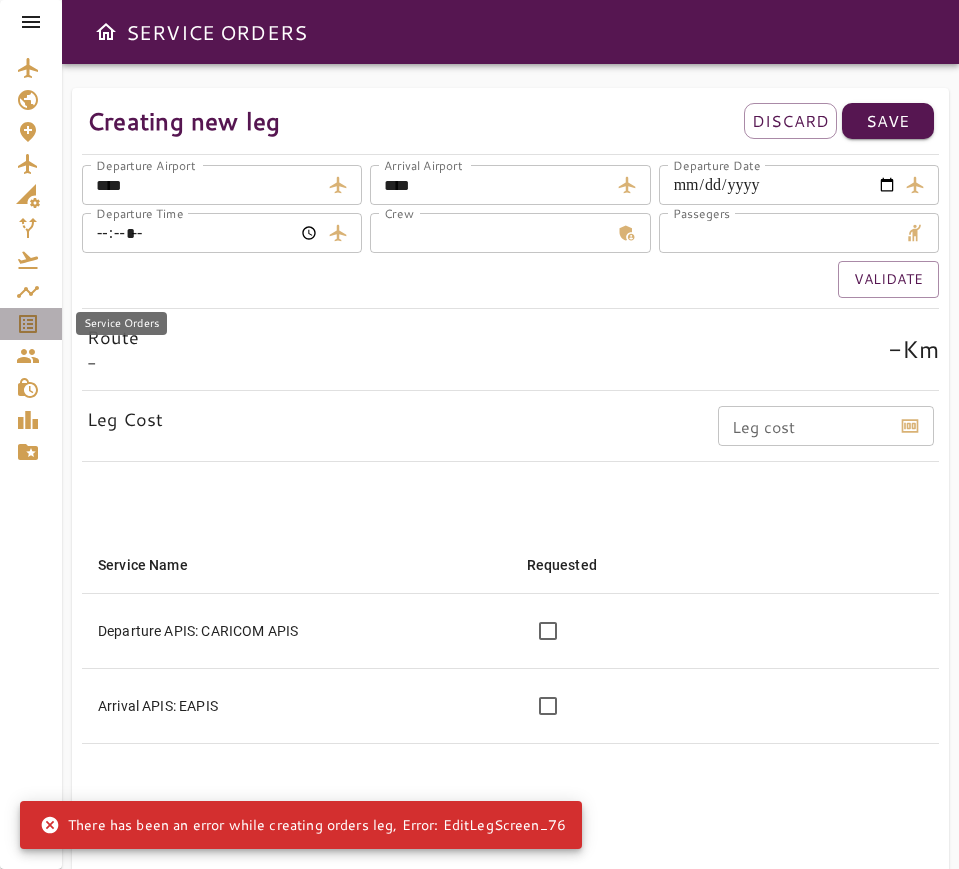 click 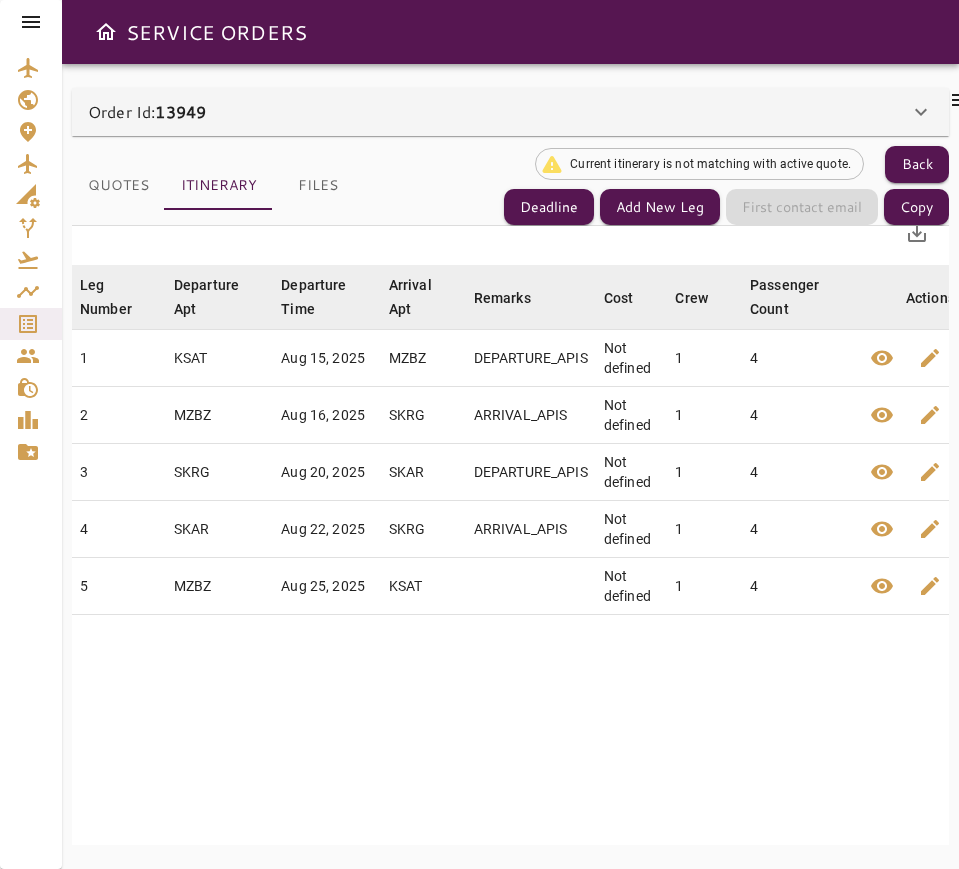 scroll, scrollTop: 0, scrollLeft: 0, axis: both 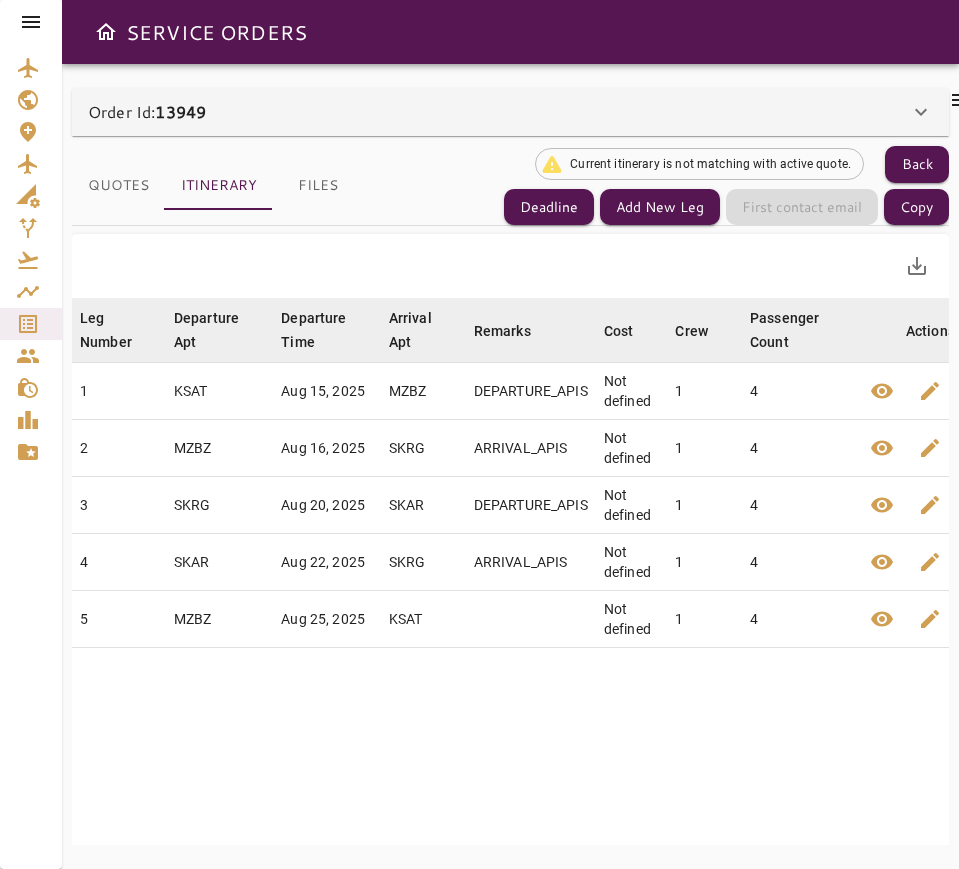 click on "Leg Number arrow_downward Departure Apt arrow_downward Departure Time arrow_downward Arrival Apt arrow_downward Remarks arrow_downward Cost arrow_downward Crew arrow_downward Passenger Count arrow_downward Actions 1 KSAT Aug 15, 2025 MZBZ DEPARTURE_APIS Not defined 1 4 edit delete 2 MZBZ Aug 16, 2025 SKRG ARRIVAL_APIS Not defined 1 4 edit delete 3 SKRG Aug 20, 2025 SKAR DEPARTURE_APIS Not defined 1 4 edit delete 4 SKAR Aug 22, 2025 SKRG ARRIVAL_APIS Not defined 1 4 edit delete 5 MZBZ Aug 25, 2025 KSAT Not defined 1 4 edit delete" at bounding box center (539, 596) 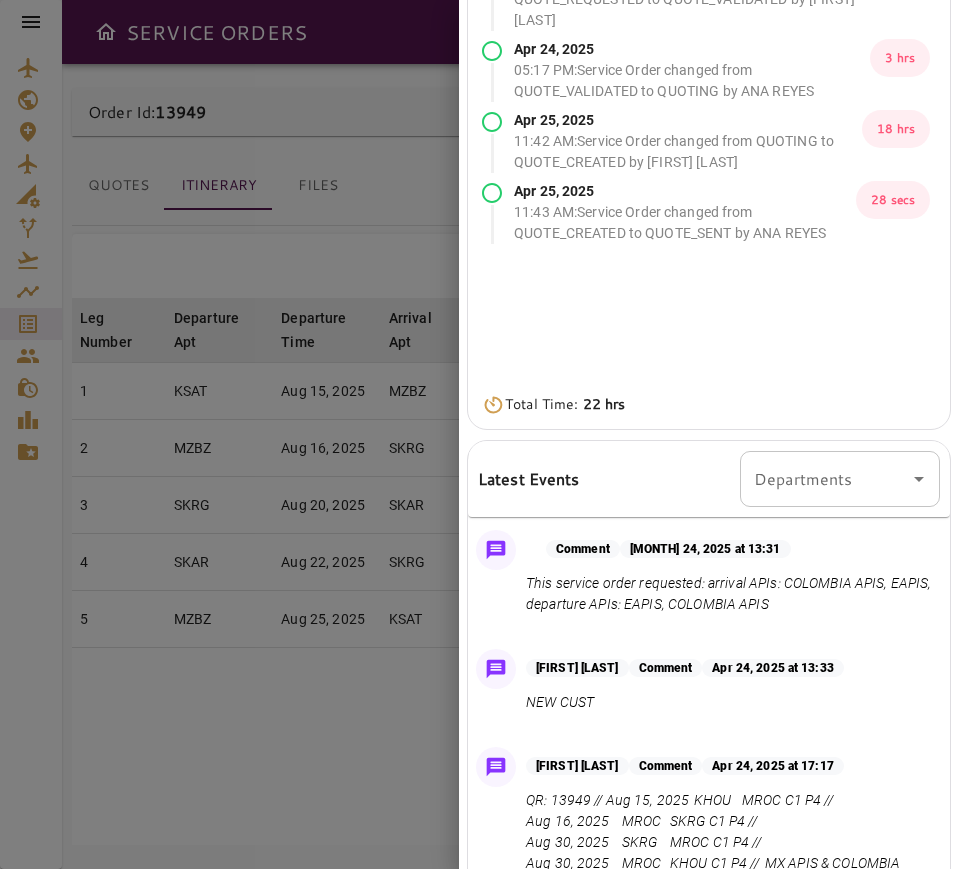 scroll, scrollTop: 412, scrollLeft: 0, axis: vertical 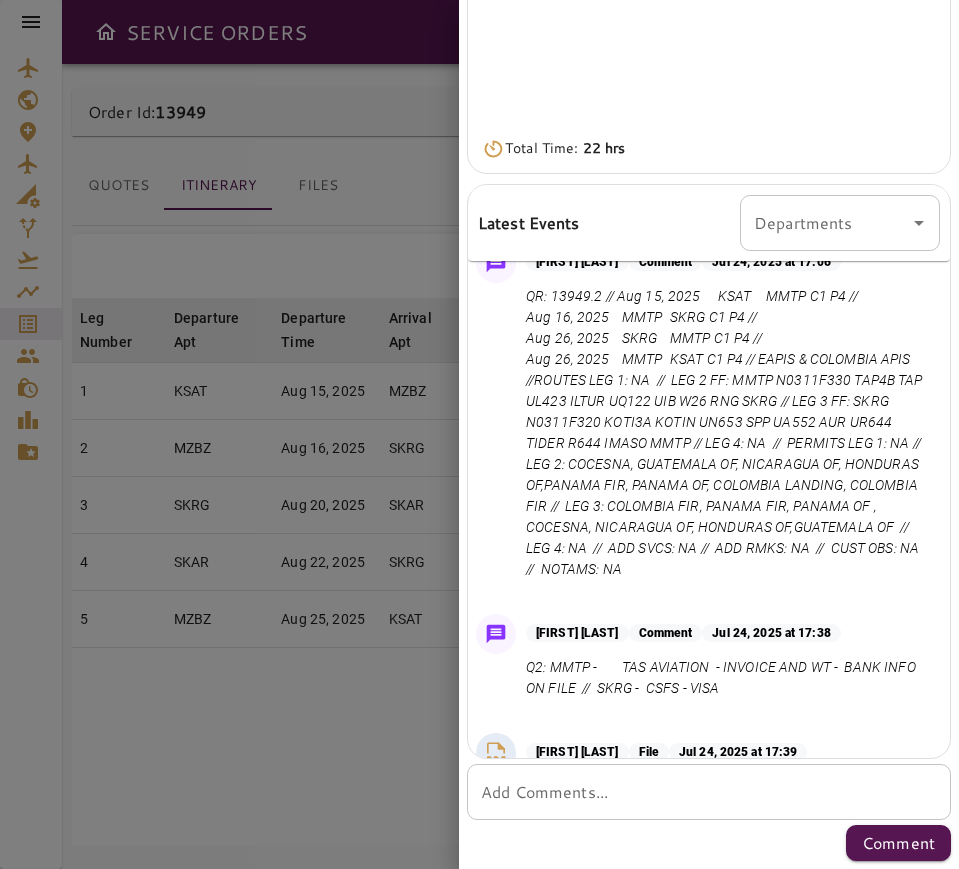 drag, startPoint x: 675, startPoint y: 637, endPoint x: 528, endPoint y: 358, distance: 315.35693 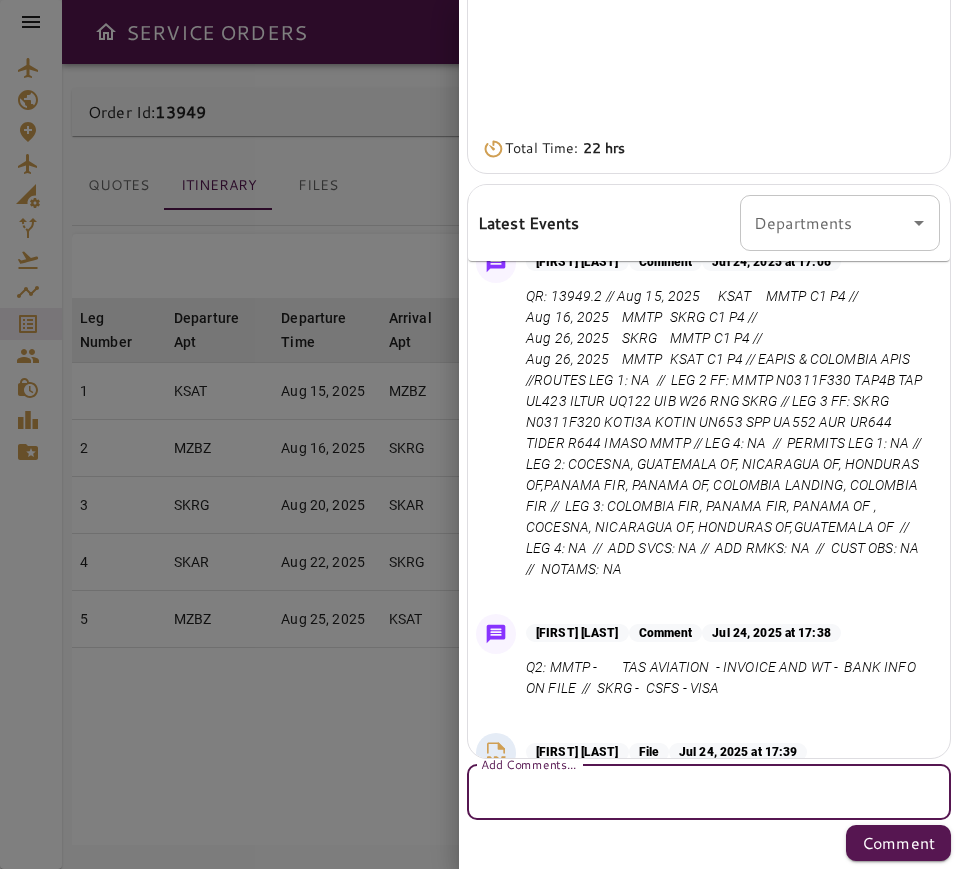 paste on "**********" 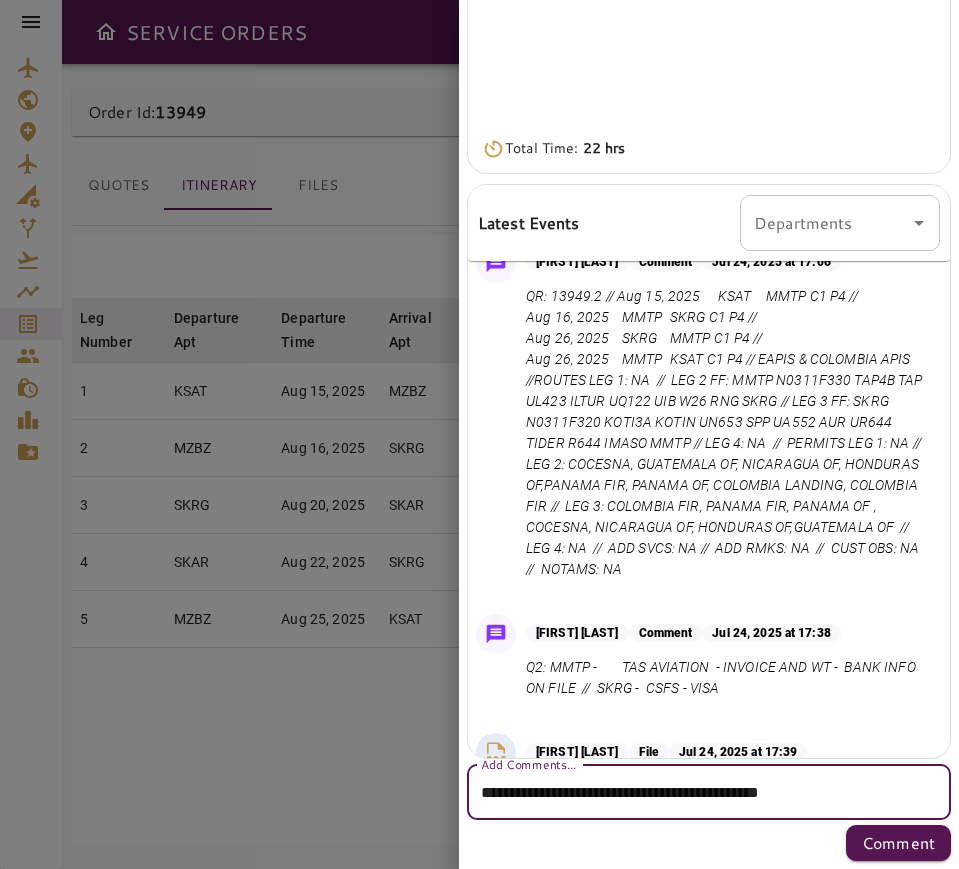 scroll, scrollTop: 692, scrollLeft: 0, axis: vertical 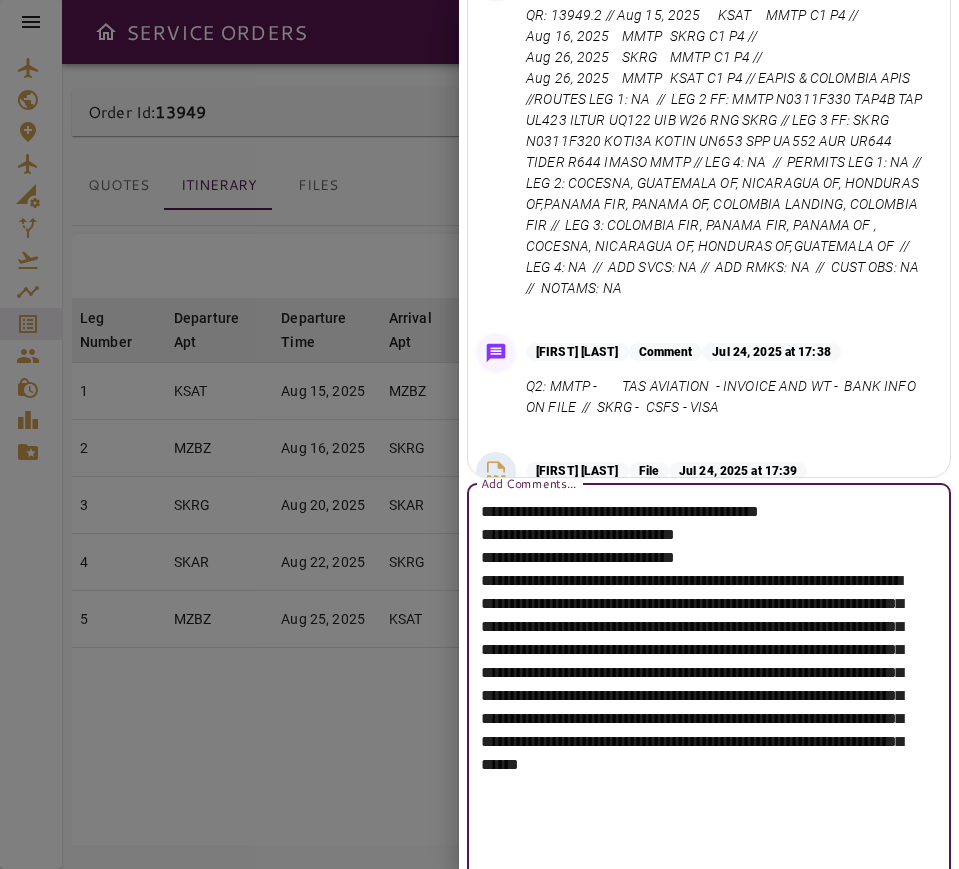 click on "**********" at bounding box center [699, 684] 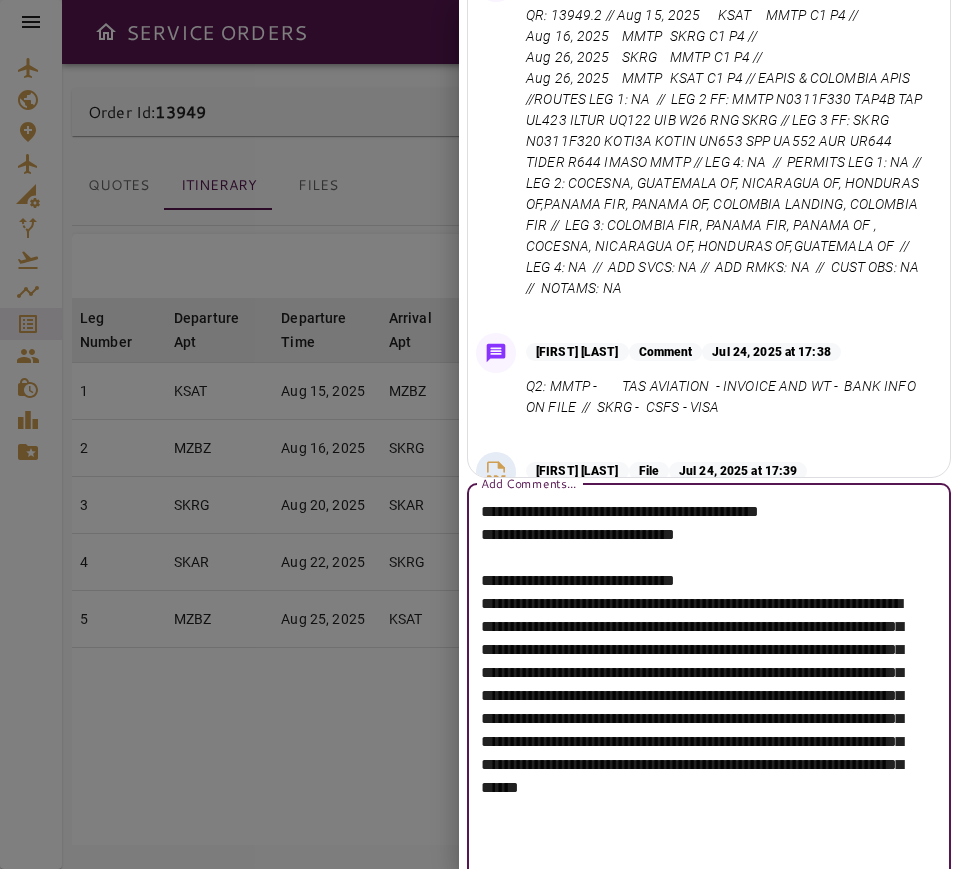 paste on "**********" 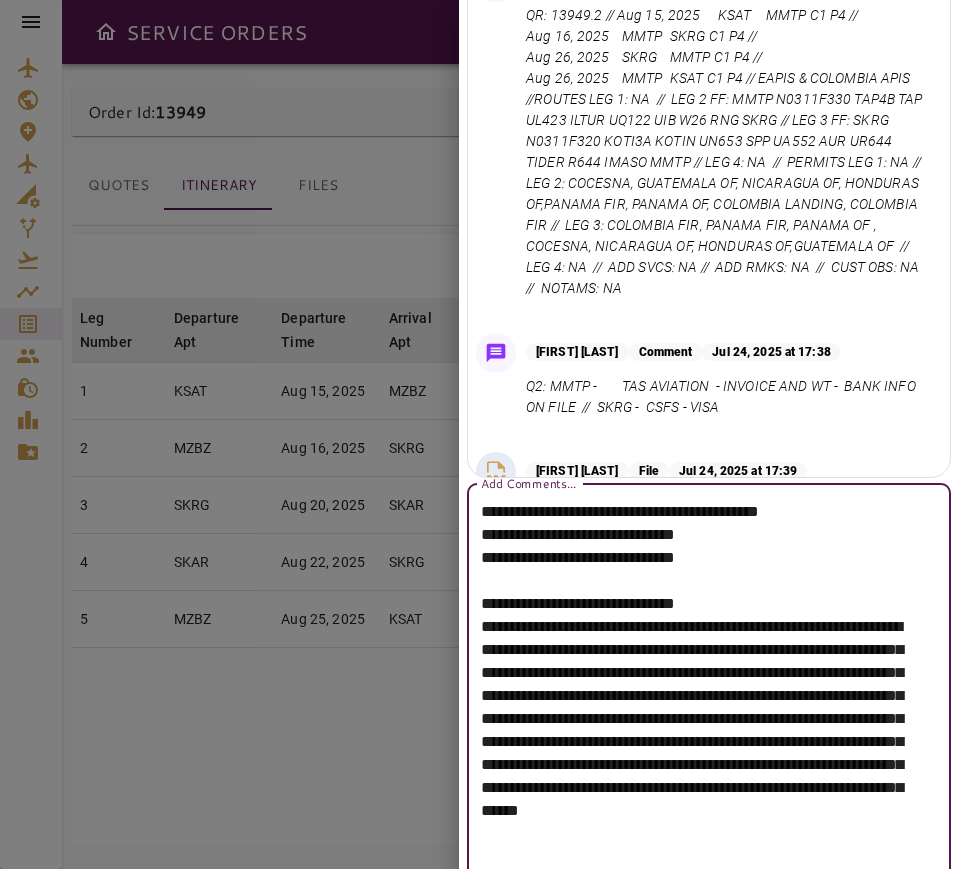 paste on "**********" 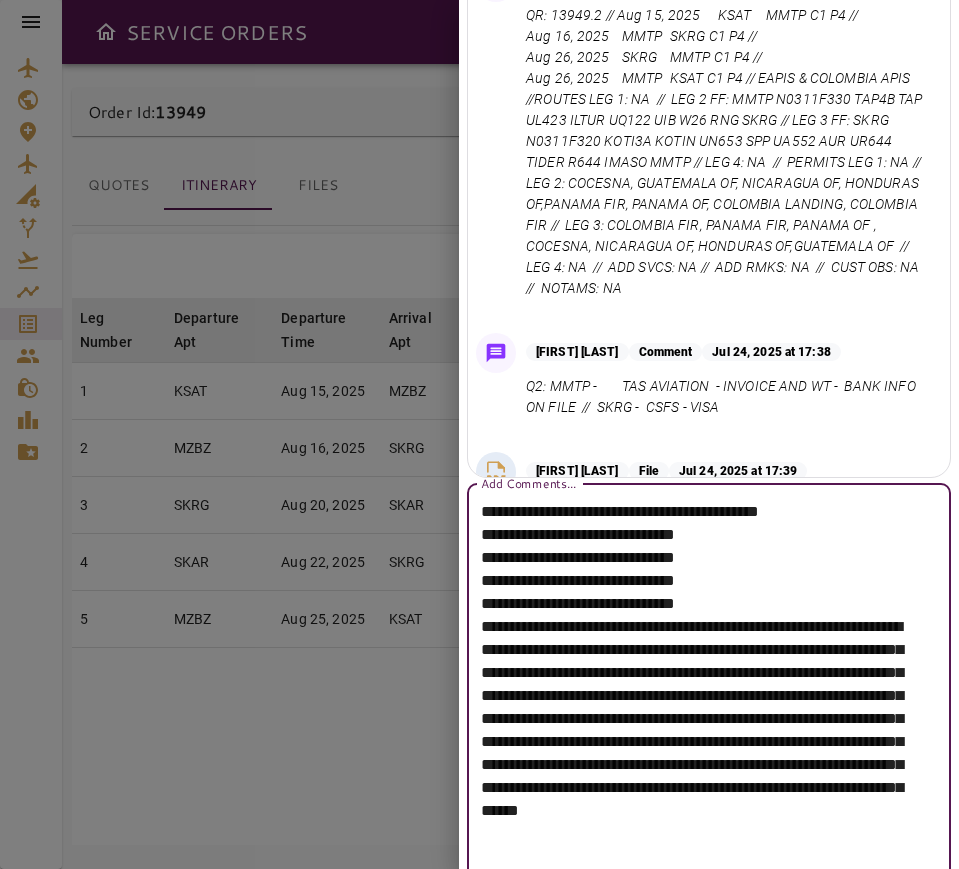 click on "**********" at bounding box center (699, 707) 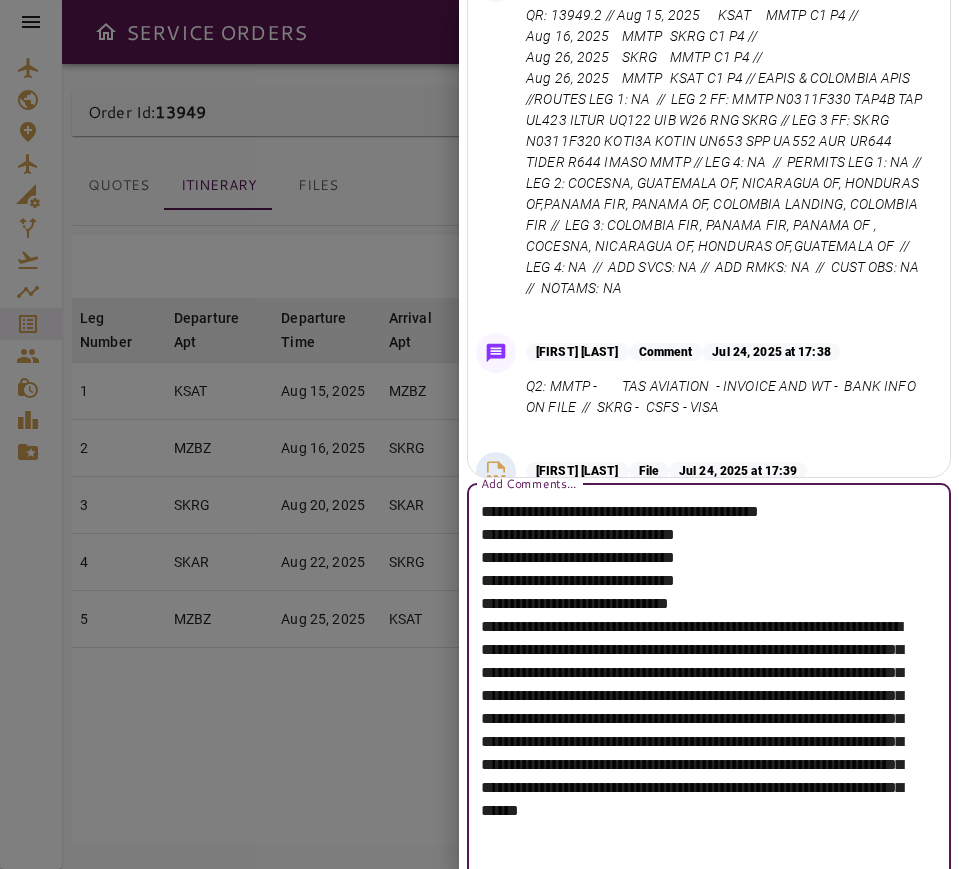 click on "**********" at bounding box center [699, 707] 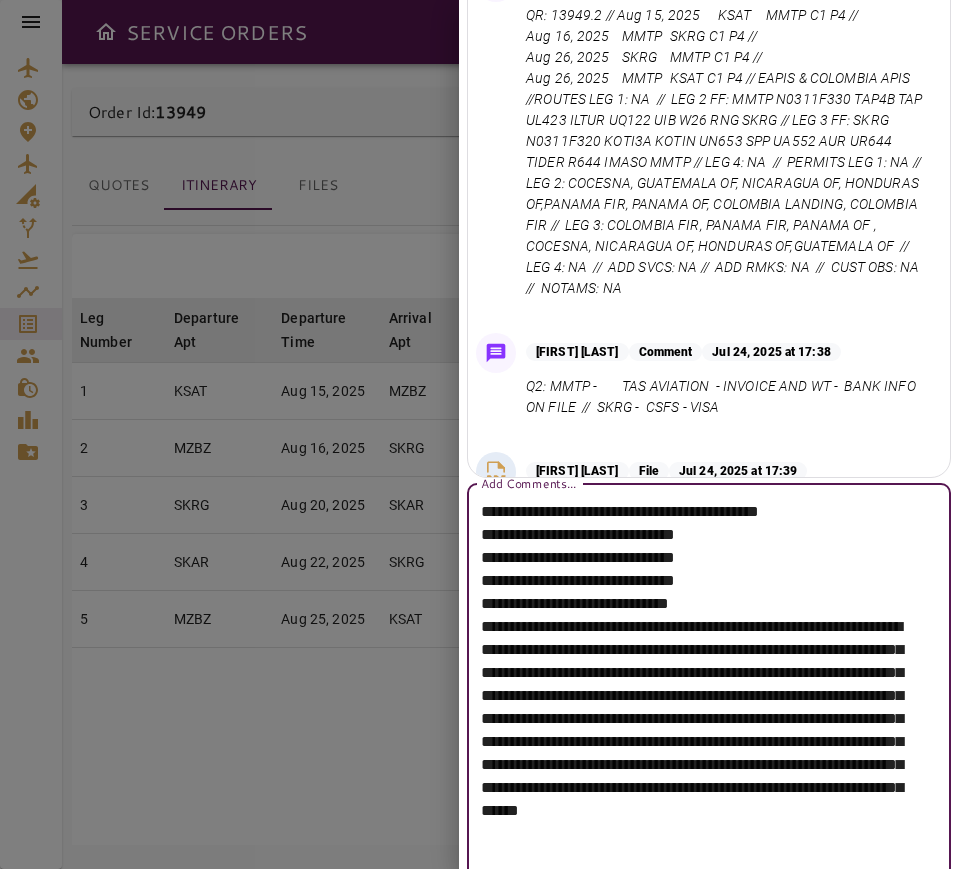 click on "**********" at bounding box center [699, 707] 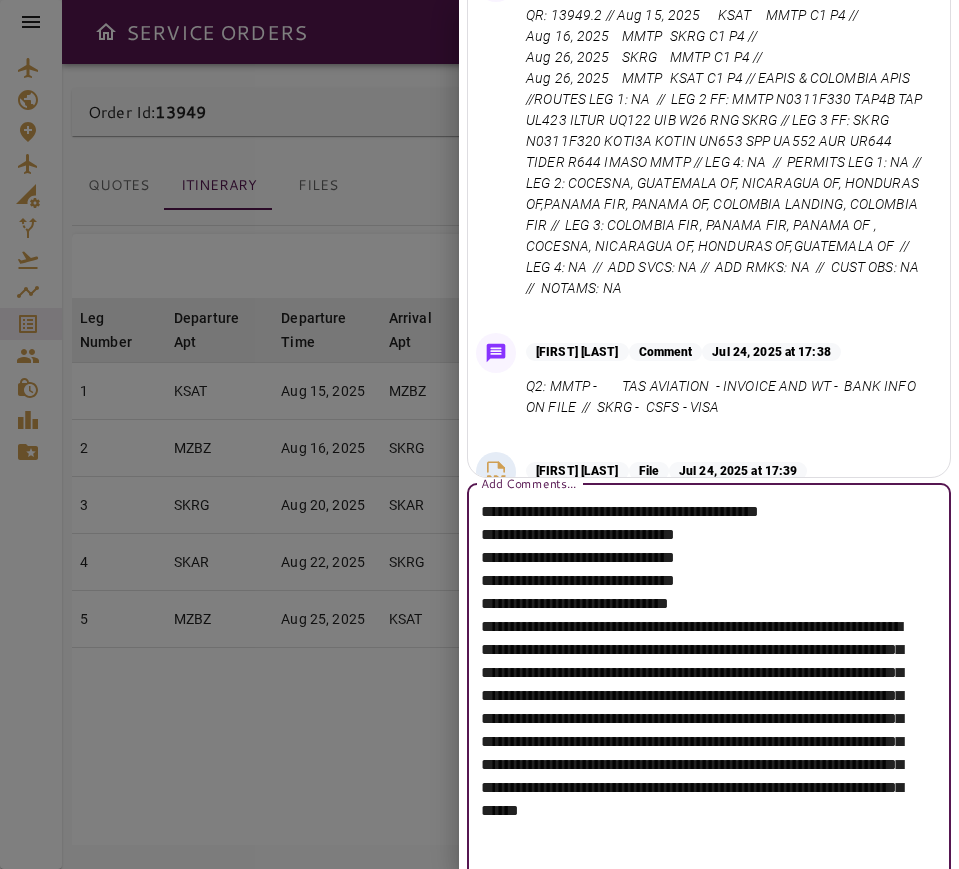 click on "**********" at bounding box center [699, 707] 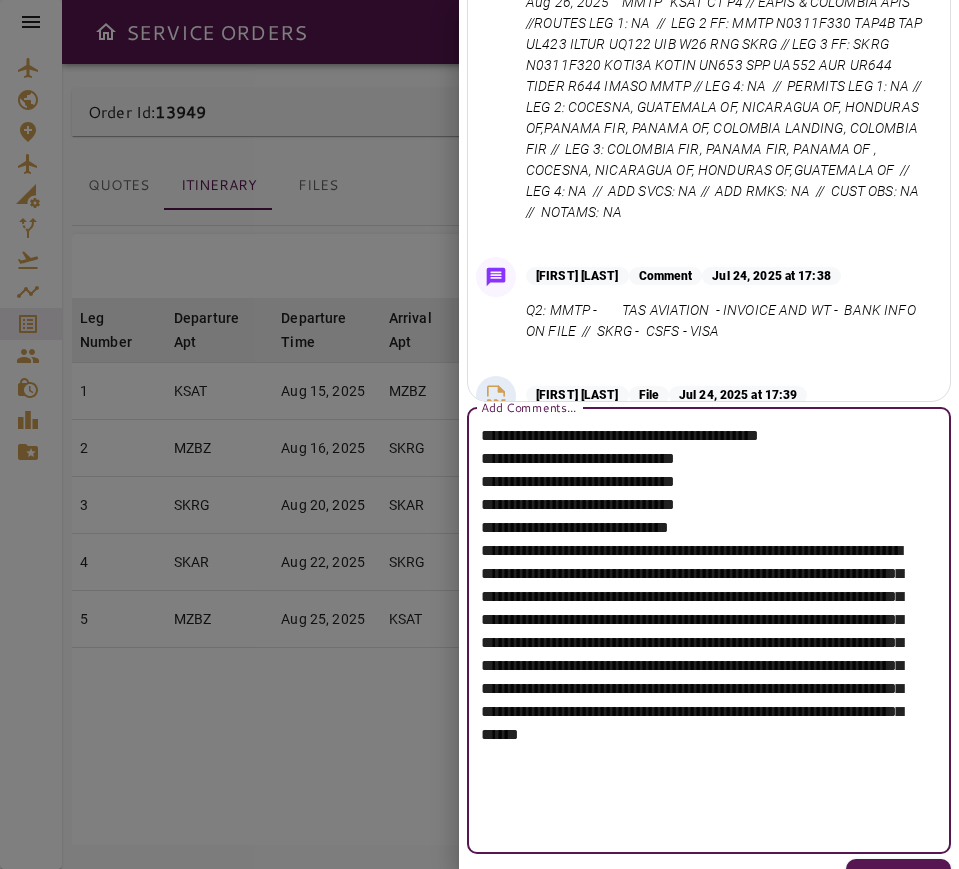 scroll, scrollTop: 803, scrollLeft: 0, axis: vertical 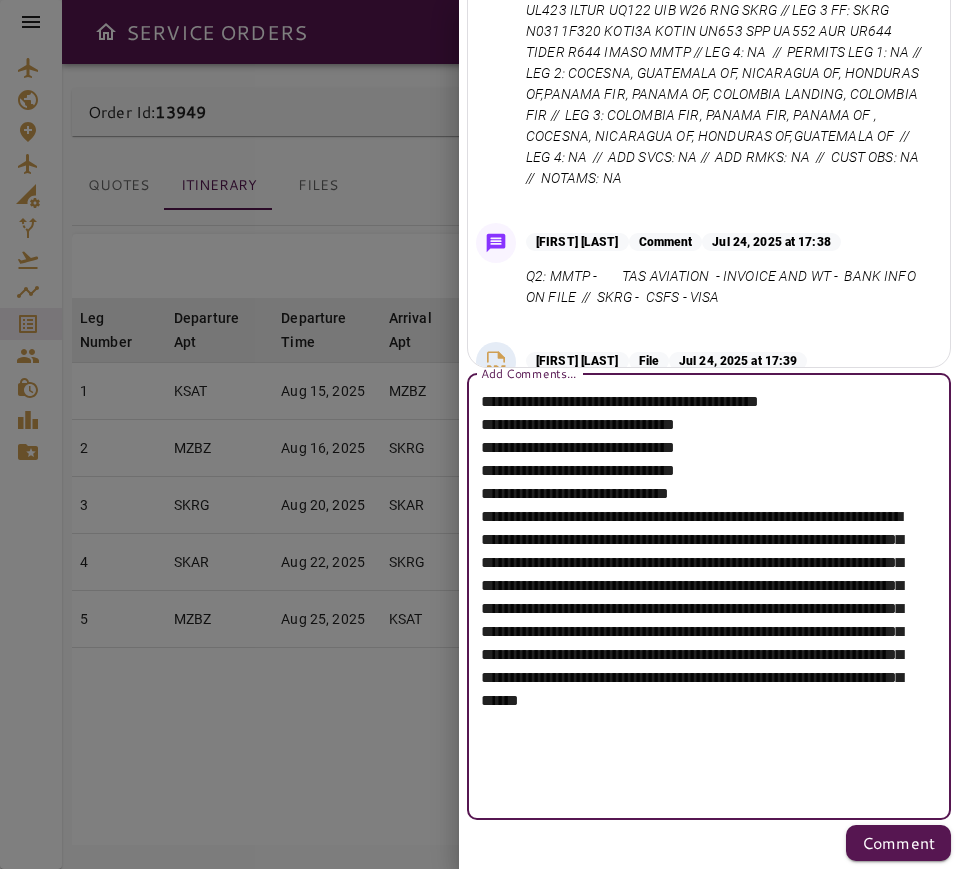 drag, startPoint x: 755, startPoint y: 538, endPoint x: 751, endPoint y: 776, distance: 238.03362 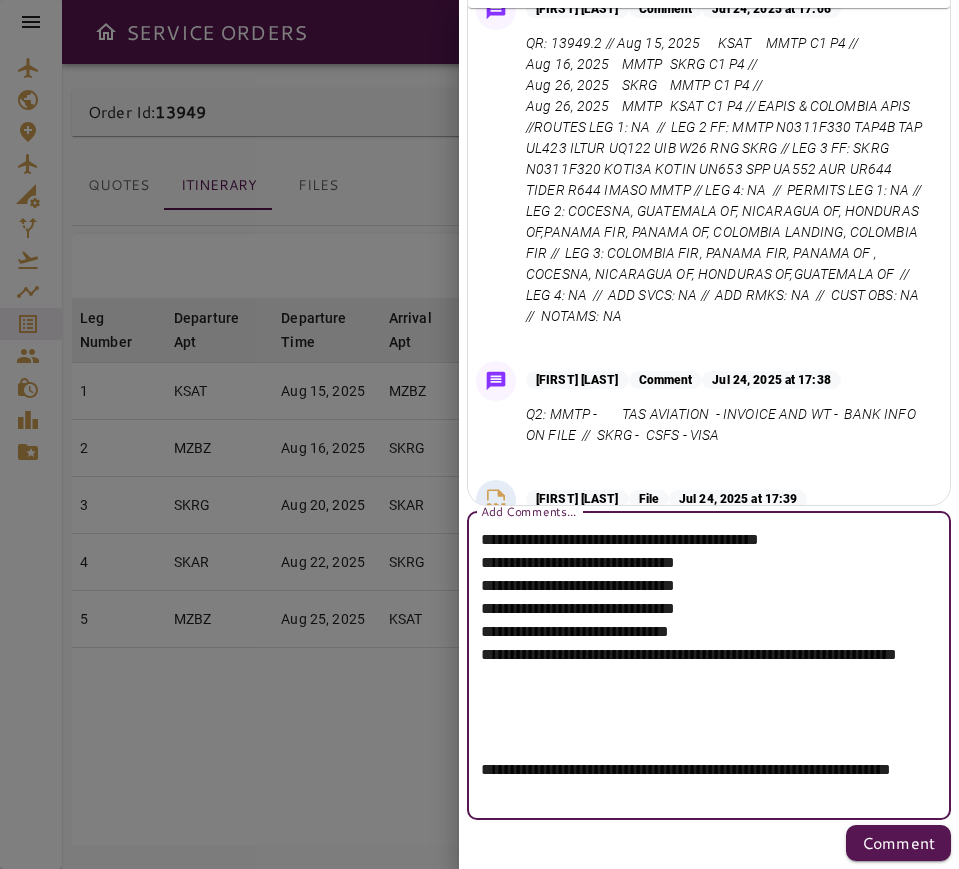 scroll, scrollTop: 688, scrollLeft: 0, axis: vertical 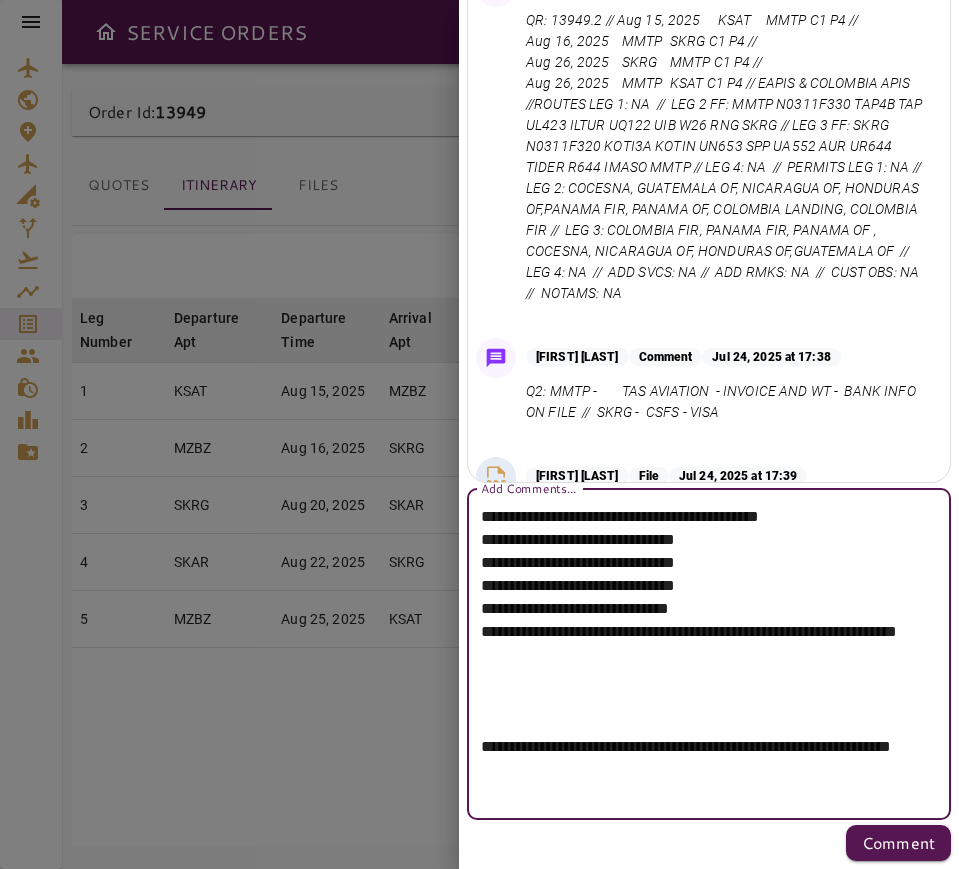 drag, startPoint x: 822, startPoint y: 516, endPoint x: 729, endPoint y: 516, distance: 93 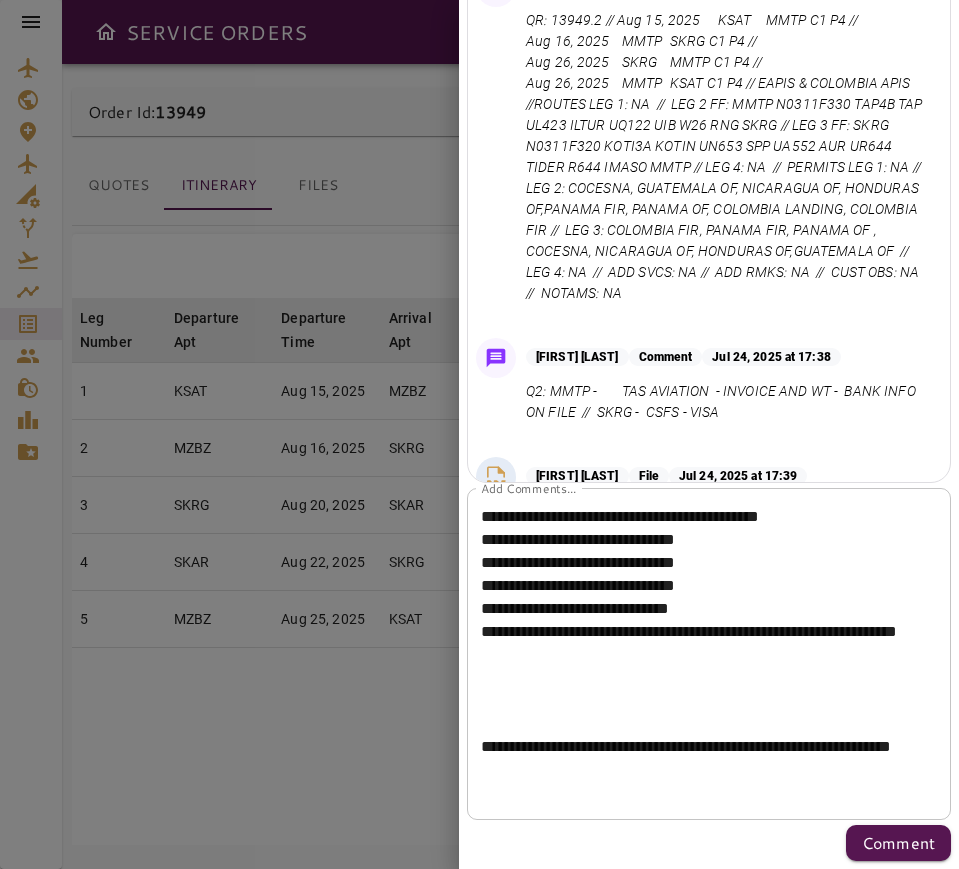 click on "**********" at bounding box center [699, 654] 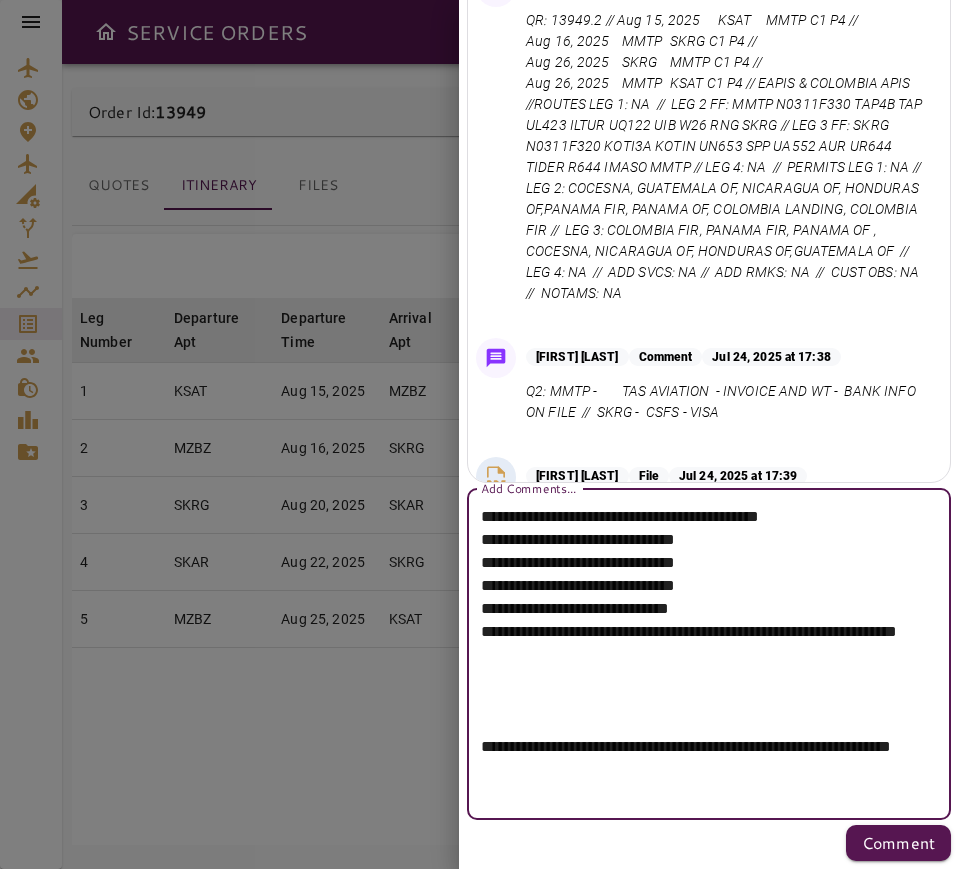 click on "**********" at bounding box center [699, 654] 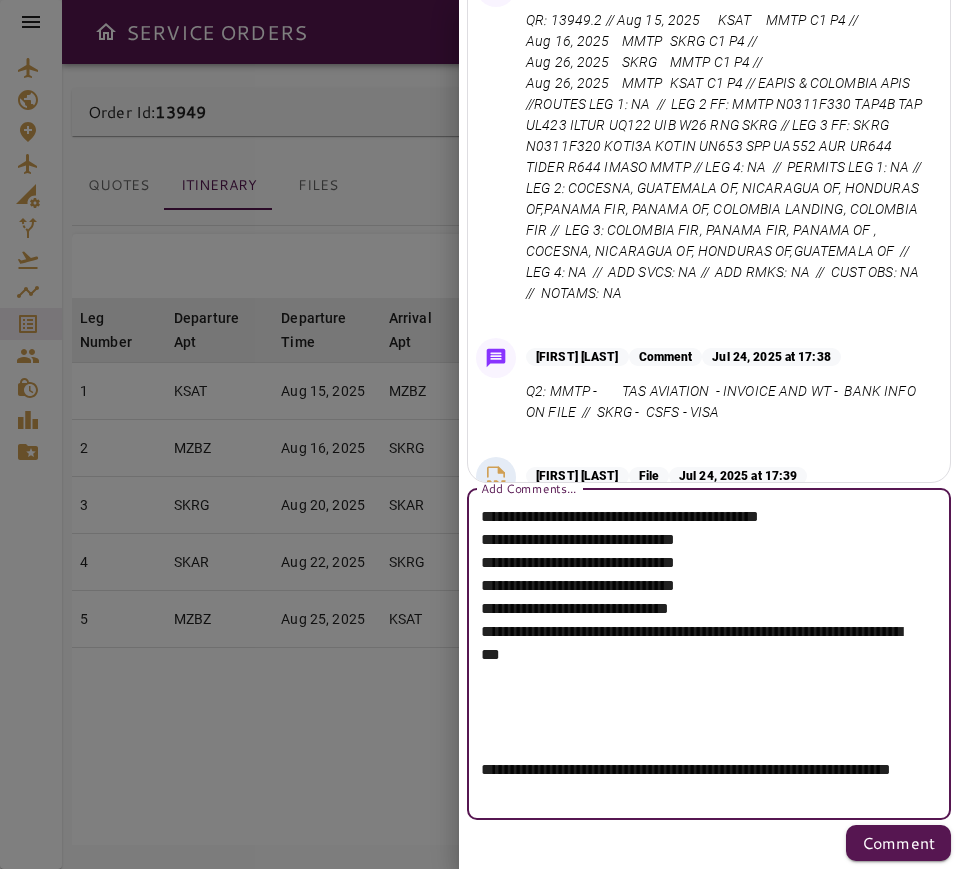 paste on "**********" 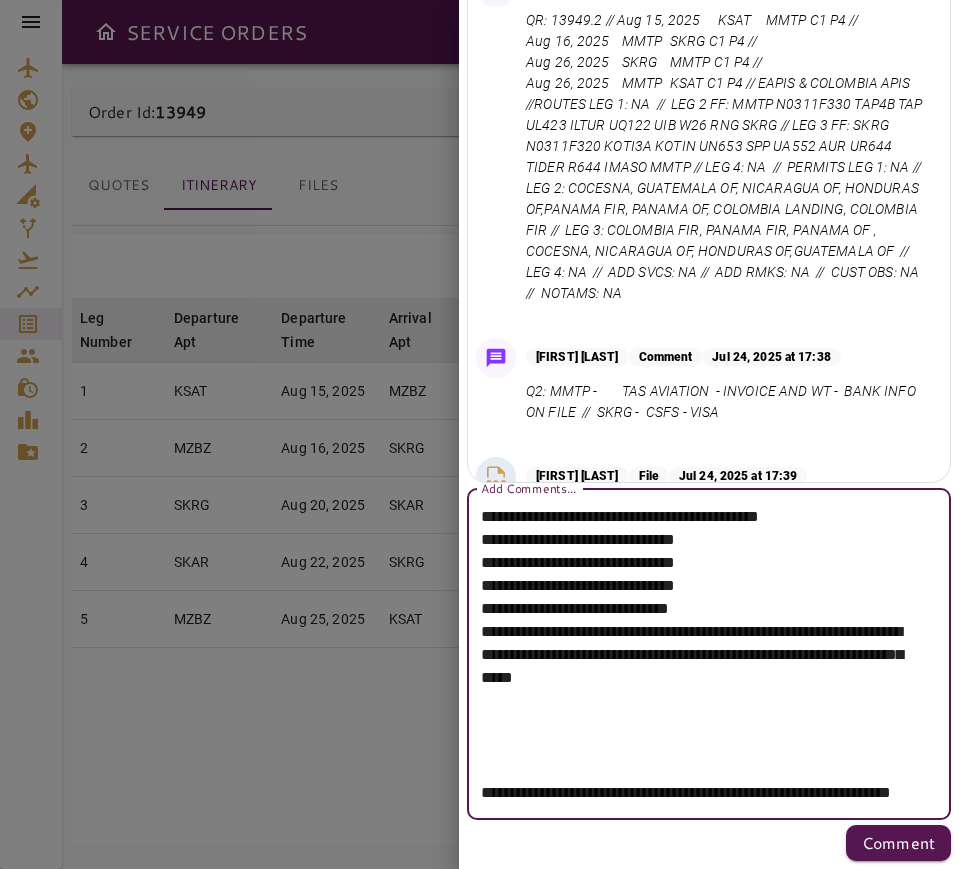 scroll, scrollTop: 734, scrollLeft: 0, axis: vertical 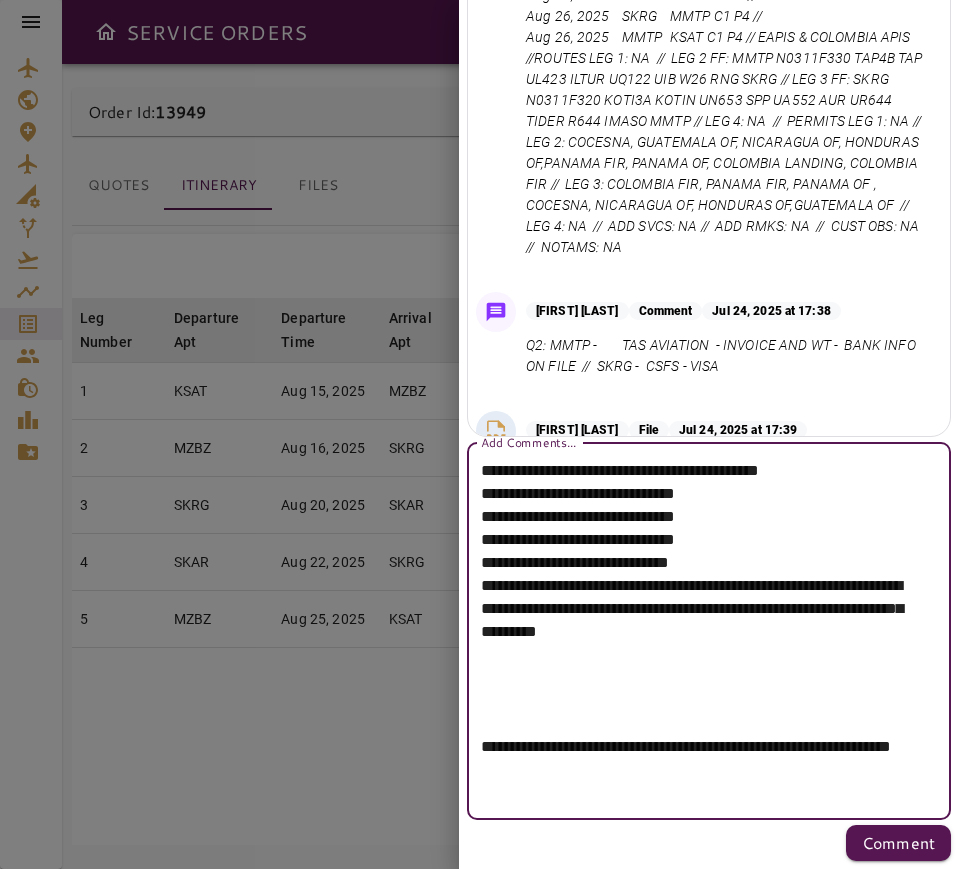 drag, startPoint x: 688, startPoint y: 495, endPoint x: 613, endPoint y: 504, distance: 75.53807 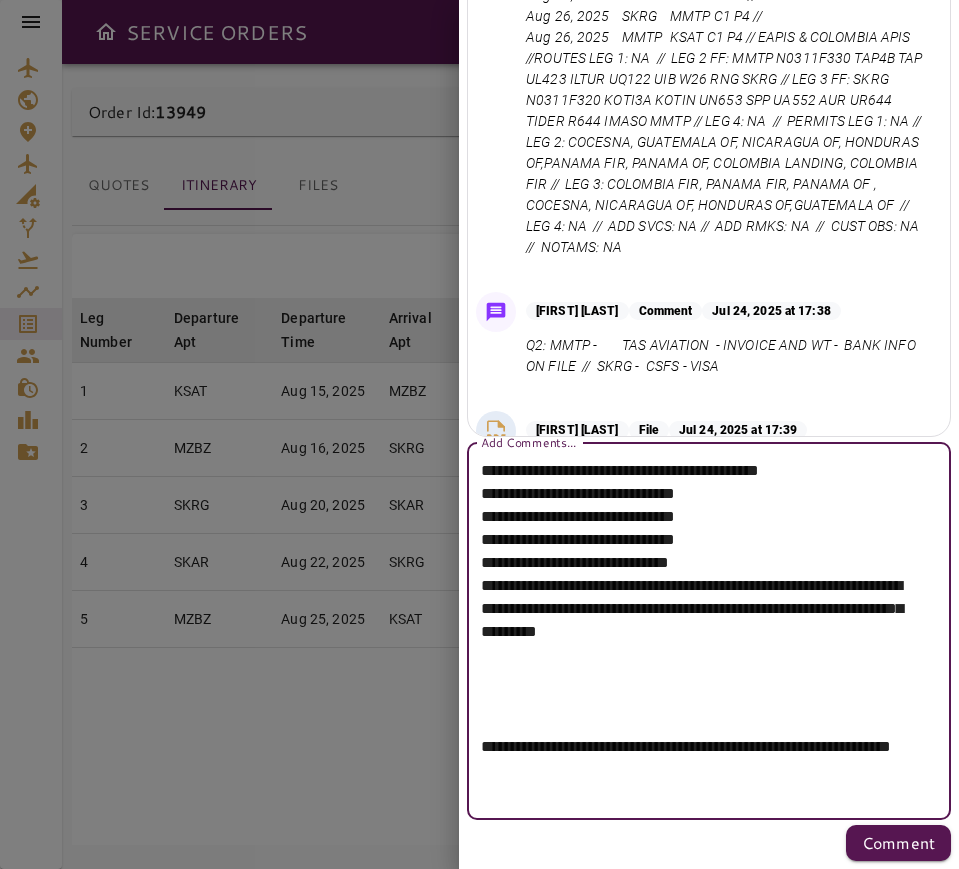 click on "**********" at bounding box center (699, 631) 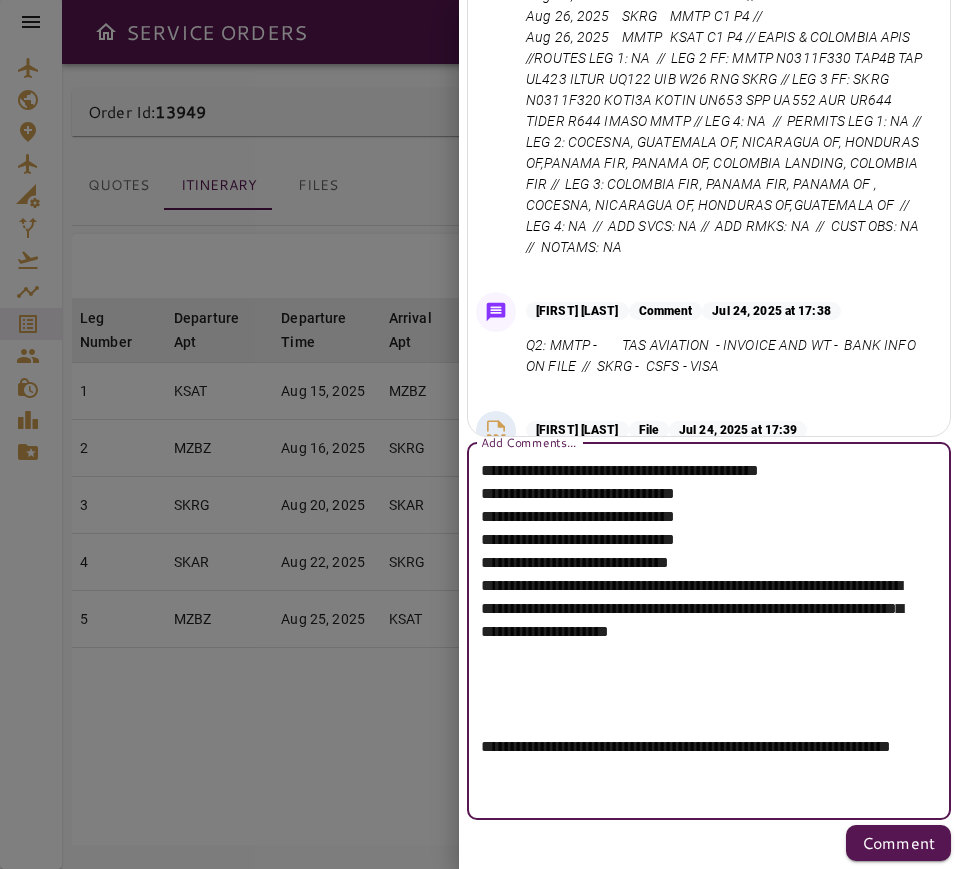 paste on "**********" 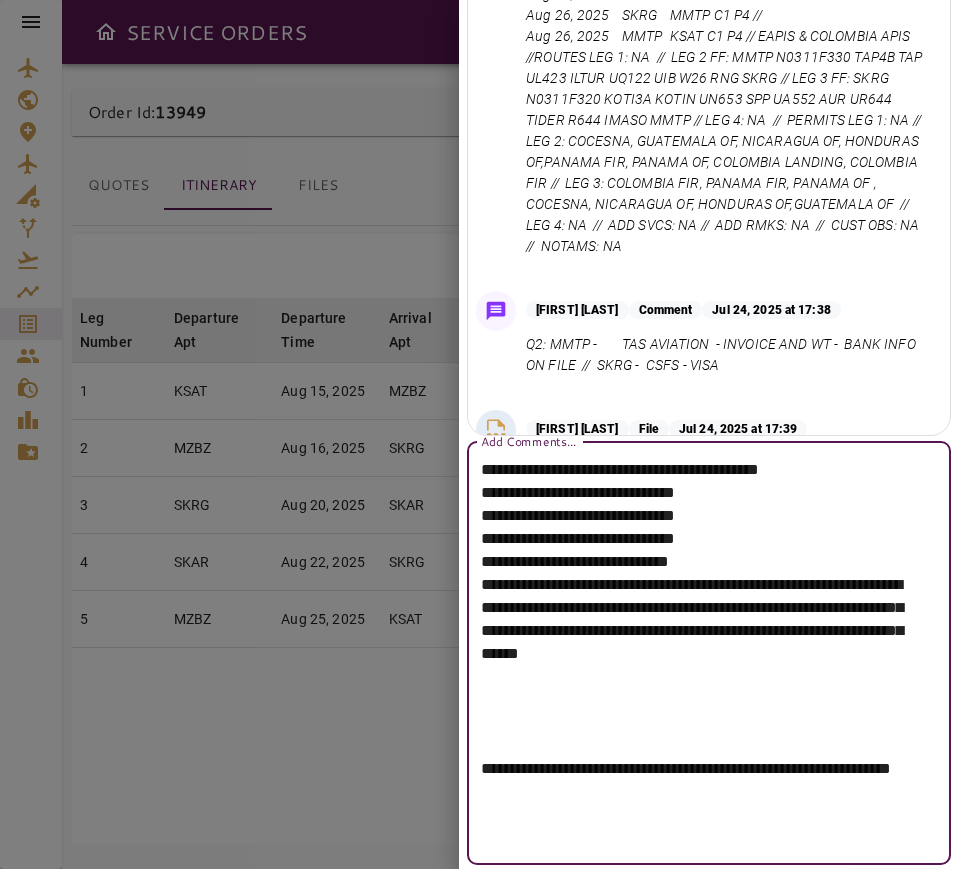 scroll, scrollTop: 780, scrollLeft: 0, axis: vertical 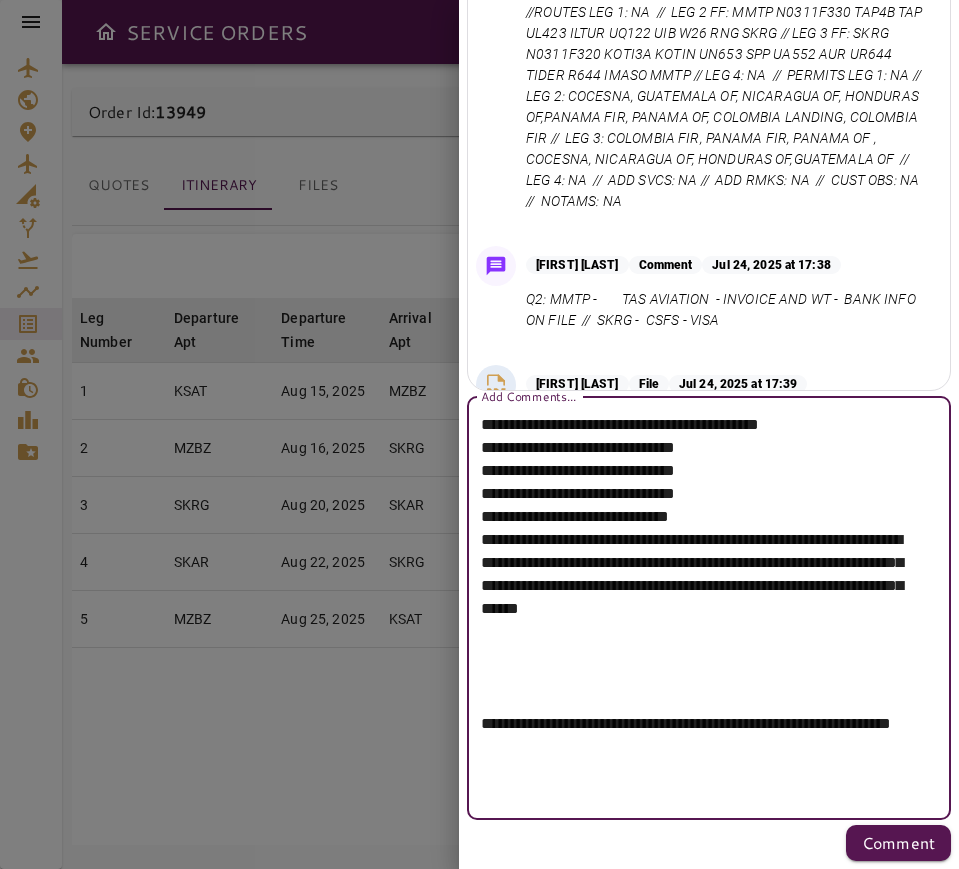 drag, startPoint x: 617, startPoint y: 474, endPoint x: 737, endPoint y: 475, distance: 120.004166 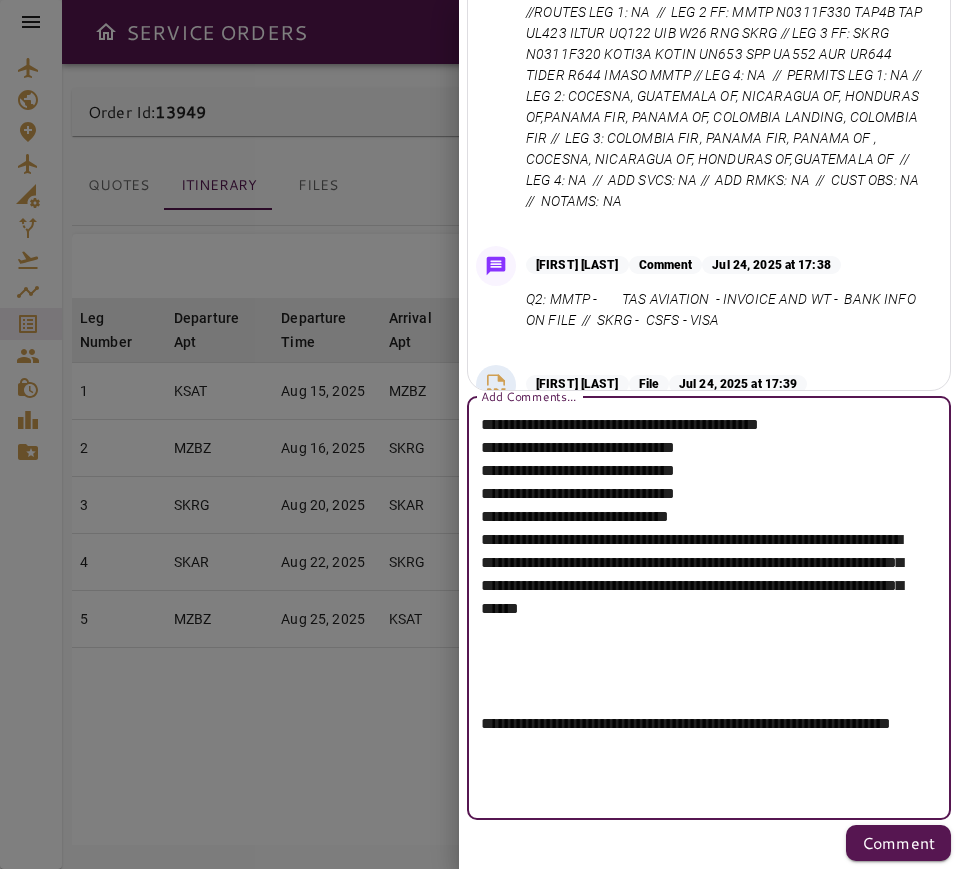 click on "**********" at bounding box center (699, 608) 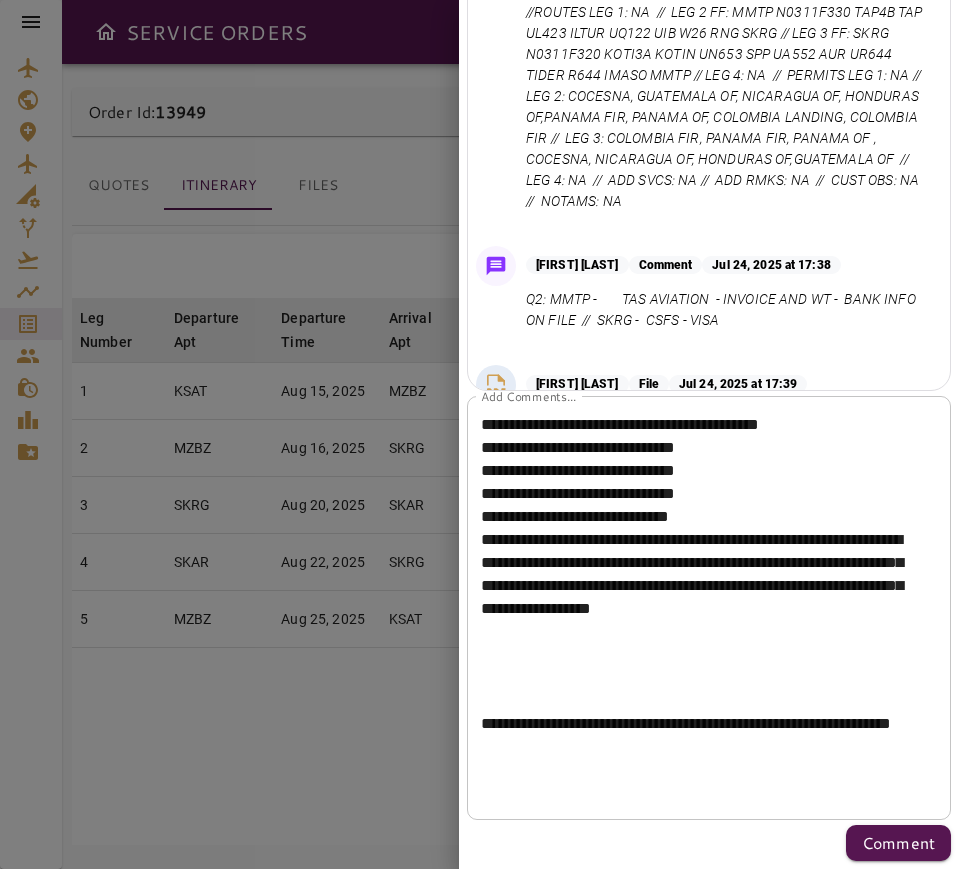 click on "**********" at bounding box center (699, 608) 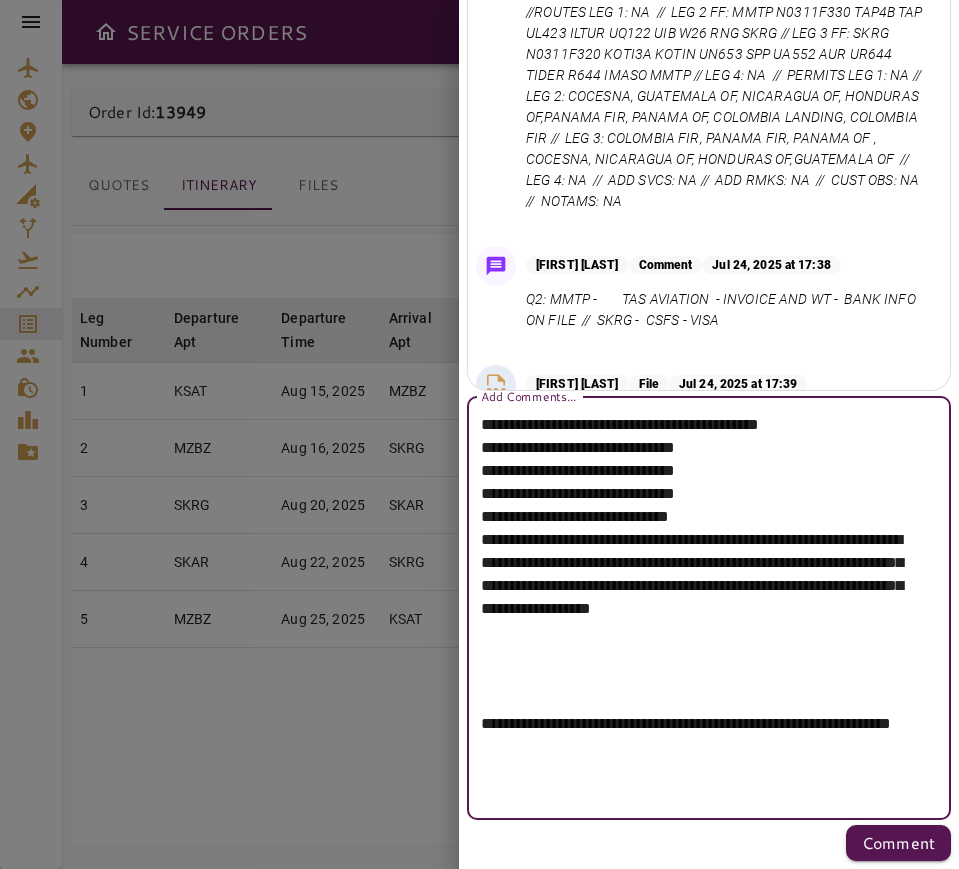 click on "**********" at bounding box center (699, 608) 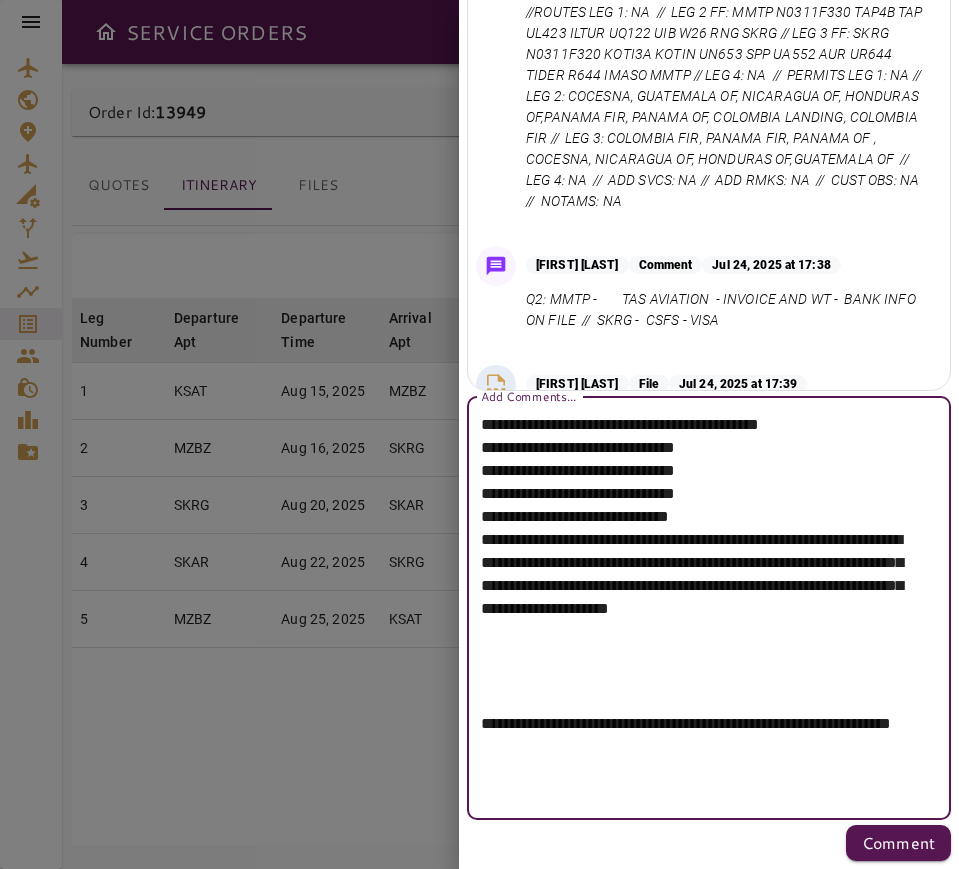 click on "**********" at bounding box center (699, 608) 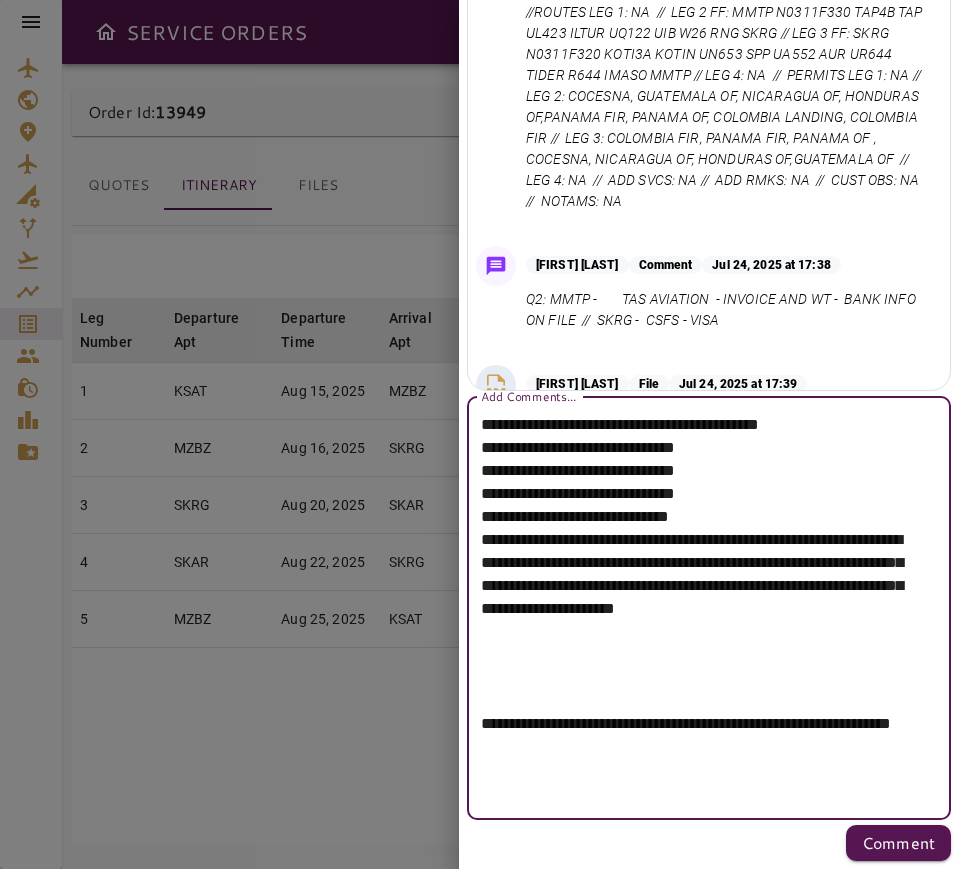 paste on "**********" 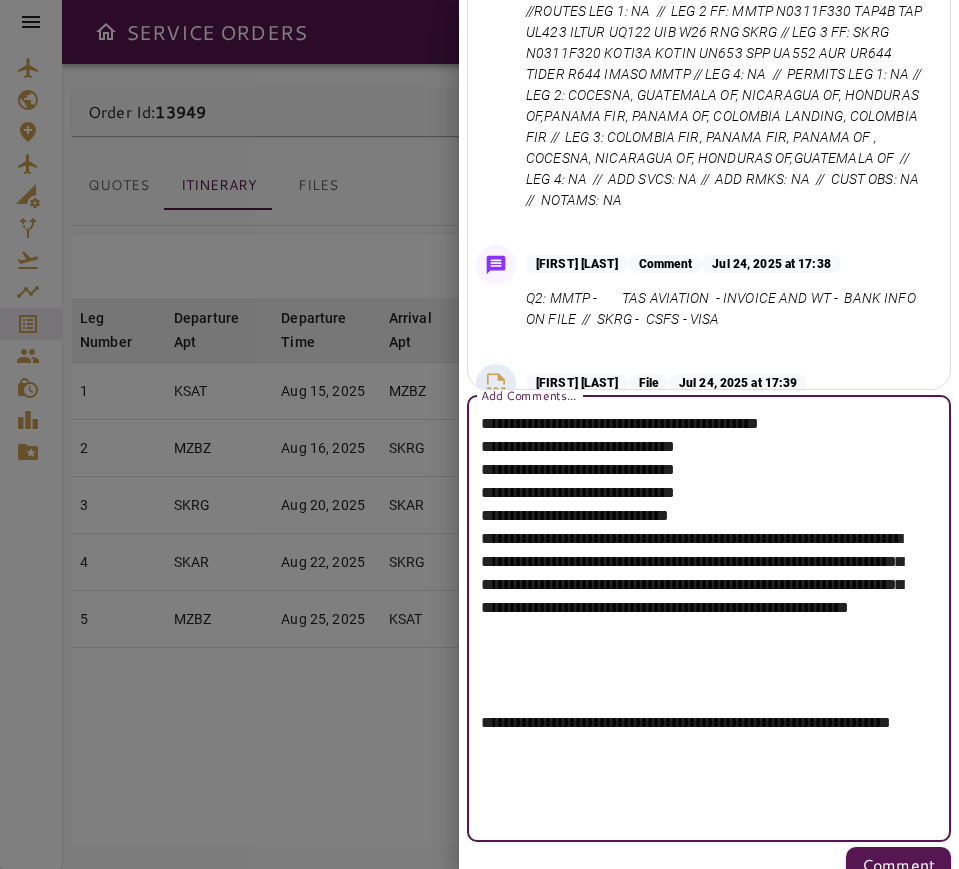 scroll, scrollTop: 803, scrollLeft: 0, axis: vertical 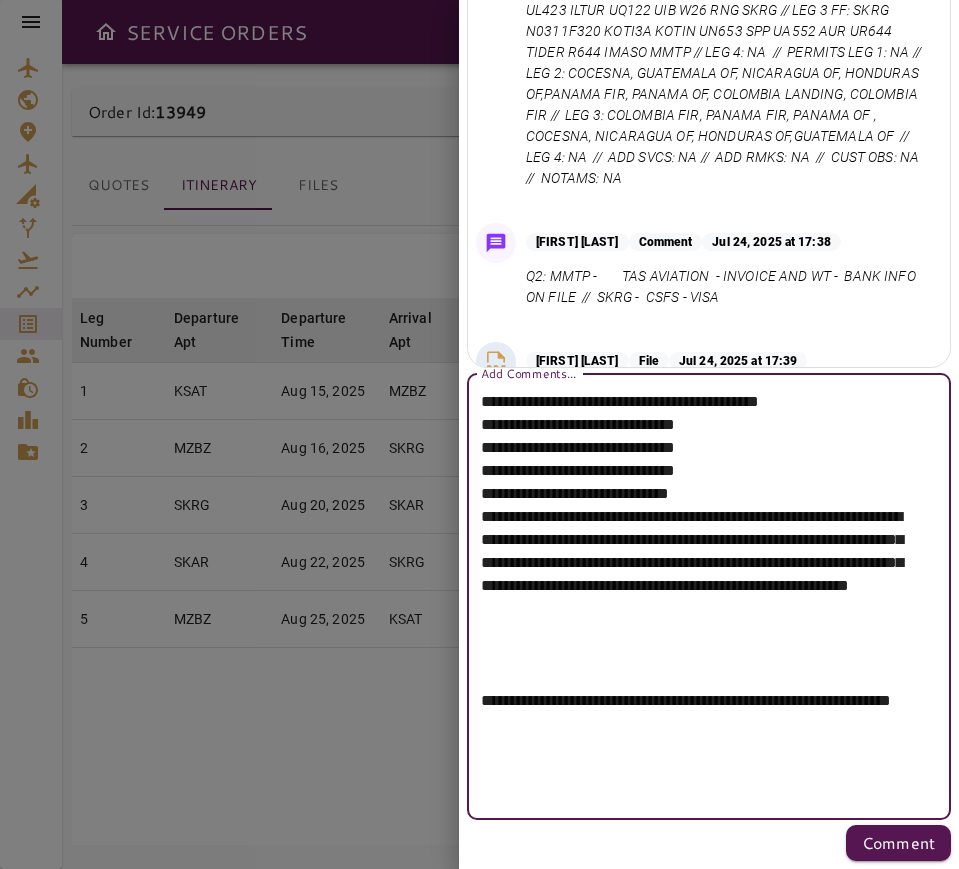 click on "**********" at bounding box center (699, 597) 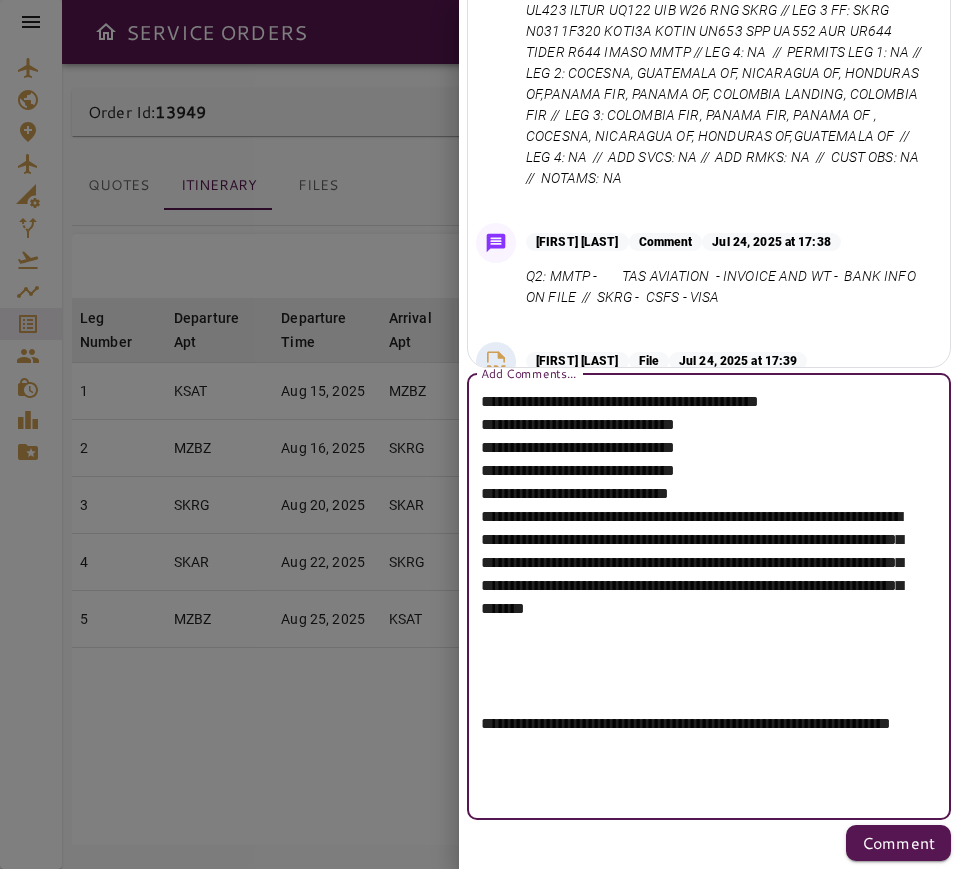drag, startPoint x: 720, startPoint y: 471, endPoint x: 765, endPoint y: 447, distance: 51 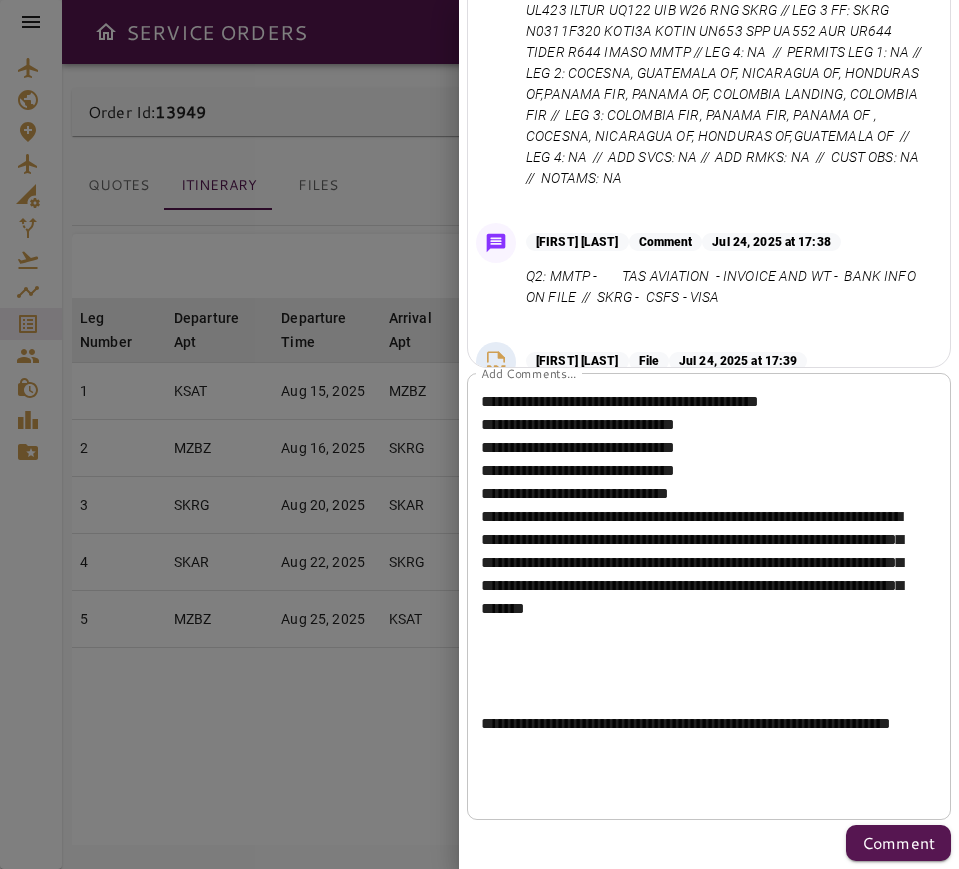 click on "**********" at bounding box center (699, 597) 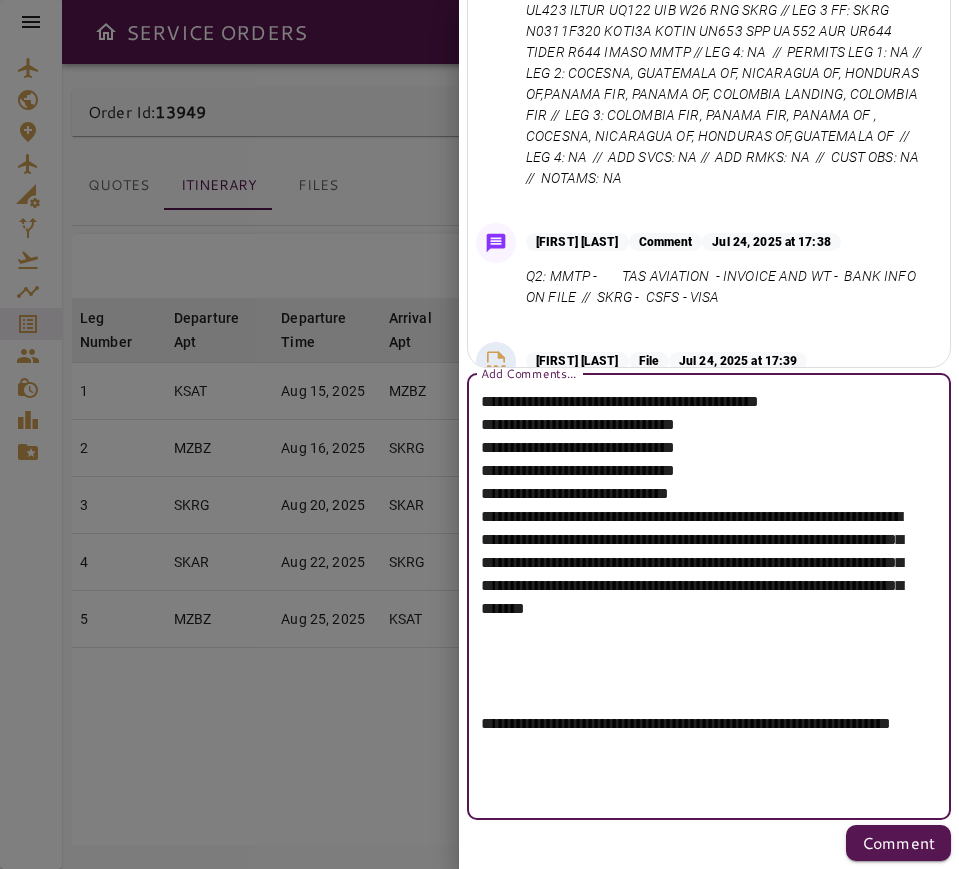 paste on "**********" 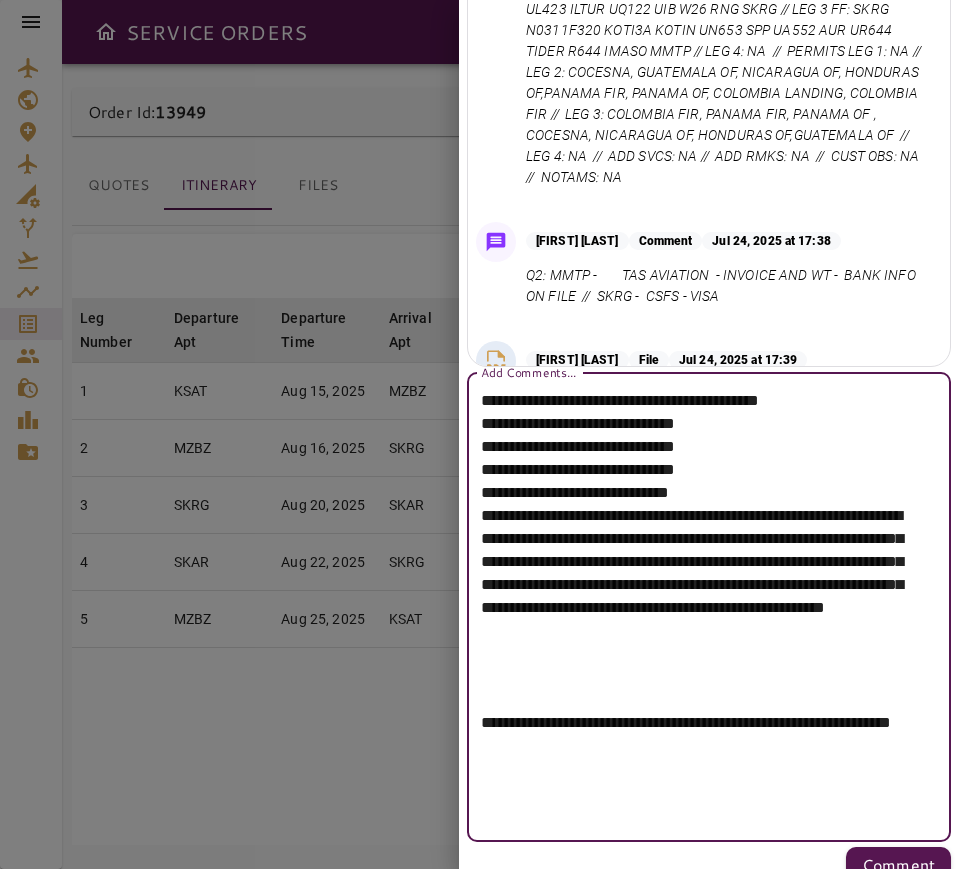 click on "**********" at bounding box center (699, 607) 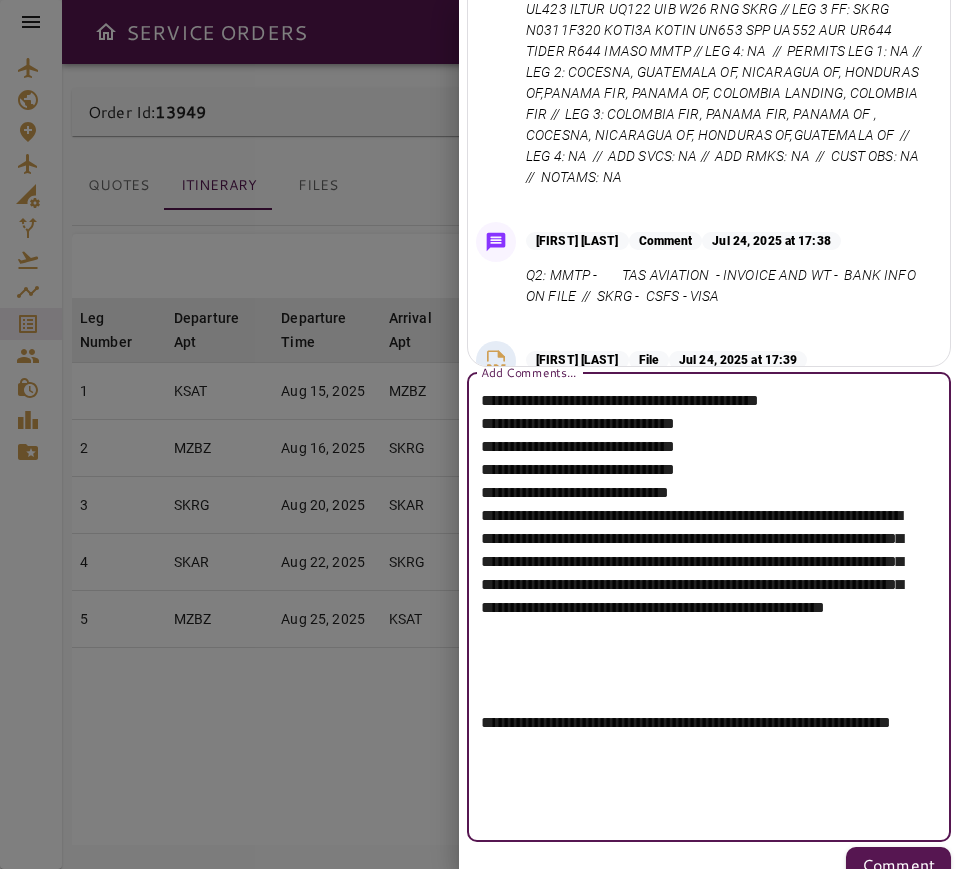 click on "**********" at bounding box center [699, 607] 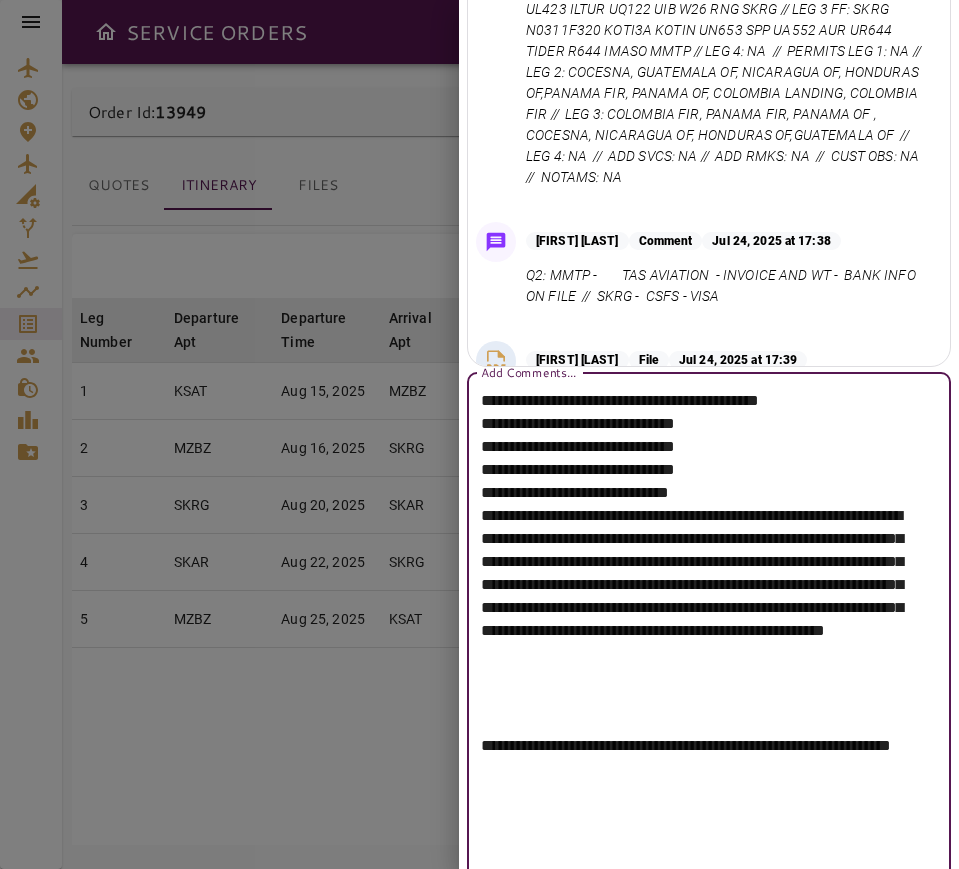 click on "**********" at bounding box center [699, 630] 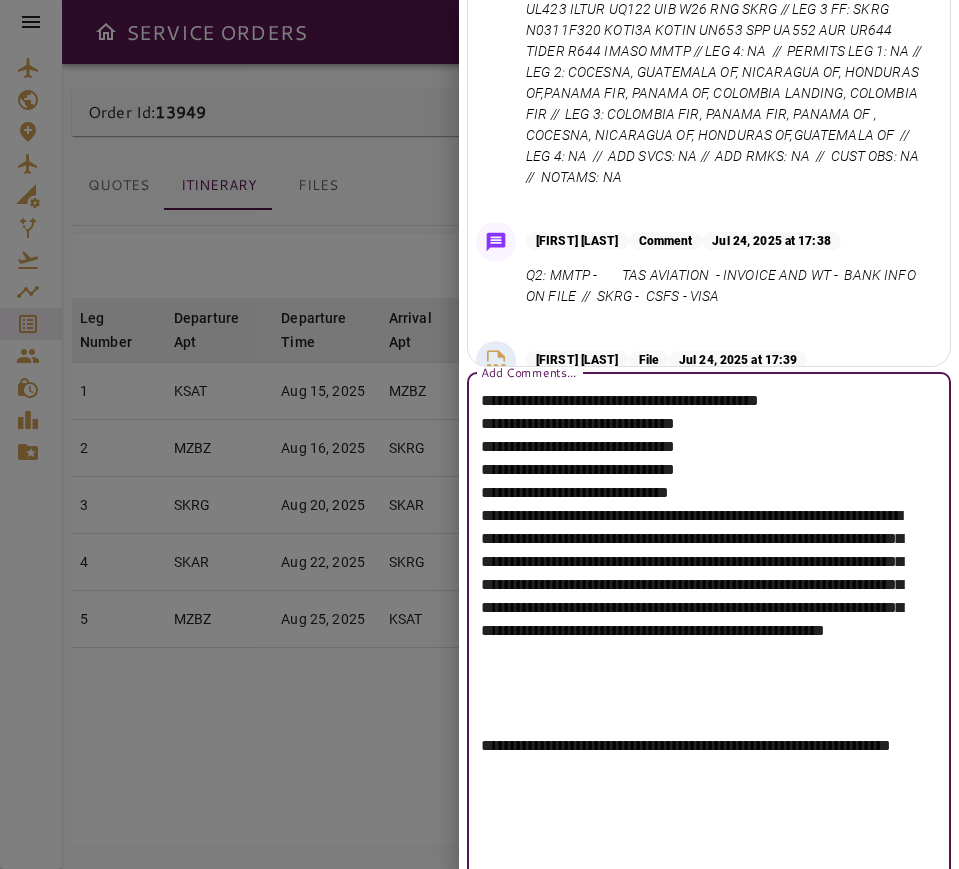 click on "**********" at bounding box center (699, 630) 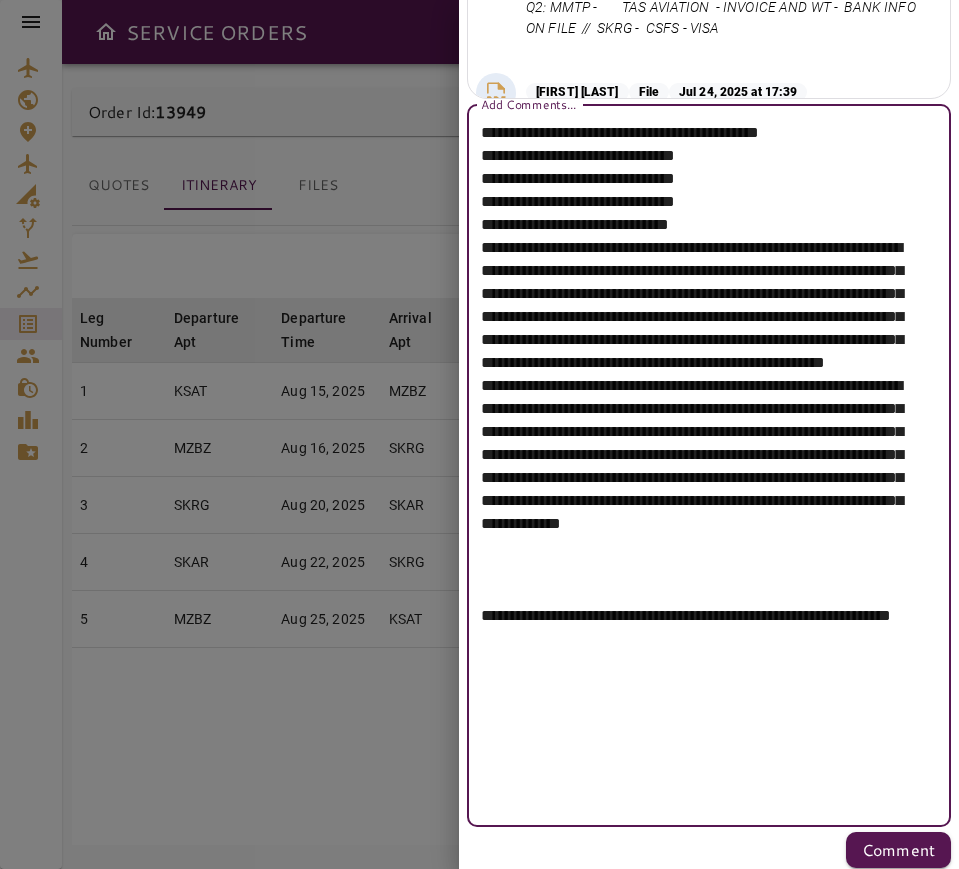 scroll, scrollTop: 1079, scrollLeft: 0, axis: vertical 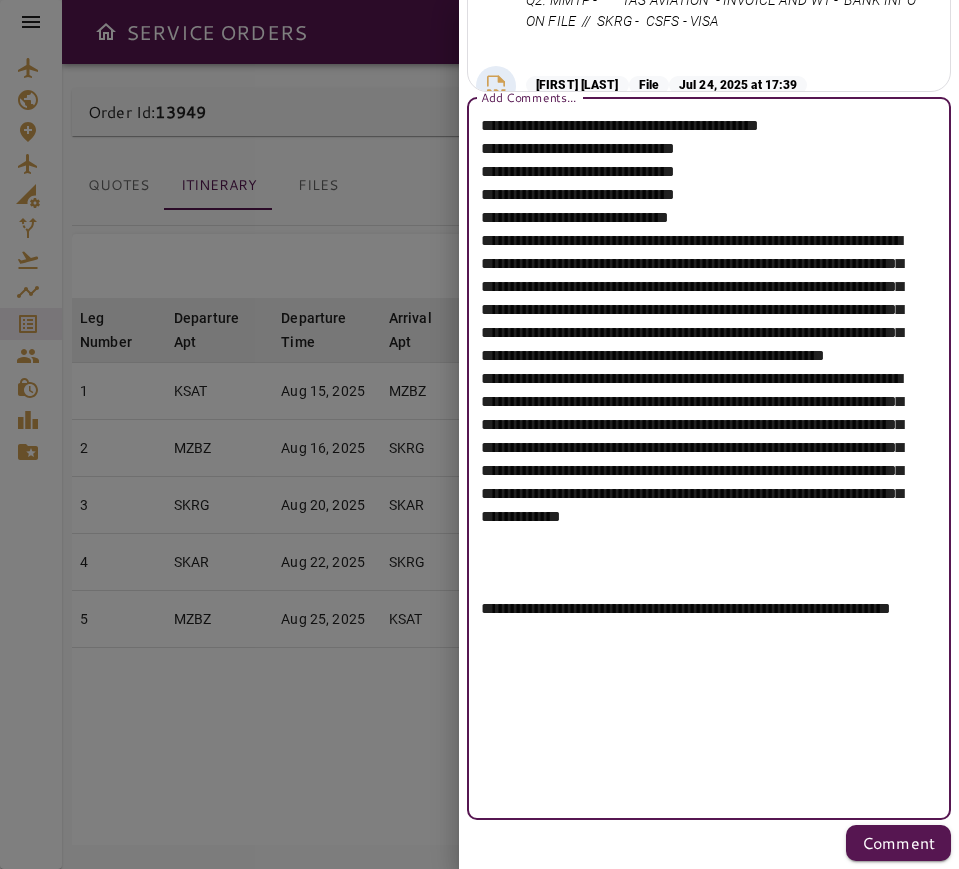 click on "Add Comments..." at bounding box center (699, 459) 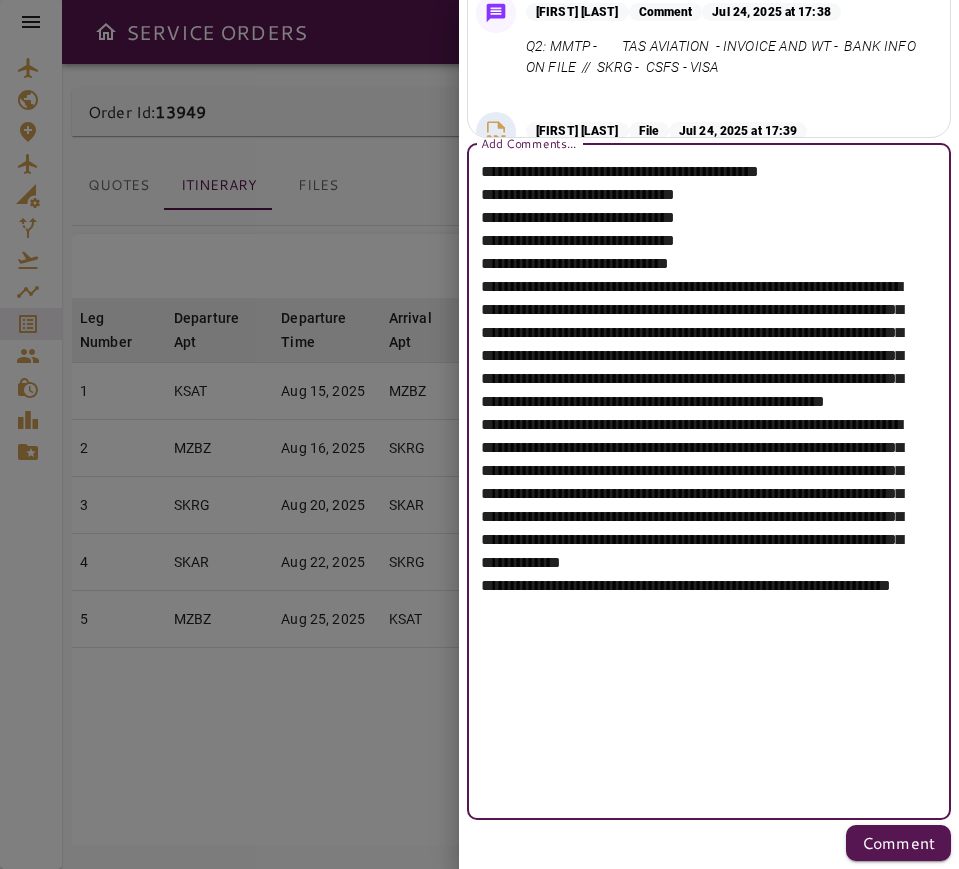 scroll, scrollTop: 1010, scrollLeft: 0, axis: vertical 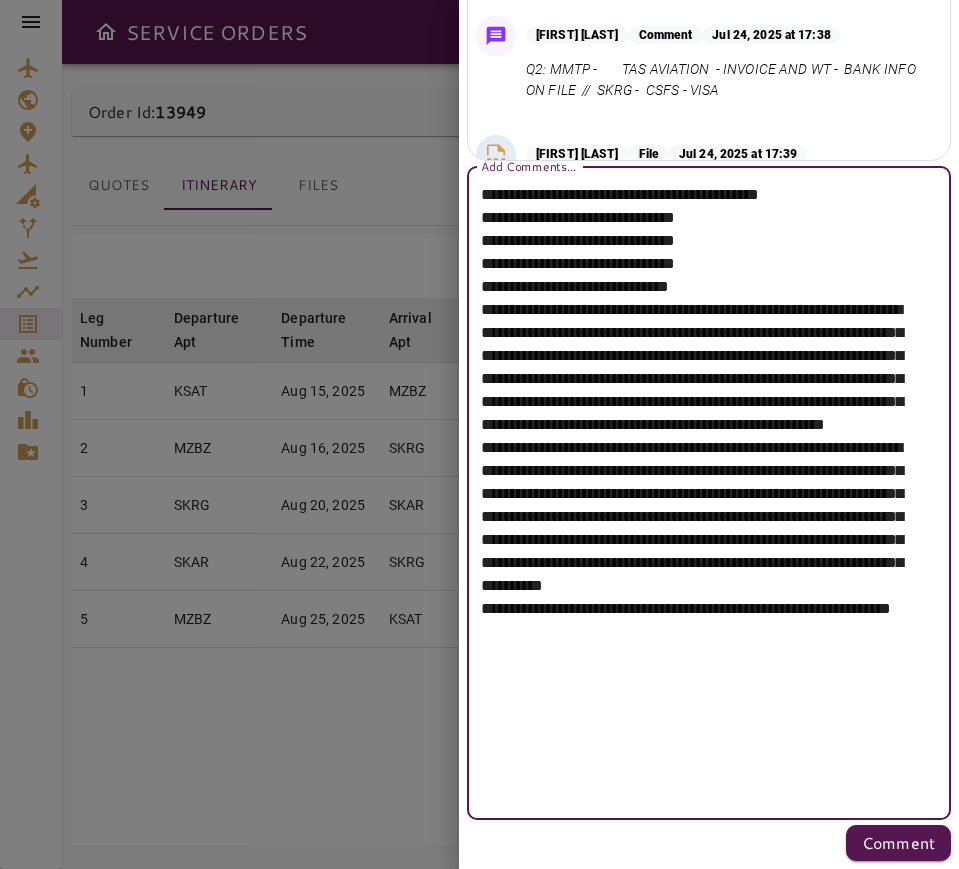 click on "Add Comments..." at bounding box center (699, 493) 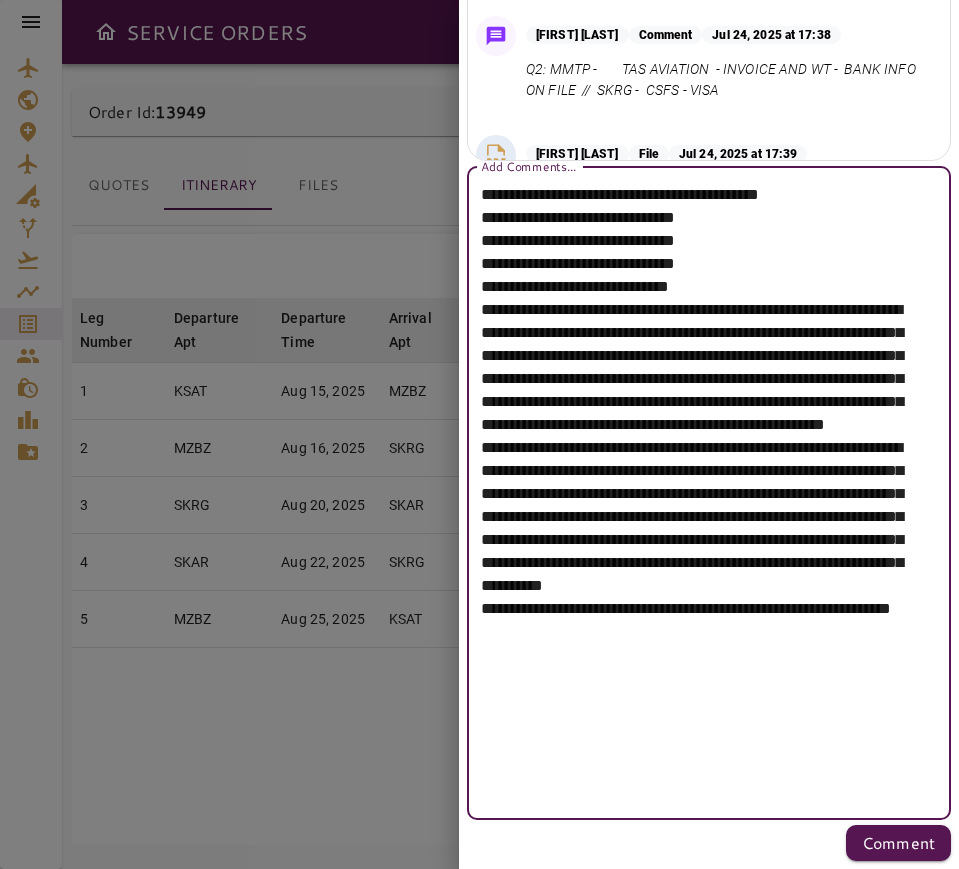 click on "Add Comments..." at bounding box center [699, 493] 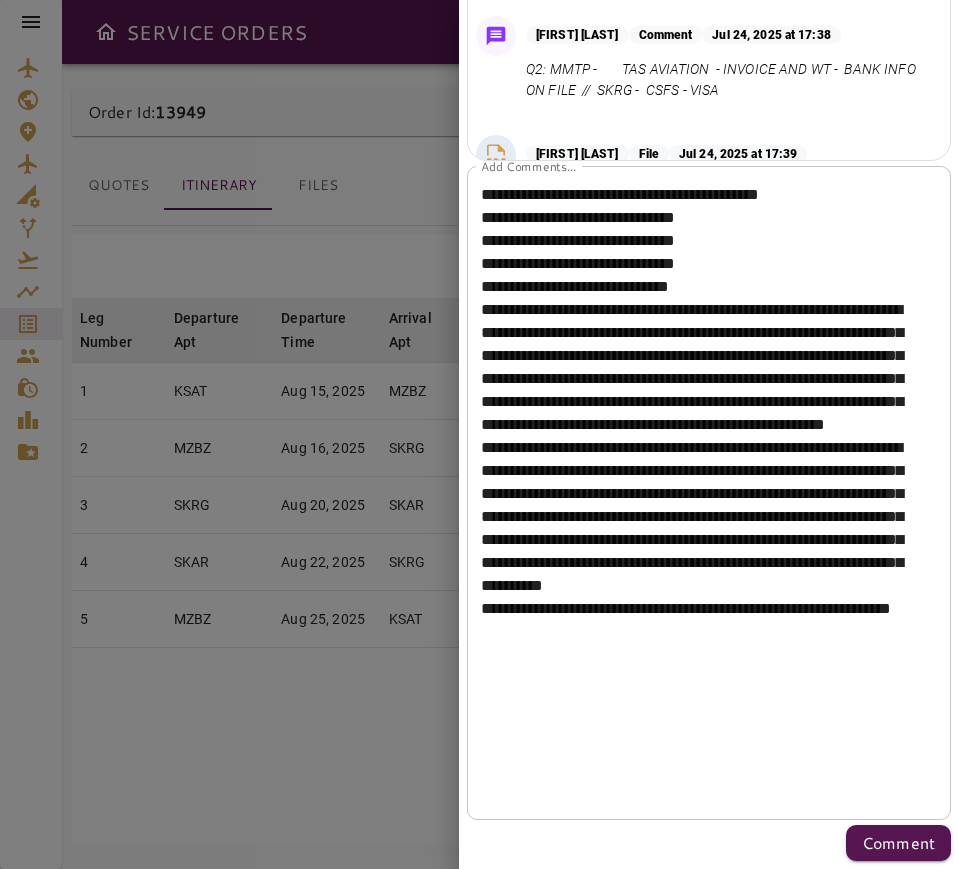 click on "Add Comments..." at bounding box center (699, 493) 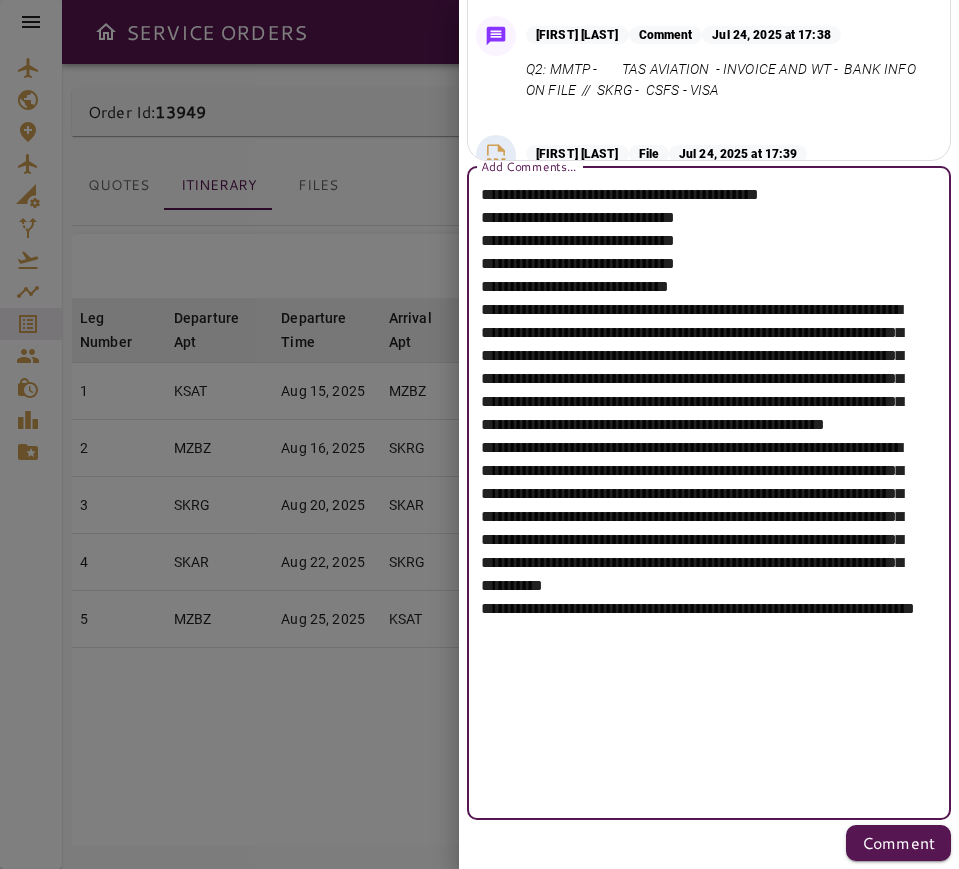 paste on "*********" 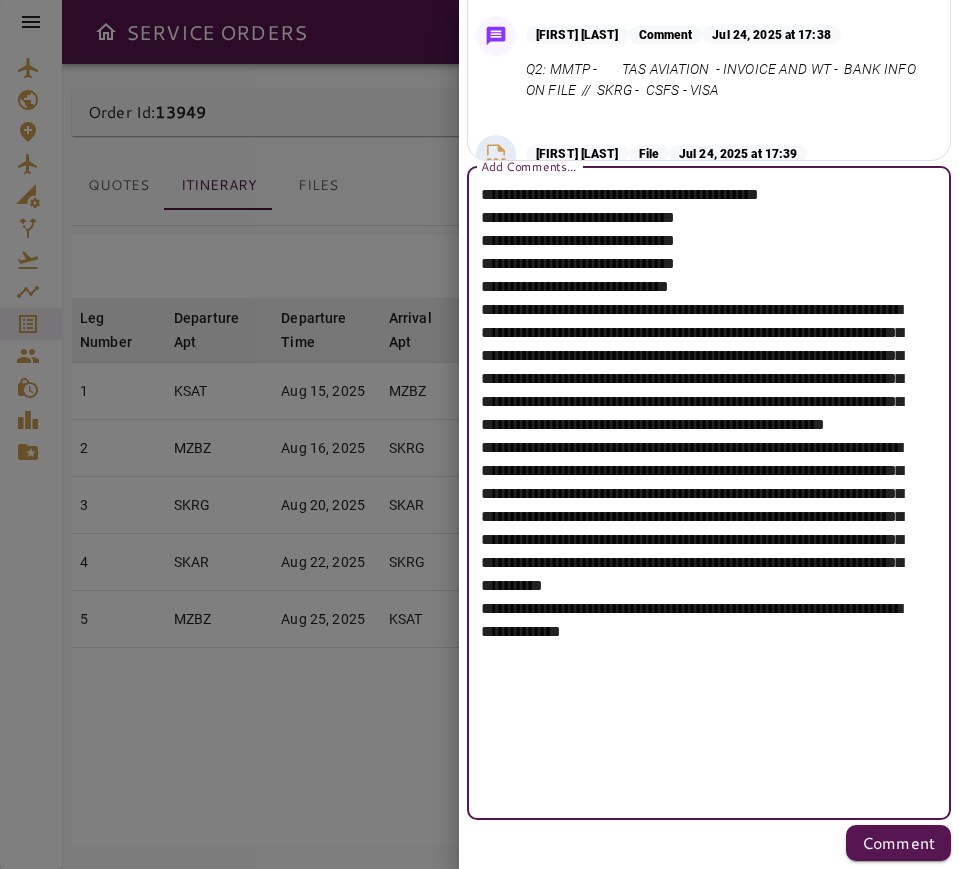 paste on "*********" 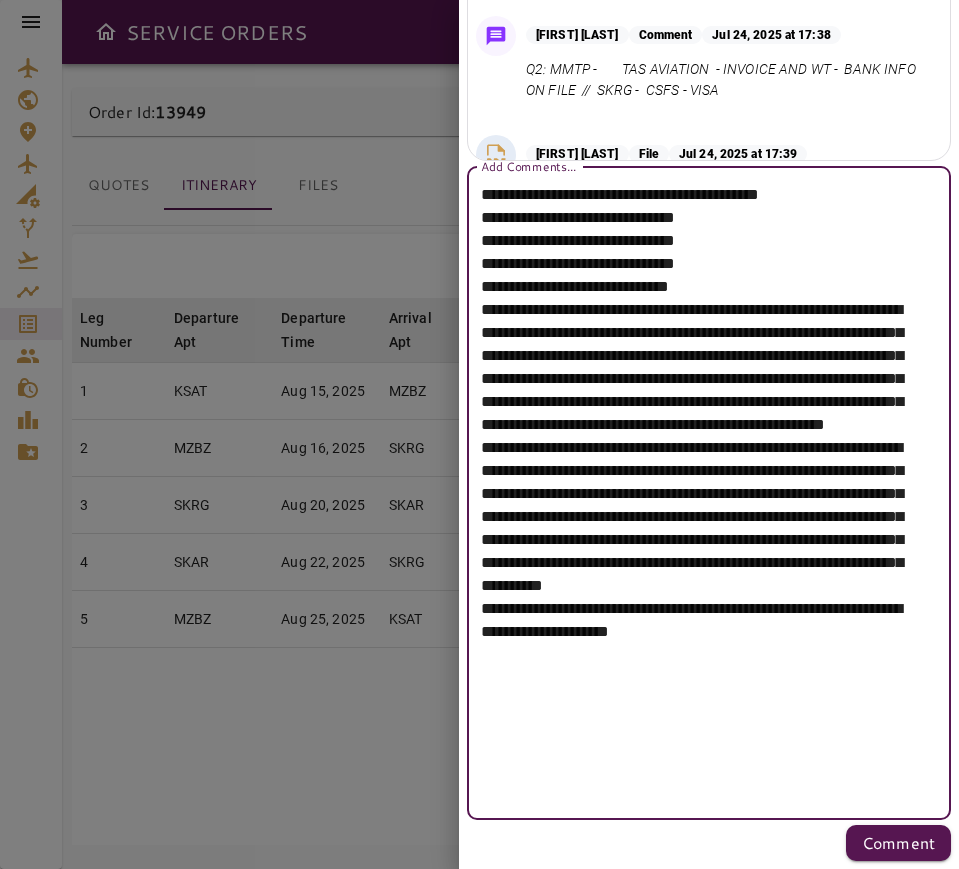 type on "**********" 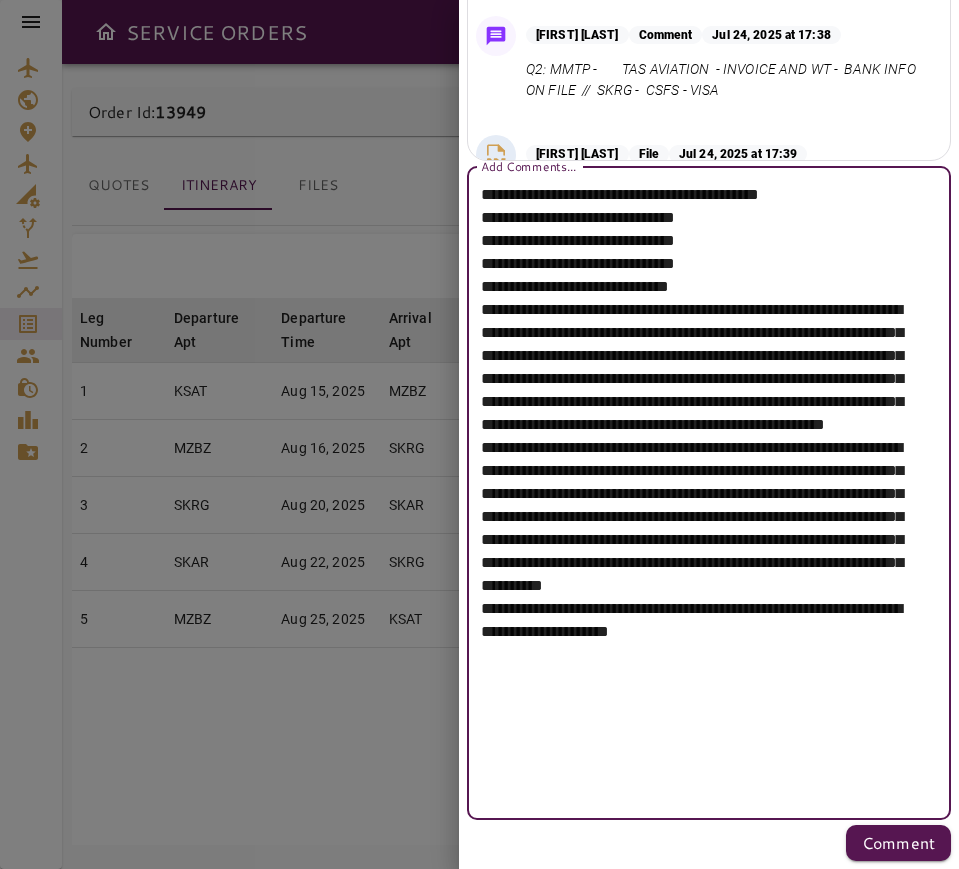 drag, startPoint x: 856, startPoint y: 802, endPoint x: 457, endPoint y: 148, distance: 766.1051 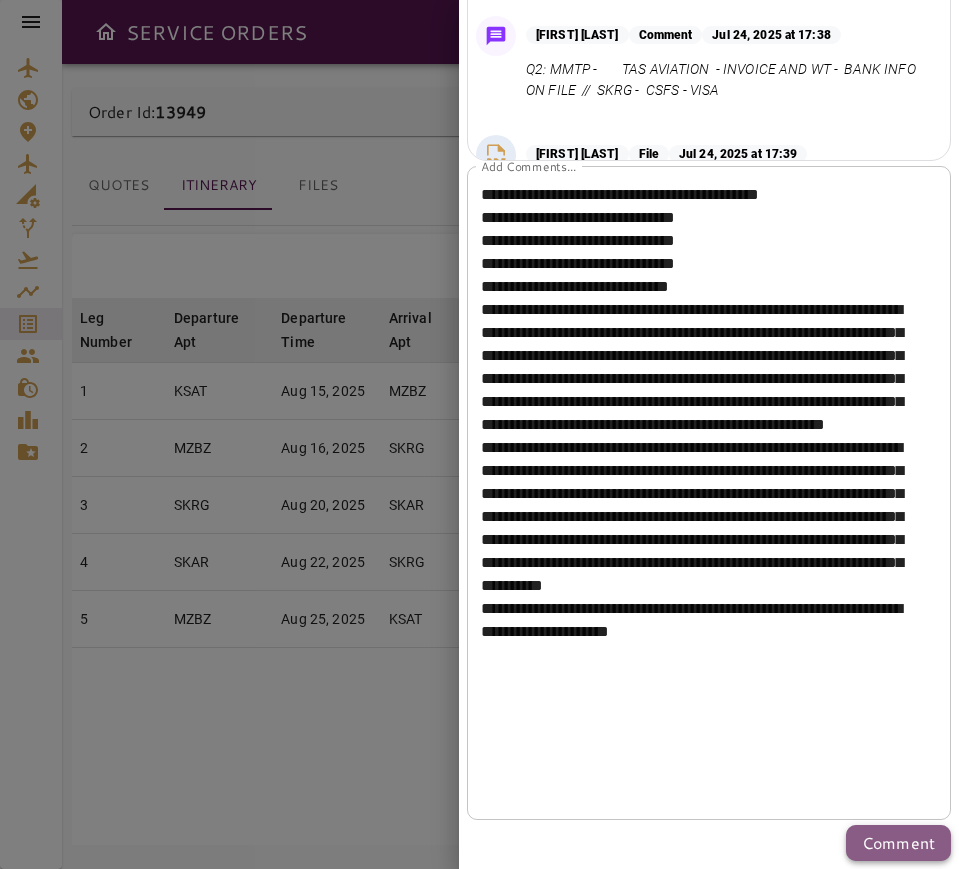 click on "Comment" at bounding box center (898, 843) 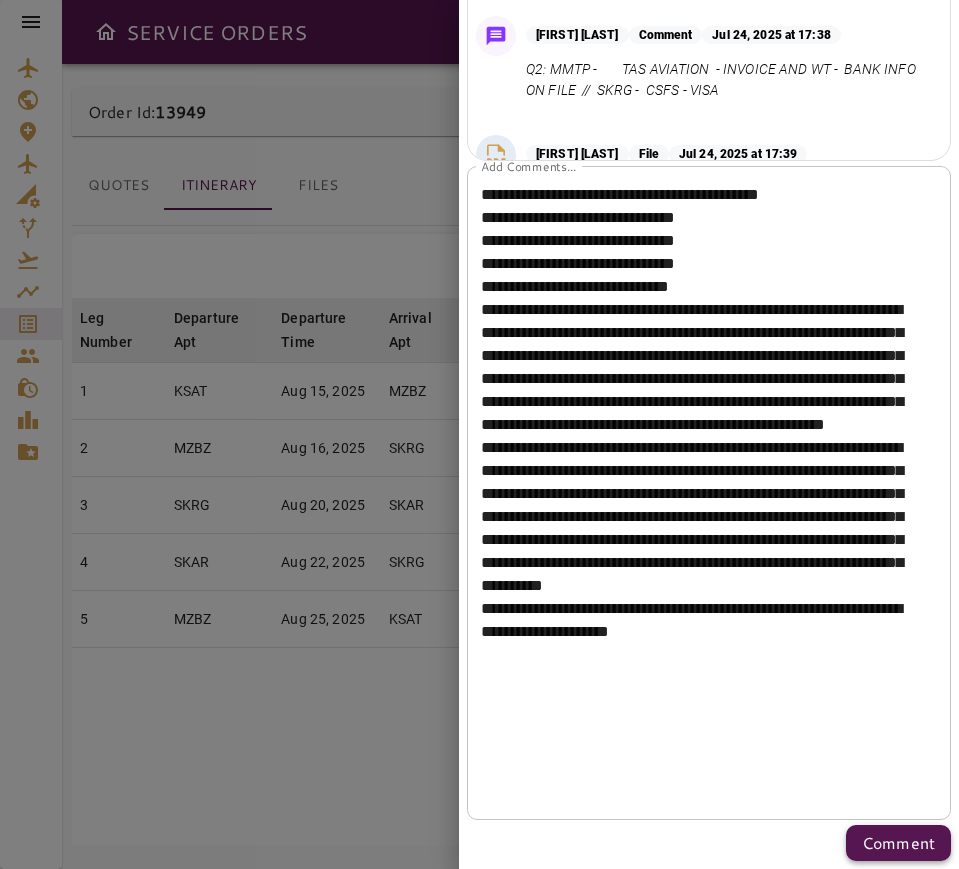 type 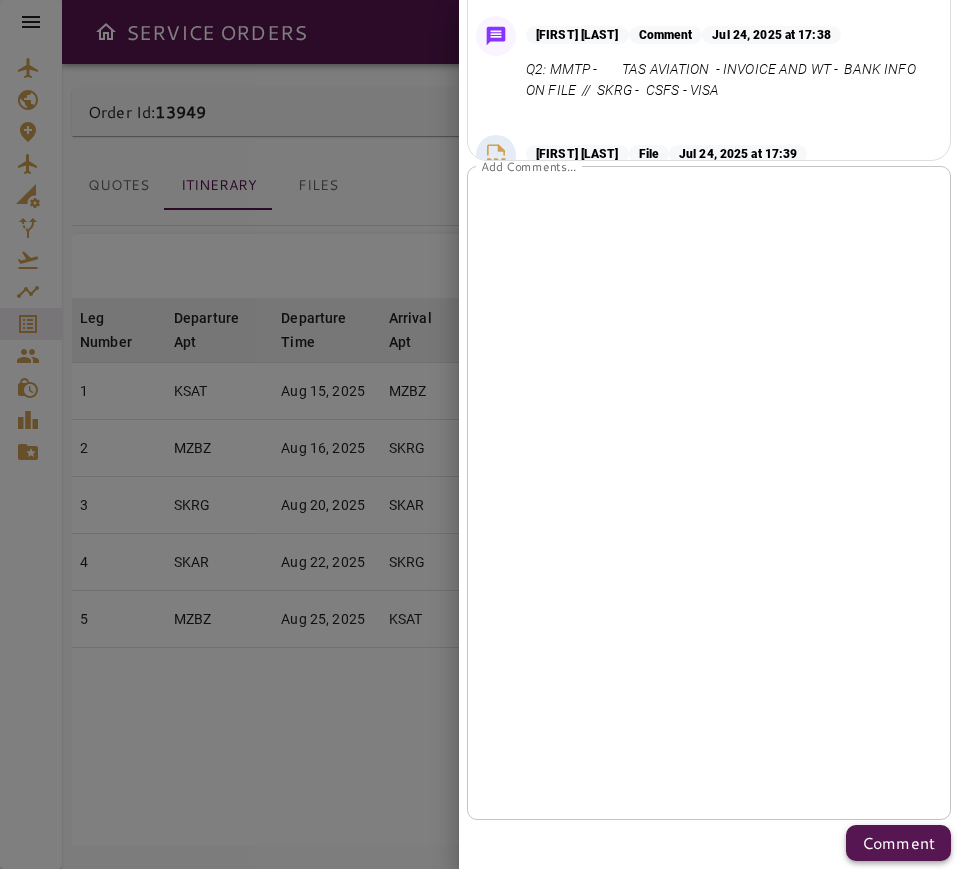 scroll, scrollTop: 0, scrollLeft: 0, axis: both 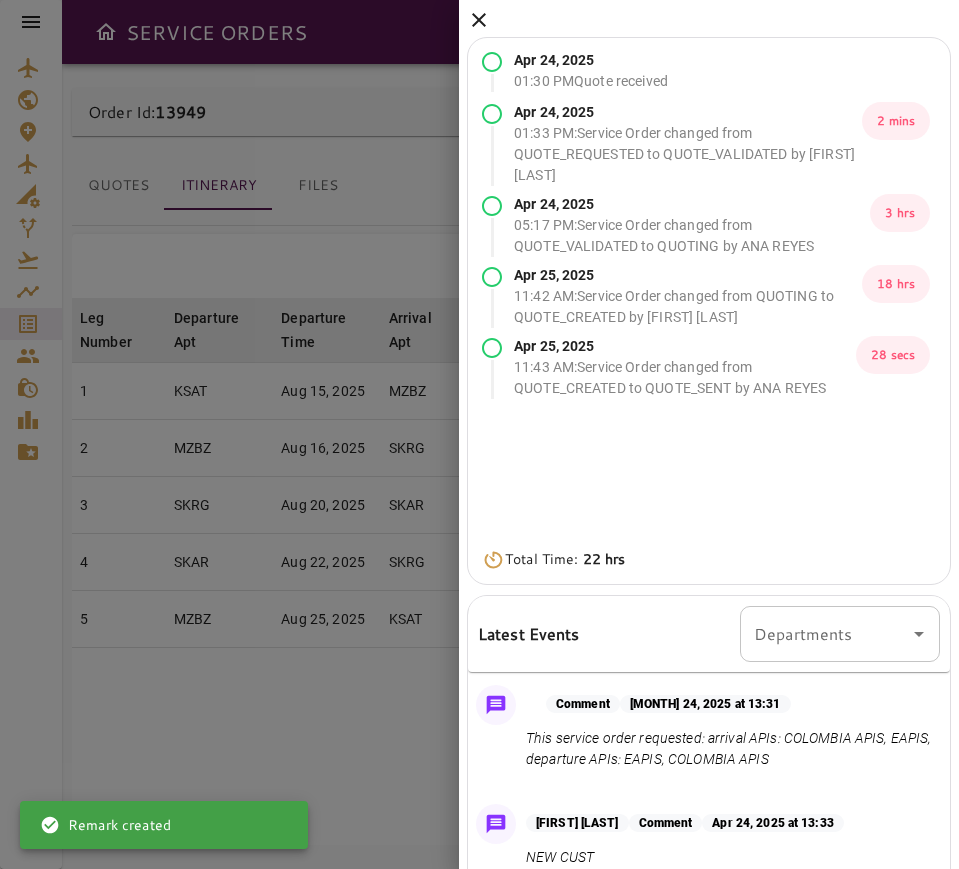 click 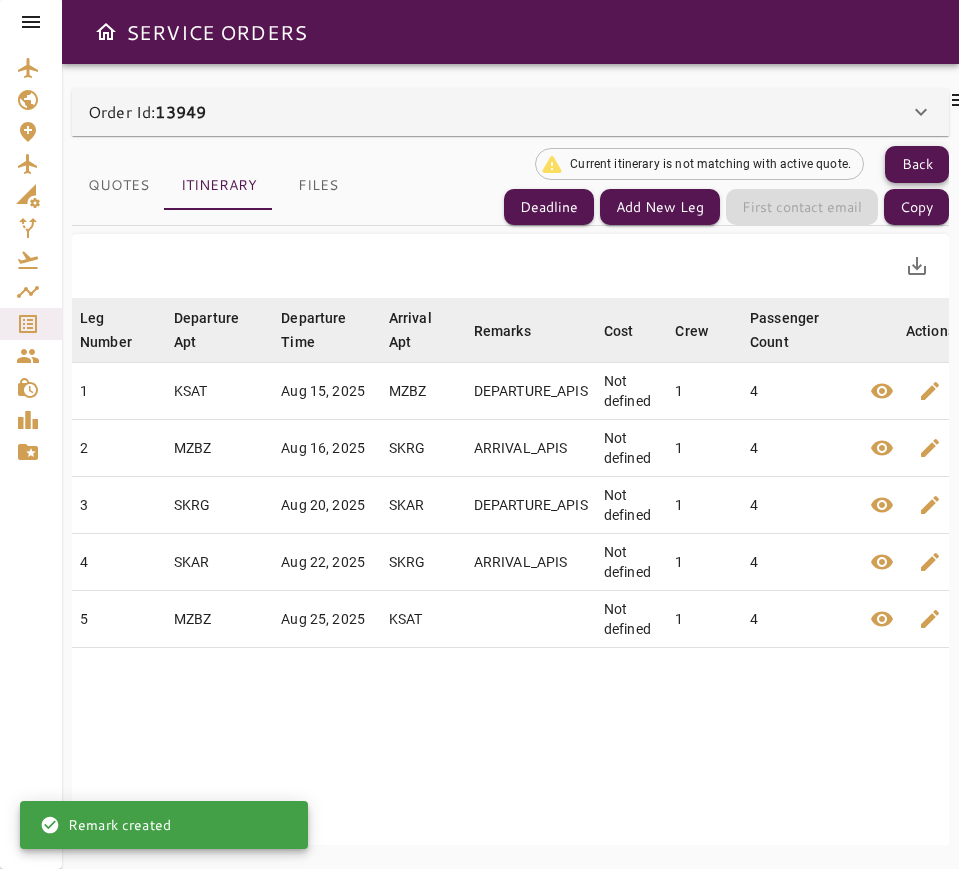 click on "Back" at bounding box center [917, 164] 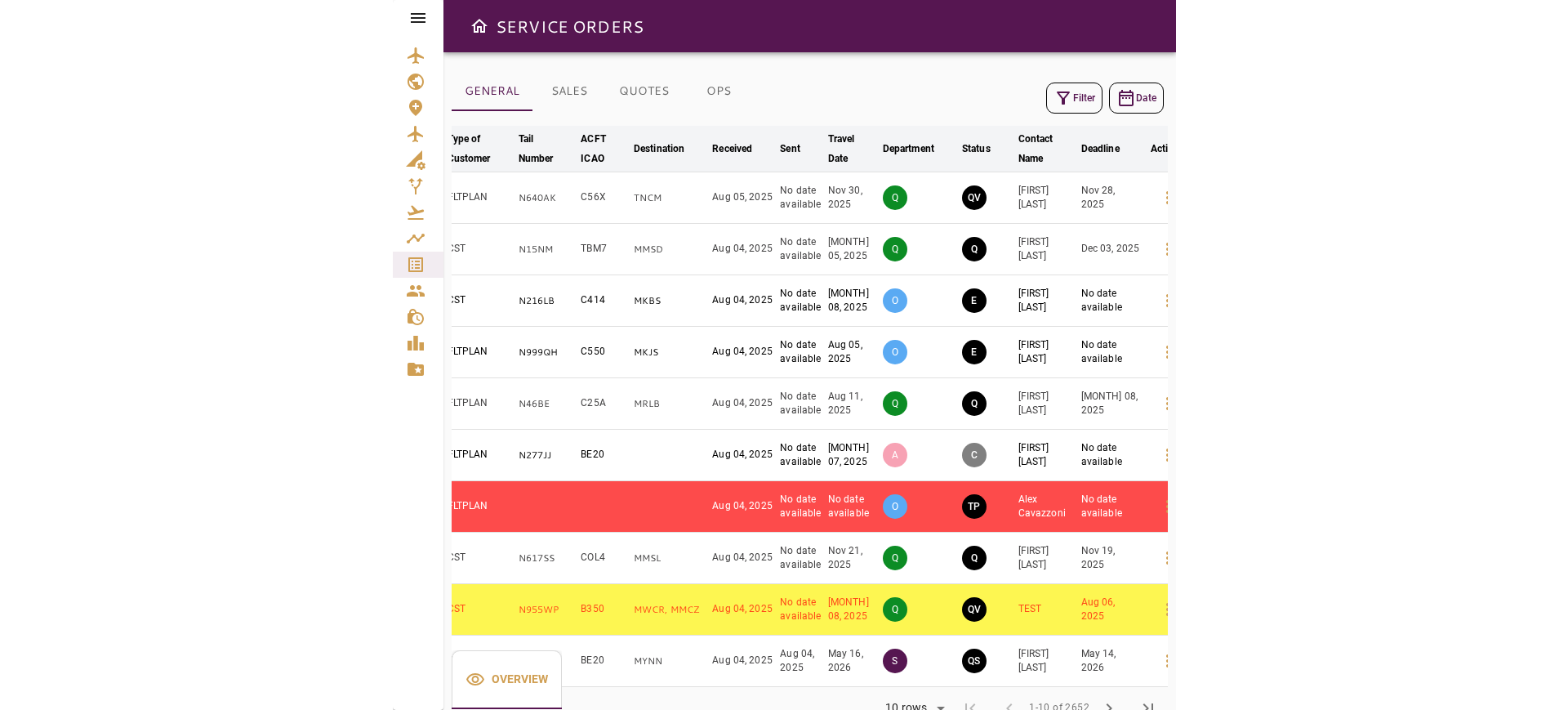 scroll, scrollTop: 0, scrollLeft: 184, axis: horizontal 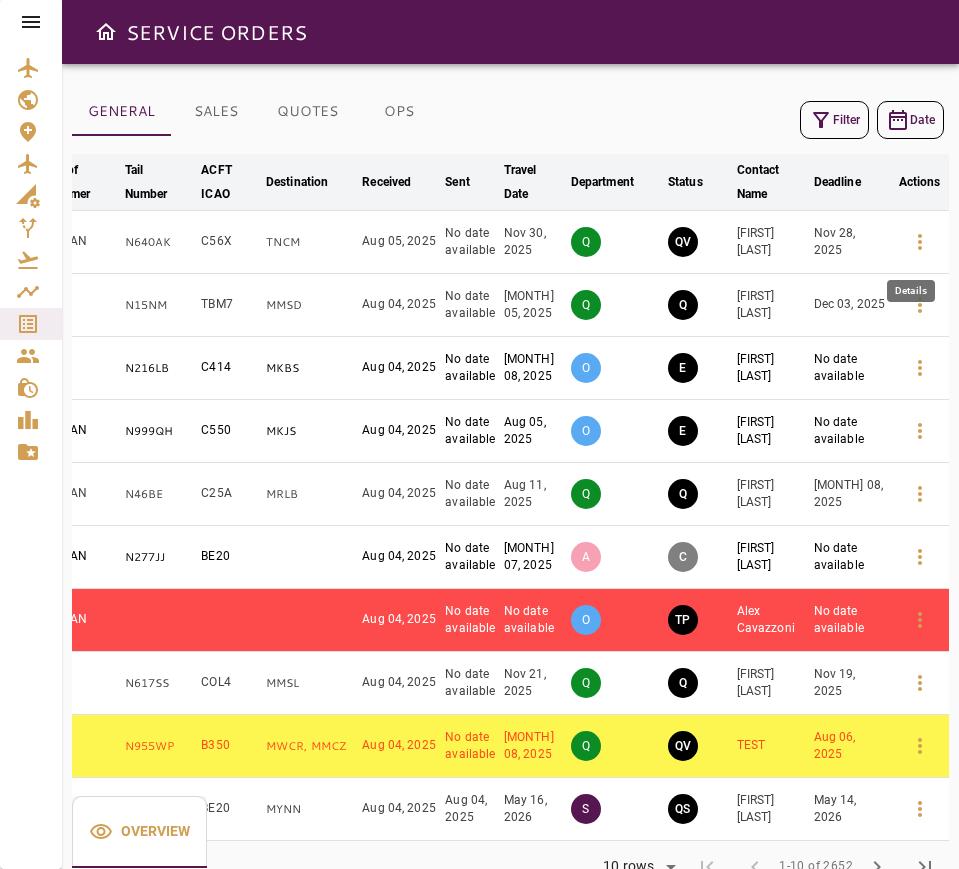 click 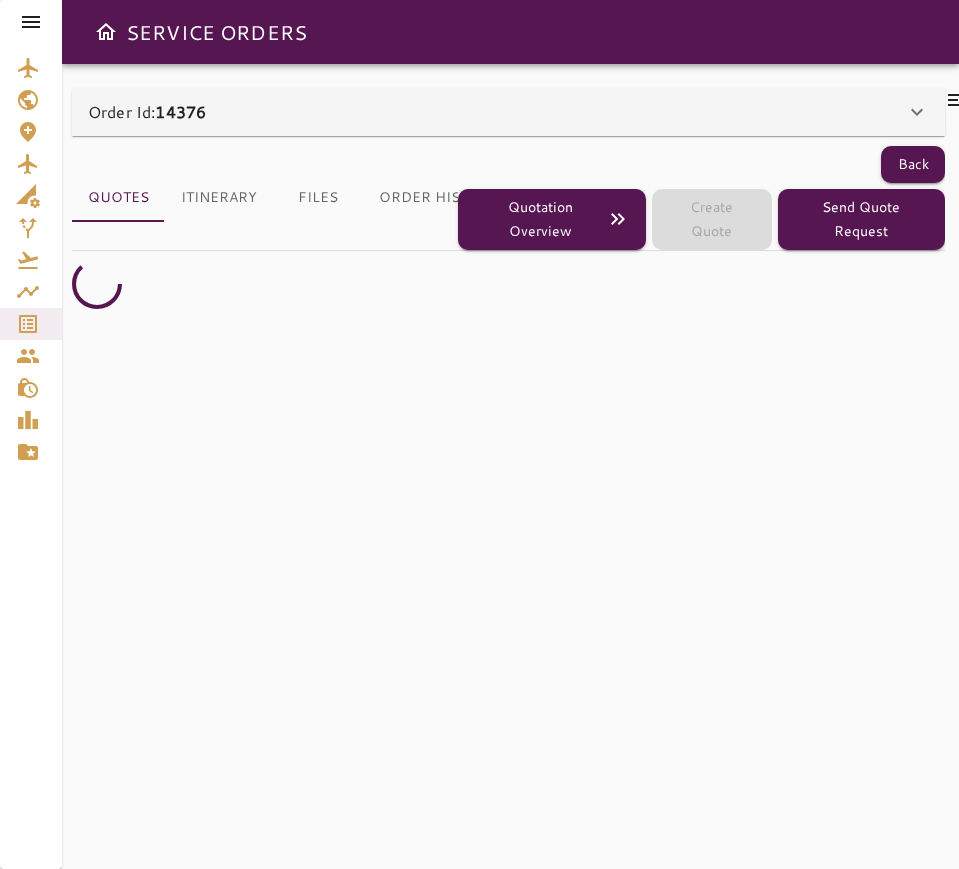 click on "Order Id:  14376" at bounding box center [508, 112] 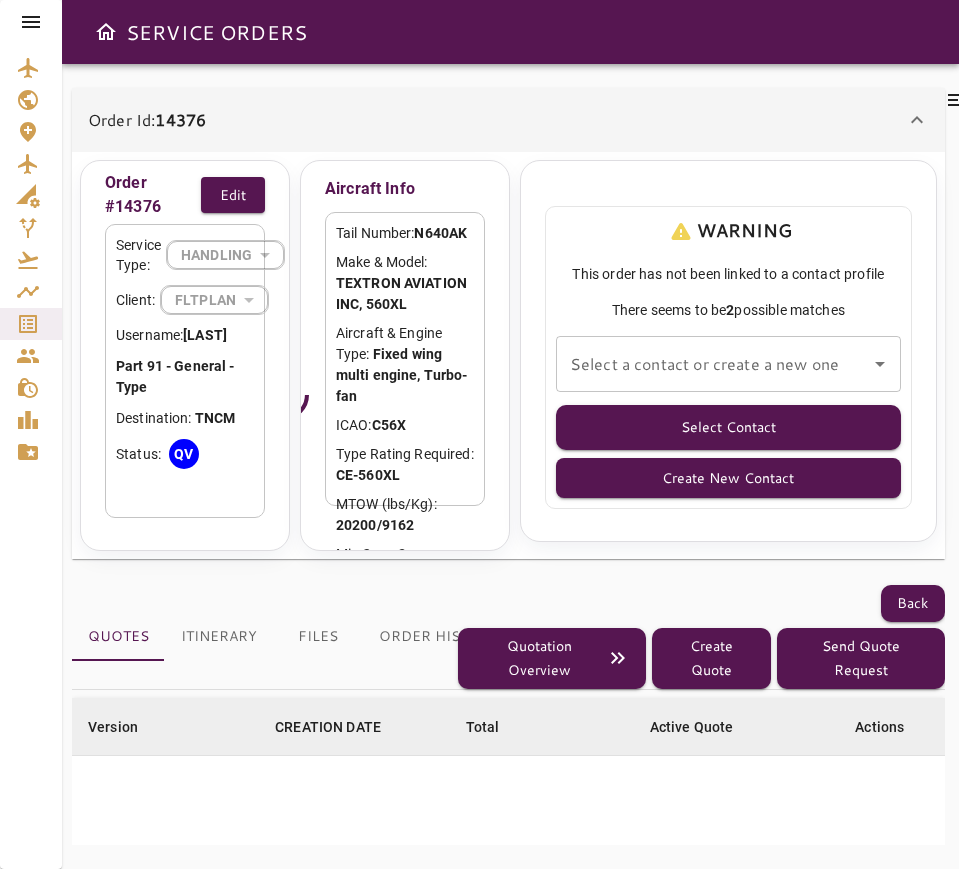 click on "Select a contact or create a new one" at bounding box center [713, 364] 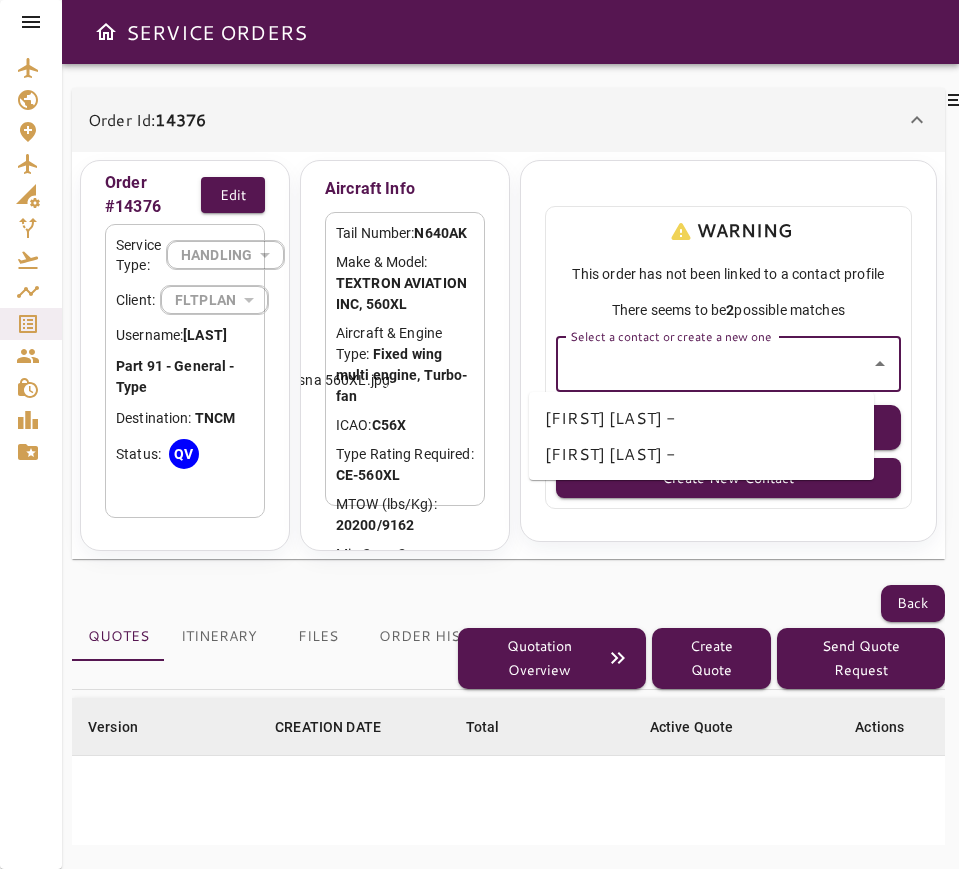 click on "DOUG RUMMINGER -" at bounding box center [701, 418] 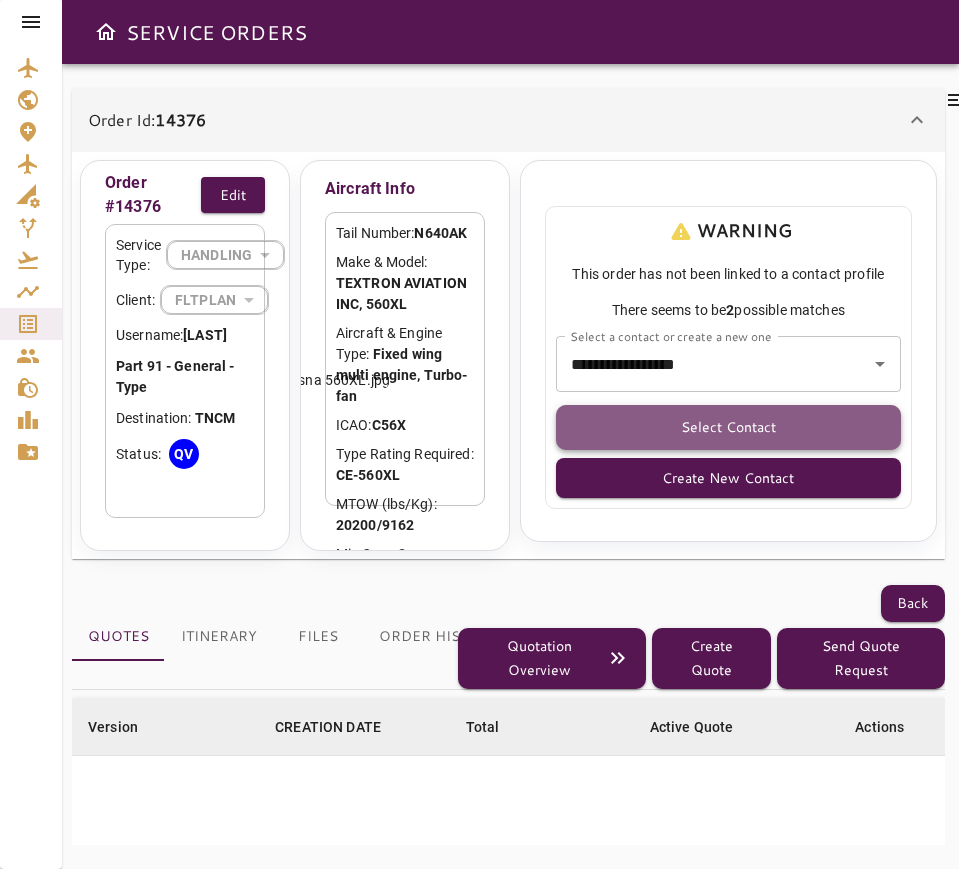click on "Select Contact" at bounding box center (728, 427) 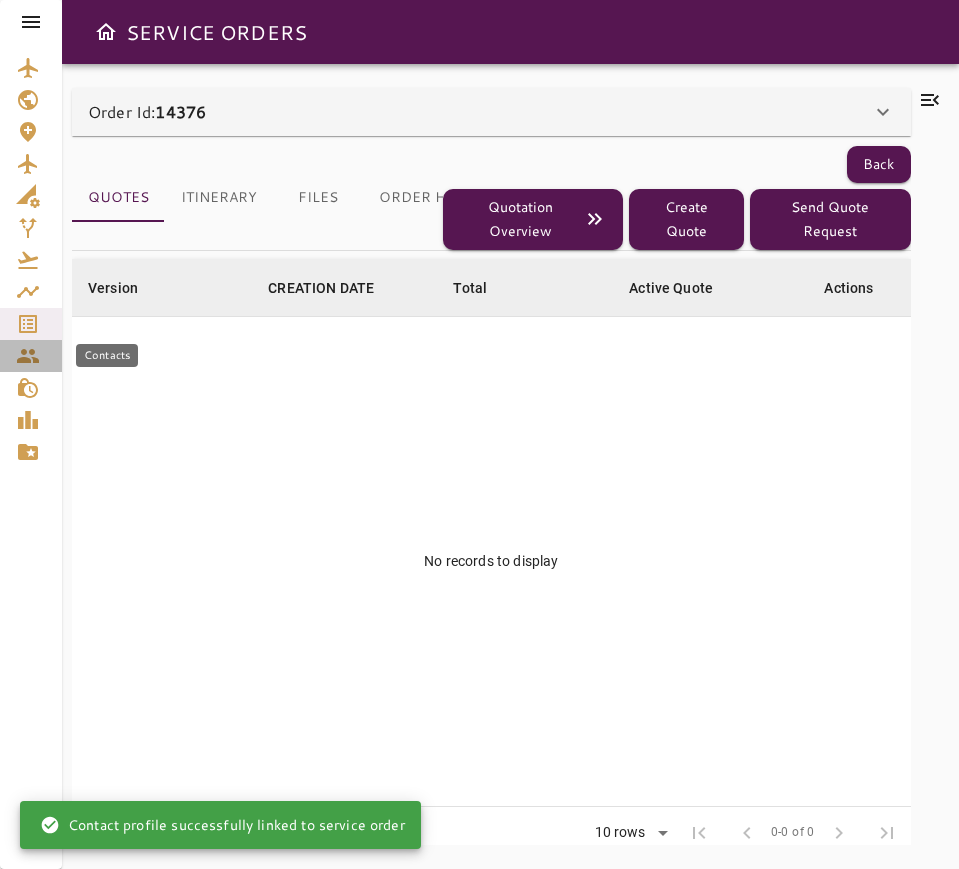 click 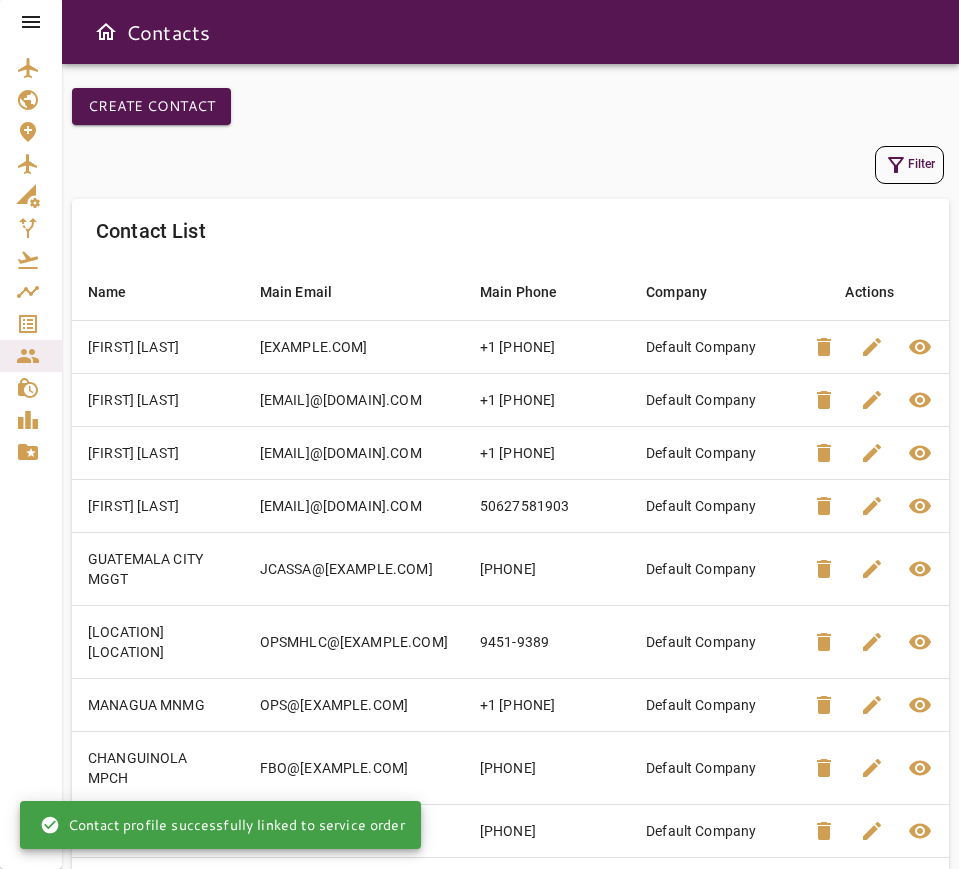 click 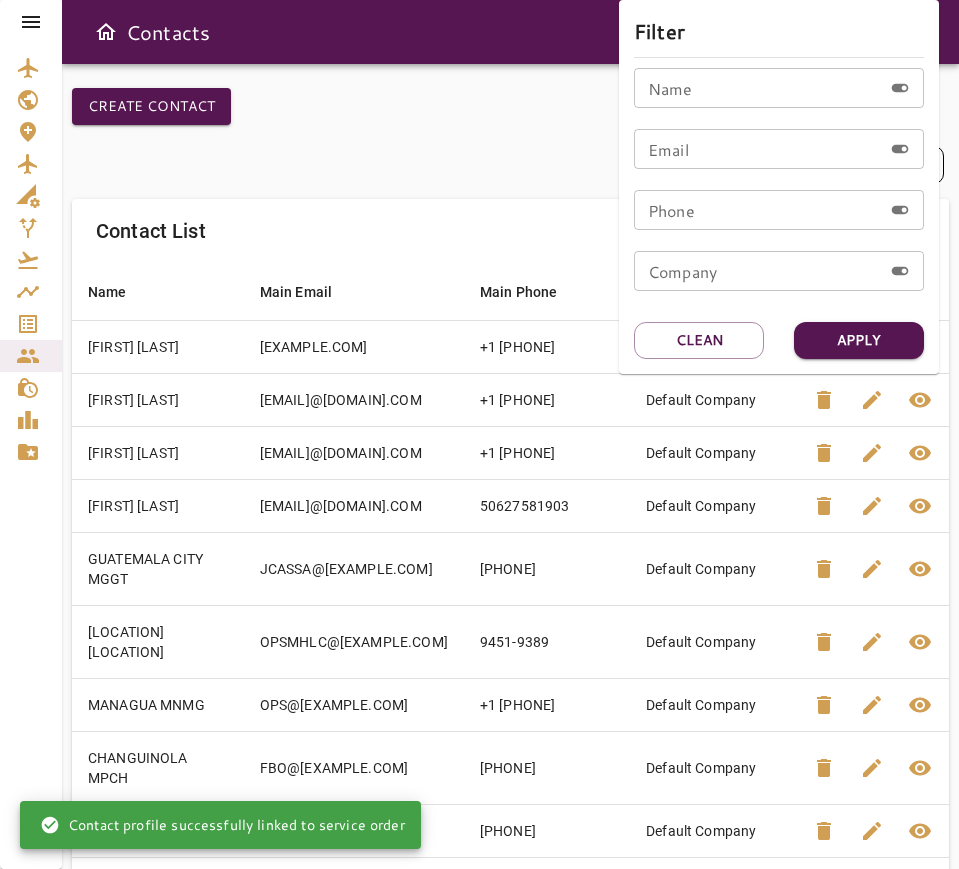 click on "Email" at bounding box center (758, 149) 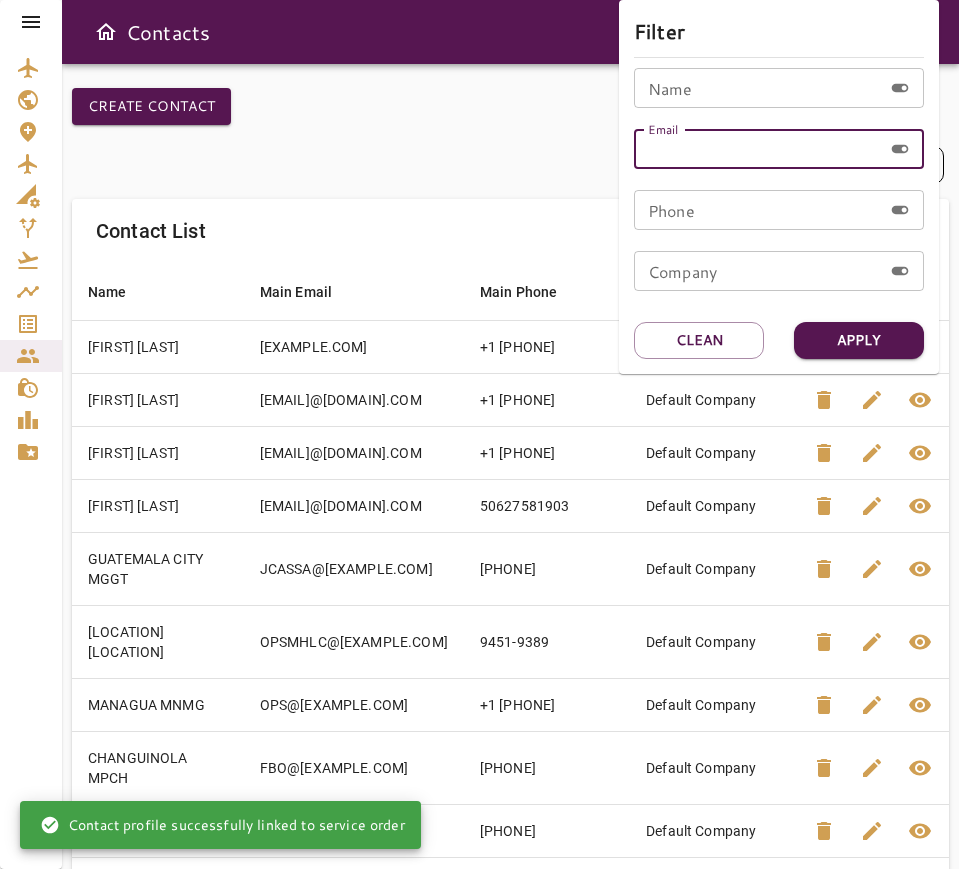 paste on "**********" 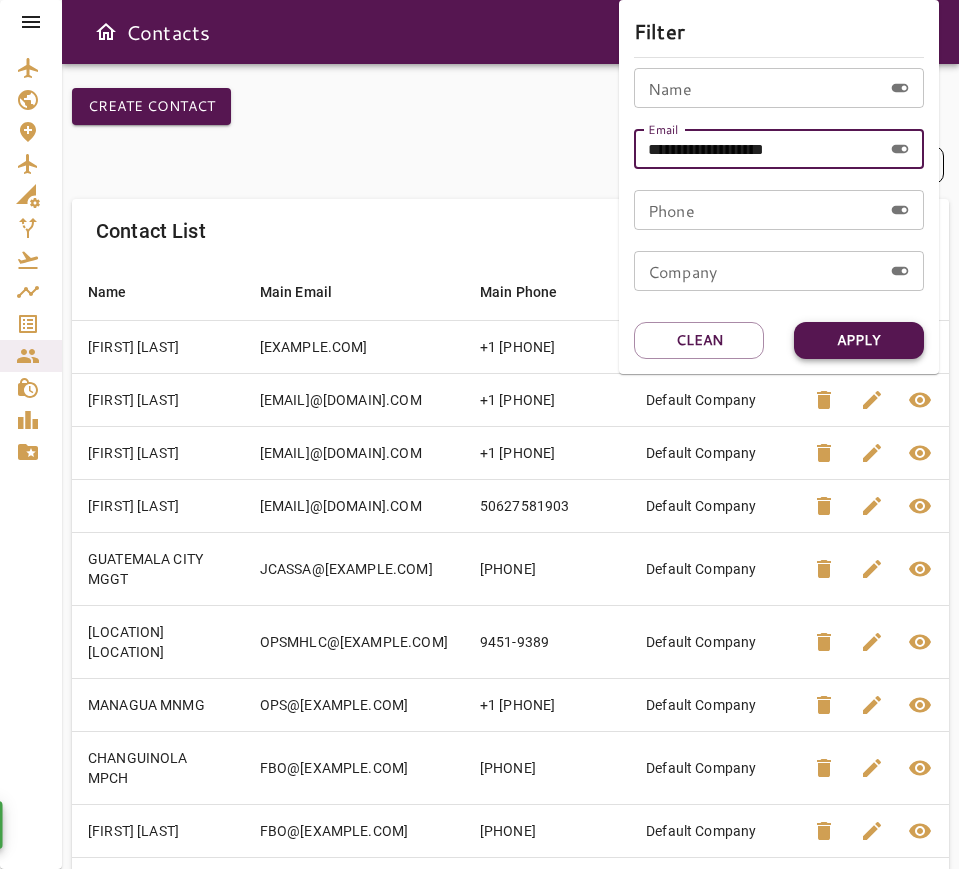 type on "**********" 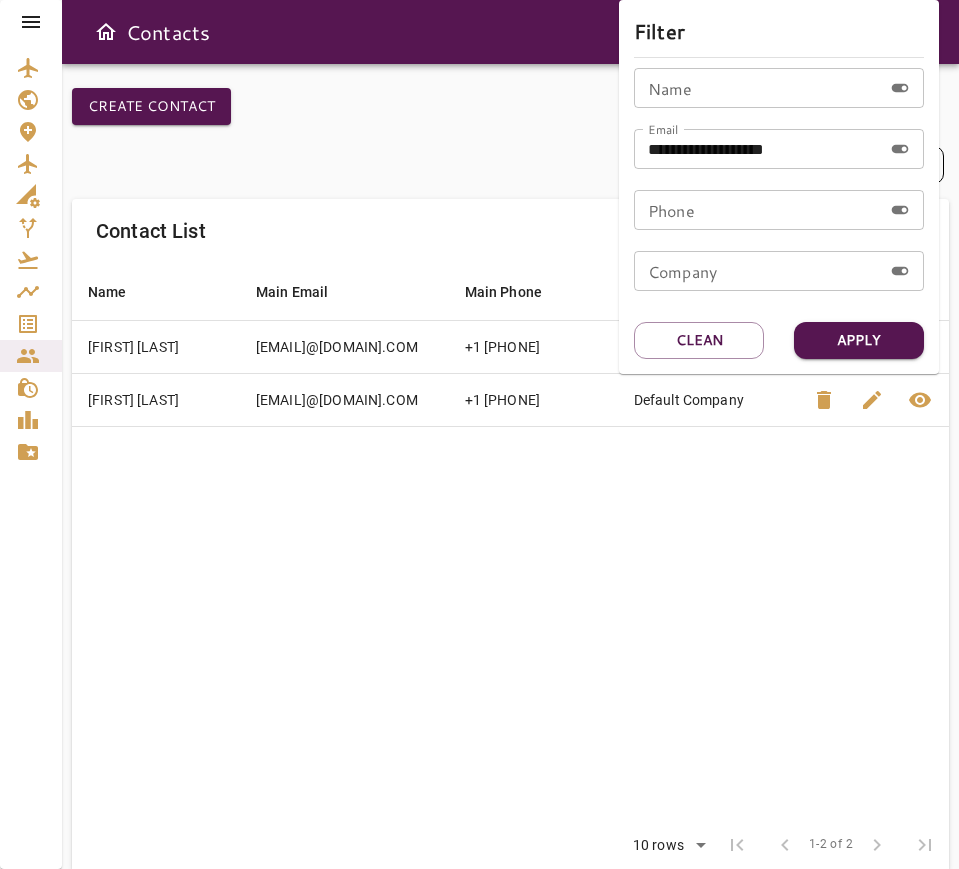 click at bounding box center [479, 434] 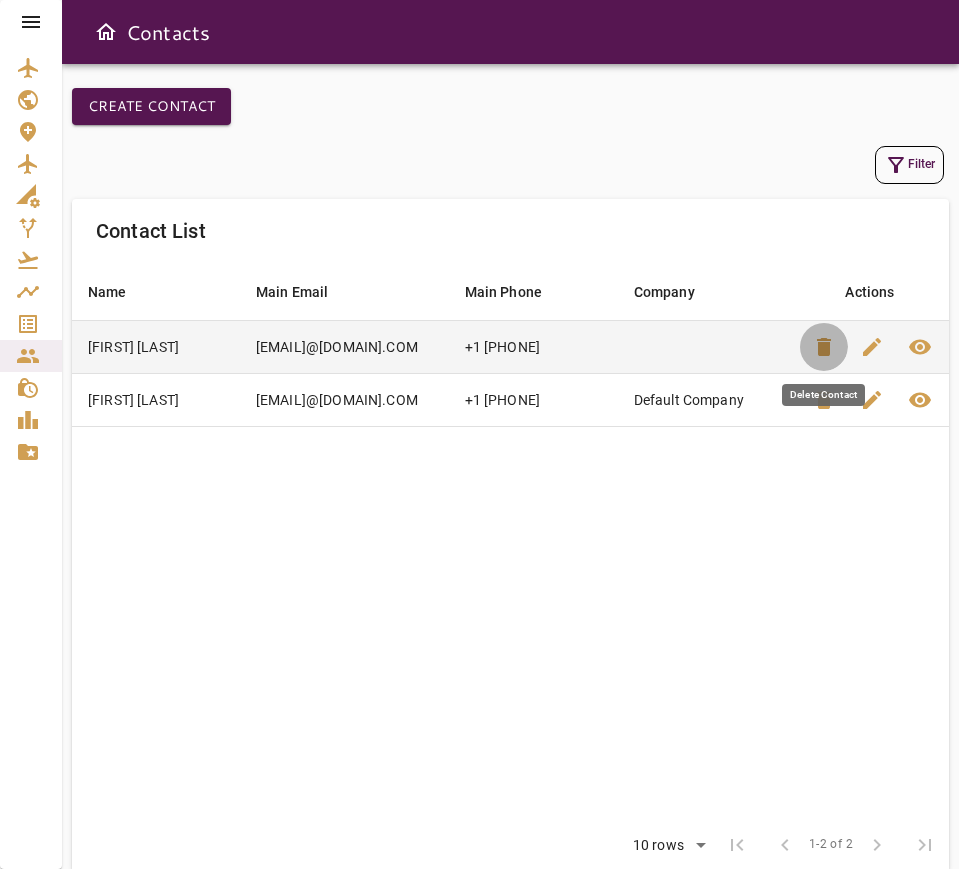 click on "delete" at bounding box center (824, 347) 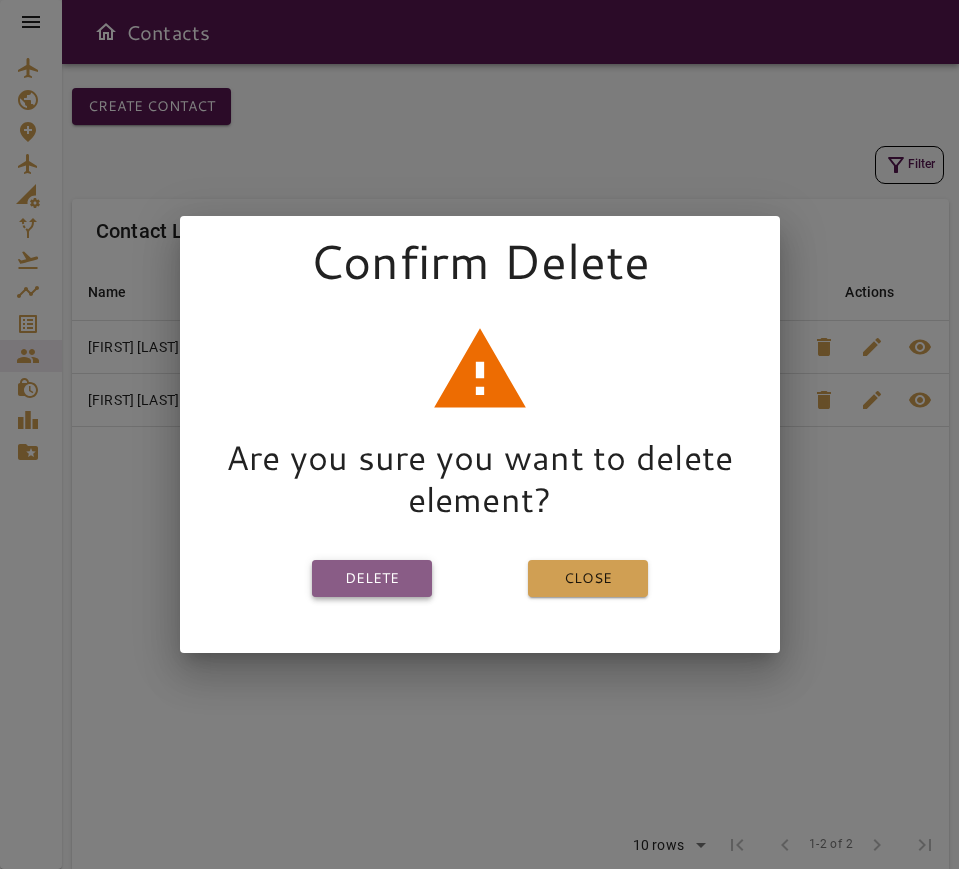 click on "Delete" at bounding box center [372, 578] 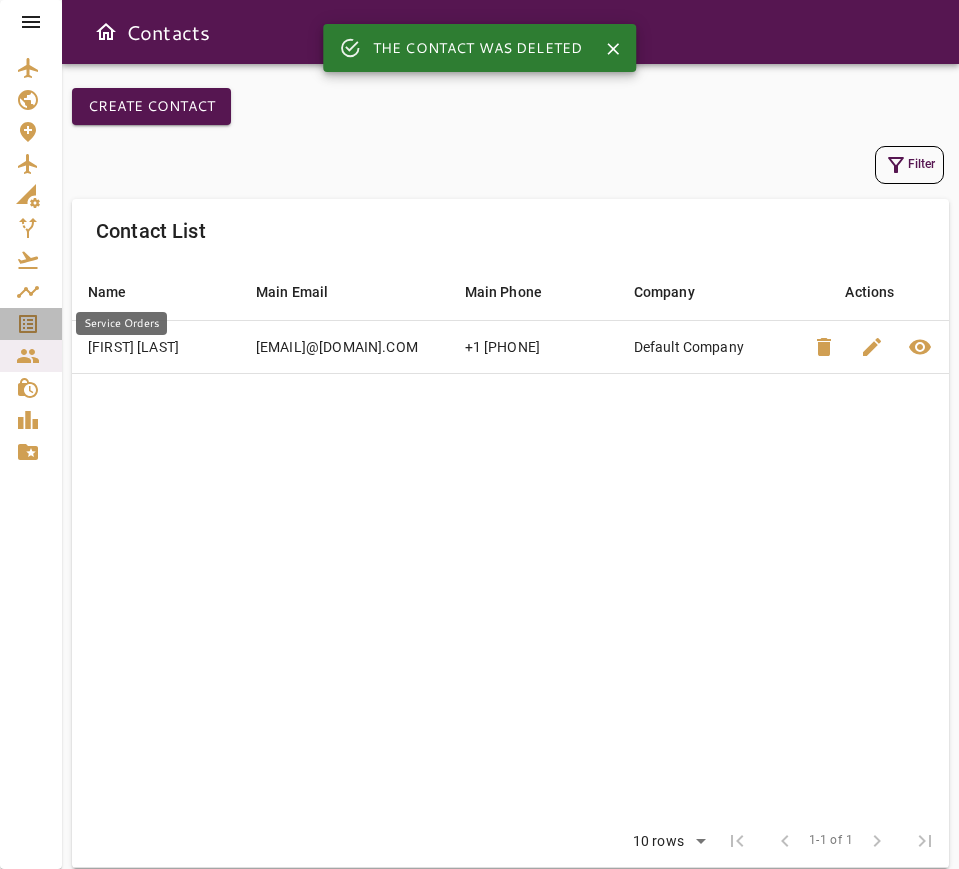 click 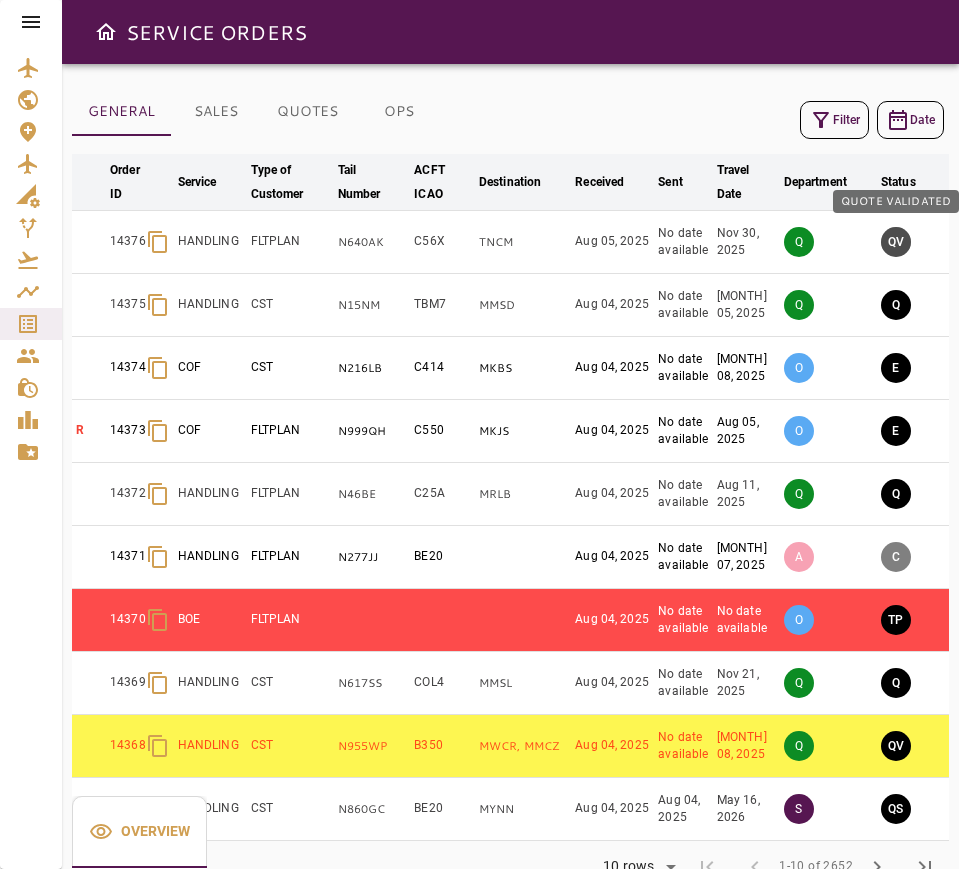 click on "QV" at bounding box center [896, 242] 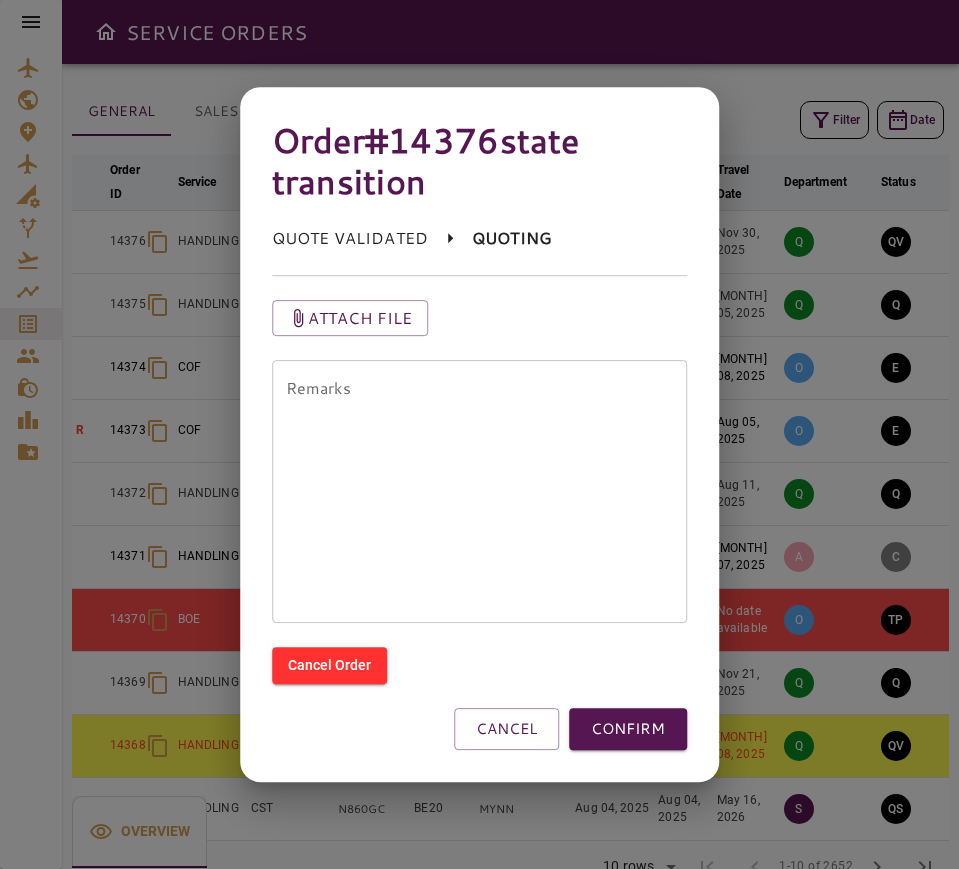 click on "Remarks" at bounding box center (480, 492) 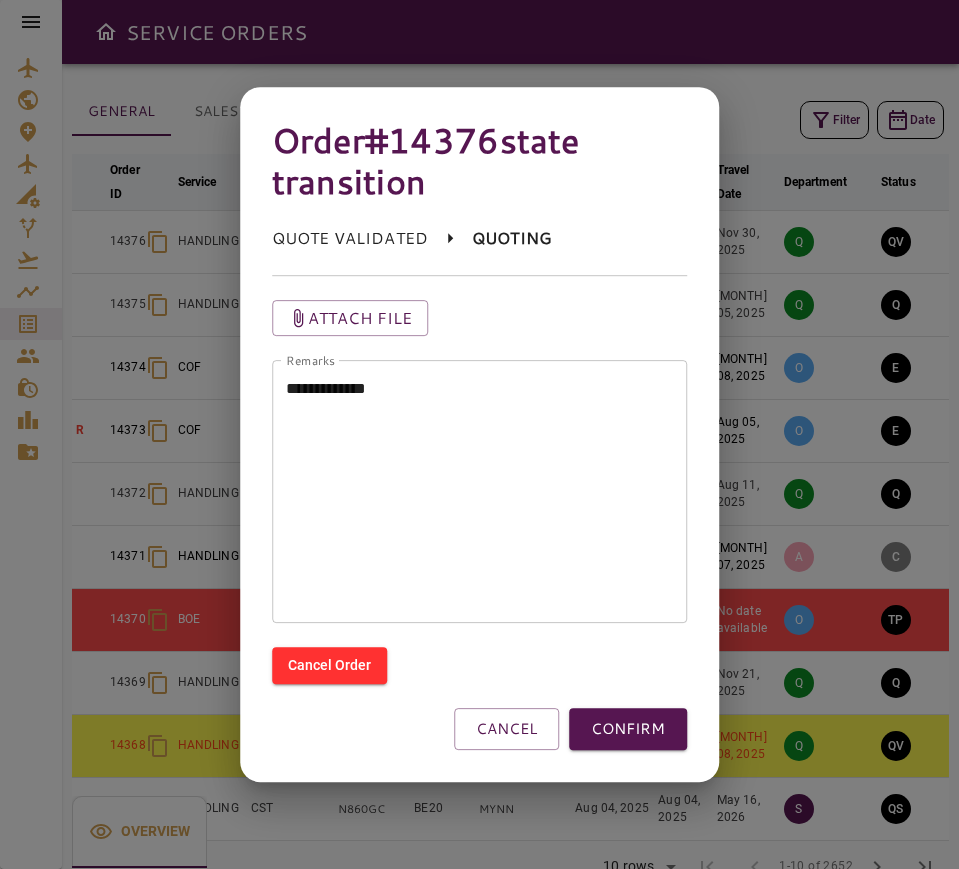 click on "**********" at bounding box center [480, 492] 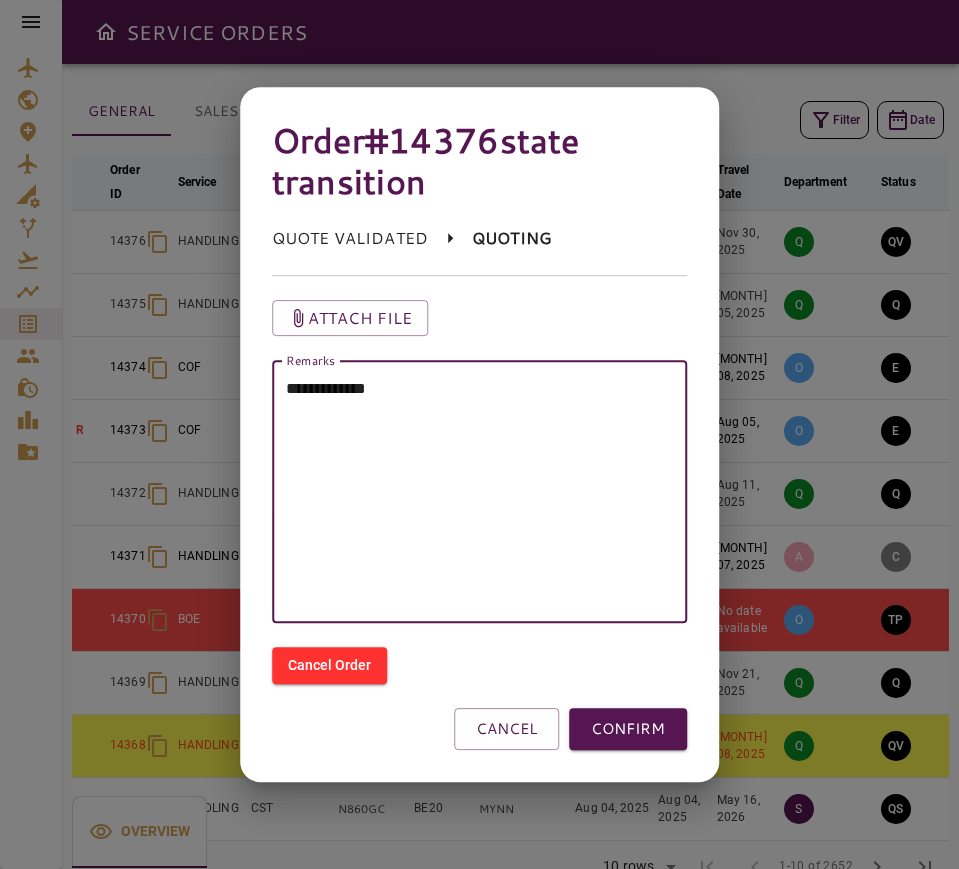 paste on "**********" 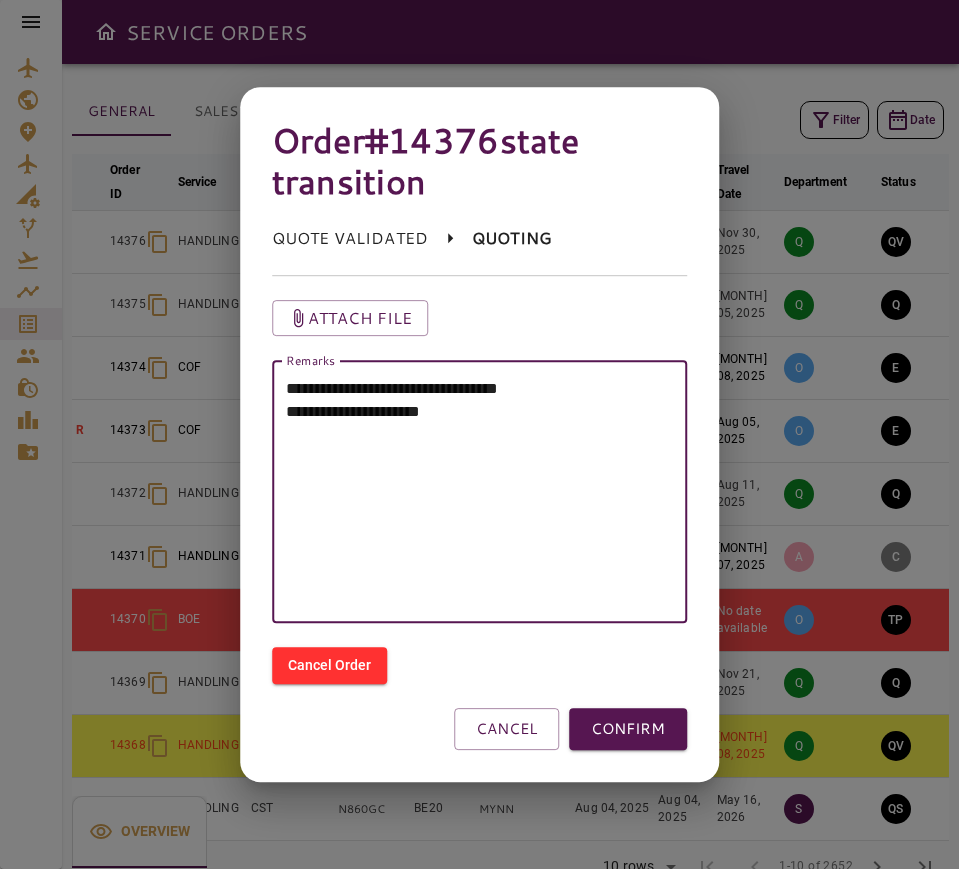 click on "**********" at bounding box center (480, 492) 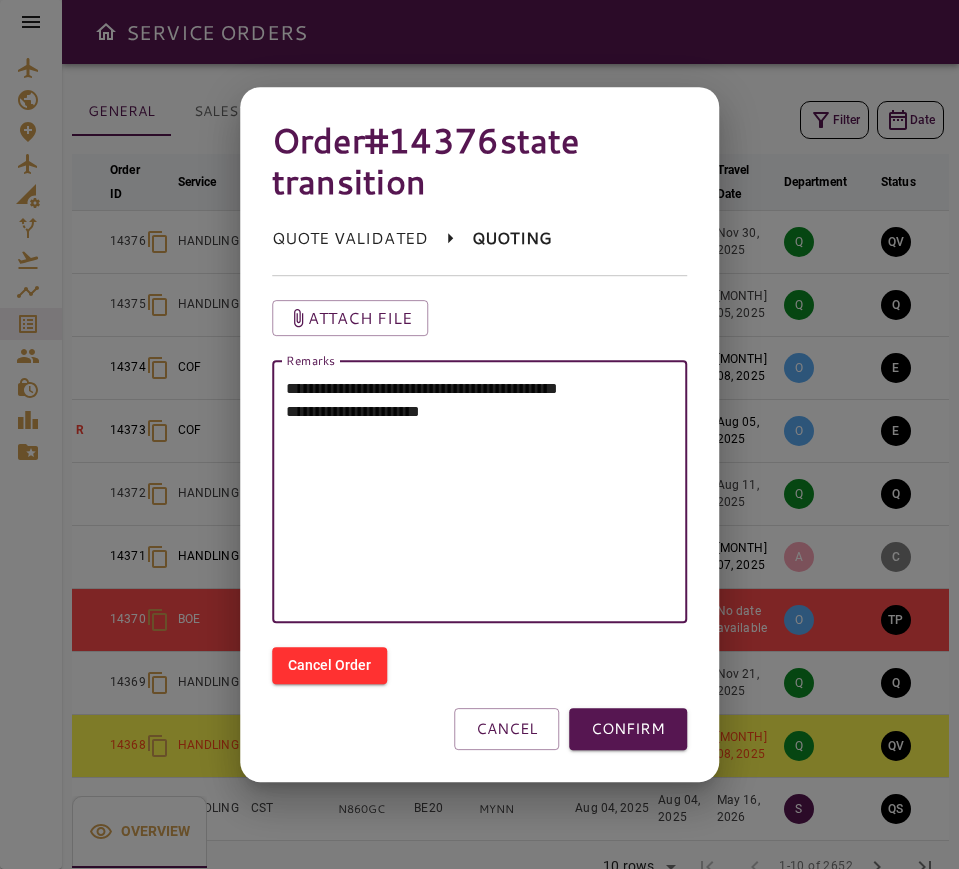 click on "**********" at bounding box center (480, 492) 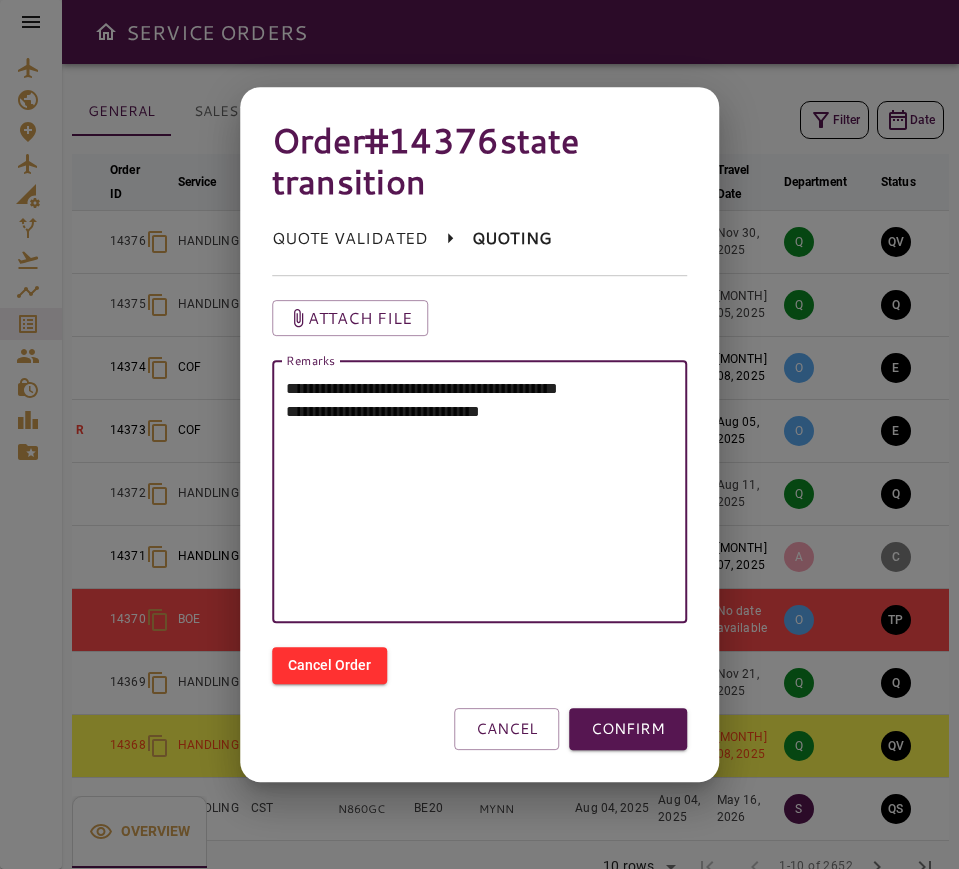 click on "**********" at bounding box center [480, 492] 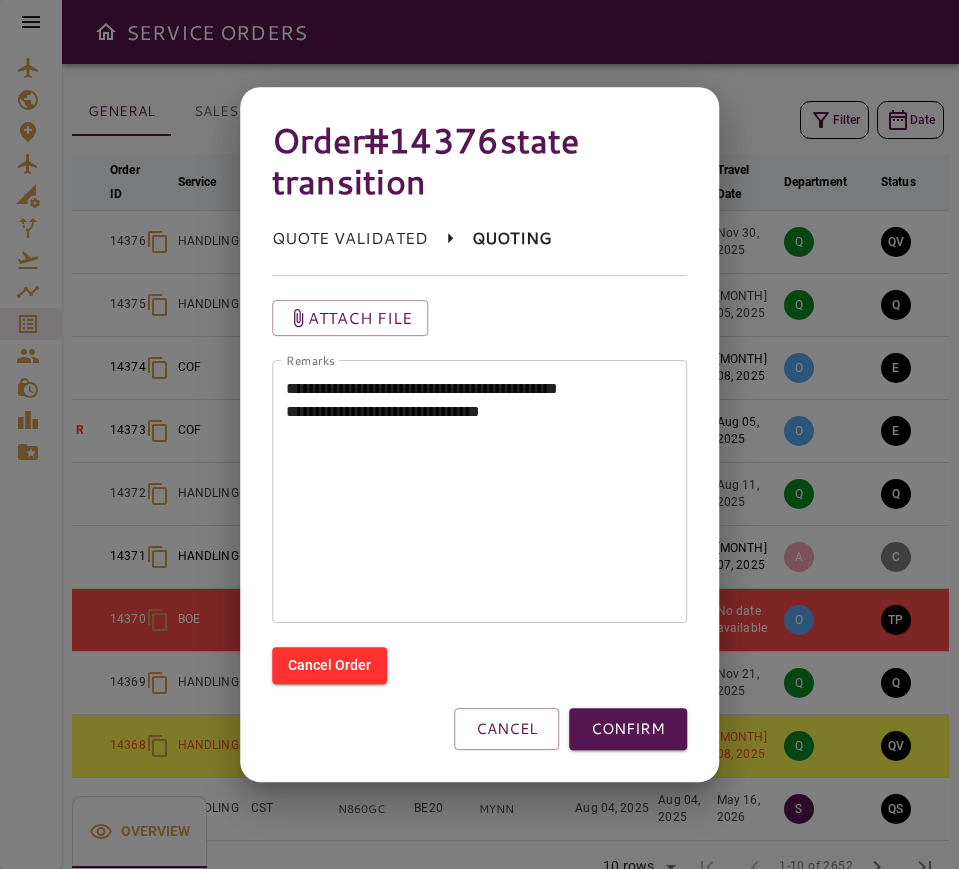 click on "**********" at bounding box center (480, 492) 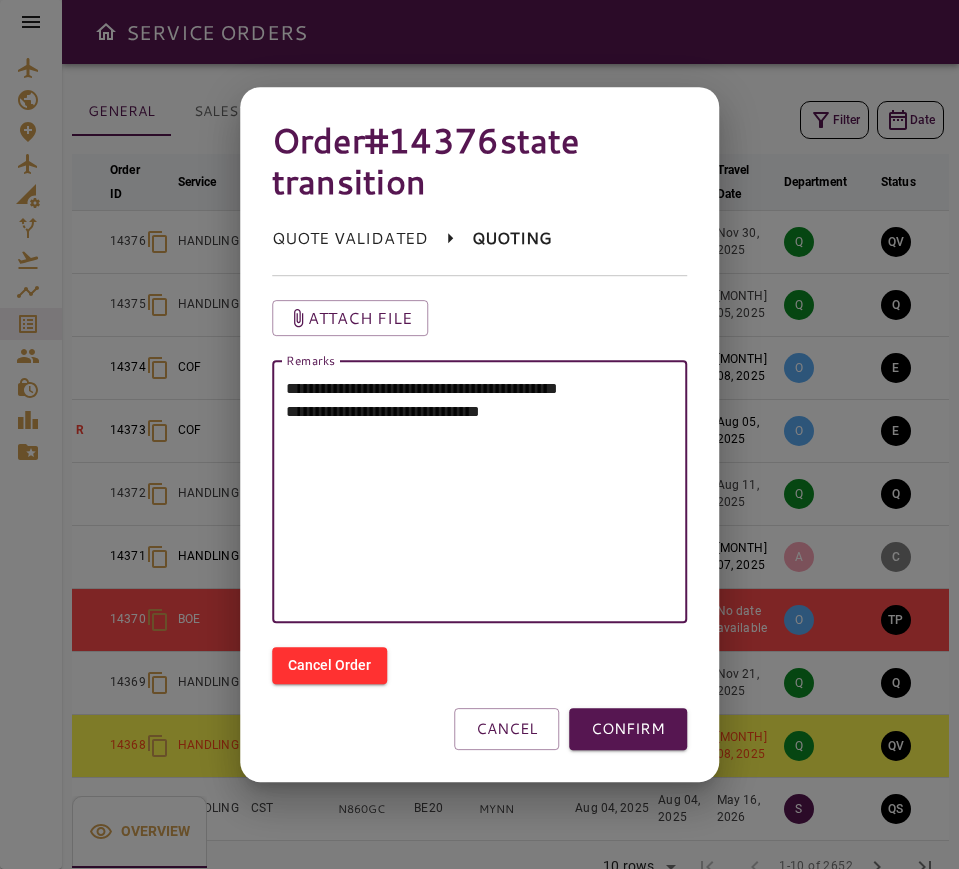 drag, startPoint x: 523, startPoint y: 389, endPoint x: 642, endPoint y: 398, distance: 119.33985 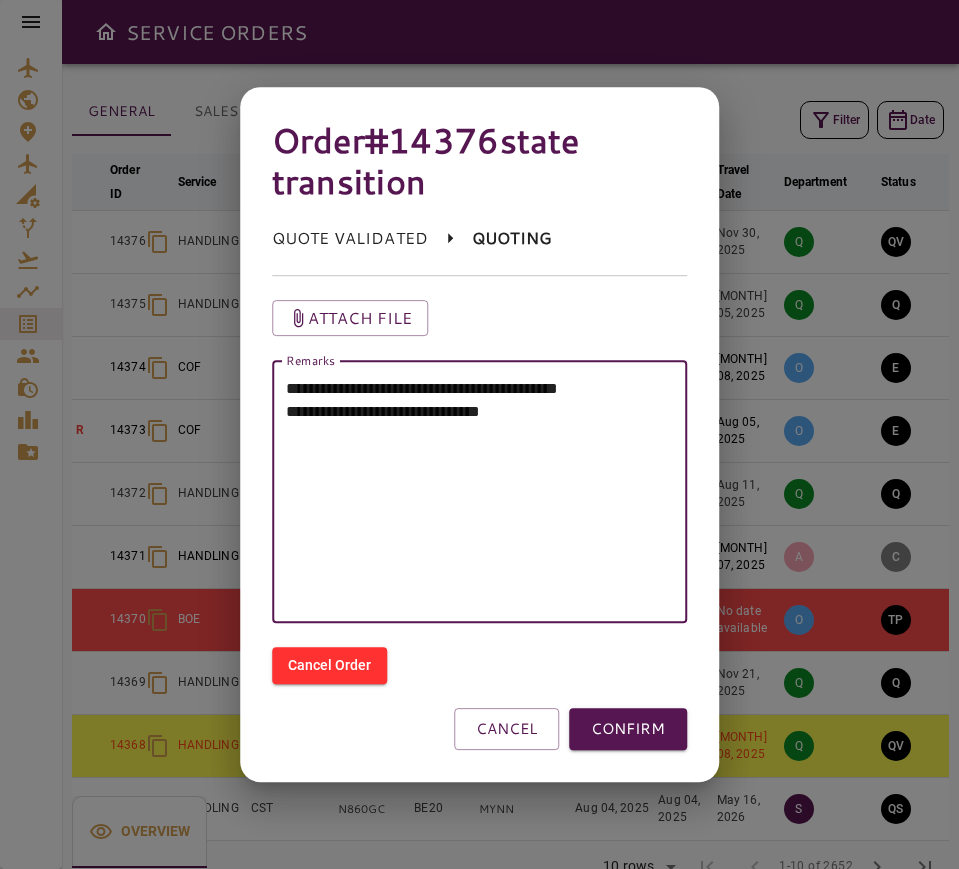 click on "**********" at bounding box center (480, 492) 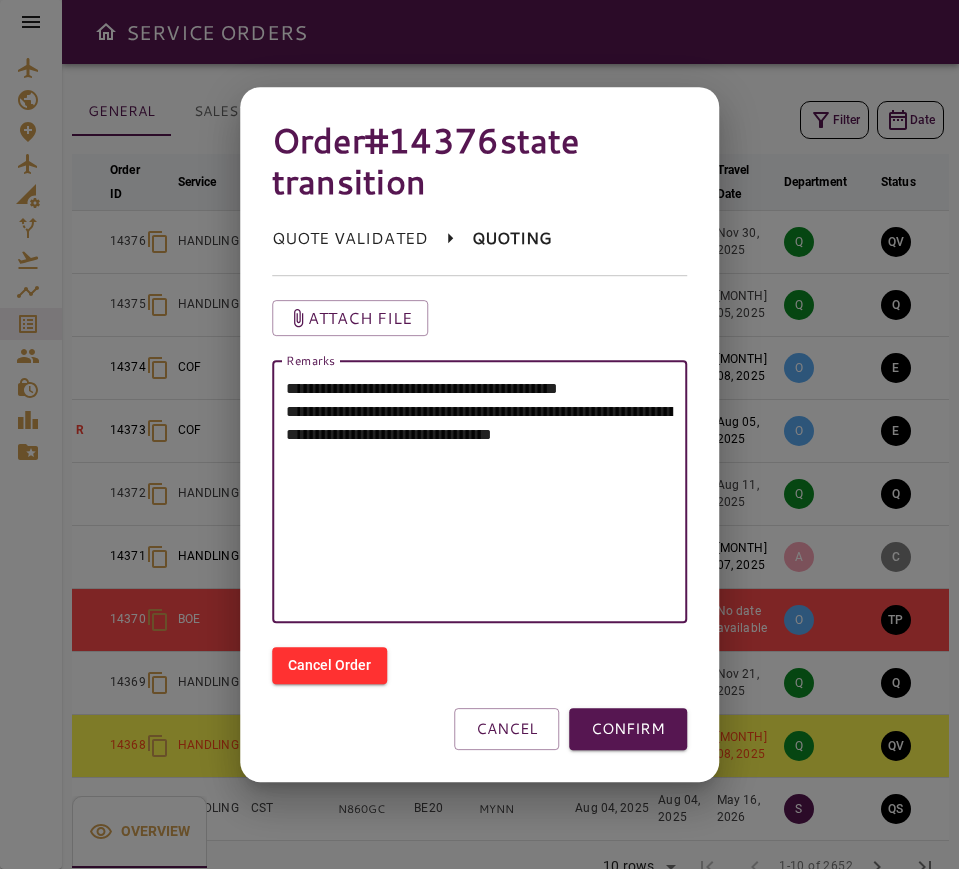 click on "**********" at bounding box center (480, 492) 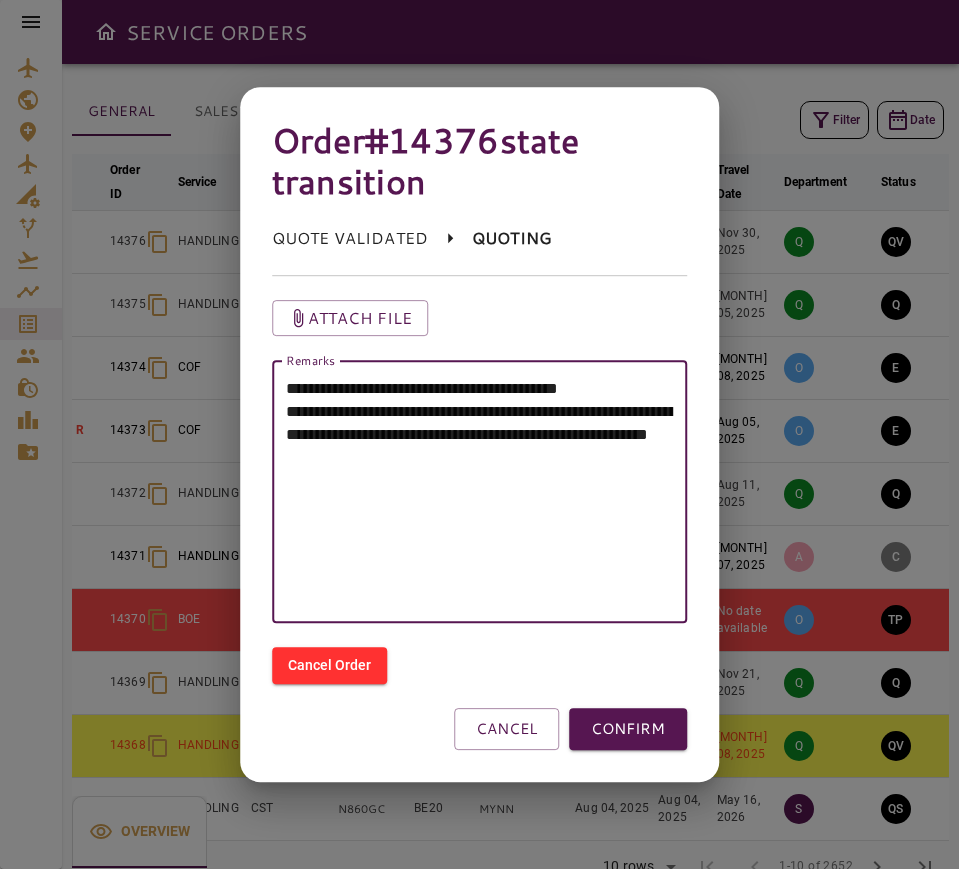 click on "**********" at bounding box center (480, 492) 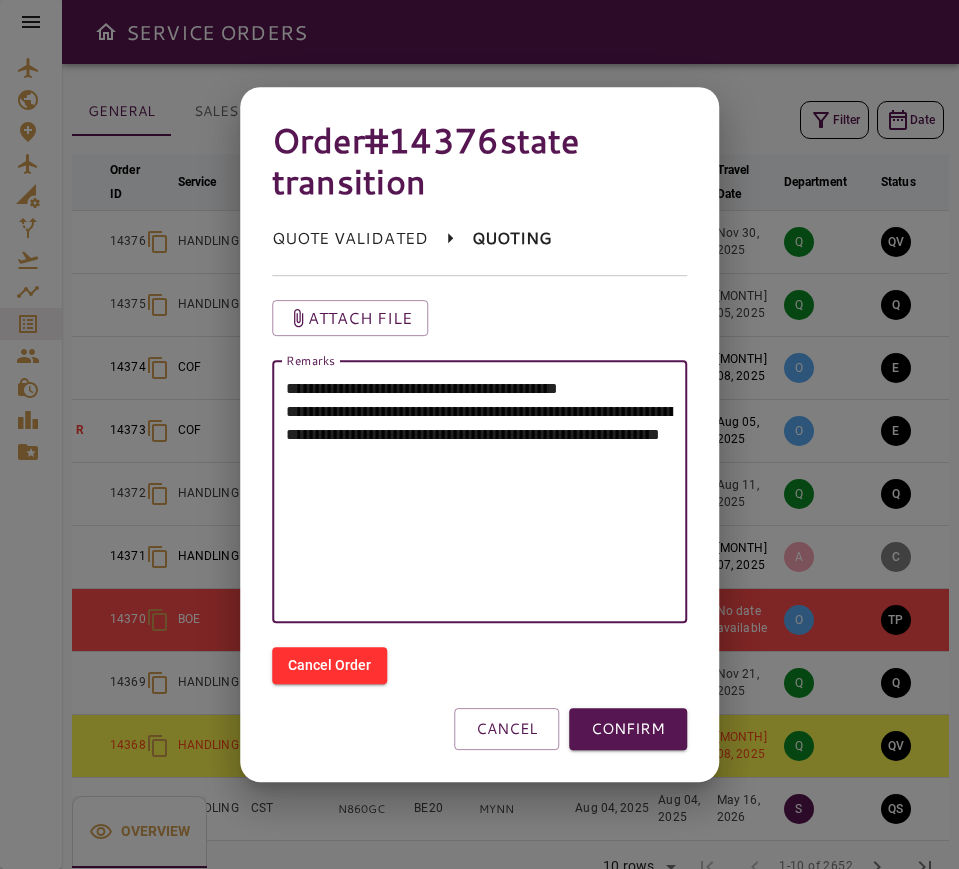 drag, startPoint x: 481, startPoint y: 510, endPoint x: 167, endPoint y: 352, distance: 351.51102 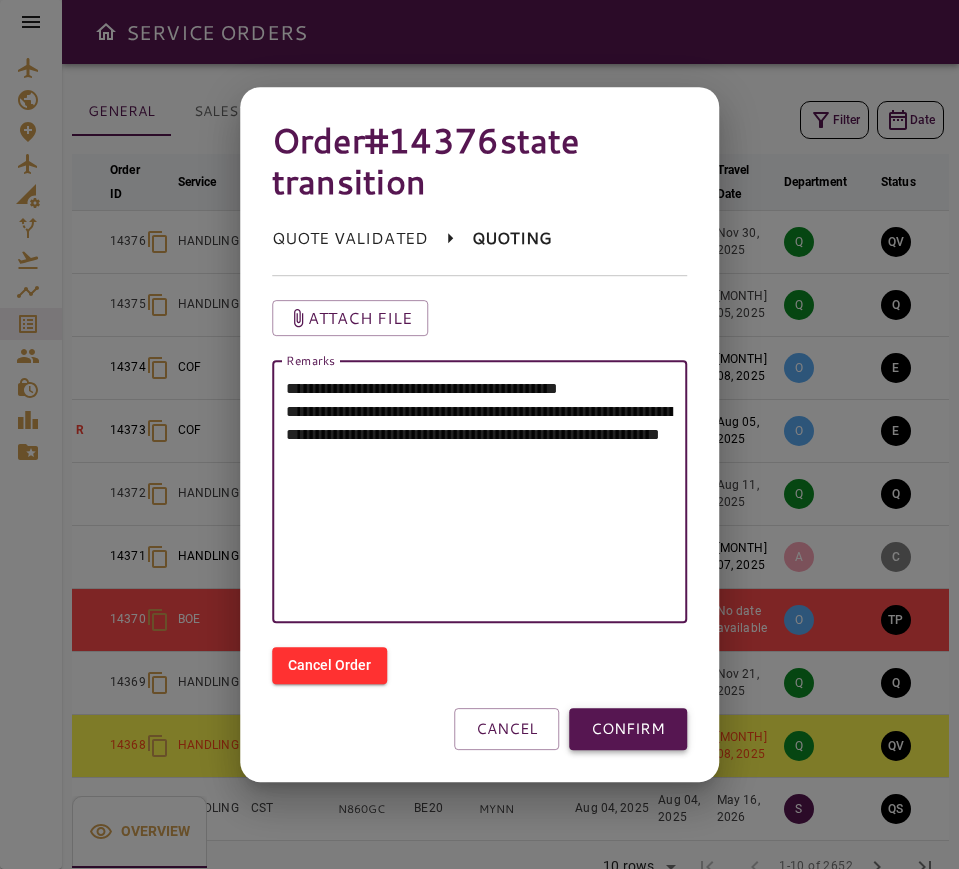 type on "**********" 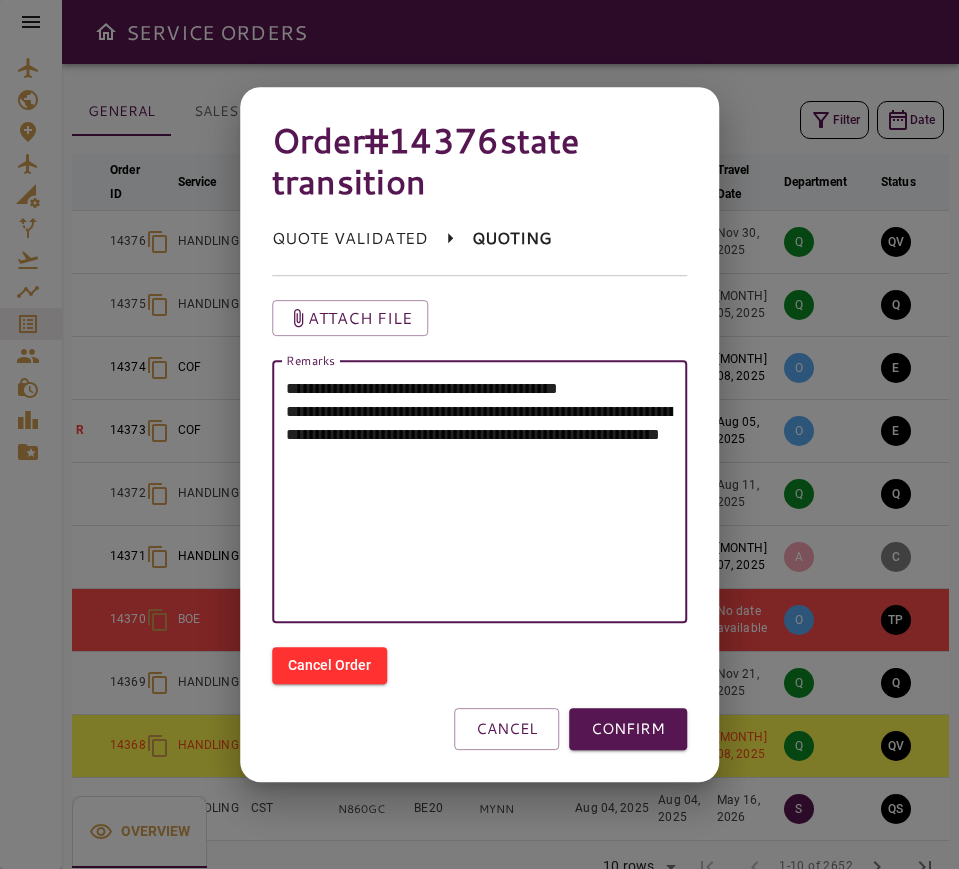 click on "CONFIRM" at bounding box center [628, 729] 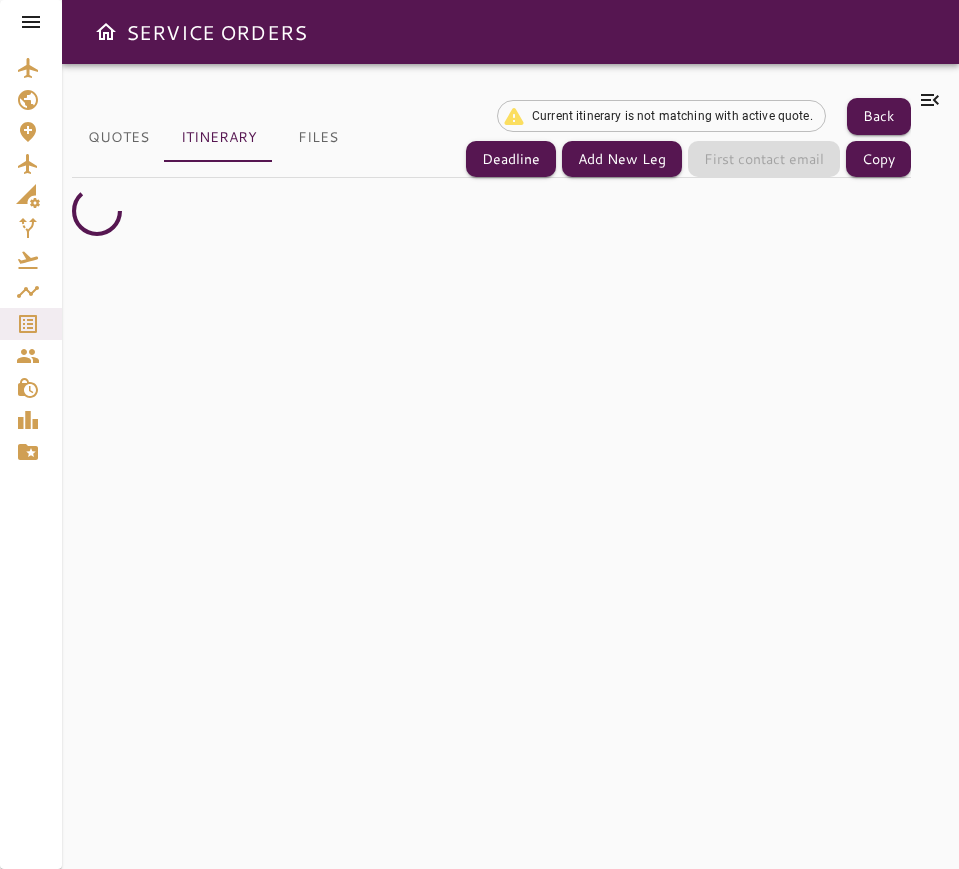 scroll, scrollTop: 0, scrollLeft: 0, axis: both 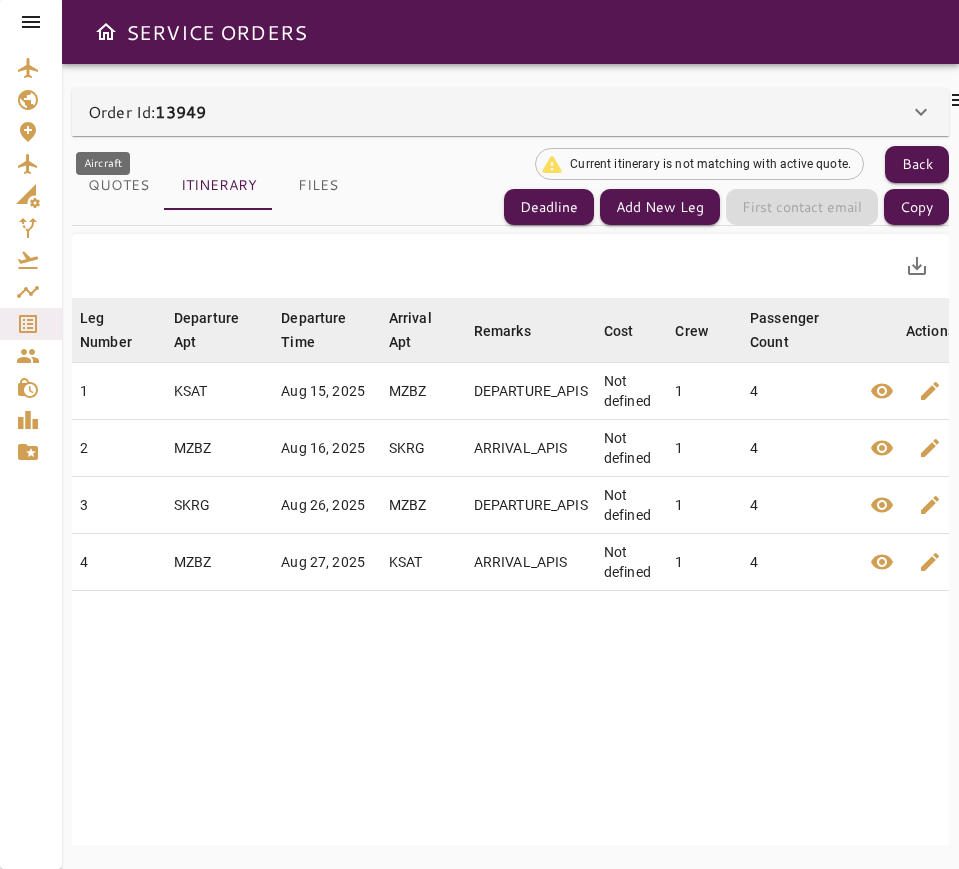 click 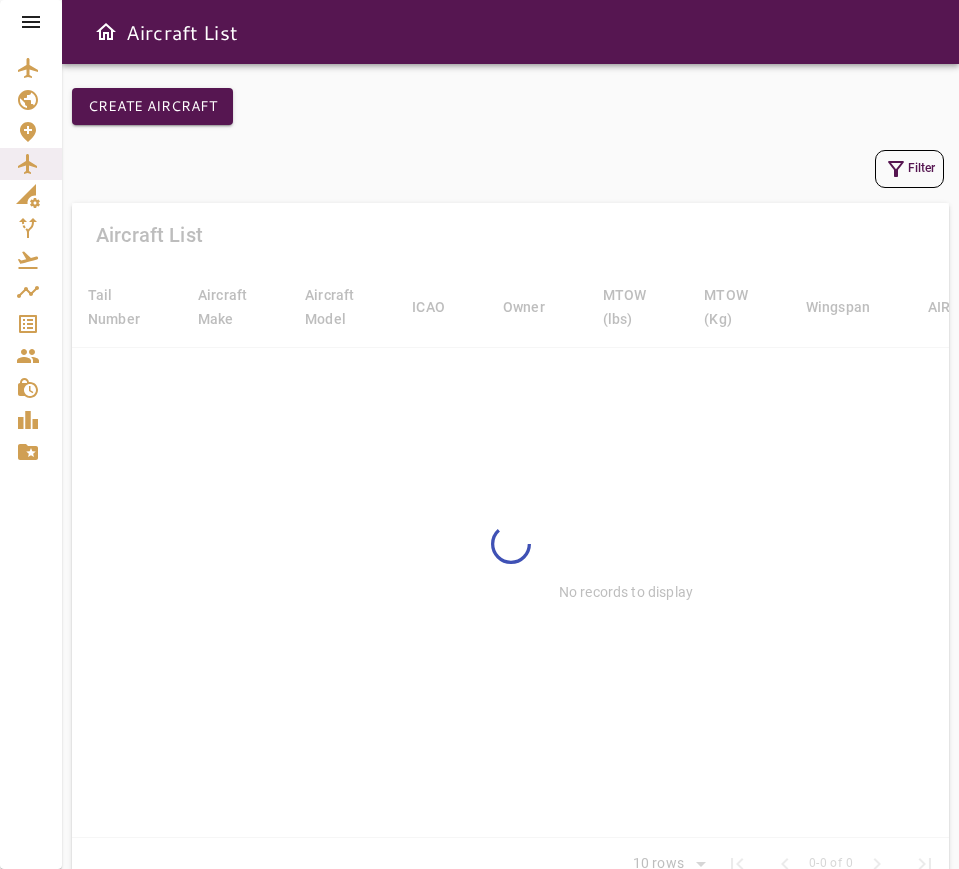 click on "Filter" at bounding box center (909, 169) 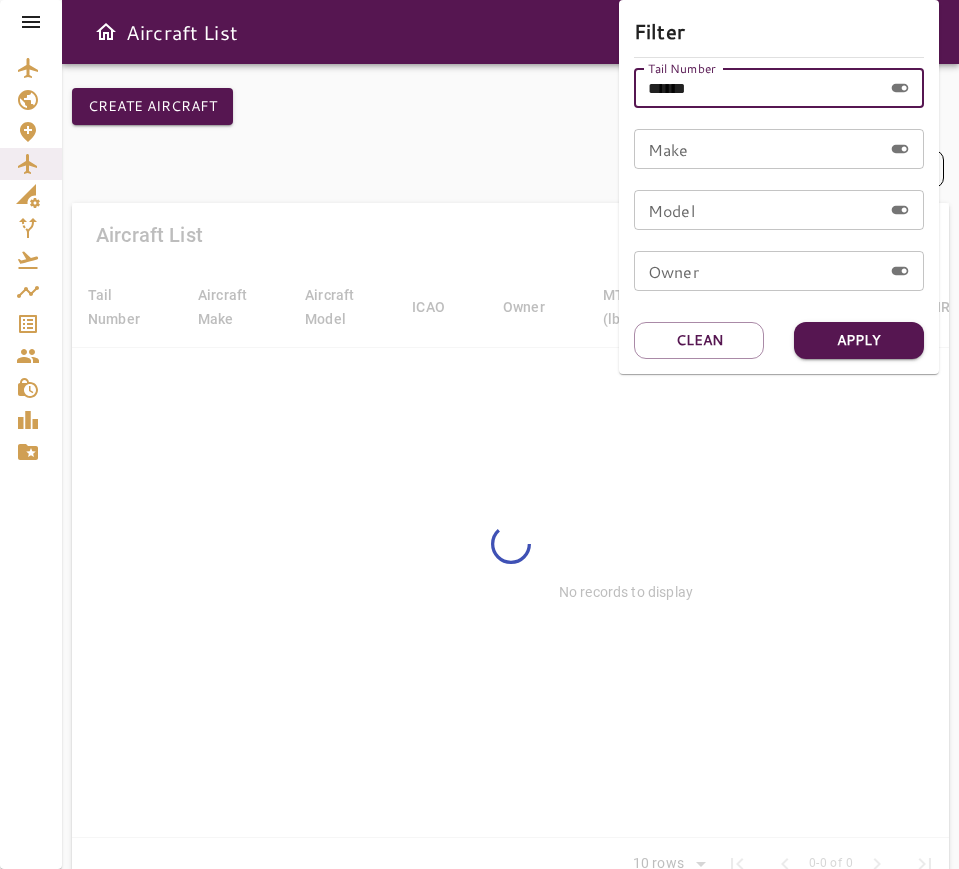 drag, startPoint x: 759, startPoint y: 89, endPoint x: 504, endPoint y: 68, distance: 255.86325 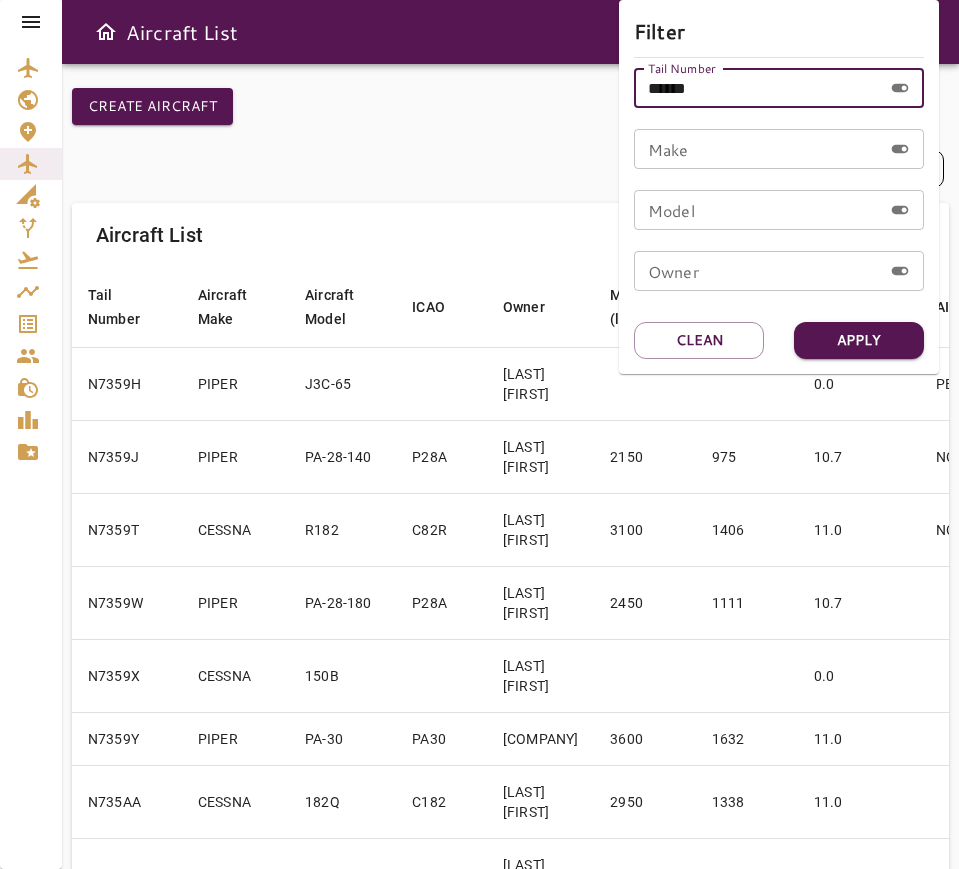 paste 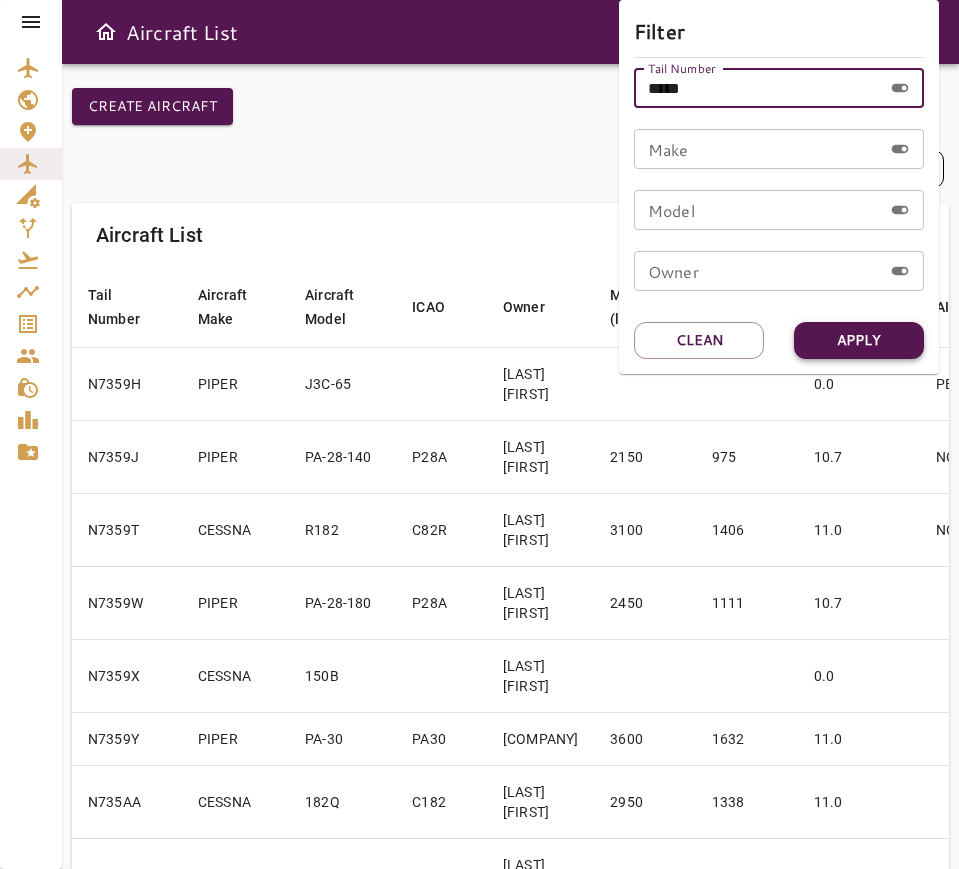 type on "*****" 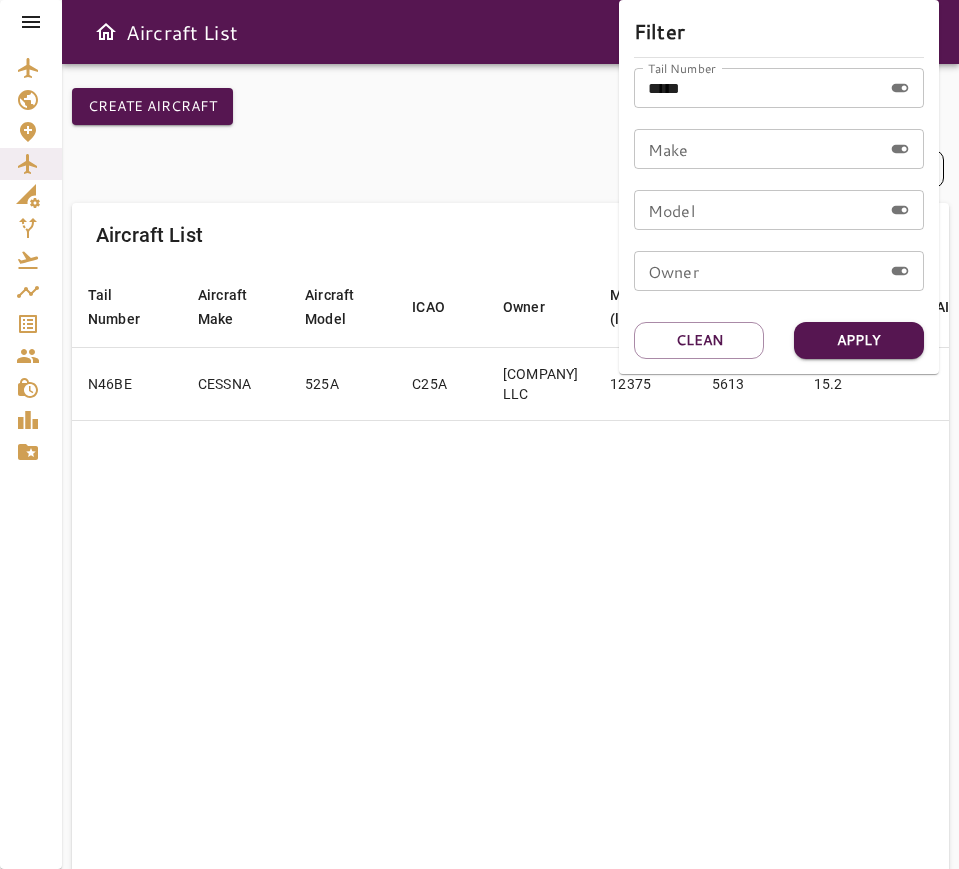 click at bounding box center [479, 434] 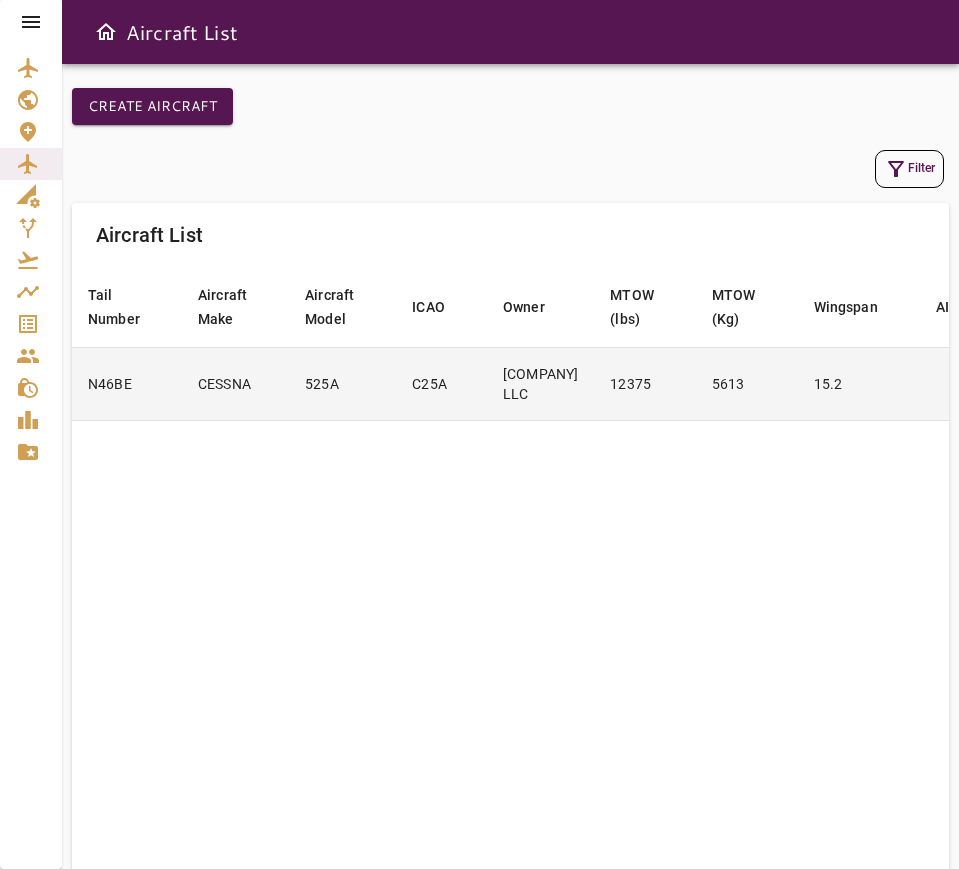 click on "525A" at bounding box center [342, 383] 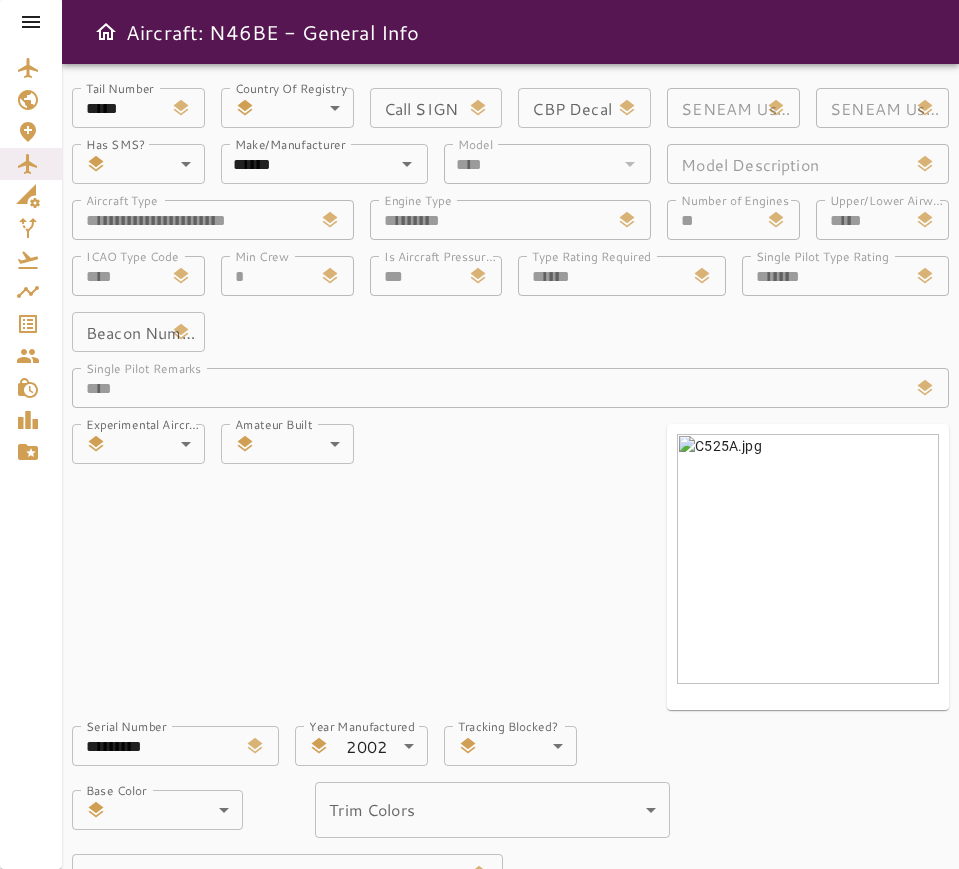 drag, startPoint x: 822, startPoint y: 328, endPoint x: 805, endPoint y: 332, distance: 17.464249 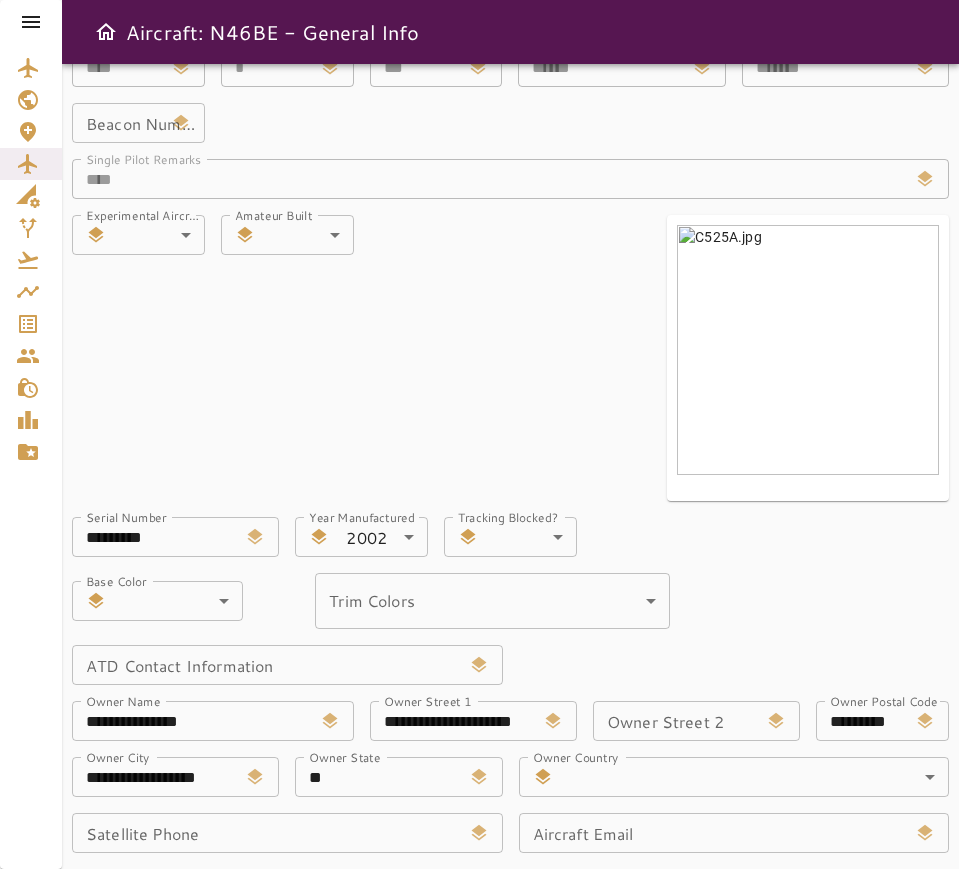 scroll, scrollTop: 250, scrollLeft: 0, axis: vertical 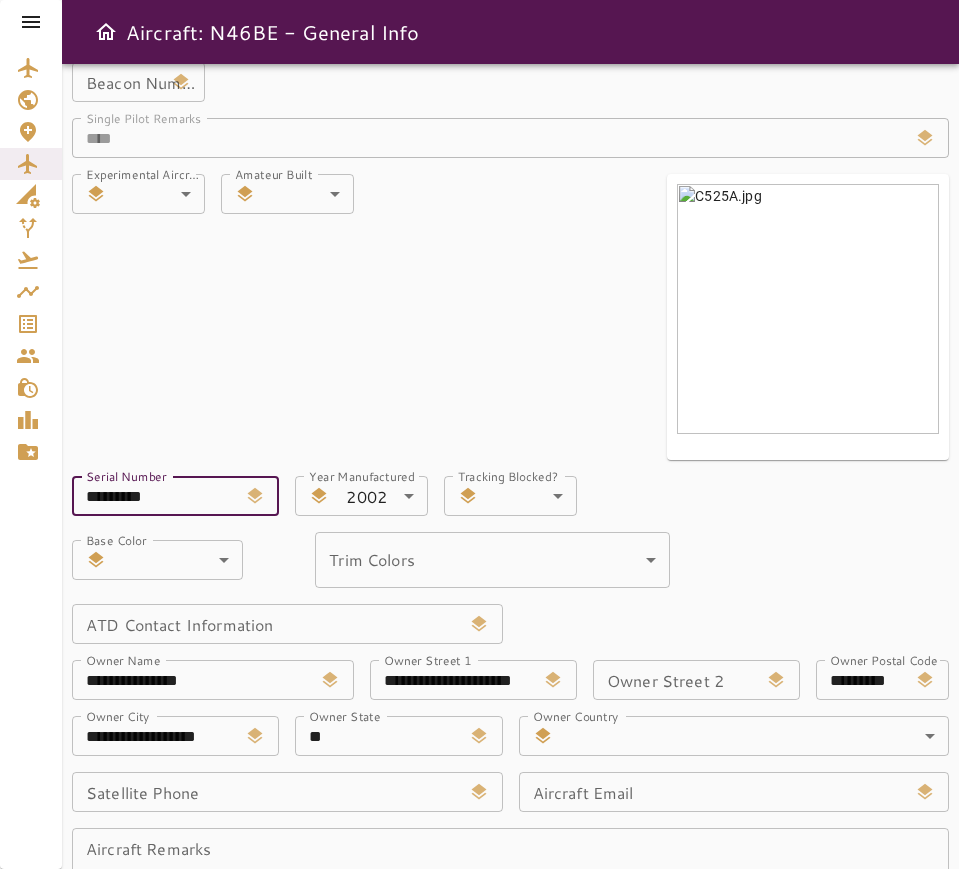 click on "*********" at bounding box center [154, 496] 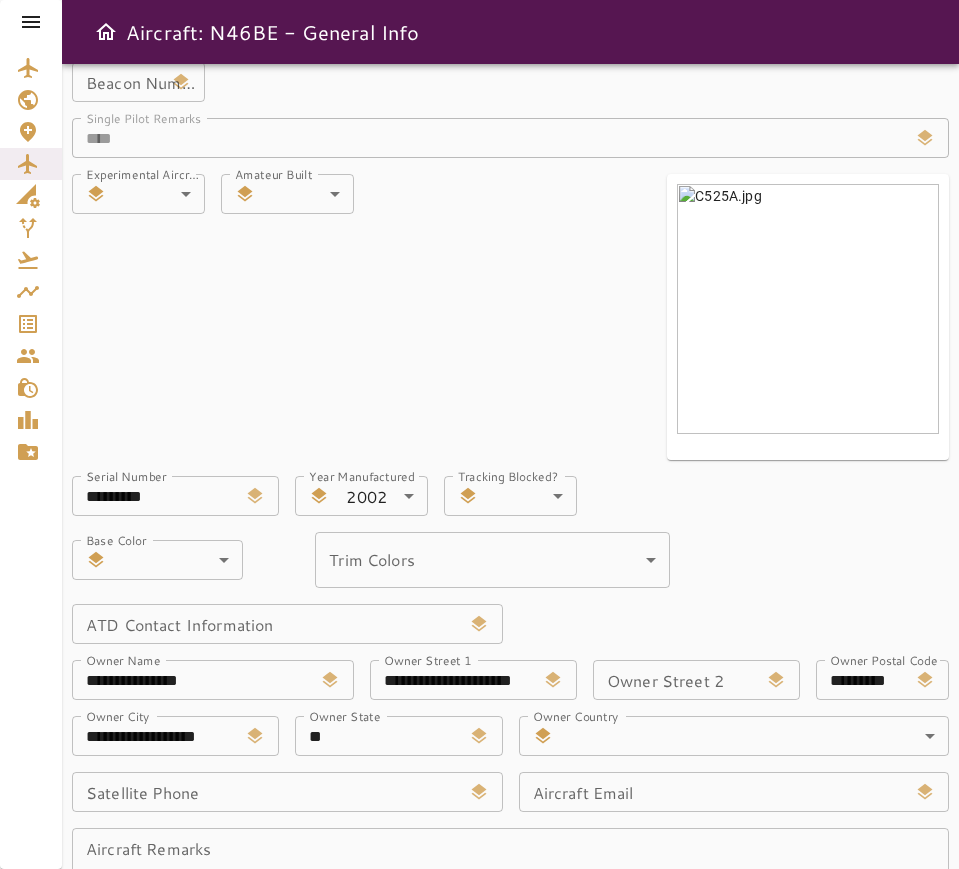 drag, startPoint x: 827, startPoint y: 100, endPoint x: 814, endPoint y: 105, distance: 13.928389 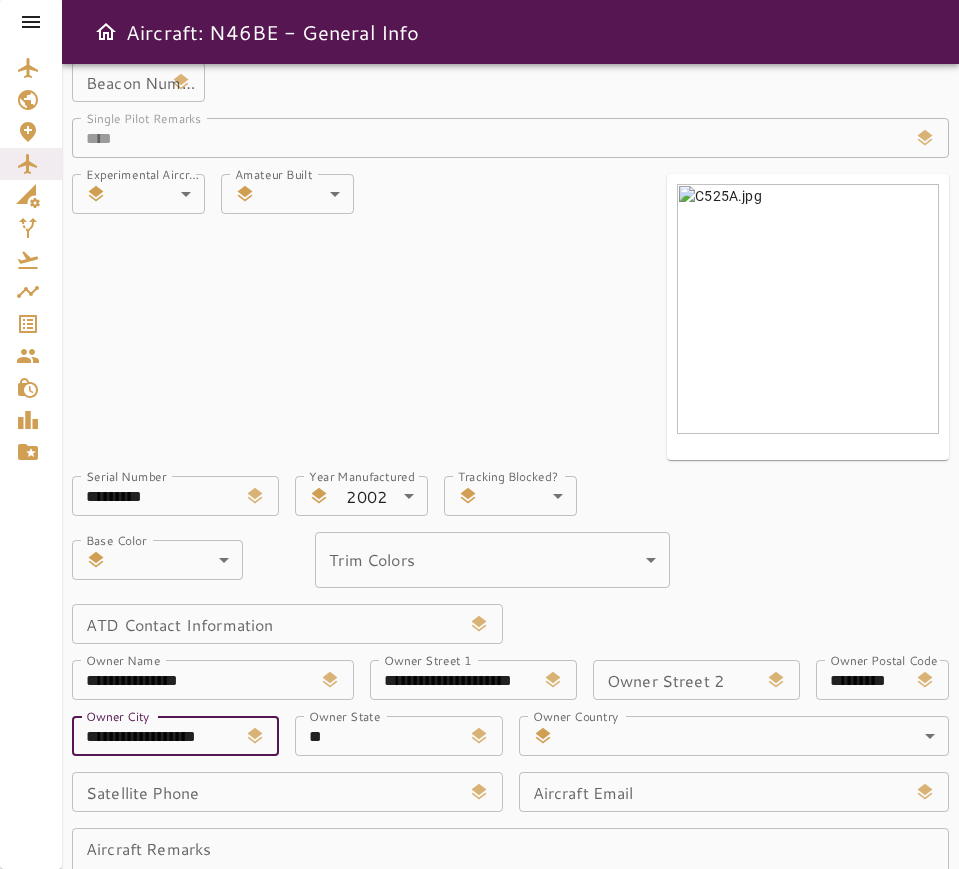 drag, startPoint x: 168, startPoint y: 735, endPoint x: 143, endPoint y: 710, distance: 35.35534 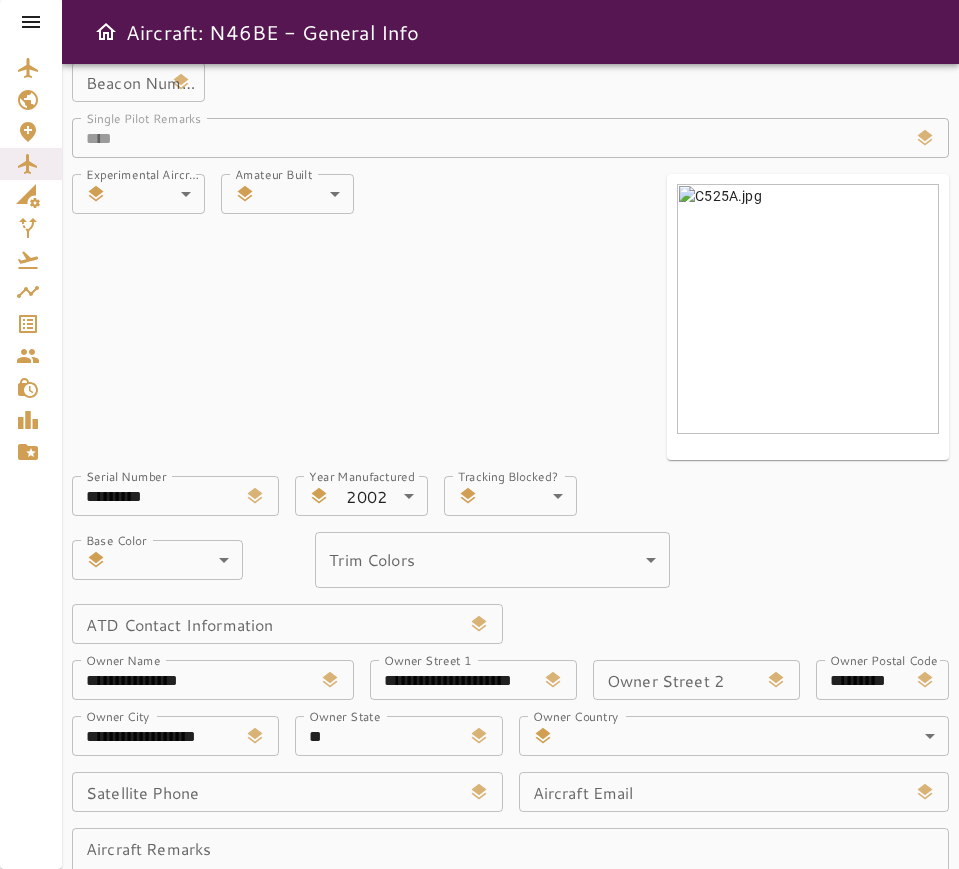 click on "Trim Colors ​ ​" at bounding box center (596, 528) 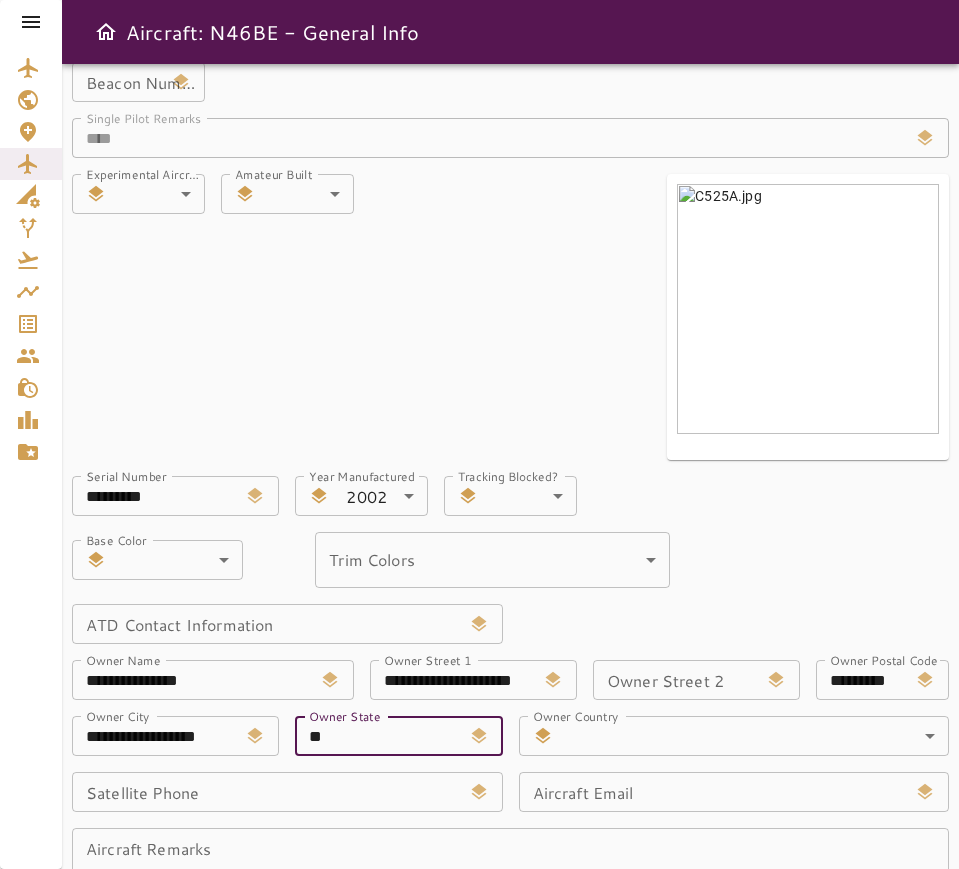 click on "**" at bounding box center (377, 736) 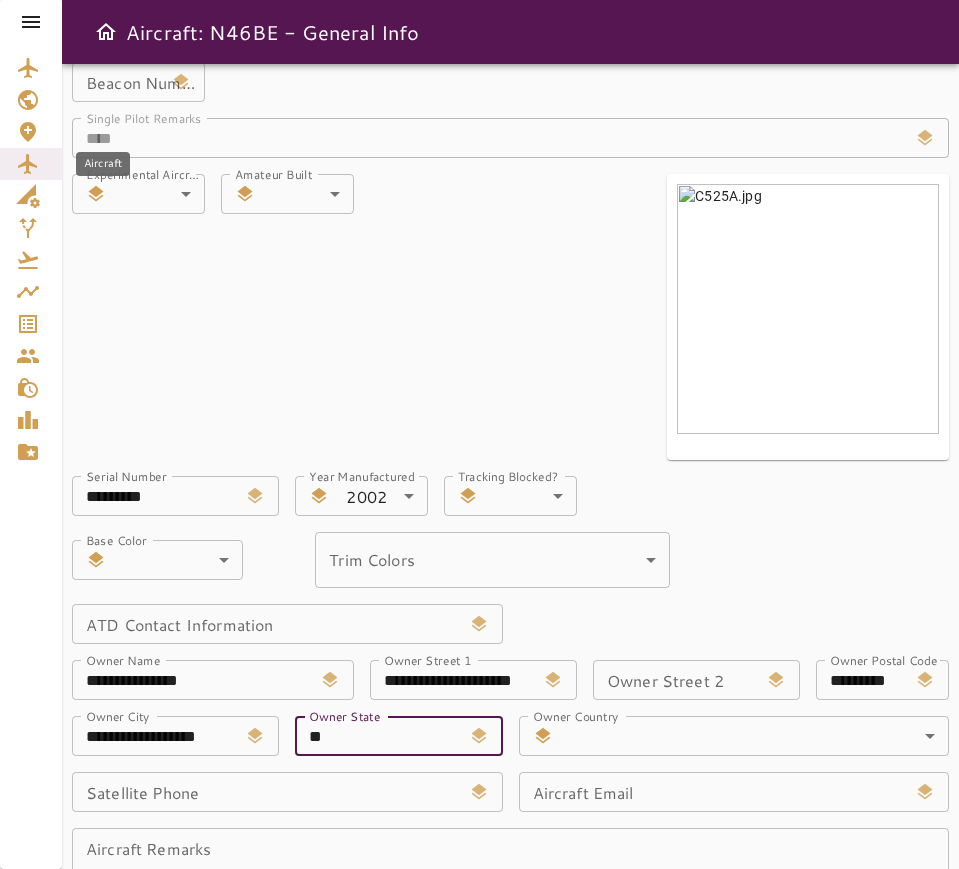 click 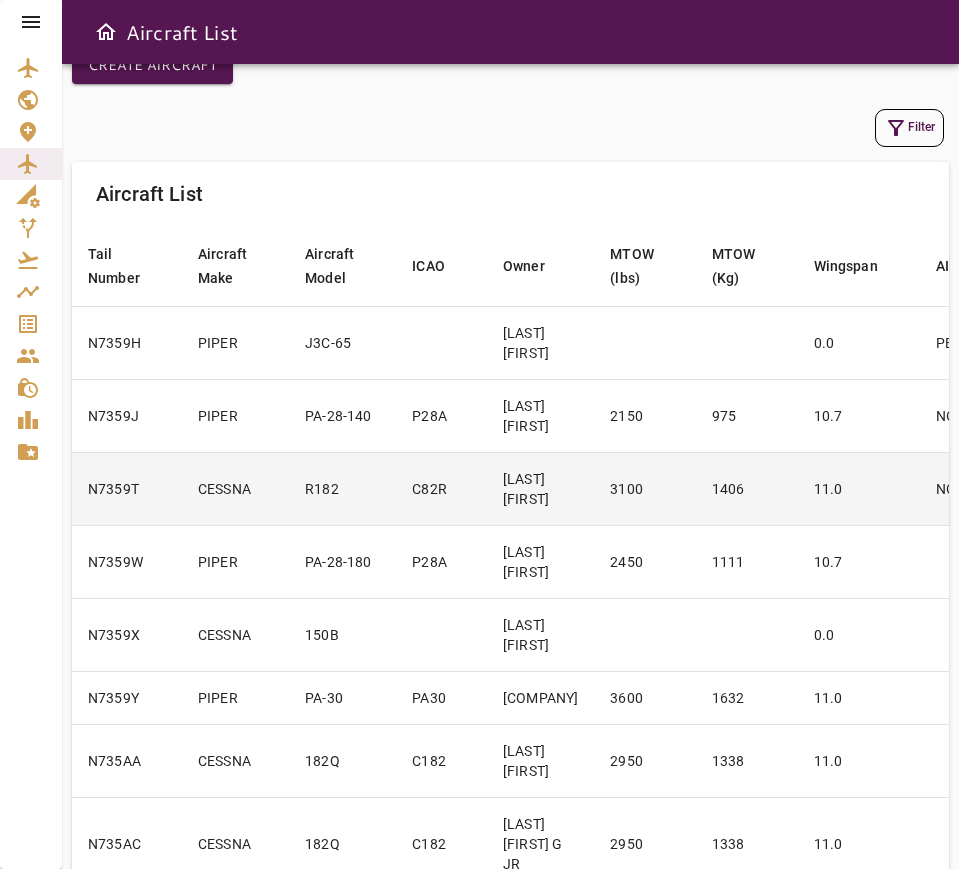 scroll, scrollTop: 0, scrollLeft: 0, axis: both 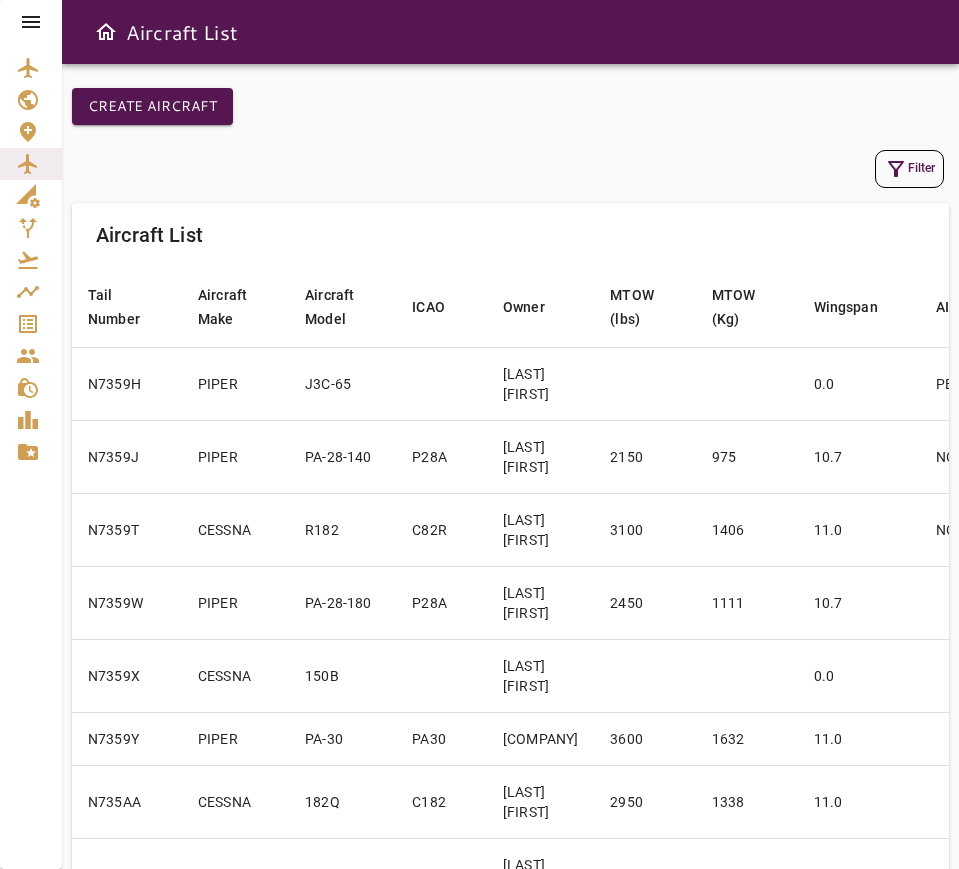 click on "Filter" at bounding box center (909, 169) 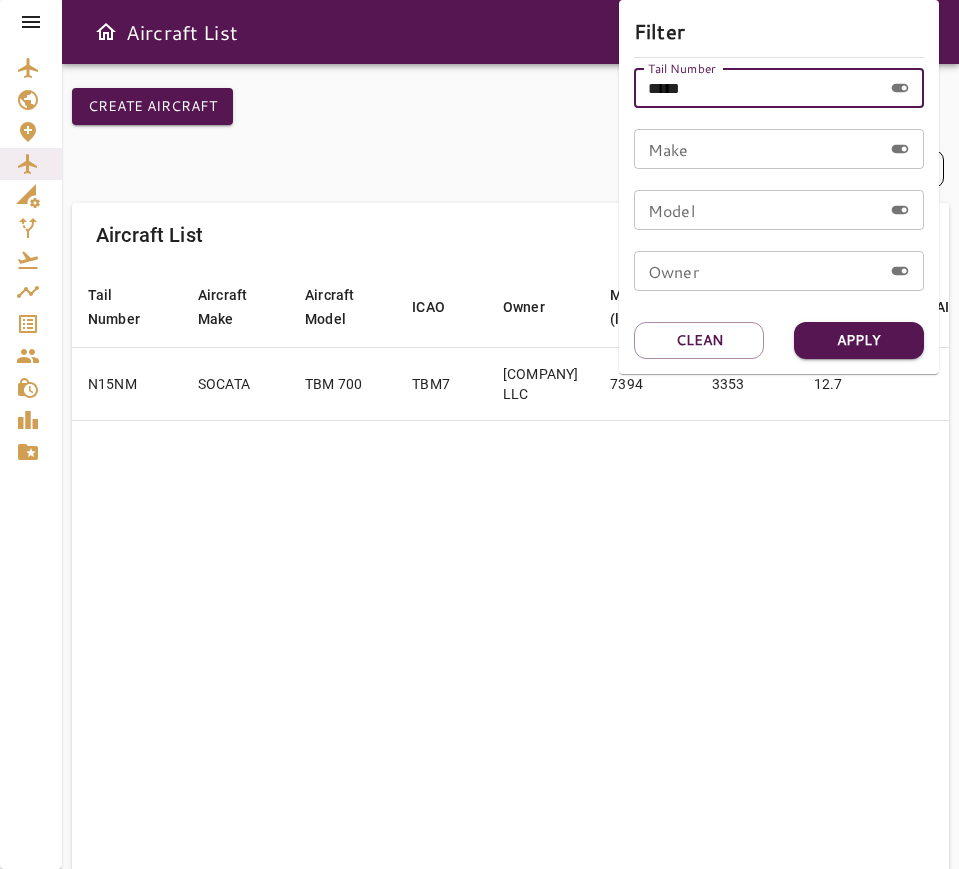 drag, startPoint x: 832, startPoint y: 80, endPoint x: 456, endPoint y: 60, distance: 376.53152 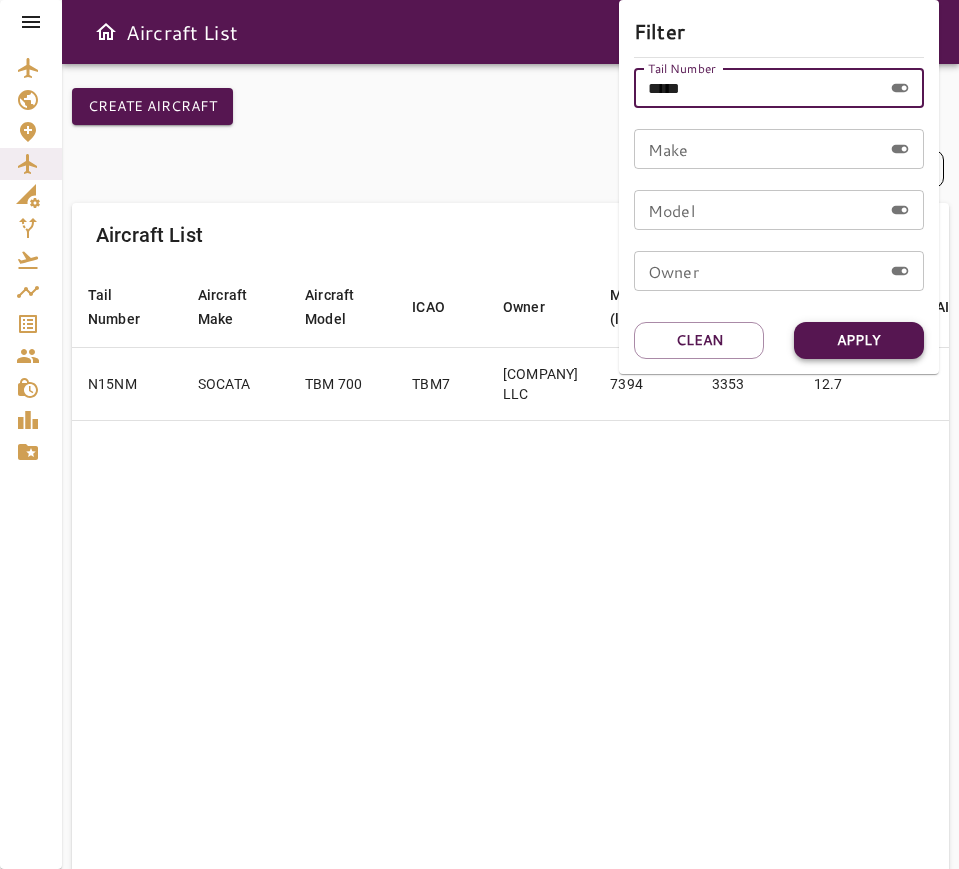 click on "Apply" at bounding box center (859, 340) 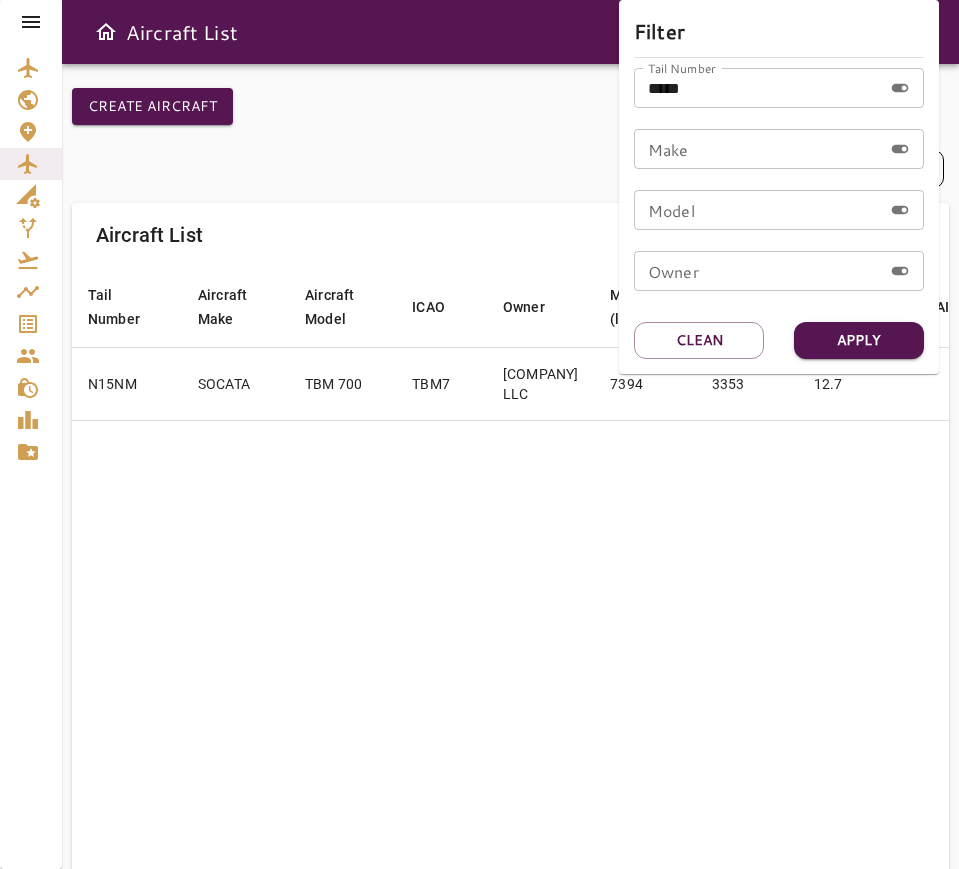 click at bounding box center (479, 434) 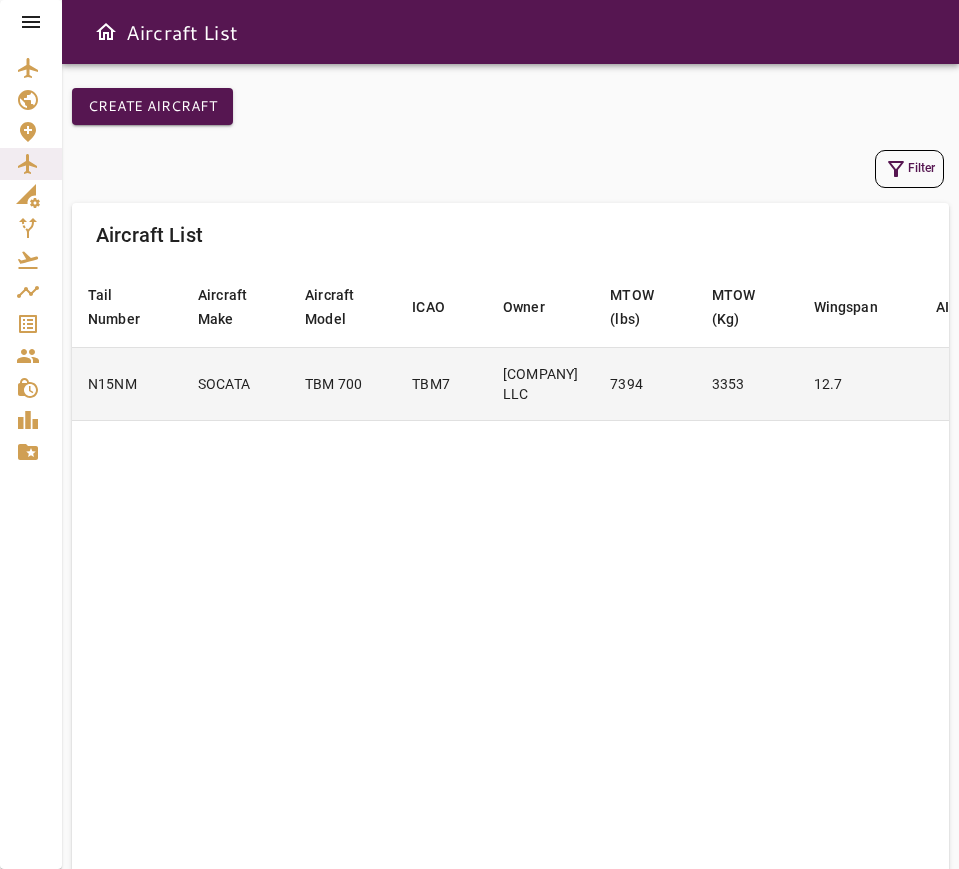 click on "3353" at bounding box center [747, 383] 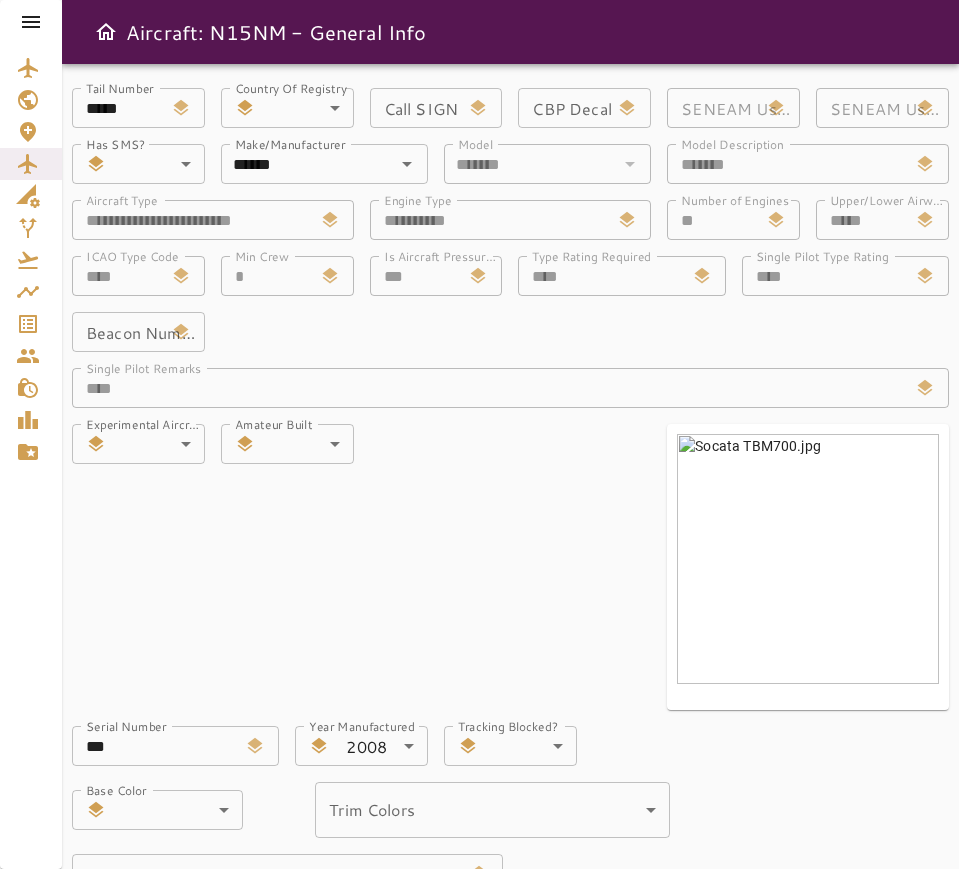click on "**********" at bounding box center (502, 629) 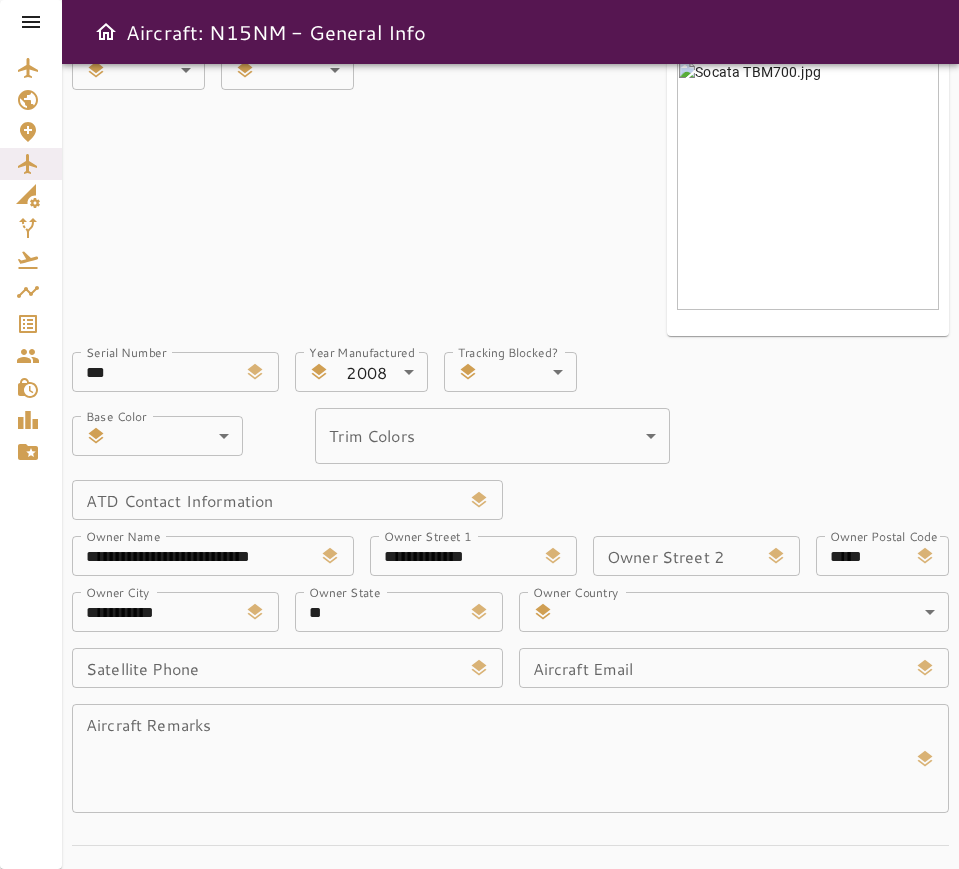 scroll, scrollTop: 375, scrollLeft: 0, axis: vertical 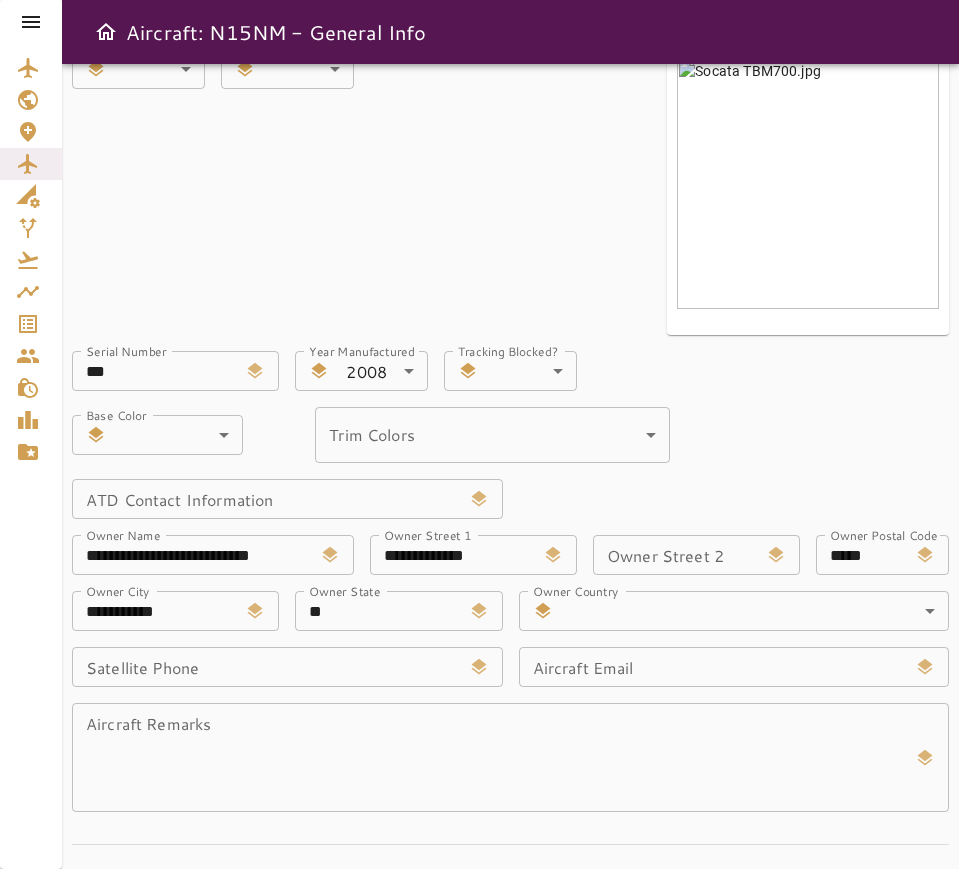 click on "Serial Number *** Serial Number" at bounding box center (175, 371) 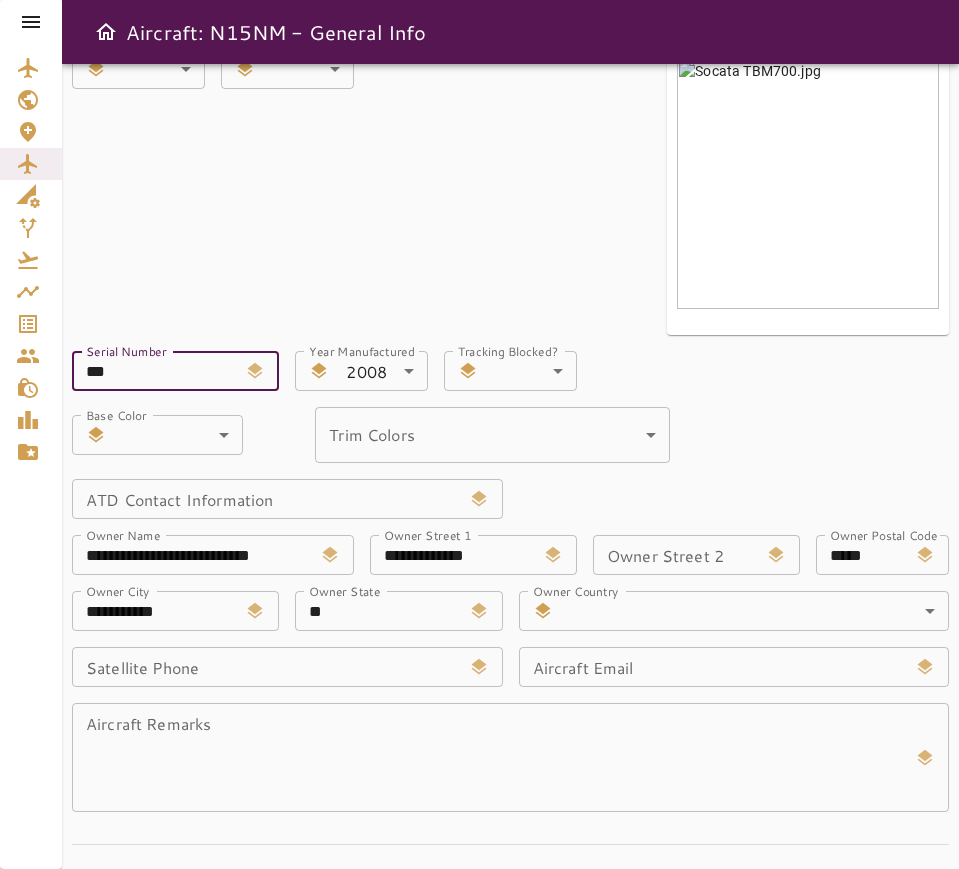 click on "***" at bounding box center (154, 371) 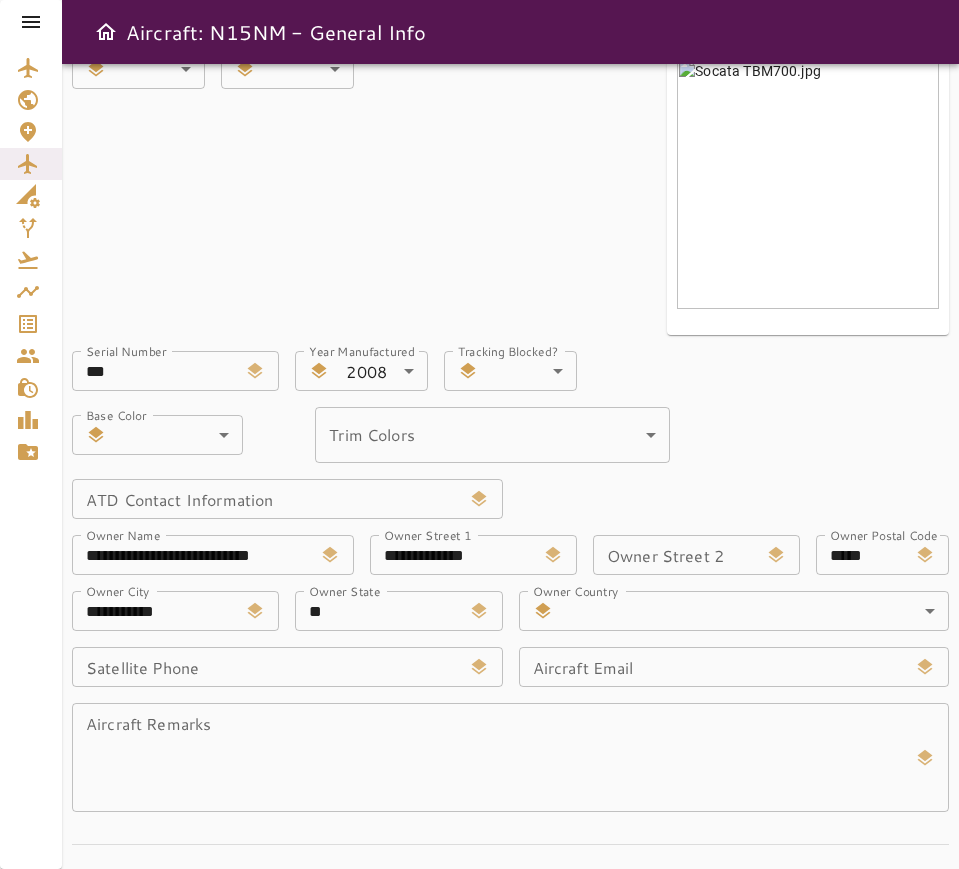 click on "Trim Colors ​ ​" at bounding box center (596, 403) 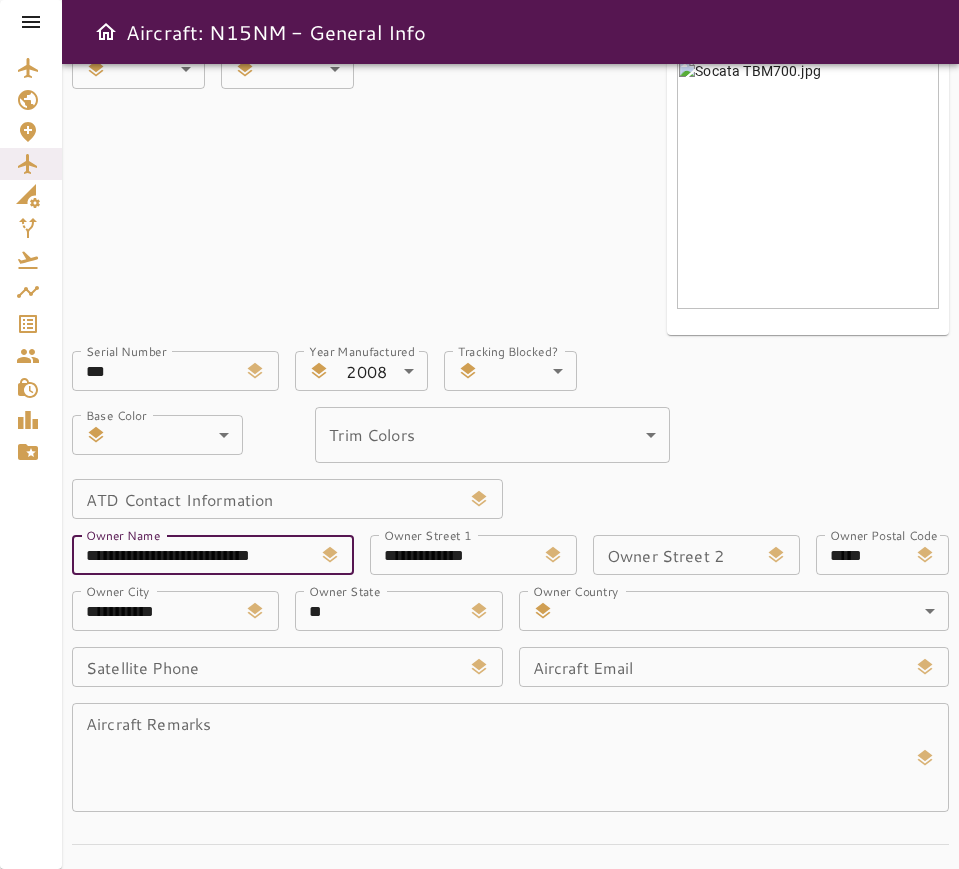 click on "**********" at bounding box center [192, 555] 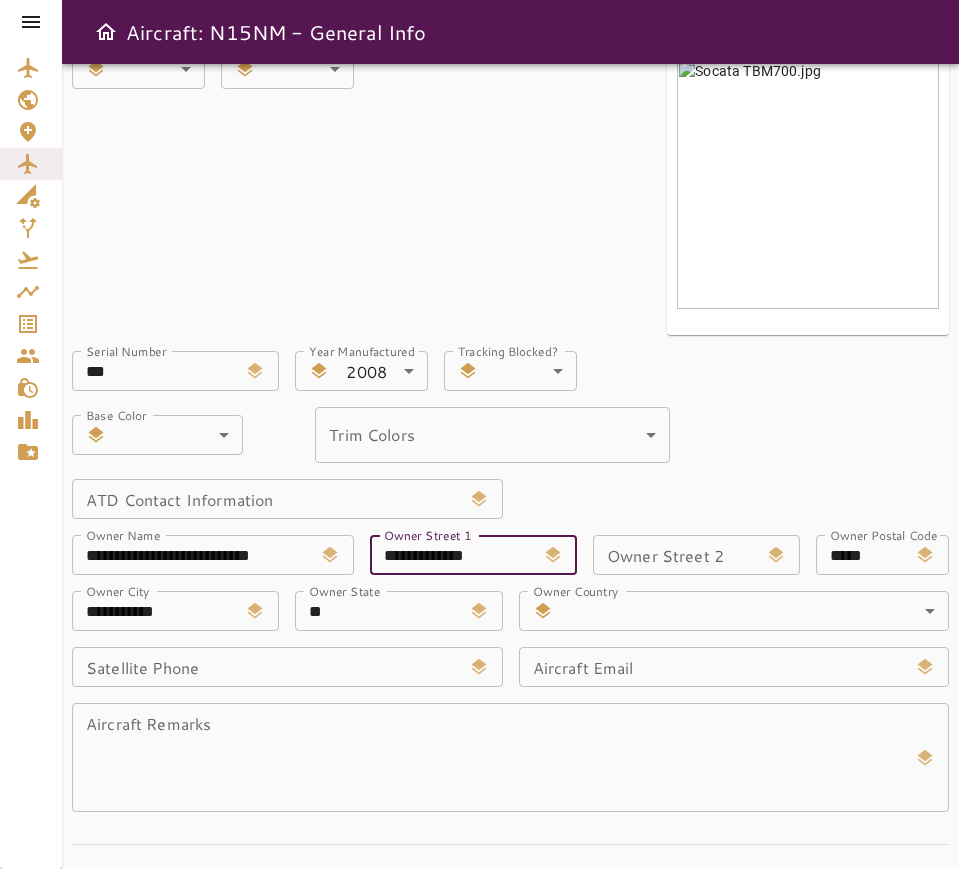 click on "**********" at bounding box center [452, 555] 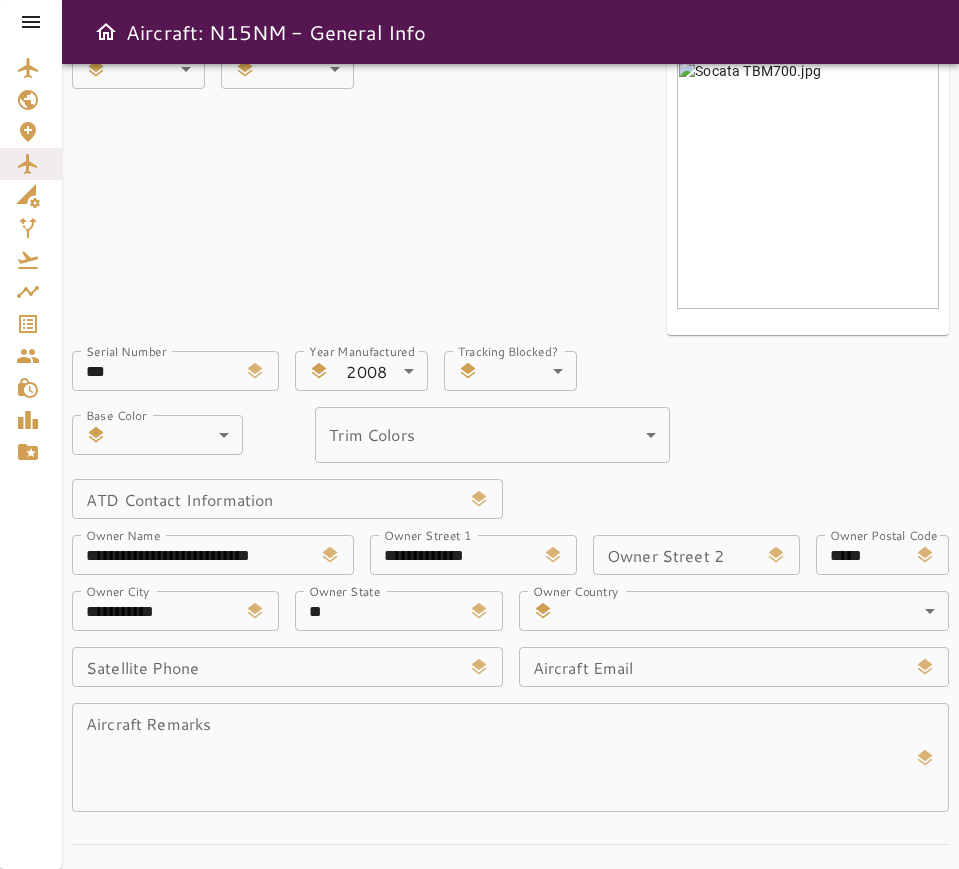 click on "Trim Colors ​ ​" at bounding box center [596, 403] 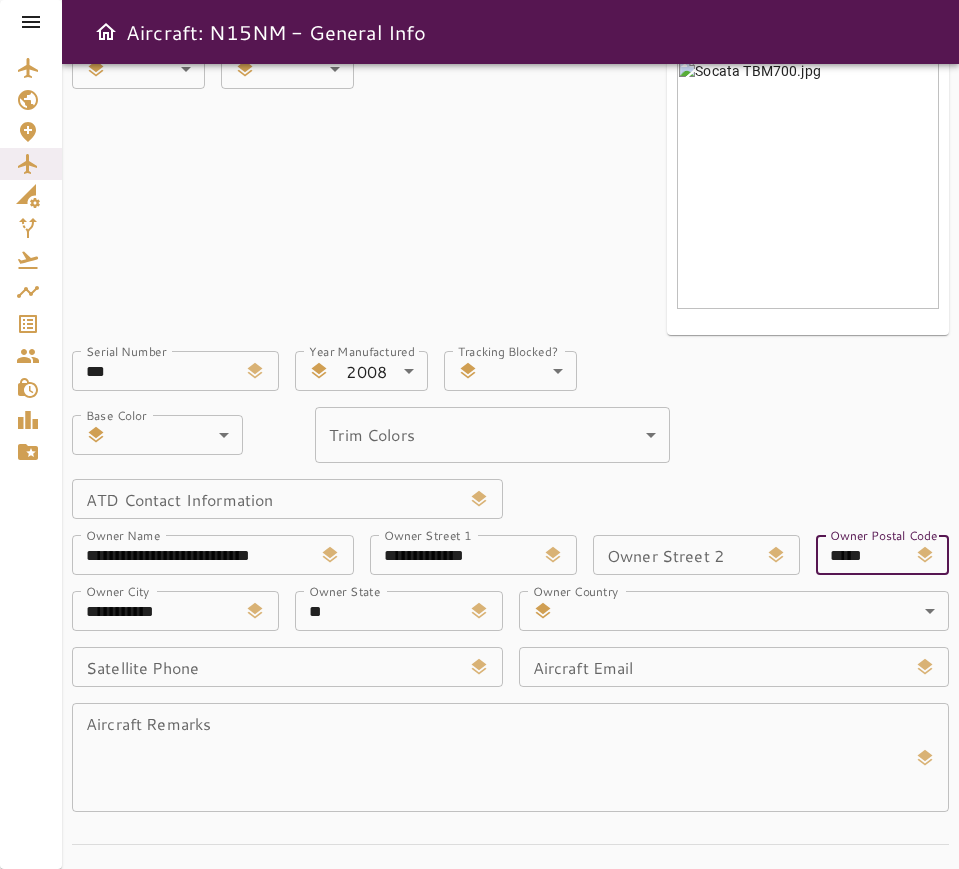 click on "*****" at bounding box center (861, 555) 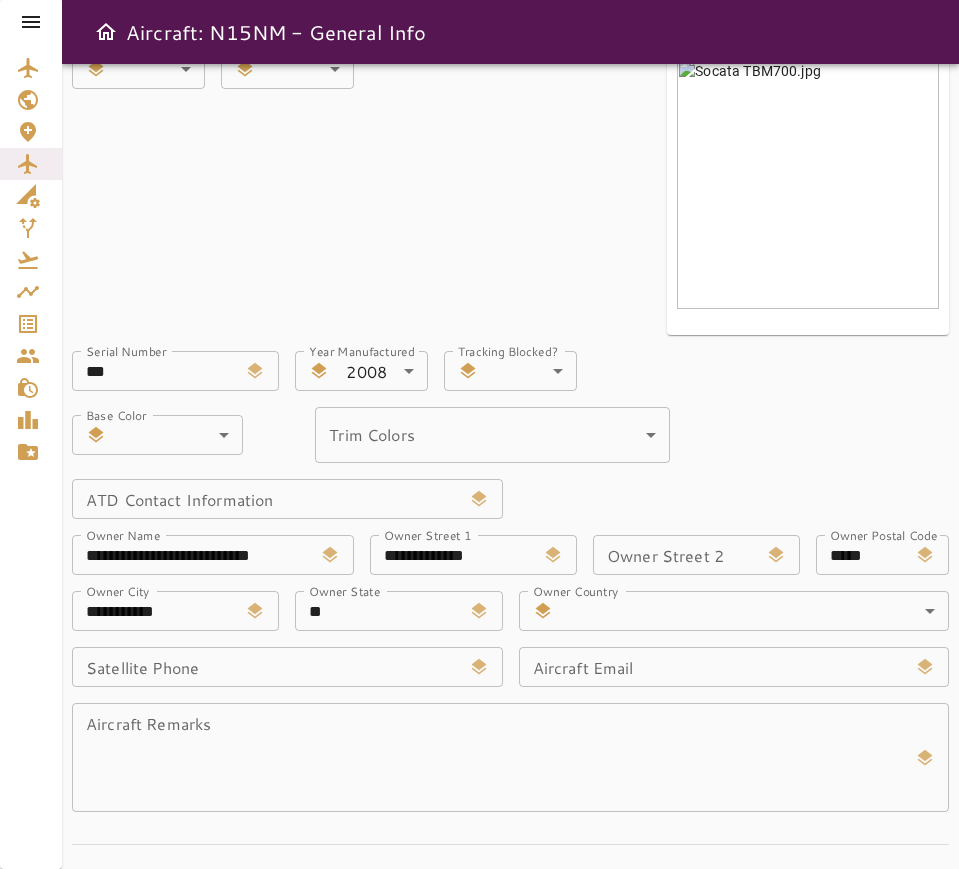 drag, startPoint x: 845, startPoint y: 417, endPoint x: 705, endPoint y: 449, distance: 143.61058 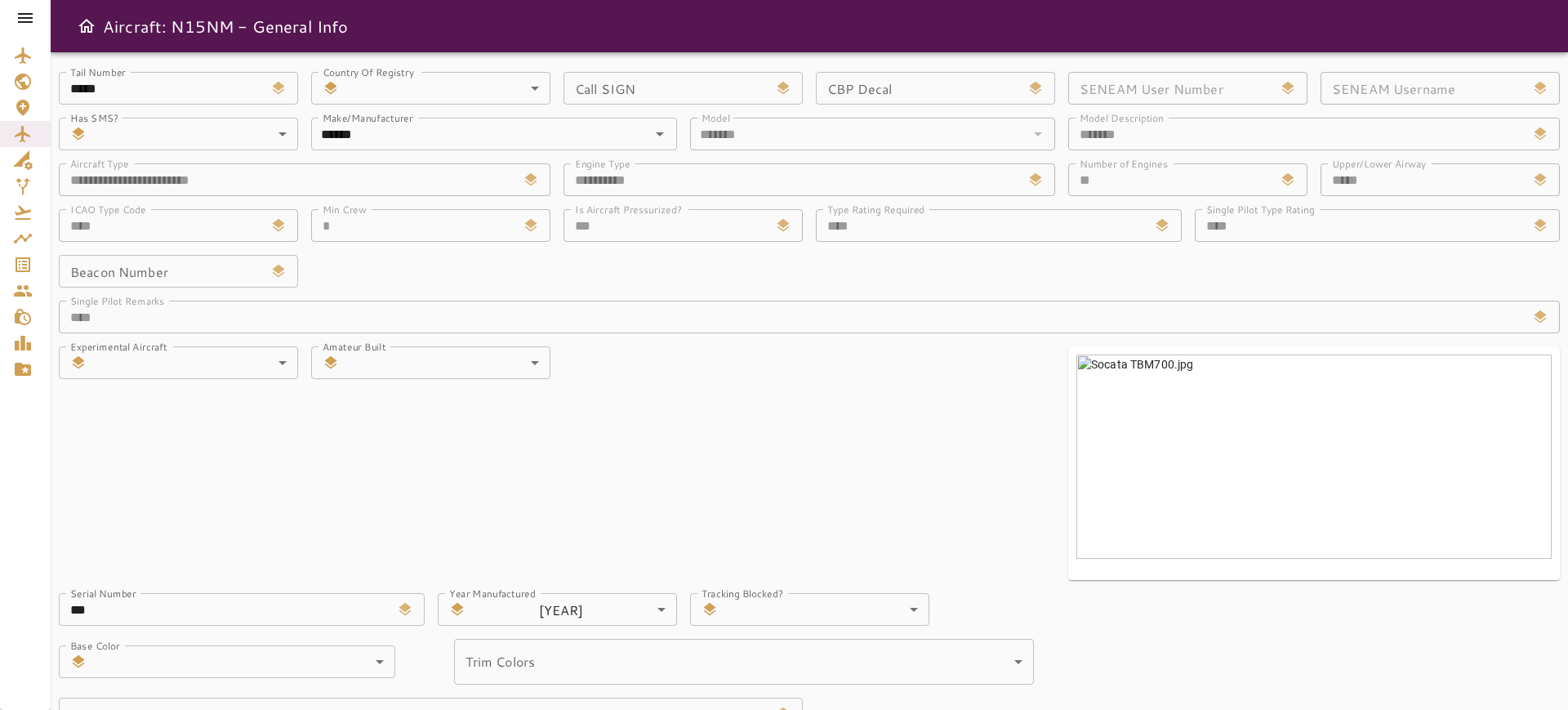 scroll, scrollTop: 0, scrollLeft: 0, axis: both 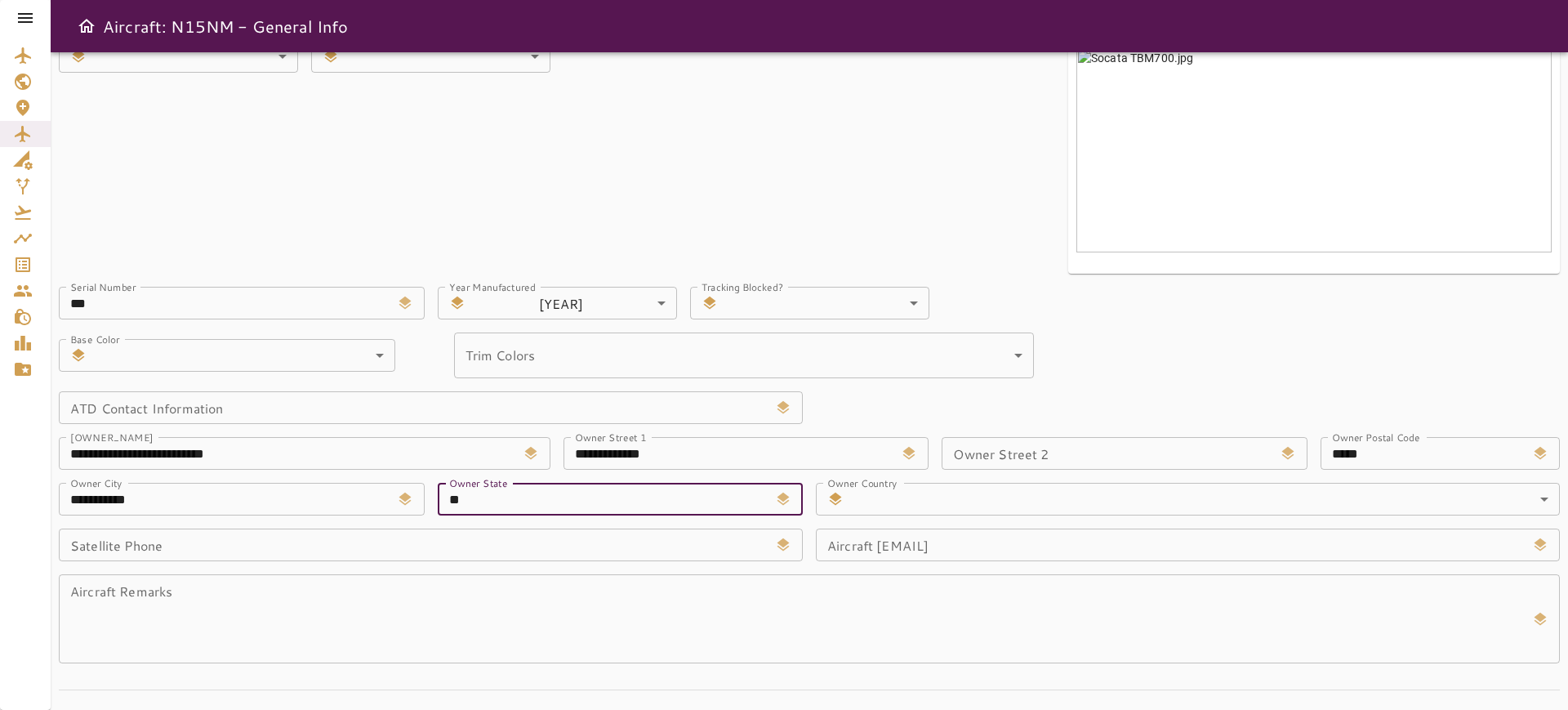 click at bounding box center (25, 265) 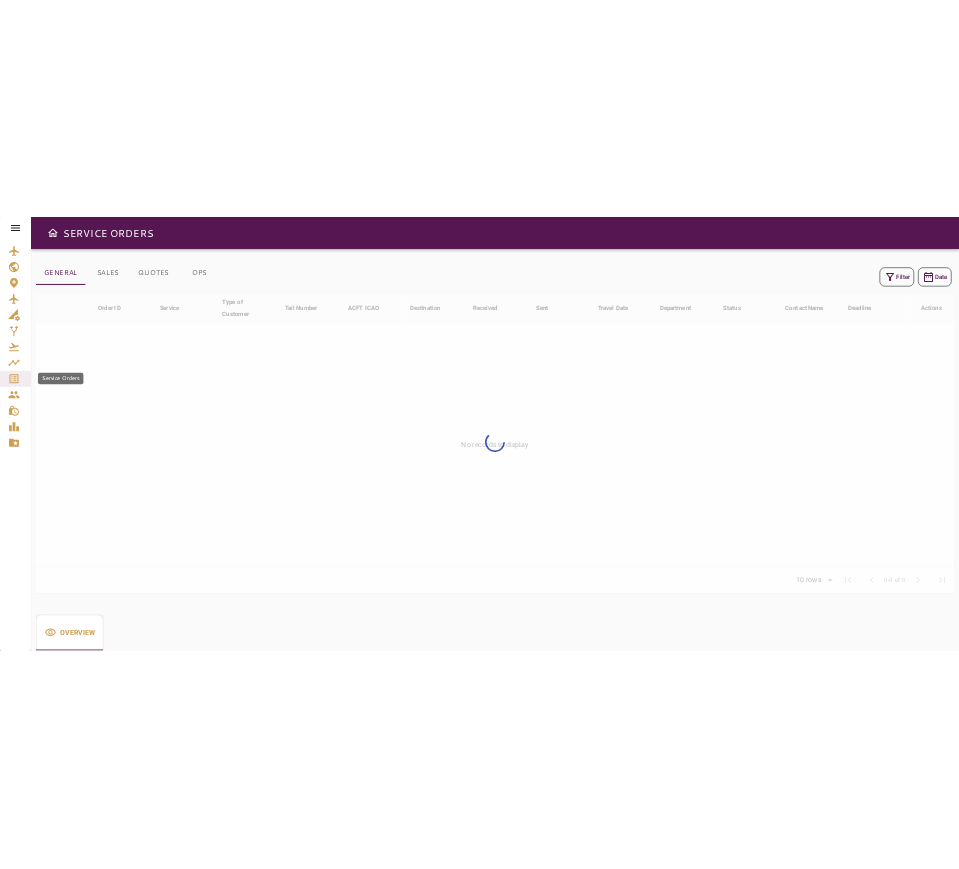 scroll, scrollTop: 0, scrollLeft: 0, axis: both 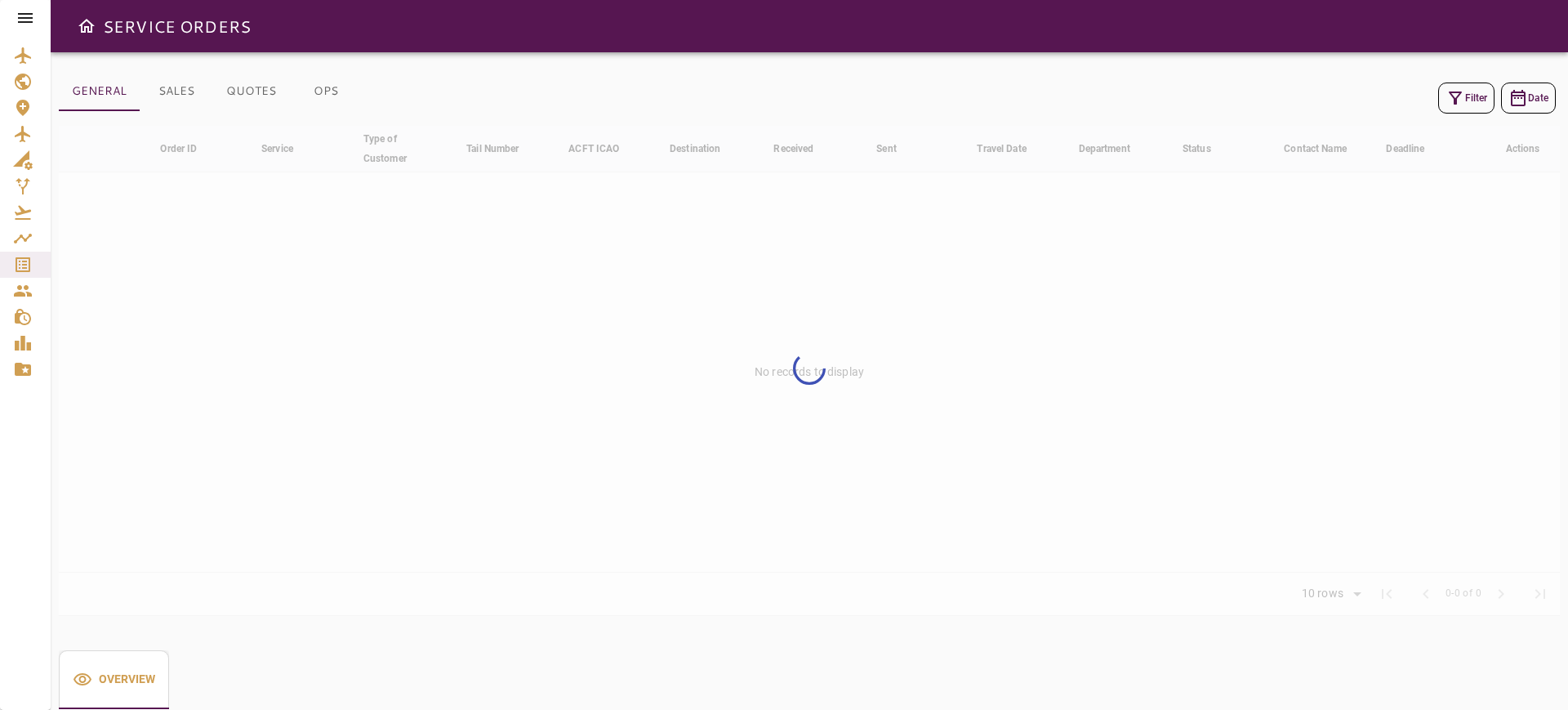 click on "Filter" at bounding box center [1466, 98] 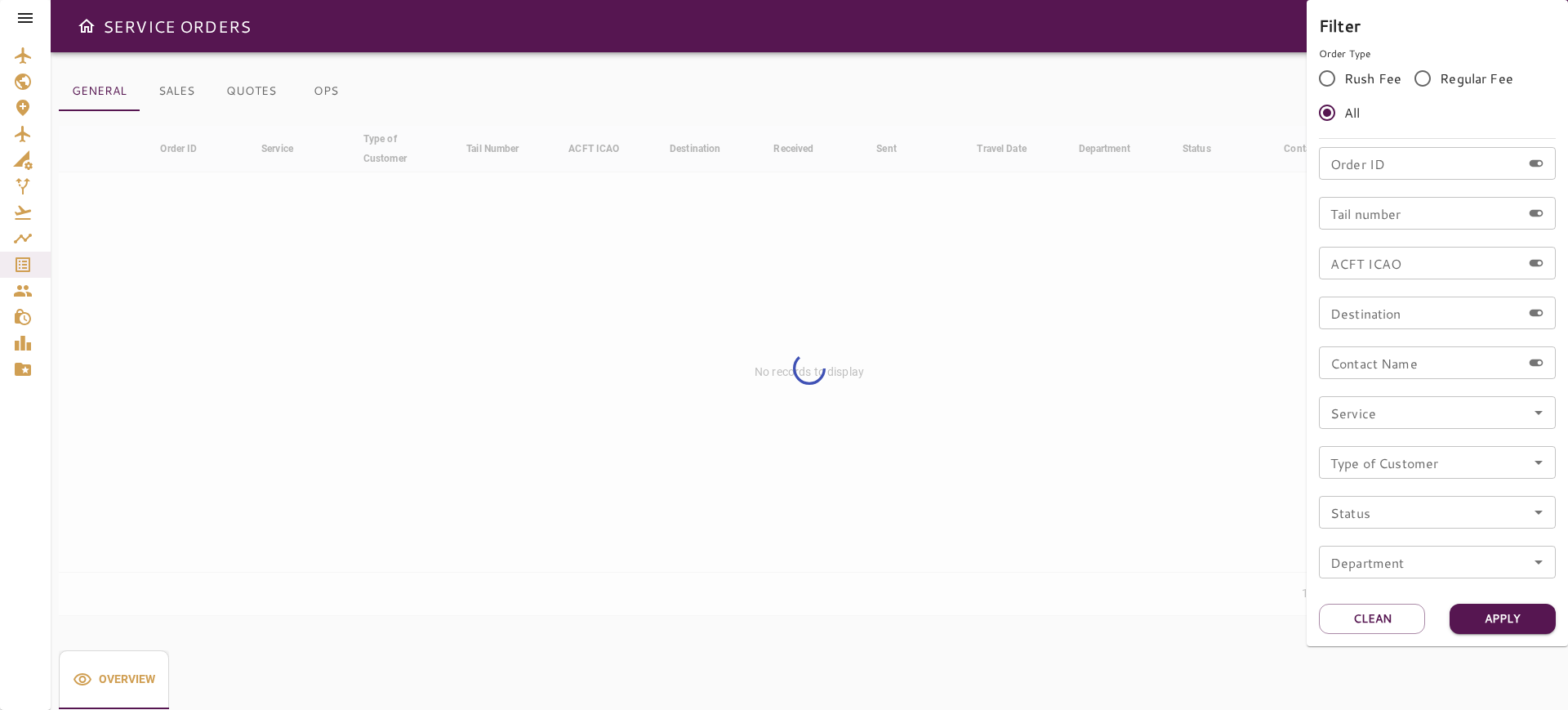 click on "Tail number" at bounding box center (1420, 213) 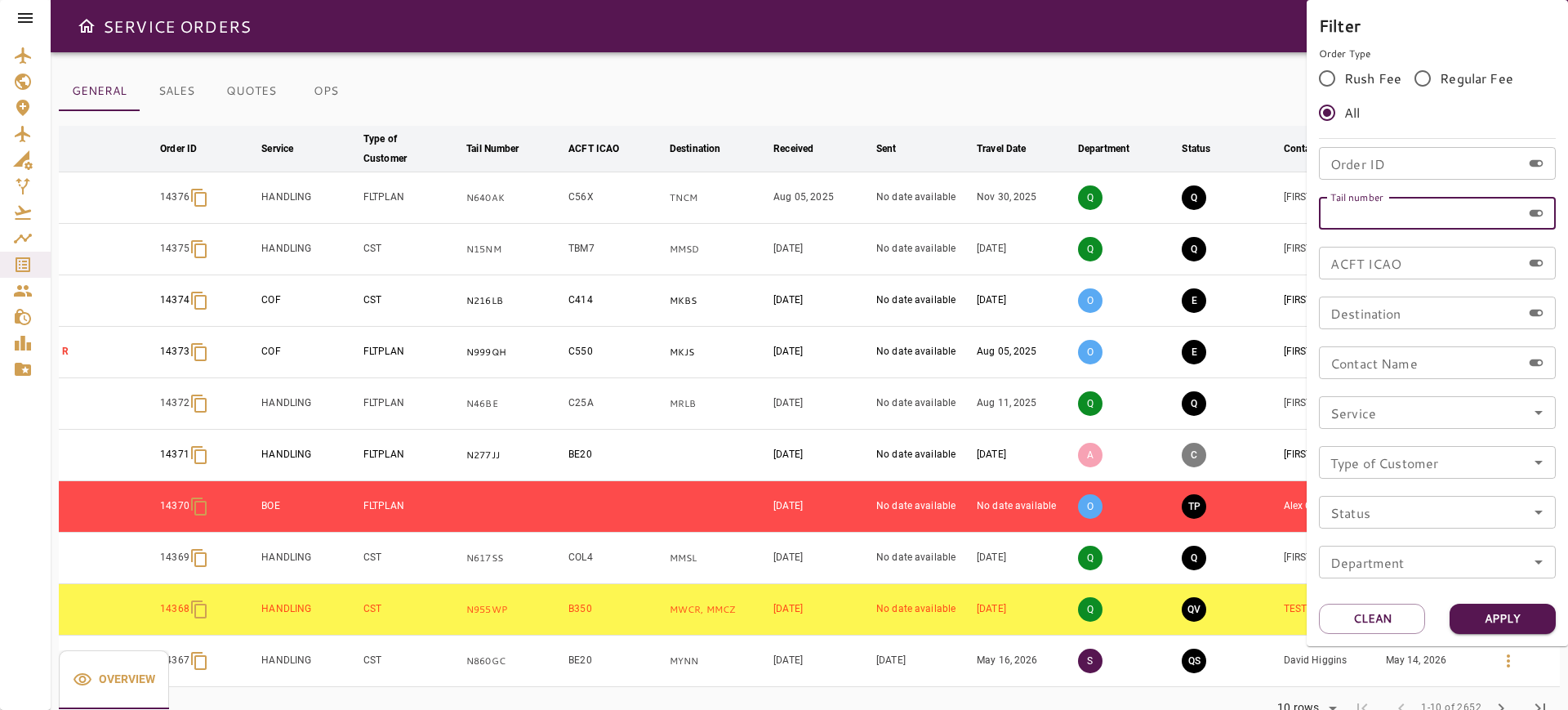 paste on "*****" 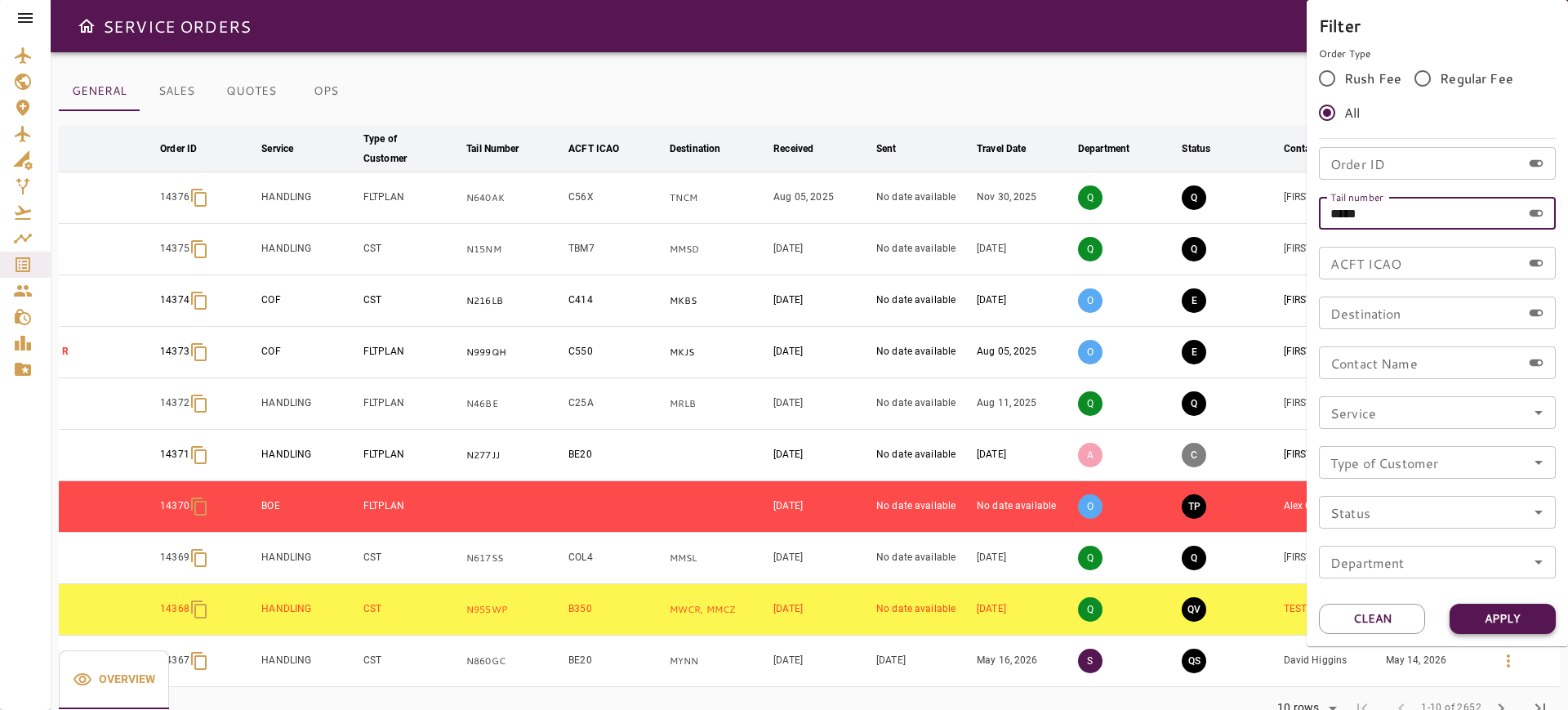 type on "*****" 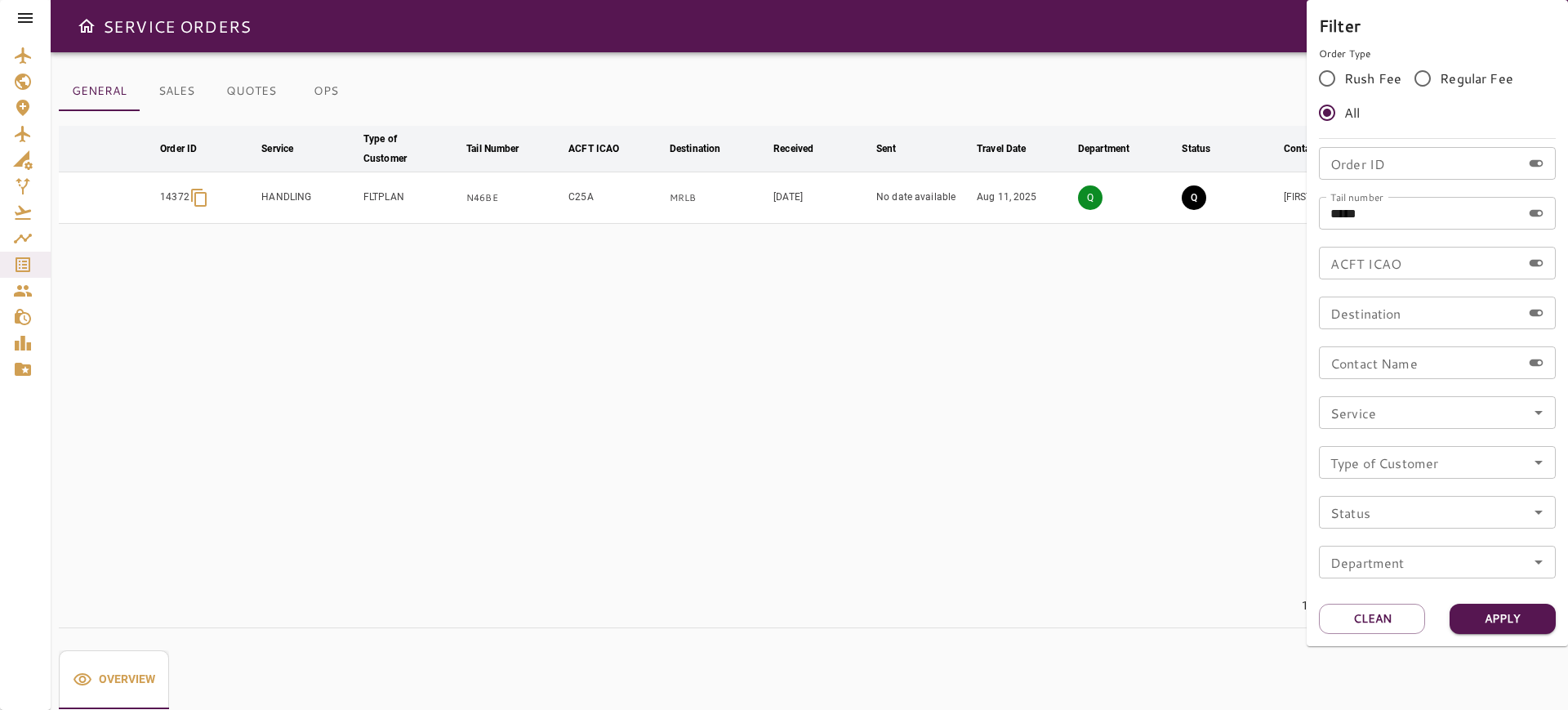 click at bounding box center [784, 355] 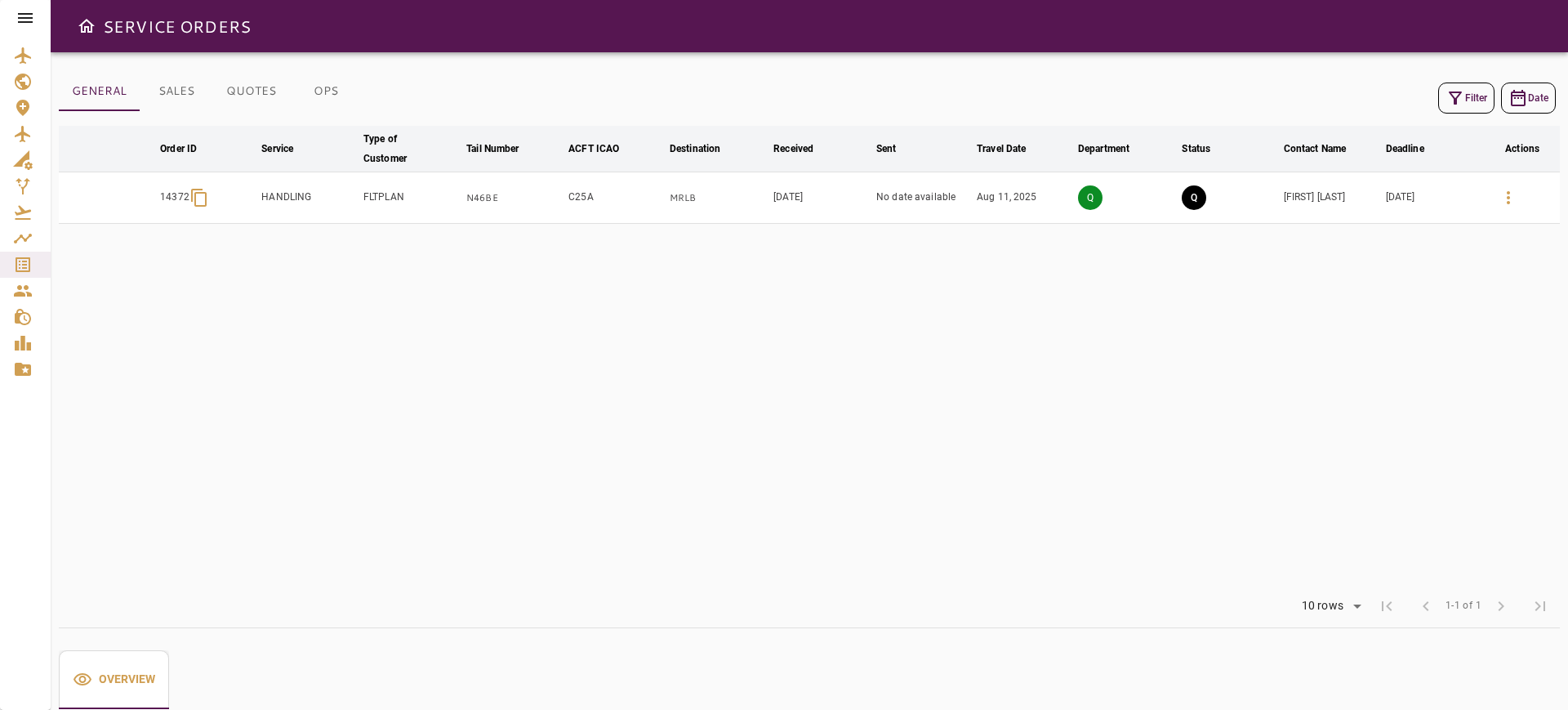 click on "Q" at bounding box center [1194, 198] 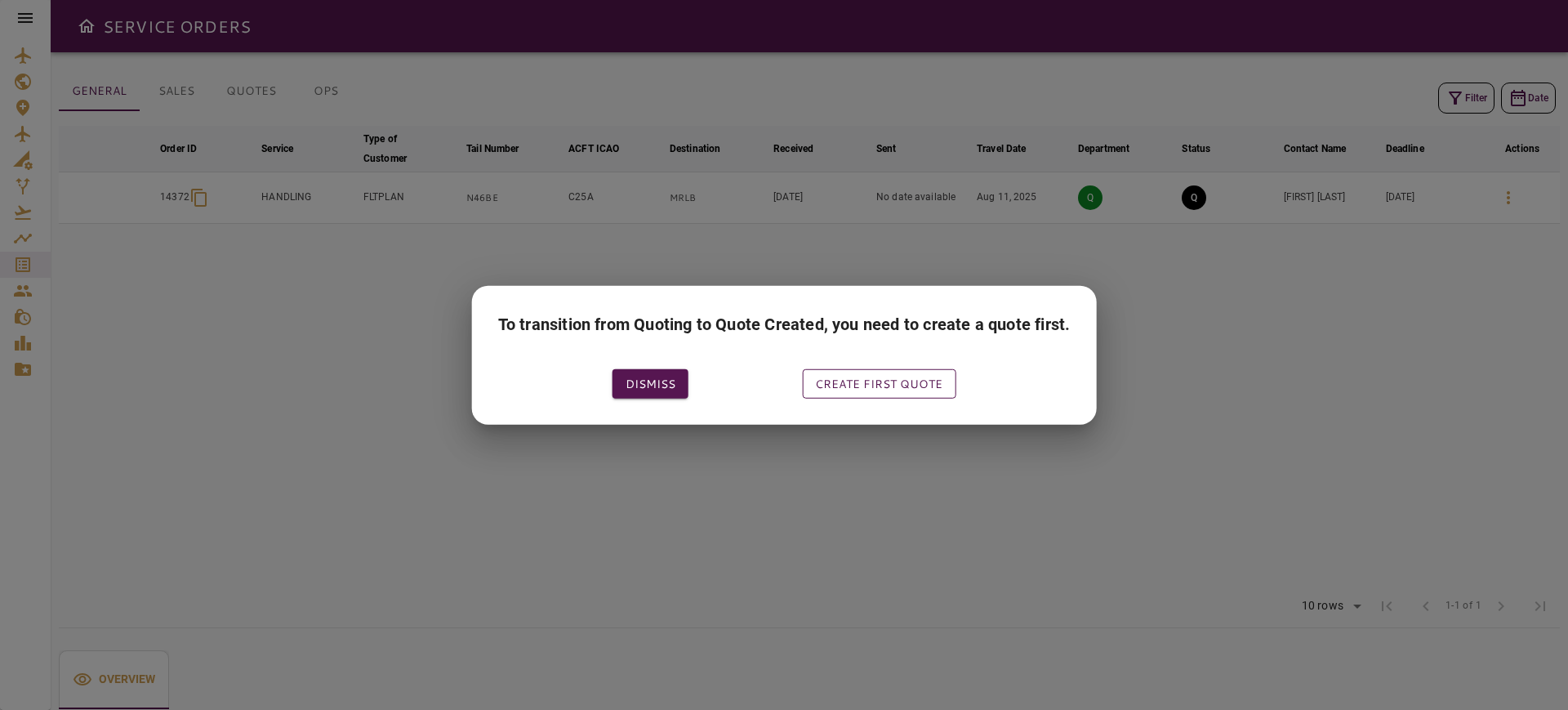 drag, startPoint x: 915, startPoint y: 403, endPoint x: 914, endPoint y: 390, distance: 13.038405 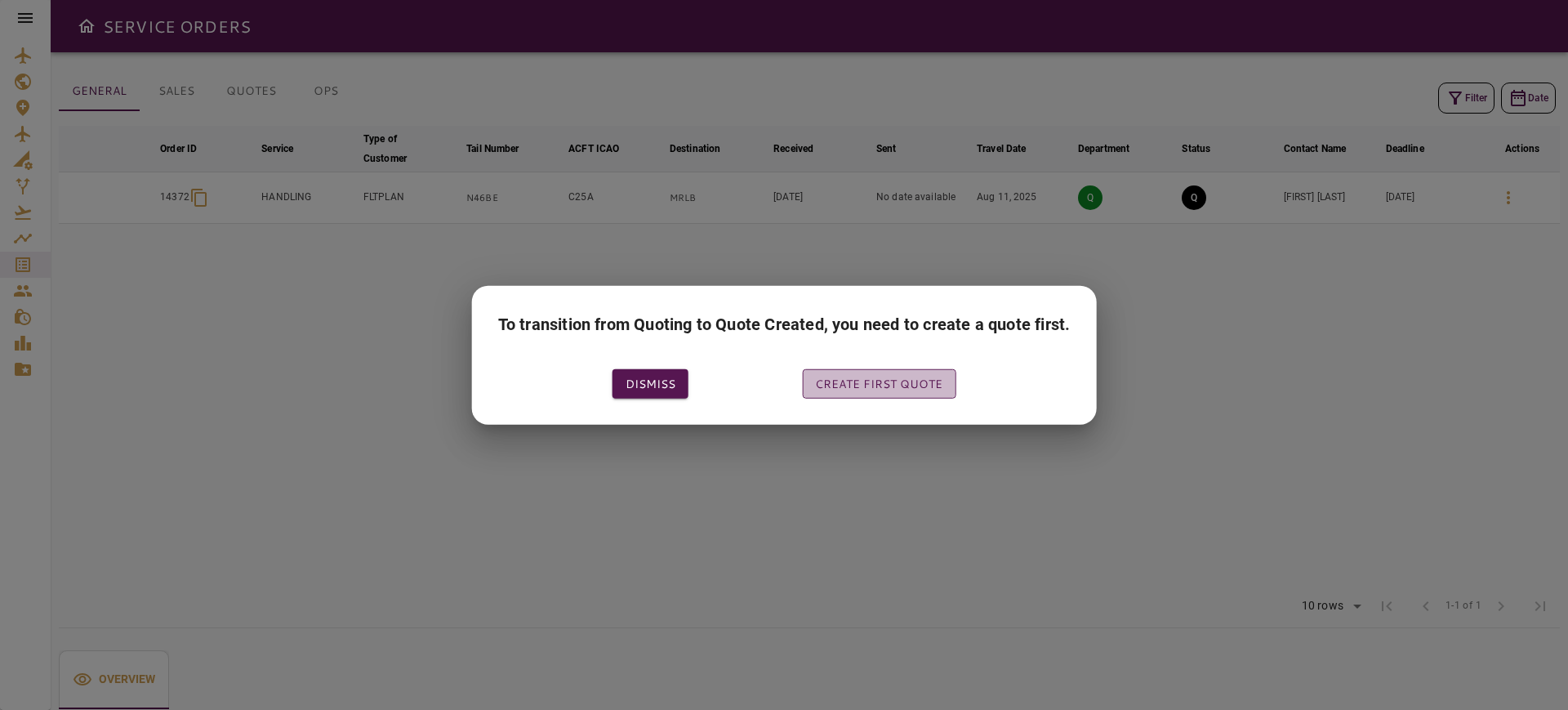 click on "Create first quote" at bounding box center [879, 383] 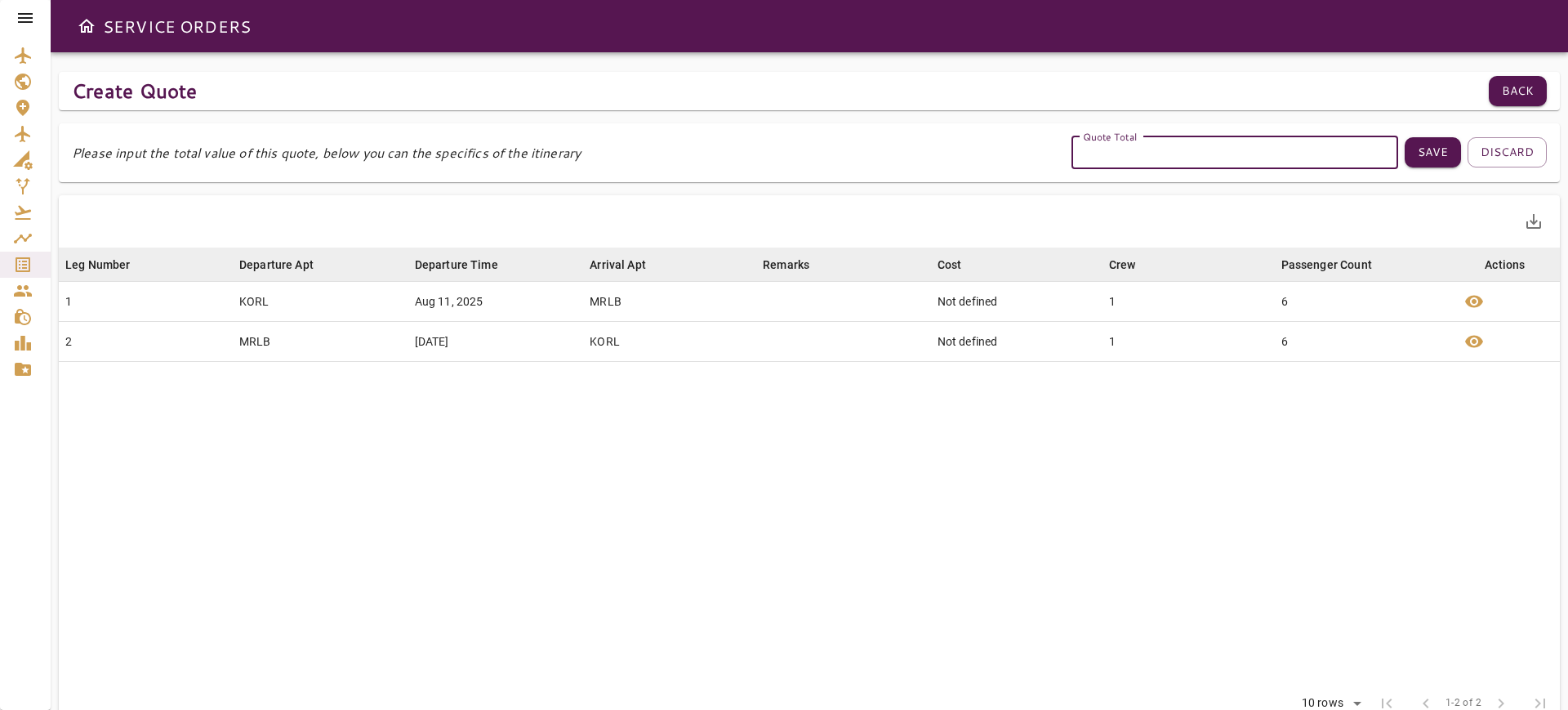 click on "Quote Total" at bounding box center (1235, 153) 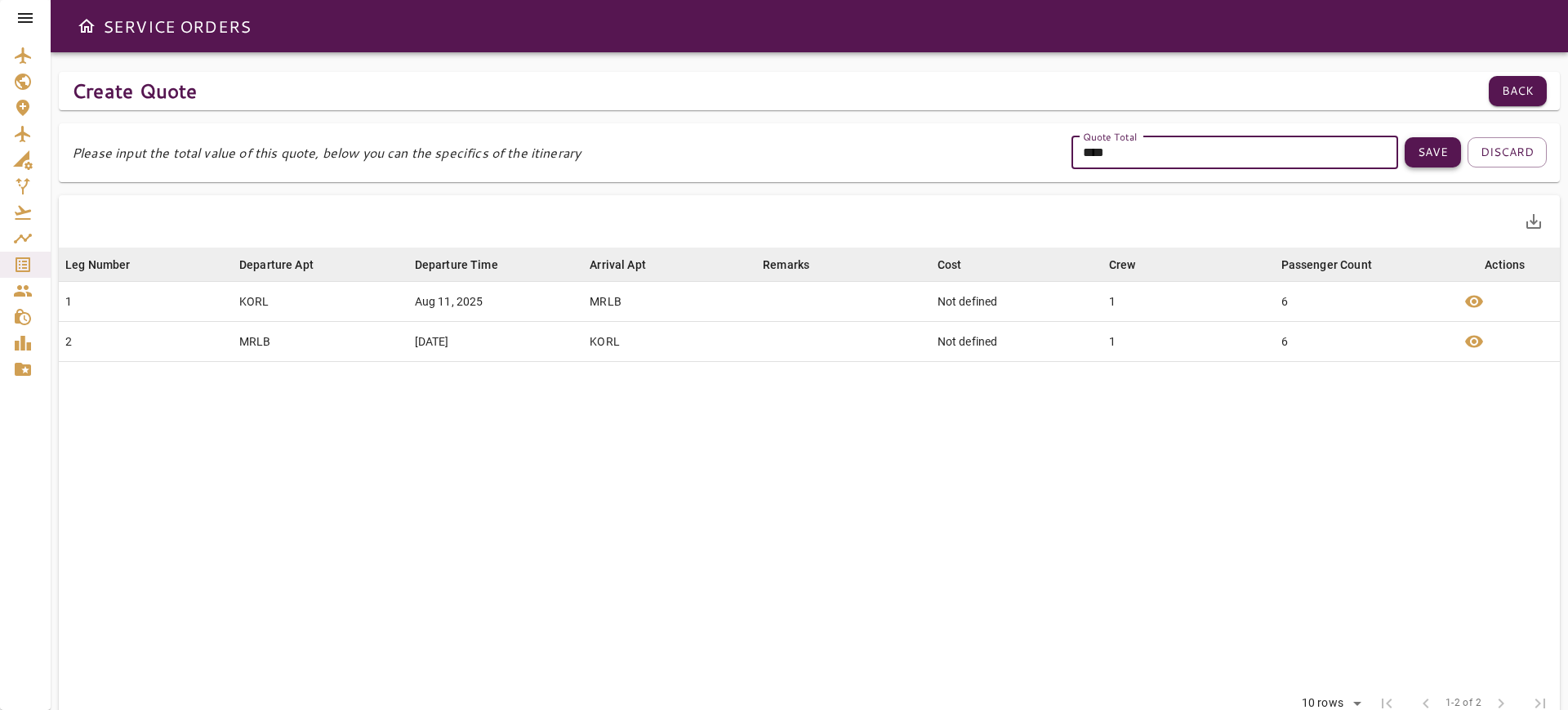 type on "****" 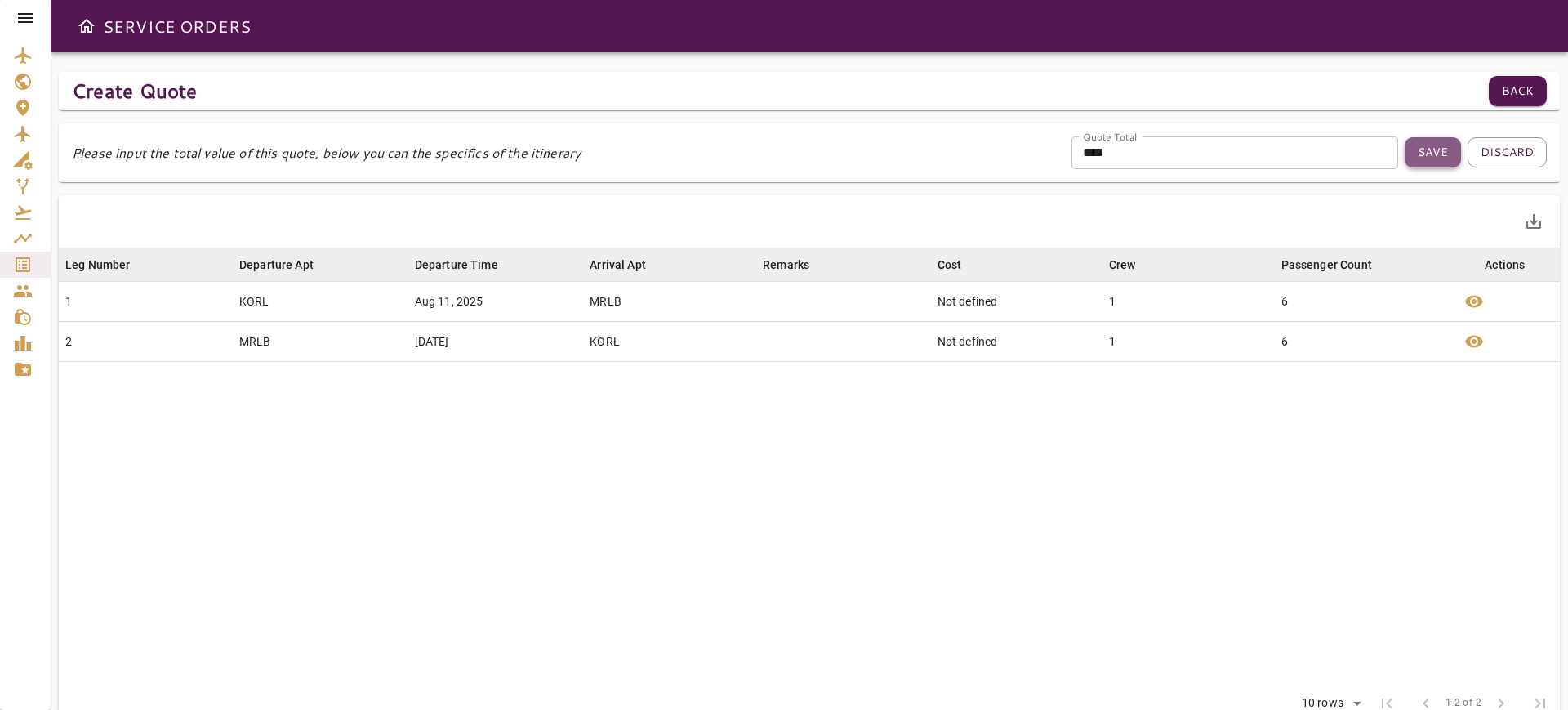 click on "Save" at bounding box center [1432, 152] 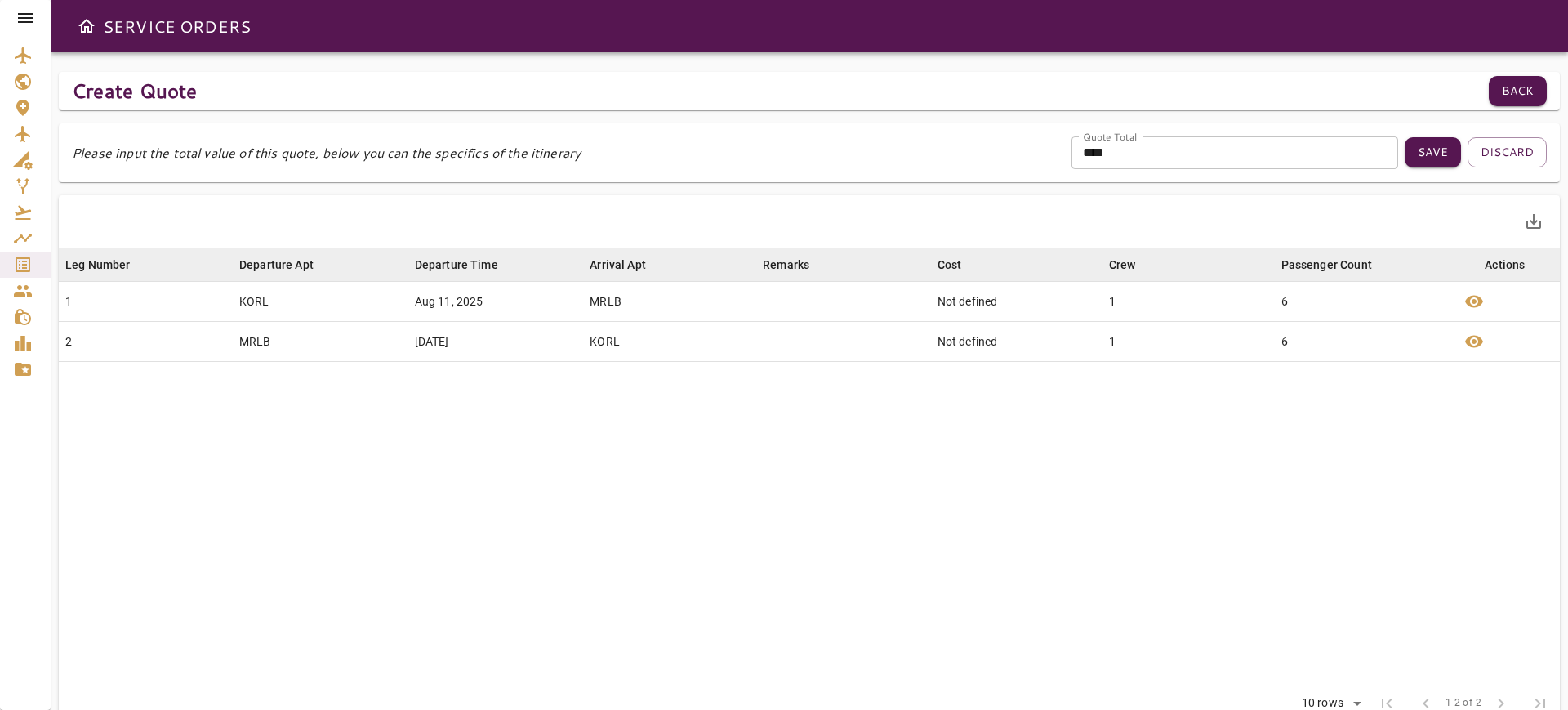 type 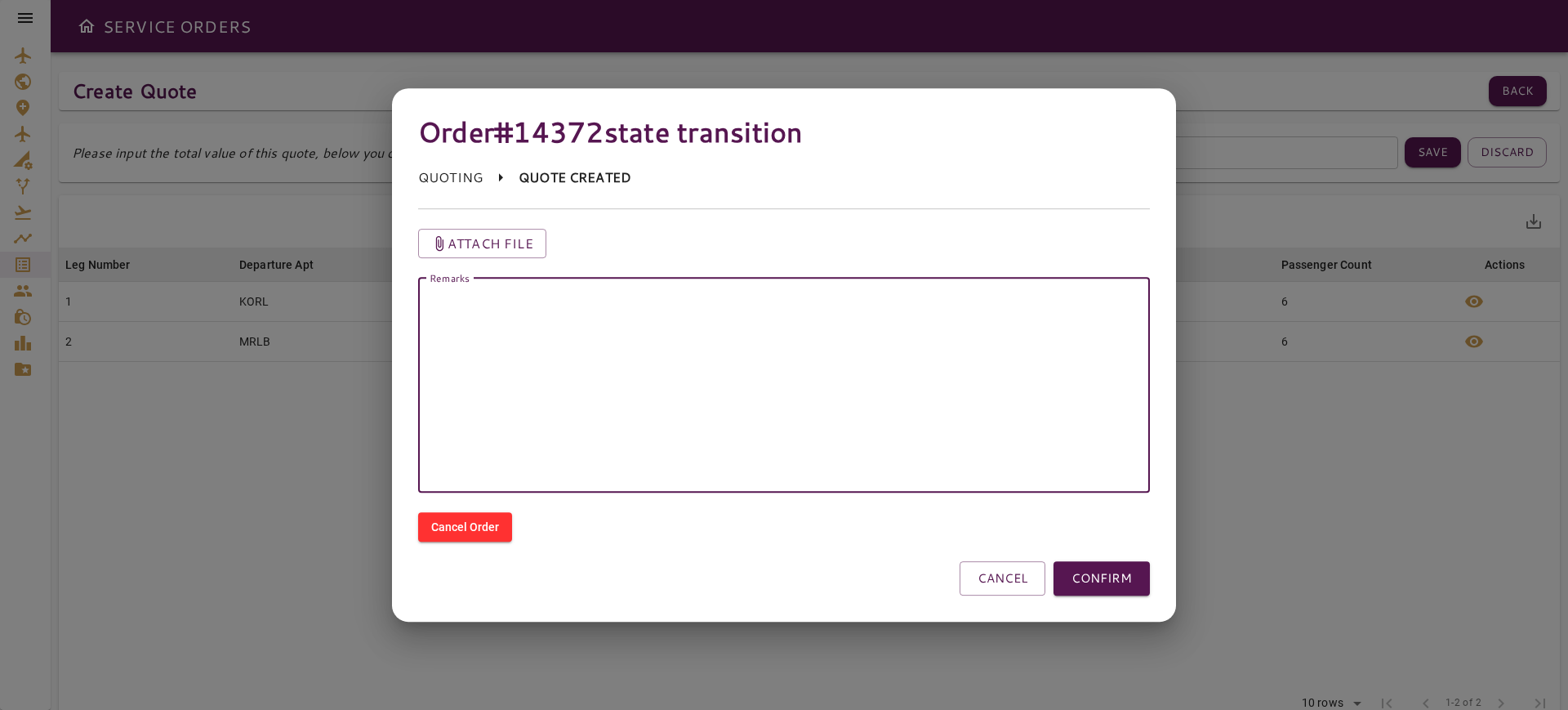 click on "Remarks" at bounding box center [784, 385] 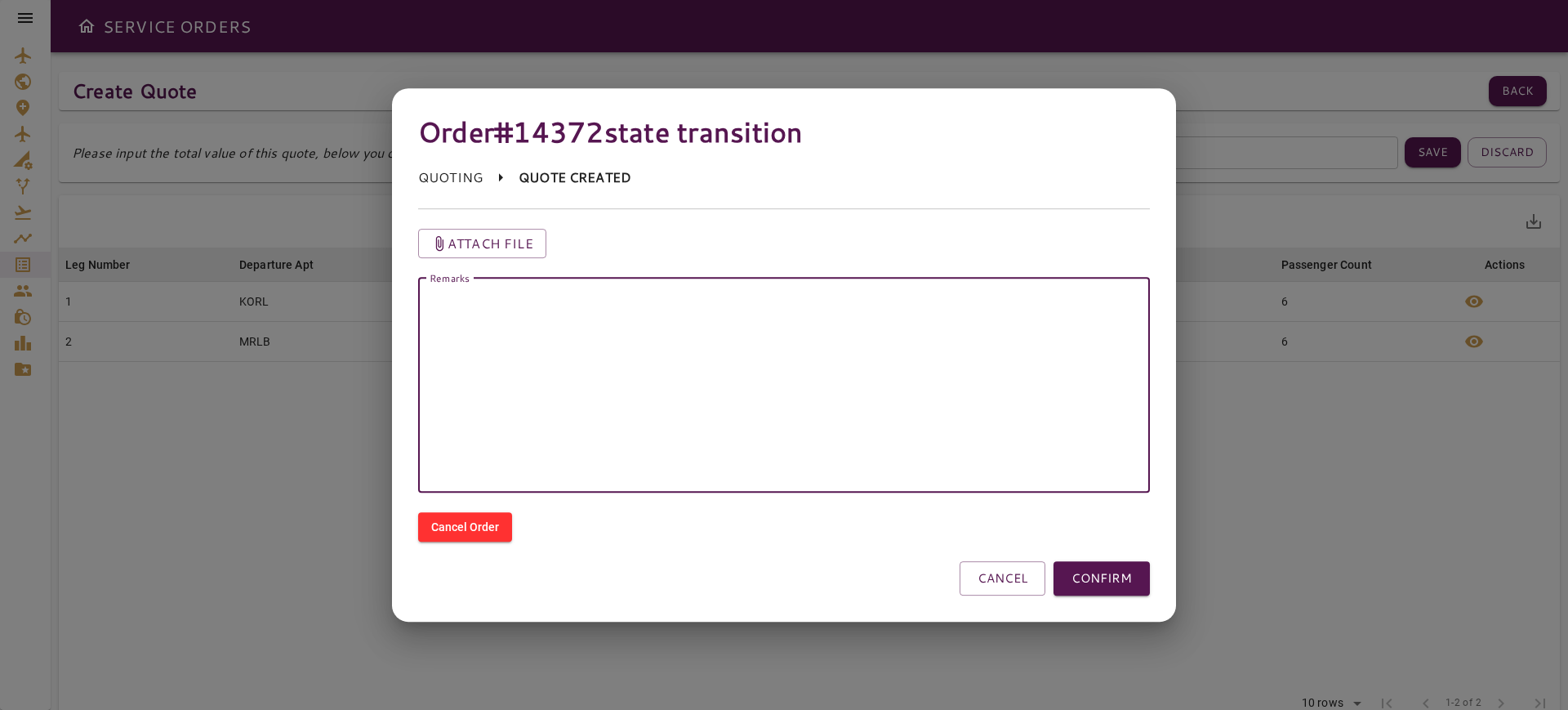 type on "*" 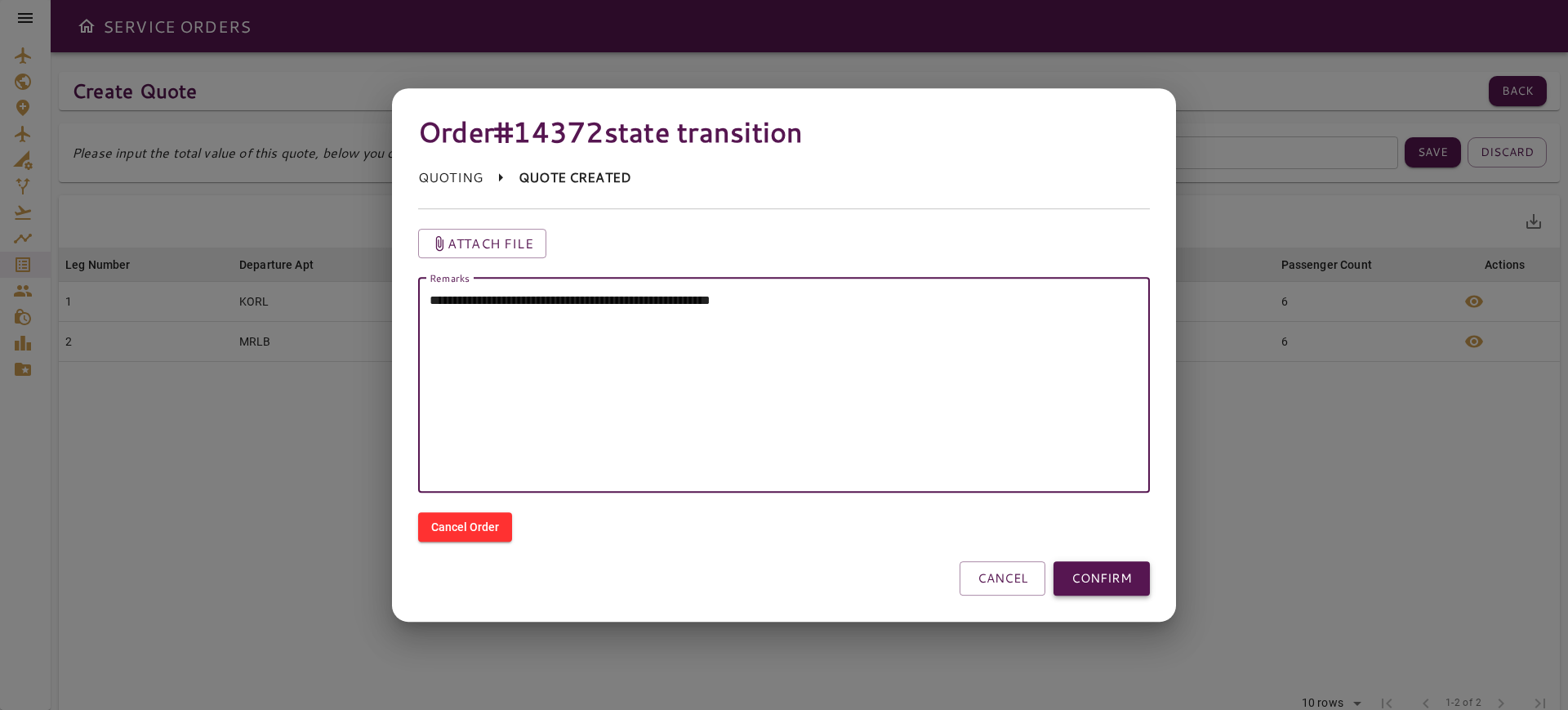 type on "**********" 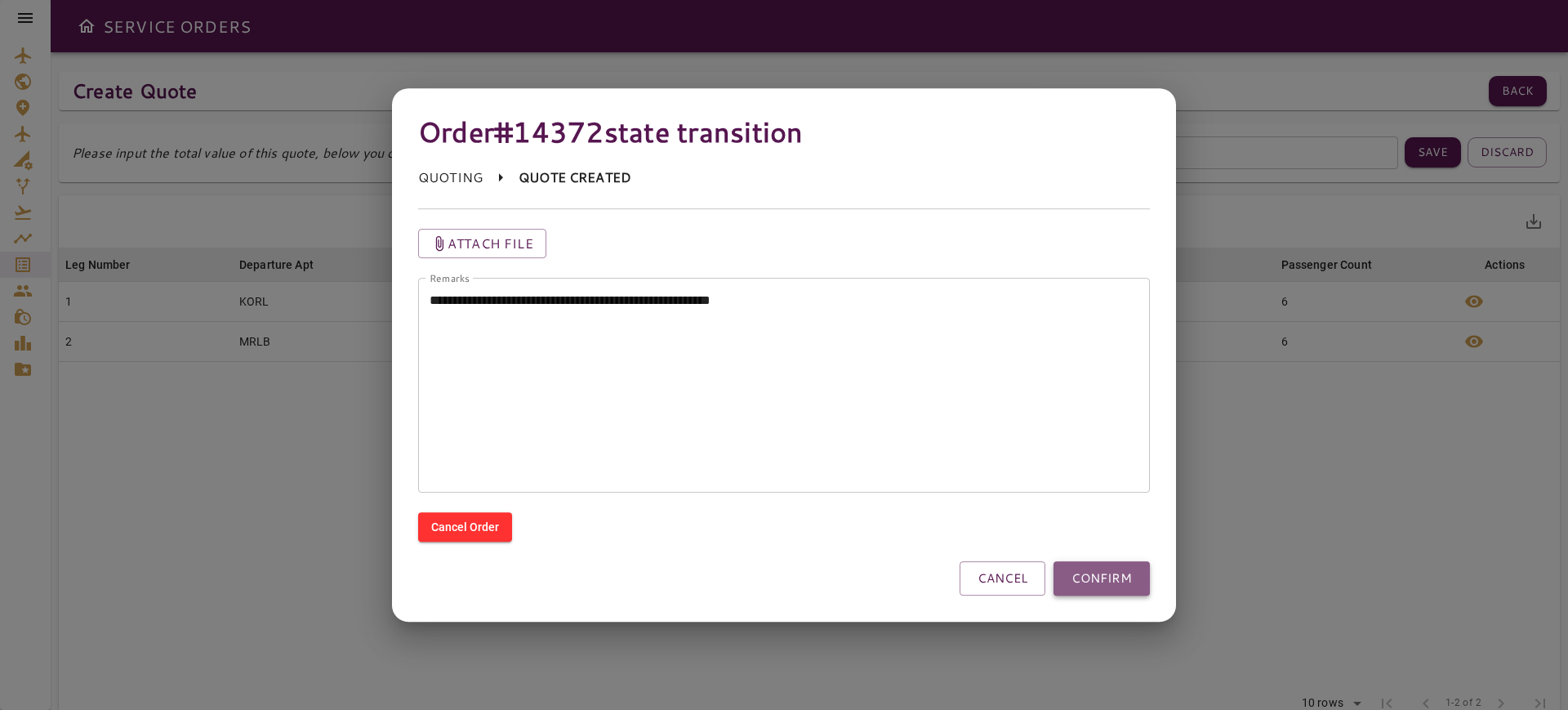 click on "CONFIRM" at bounding box center (1102, 578) 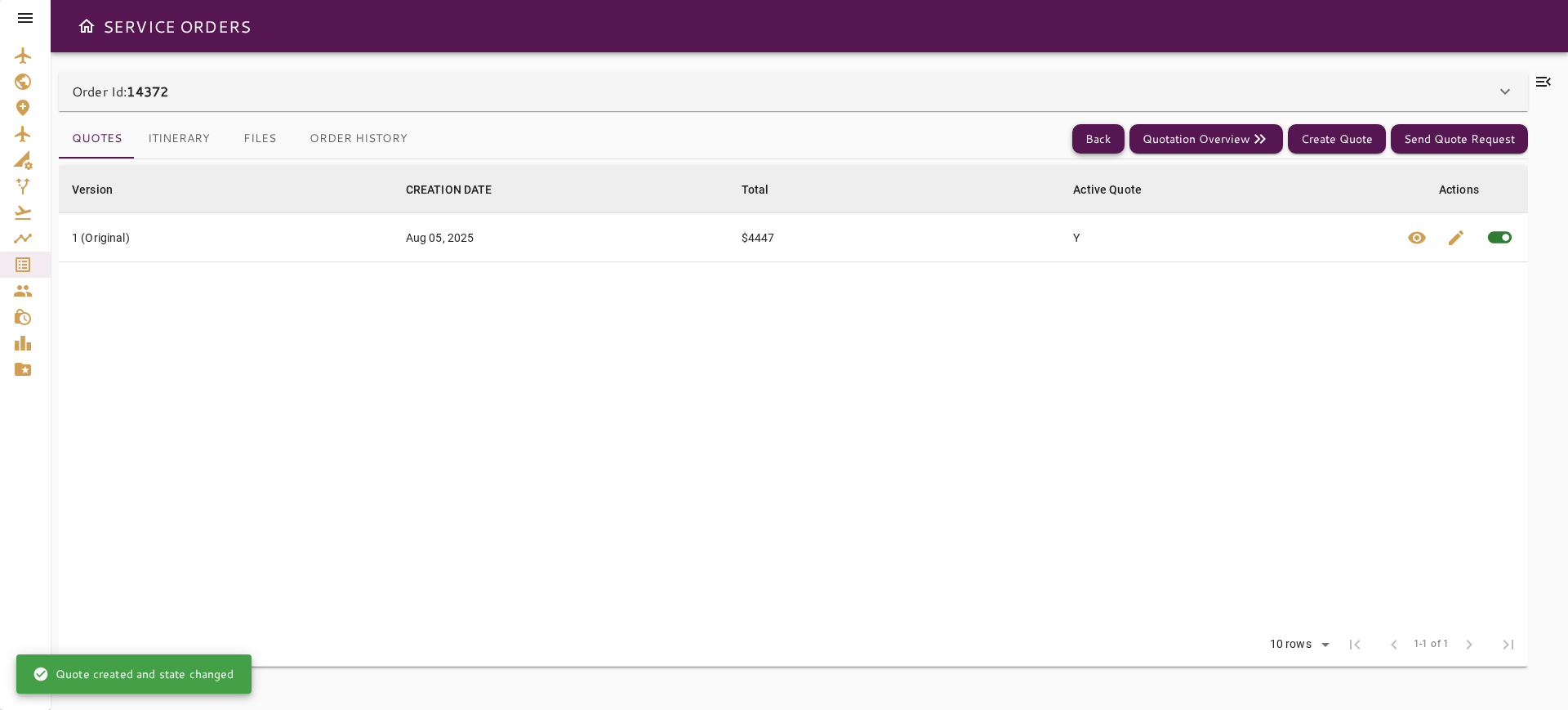 click on "Back" at bounding box center (1098, 139) 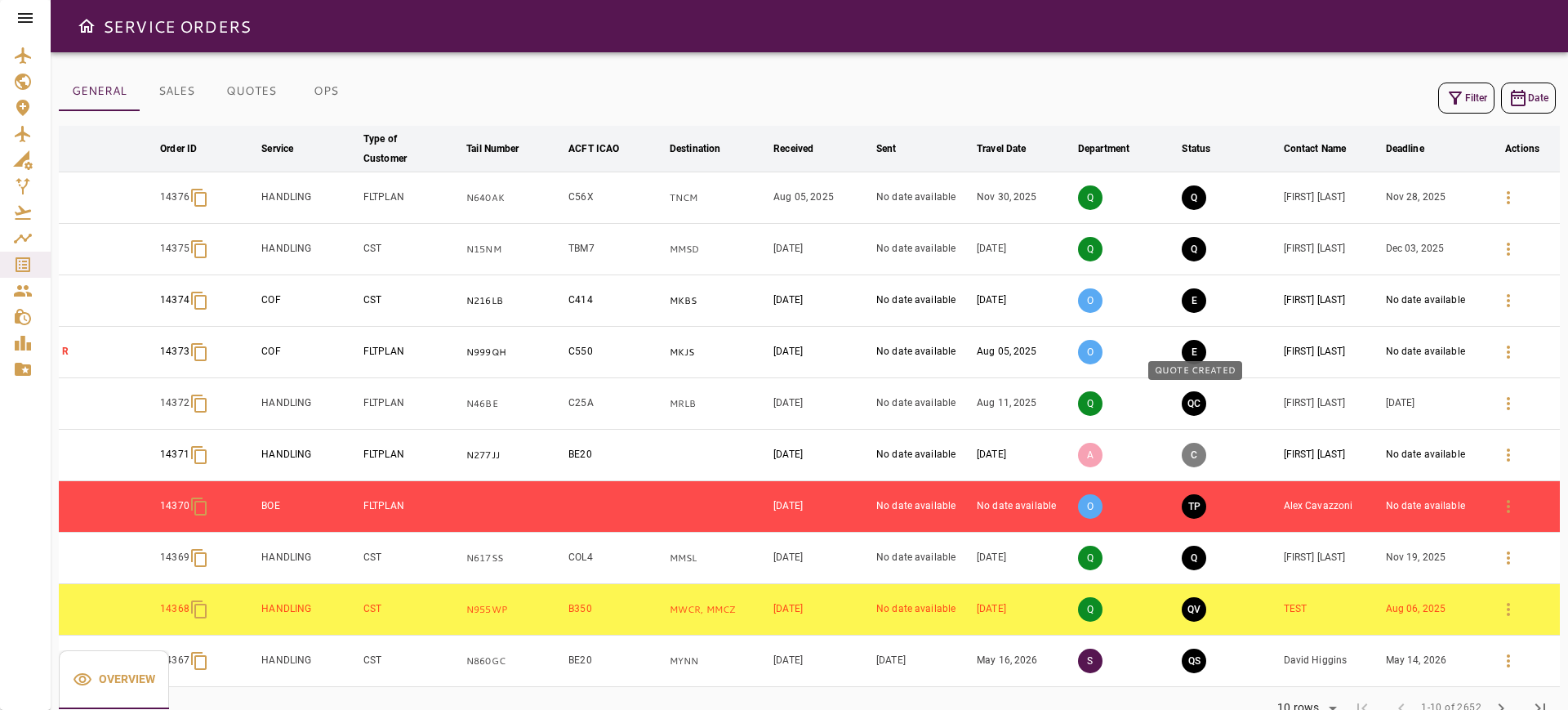 click on "QC" at bounding box center (1194, 404) 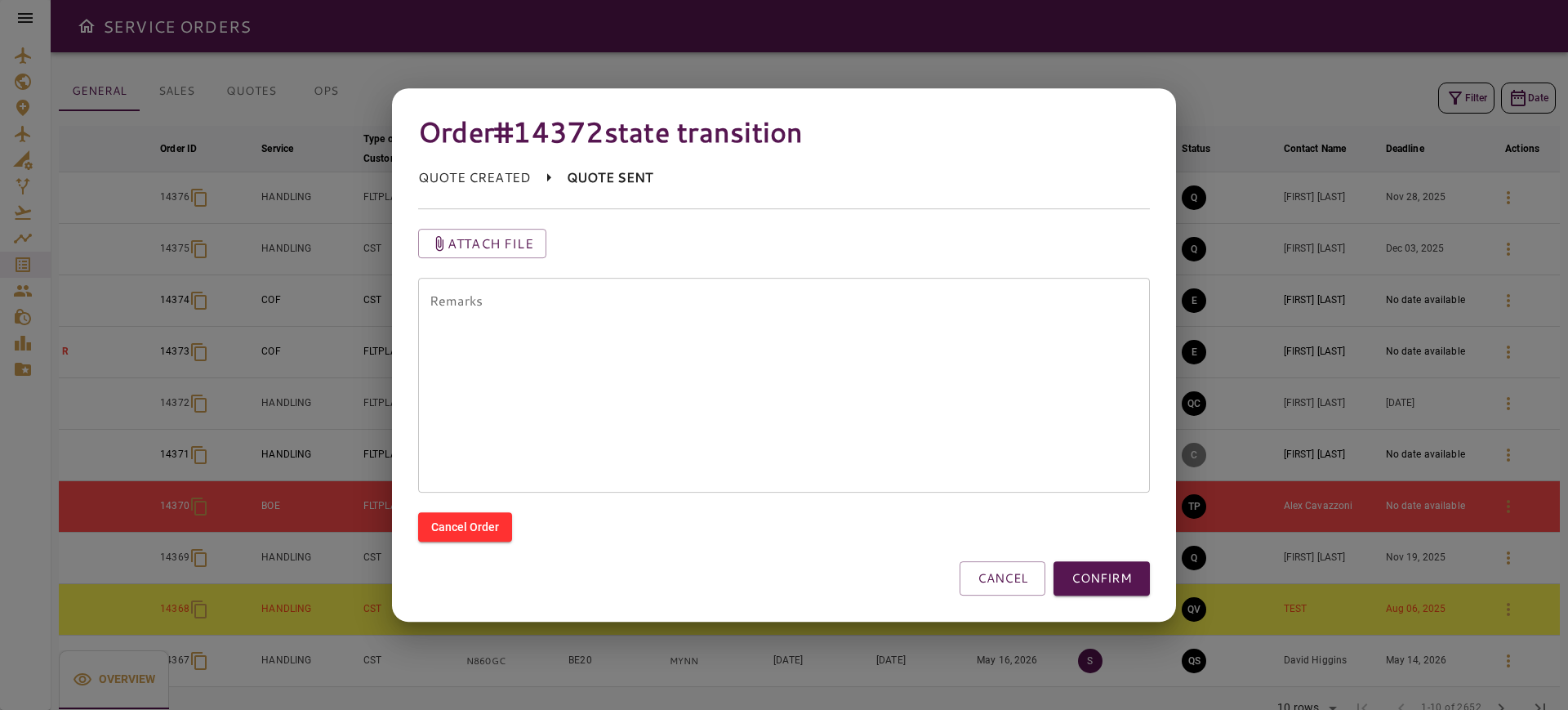 click on "Attach file" at bounding box center (774, 234) 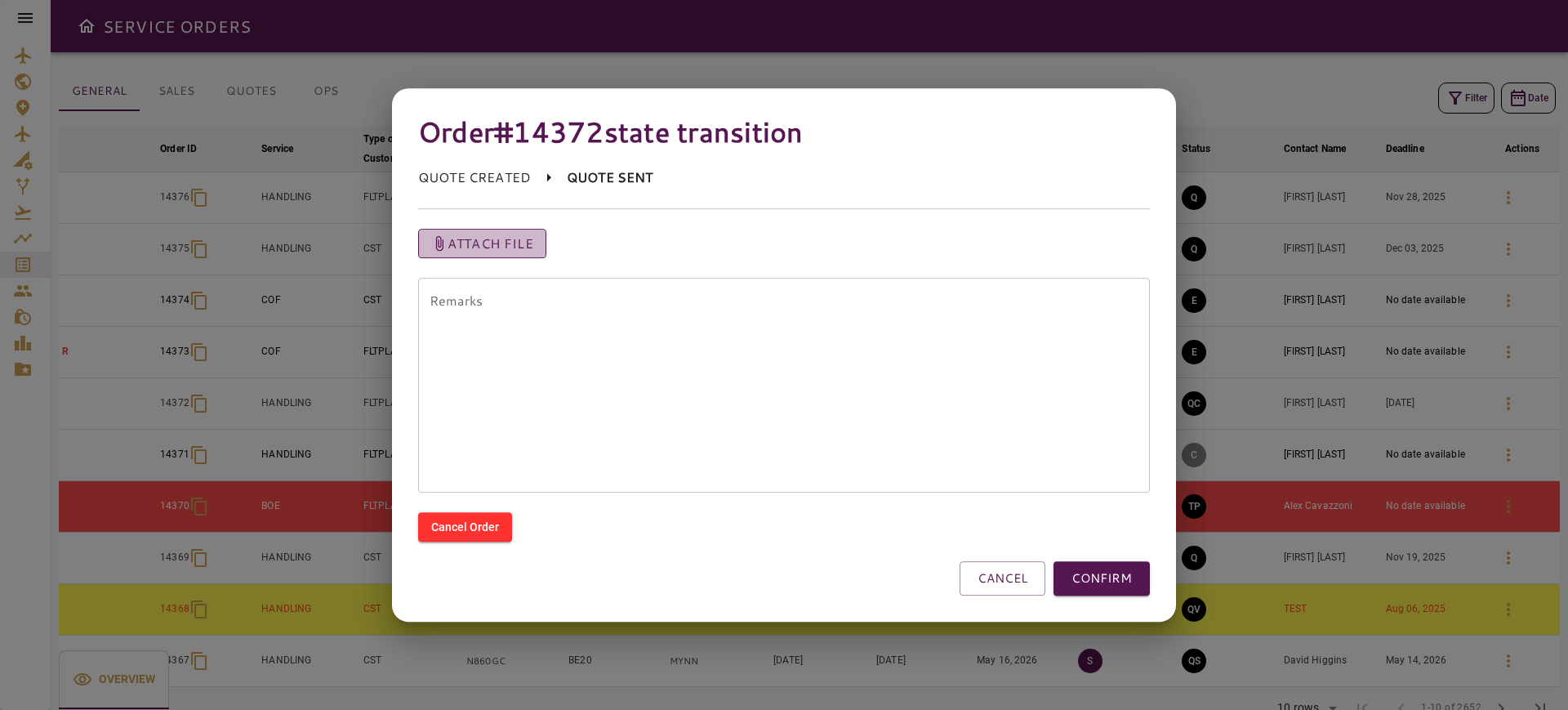 click on "Attach file" at bounding box center [490, 243] 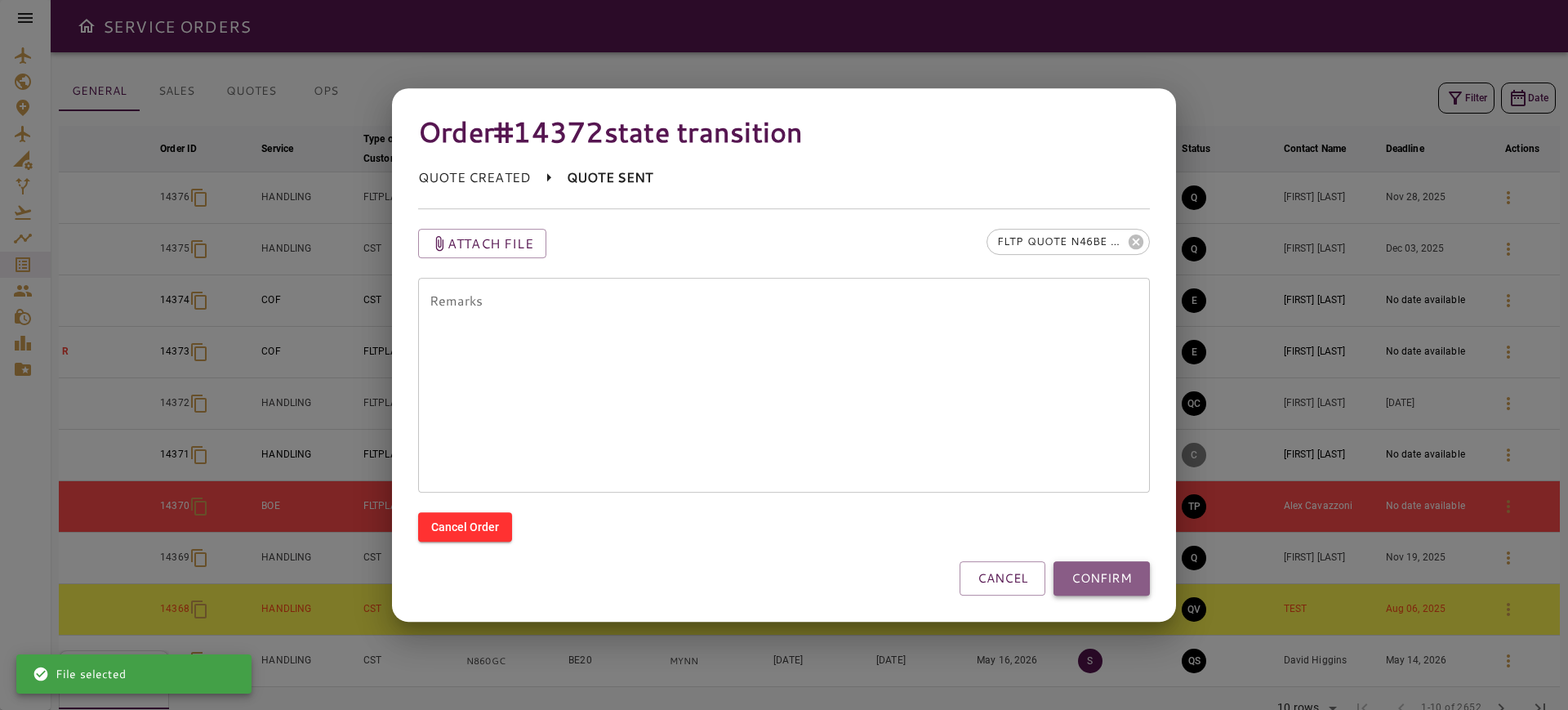 click on "CONFIRM" at bounding box center [1102, 578] 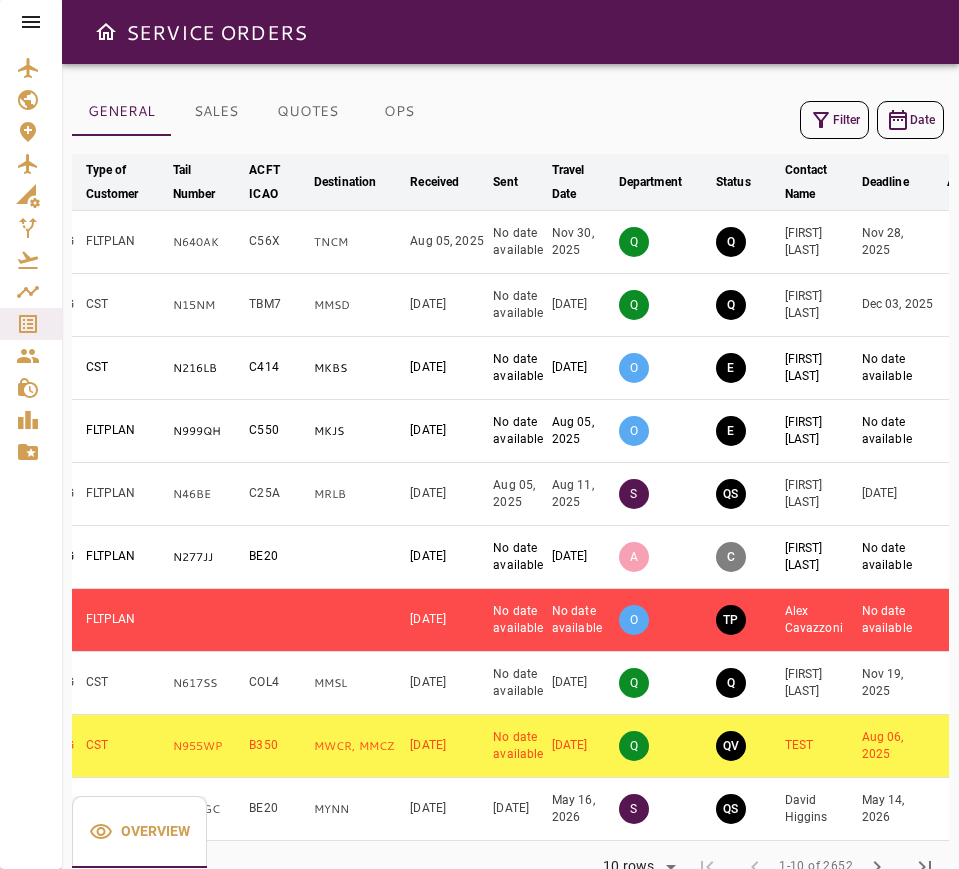 scroll, scrollTop: 0, scrollLeft: 225, axis: horizontal 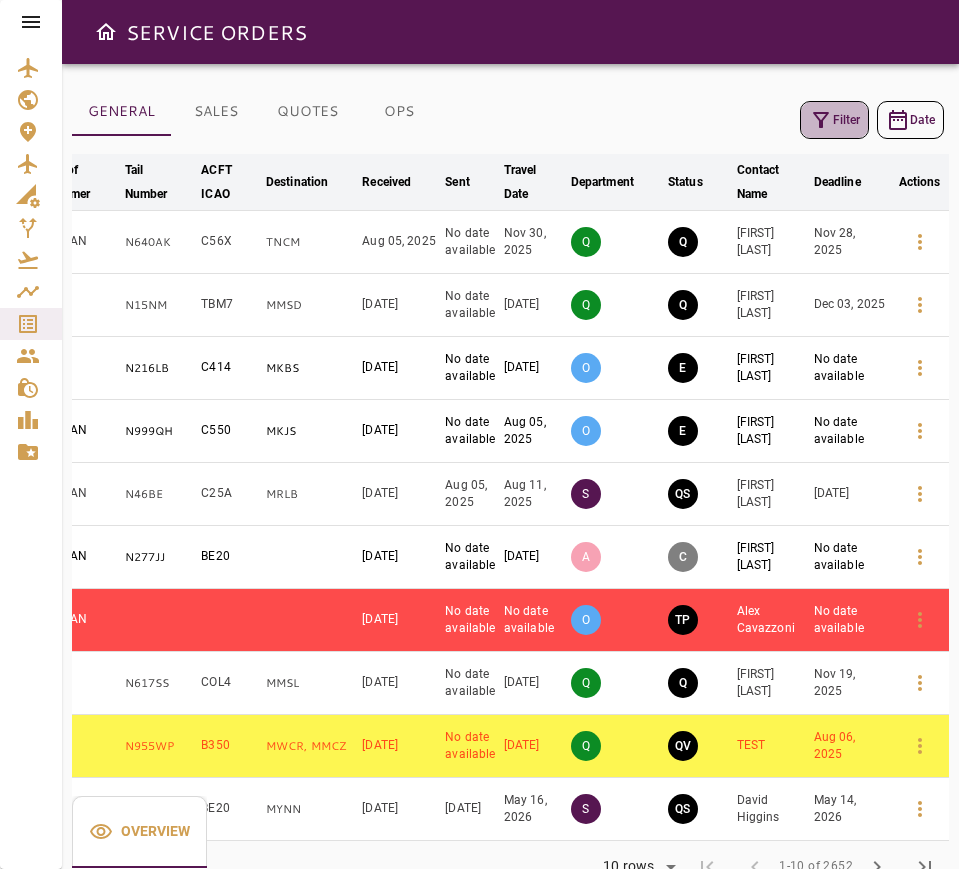 click on "Filter" at bounding box center (834, 120) 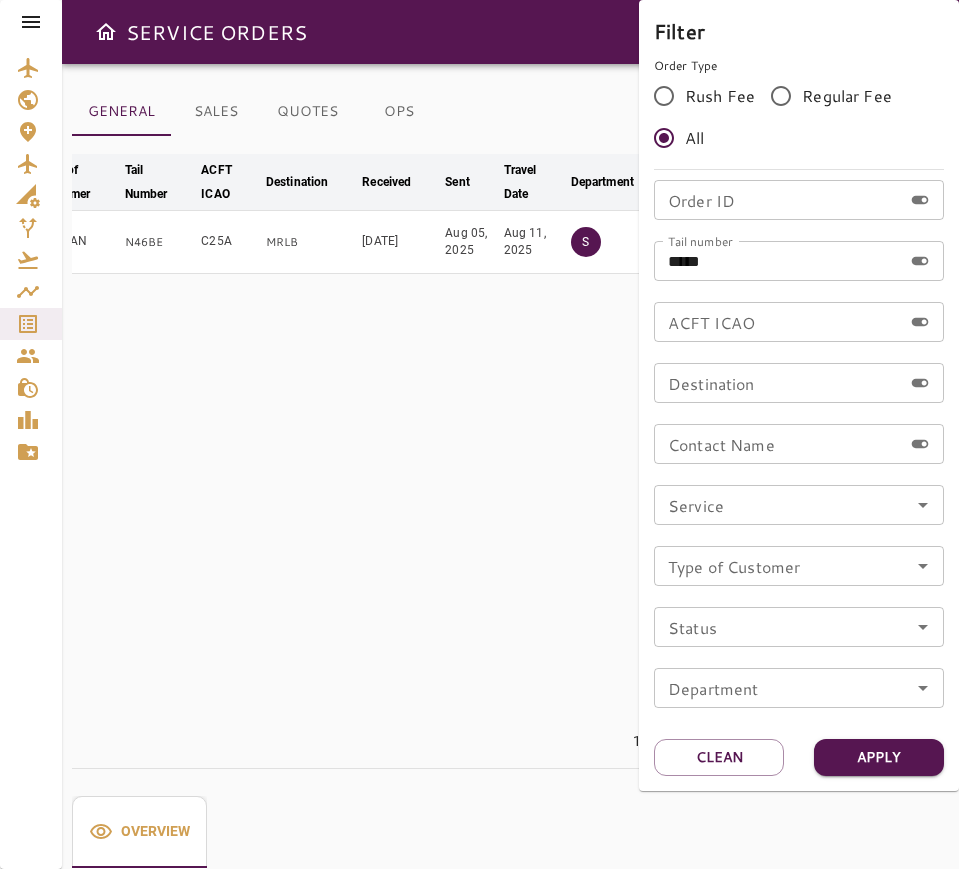 scroll, scrollTop: 0, scrollLeft: 223, axis: horizontal 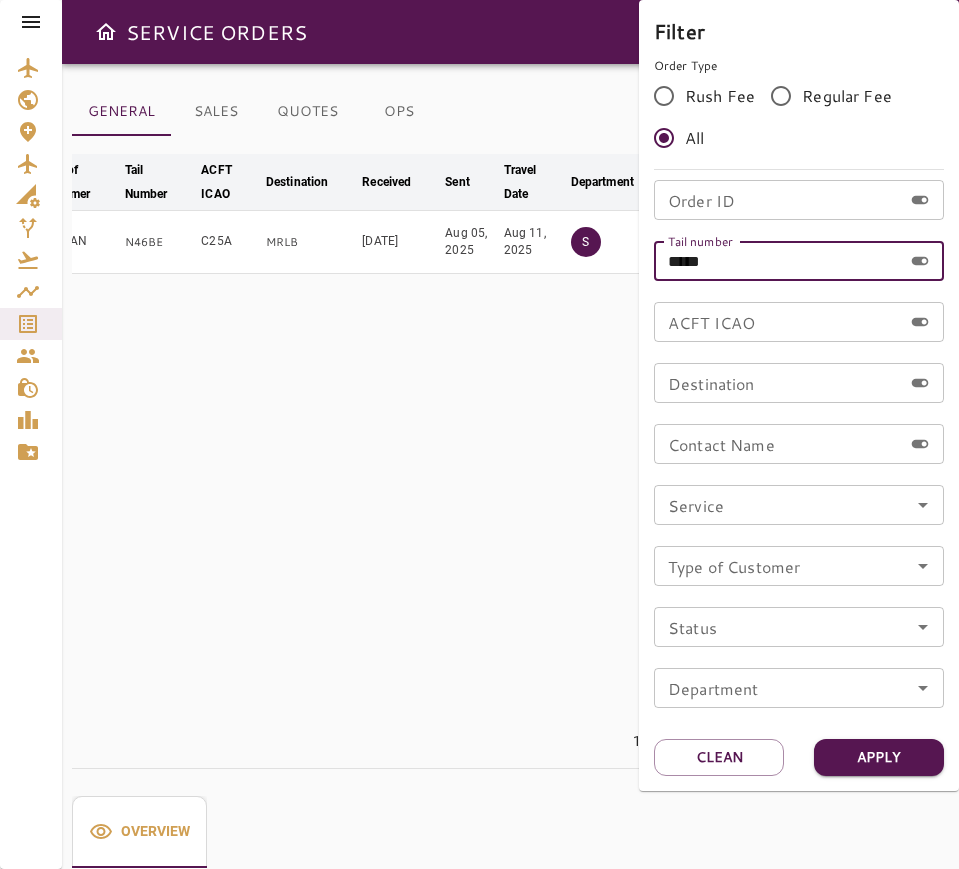 drag, startPoint x: 761, startPoint y: 258, endPoint x: 669, endPoint y: 269, distance: 92.65527 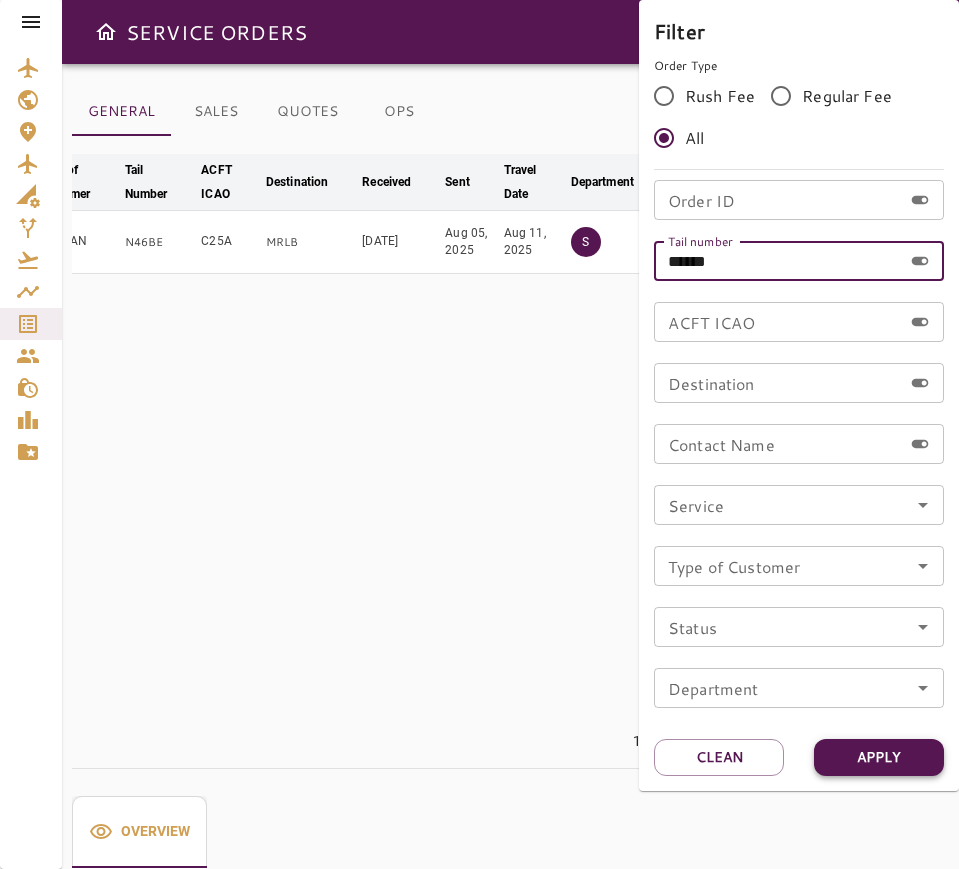 type on "******" 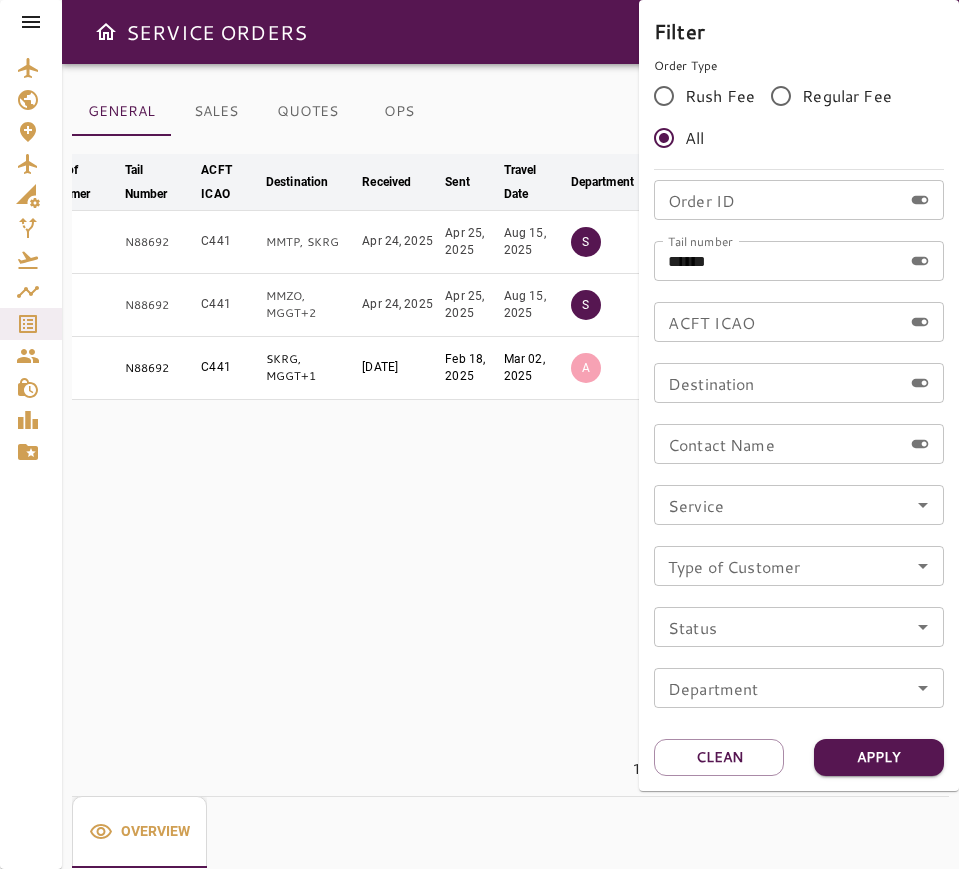 click at bounding box center [479, 434] 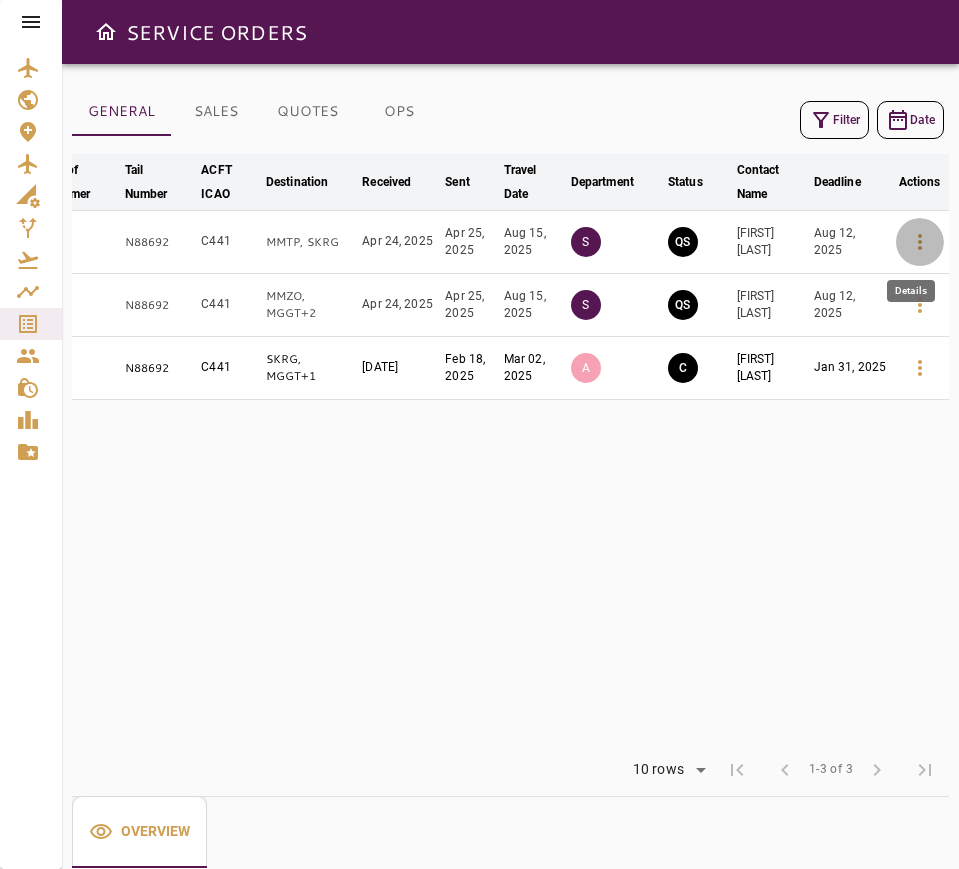 click 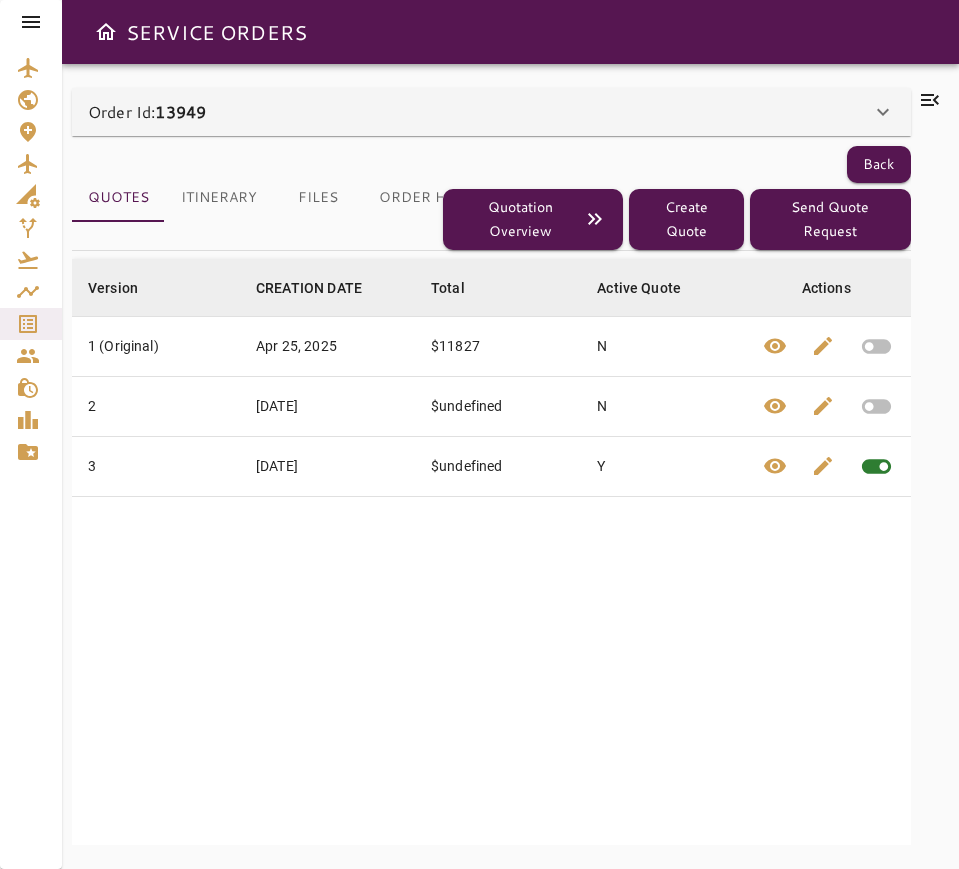 click 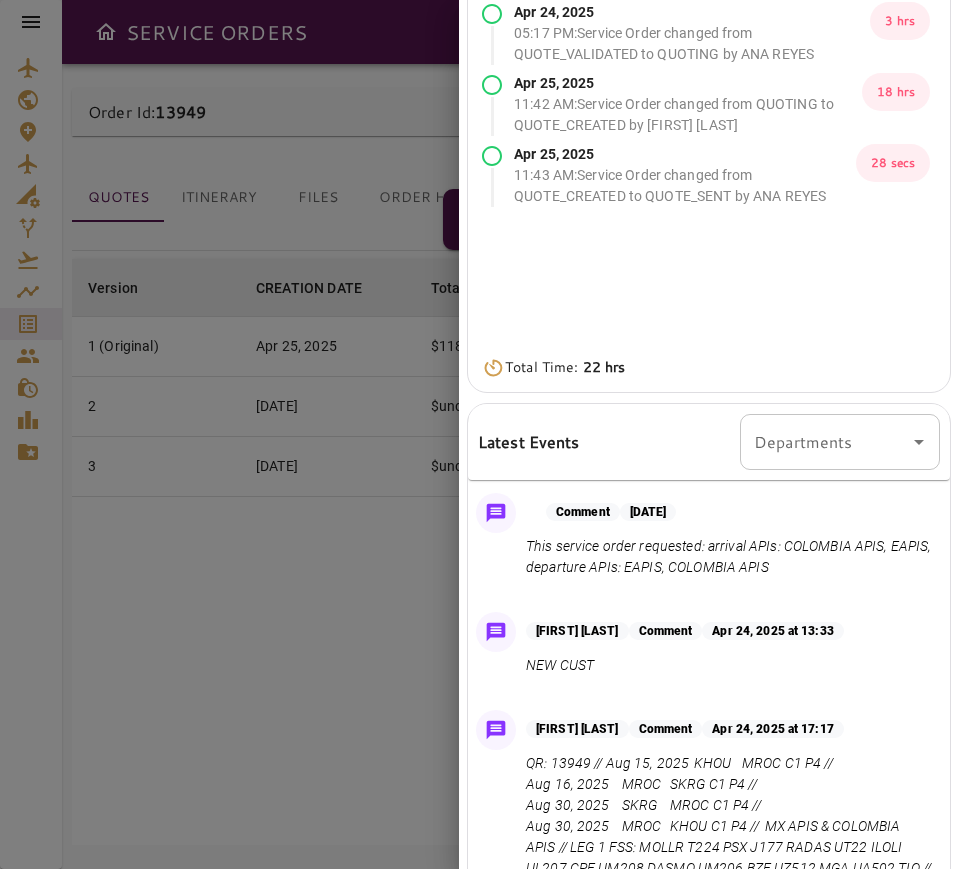 scroll, scrollTop: 412, scrollLeft: 0, axis: vertical 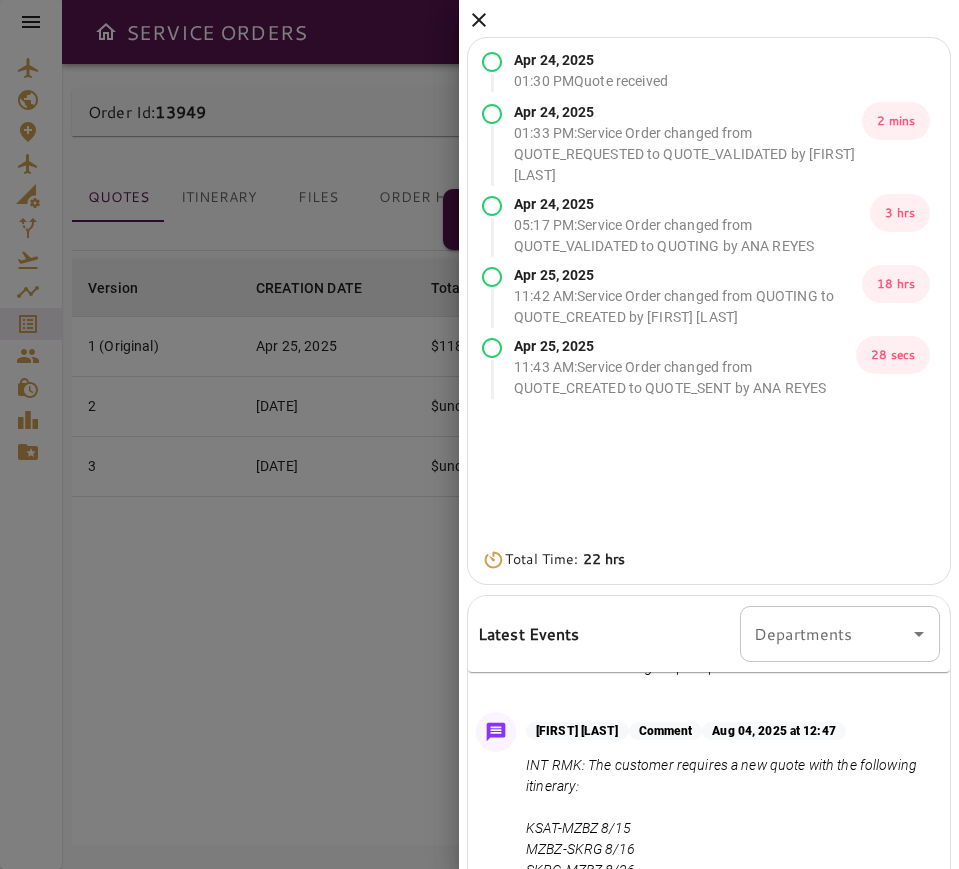 click 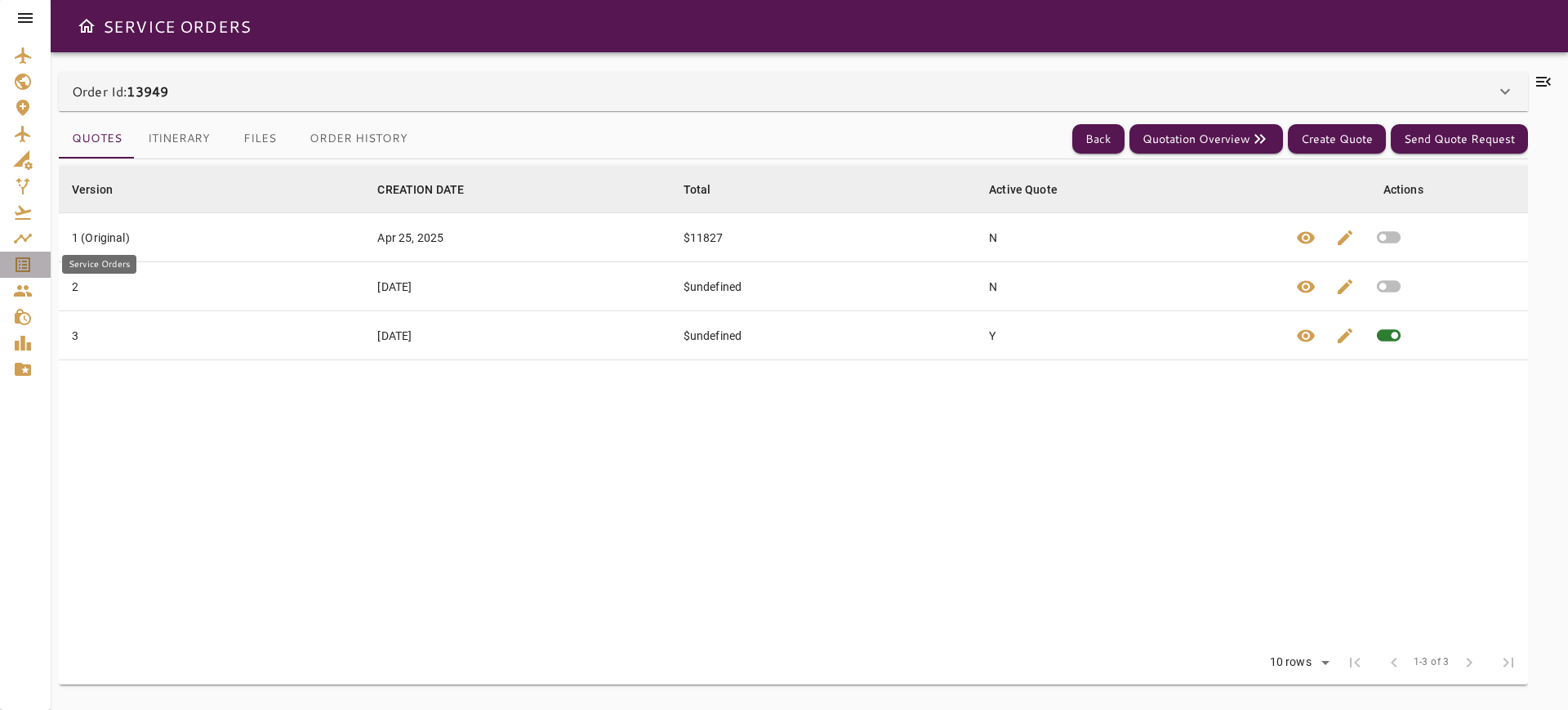 click at bounding box center [25, 265] 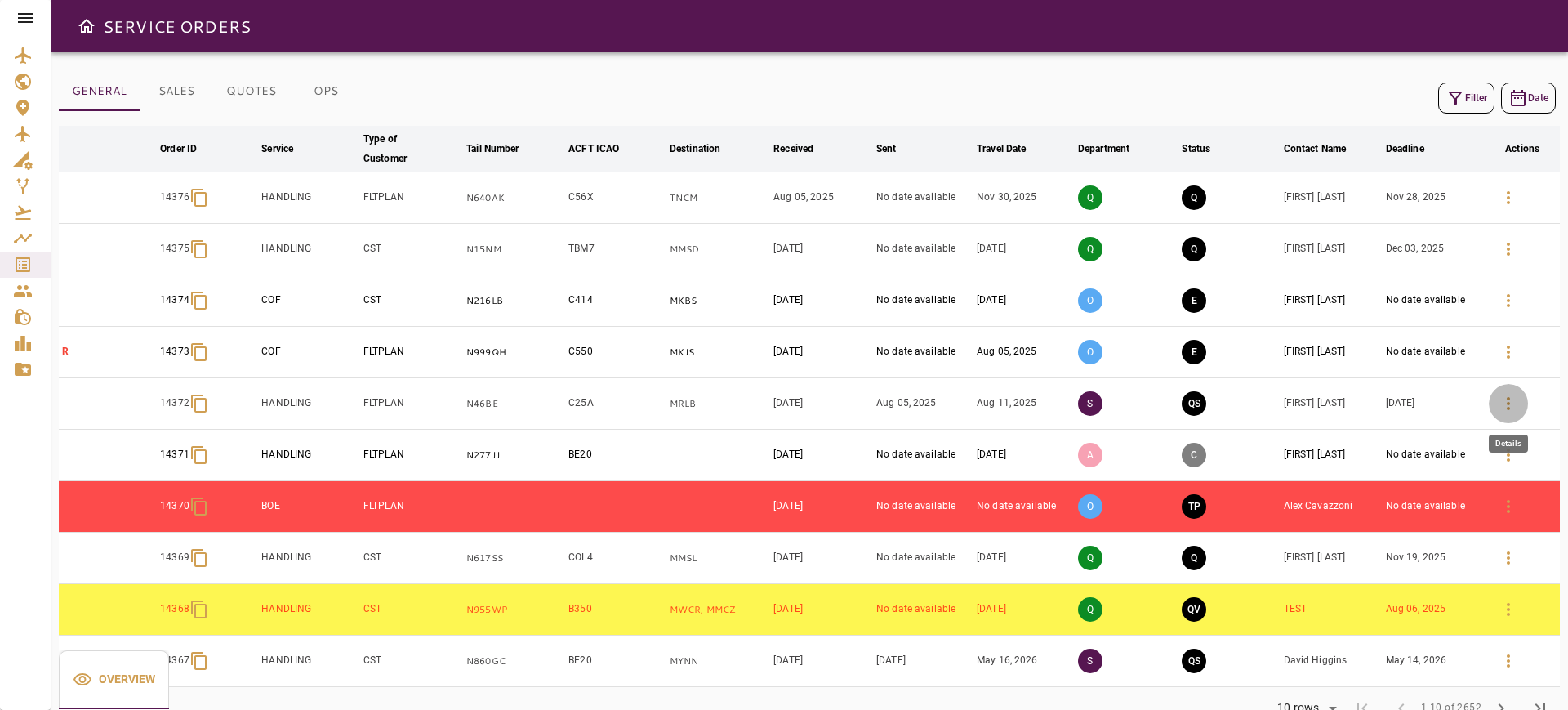 click 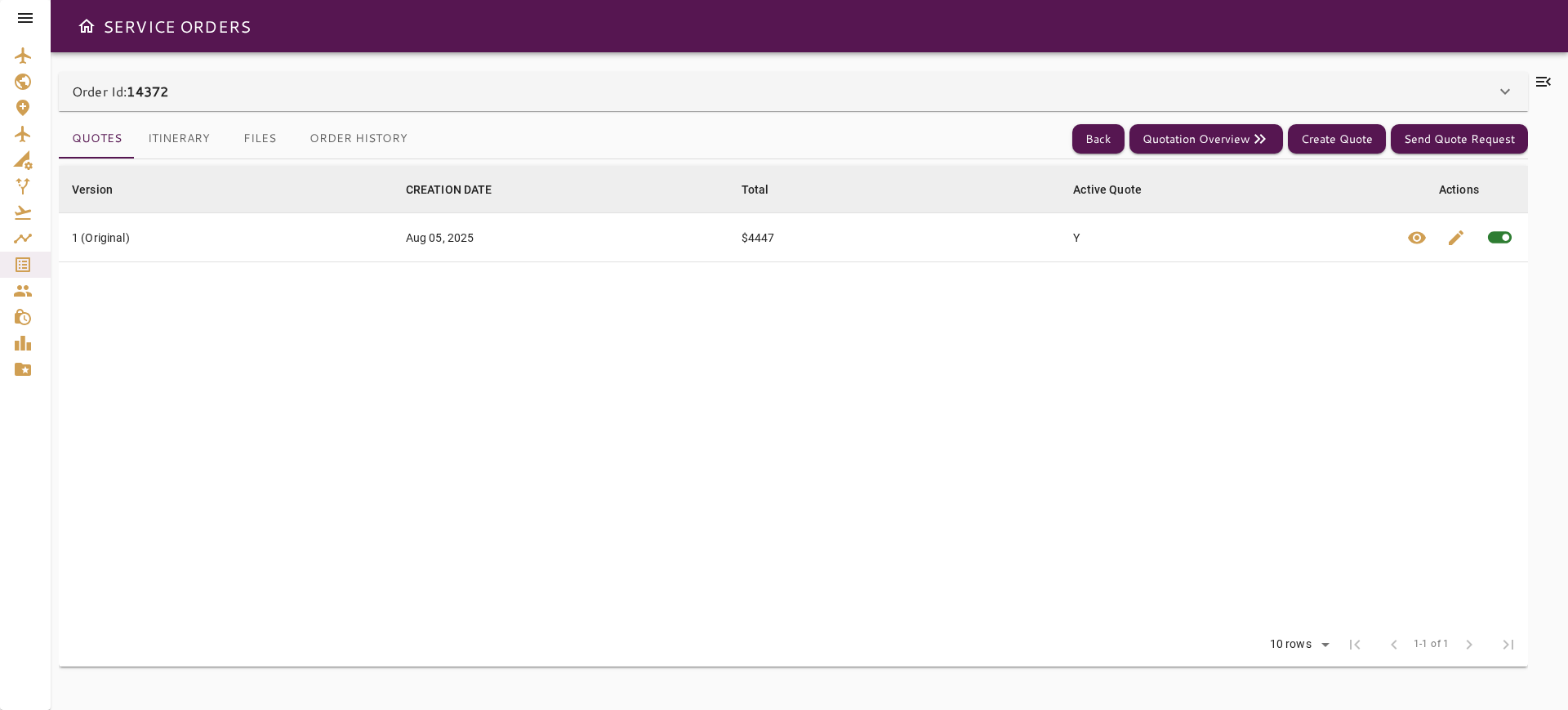click on "Order Id:  14372" at bounding box center [783, 92] 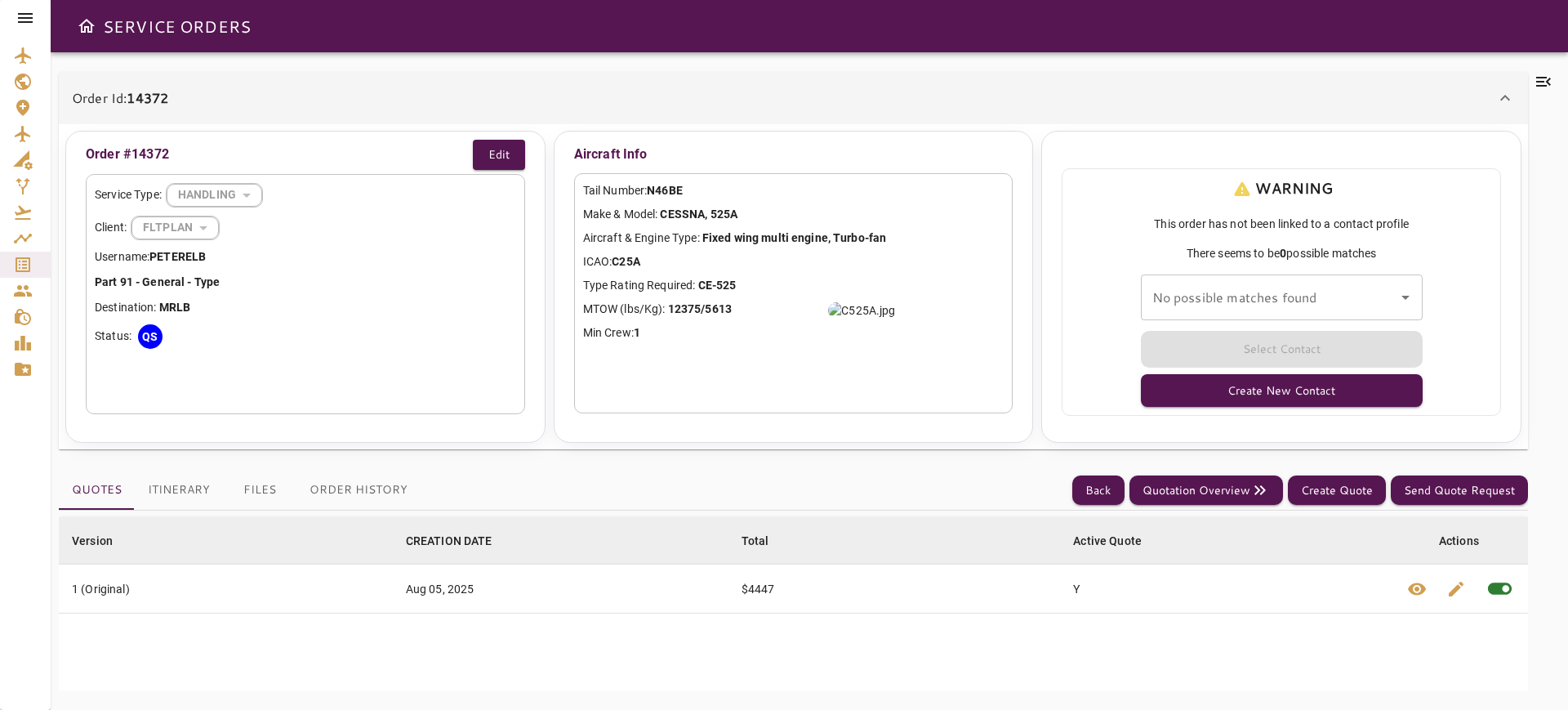 click at bounding box center [1544, 381] 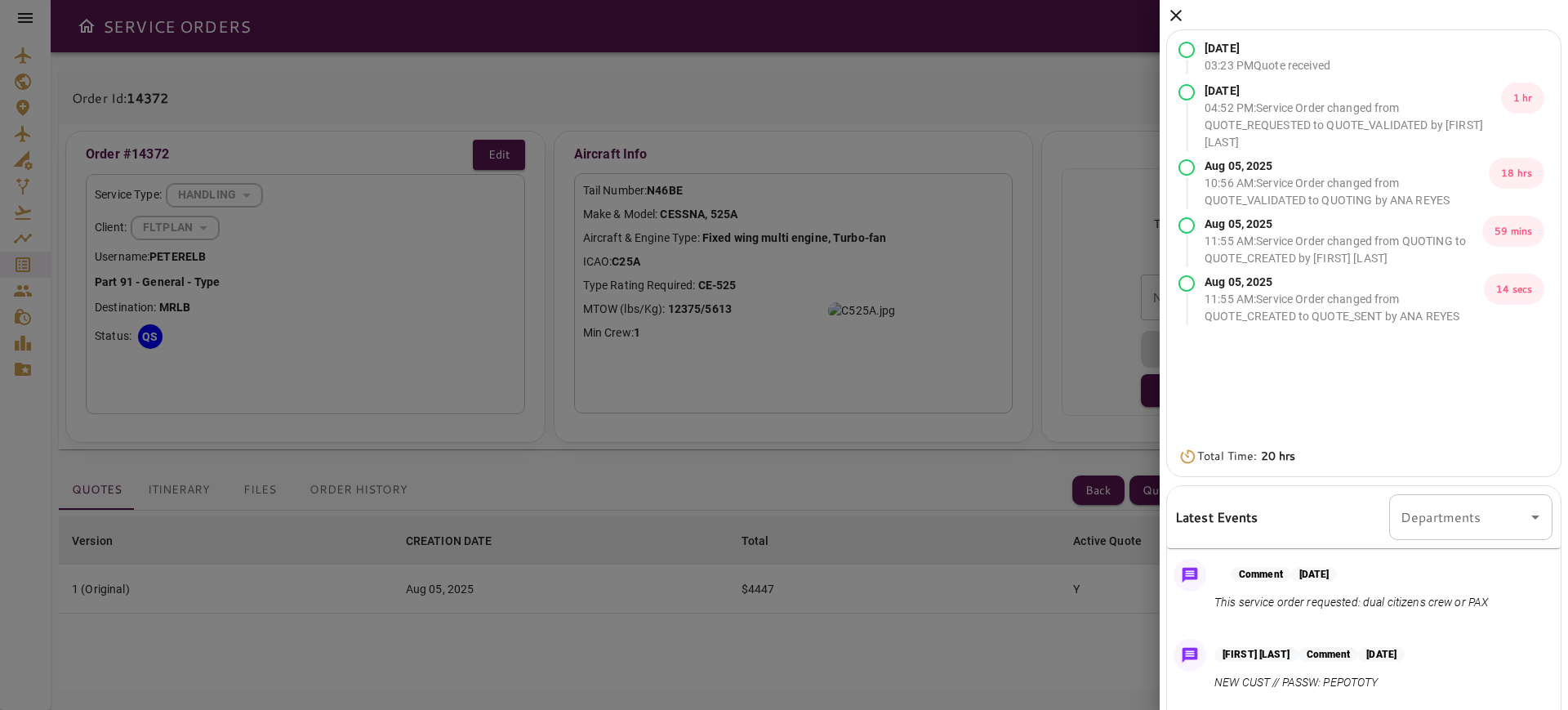 scroll, scrollTop: 0, scrollLeft: 0, axis: both 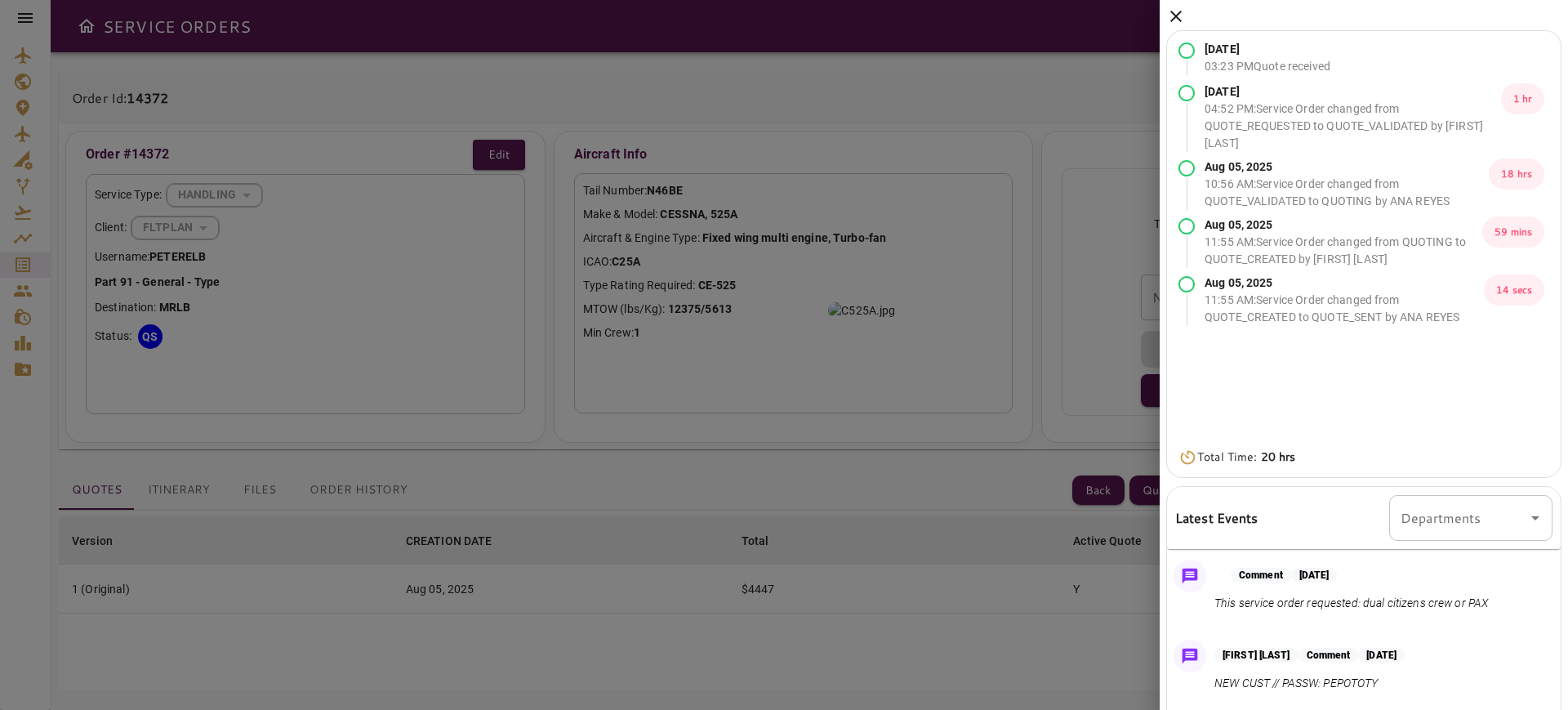 click 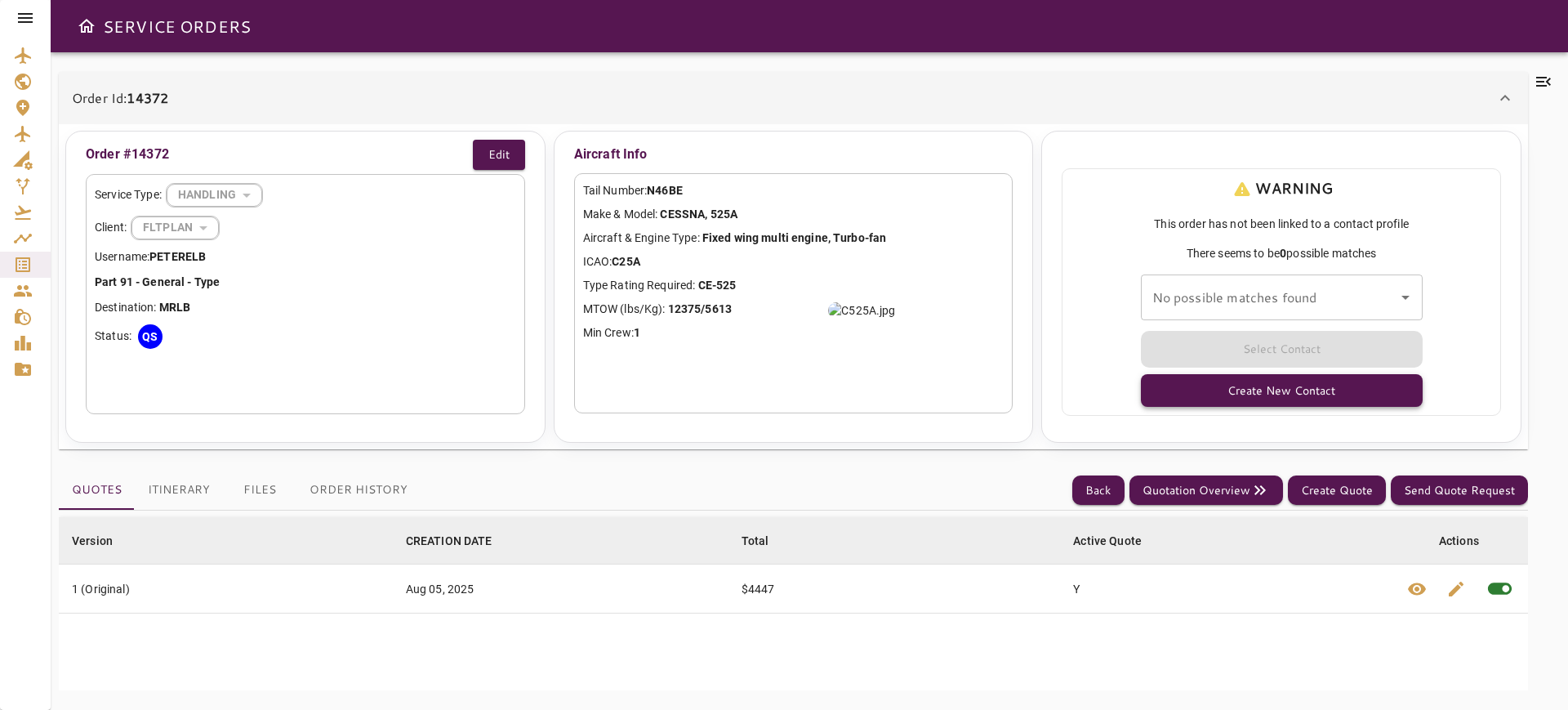 click on "Create New Contact" at bounding box center [1281, 391] 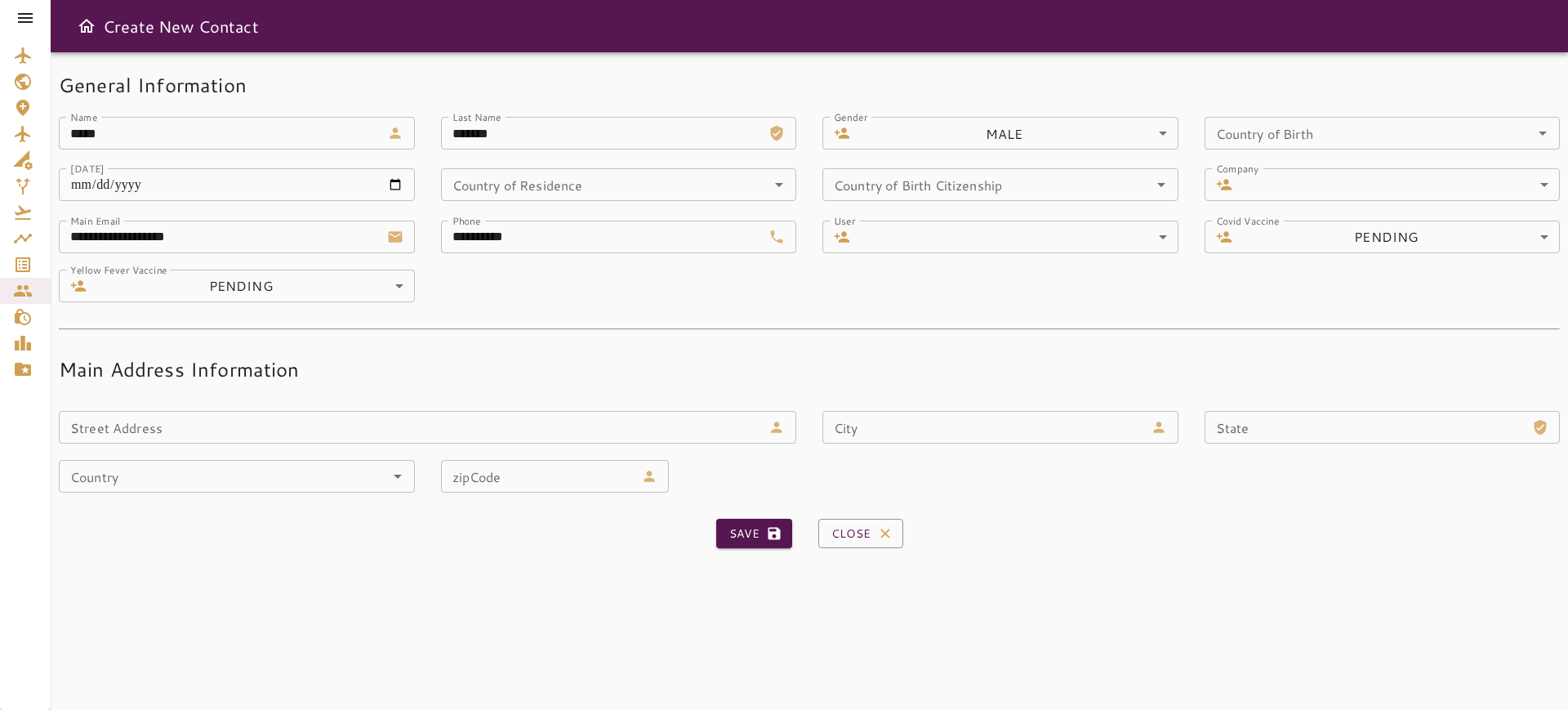 click on "**********" at bounding box center (606, 229) 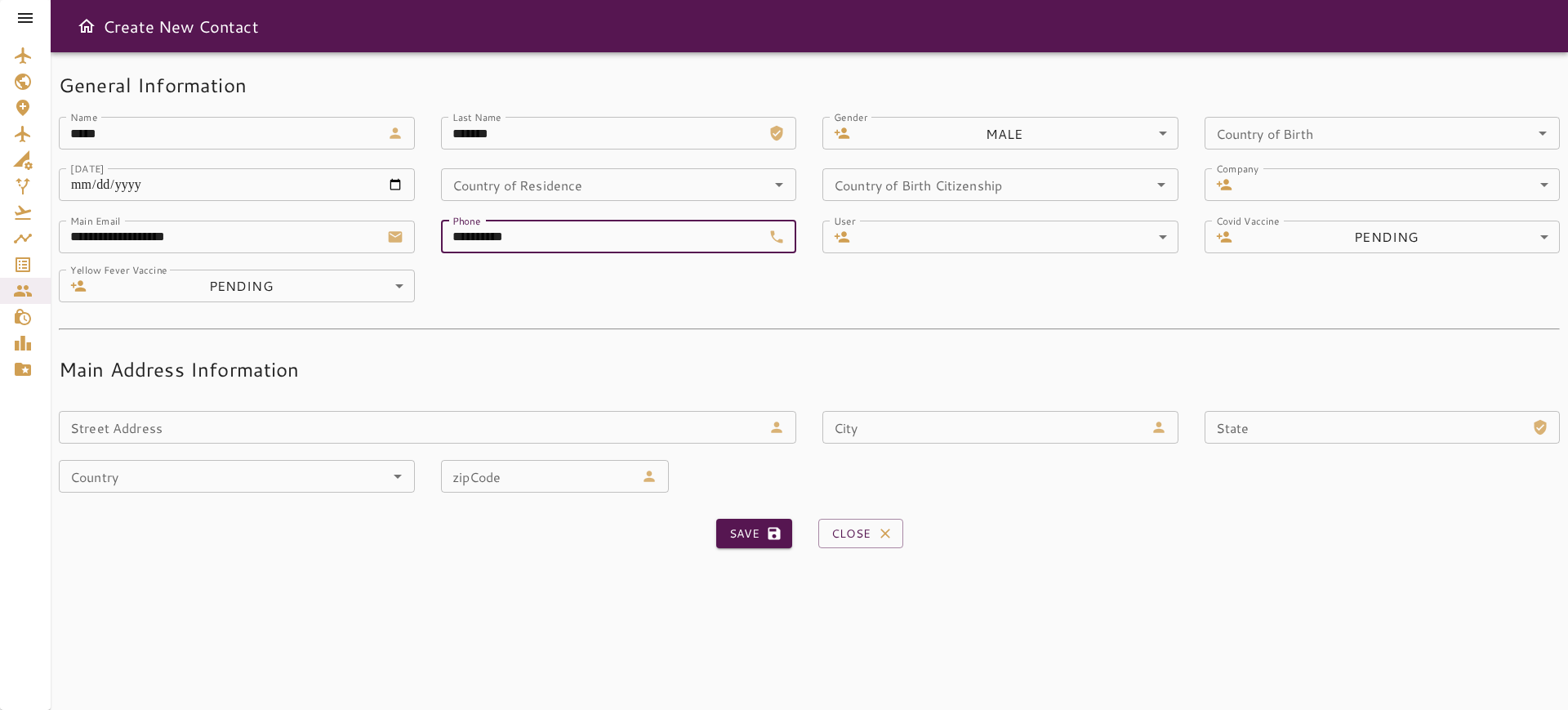 click on "**********" at bounding box center [602, 237] 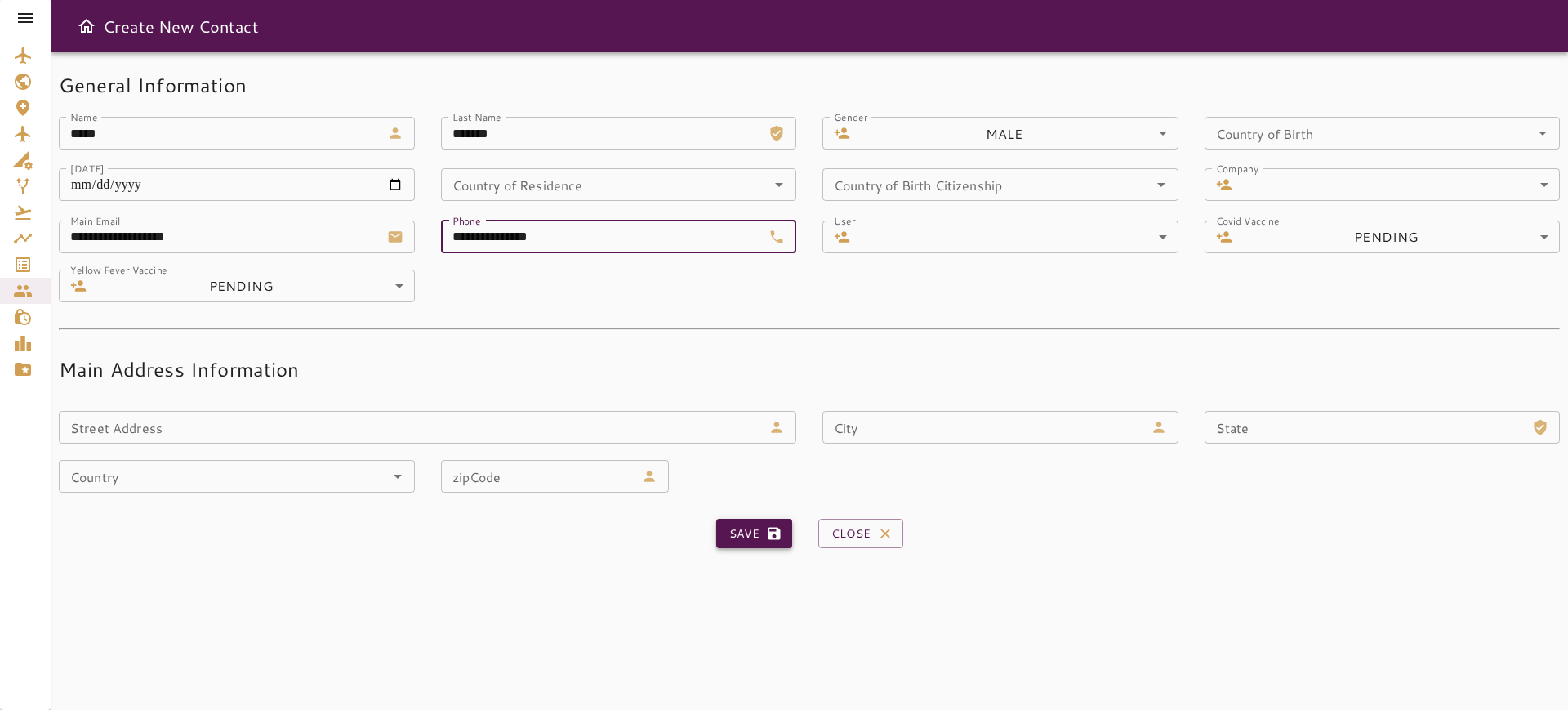 click on "Save" at bounding box center [754, 534] 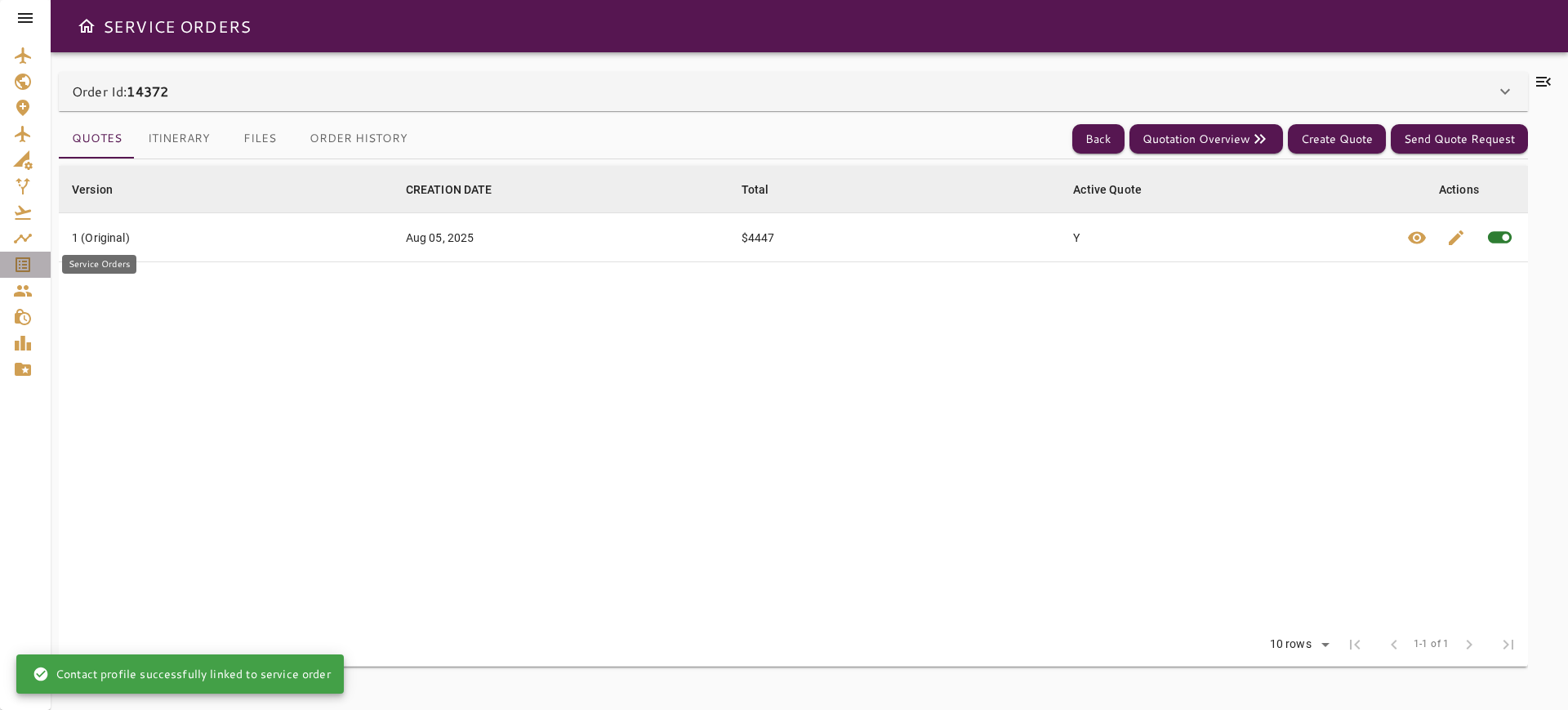 click at bounding box center (25, 265) 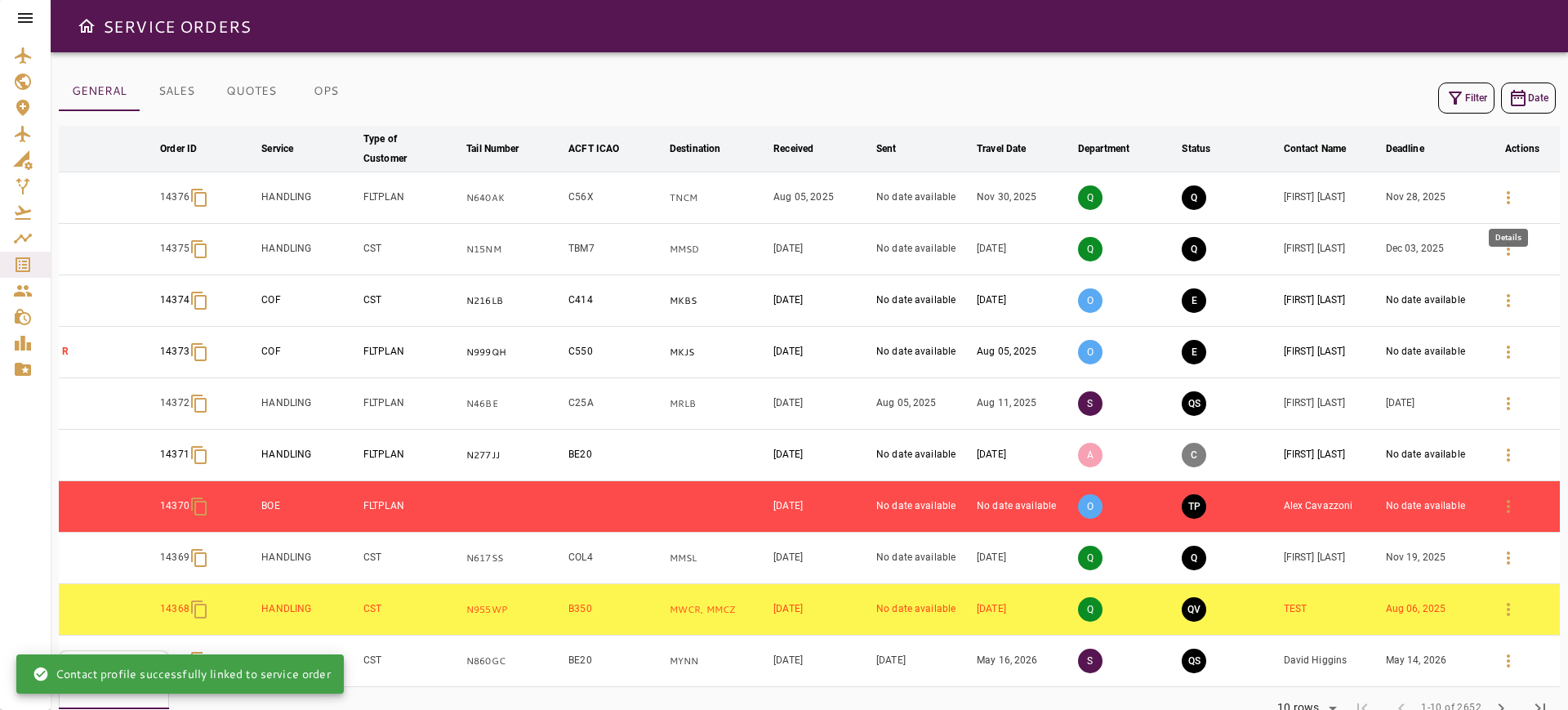 click at bounding box center (1508, 198) 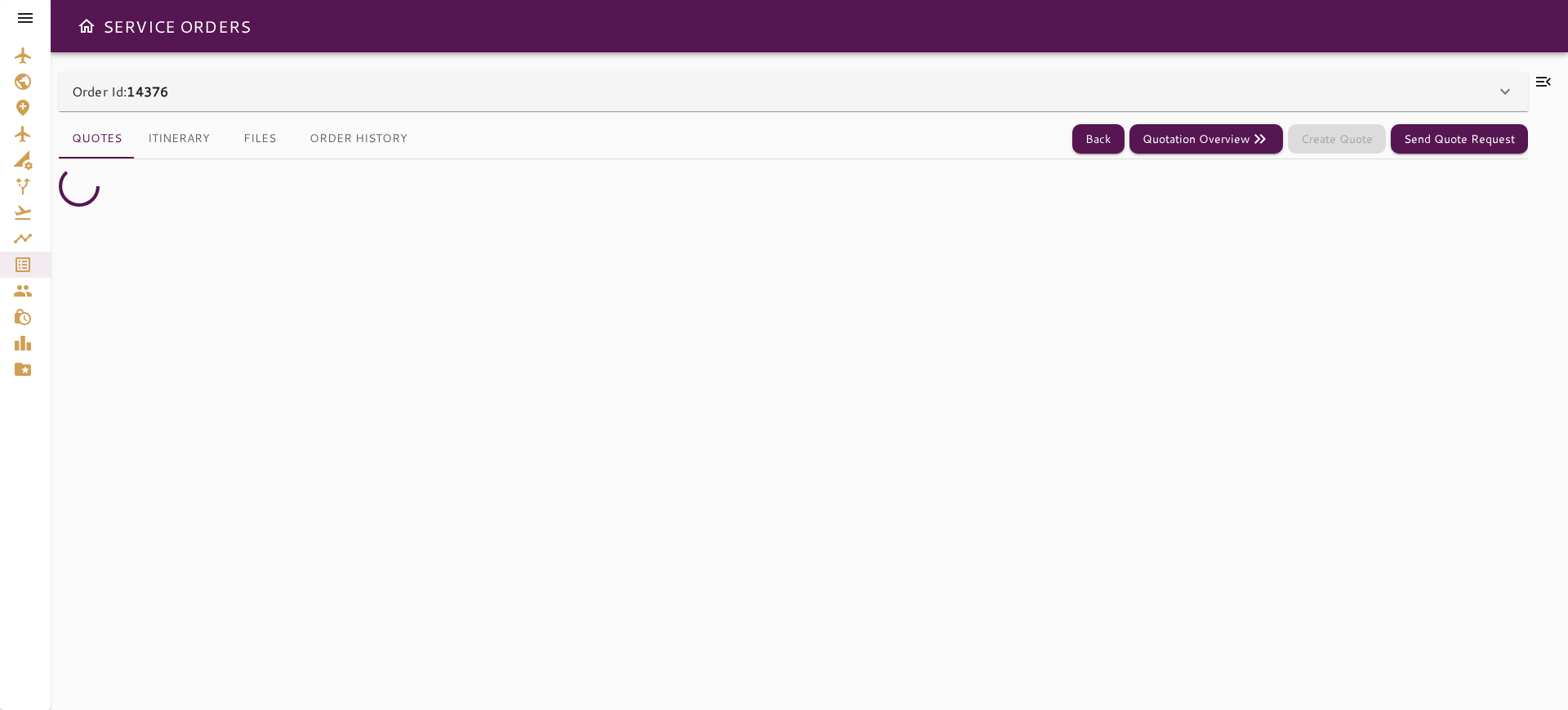 click on "Order Id:  14376" at bounding box center (793, 92) 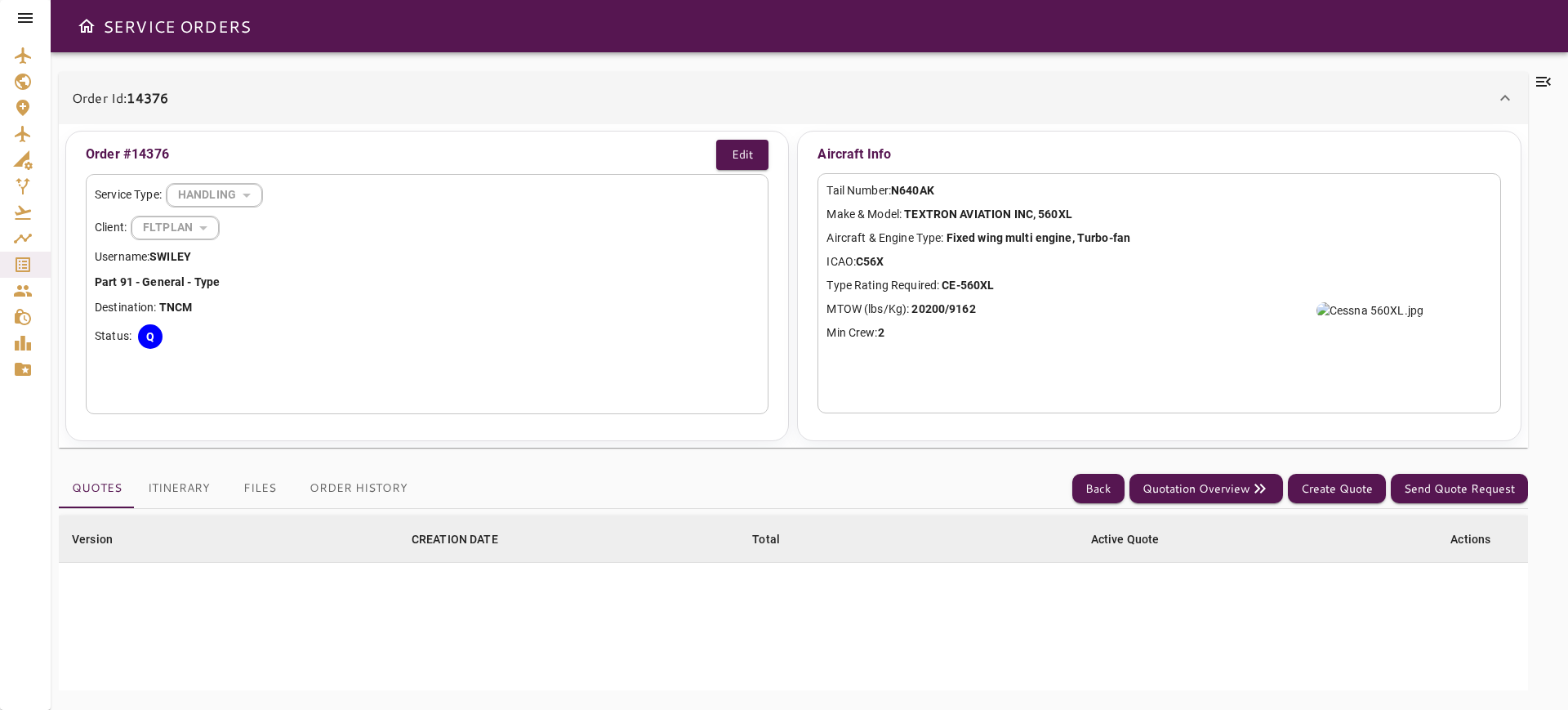 click on "Order Id:  14376" at bounding box center [793, 98] 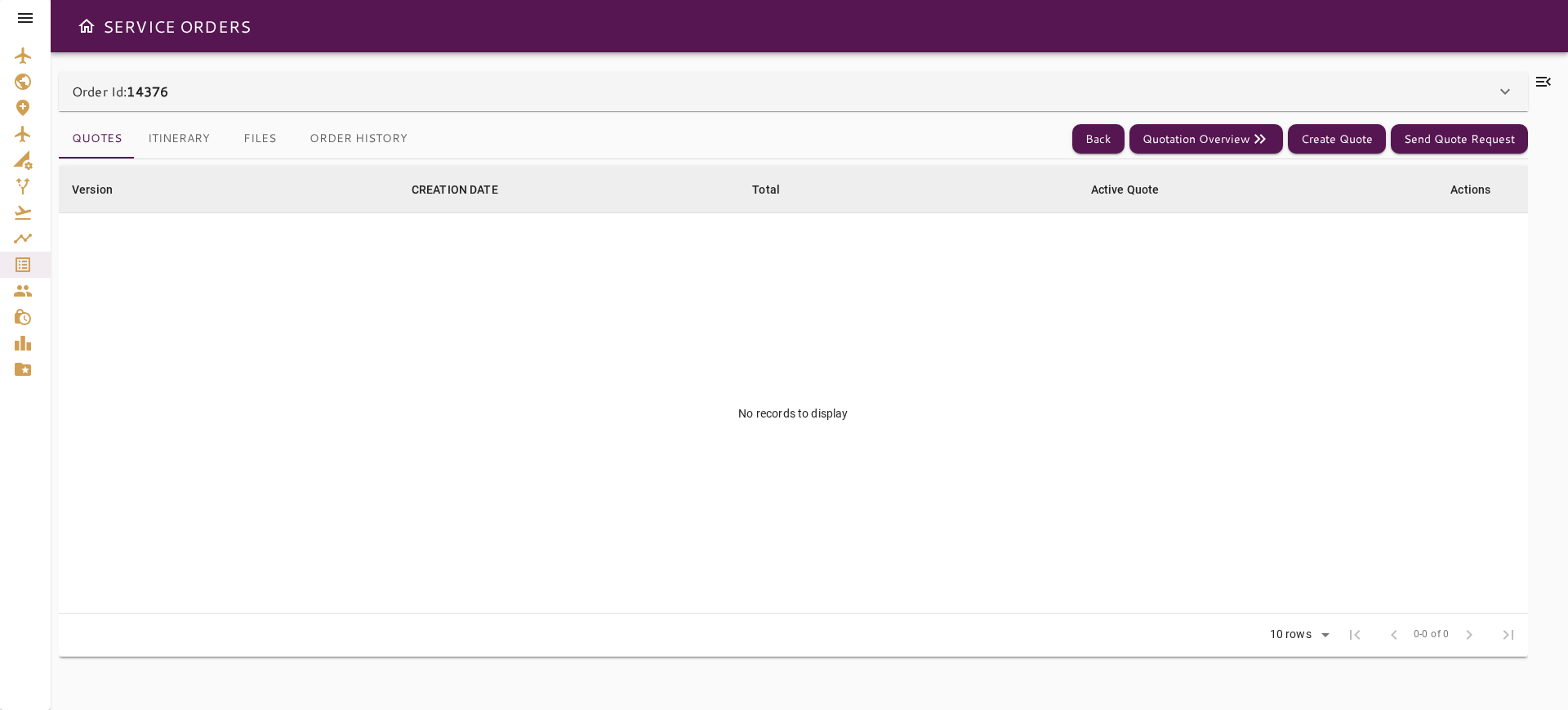 click on "Quotes Itinerary Files Order History Back Quotation Overview Create Quote Send Quote Request Version arrow_downward CREATION DATE arrow_downward Total arrow_downward Active Quote arrow_downward Actions No records to display Rows per page: 10 rows  ** 0-0 of 0 first_page chevron_left 0-0 of 0 chevron_right last_page" at bounding box center [793, 400] 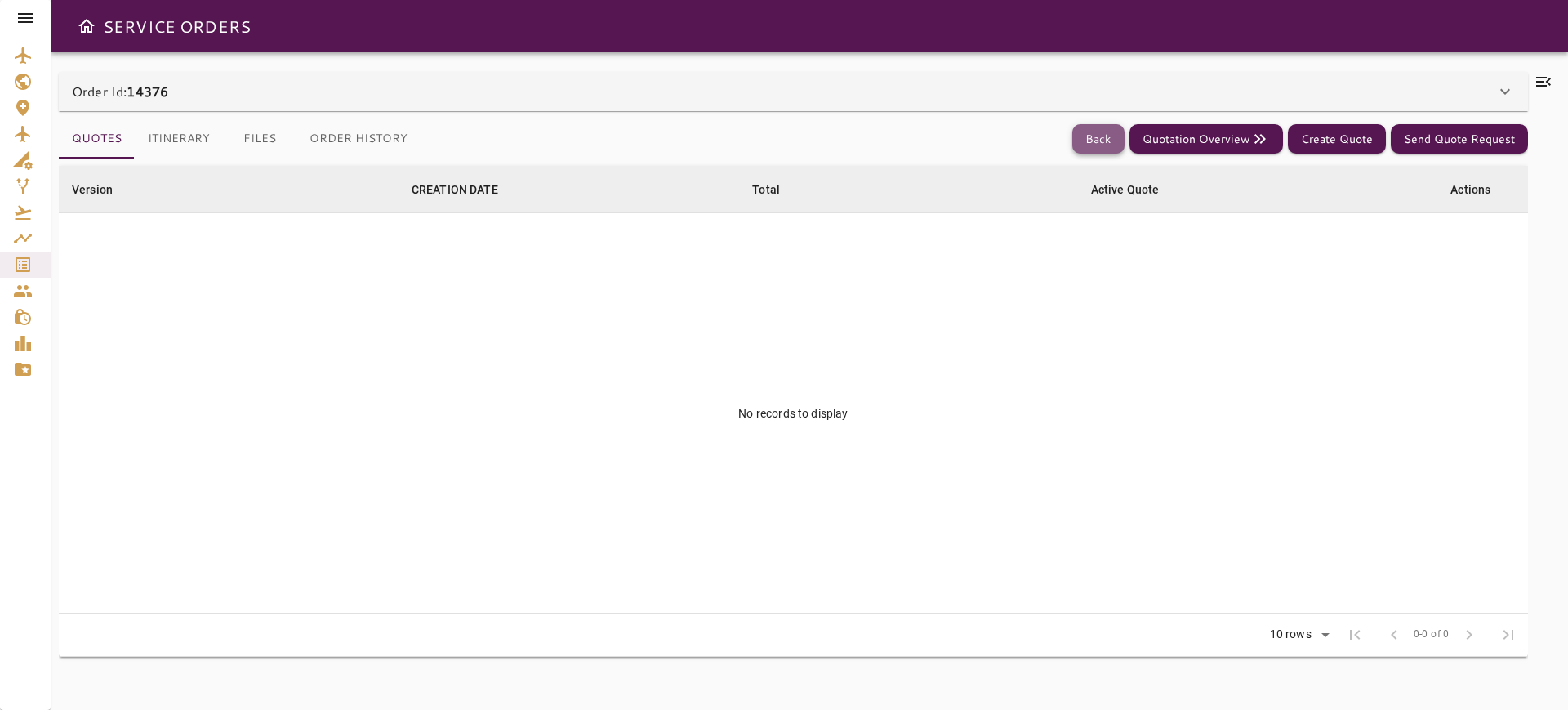 click on "Back" at bounding box center [1098, 139] 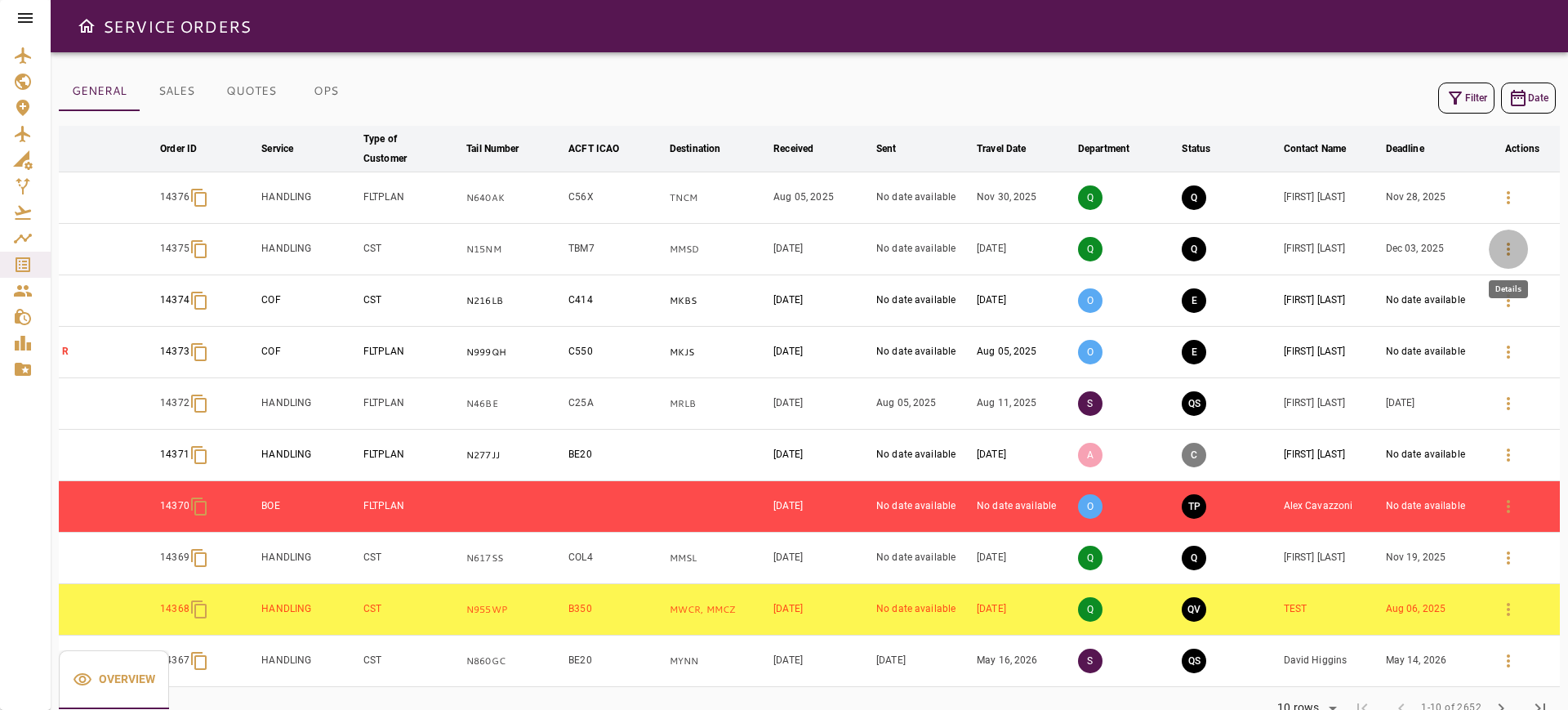 click 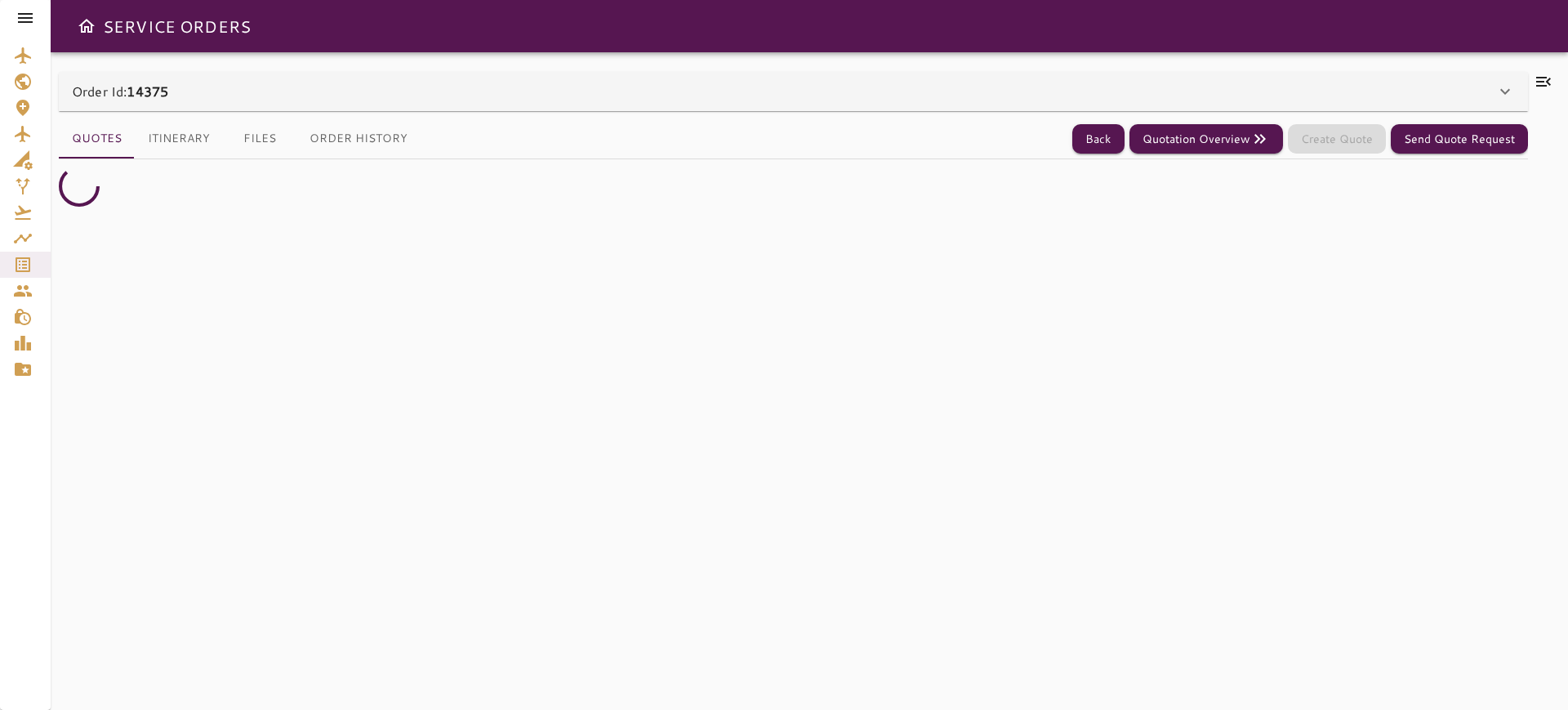 click on "Order Id:  14375" at bounding box center (783, 92) 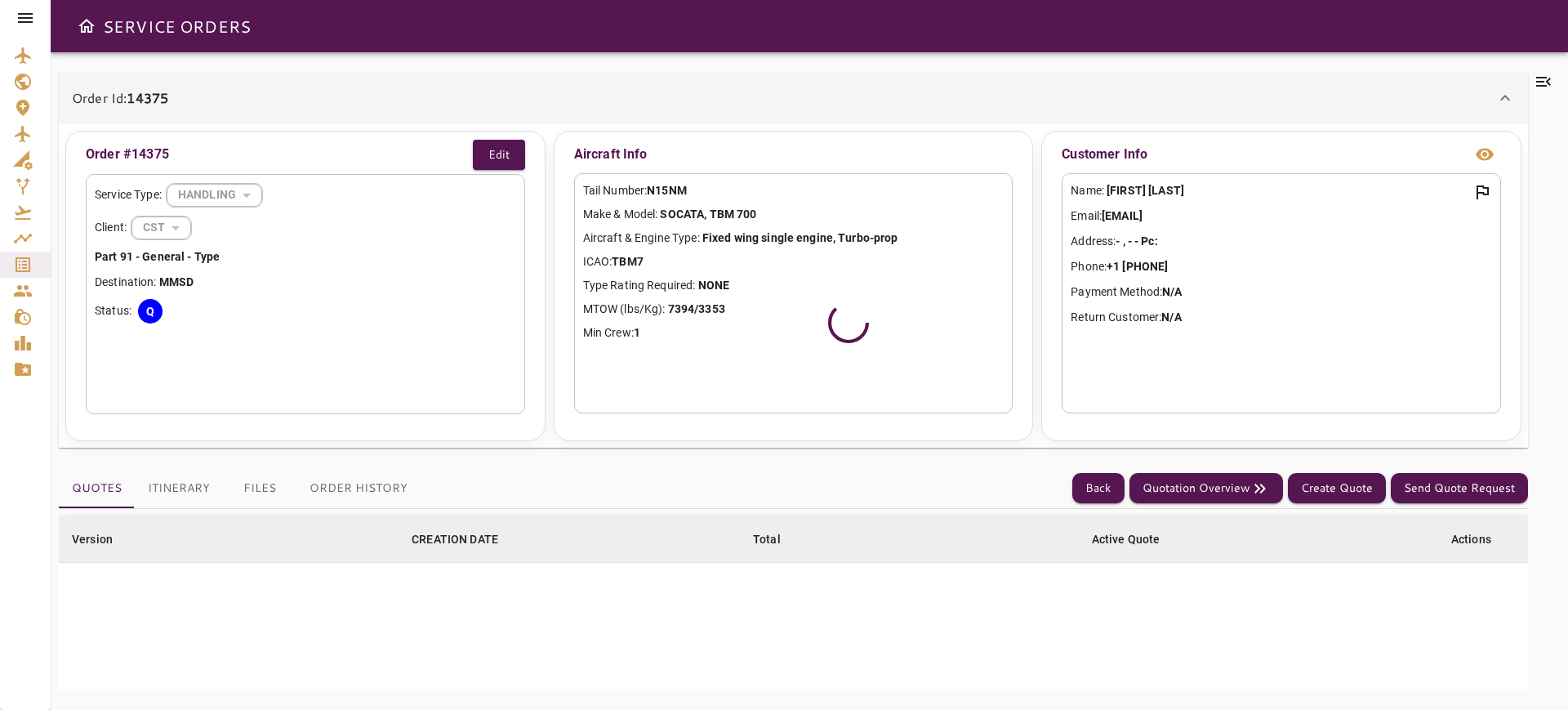 click on "Order Id:  14375" at bounding box center [793, 98] 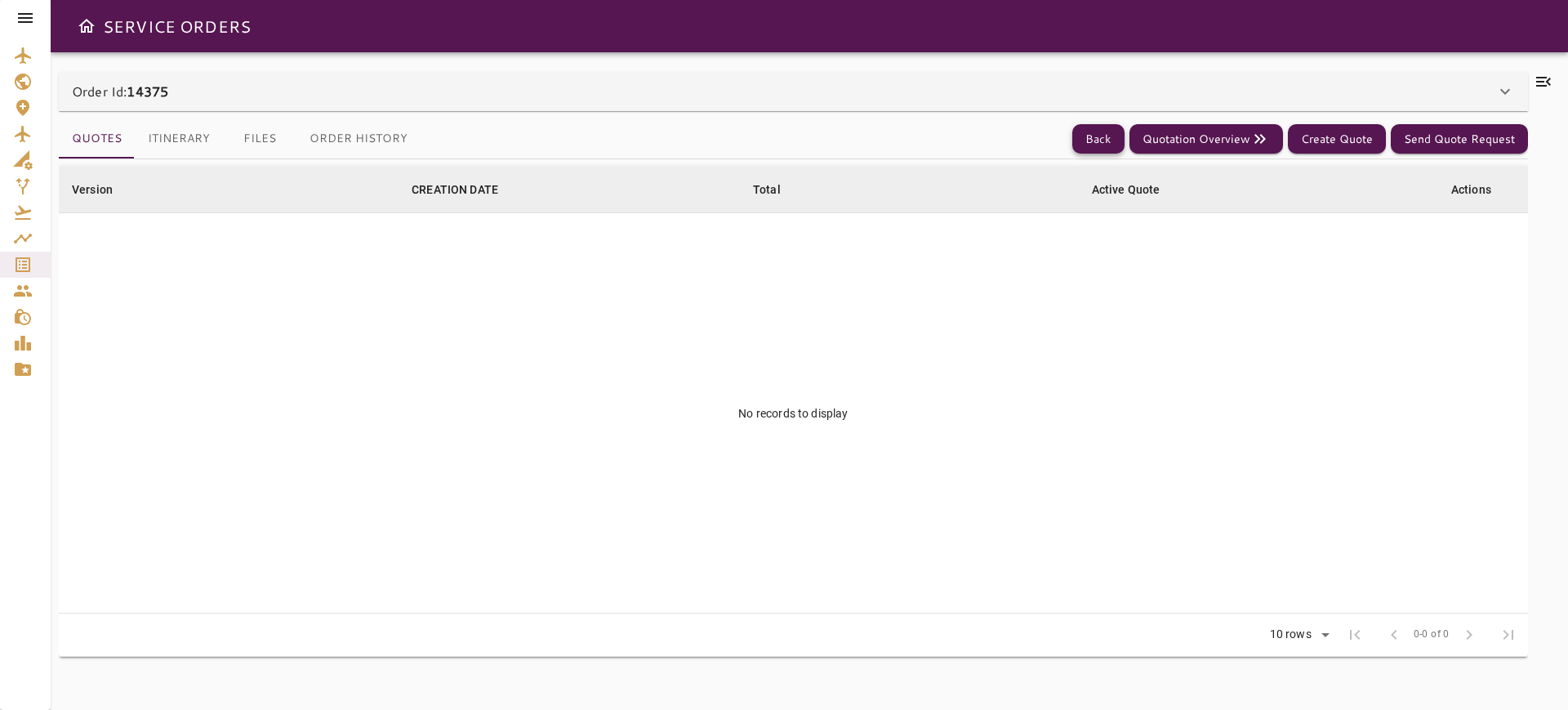 click on "Back" at bounding box center [1098, 139] 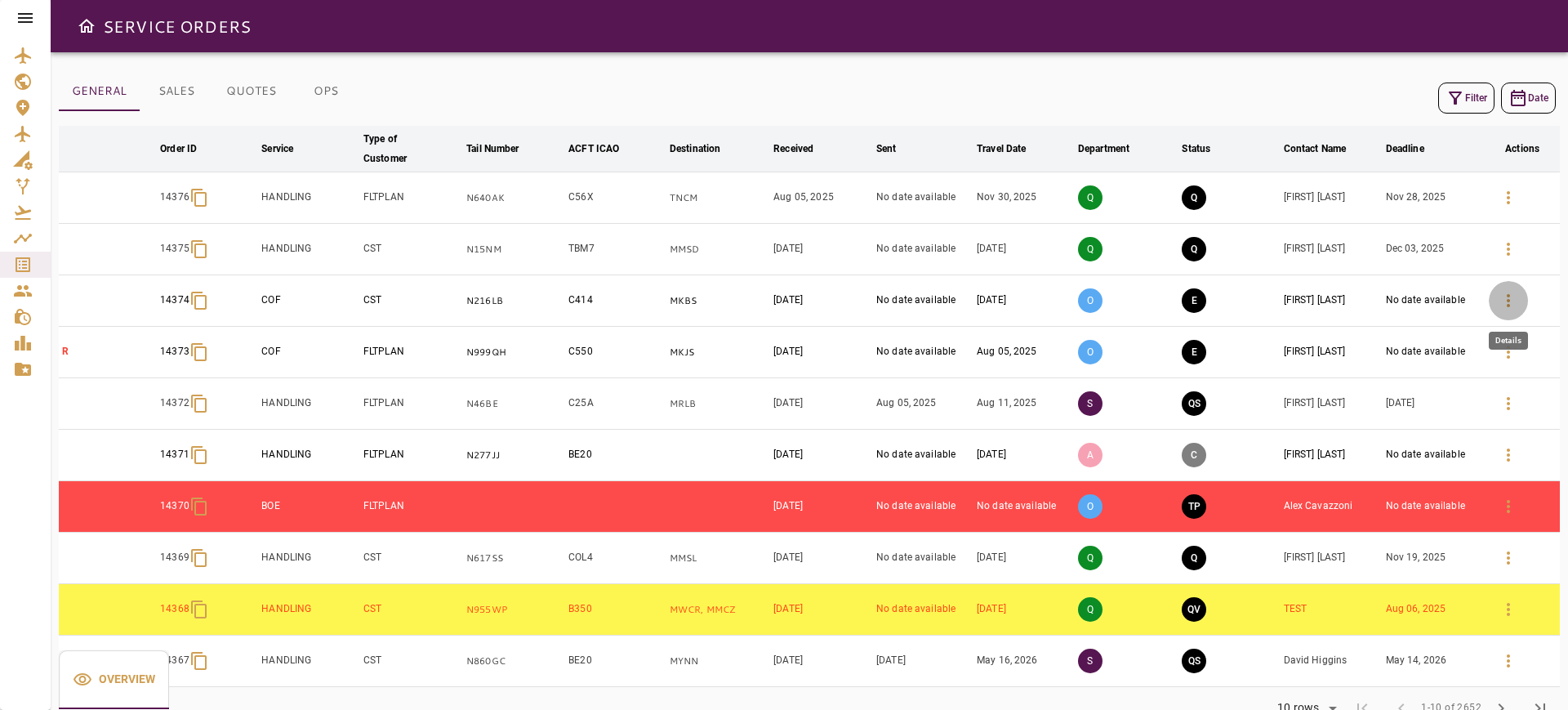 click at bounding box center [1508, 301] 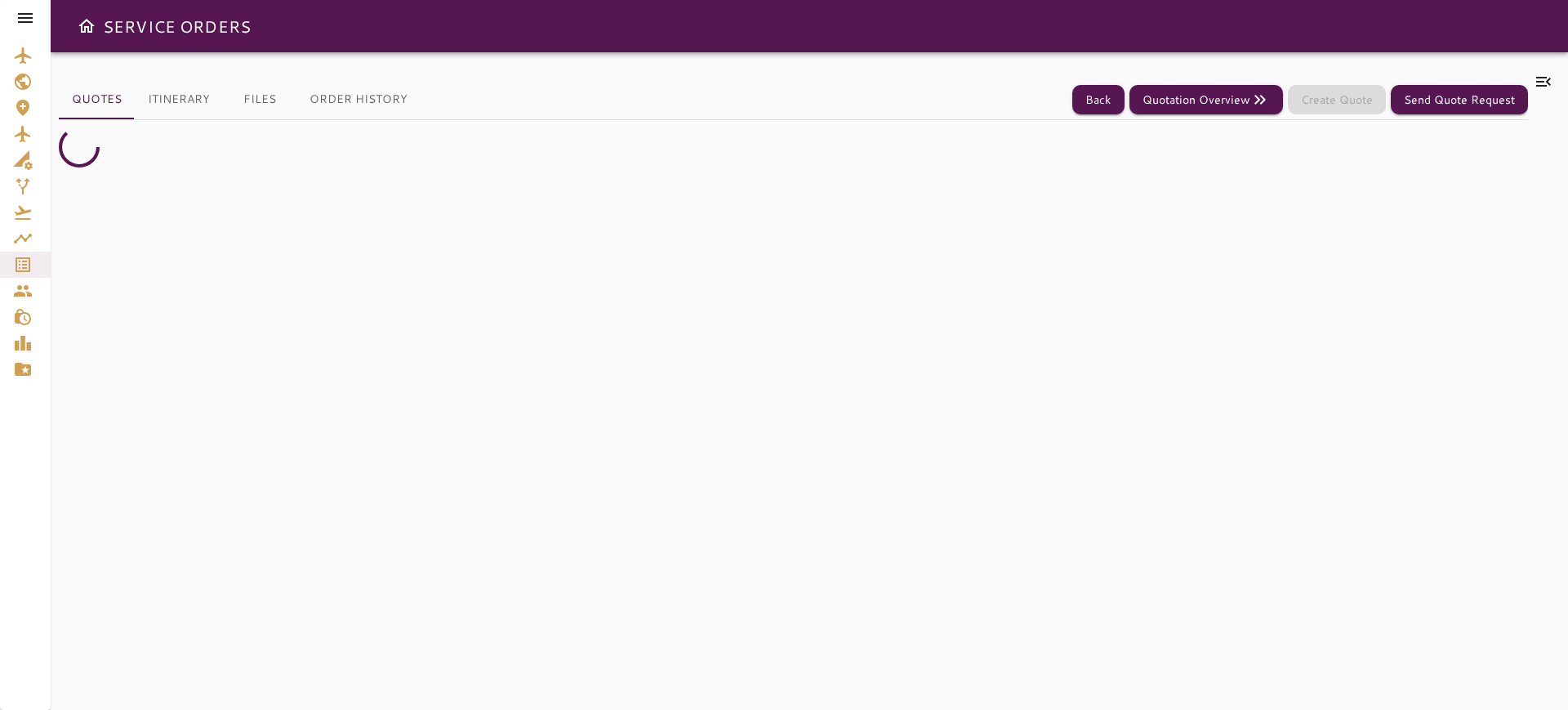 click on "Quotes Itinerary Files Order History Back Quotation Overview Create Quote Send Quote Request" at bounding box center (793, 381) 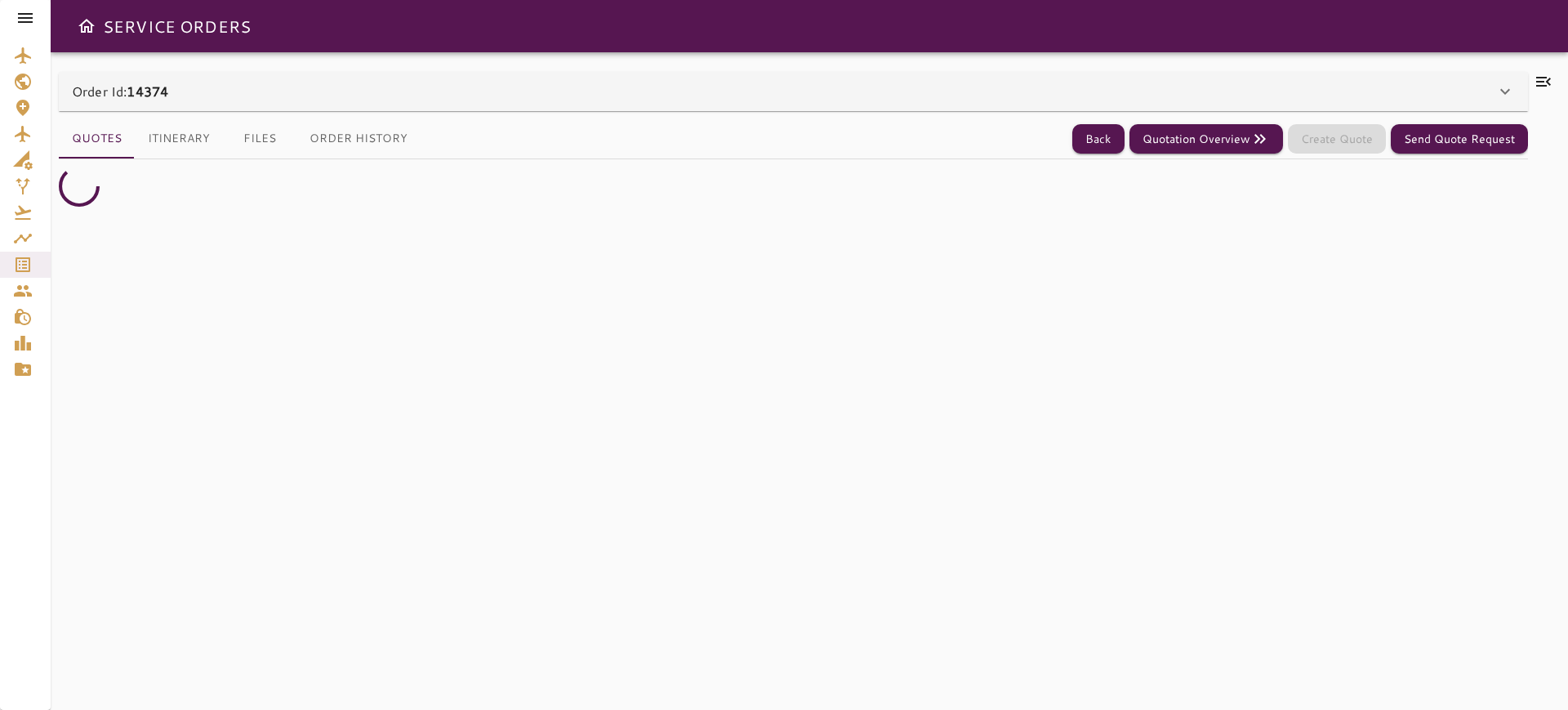 click on "Order Id:  14374" at bounding box center (793, 92) 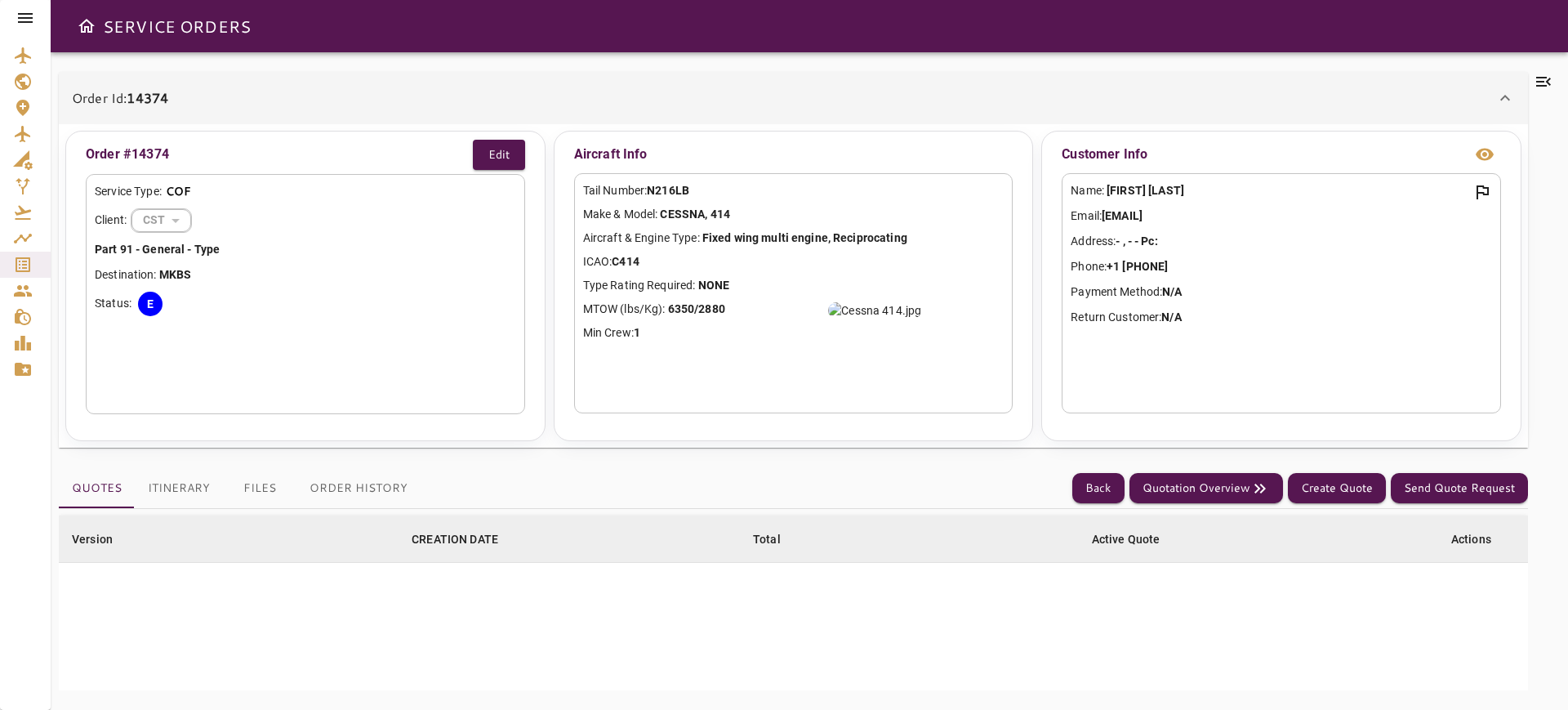 click on "Order Id:  14374" at bounding box center (793, 98) 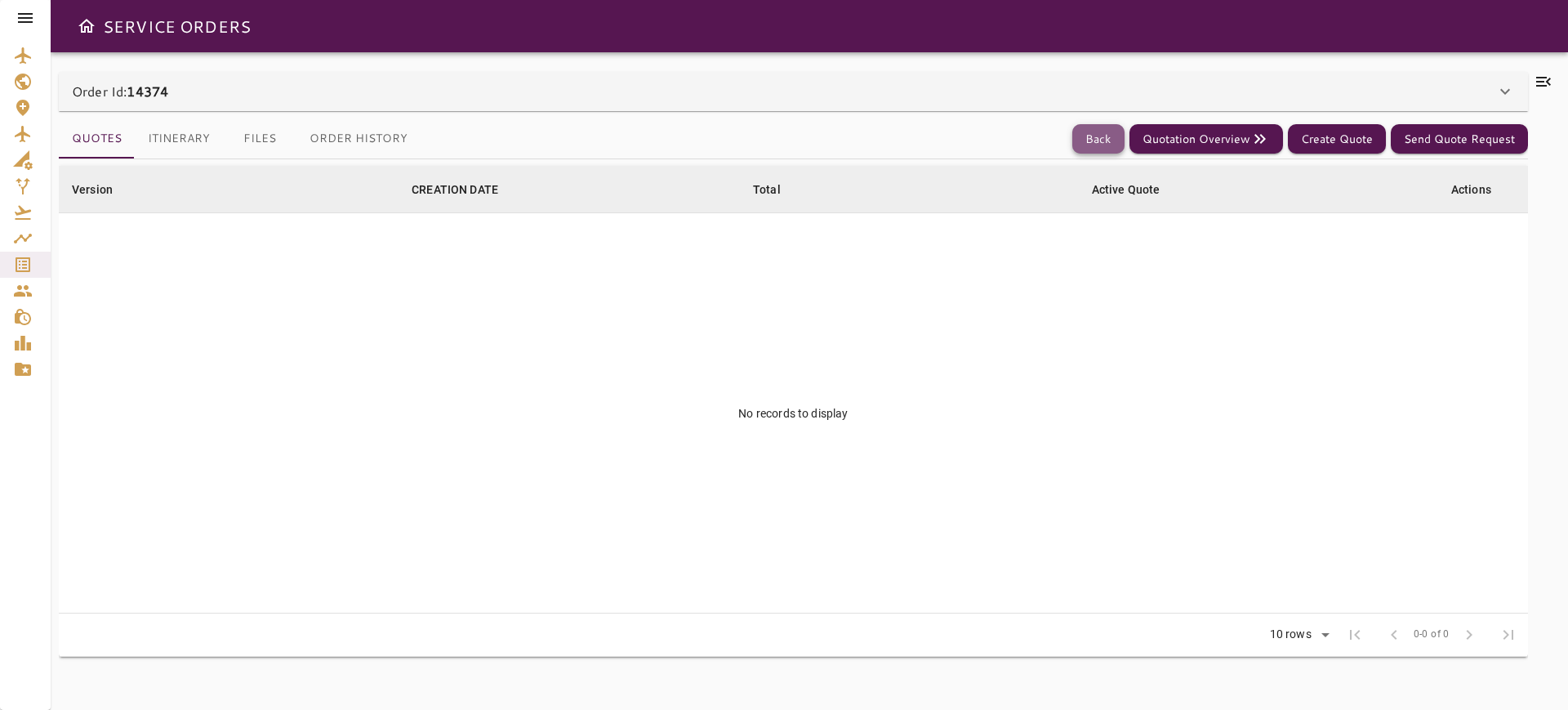 click on "Back" at bounding box center (1098, 139) 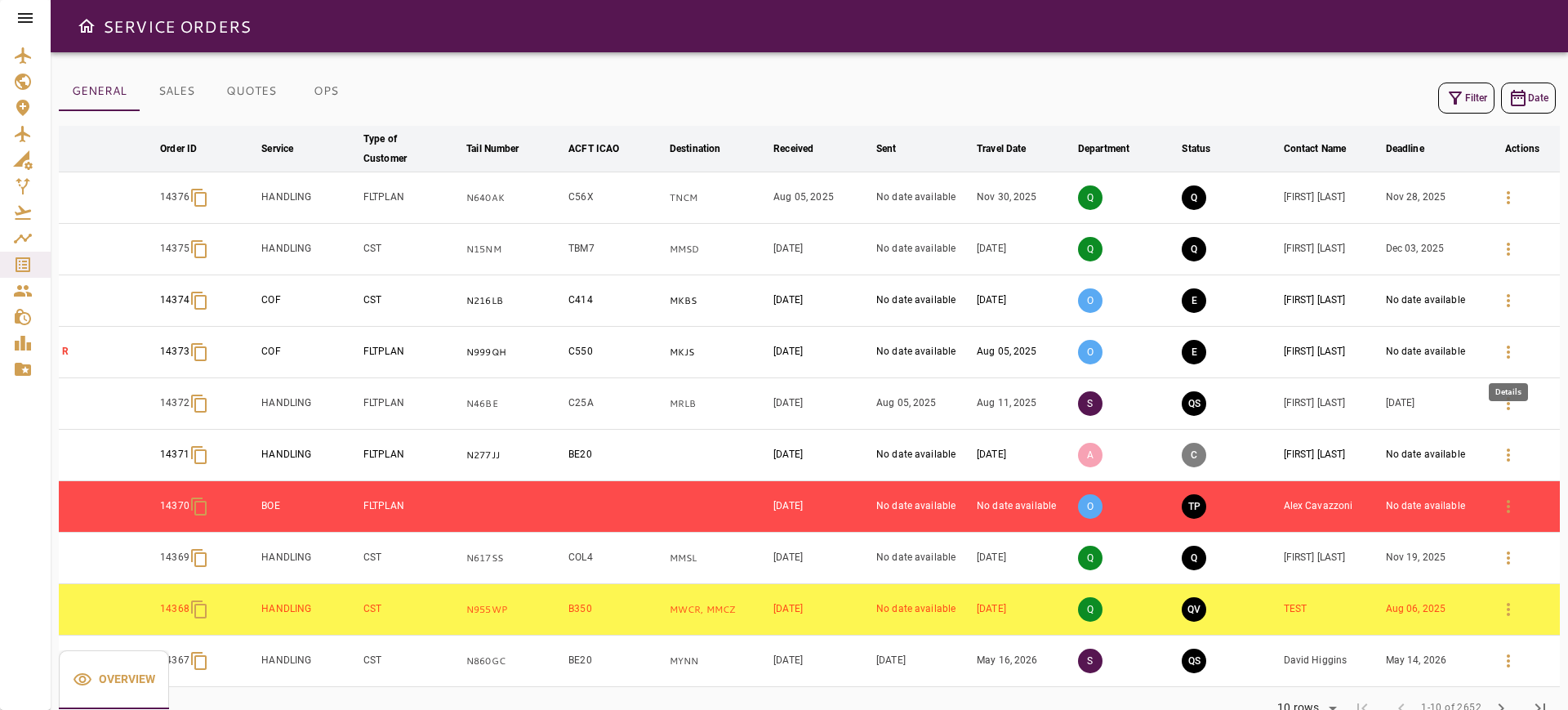 click at bounding box center [1508, 352] 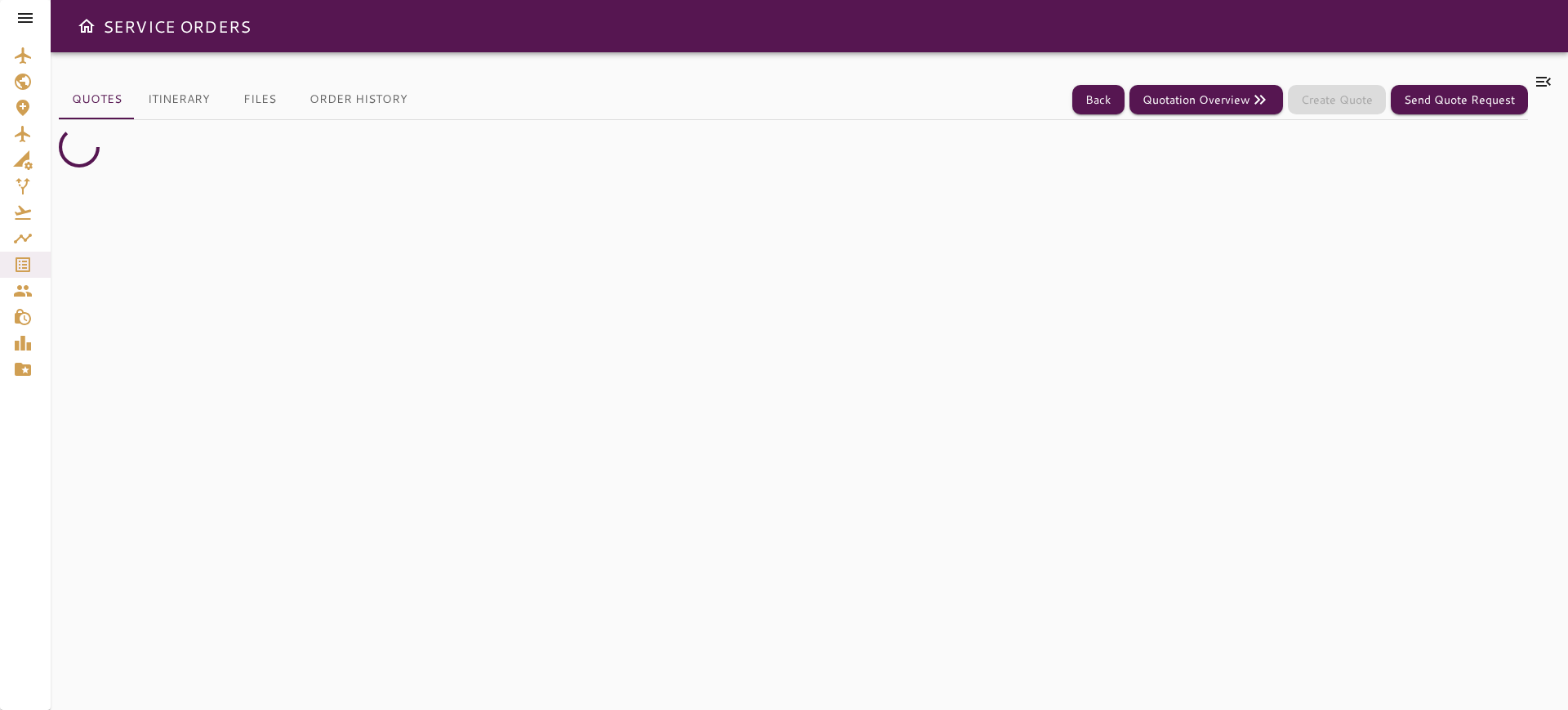 click on "Quotes Itinerary Files Order History Back Quotation Overview Create Quote Send Quote Request" at bounding box center [793, 100] 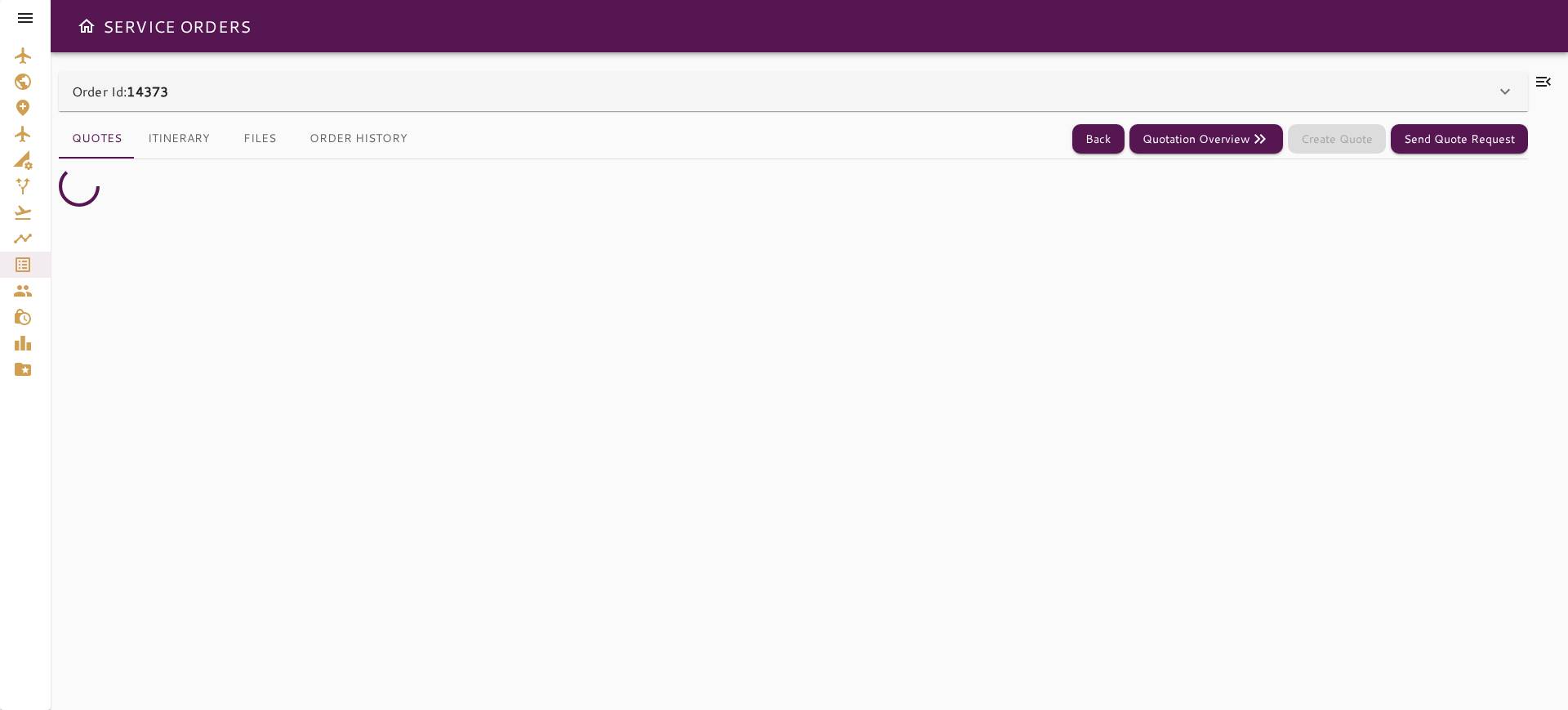 click on "Order Id:  14373" at bounding box center [793, 92] 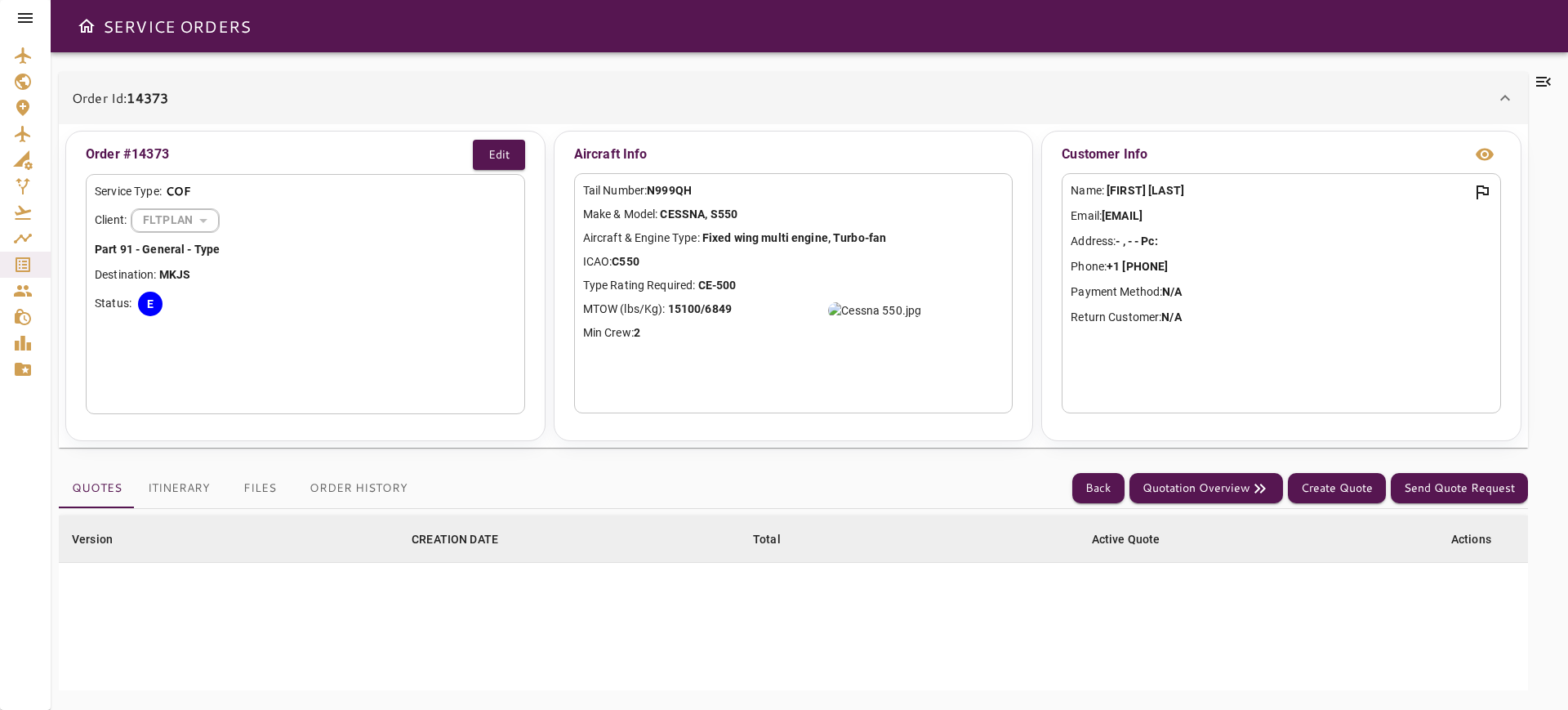 click on "Order Id:  14373" at bounding box center [793, 98] 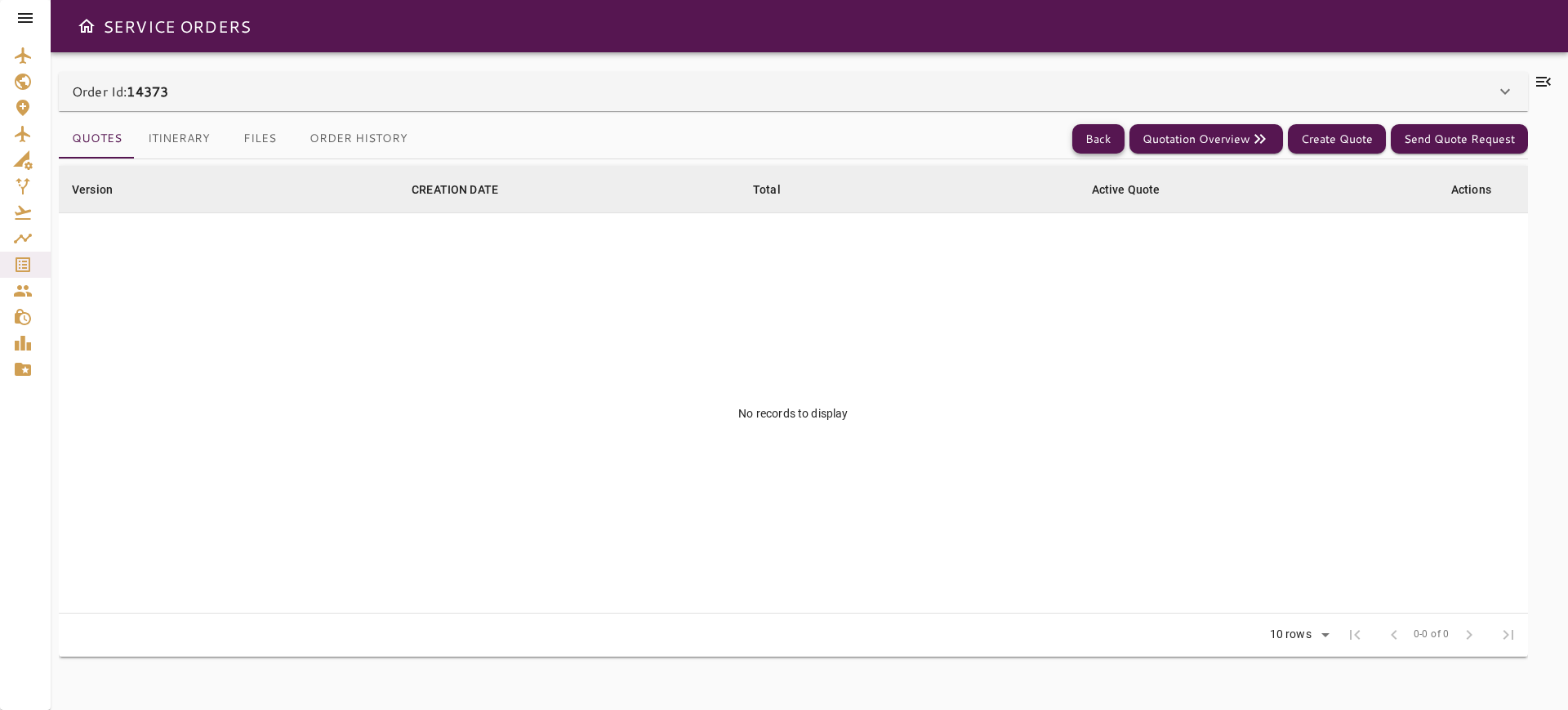 click on "Back" at bounding box center [1098, 139] 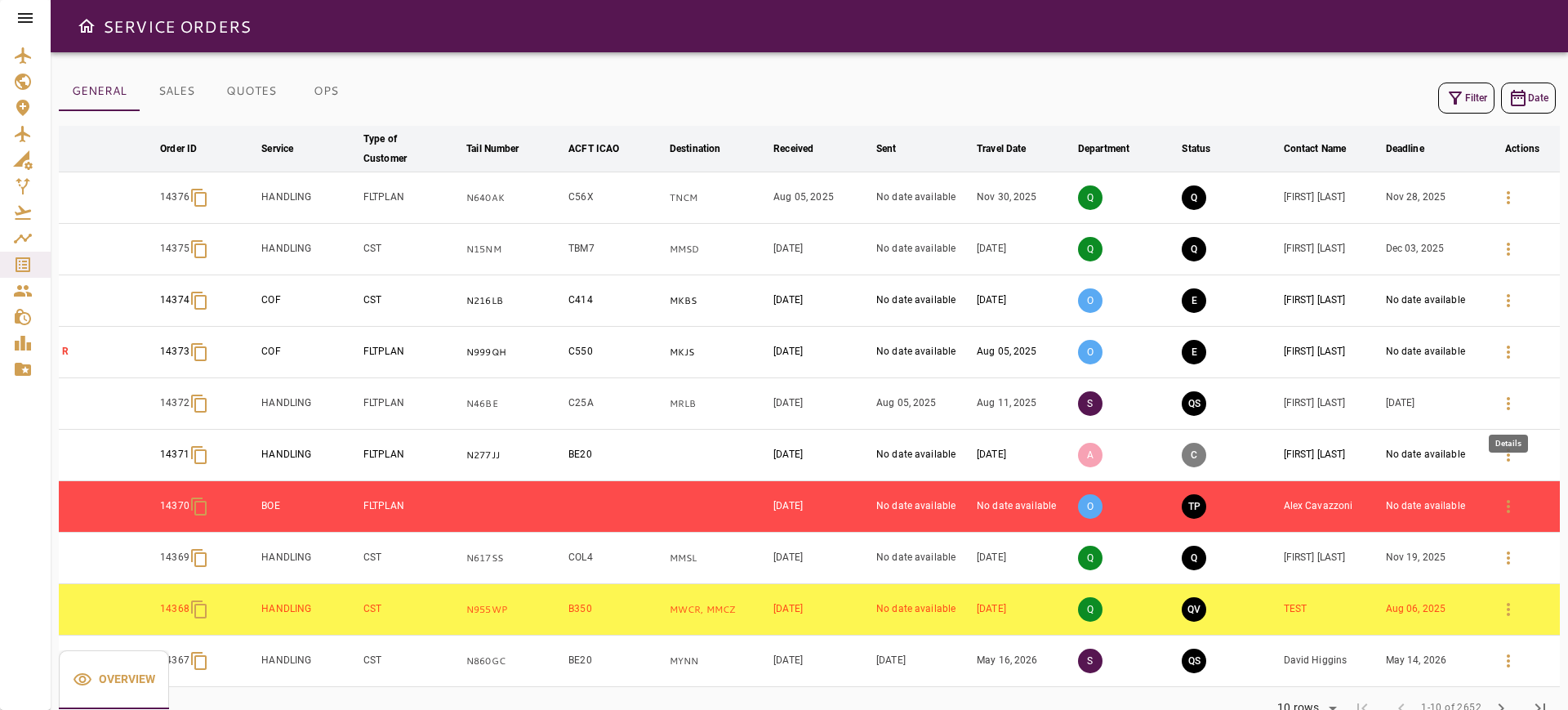 click 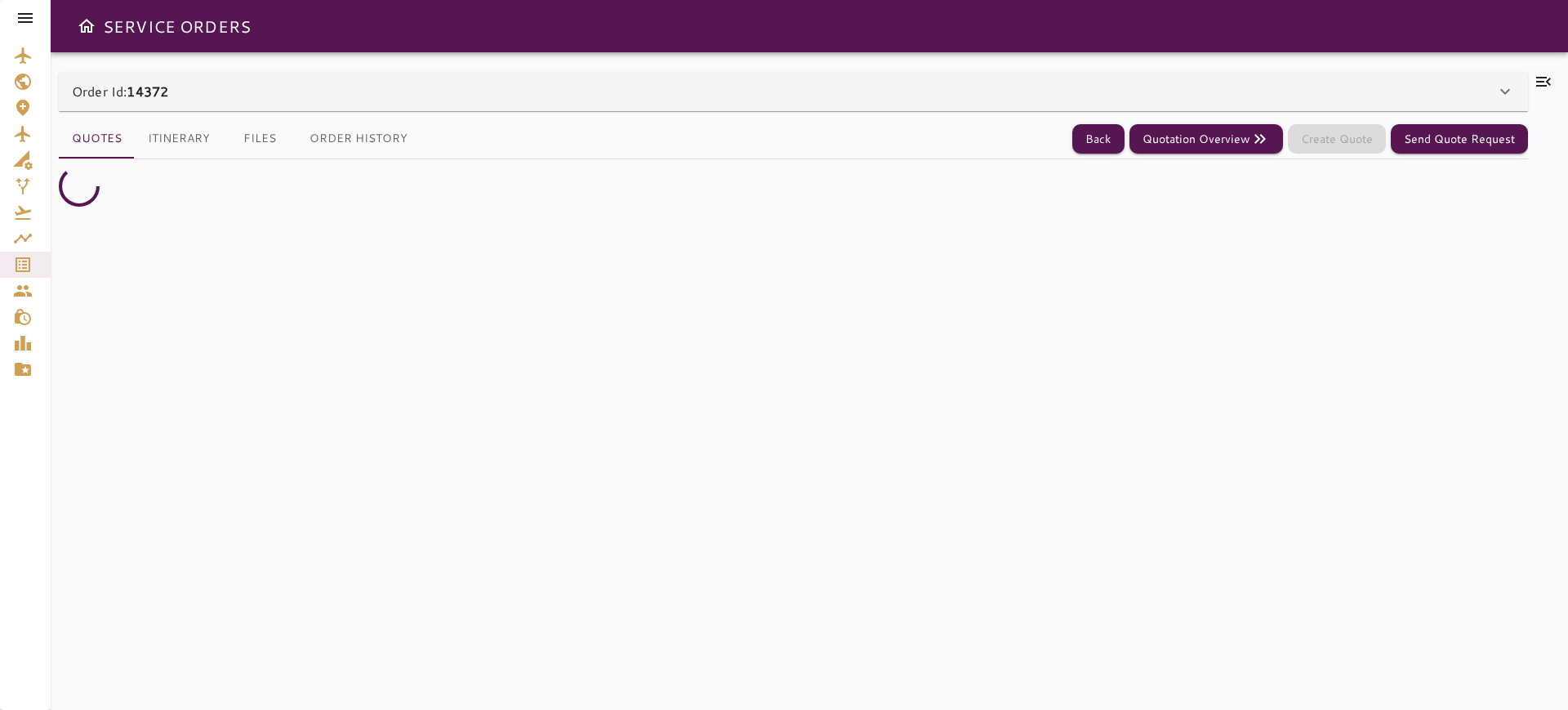 click on "Order Id:  14372" at bounding box center (793, 92) 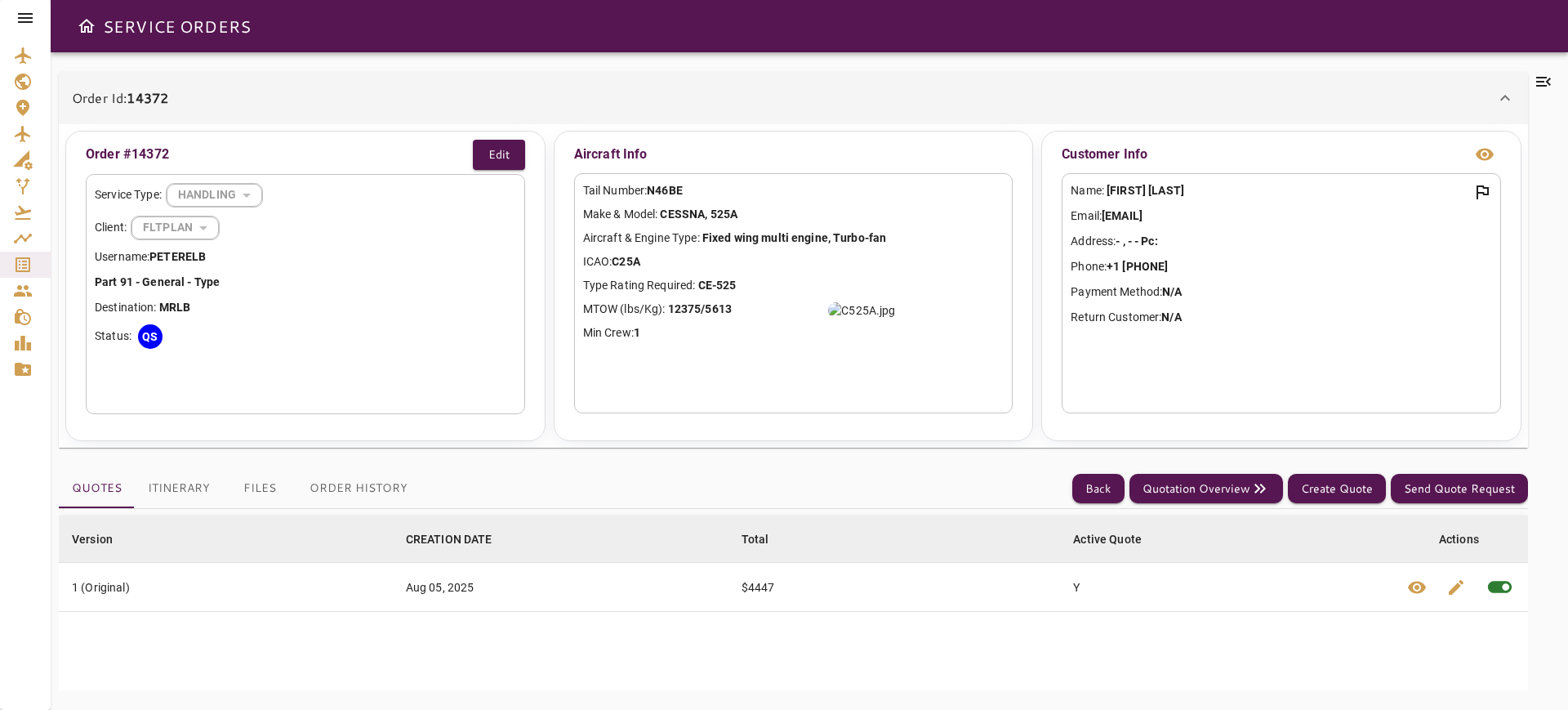 click on "Order Id:  14372" at bounding box center [793, 98] 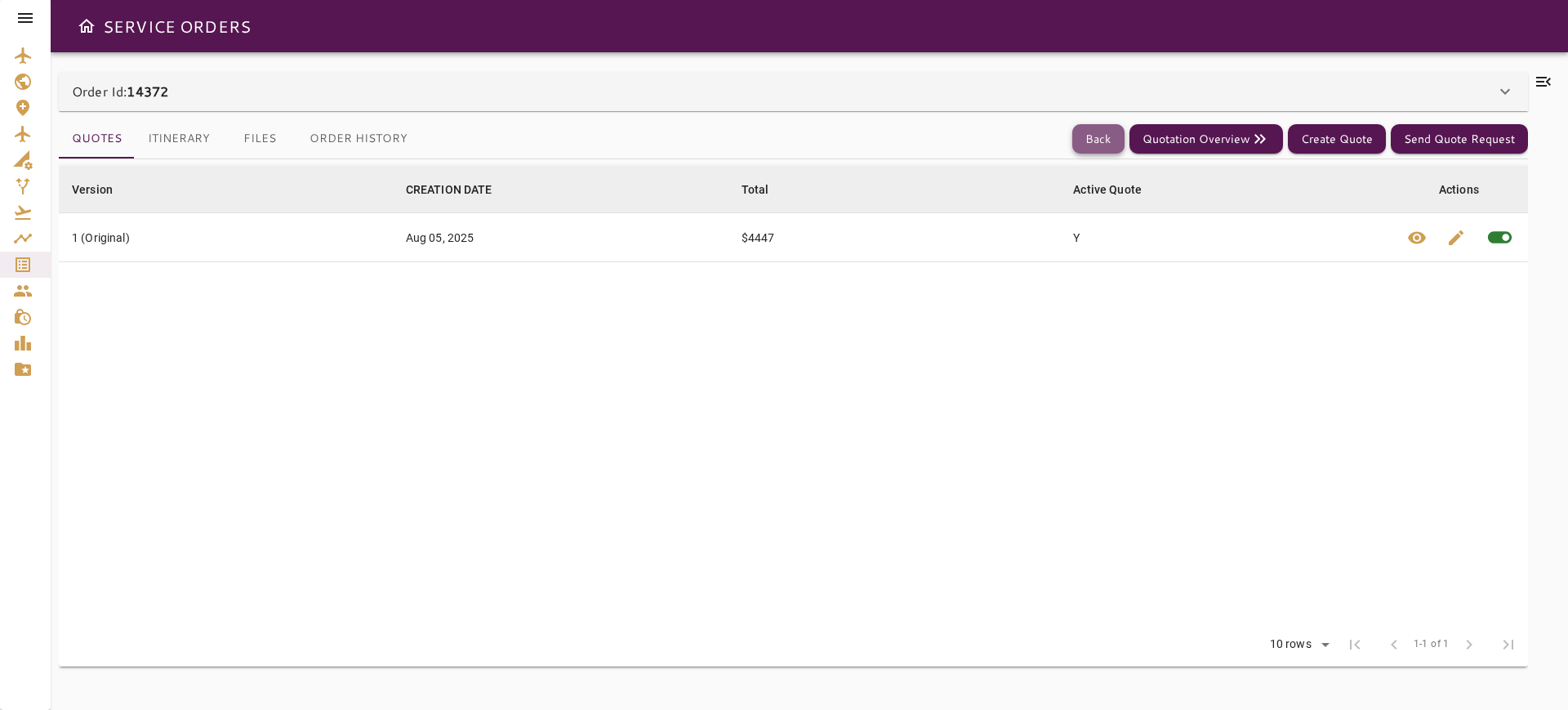 click on "Back" at bounding box center (1098, 139) 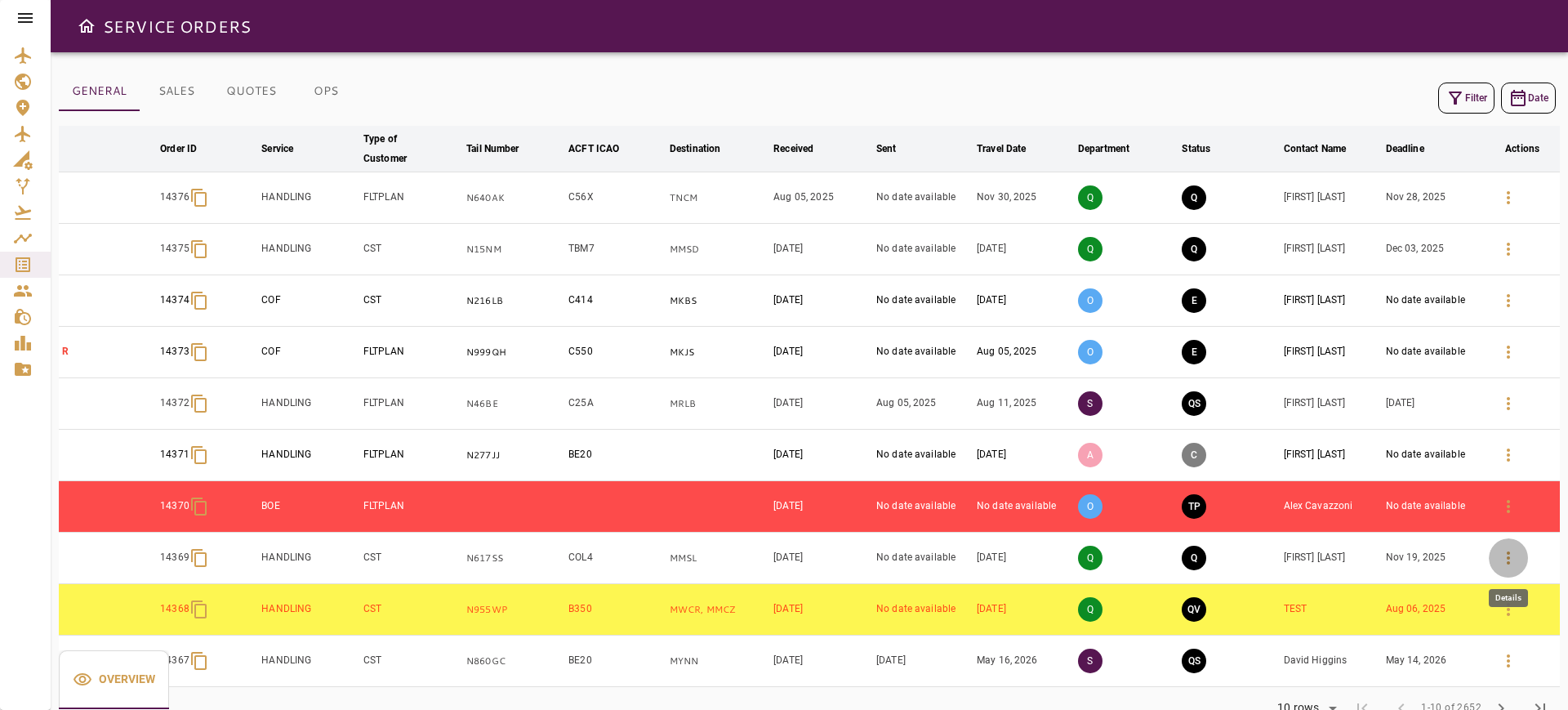 click 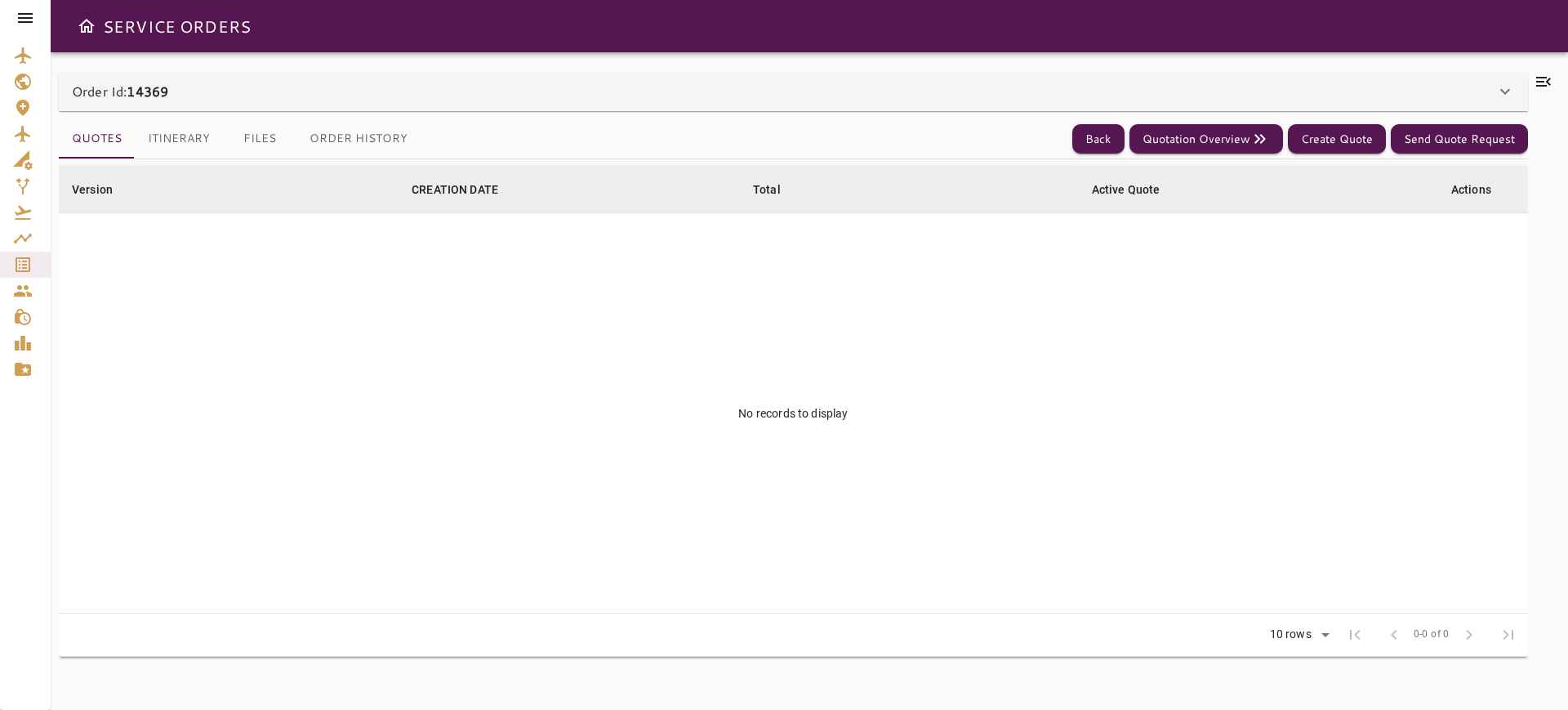 click on "Order Id:  14369" at bounding box center (793, 92) 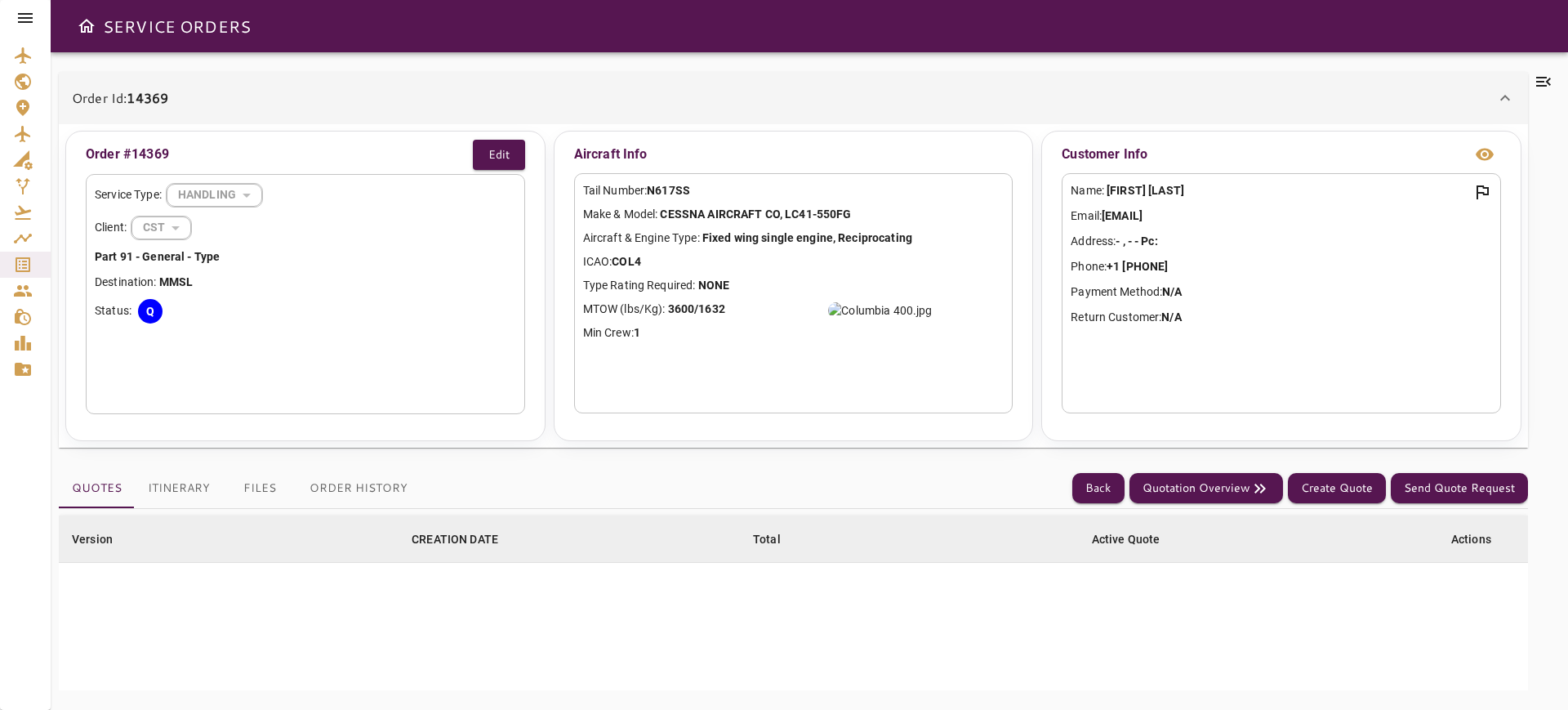 click on "Order Id:  14369" at bounding box center [793, 98] 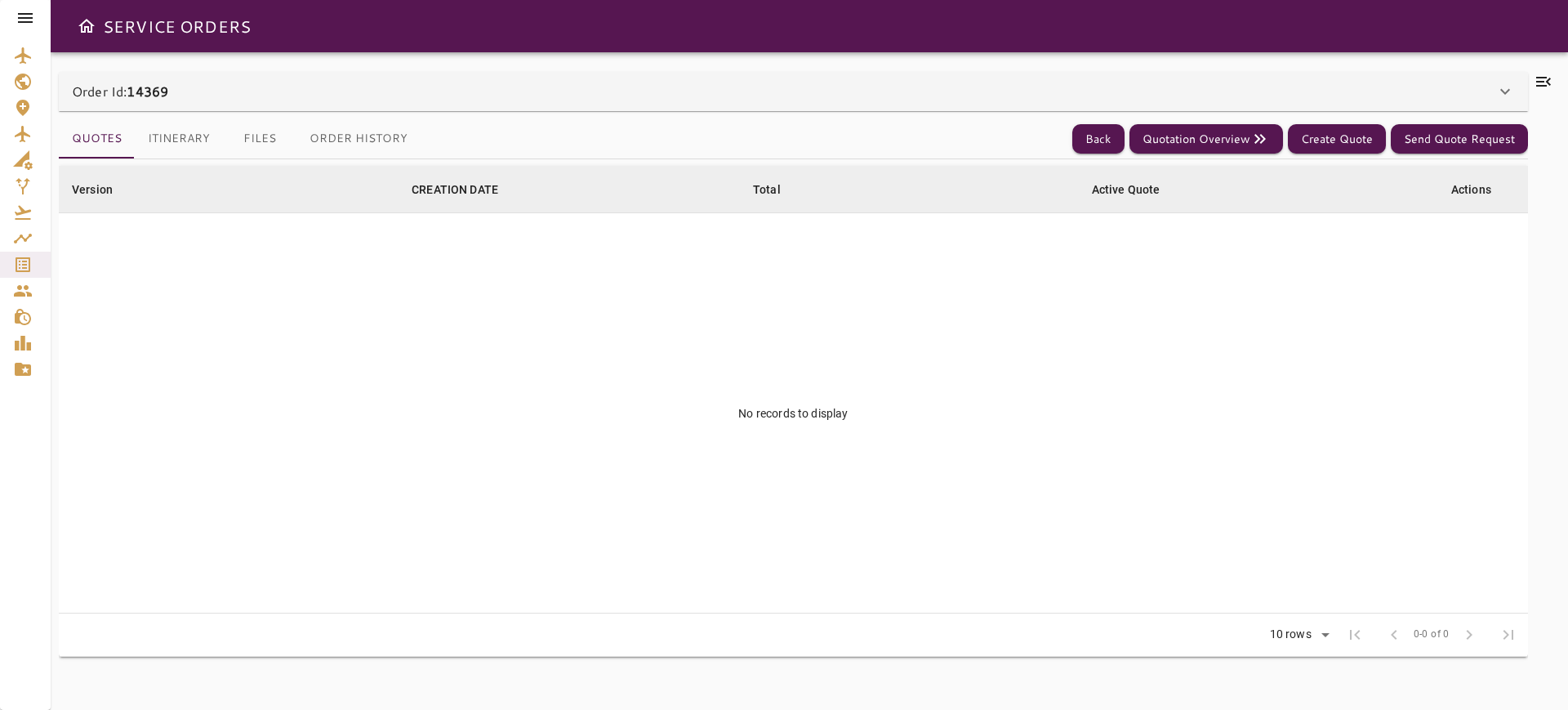 click on "Order Id:  14369" at bounding box center [793, 92] 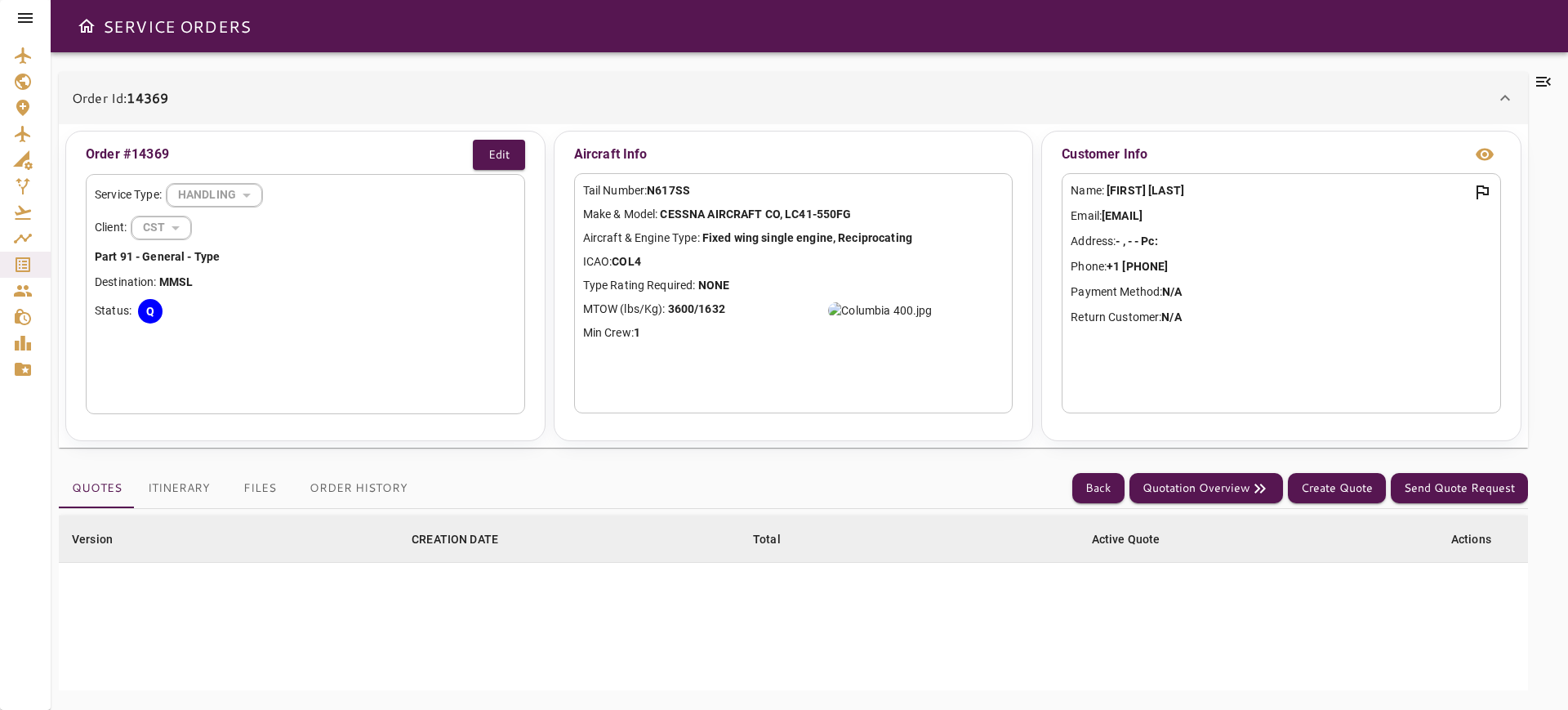 click on "Order Id:  14369" at bounding box center [793, 98] 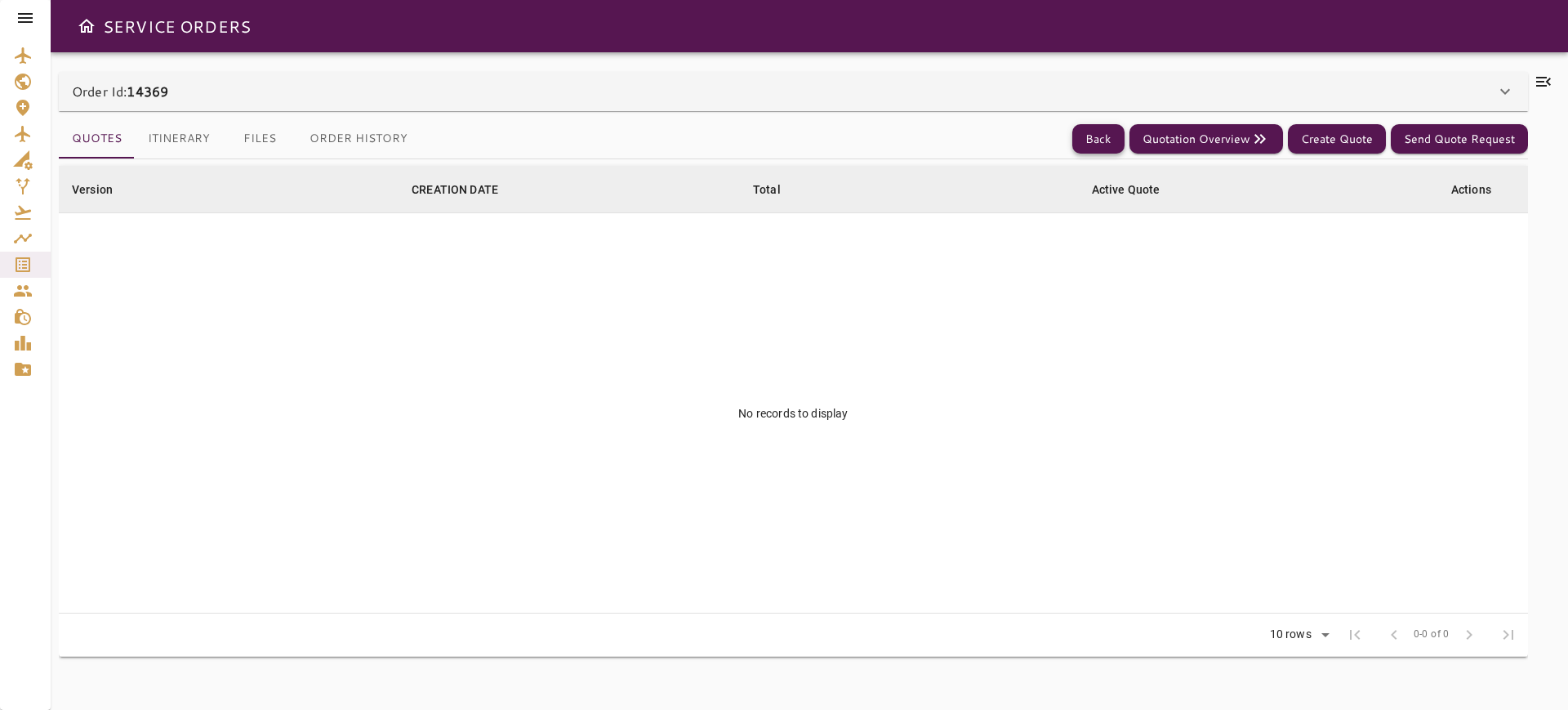 click on "Back" at bounding box center [1098, 139] 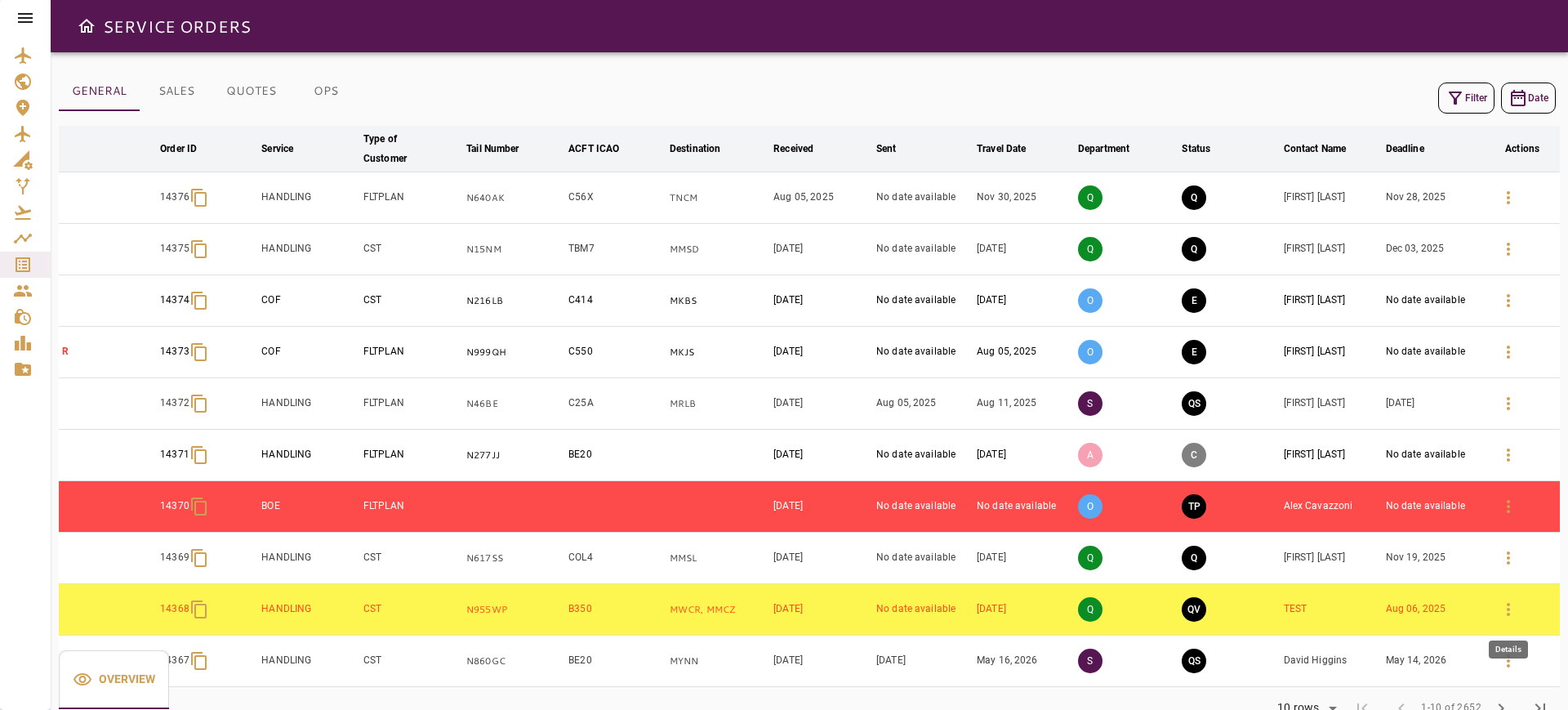 click 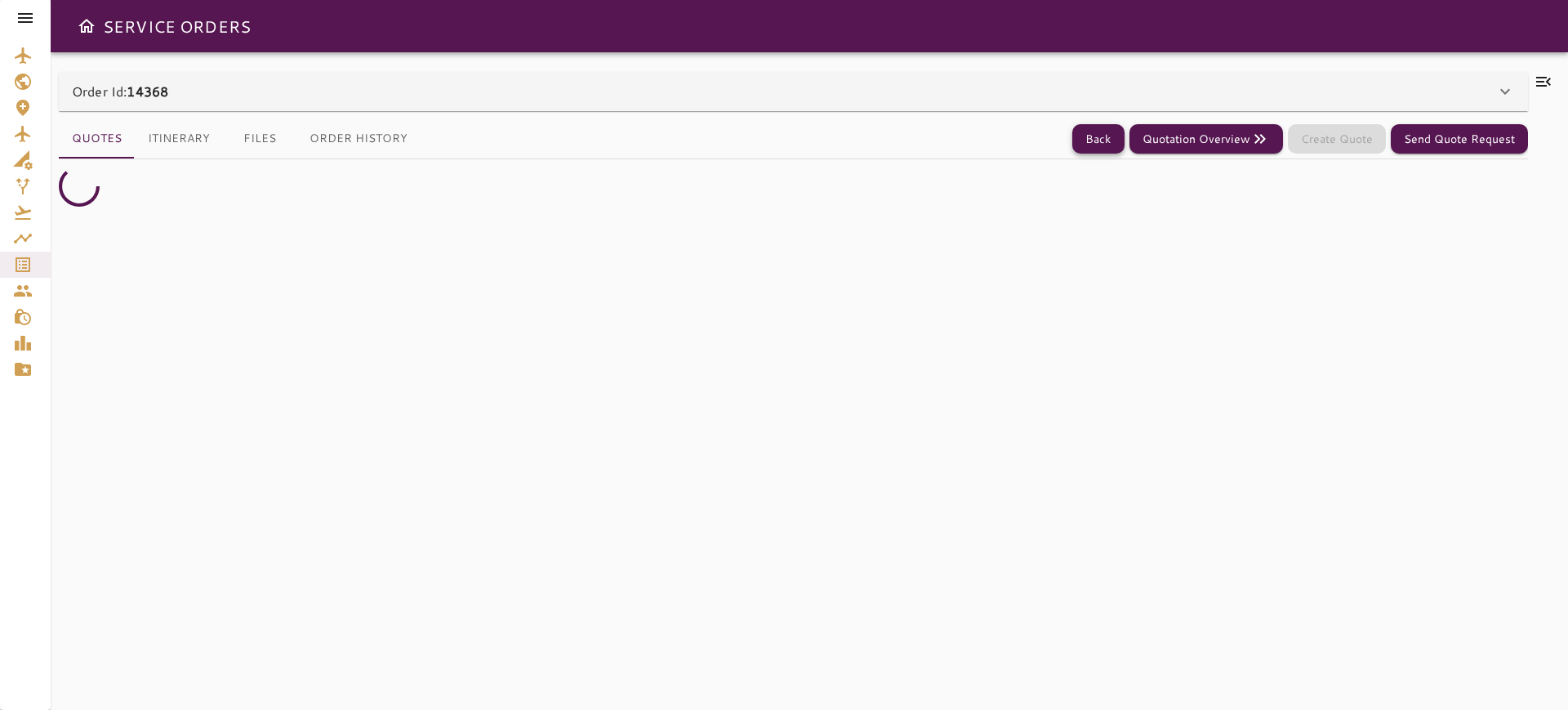 click on "Back" at bounding box center [1098, 139] 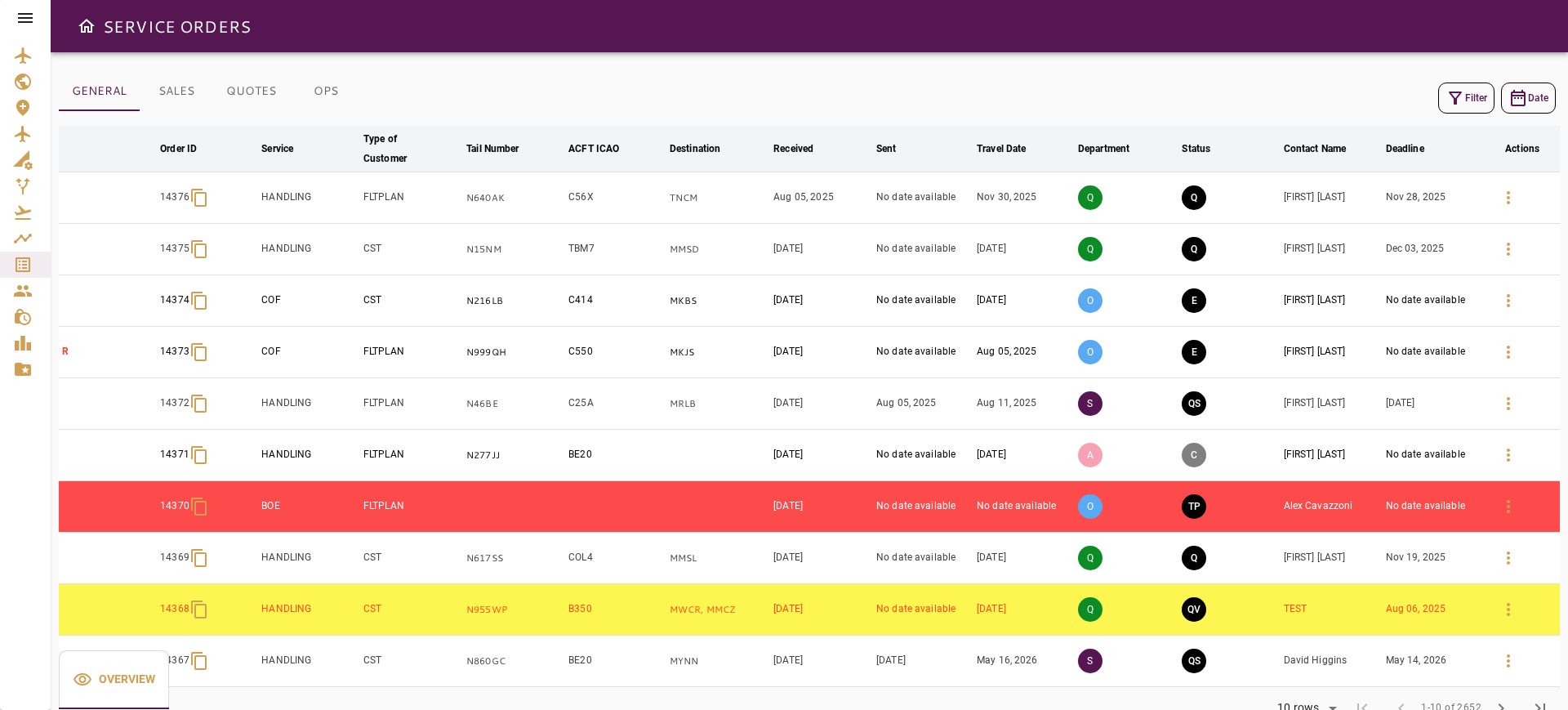 click on "Filter" at bounding box center [1466, 98] 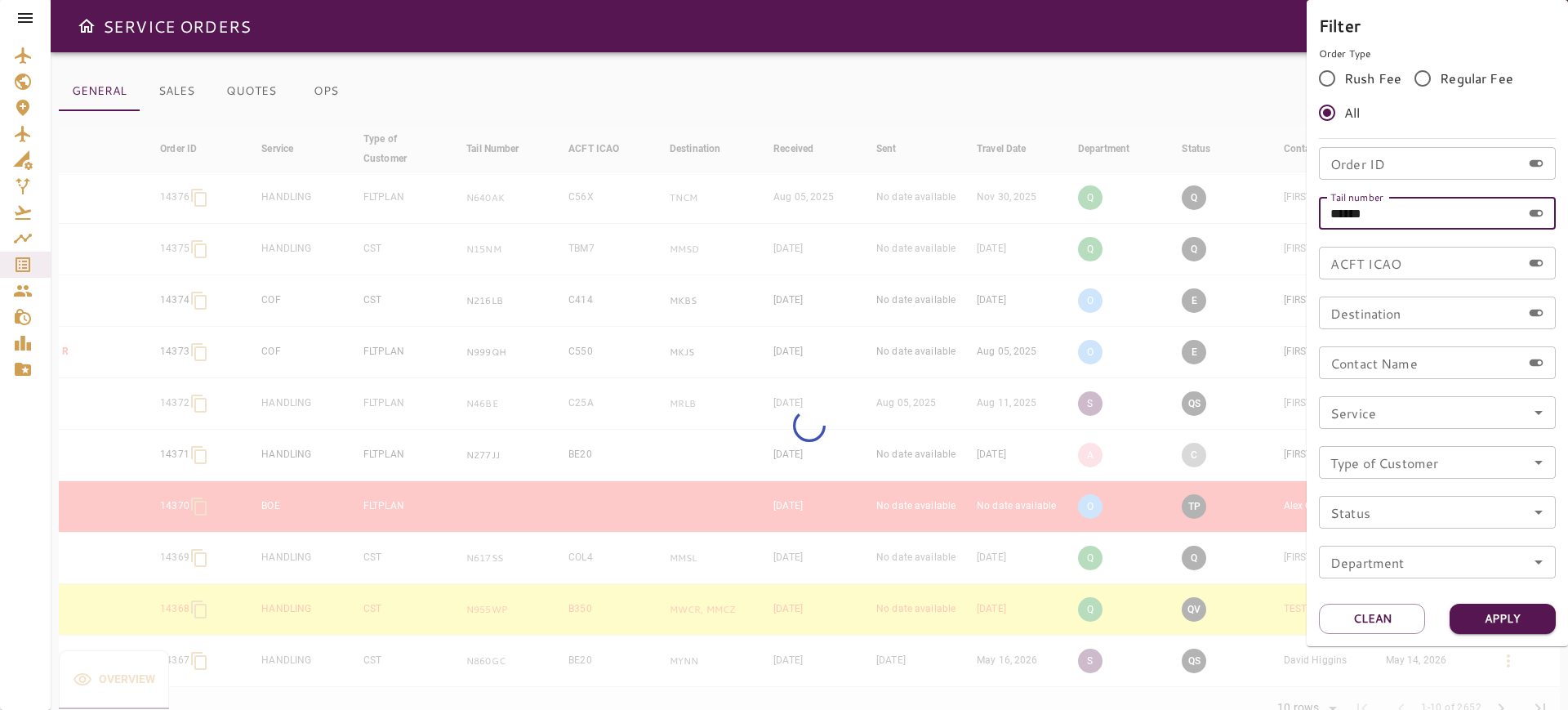 drag, startPoint x: 1322, startPoint y: 212, endPoint x: 1225, endPoint y: 264, distance: 110.05908 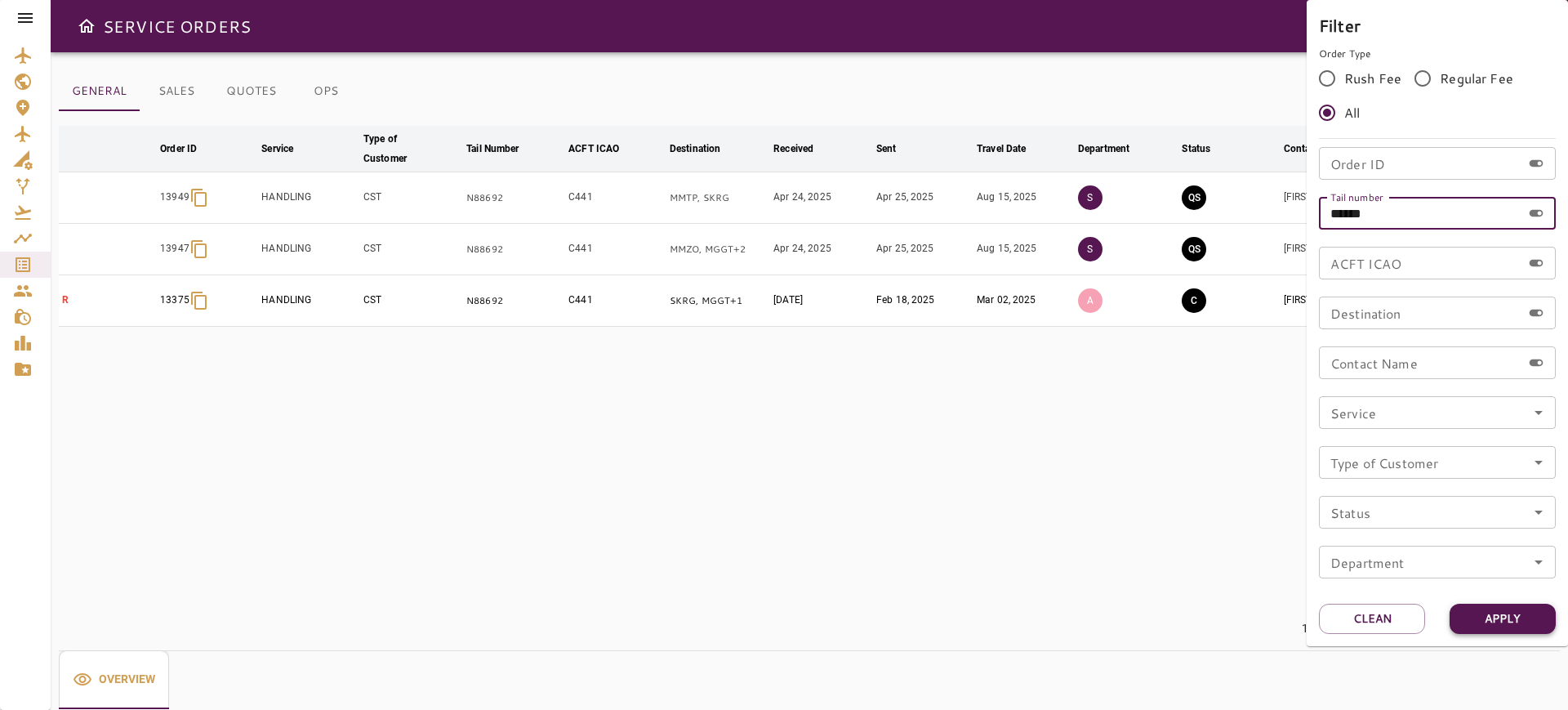 type on "******" 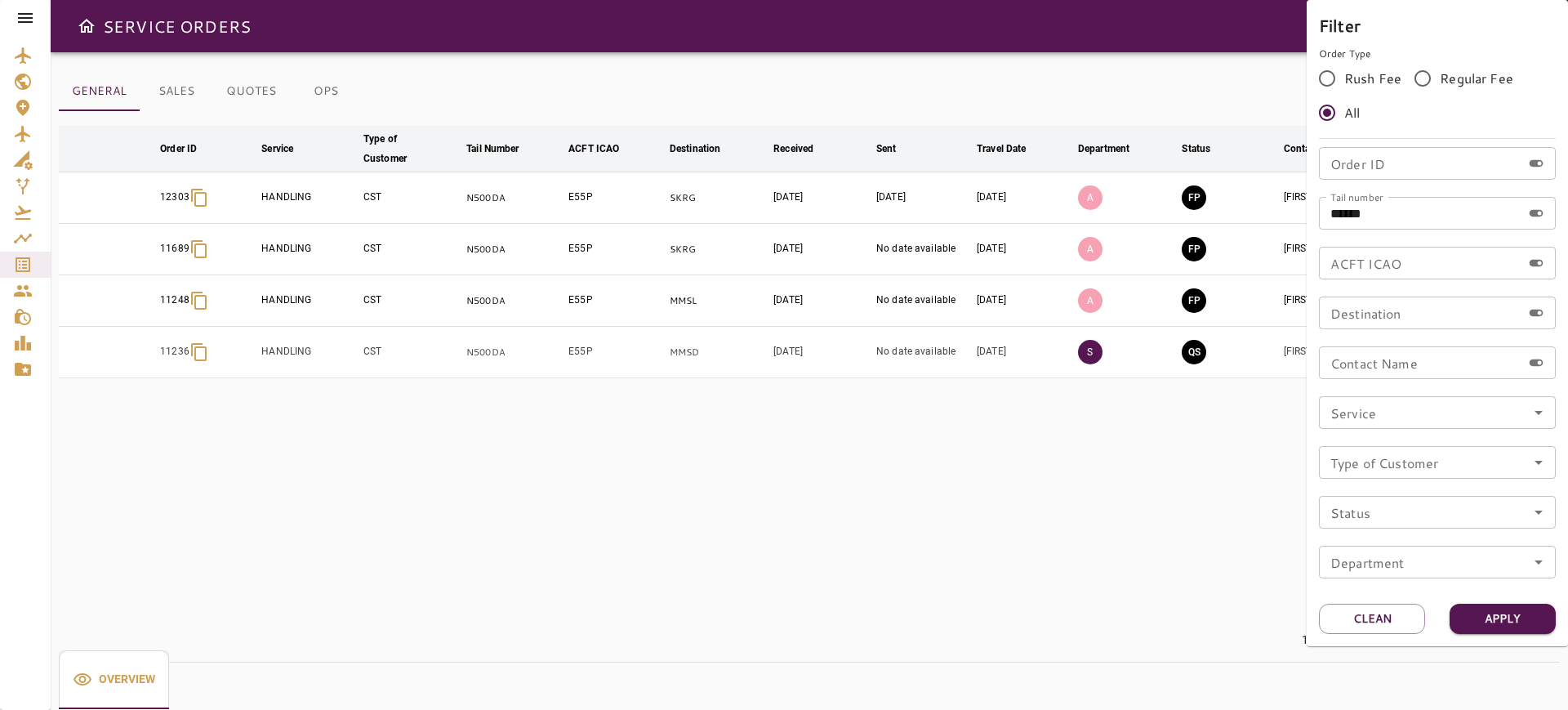 click at bounding box center [784, 355] 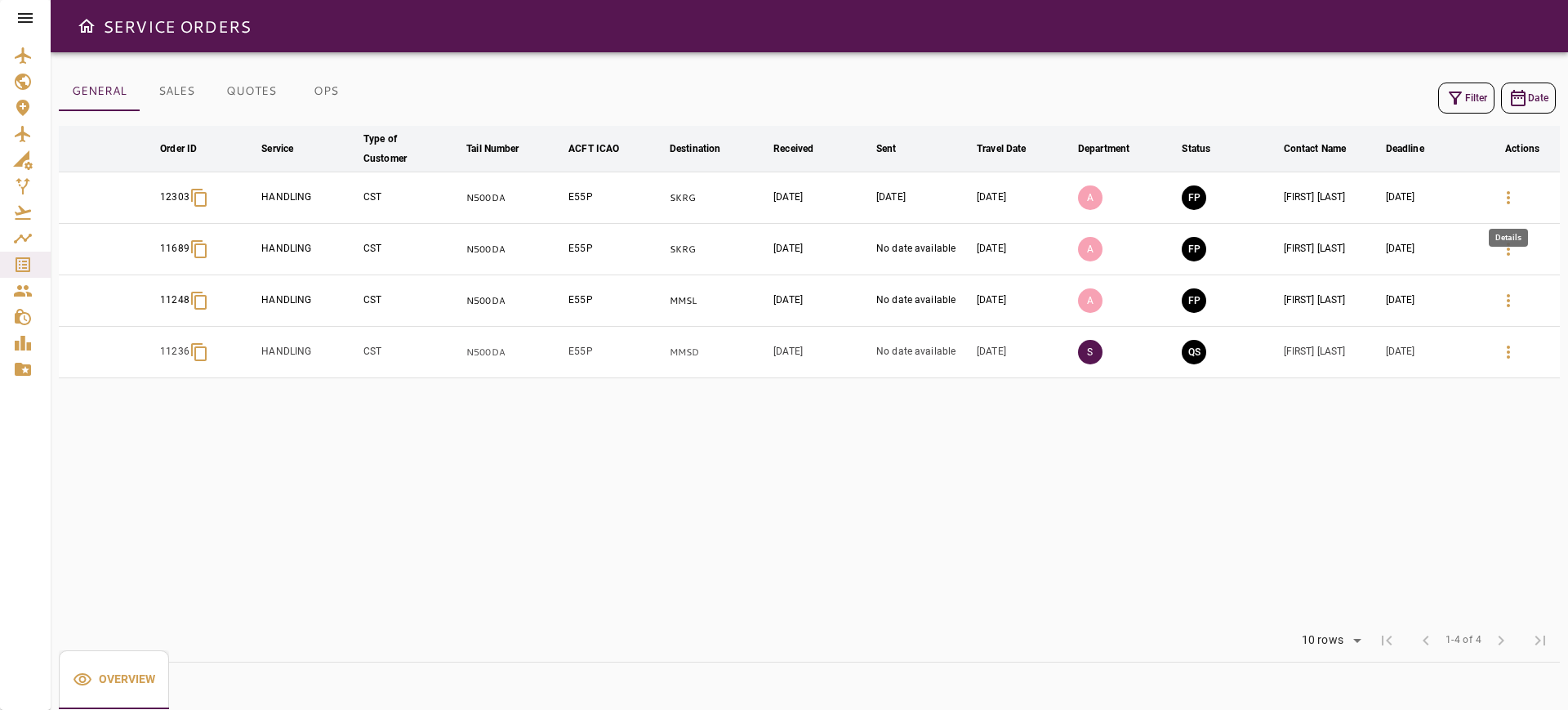 click 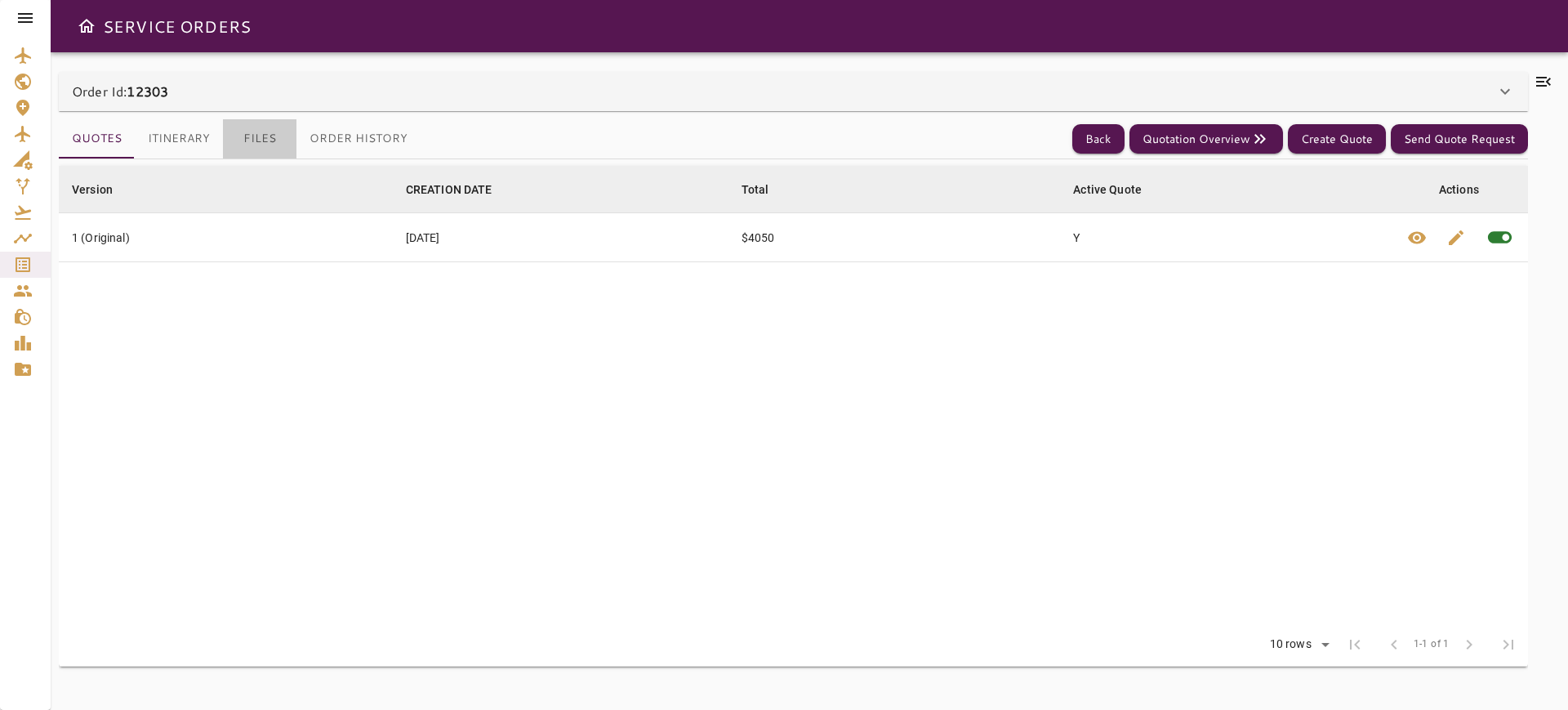 click on "Files" at bounding box center [260, 139] 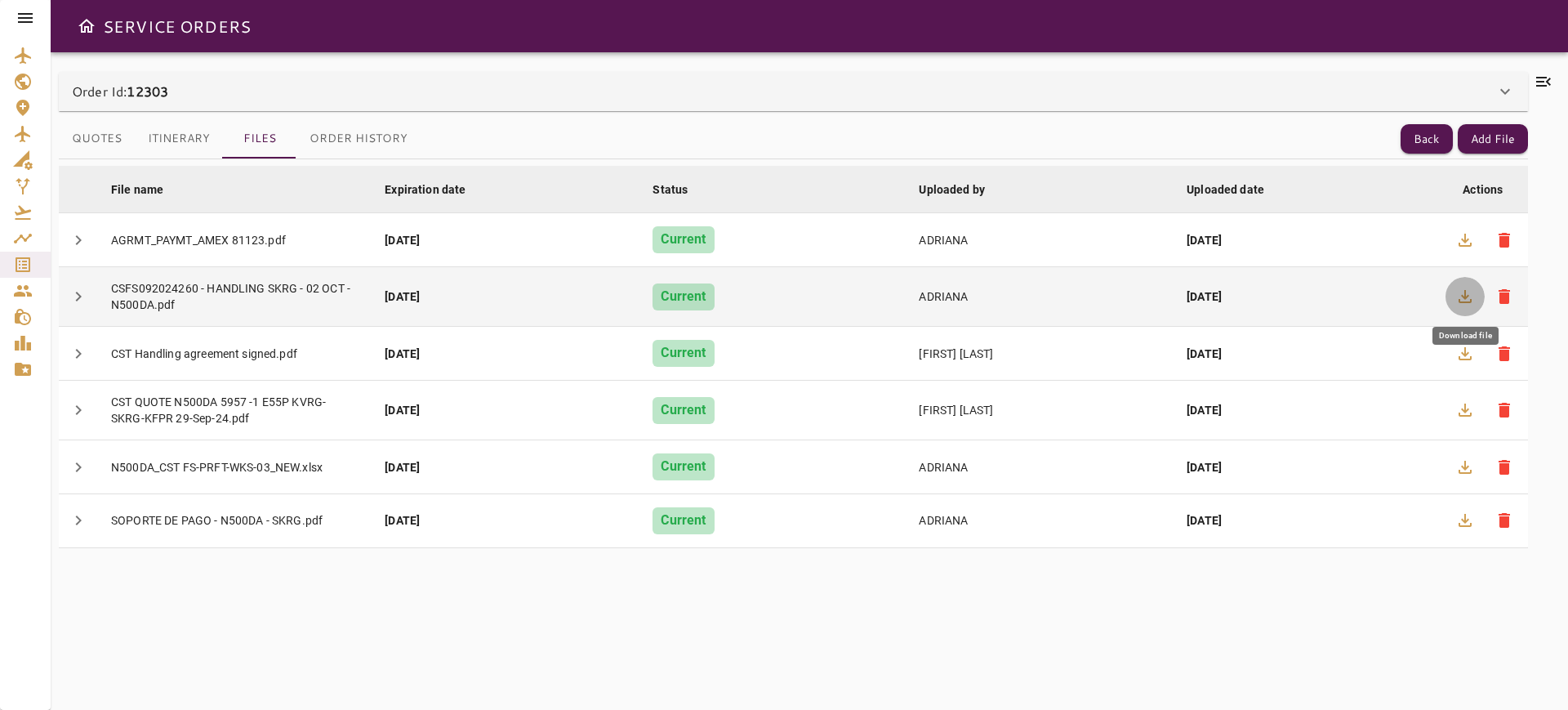 click 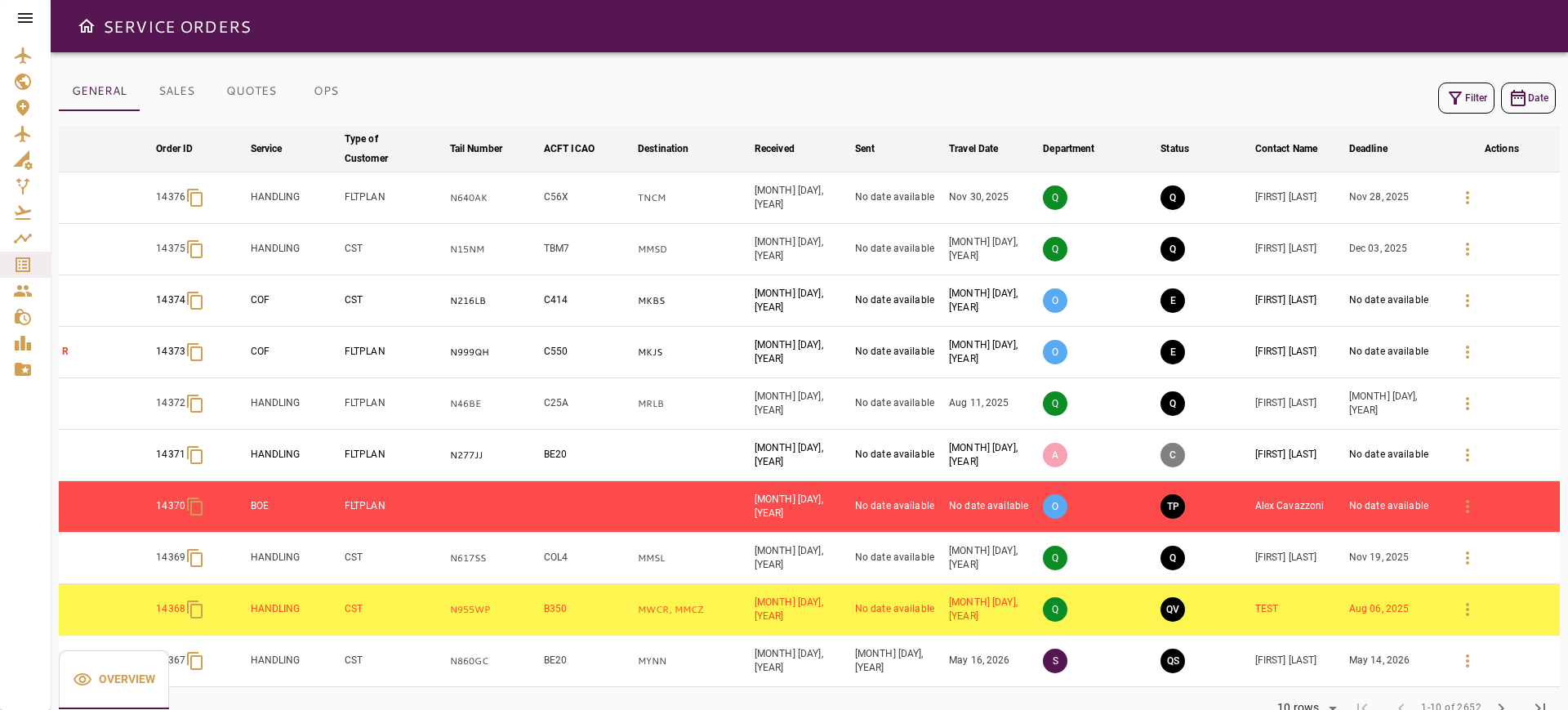 scroll, scrollTop: 0, scrollLeft: 0, axis: both 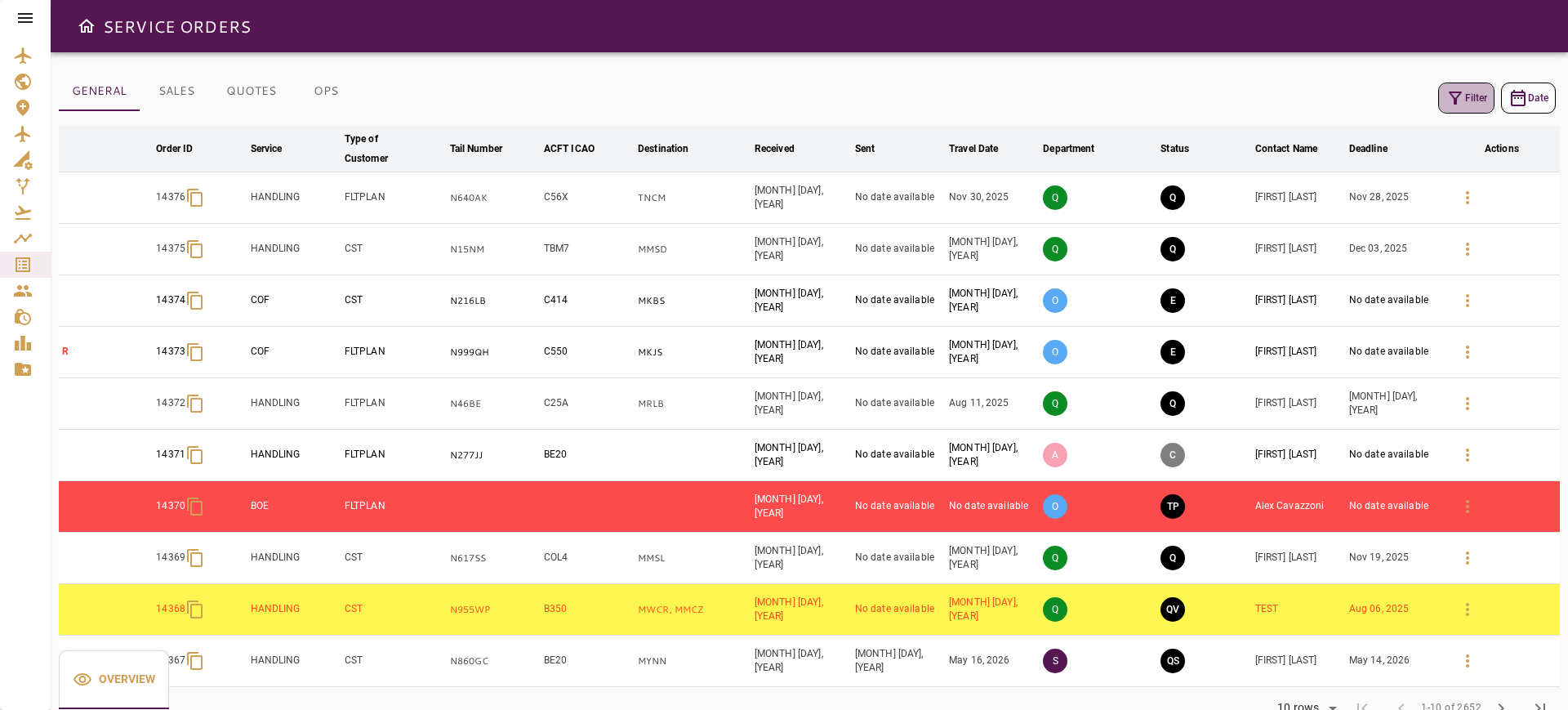 click on "Filter" at bounding box center (1466, 98) 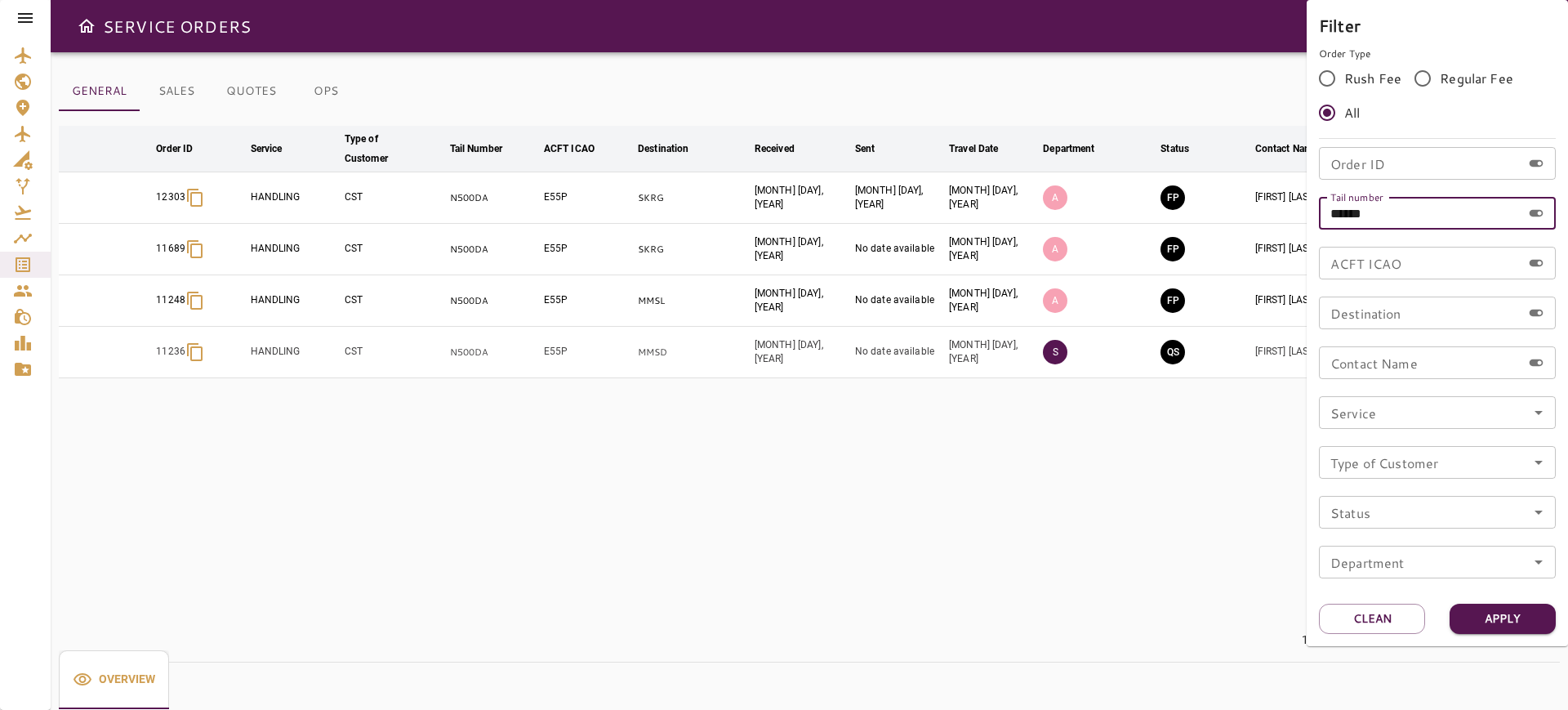 drag, startPoint x: 1438, startPoint y: 221, endPoint x: 1234, endPoint y: 199, distance: 205.18285 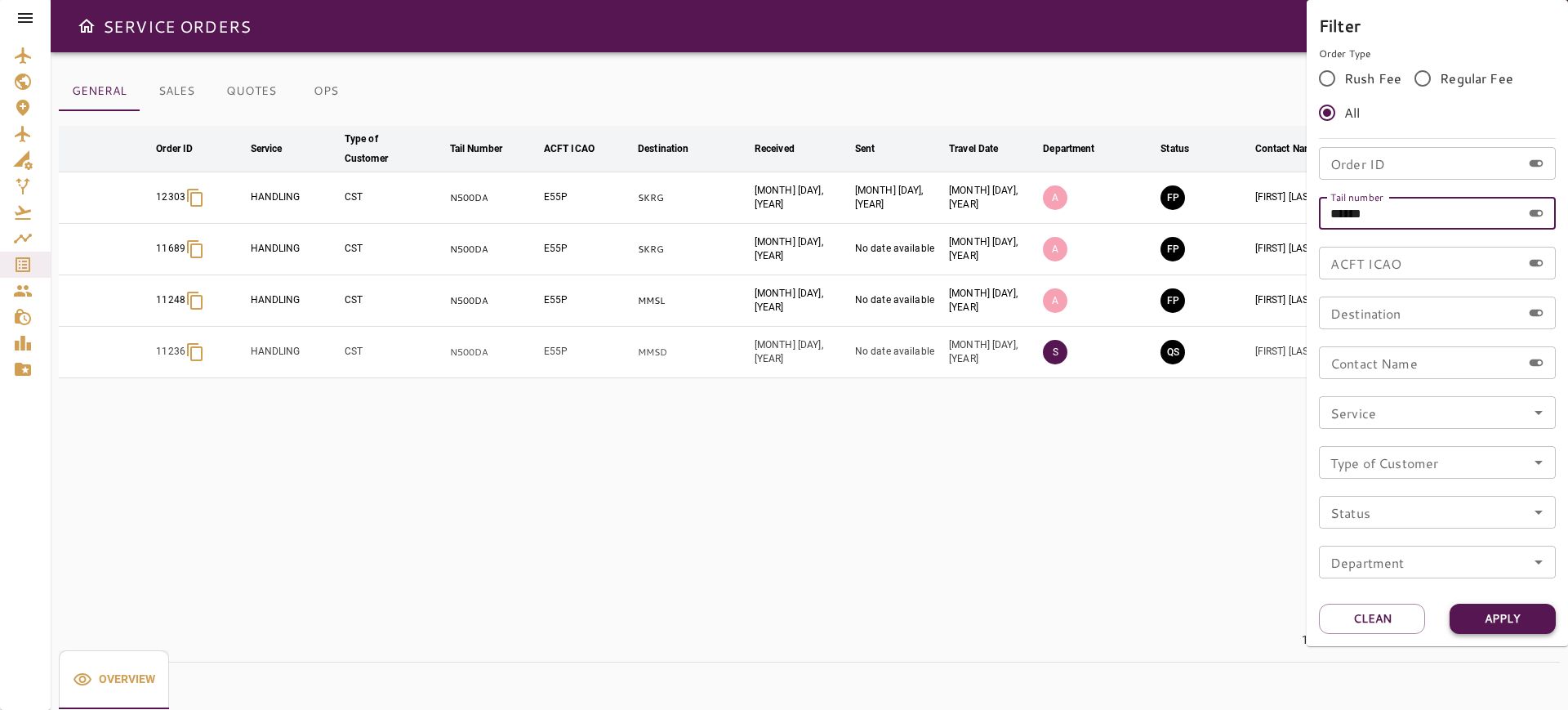 type on "******" 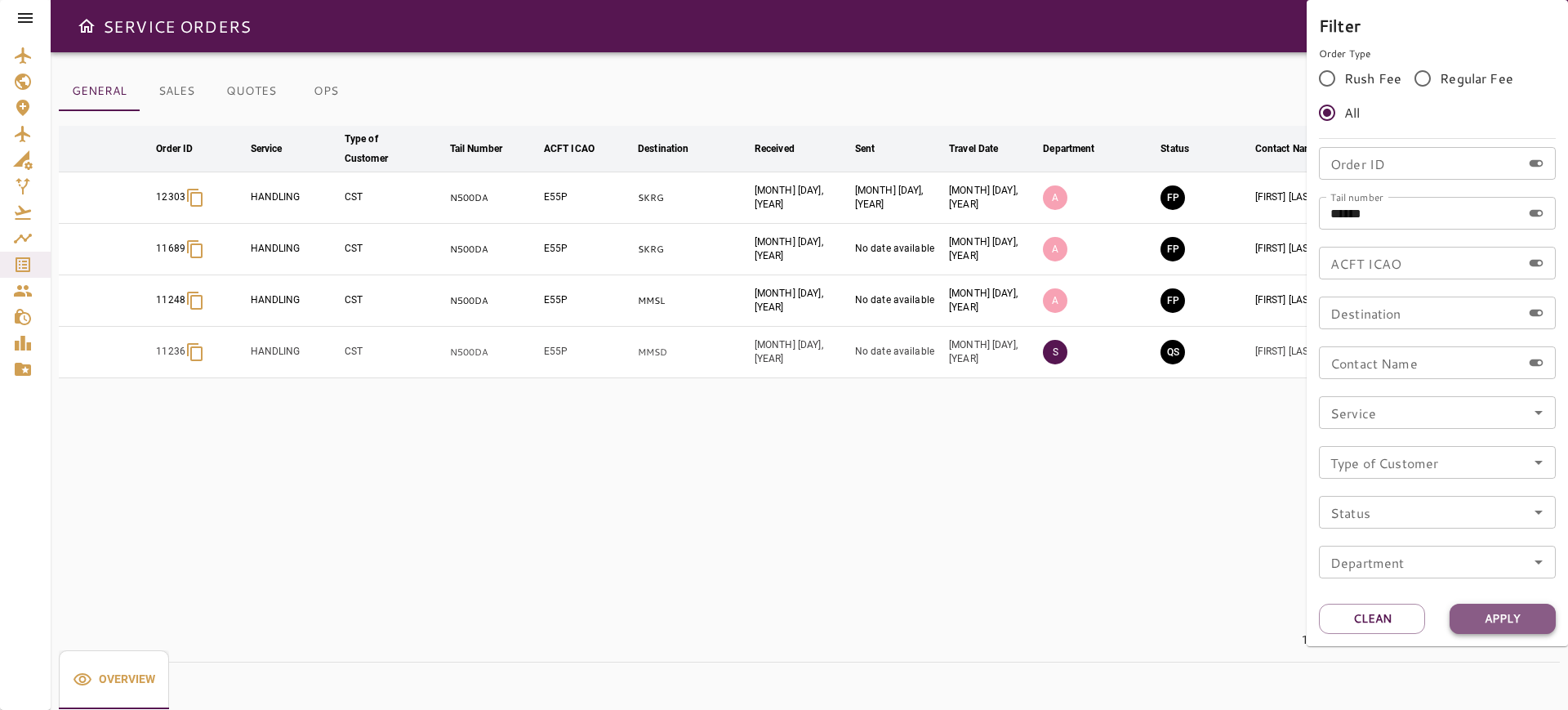 click on "Apply" at bounding box center (1503, 618) 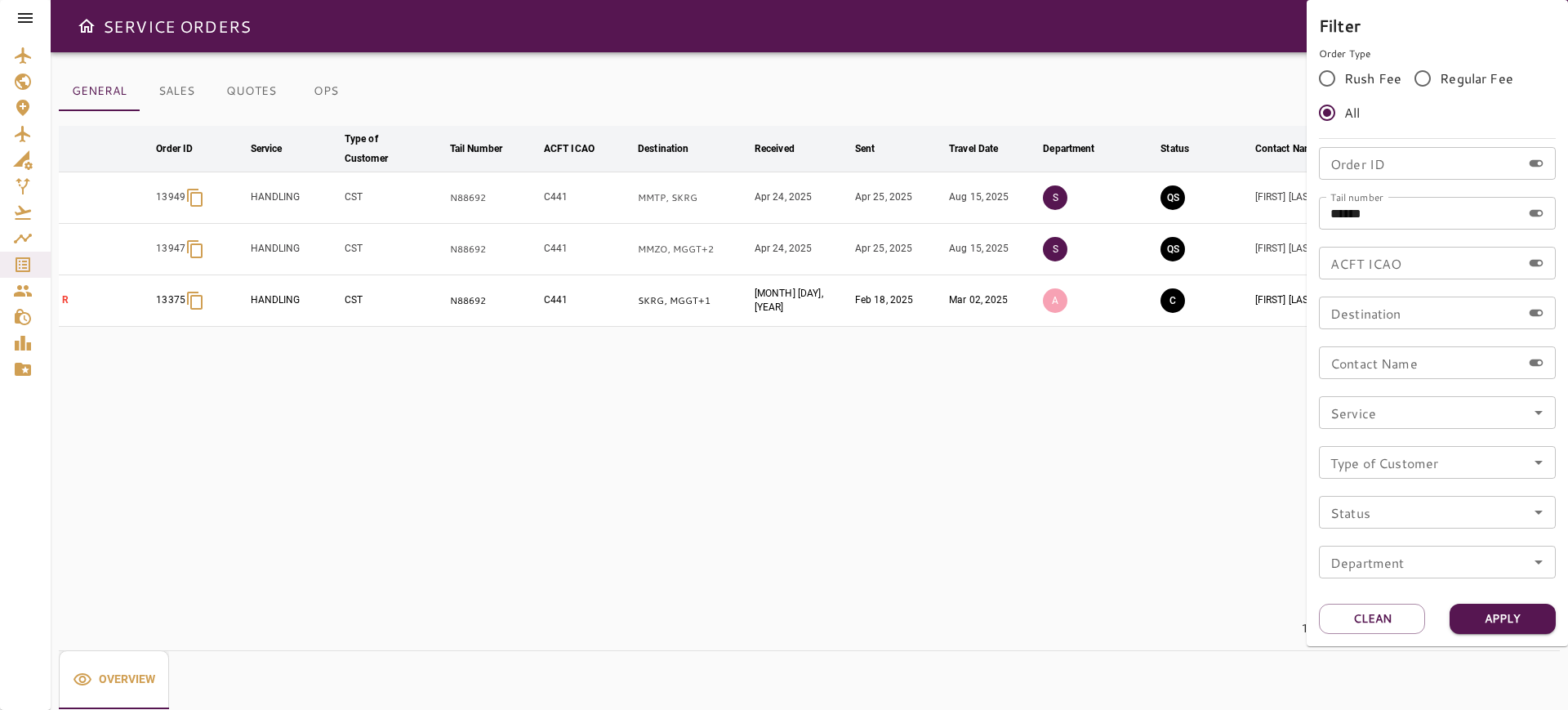 click at bounding box center [784, 355] 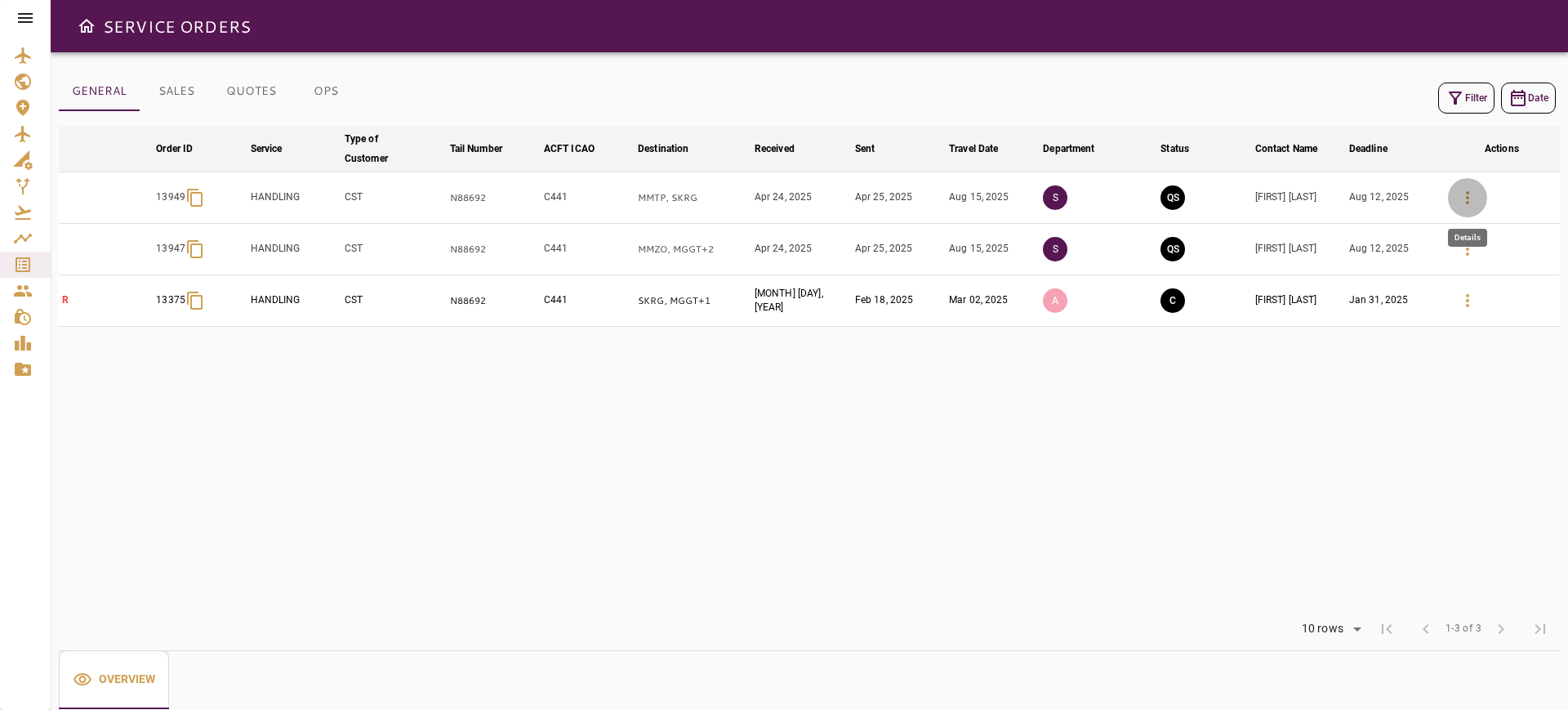 click 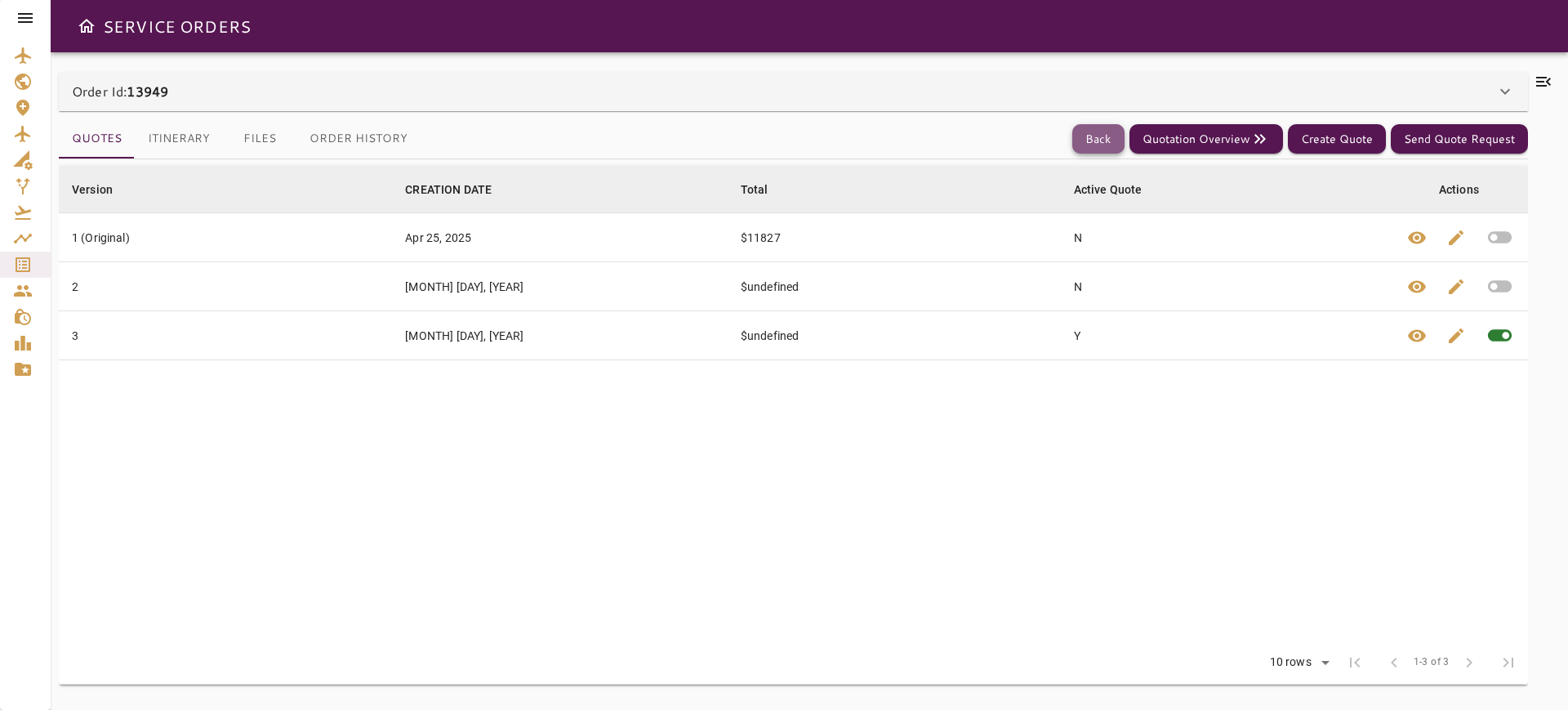 click on "Back" at bounding box center [1098, 139] 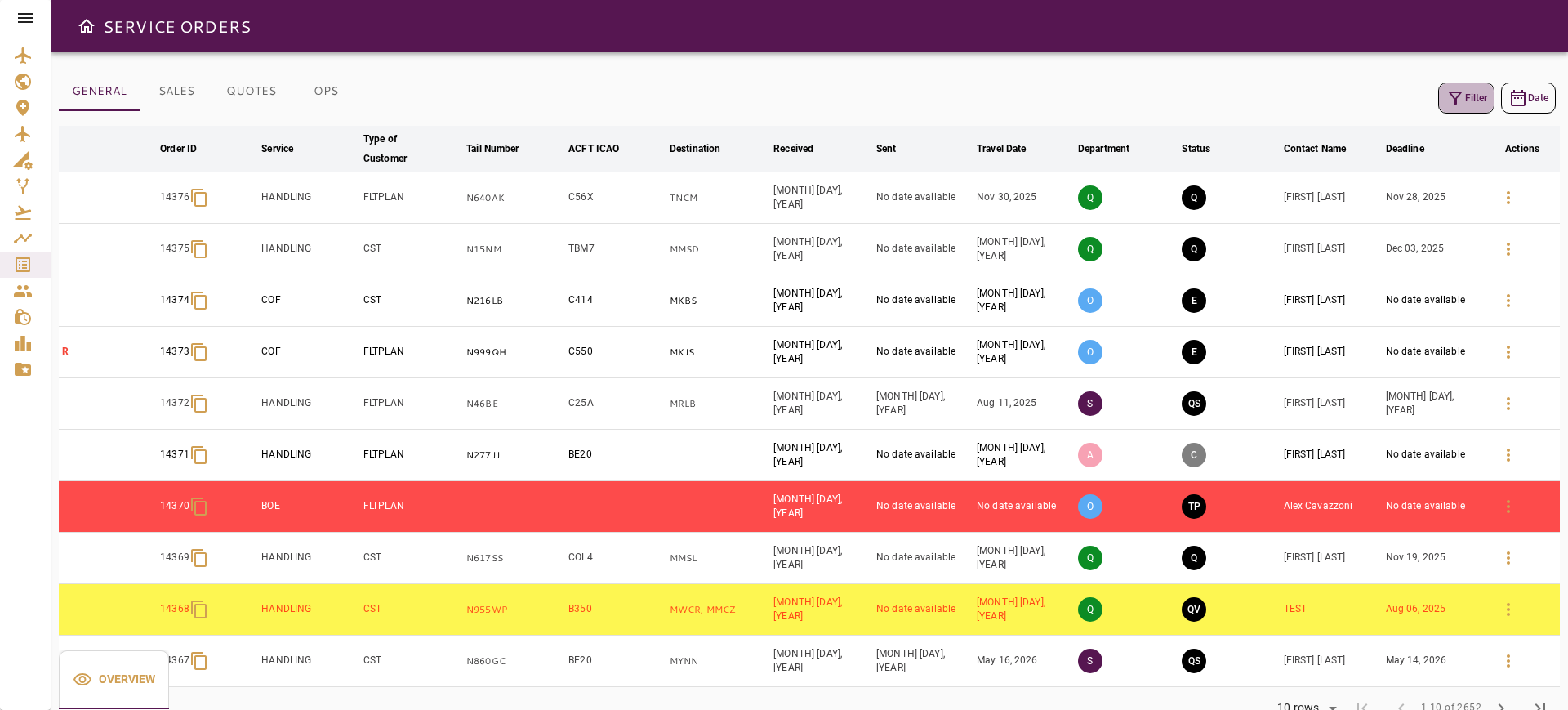 click on "Filter" at bounding box center [1466, 98] 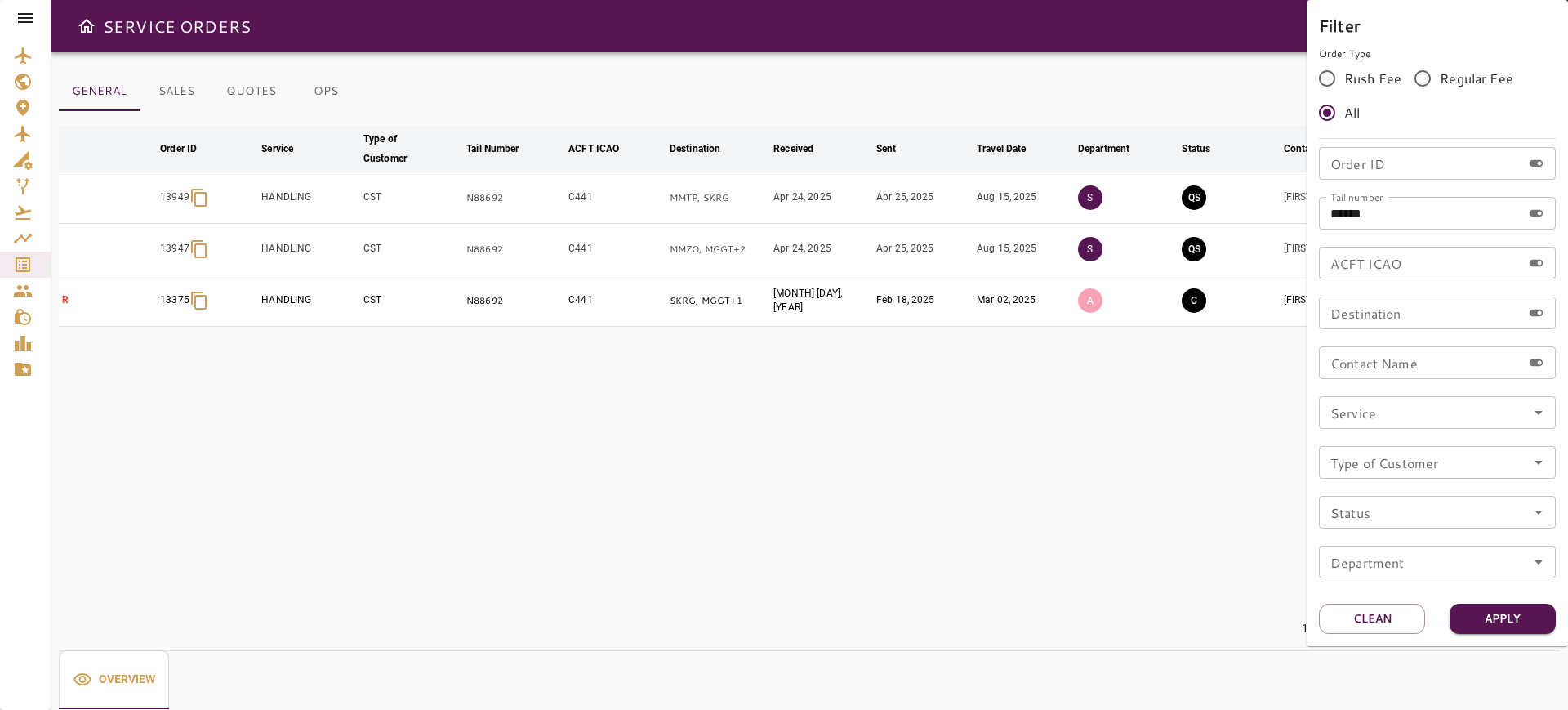 click at bounding box center [784, 355] 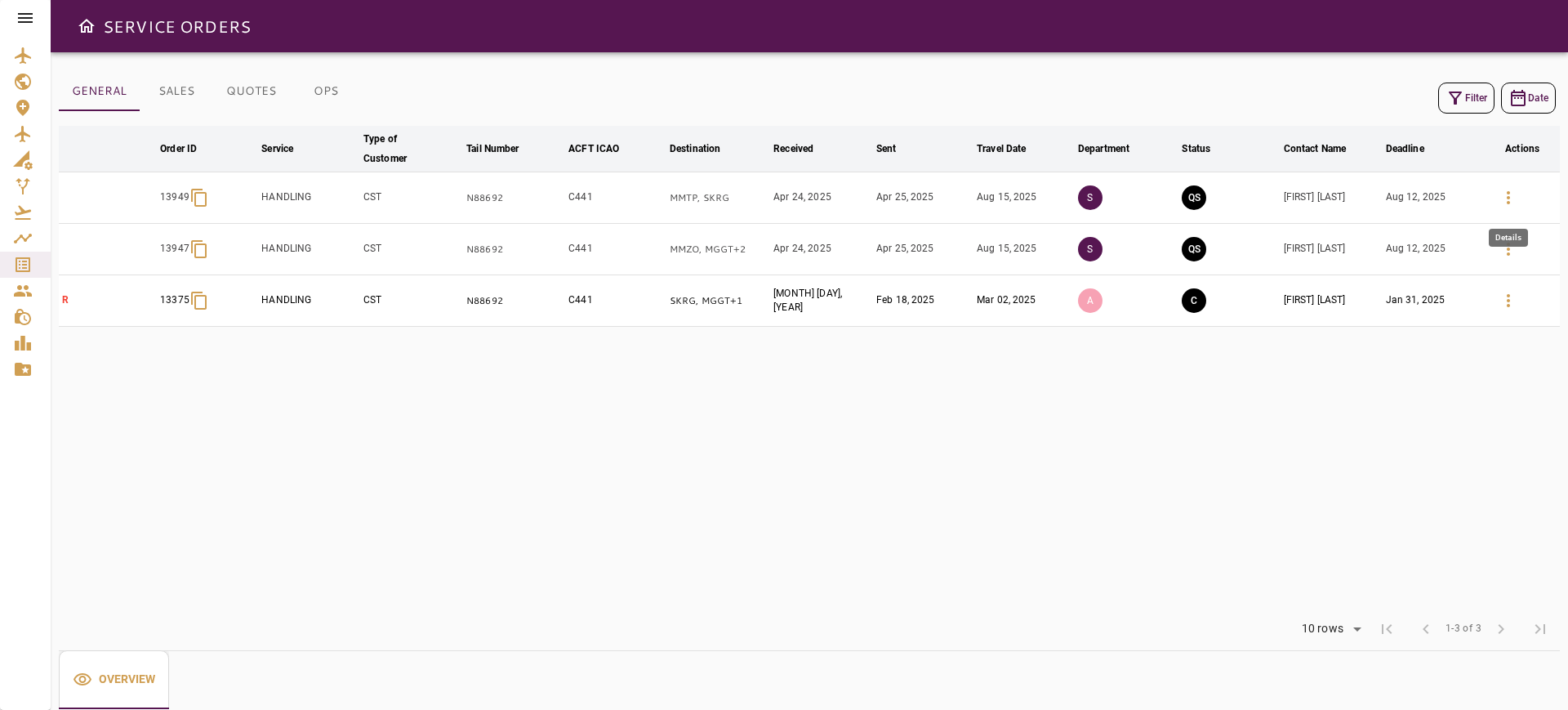 click 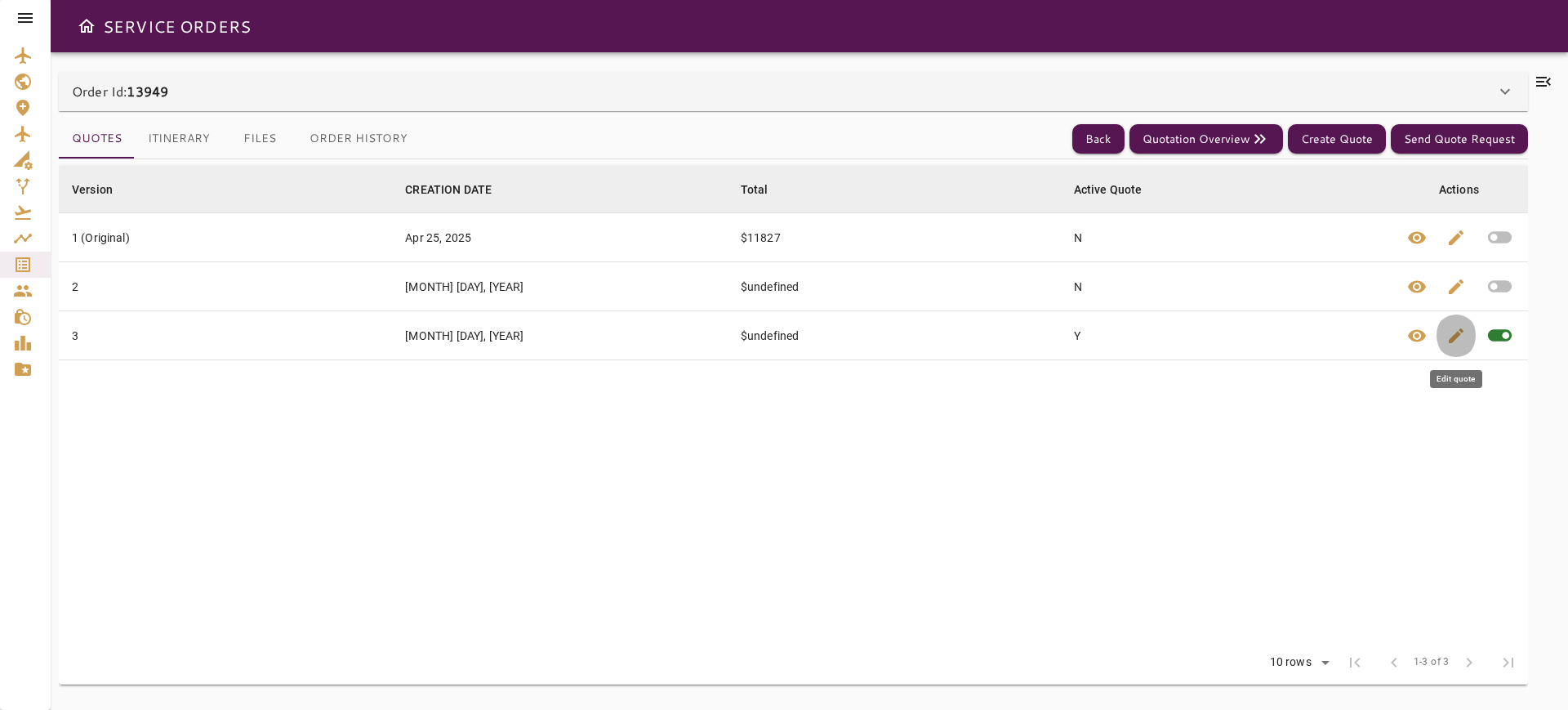 click on "edit" at bounding box center (1456, 336) 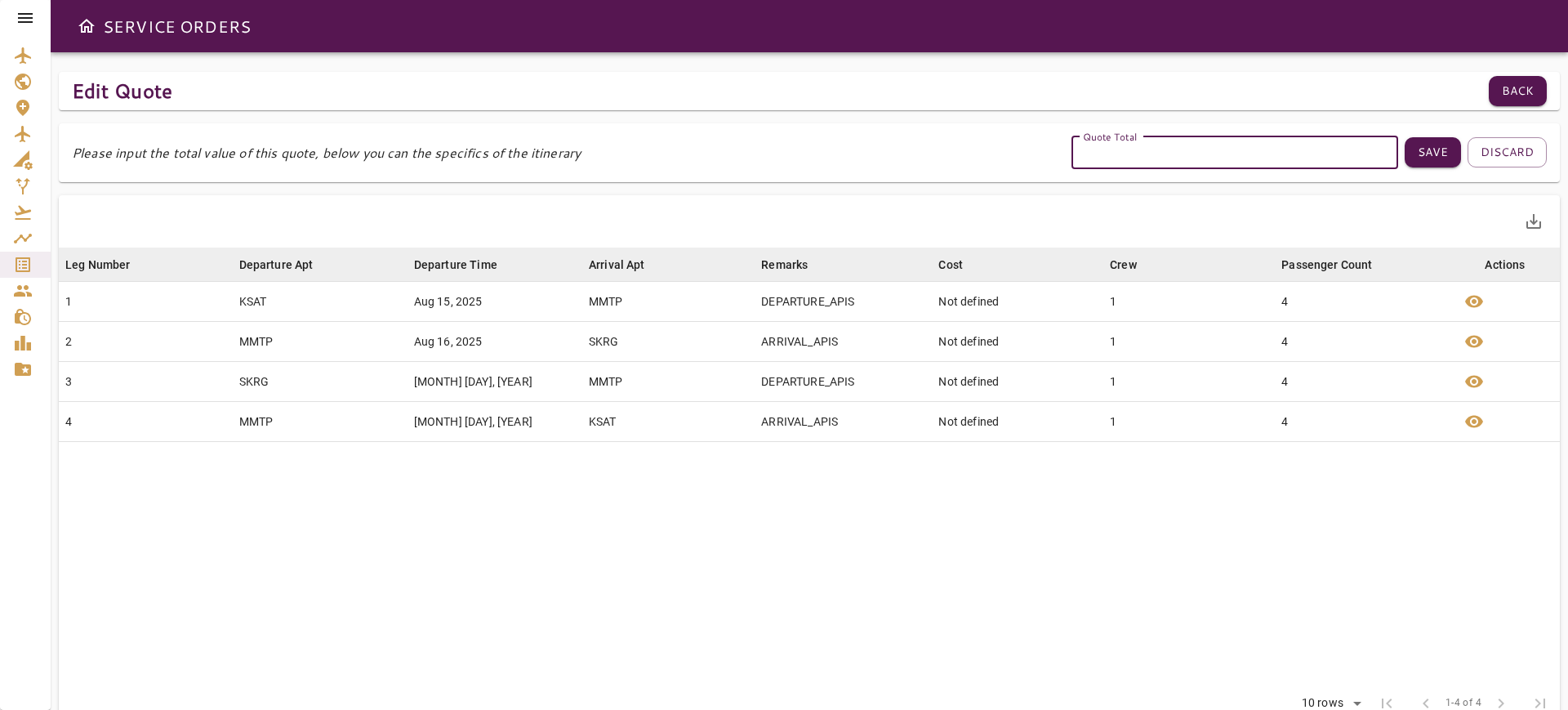 click on "Quote Total" at bounding box center [1235, 153] 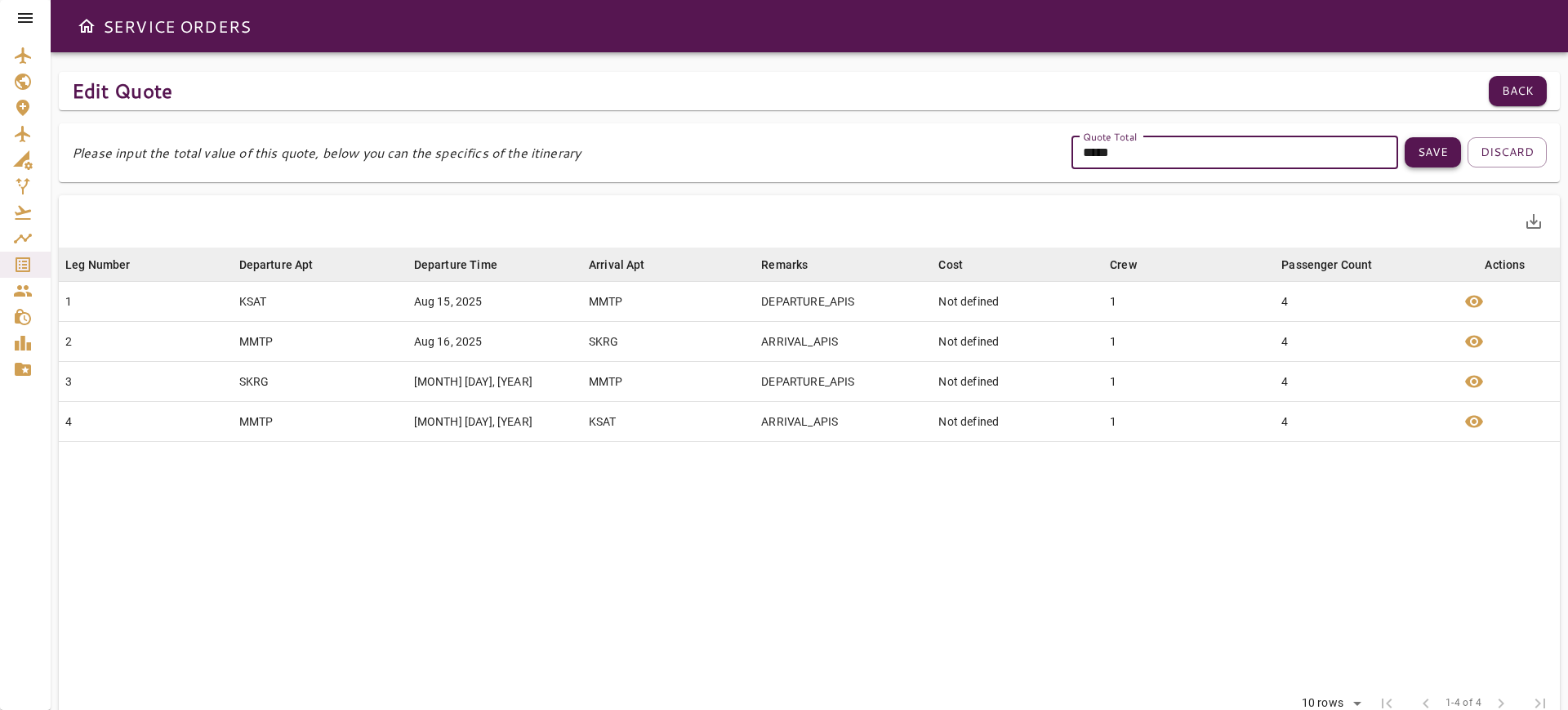 type on "*****" 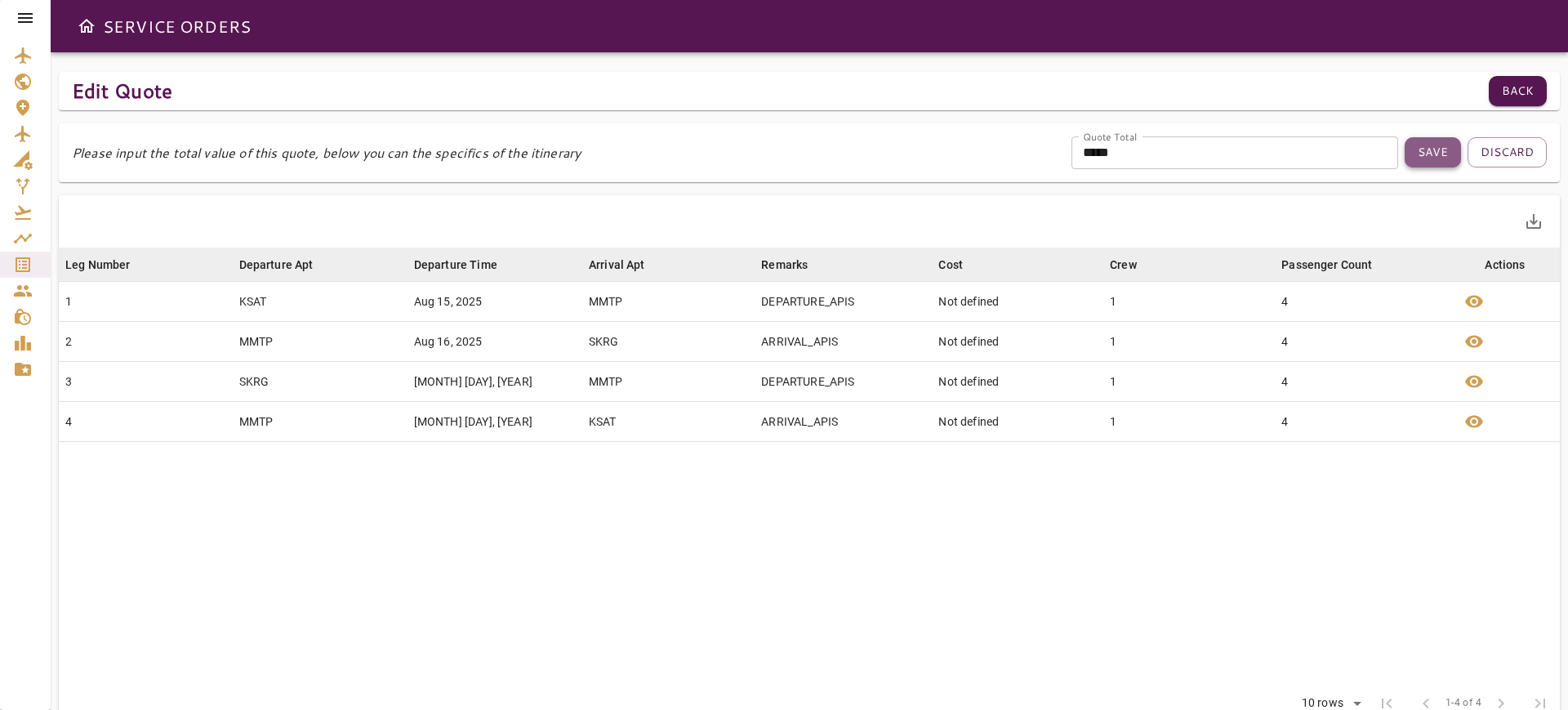 click on "Save" at bounding box center (1432, 152) 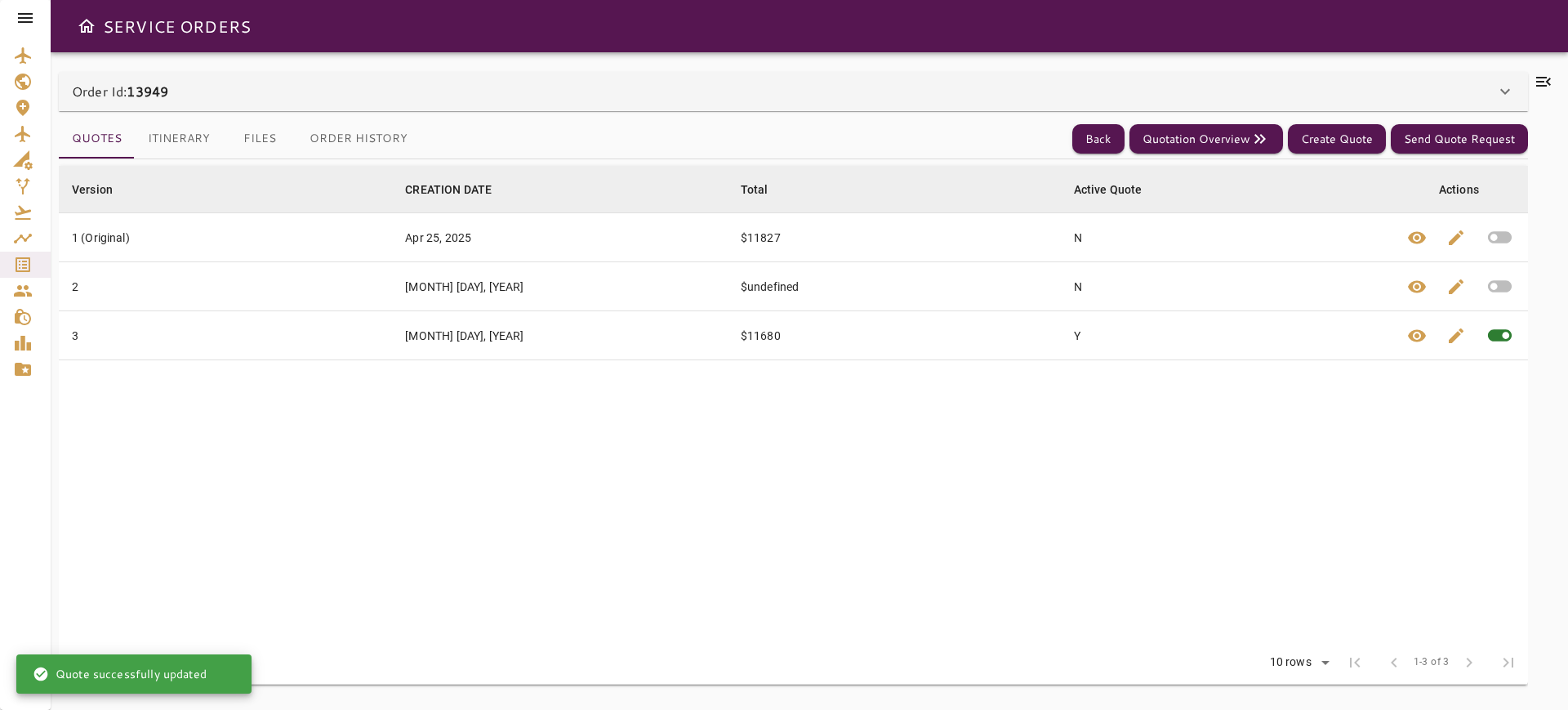 click on "Order Id:  13949" at bounding box center (783, 92) 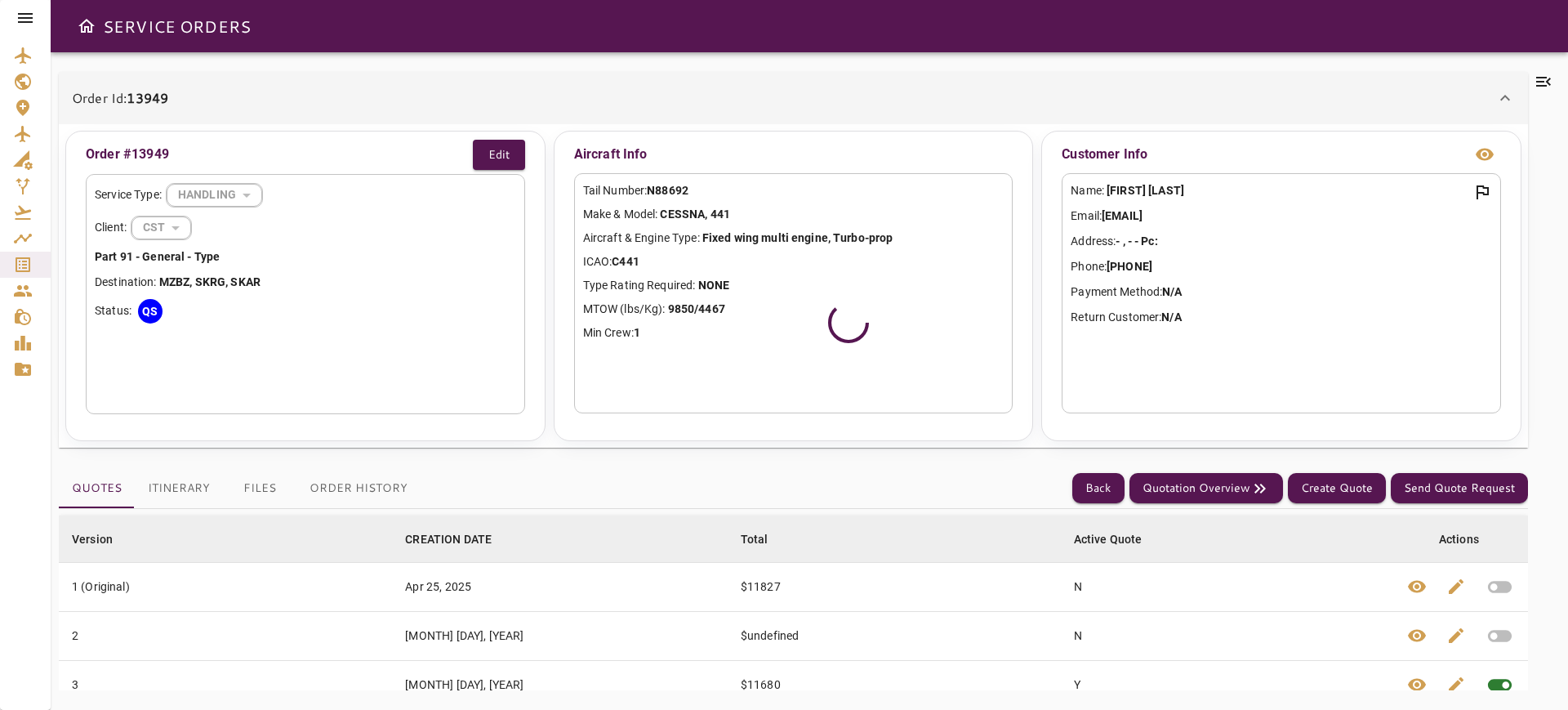 click on "Order Id:  13949" at bounding box center [793, 98] 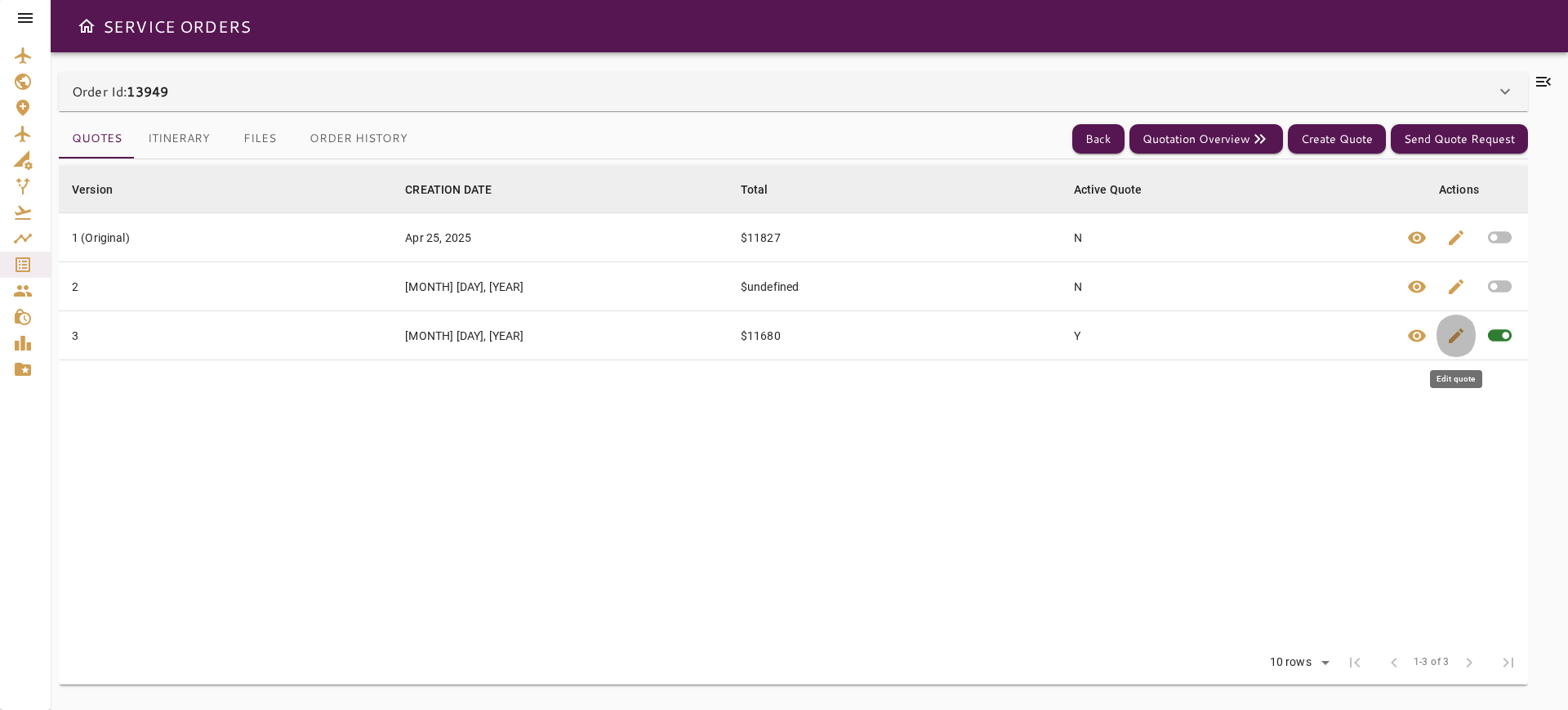 click on "edit" at bounding box center [1456, 336] 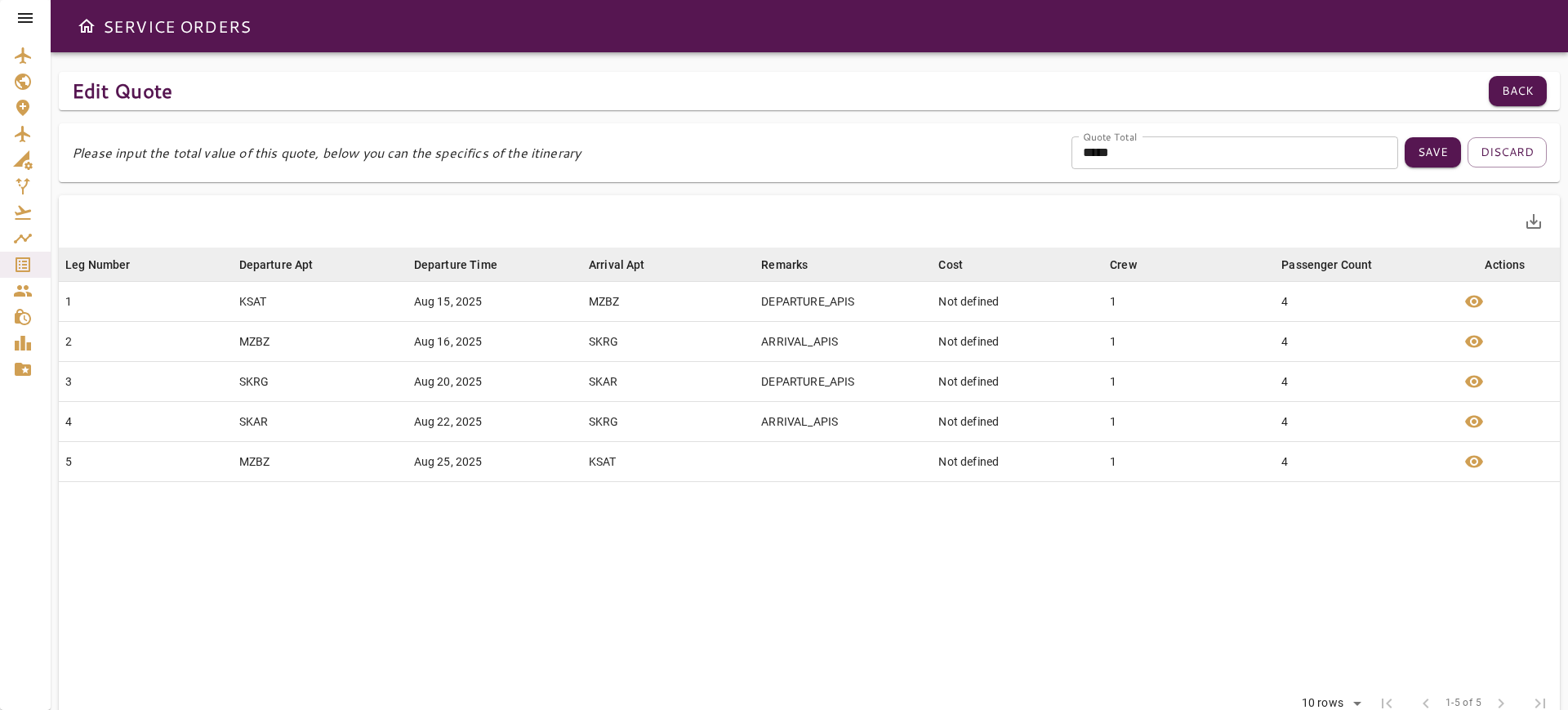 click on "*****" at bounding box center (1235, 153) 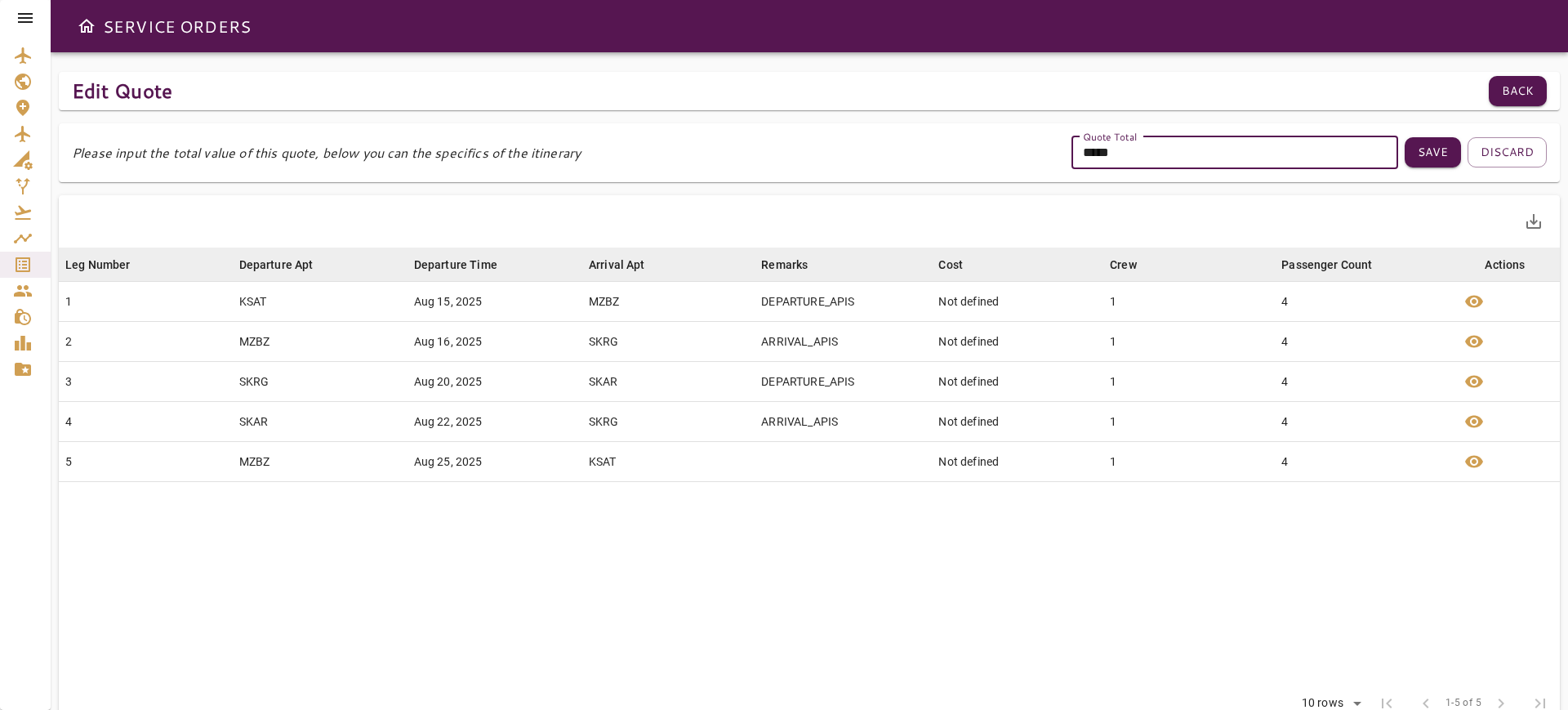 click on "*****" at bounding box center [1235, 153] 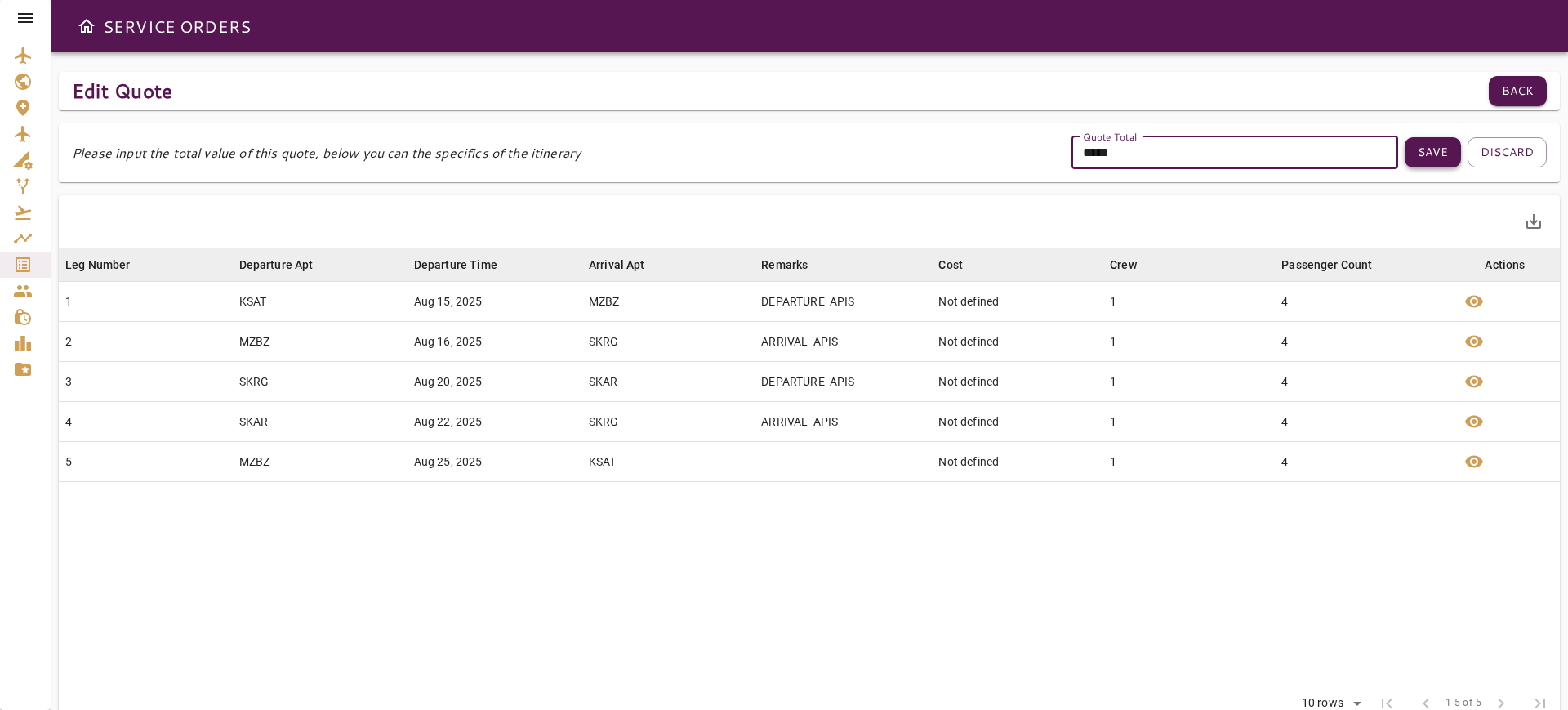 type on "*****" 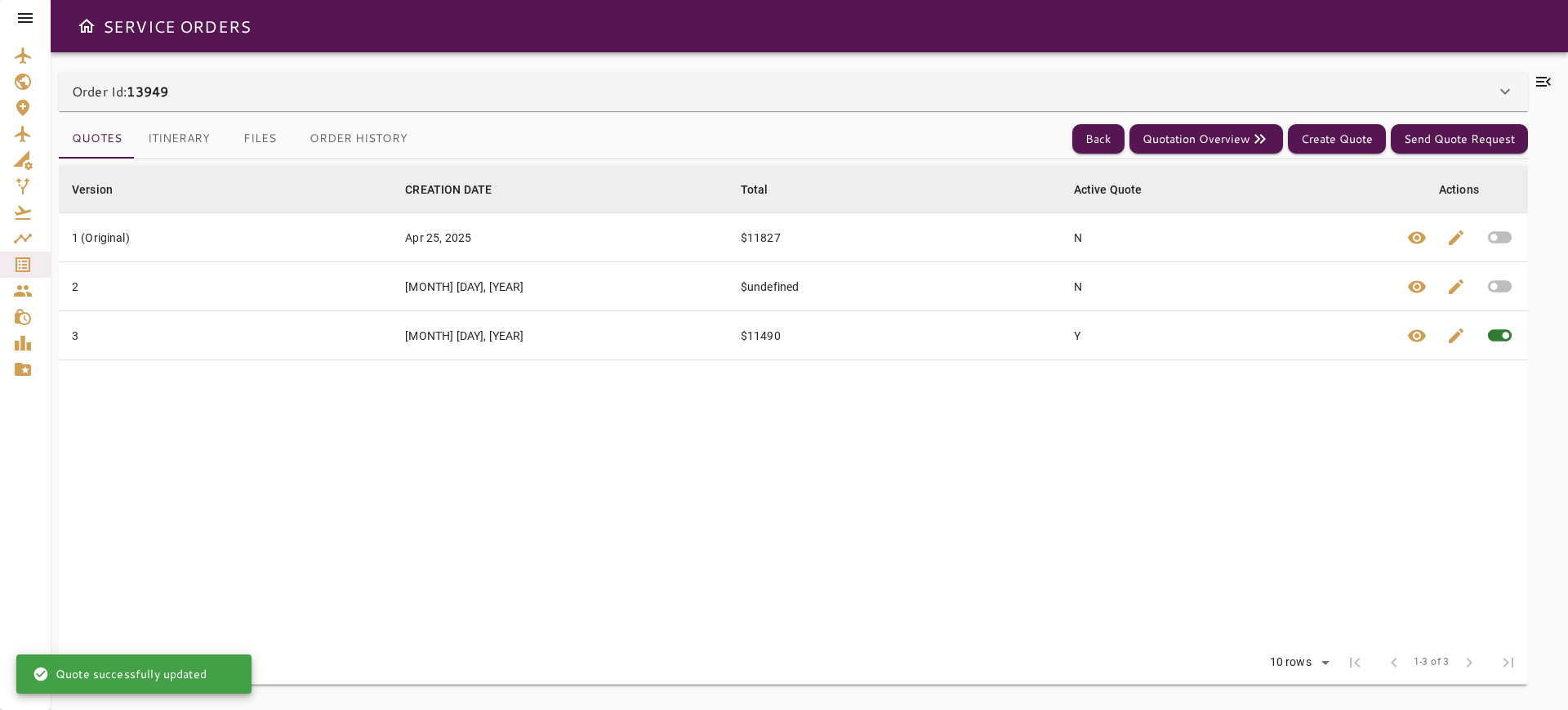 click 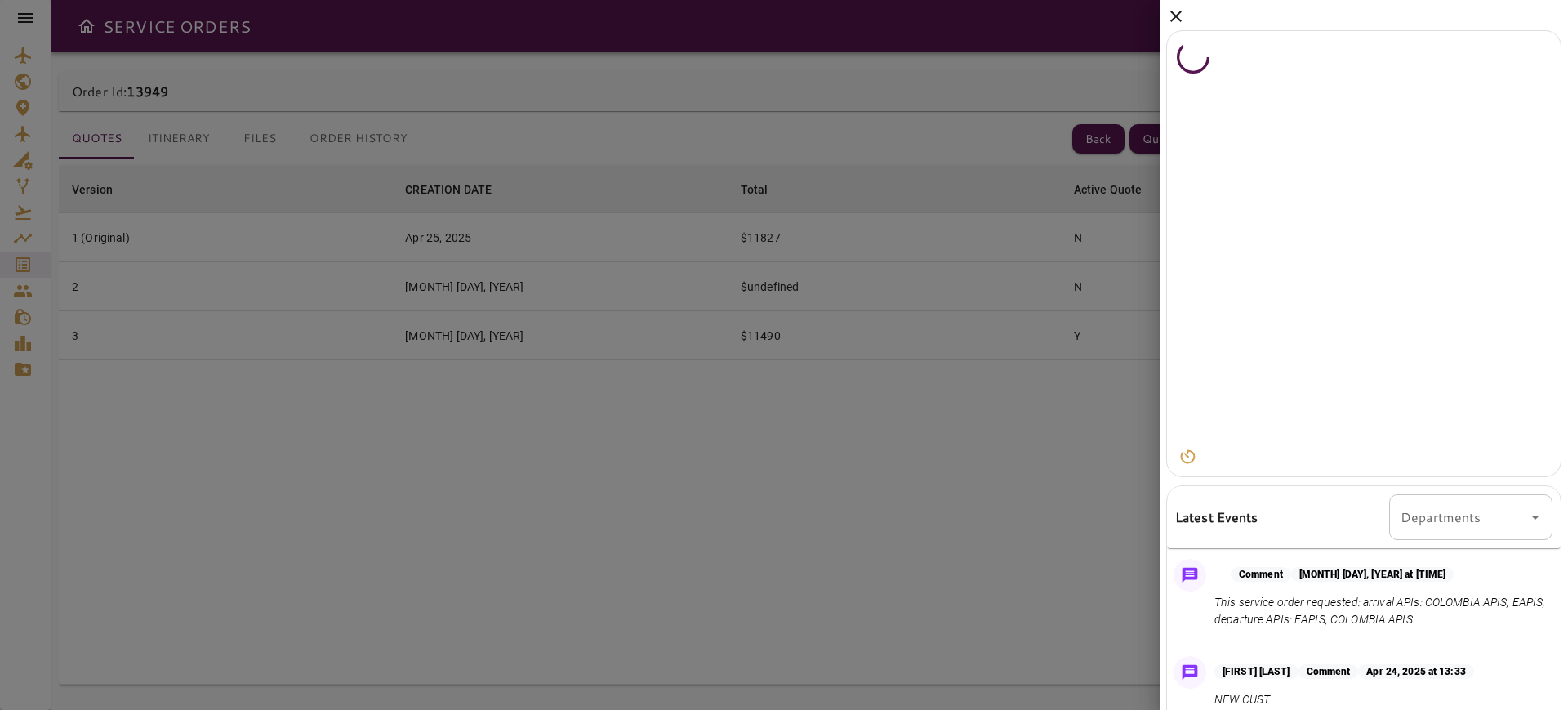 drag, startPoint x: 1548, startPoint y: 391, endPoint x: 1553, endPoint y: 399, distance: 9.433981 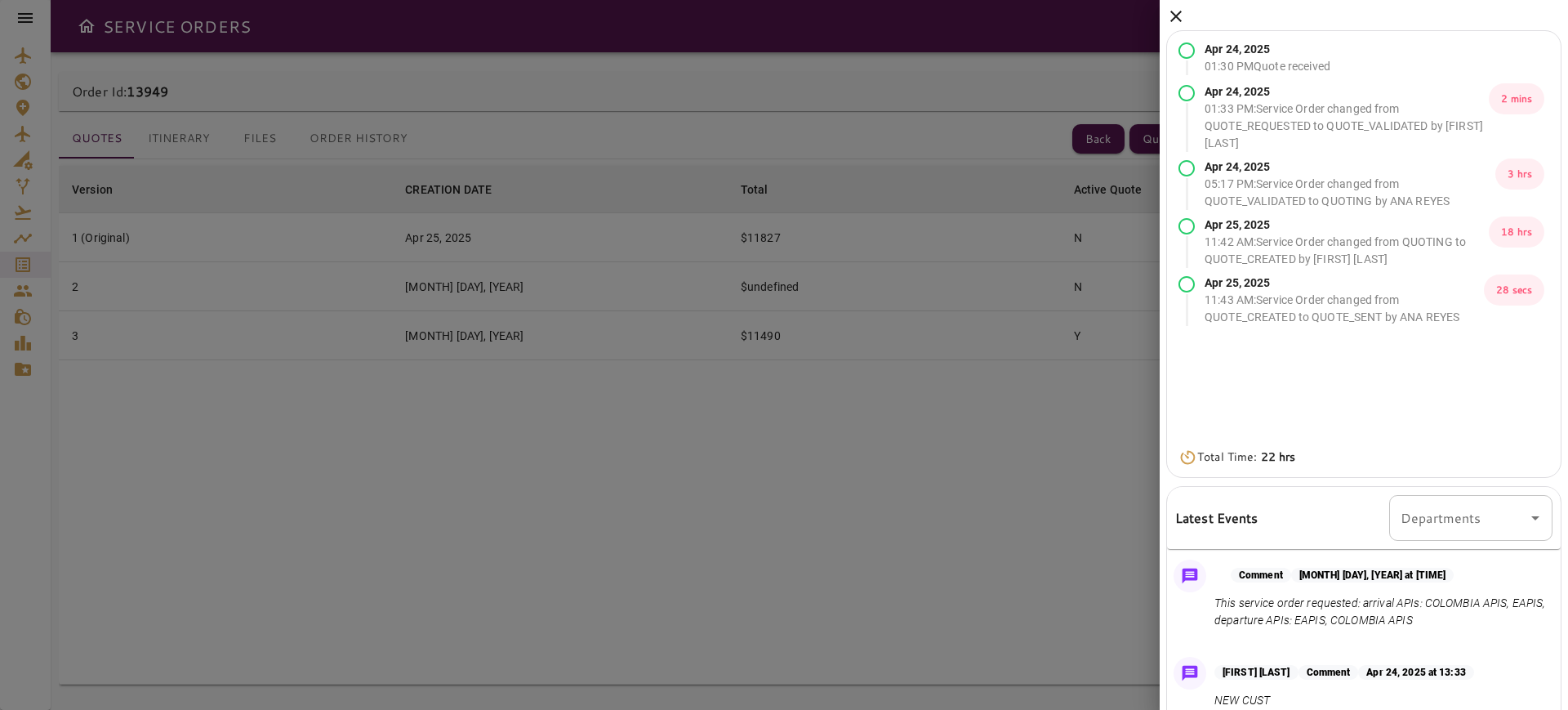 scroll, scrollTop: 337, scrollLeft: 0, axis: vertical 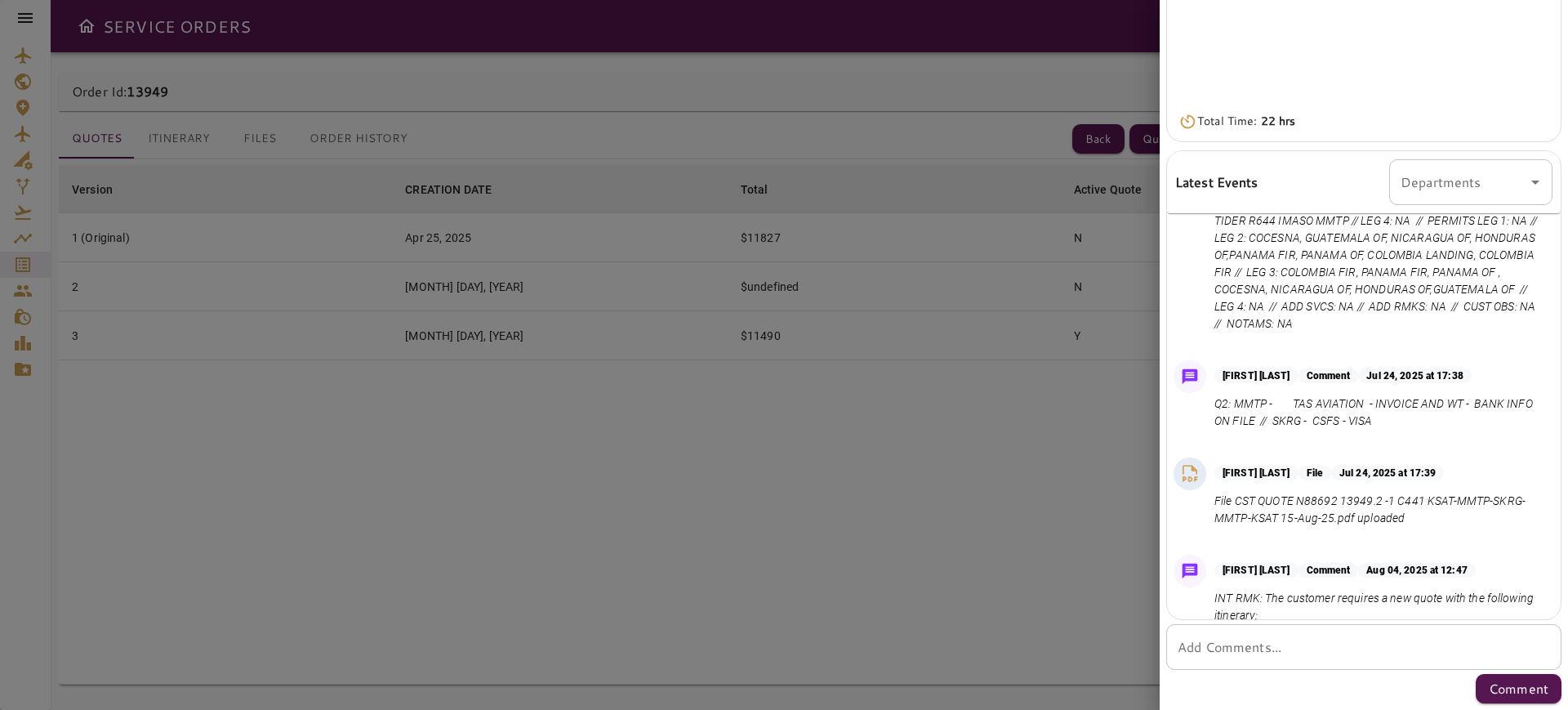 click on "Ana Reyes Comment Jul 24, 2025 at 17:38 Q2: MMTP -  	TAS AVIATION  - INVOICE AND WT -  BANK INFO ON FILE  //  SKRG - 	CSFS - VISA" at bounding box center [1380, 399] 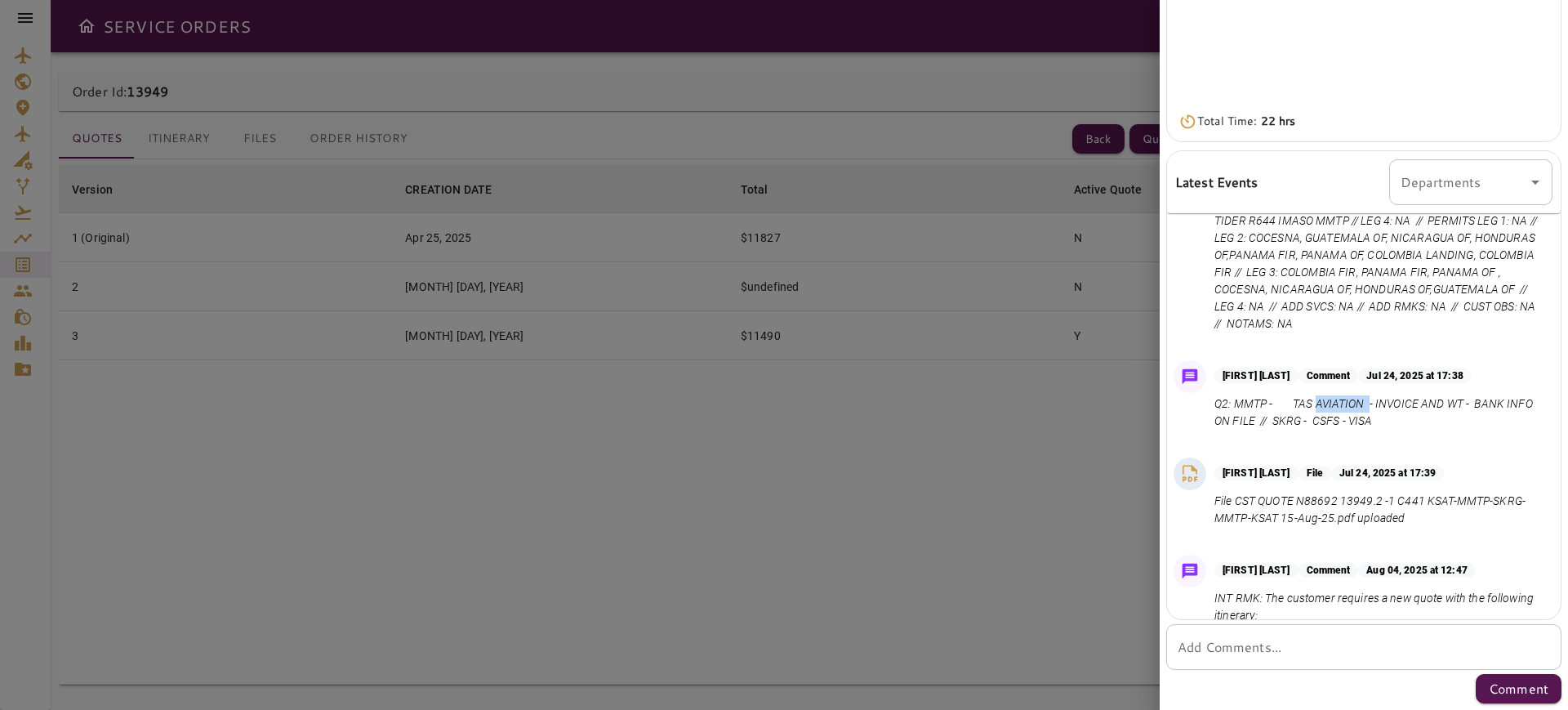 click on "Ana Reyes Comment Jul 24, 2025 at 17:38 Q2: MMTP -  	TAS AVIATION  - INVOICE AND WT -  BANK INFO ON FILE  //  SKRG - 	CSFS - VISA" at bounding box center (1380, 399) 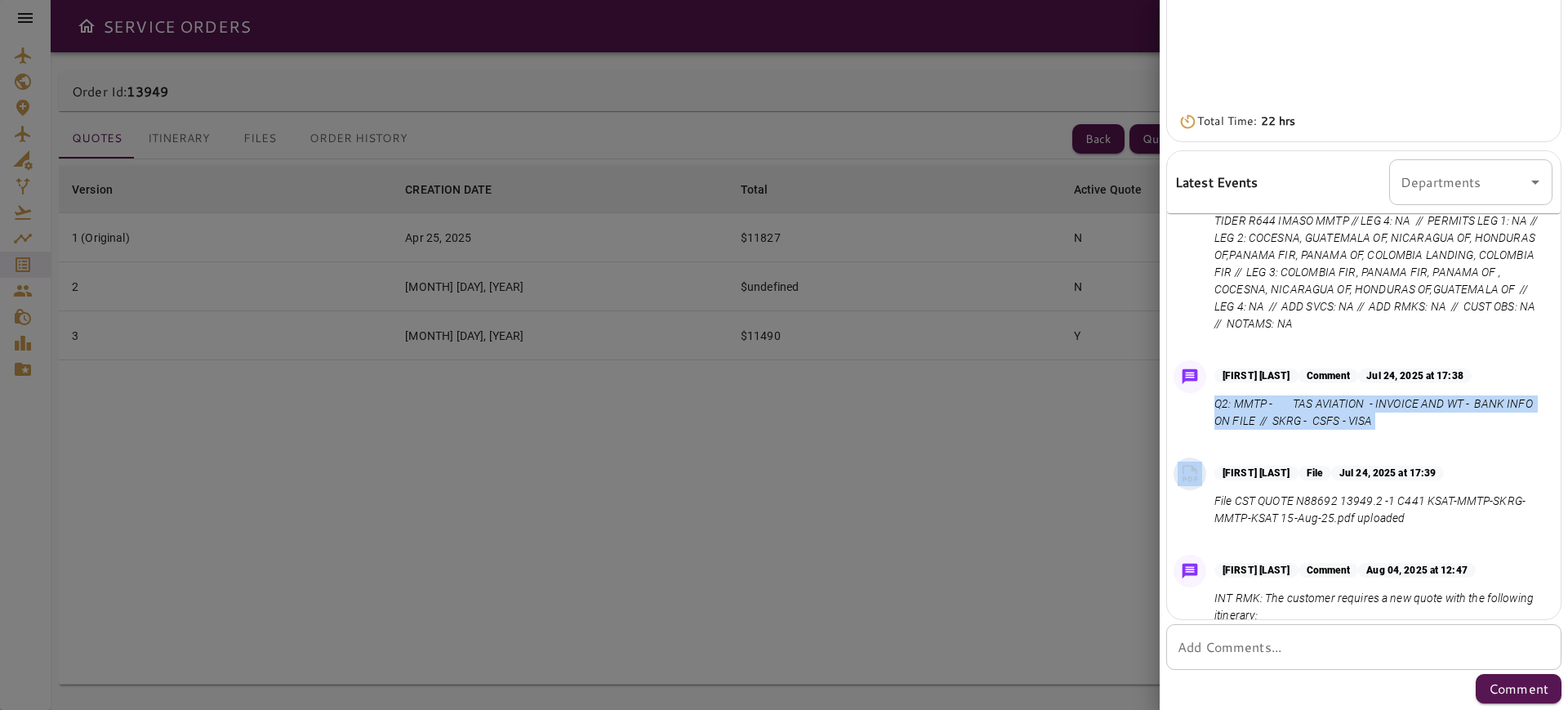click on "Q2: MMTP -  	TAS AVIATION  - INVOICE AND WT -  BANK INFO ON FILE  //  SKRG - 	CSFS - VISA" at bounding box center [1380, 413] 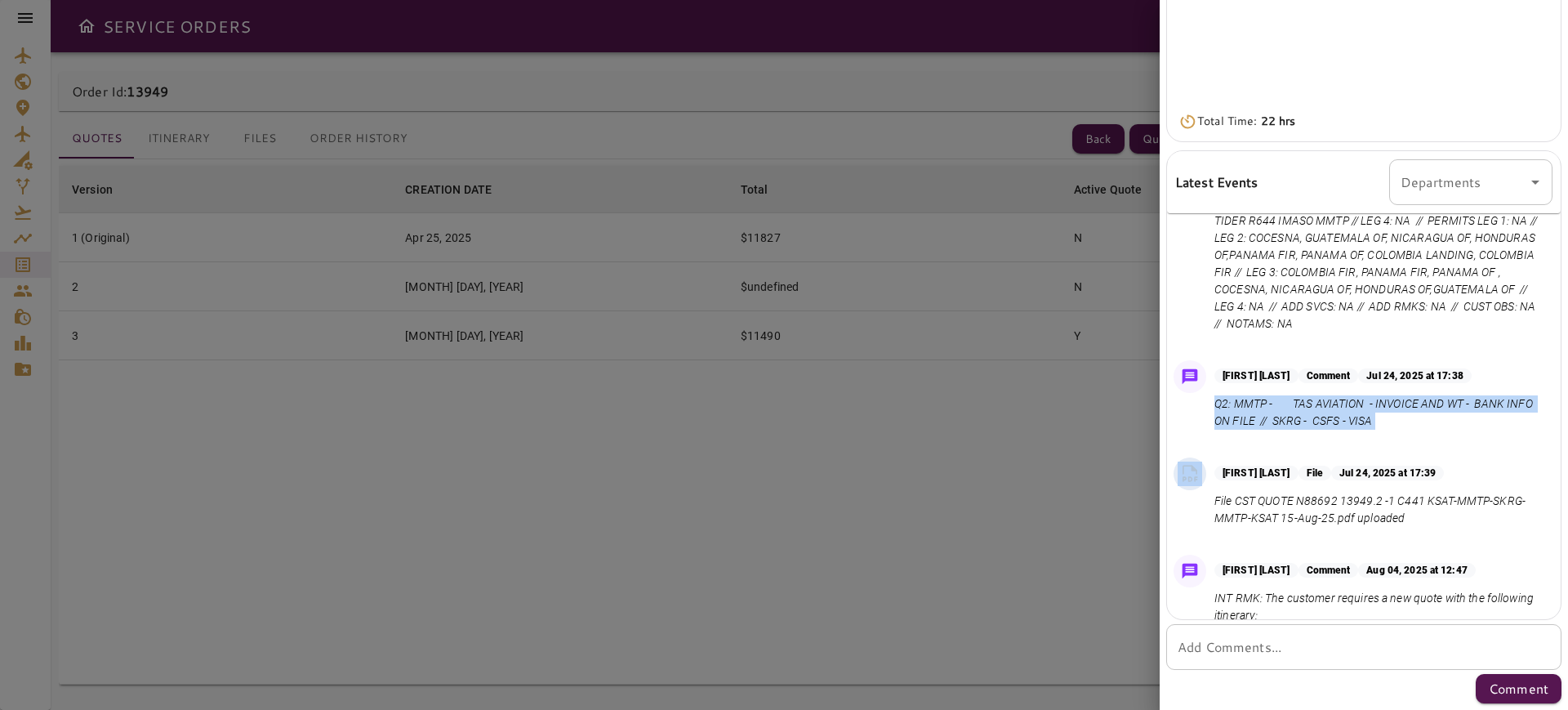 copy on "Q2: MMTP -  	TAS AVIATION  - INVOICE AND WT -  BANK INFO ON FILE  //  SKRG - 	CSFS - VISA" 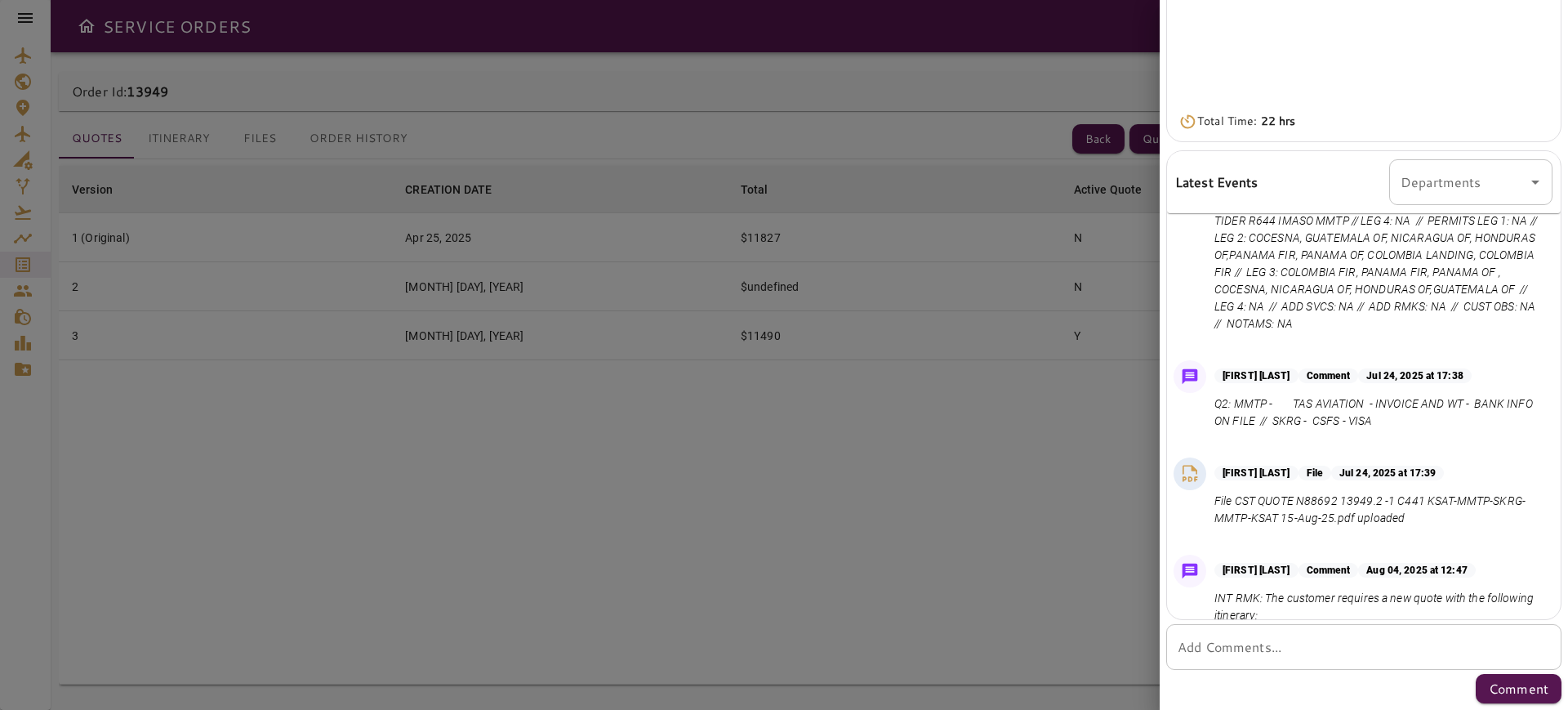click on "* Add Comments..." at bounding box center [1364, 647] 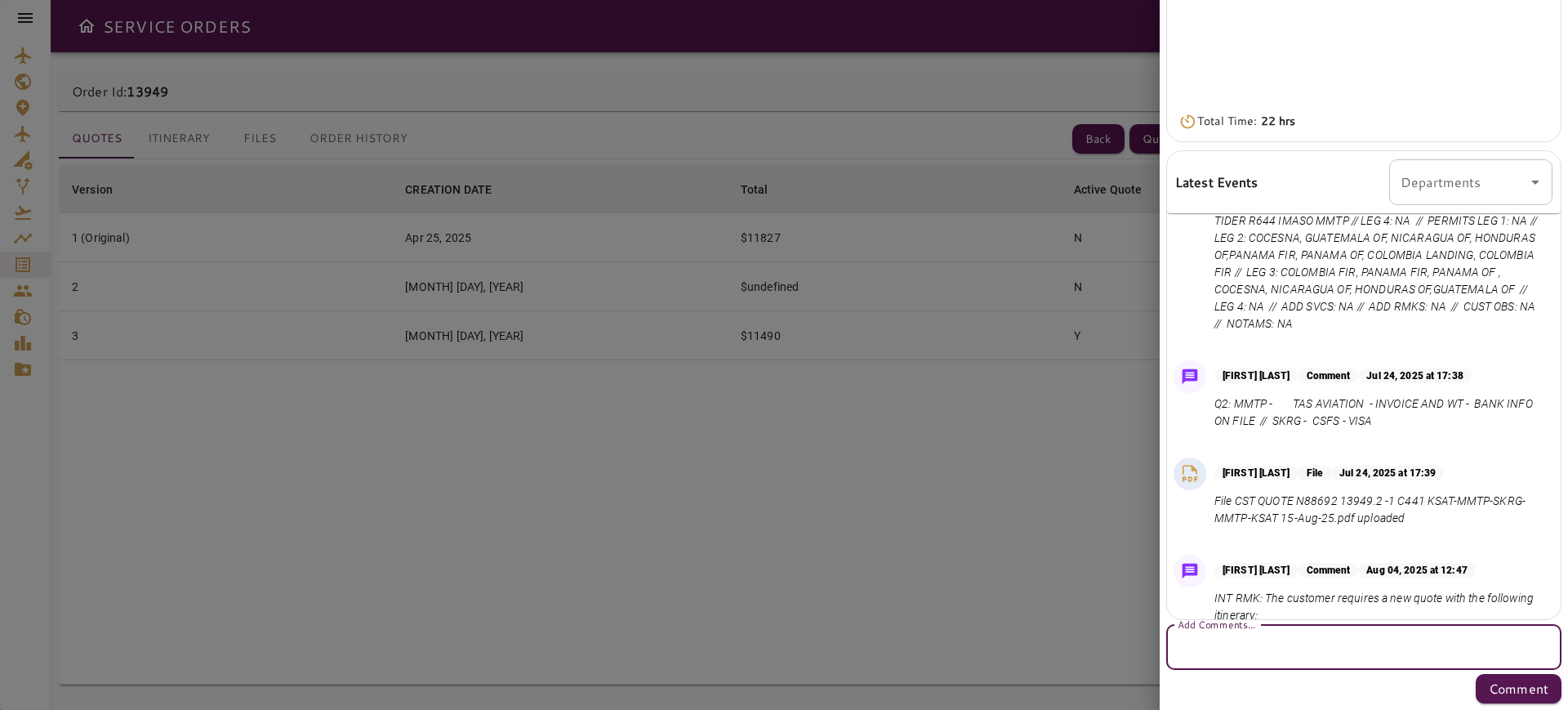 paste on "**********" 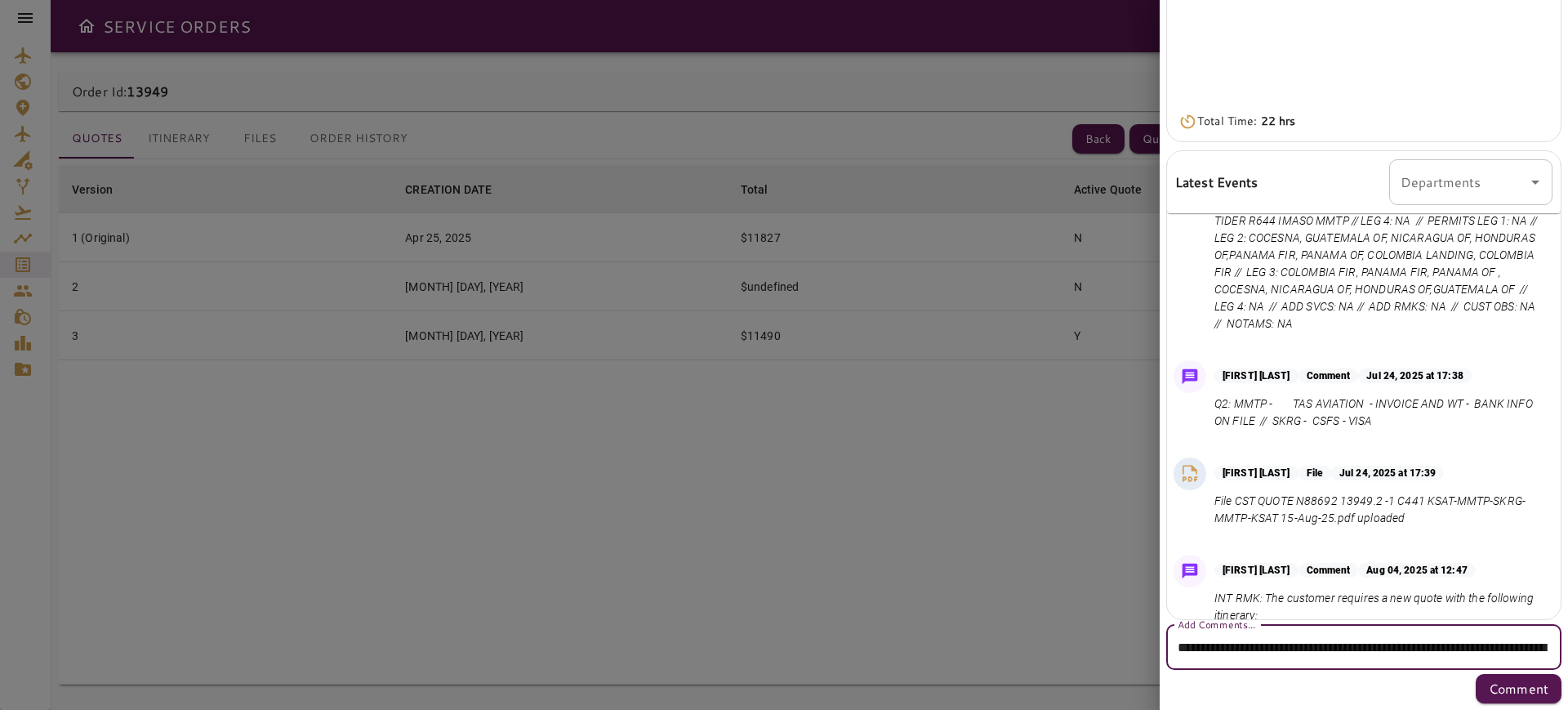 scroll, scrollTop: 340, scrollLeft: 0, axis: vertical 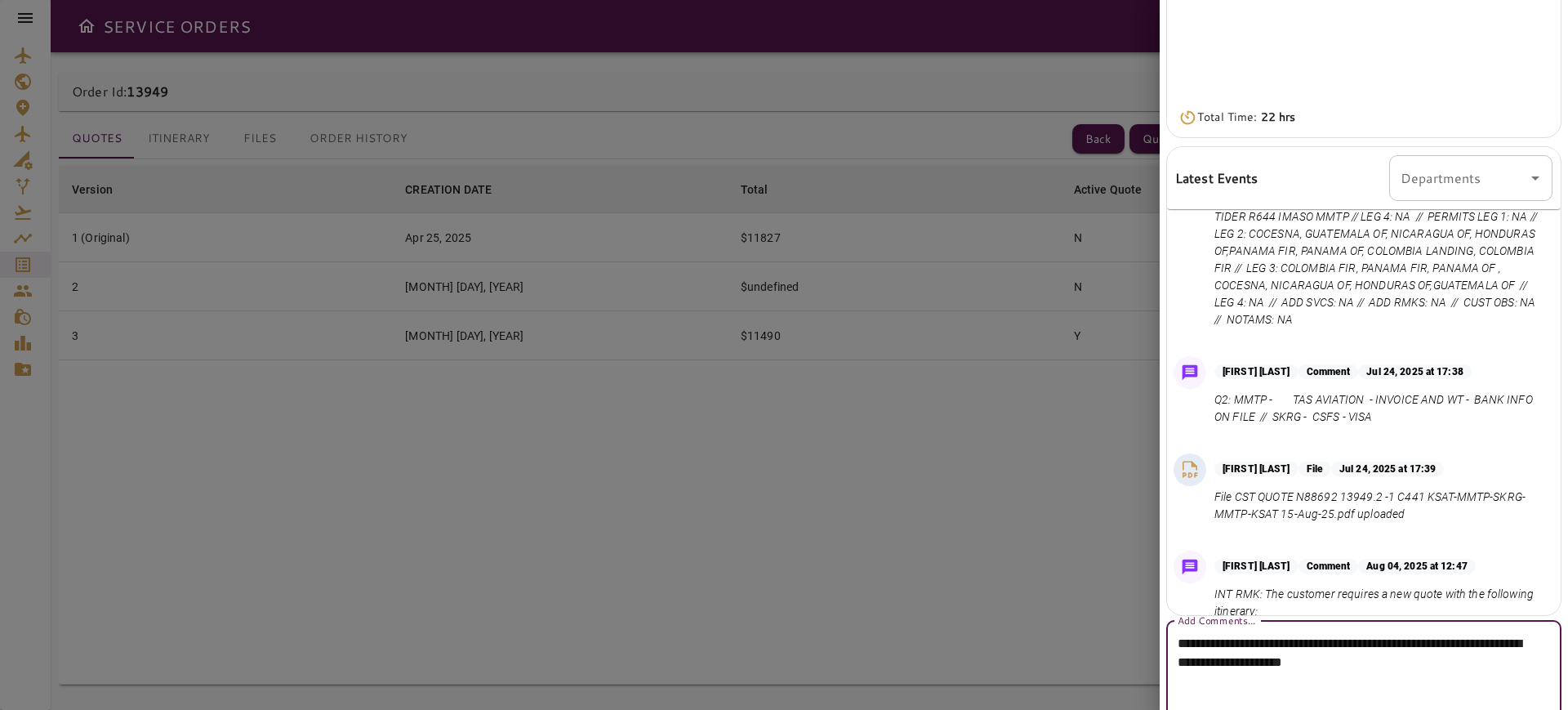 click on "**********" at bounding box center [1356, 672] 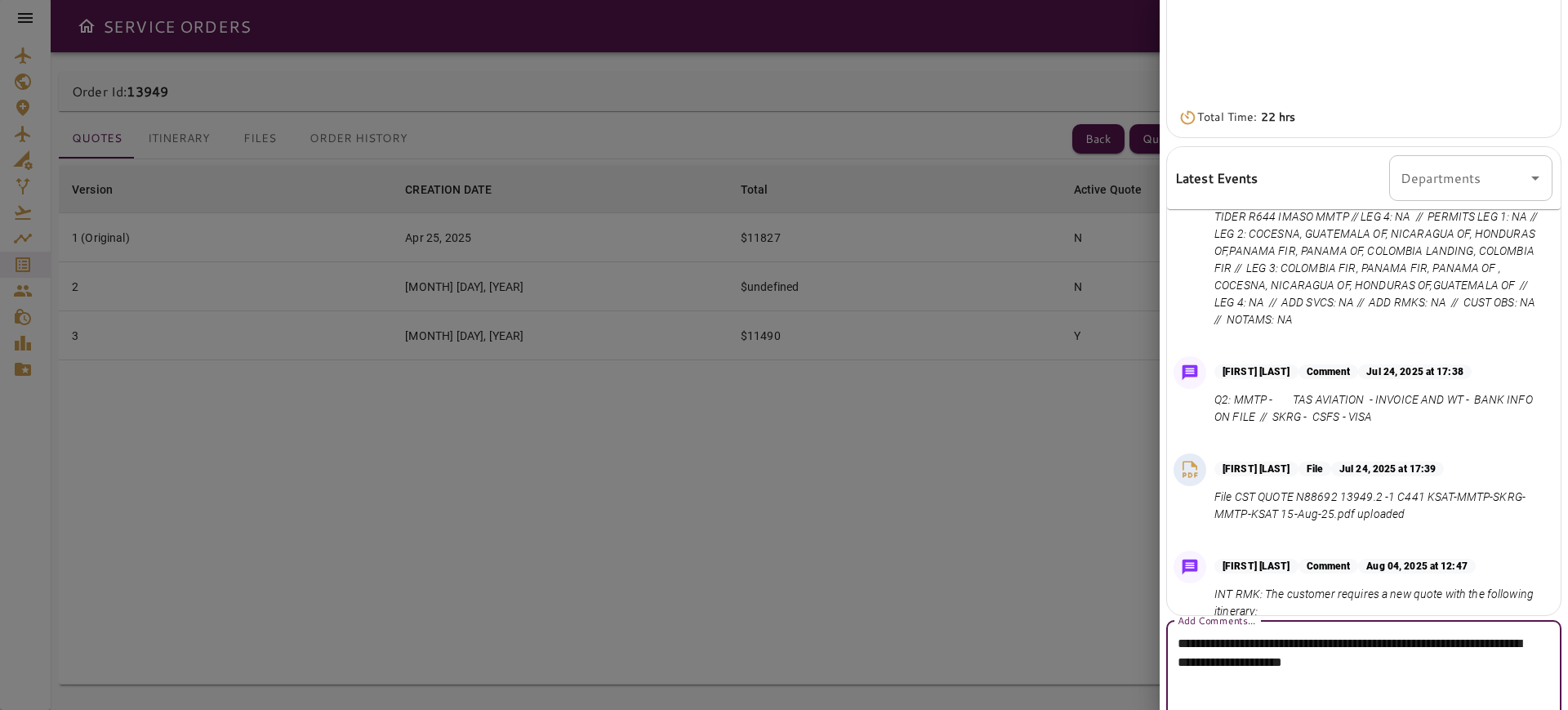click on "**********" at bounding box center (1356, 672) 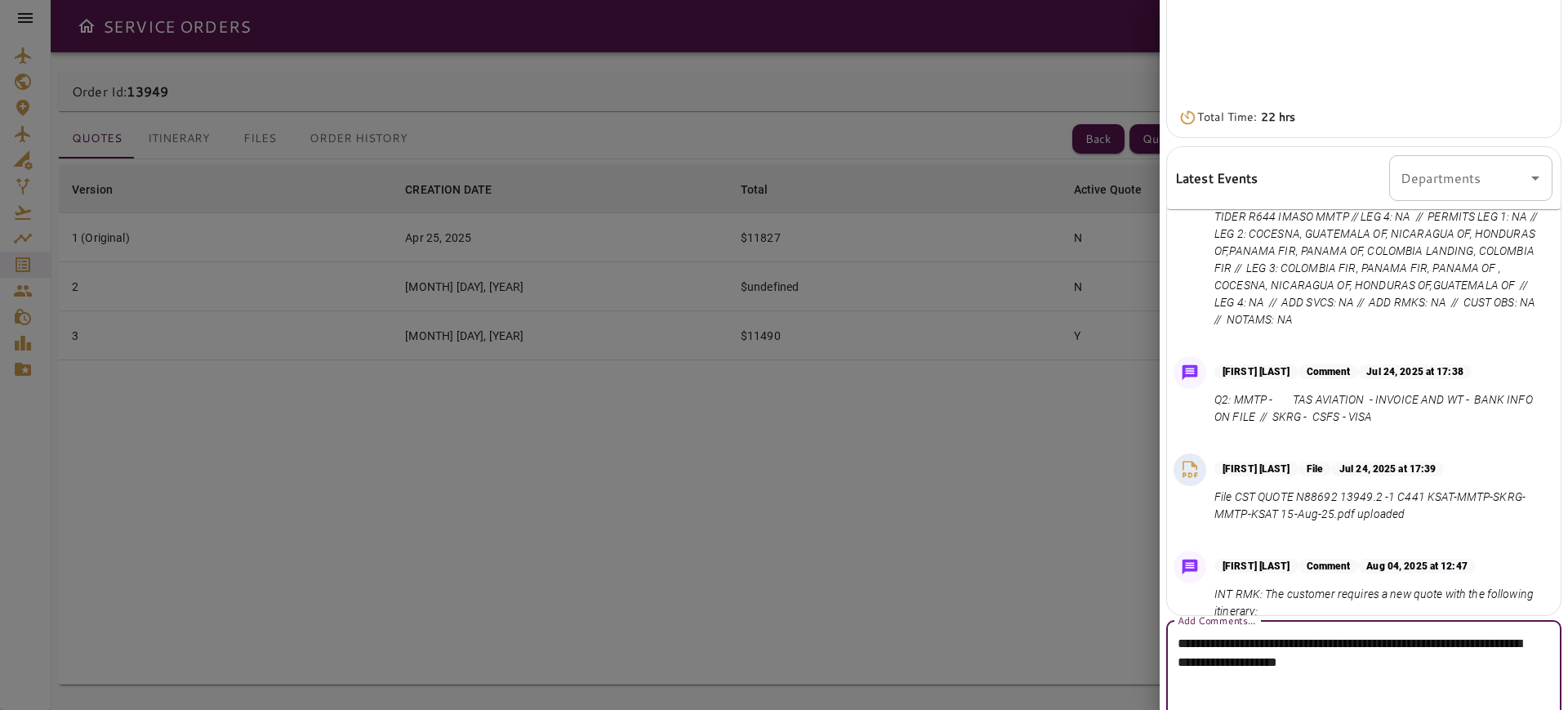 drag, startPoint x: 1263, startPoint y: 641, endPoint x: 1310, endPoint y: 664, distance: 52.3259 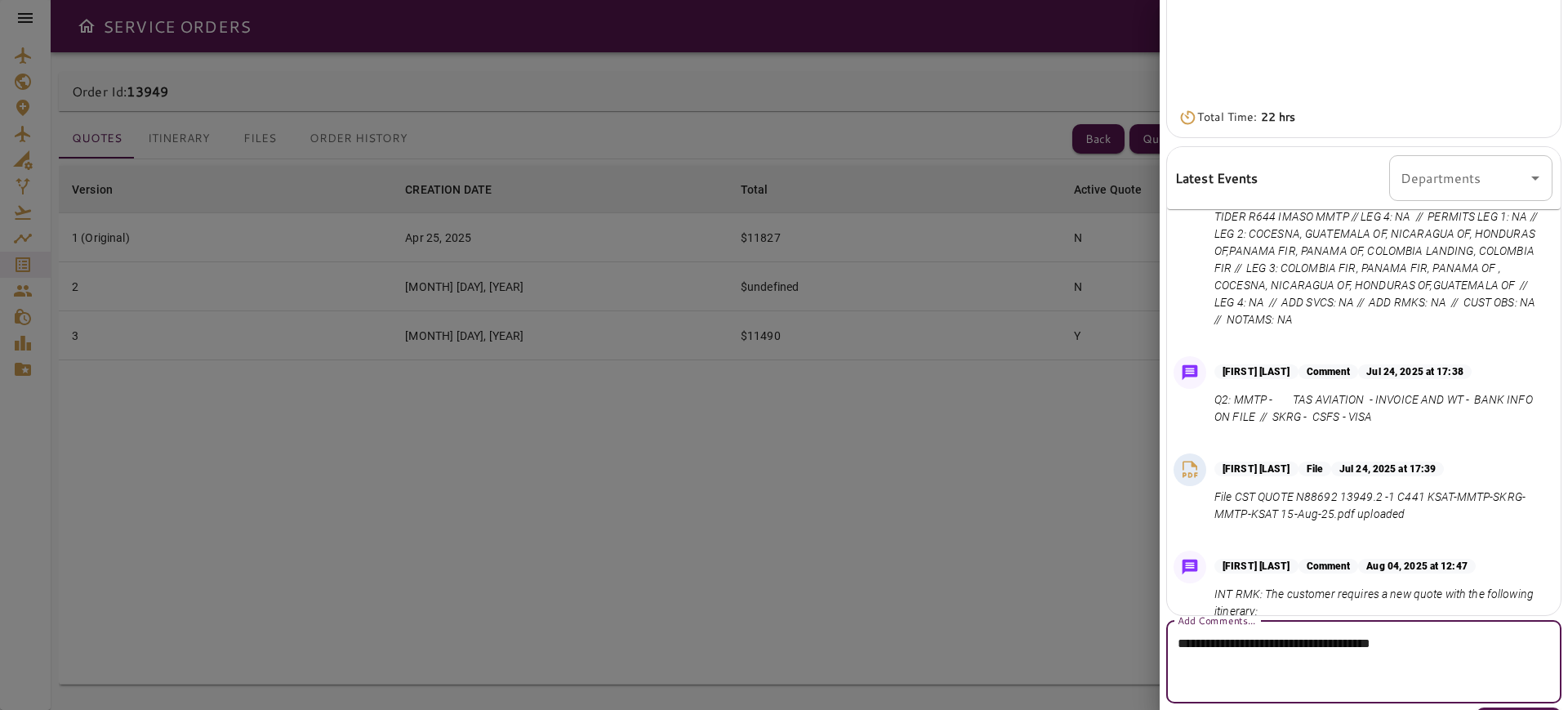 paste on "**********" 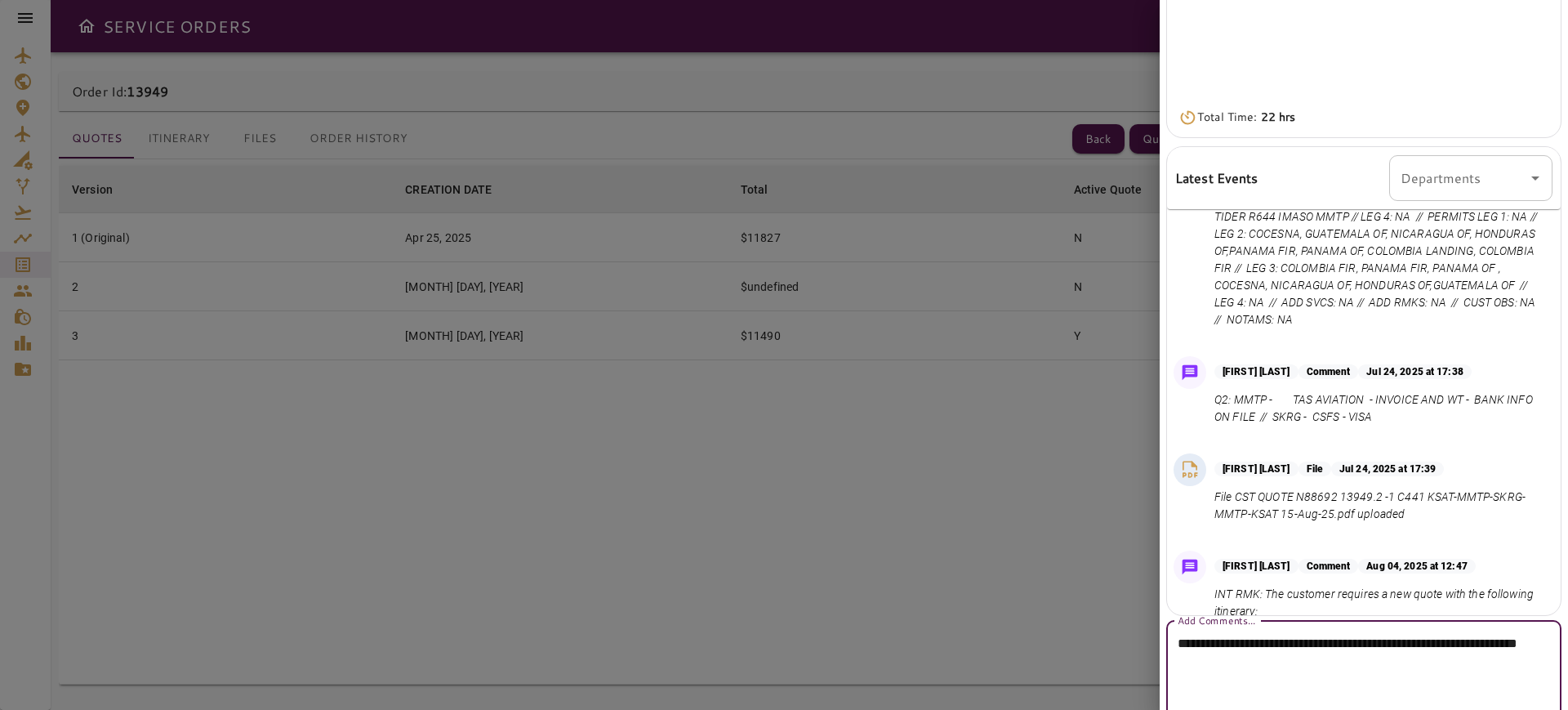 click on "**********" at bounding box center (1356, 672) 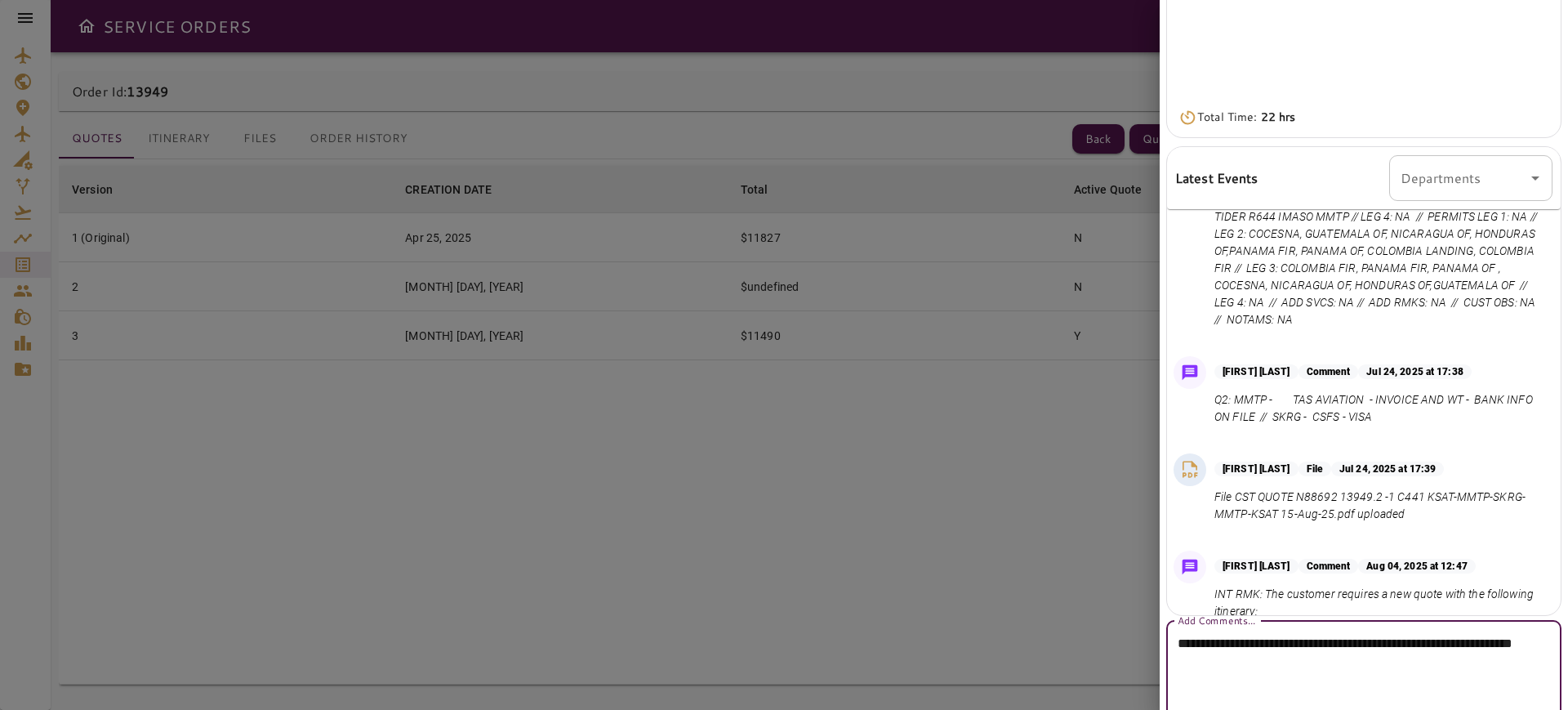 click on "**********" at bounding box center [1356, 672] 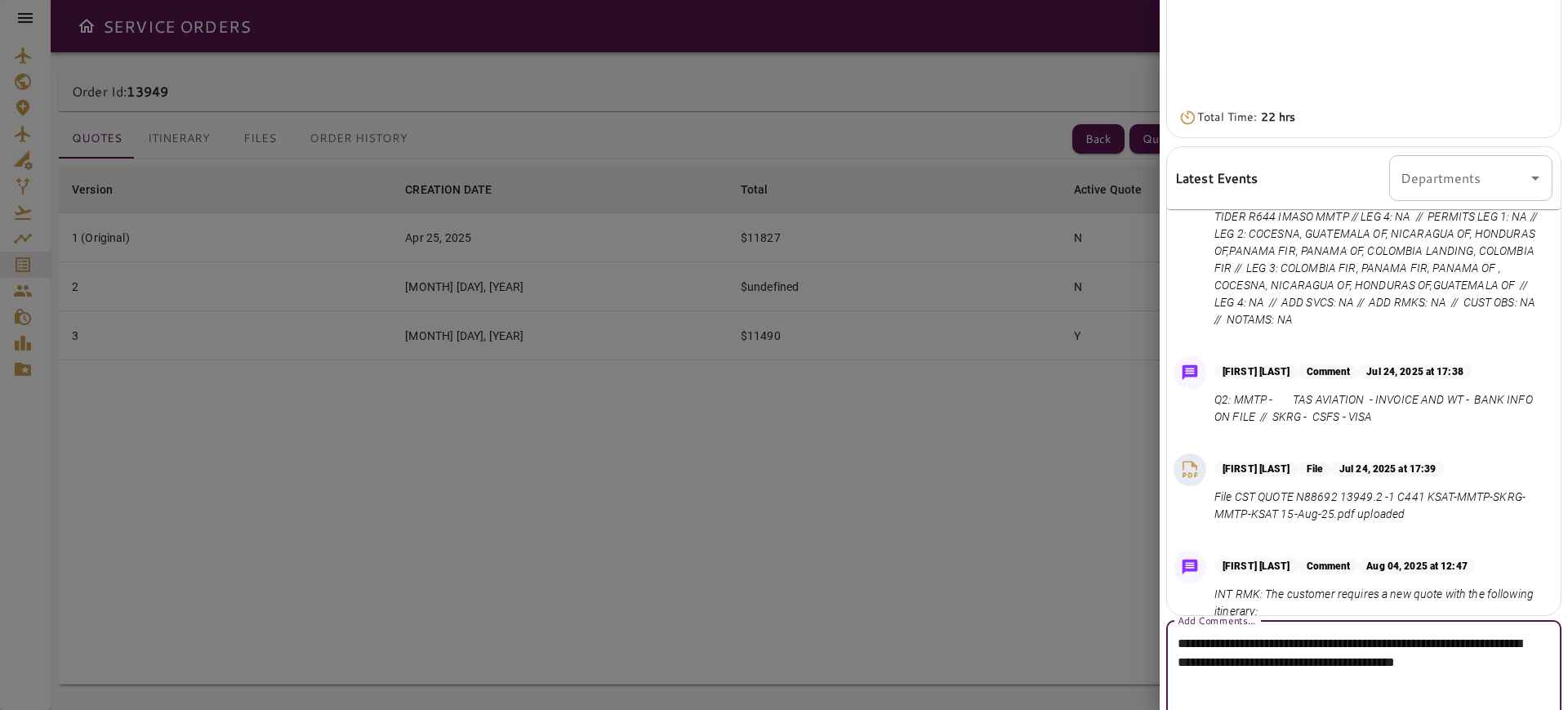 drag, startPoint x: 1446, startPoint y: 663, endPoint x: 1347, endPoint y: 668, distance: 99.12618 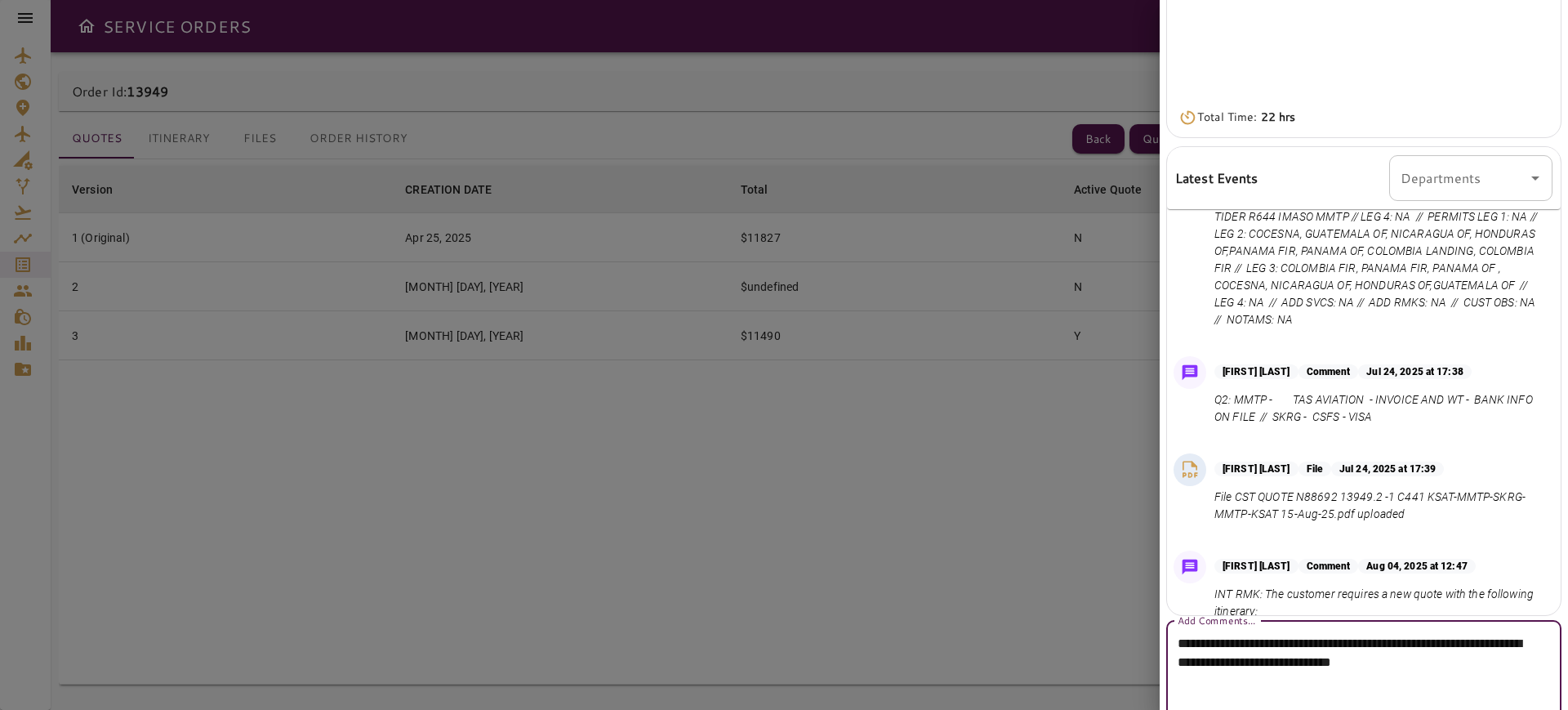 click on "**********" at bounding box center [1356, 681] 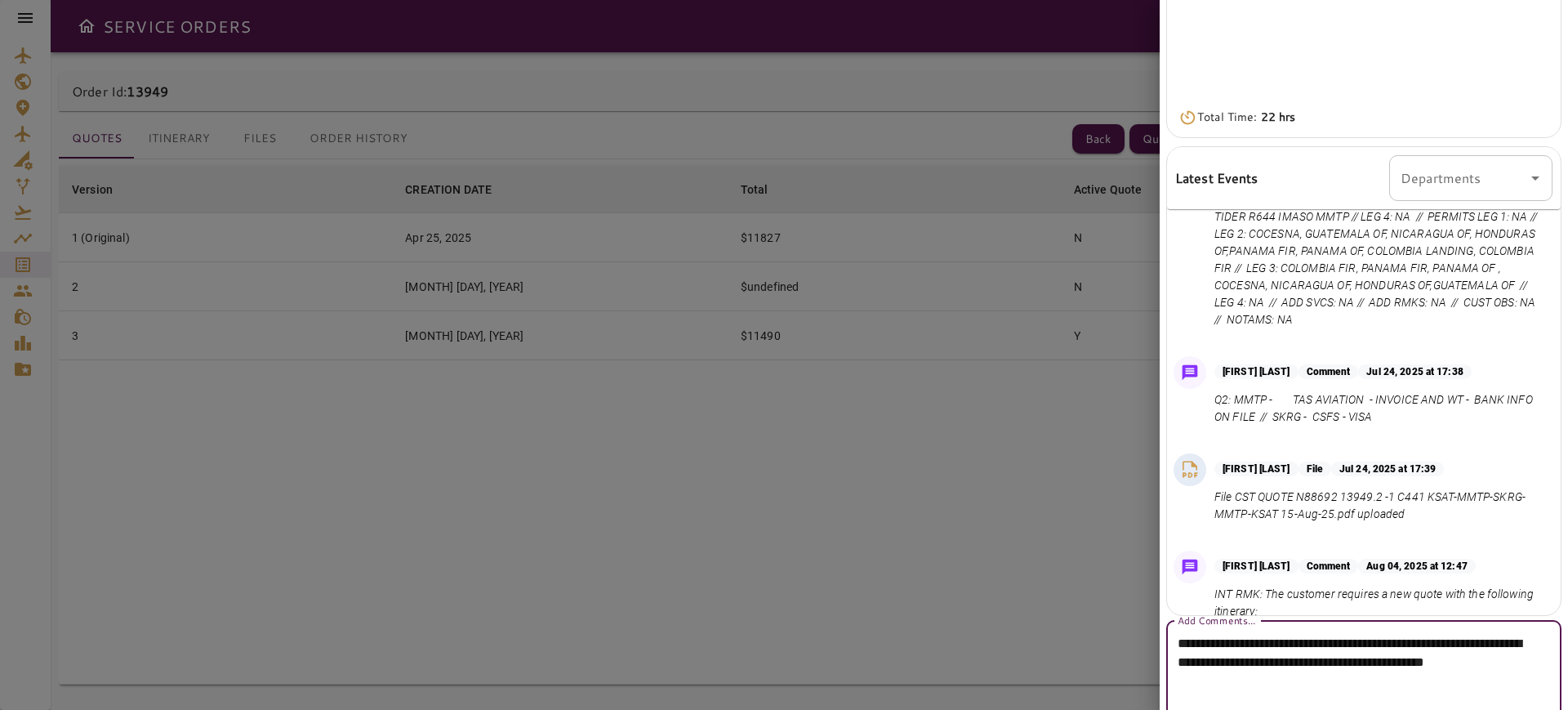 click on "**********" at bounding box center [1356, 681] 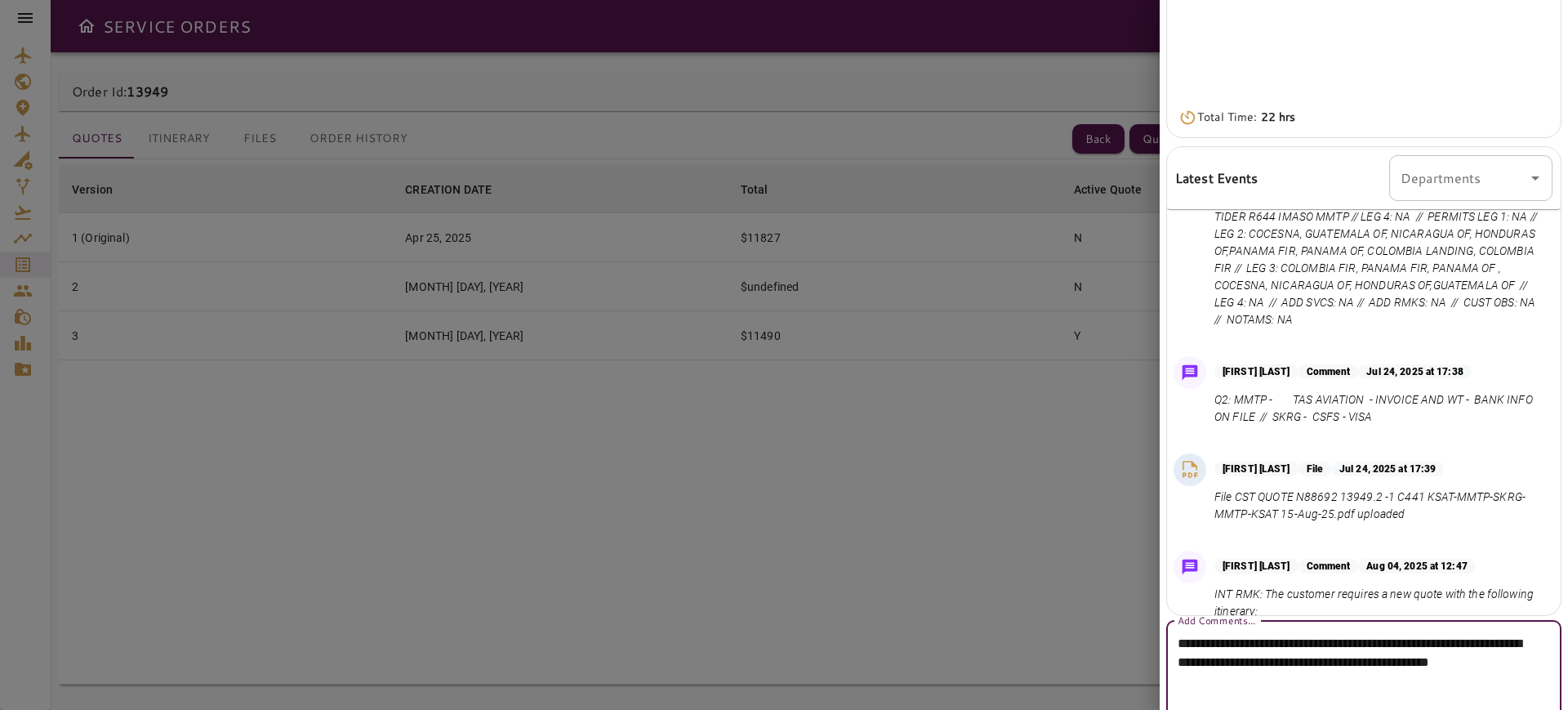 click on "**********" at bounding box center (1356, 681) 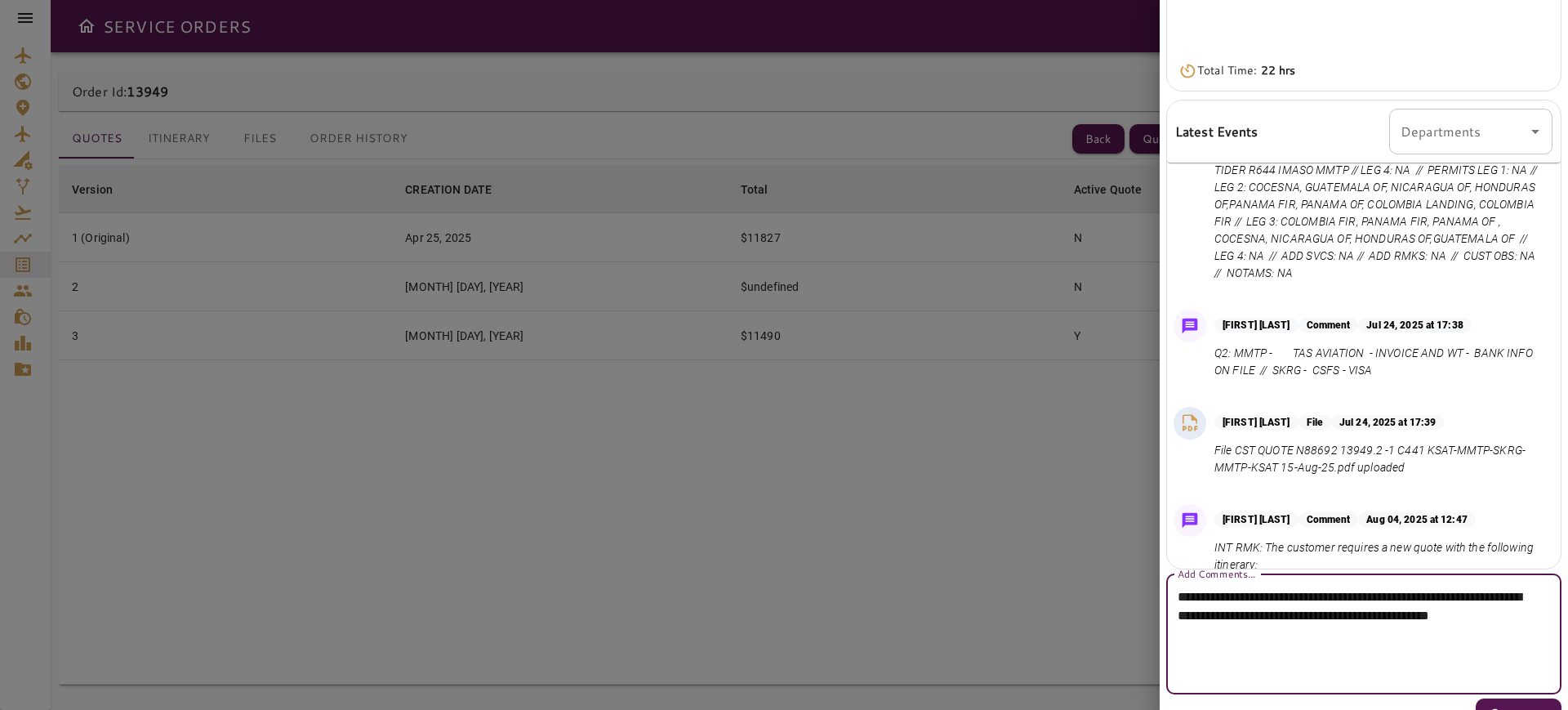 scroll, scrollTop: 412, scrollLeft: 0, axis: vertical 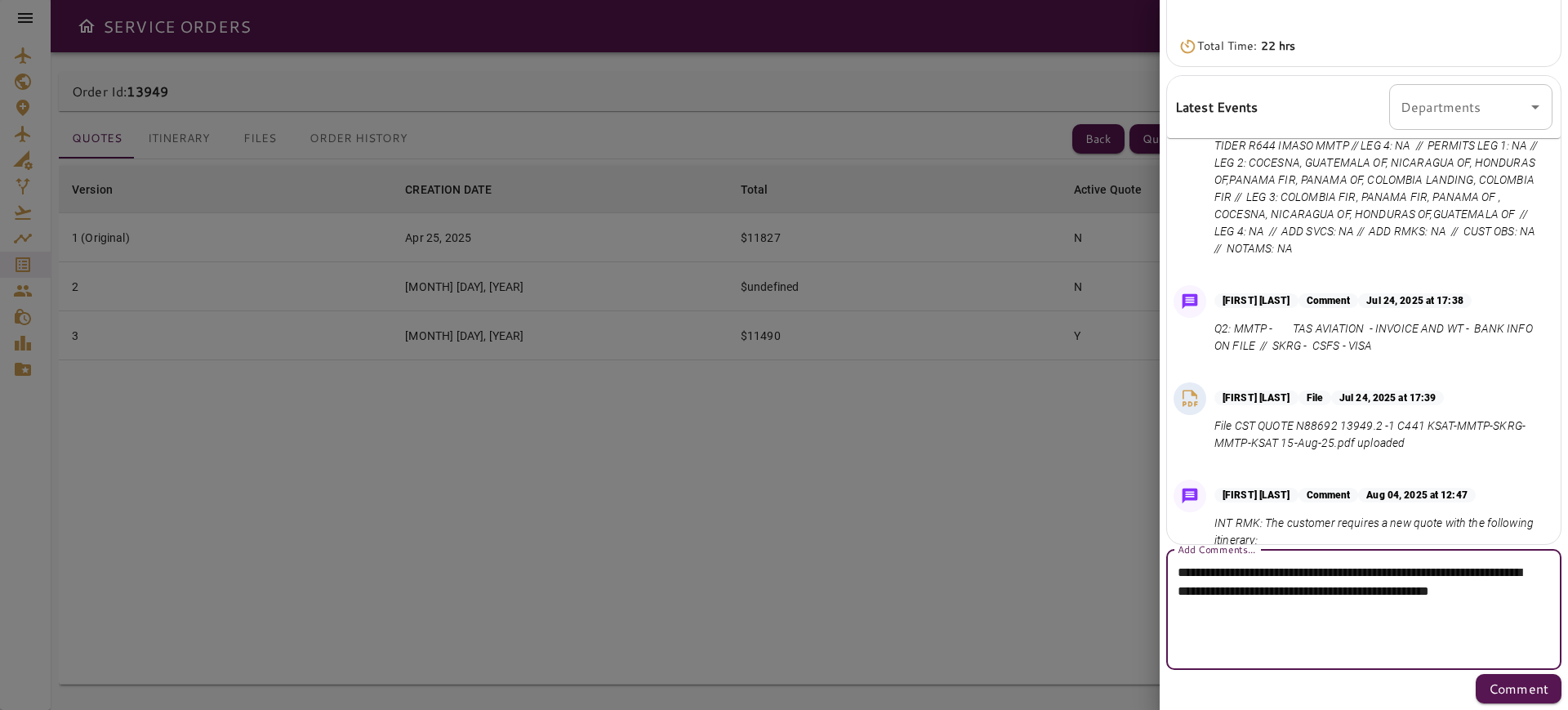 drag, startPoint x: 1379, startPoint y: 620, endPoint x: 1168, endPoint y: 614, distance: 211.08529 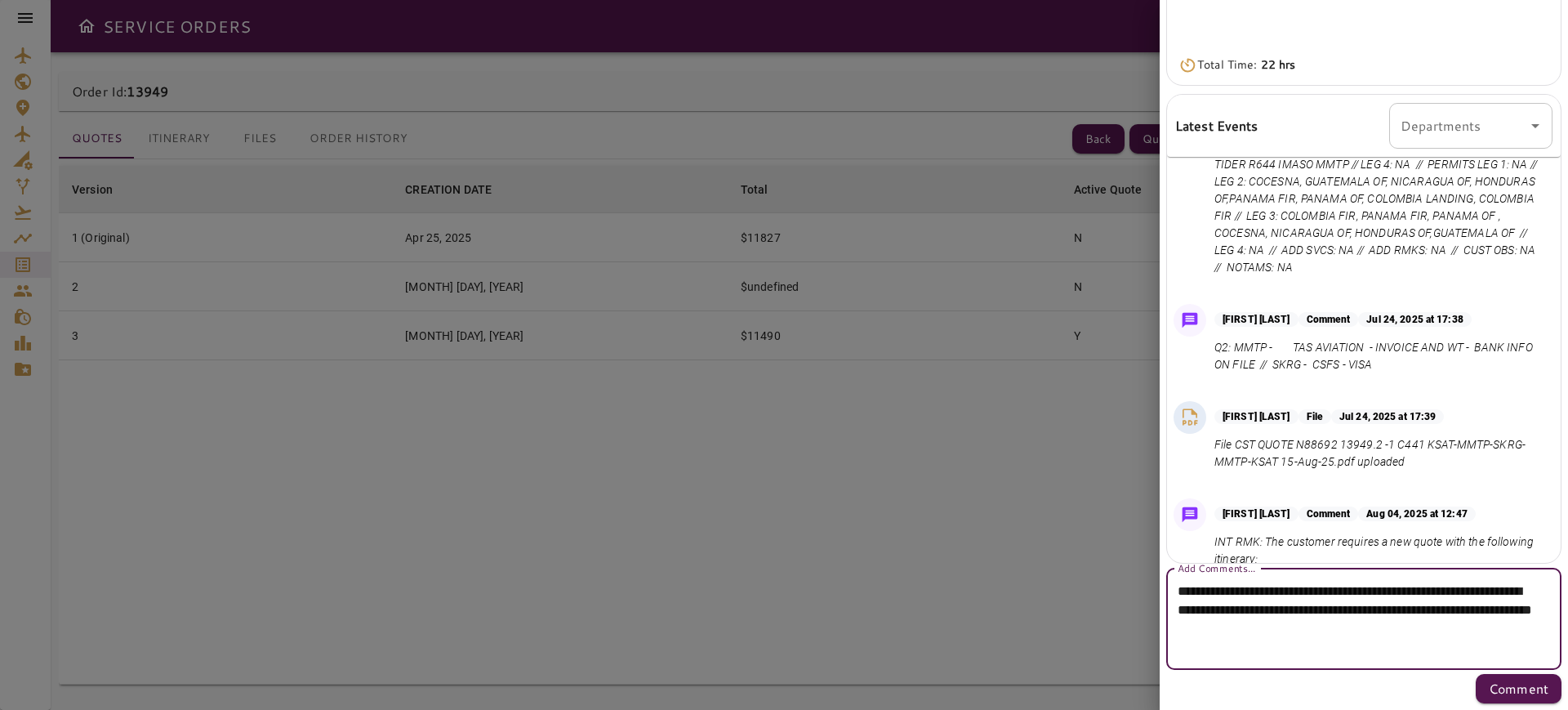scroll, scrollTop: 412, scrollLeft: 0, axis: vertical 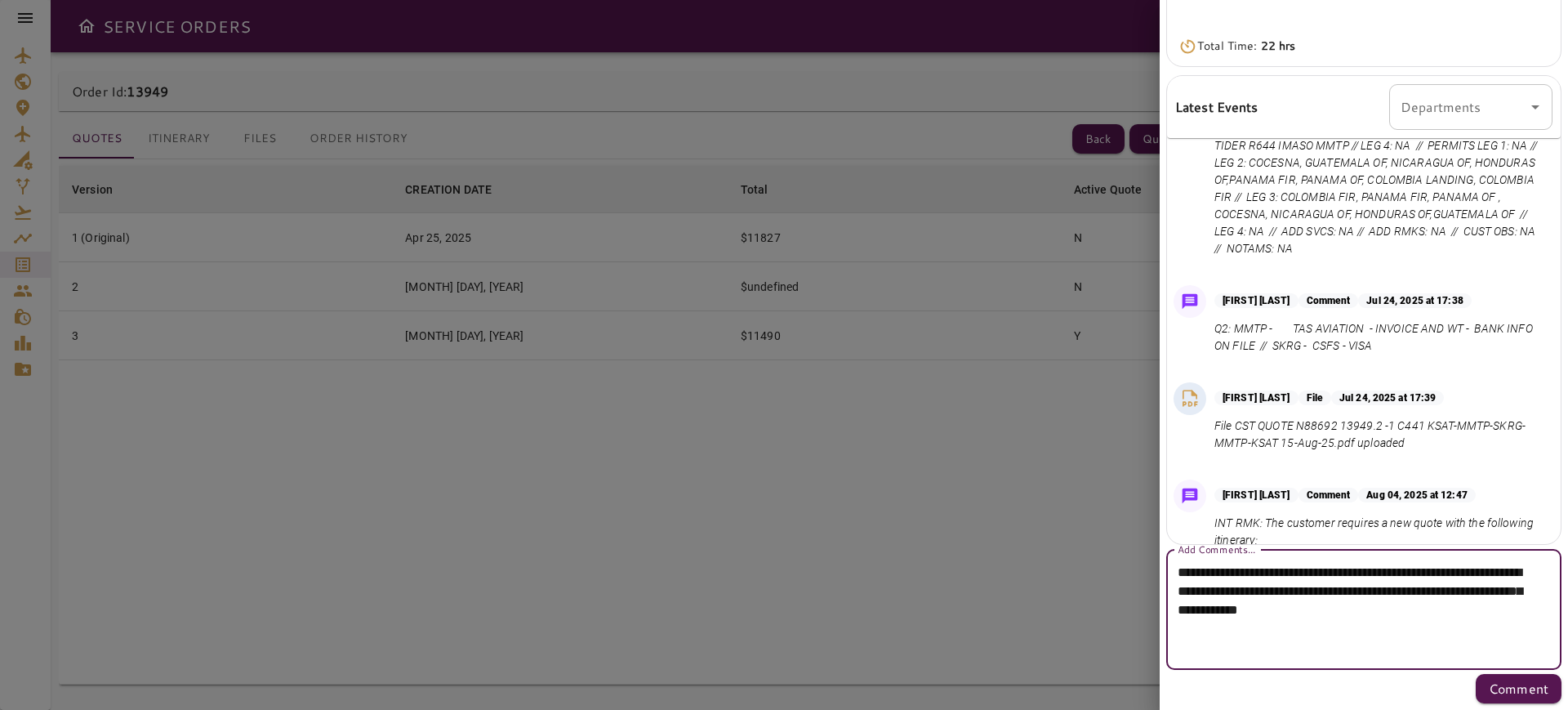 drag, startPoint x: 1349, startPoint y: 650, endPoint x: 1277, endPoint y: 590, distance: 93.723 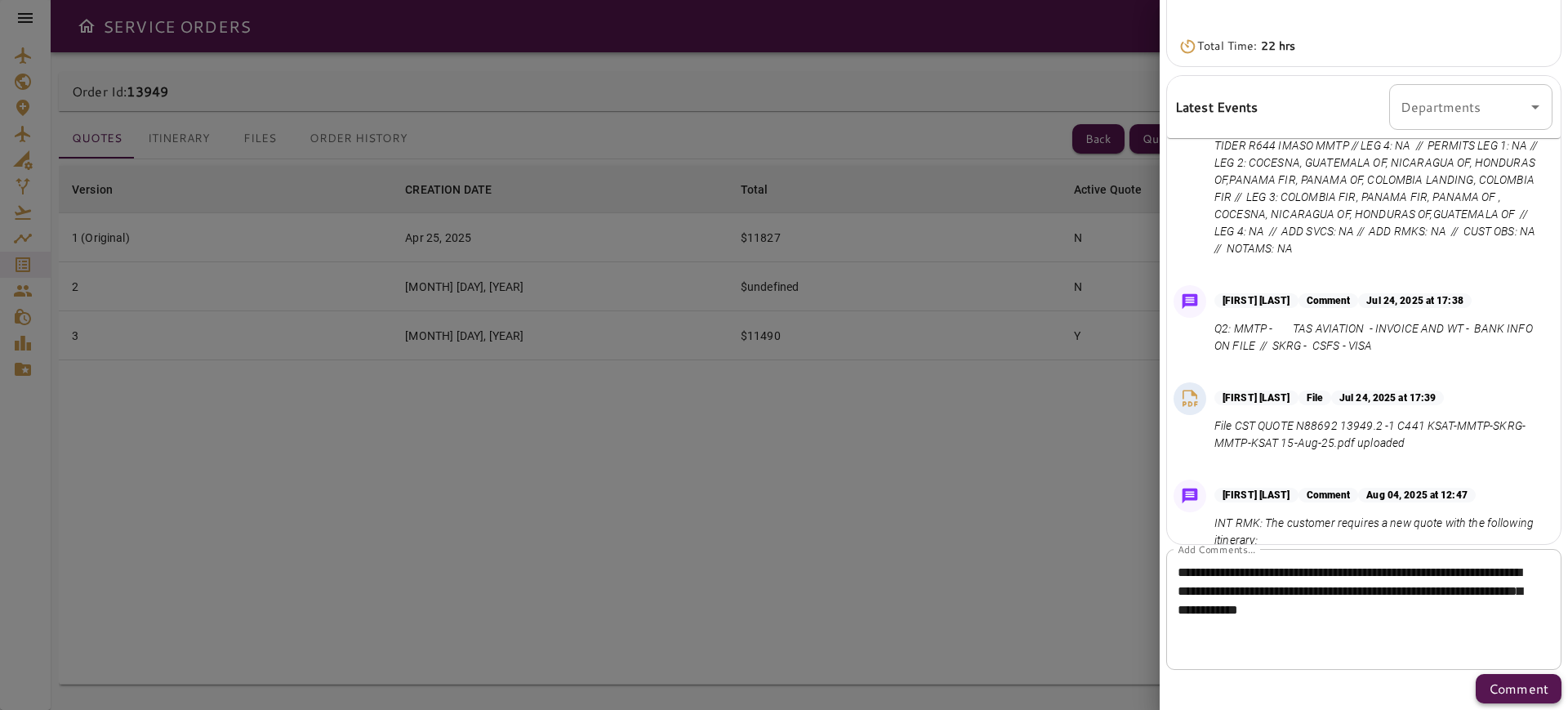 click on "Comment" at bounding box center (1518, 689) 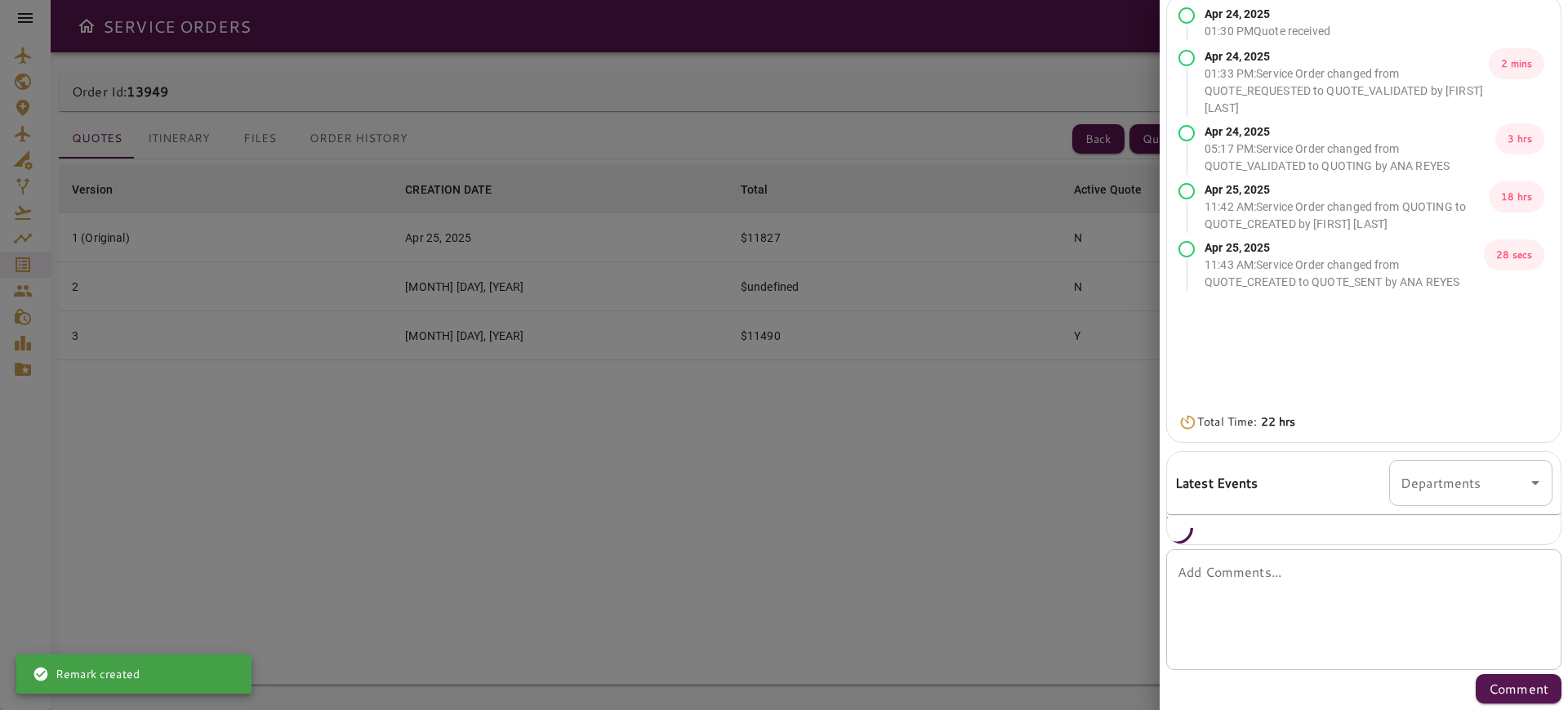 scroll, scrollTop: 0, scrollLeft: 0, axis: both 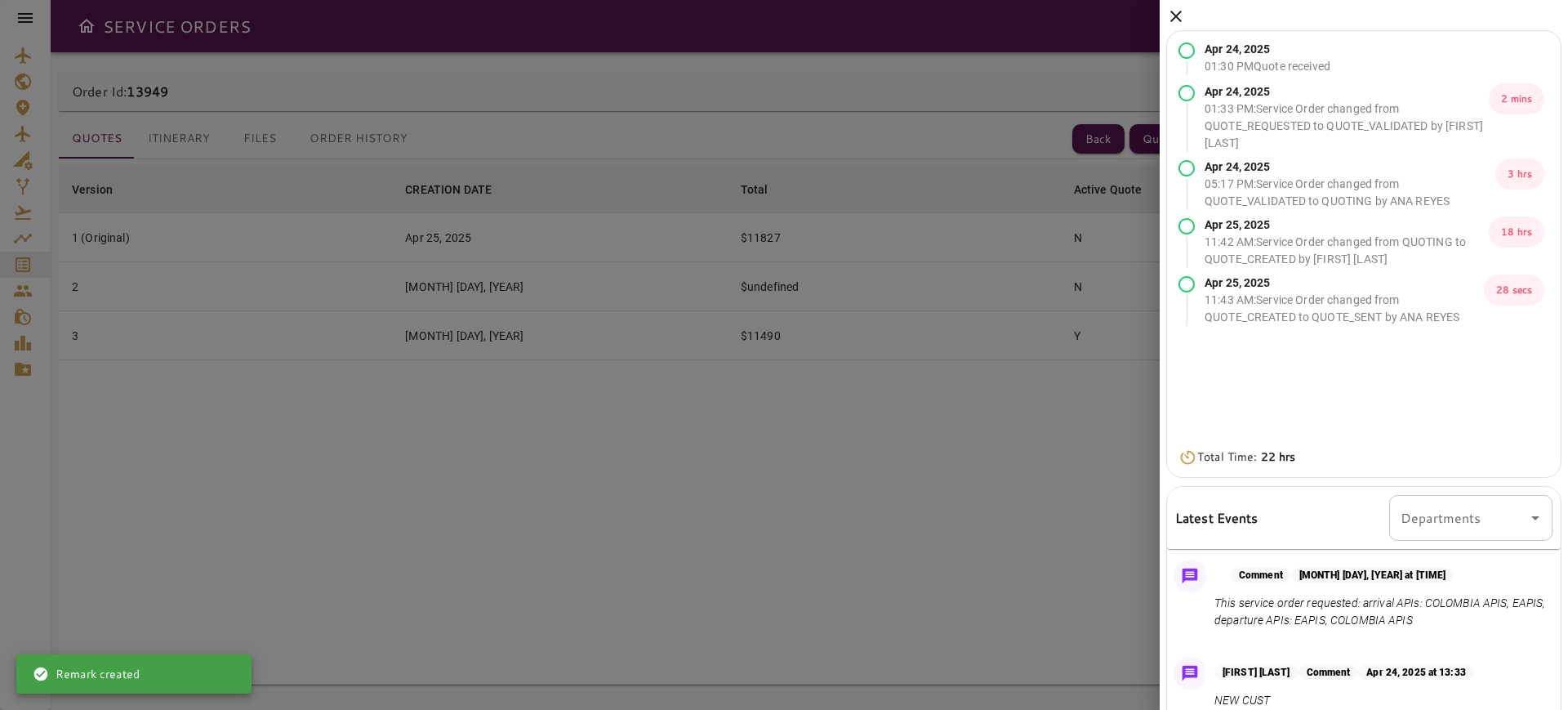 click 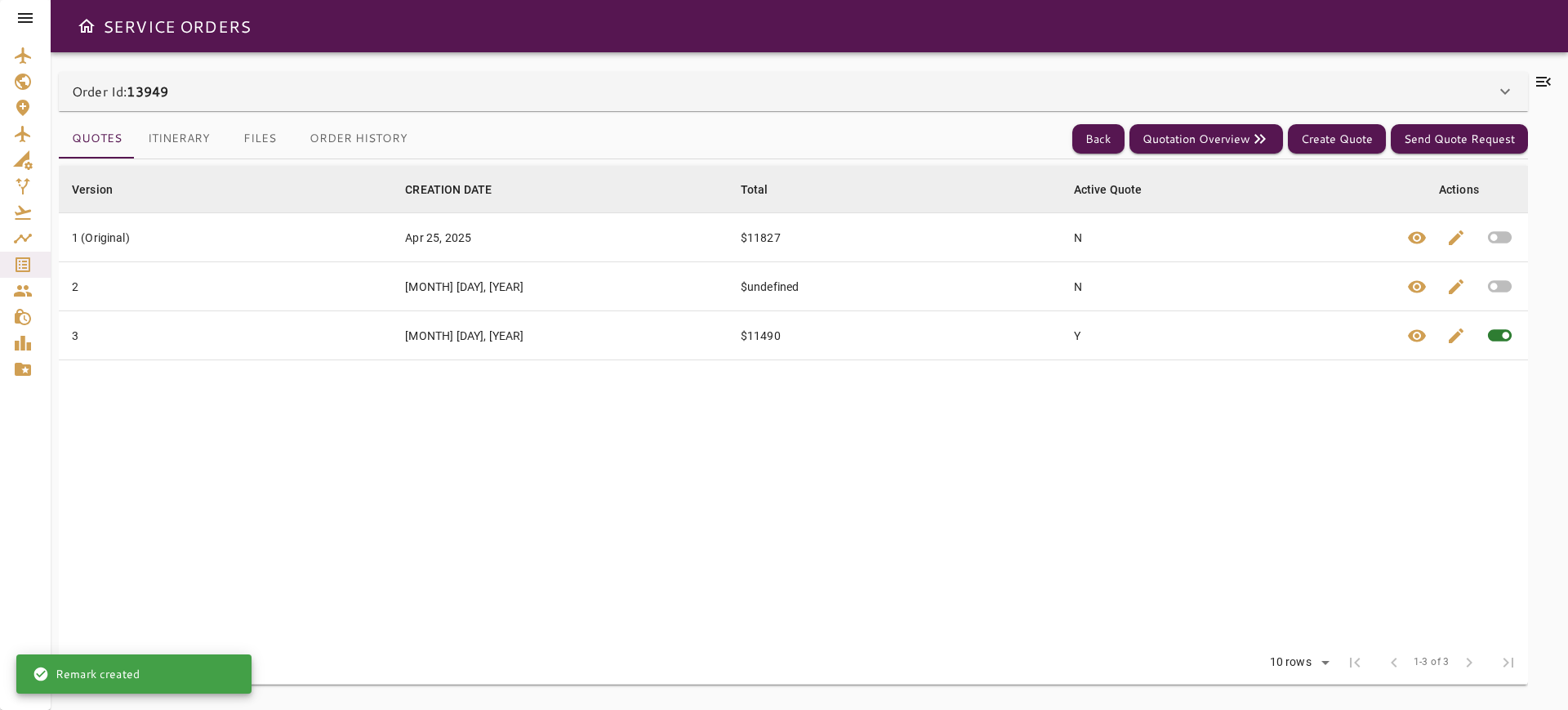 click on "Quotes Itinerary Files Order History Back Quotation Overview Create Quote Send Quote Request Version arrow_downward CREATION DATE arrow_downward Total arrow_downward Active Quote arrow_downward Actions 1 (Original) Apr 25, 2025 $11827 N visibility edit 2  Jul 24, 2025 $undefined N visibility edit 3  Aug 04, 2025 $11490 Y visibility edit Rows per page: 10 rows  ** 1-3 of 3 first_page chevron_left 1-3 of 3 chevron_right last_page" at bounding box center [793, 400] 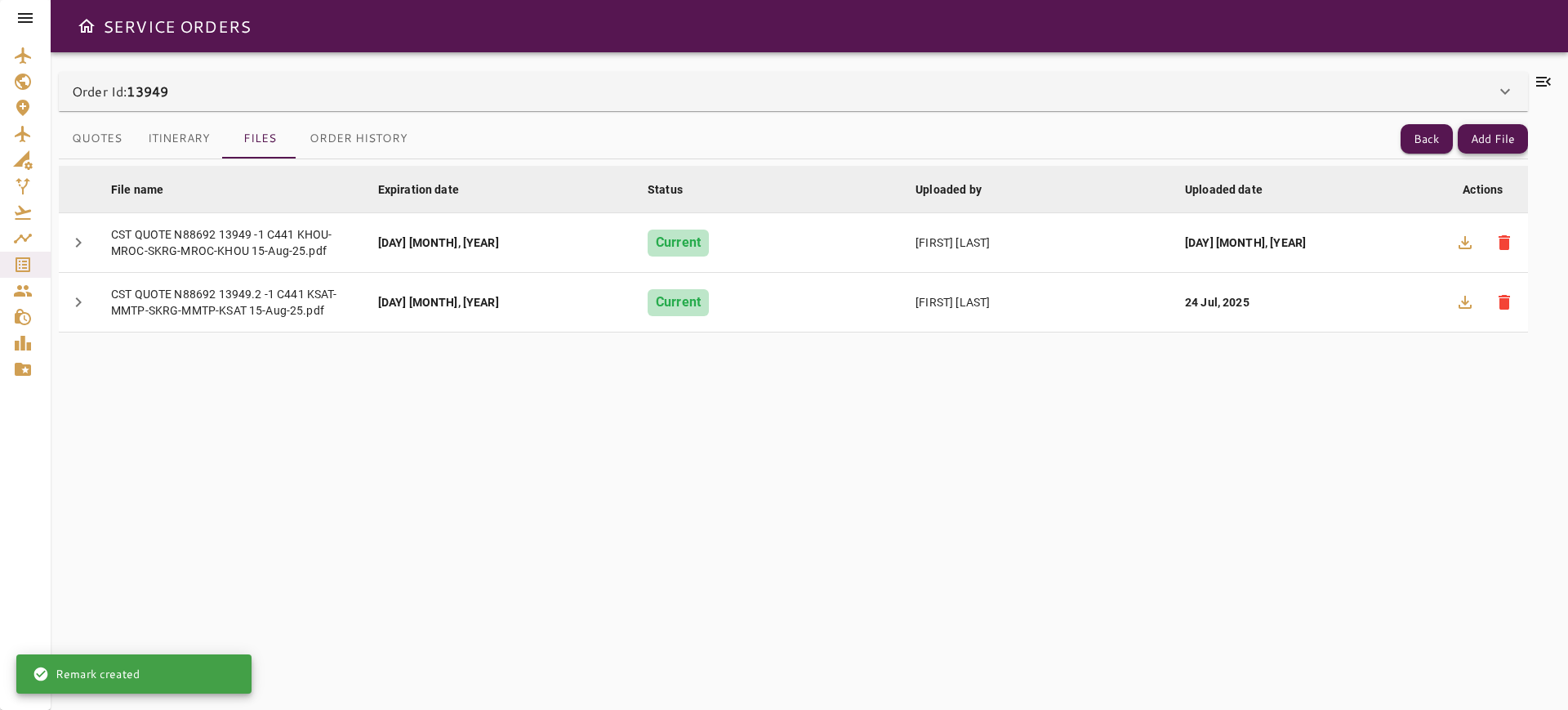 click on "Add File" at bounding box center (1493, 139) 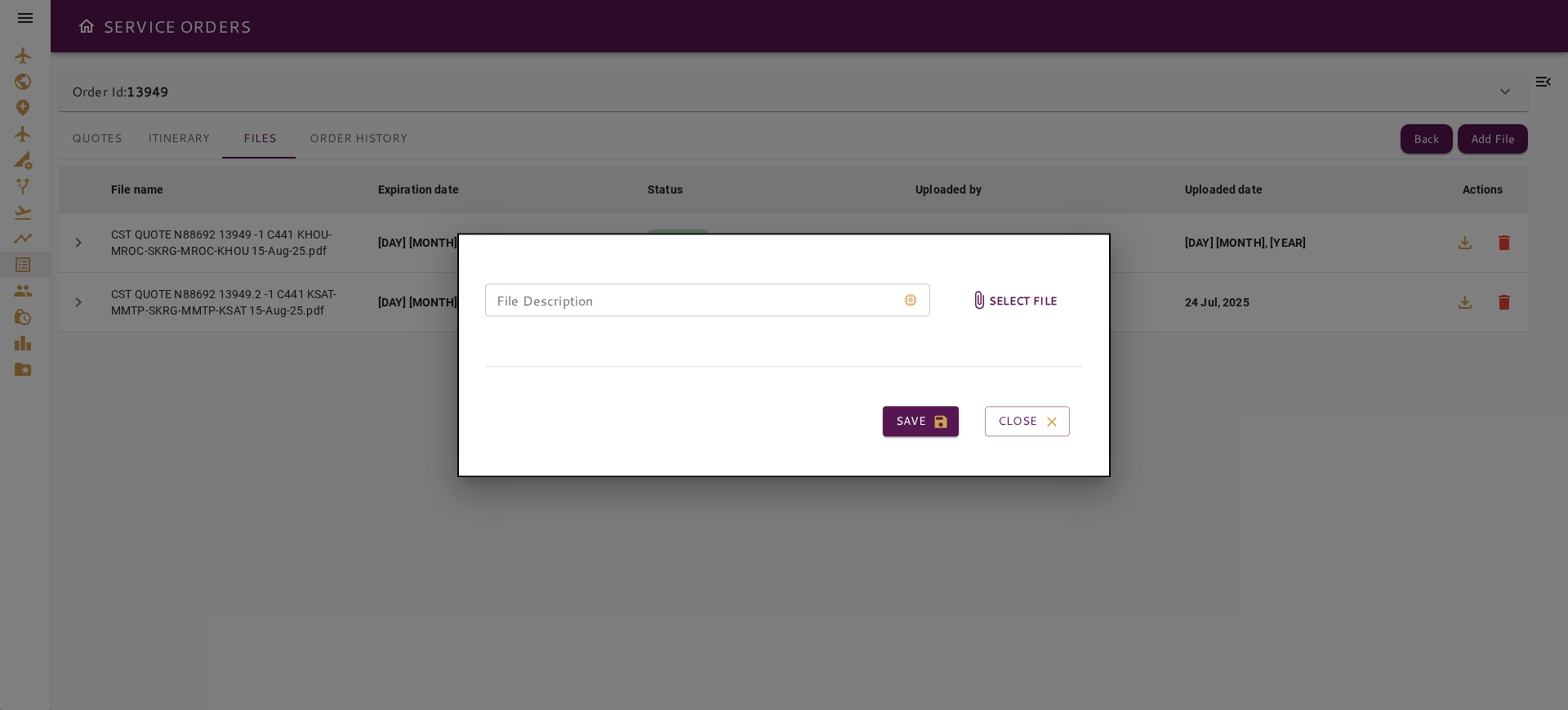 click on "Select file" at bounding box center (1022, 300) 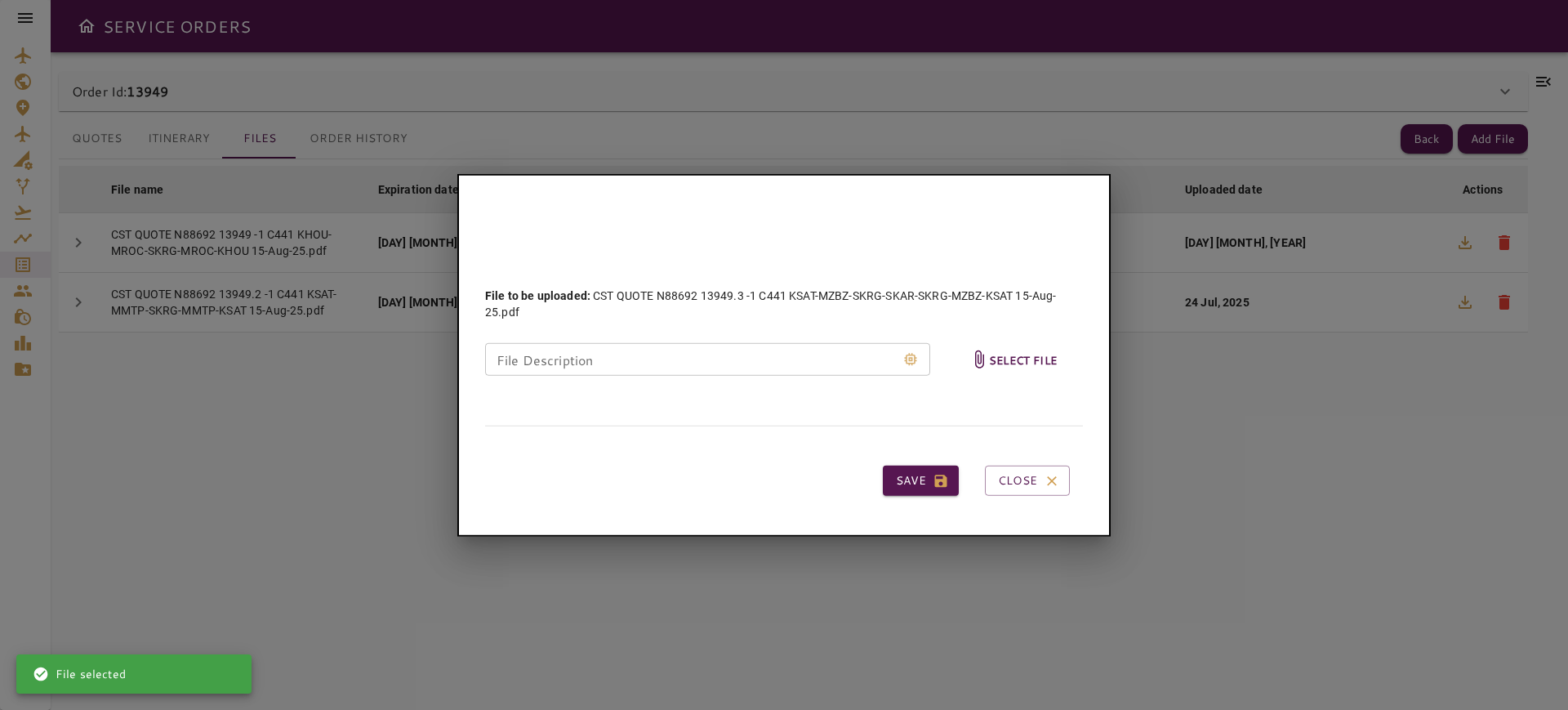click on "Save Close" at bounding box center (784, 480) 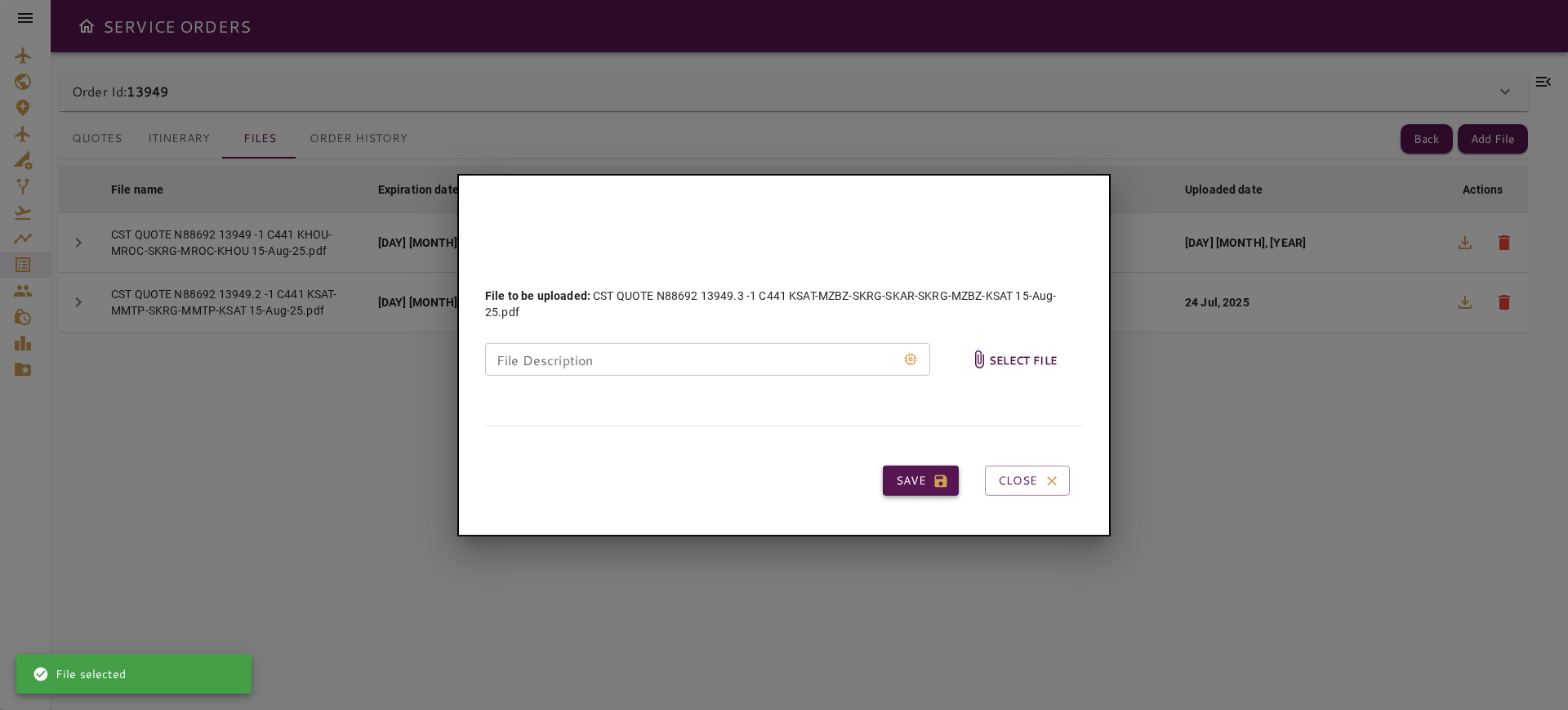 click on "Save" at bounding box center [920, 480] 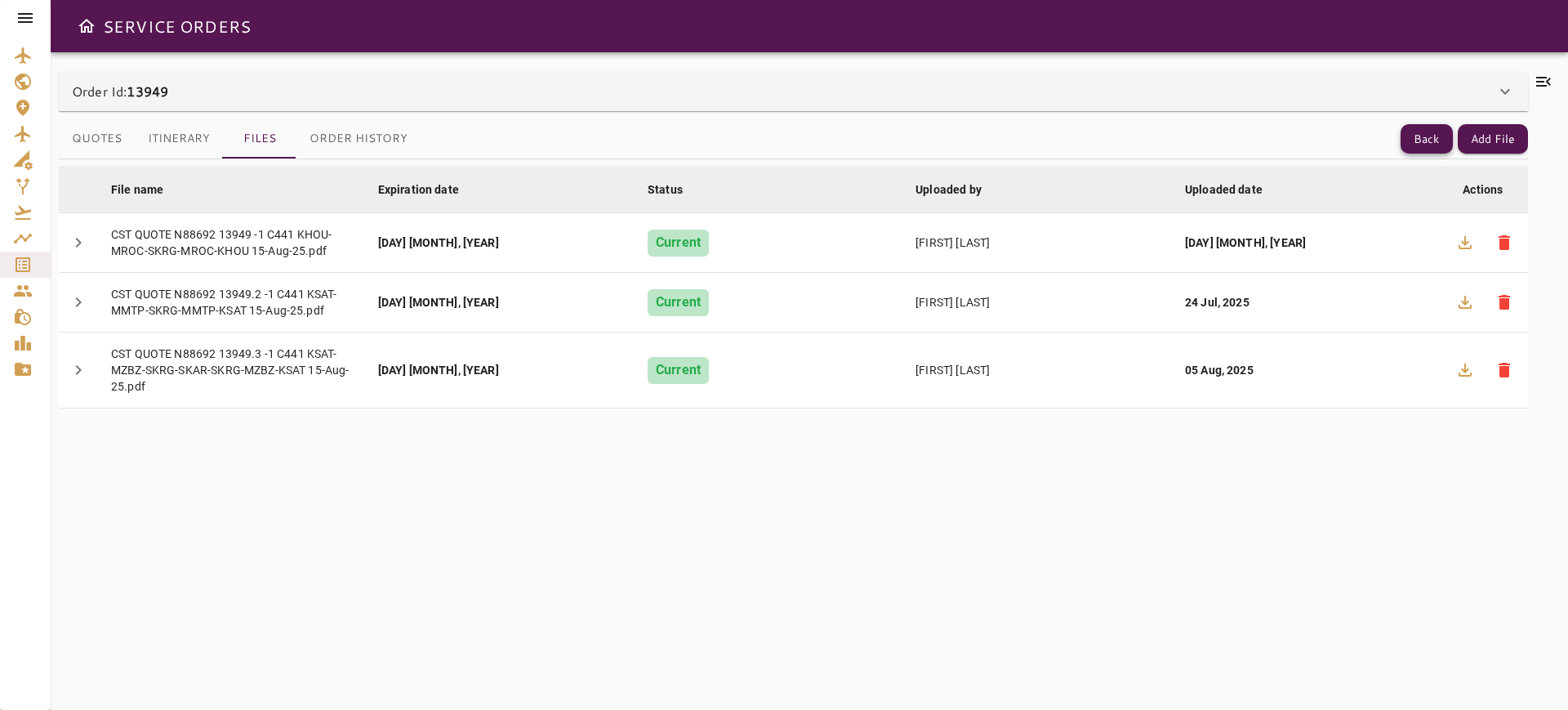 click on "Back" at bounding box center (1427, 139) 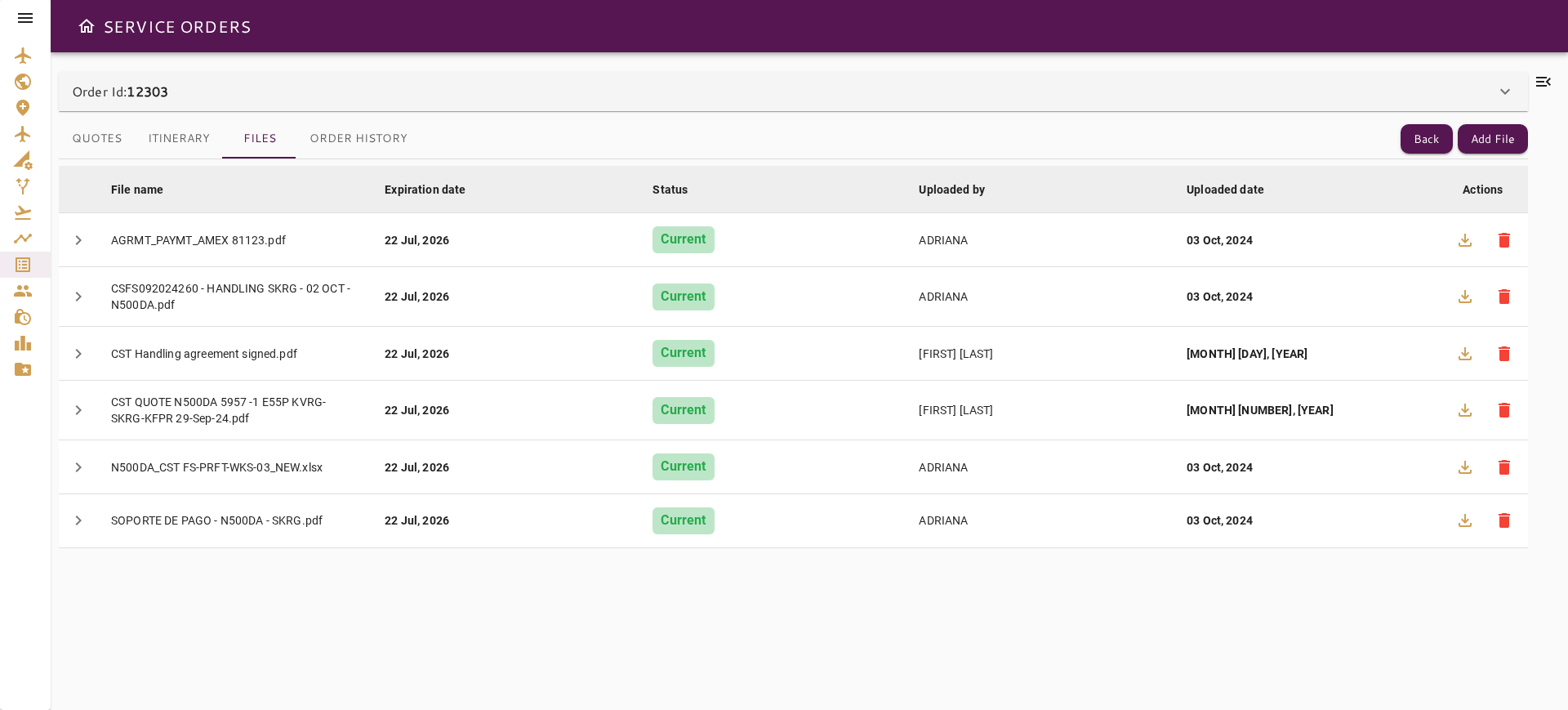 scroll, scrollTop: 0, scrollLeft: 0, axis: both 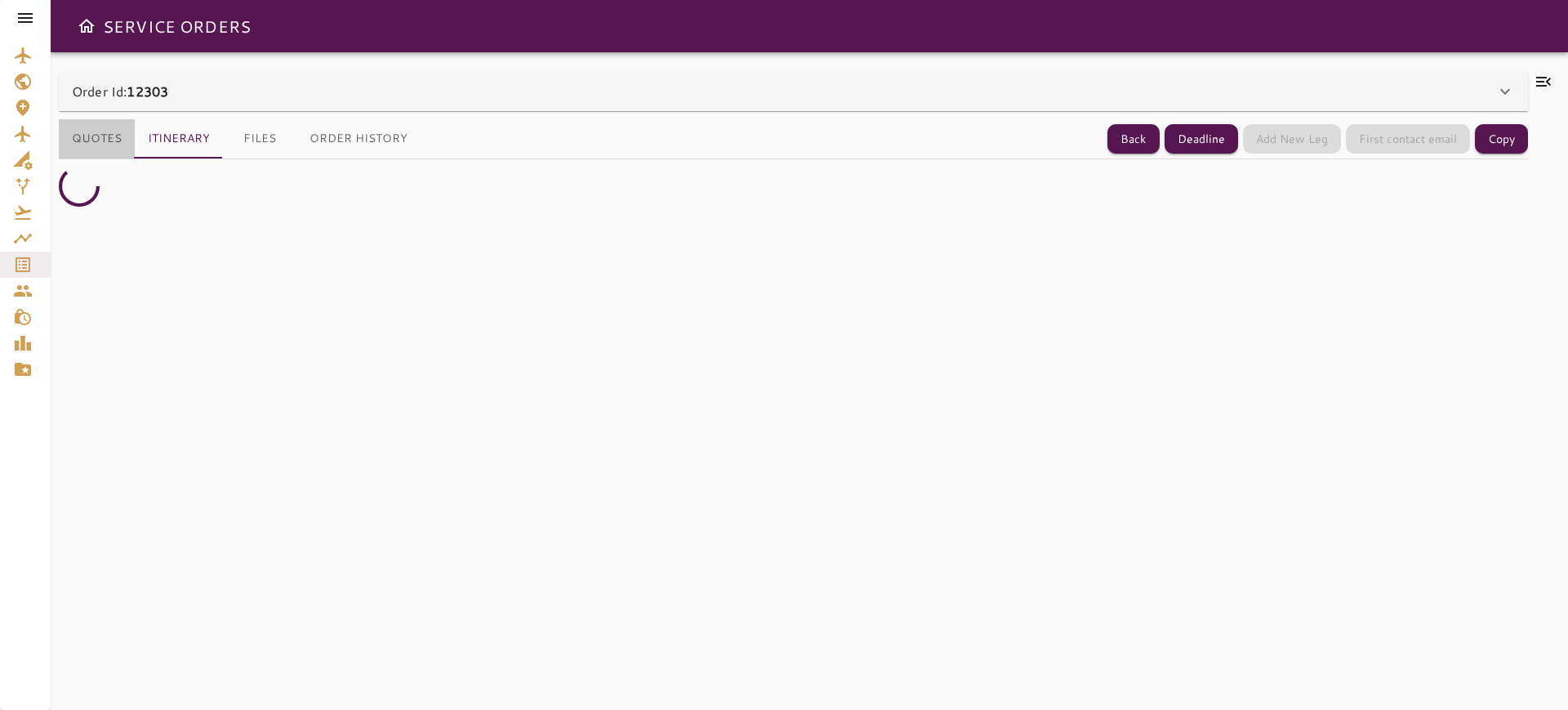 click on "Quotes" at bounding box center [96, 139] 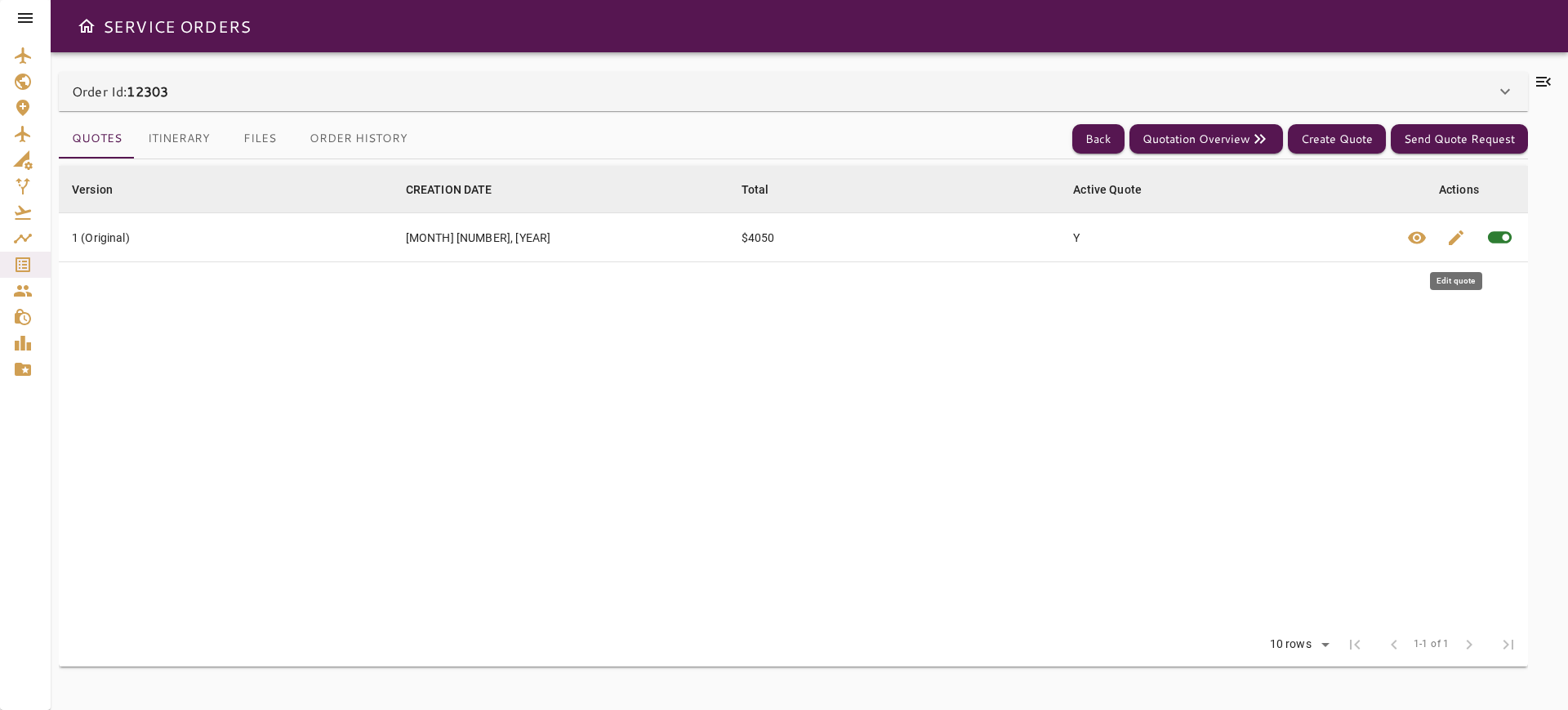 click on "edit" at bounding box center [1456, 238] 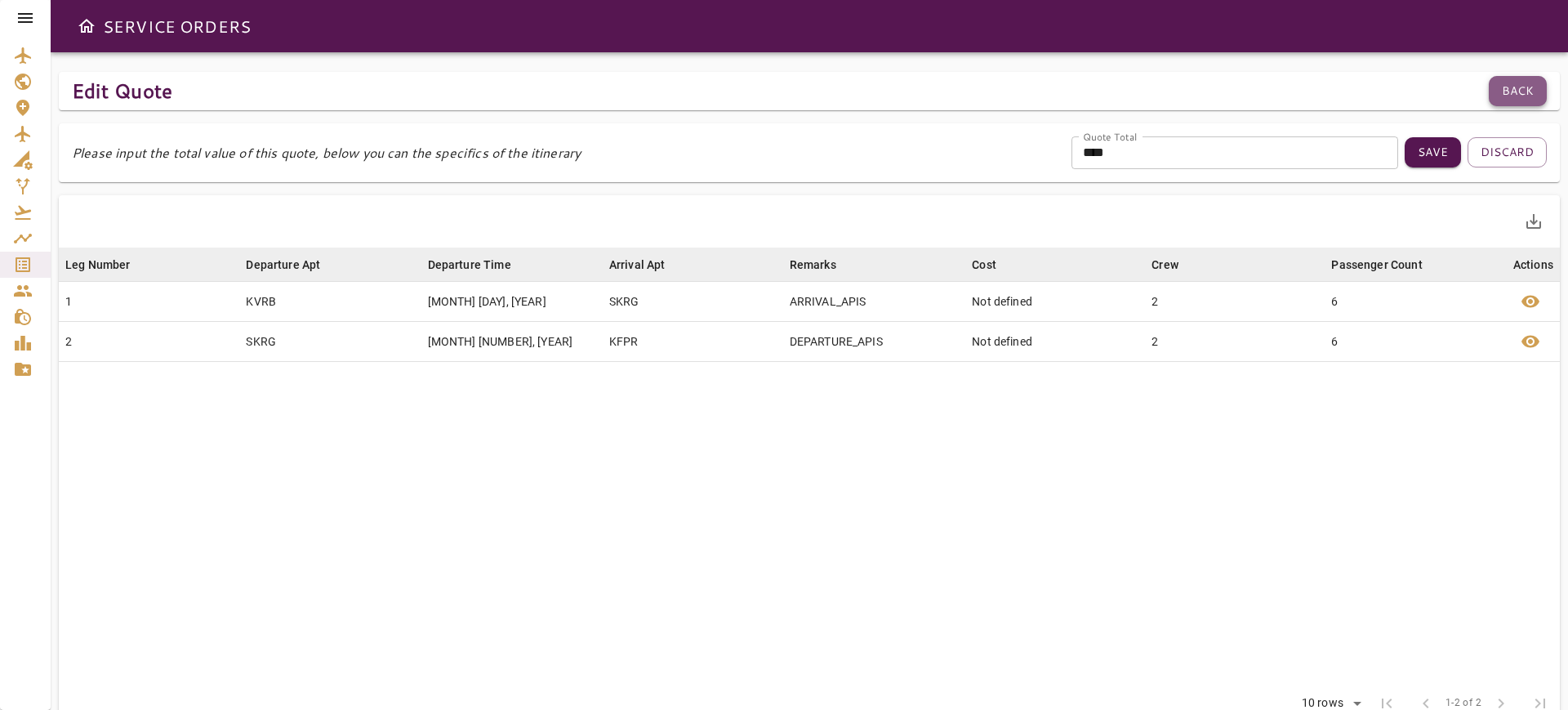 click on "Back" at bounding box center (1517, 91) 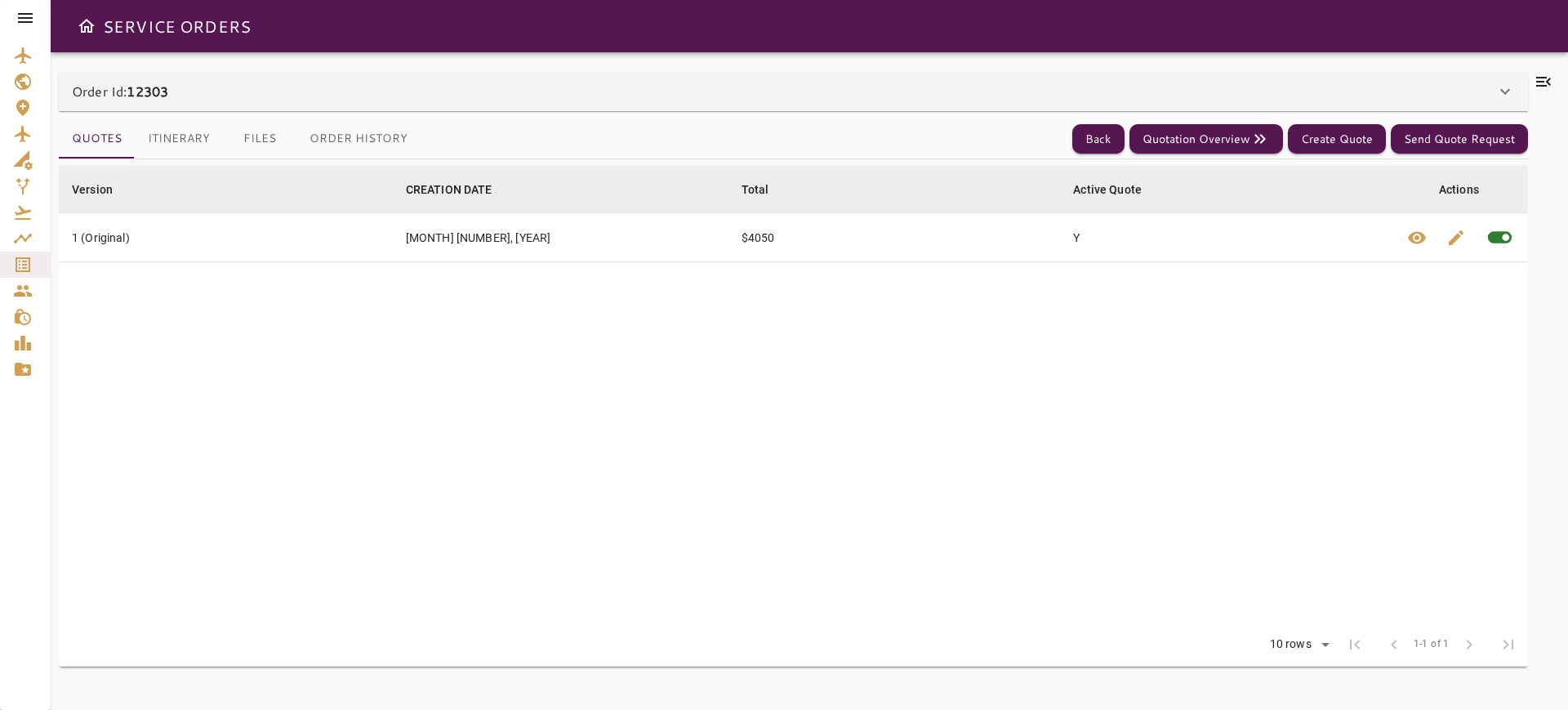 click on "Itinerary" at bounding box center [179, 139] 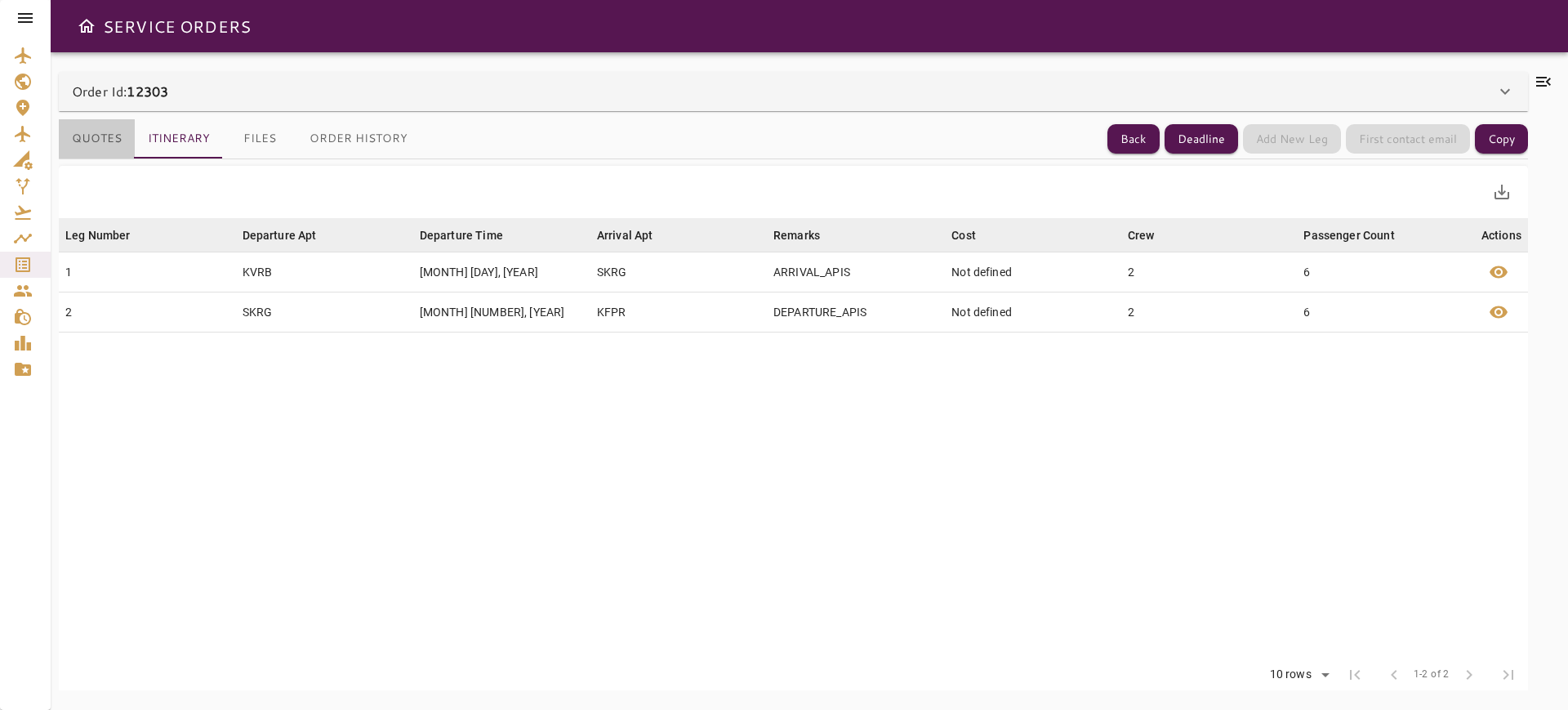 click on "Quotes" at bounding box center (96, 139) 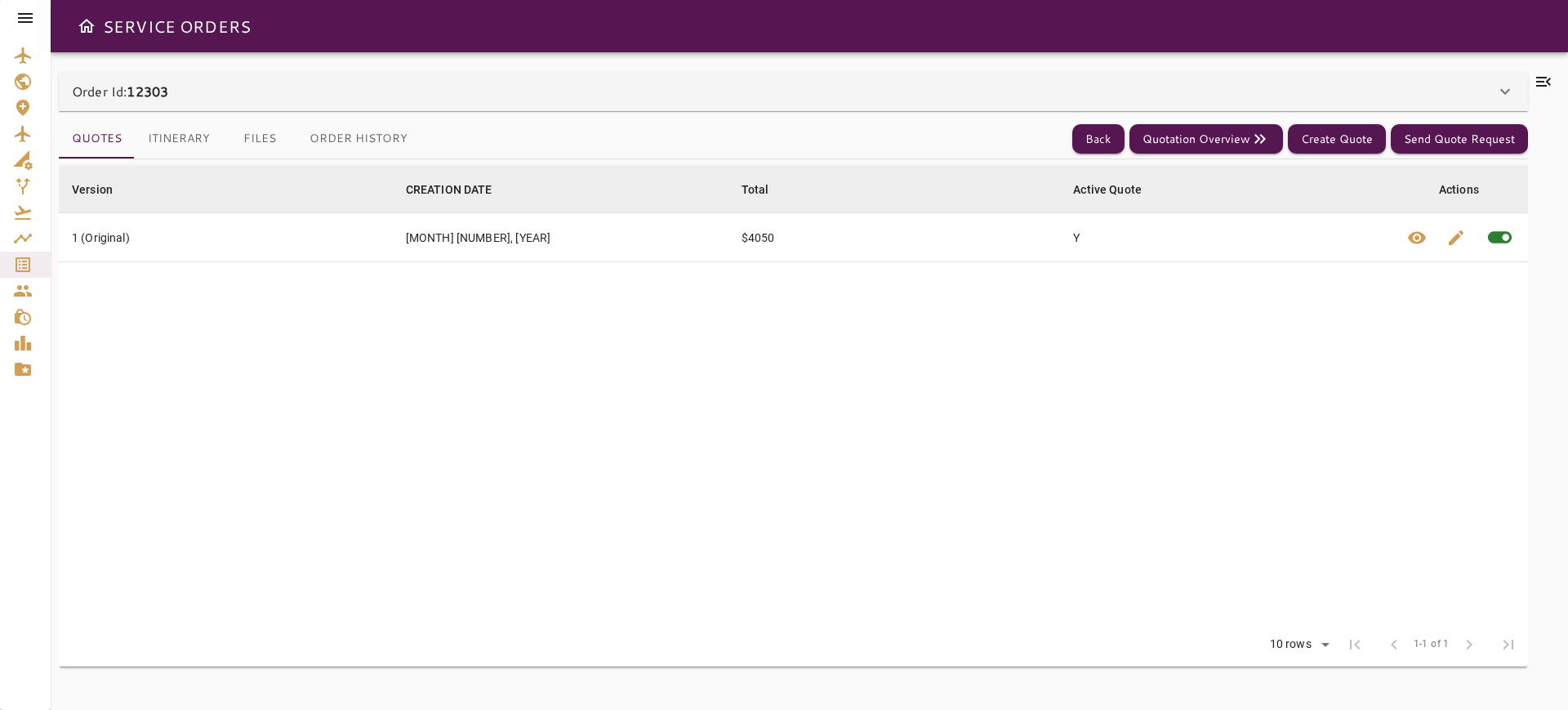 click on "Order Id:  [NUMBER]" at bounding box center [793, 92] 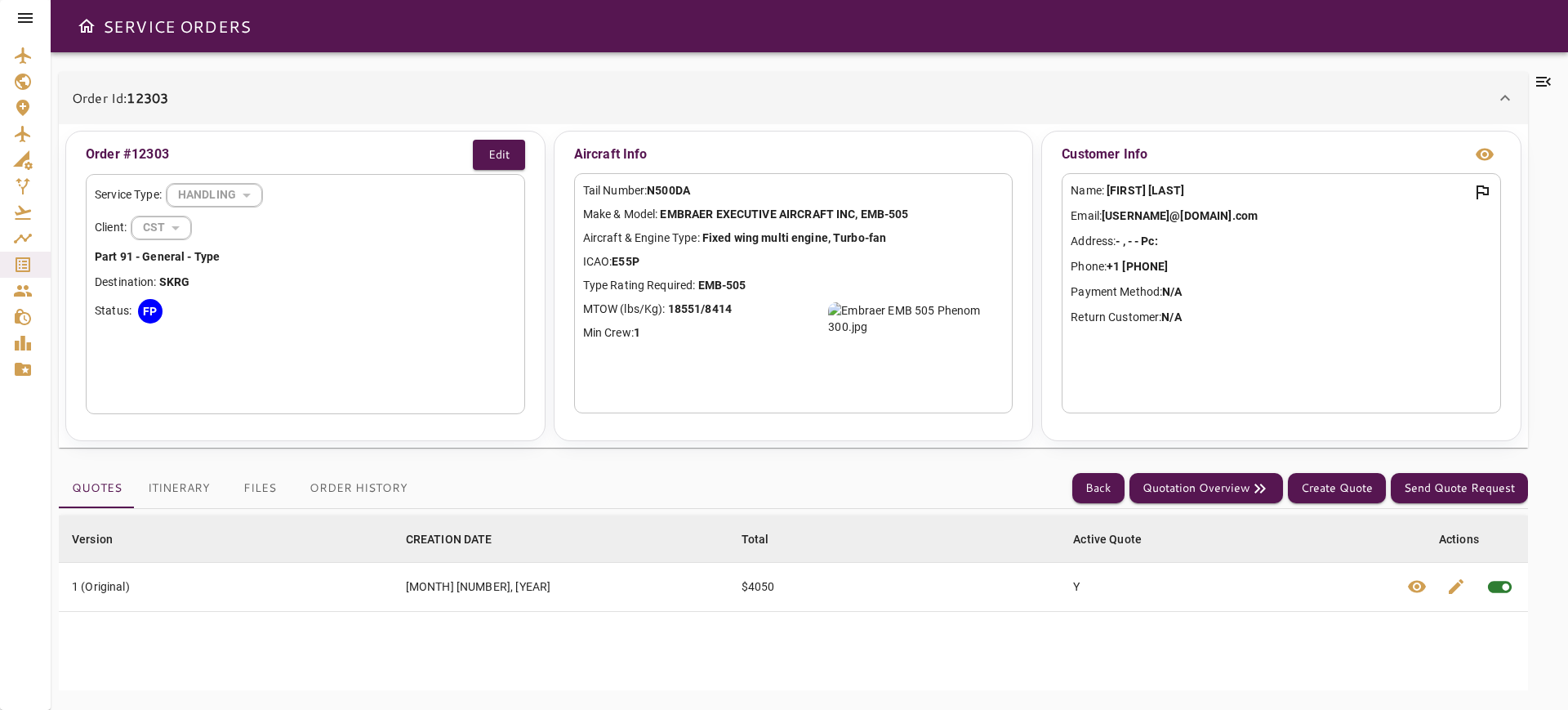 click on "Order Id:  [NUMBER]" at bounding box center [793, 98] 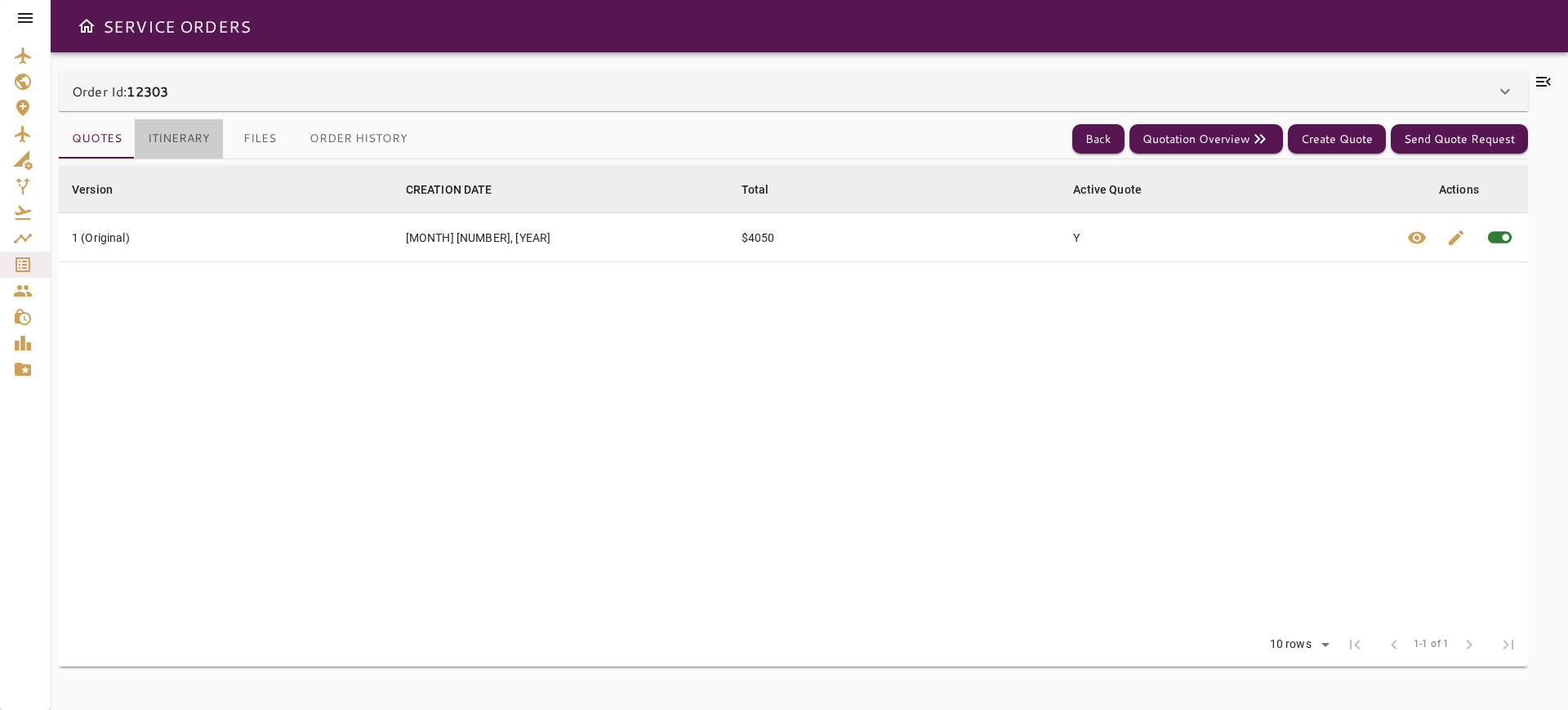 drag, startPoint x: 171, startPoint y: 136, endPoint x: 236, endPoint y: 151, distance: 66.7083 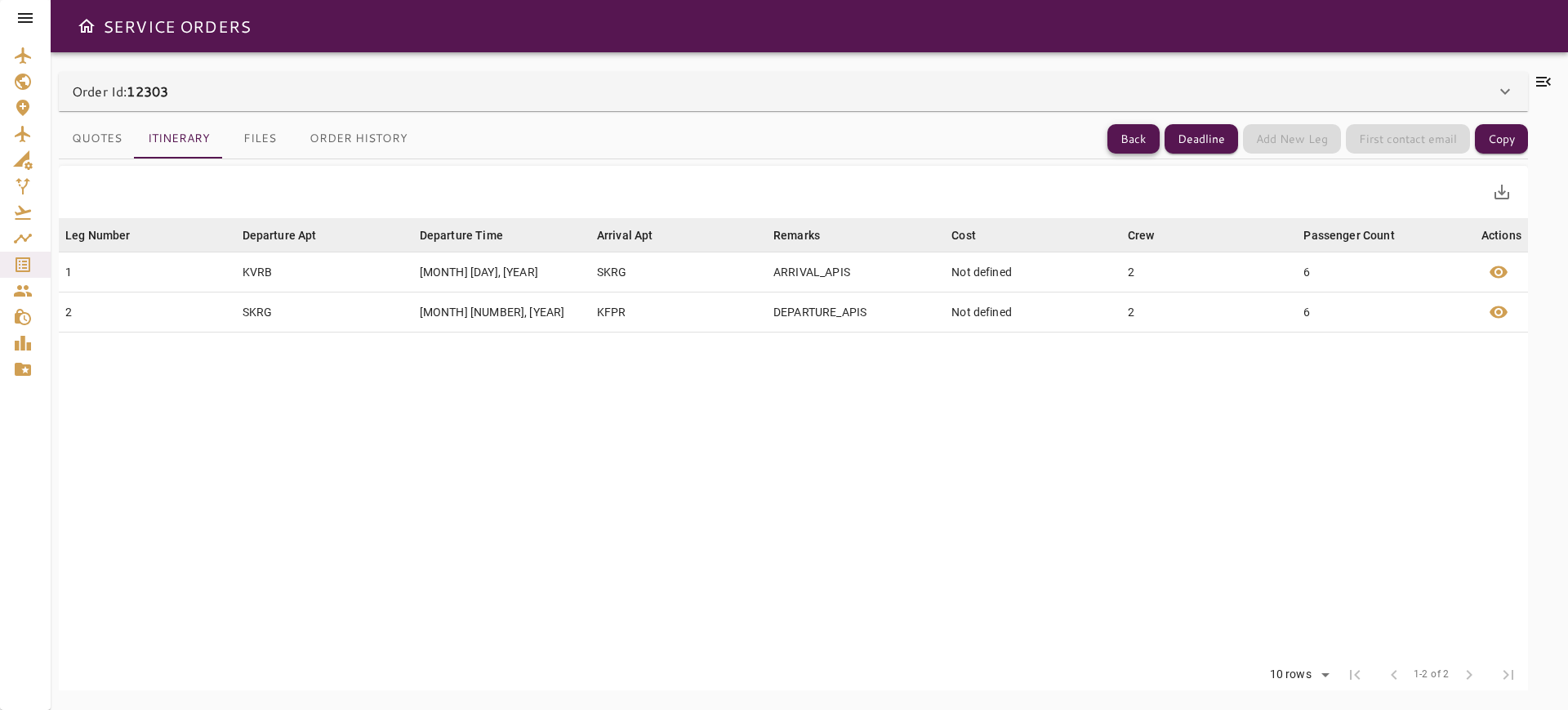 click on "Back" at bounding box center [1134, 139] 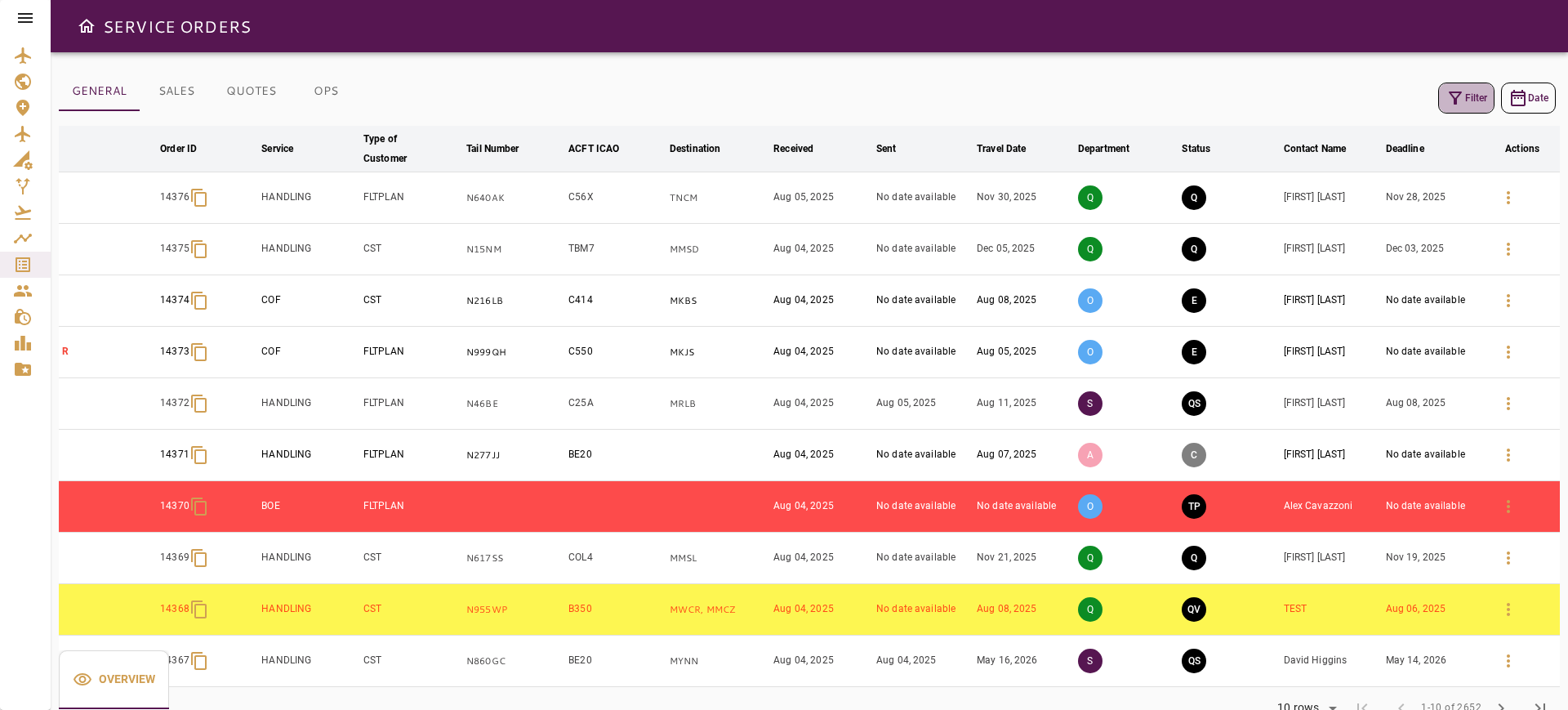 click on "Filter" at bounding box center (1466, 98) 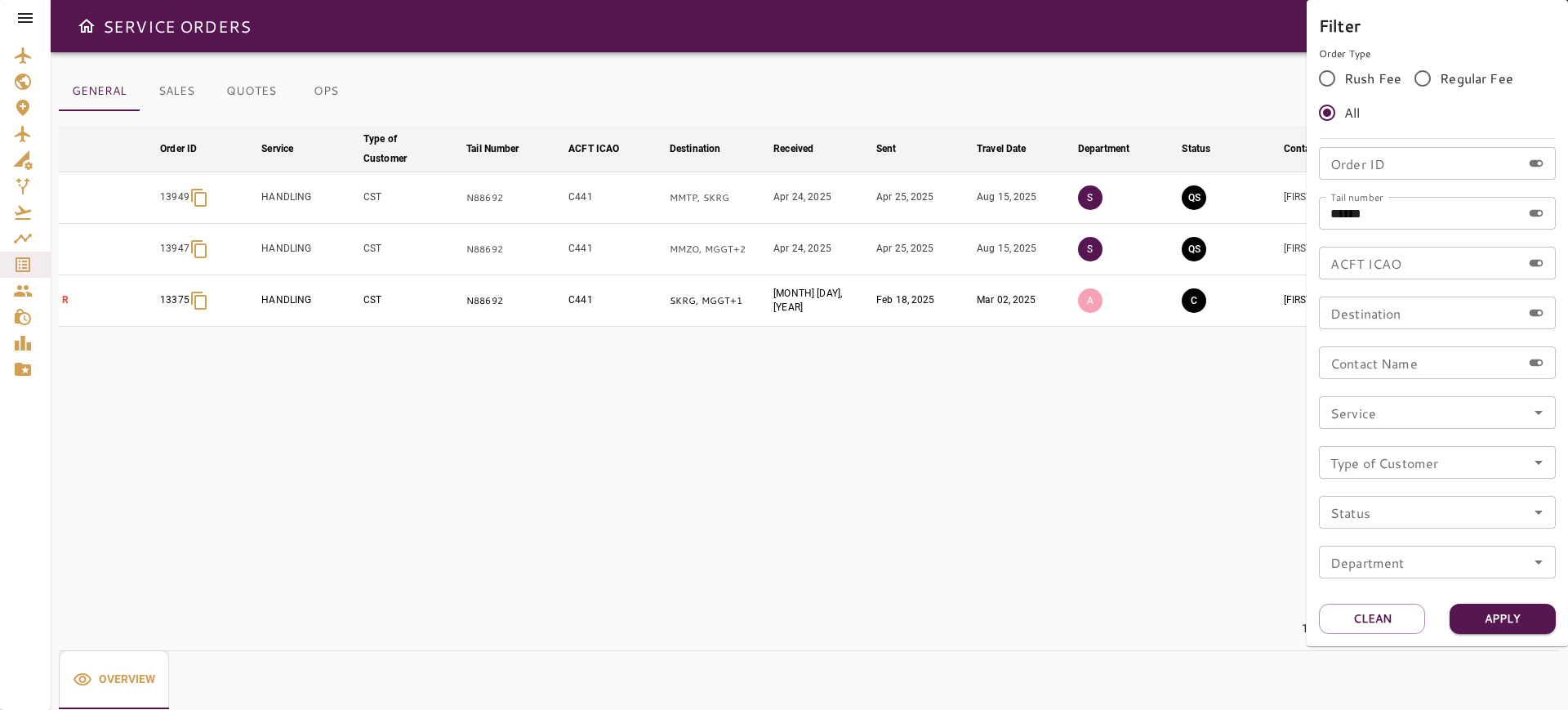 click at bounding box center [784, 355] 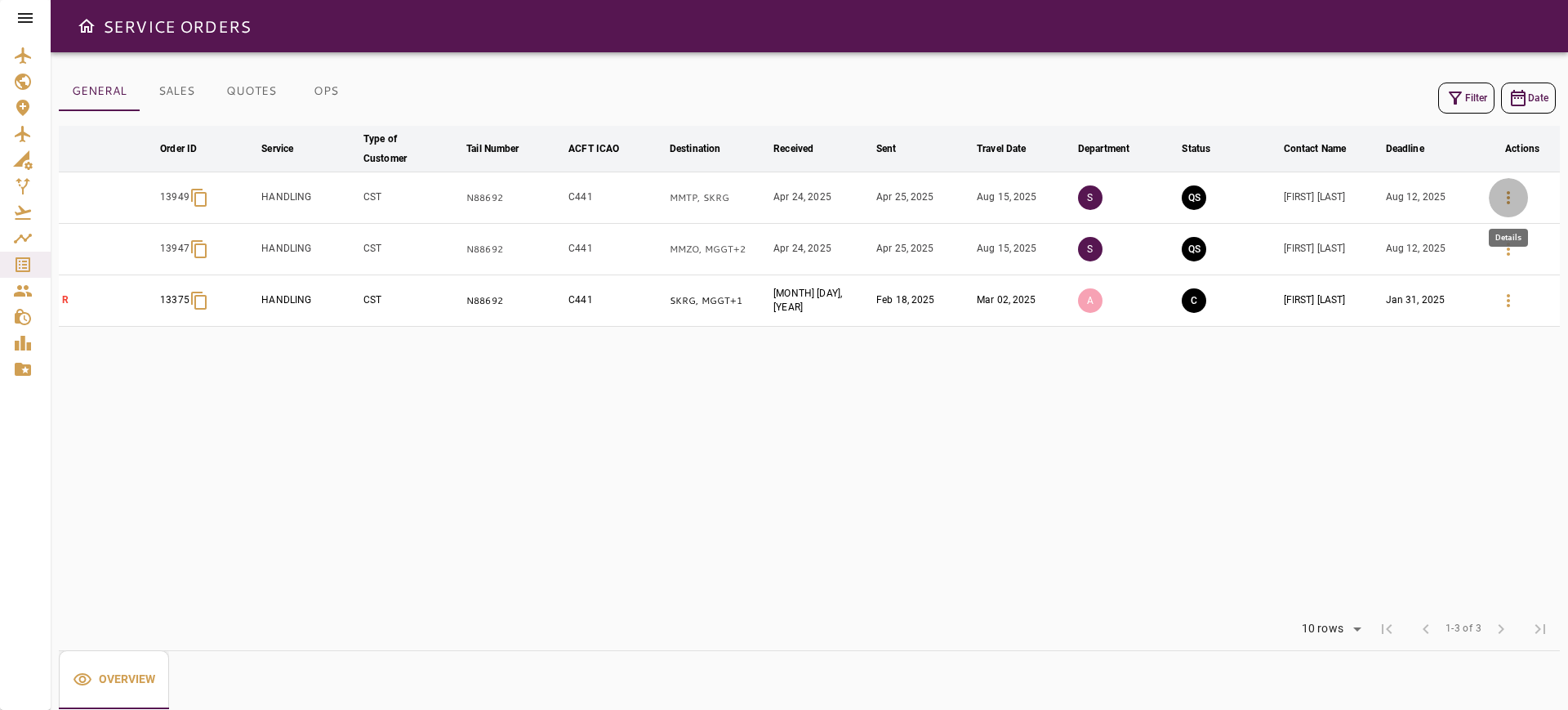 click 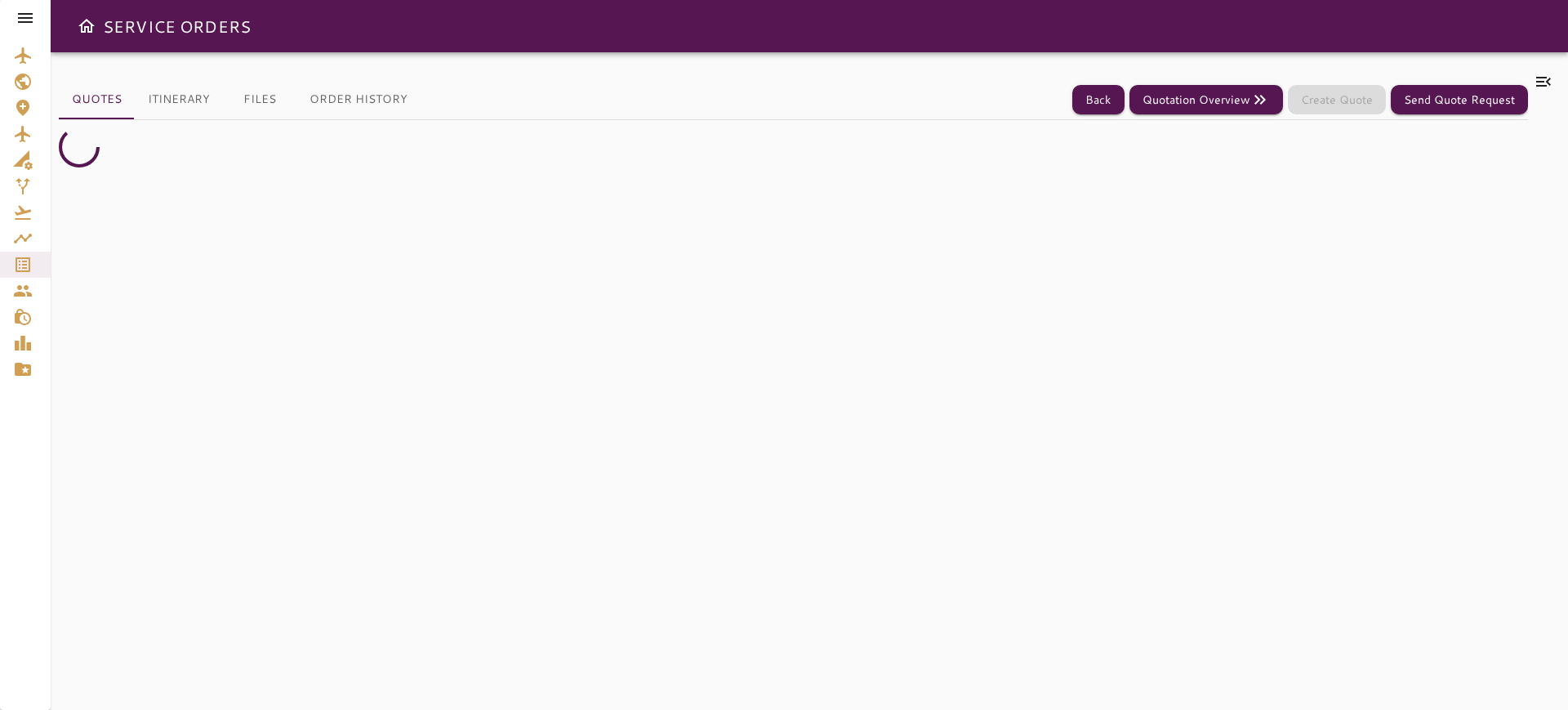 click on "Itinerary" at bounding box center (179, 100) 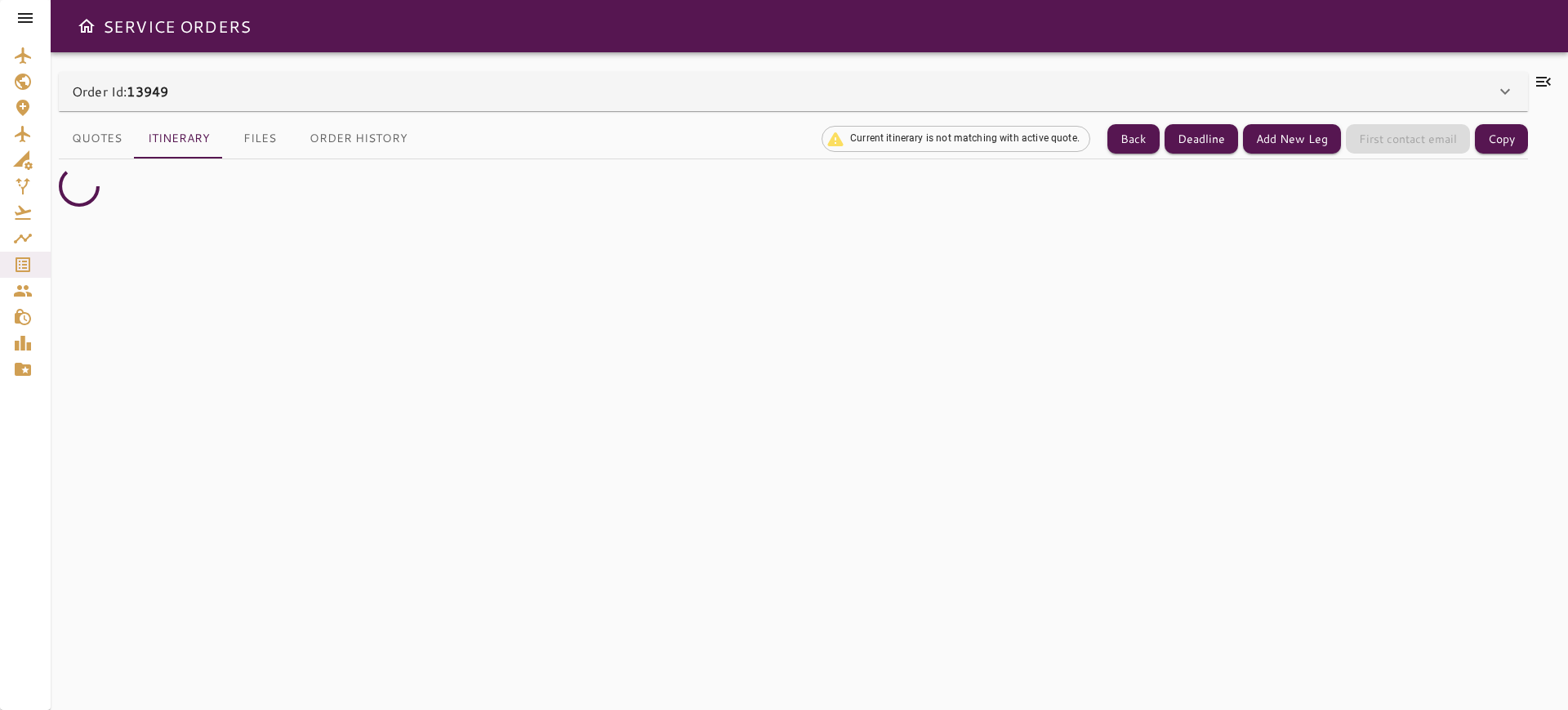 click on "Quotes" at bounding box center (96, 139) 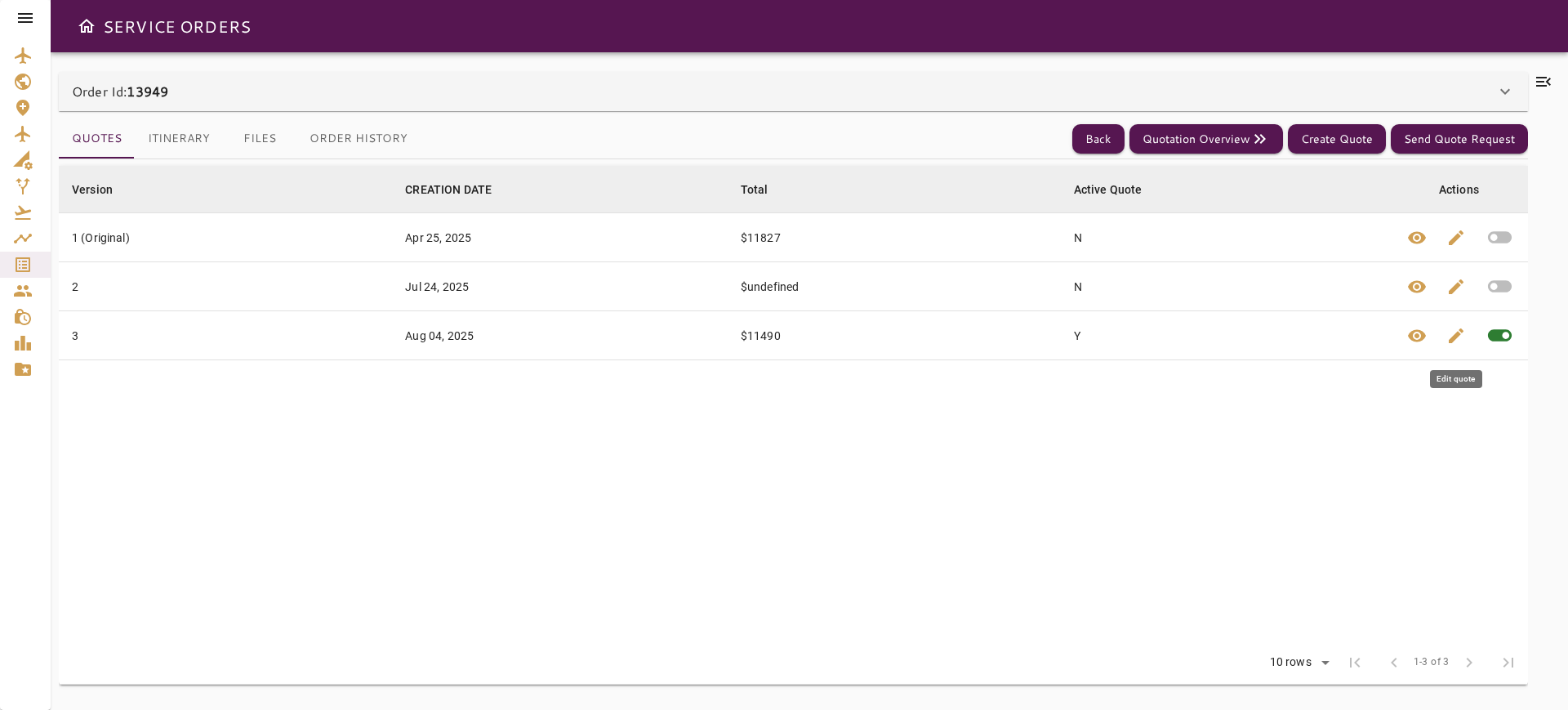 click on "edit" at bounding box center [1456, 336] 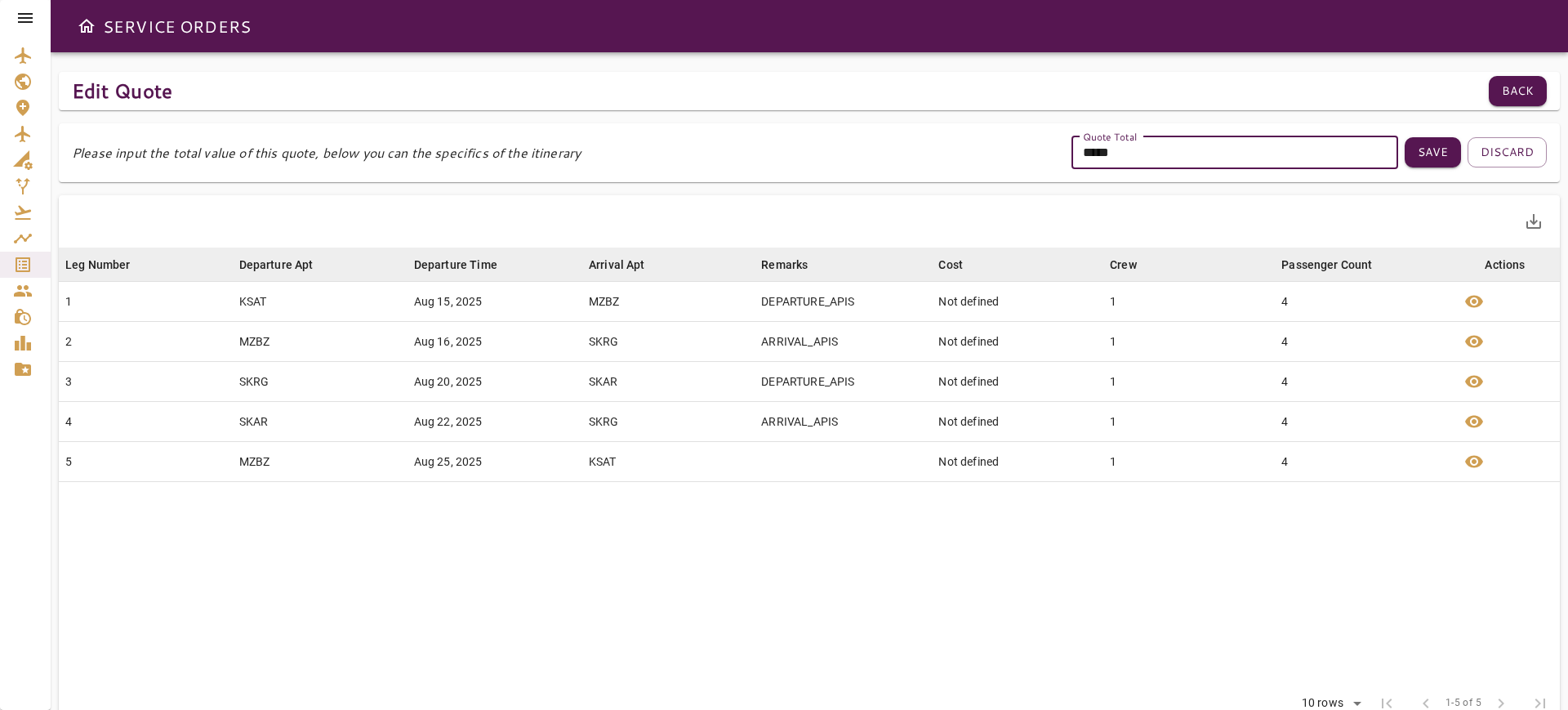 click on "*****" at bounding box center [1235, 153] 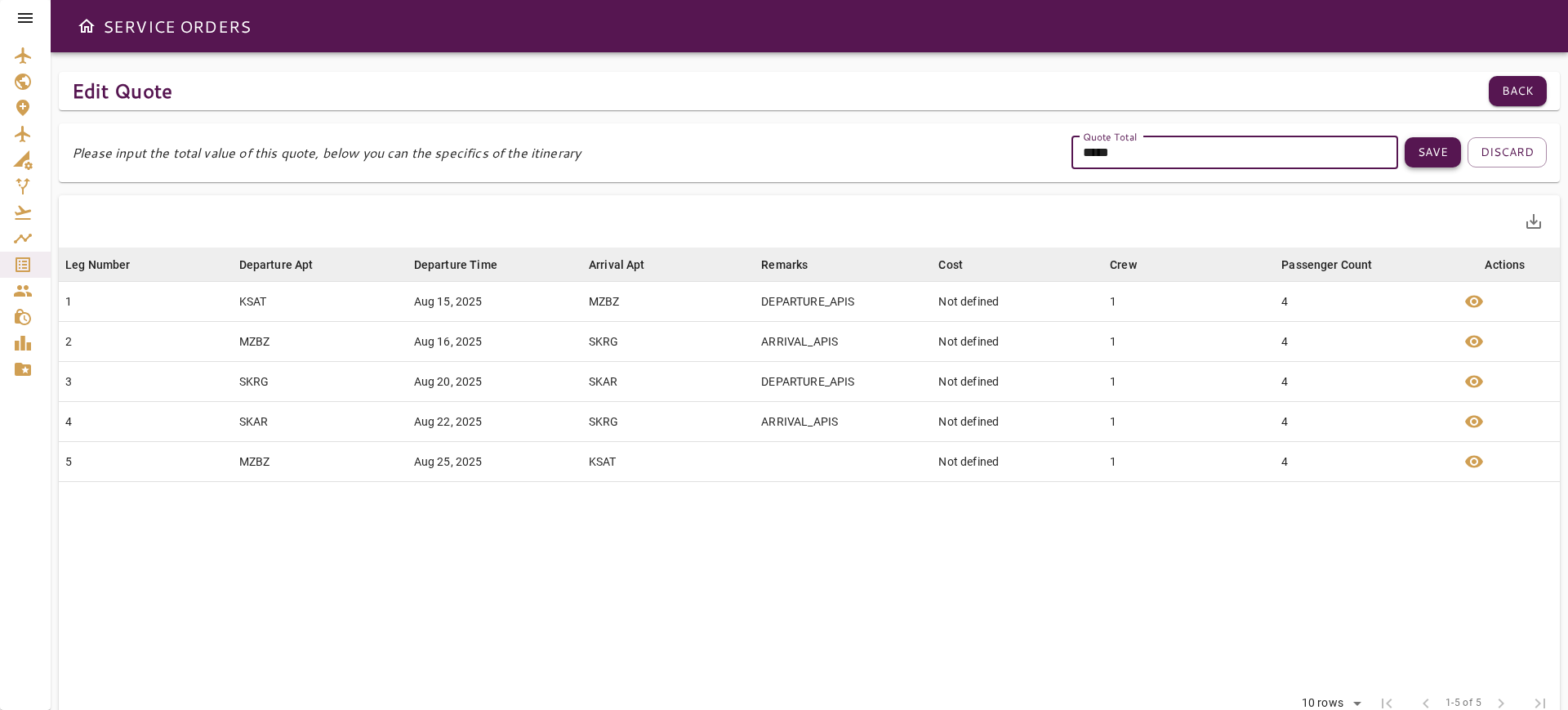 type on "*****" 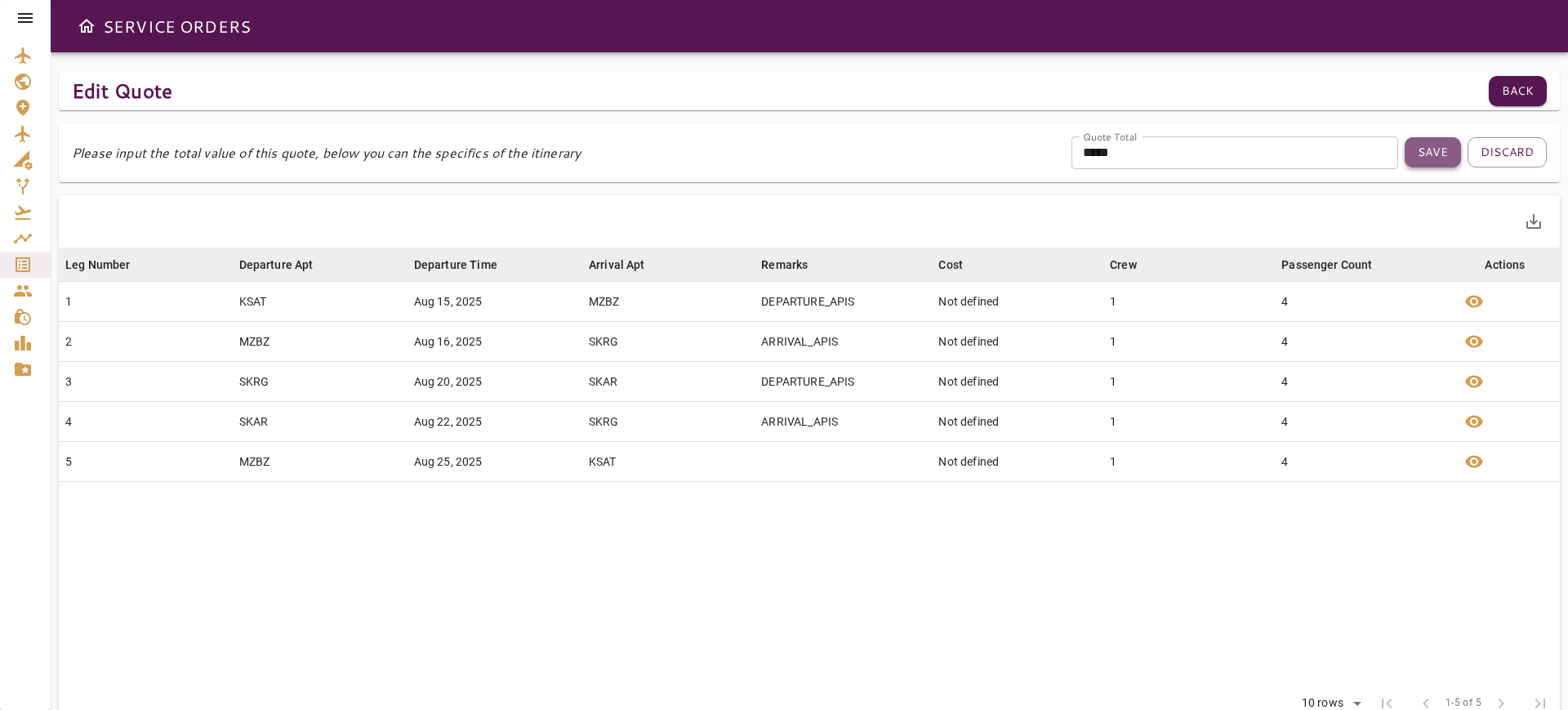 click on "Save" at bounding box center (1432, 152) 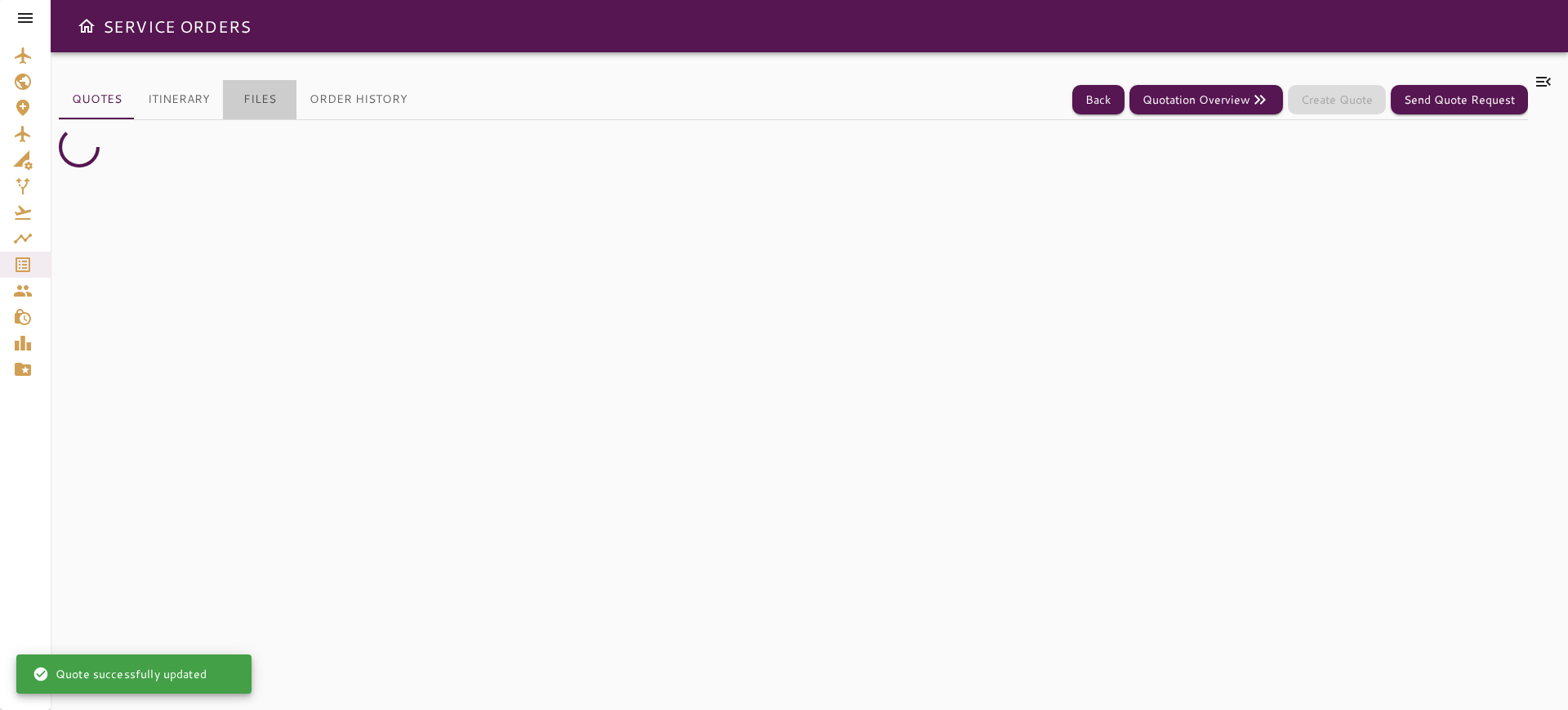 click on "Files" at bounding box center (260, 100) 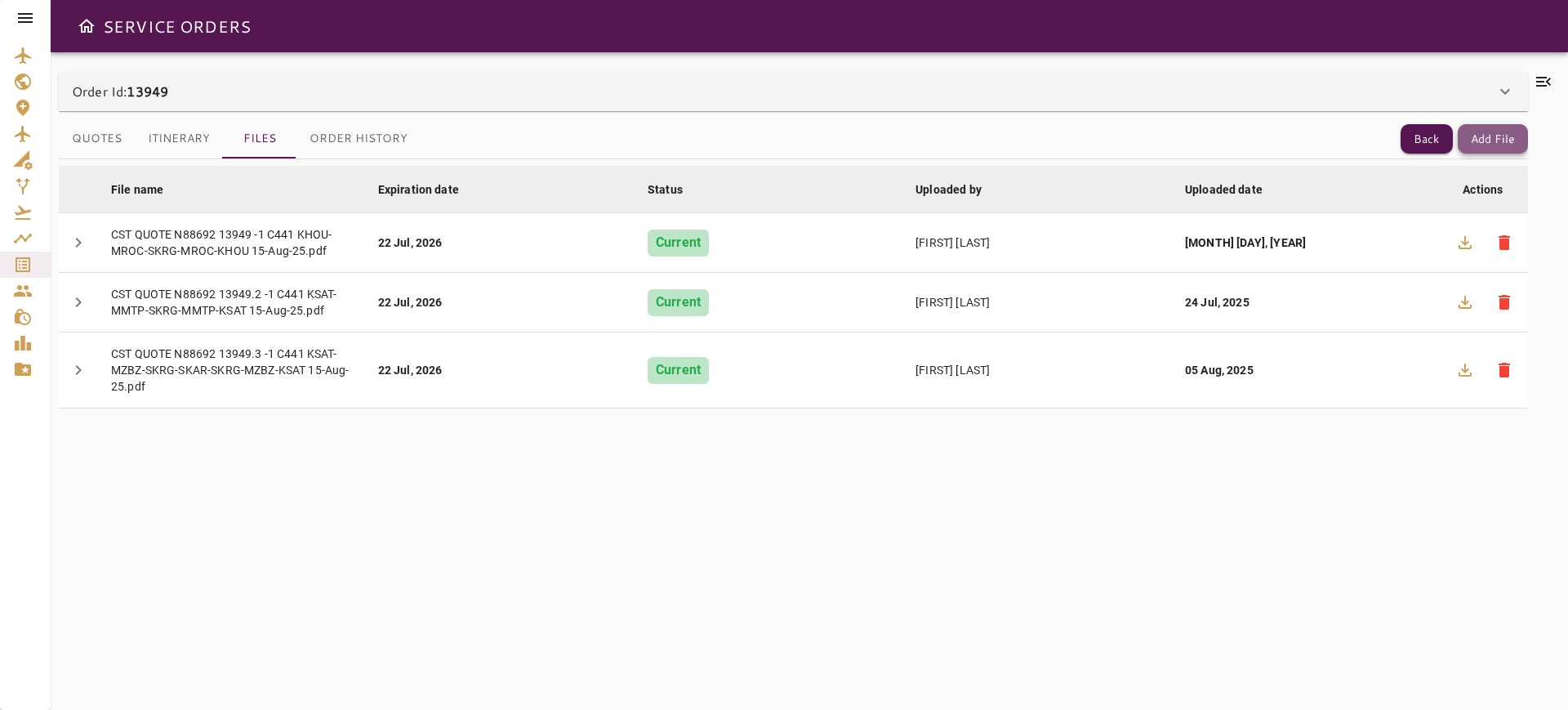 click on "Add File" at bounding box center (1493, 139) 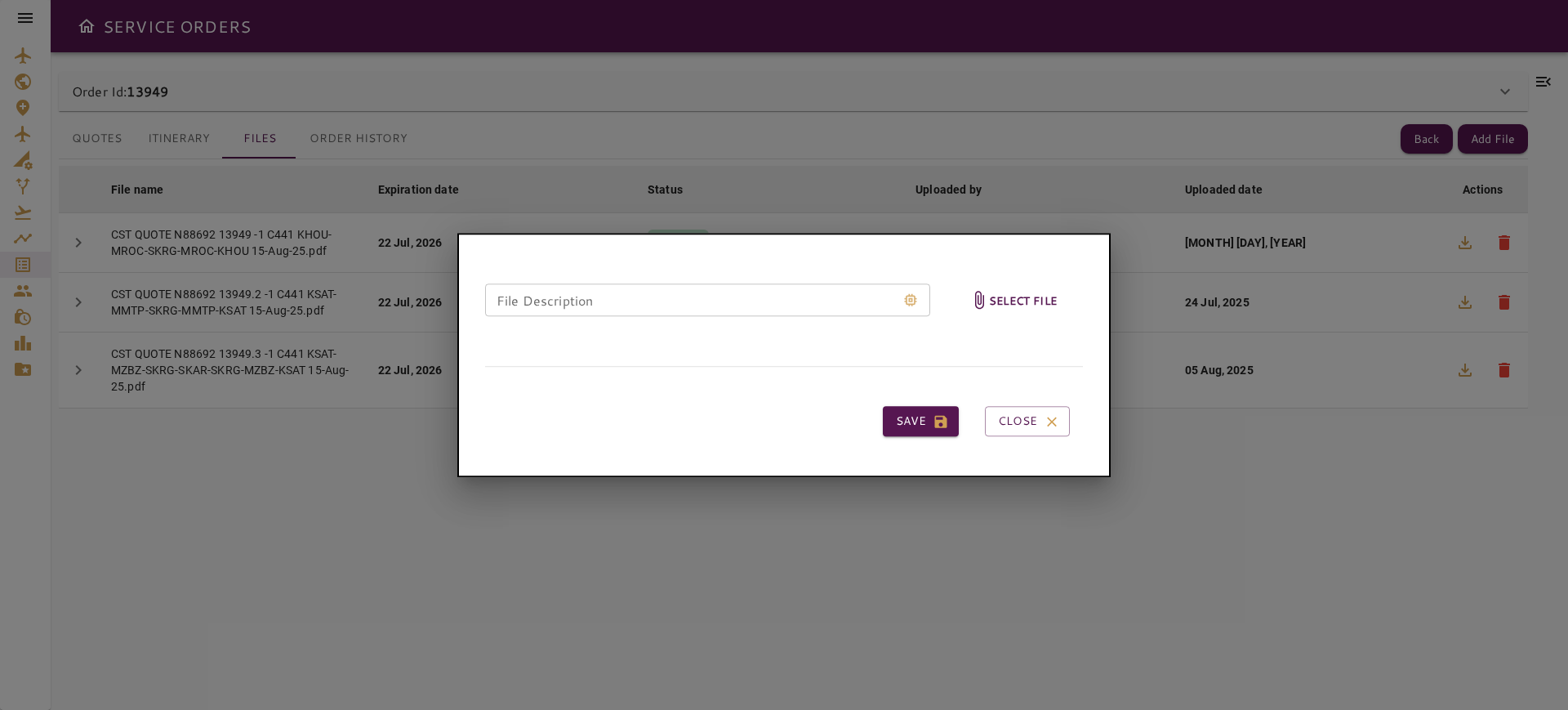 click on "Select file" at bounding box center [1022, 300] 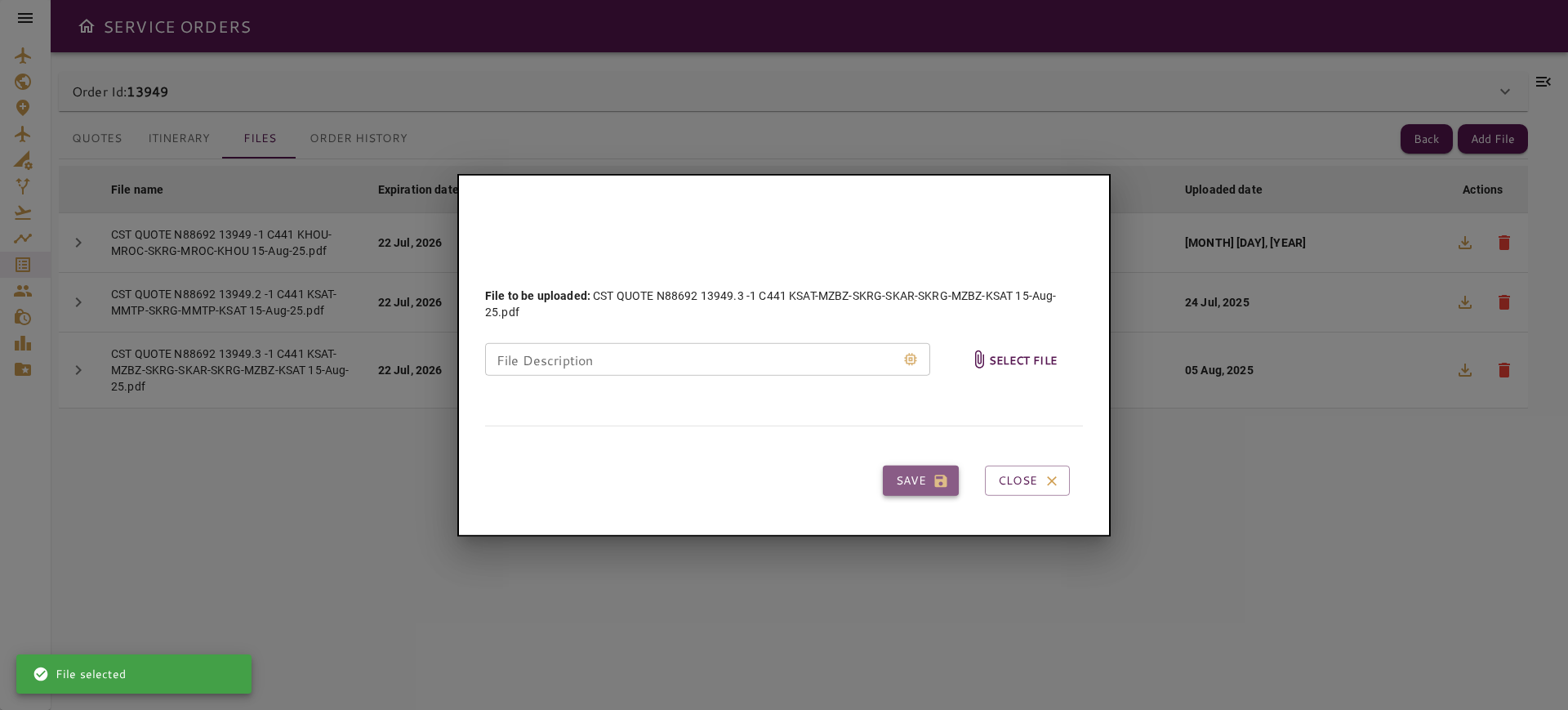 click on "Save" at bounding box center (920, 480) 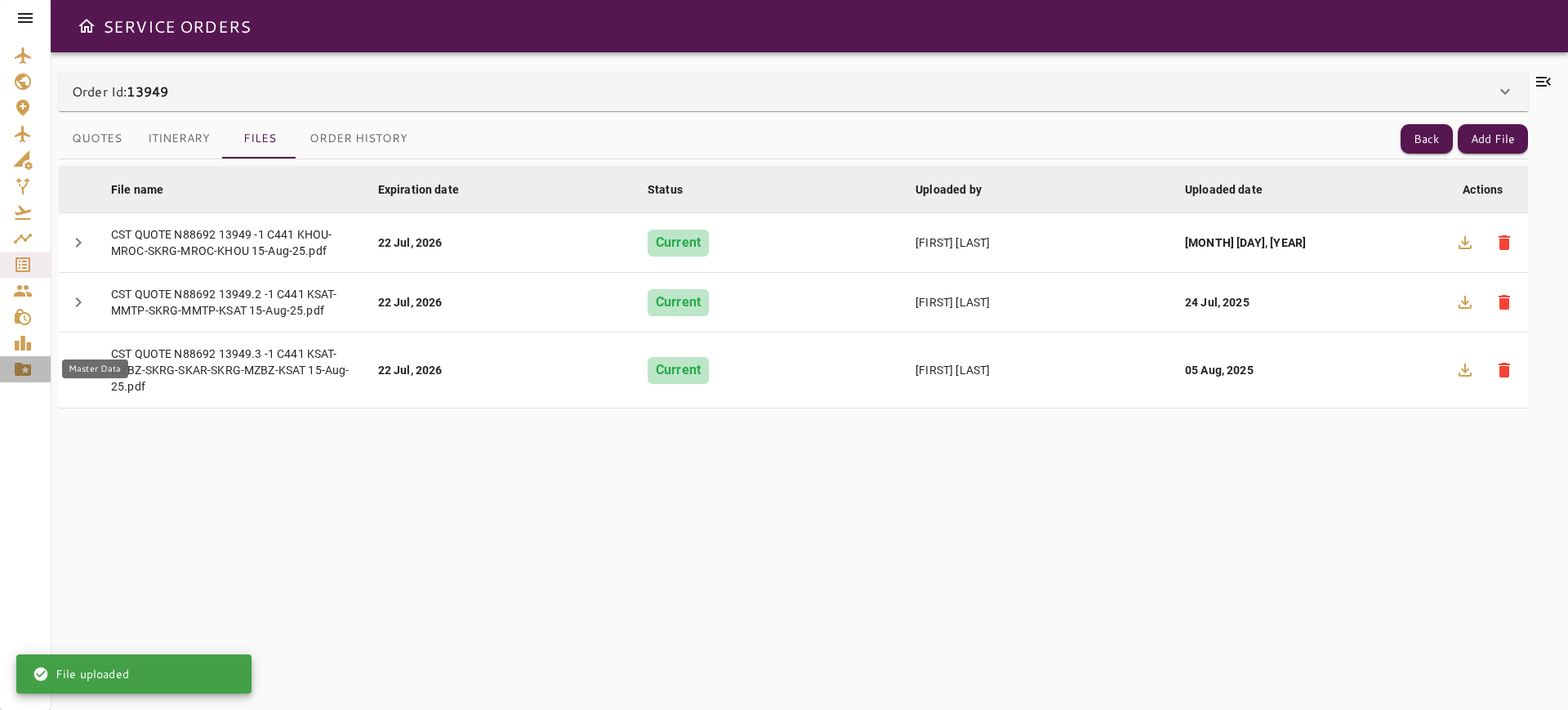 click 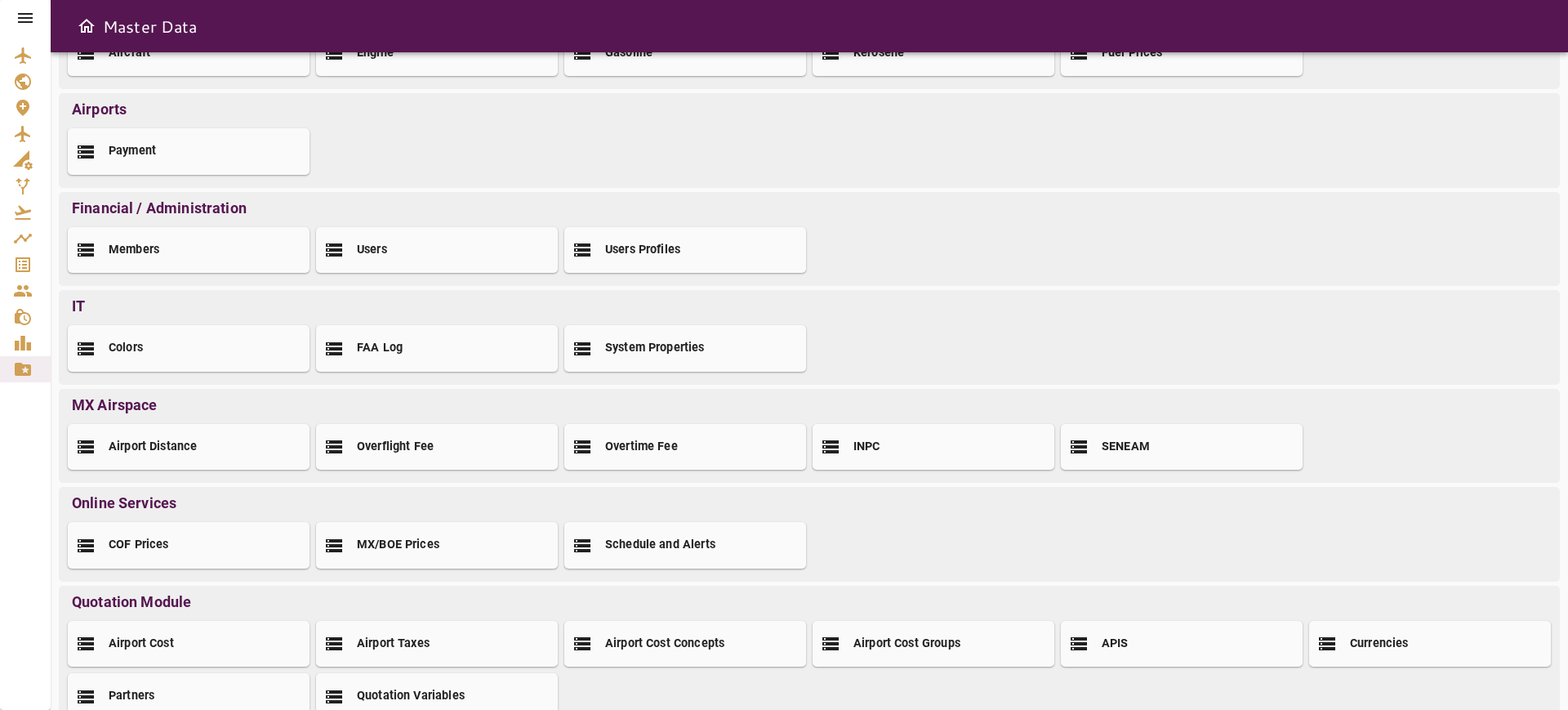 scroll, scrollTop: 123, scrollLeft: 0, axis: vertical 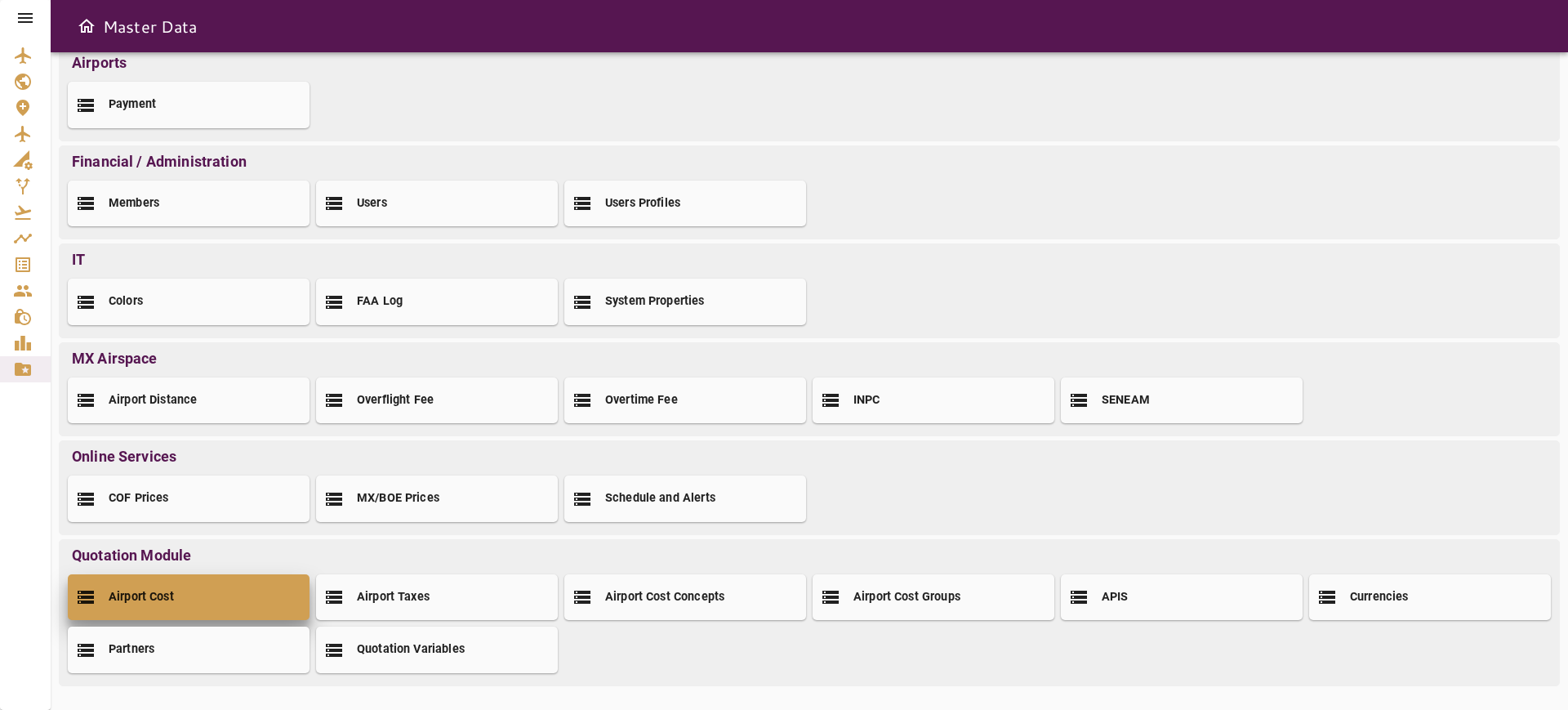 click on "Airport Cost" at bounding box center [189, 597] 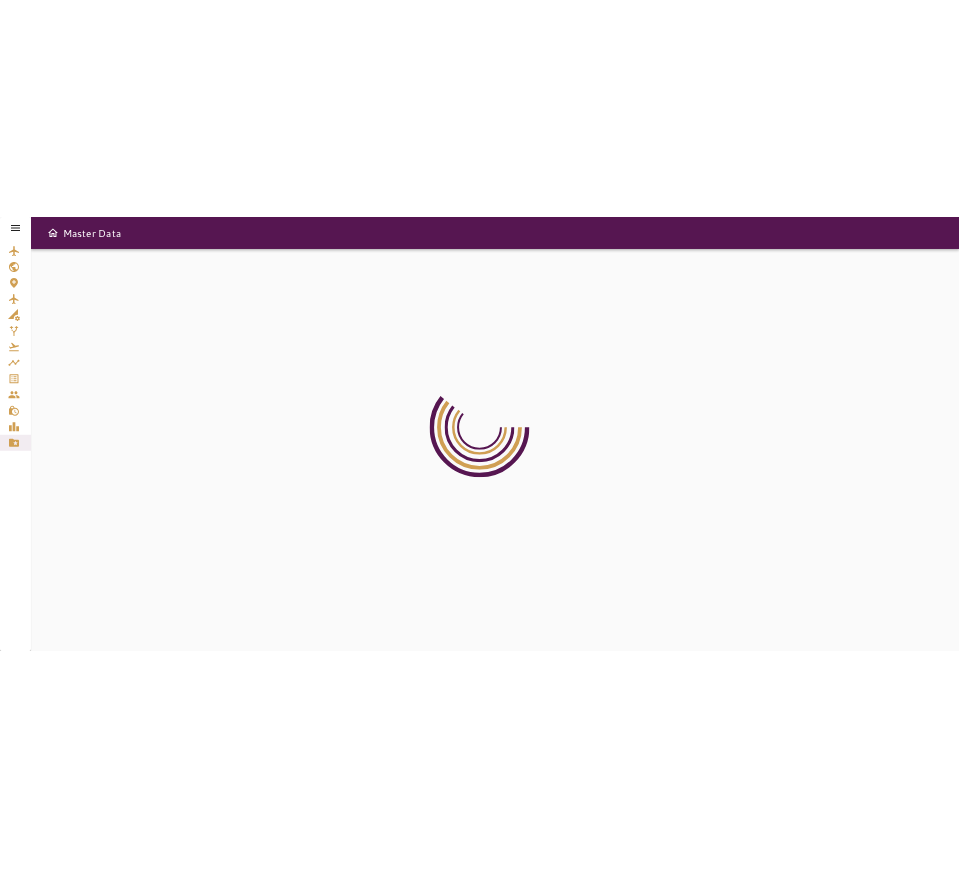 scroll, scrollTop: 0, scrollLeft: 0, axis: both 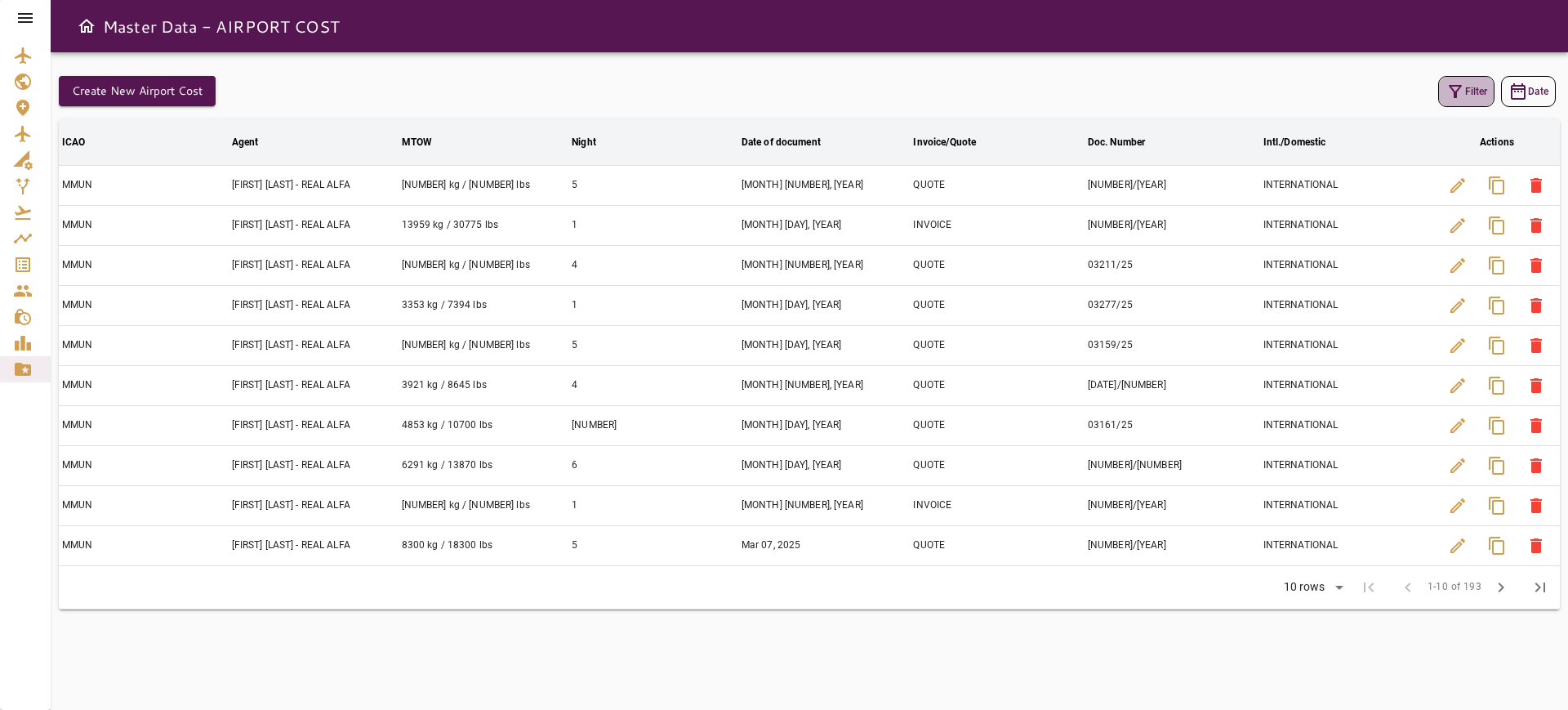 click on "Filter" at bounding box center [1466, 92] 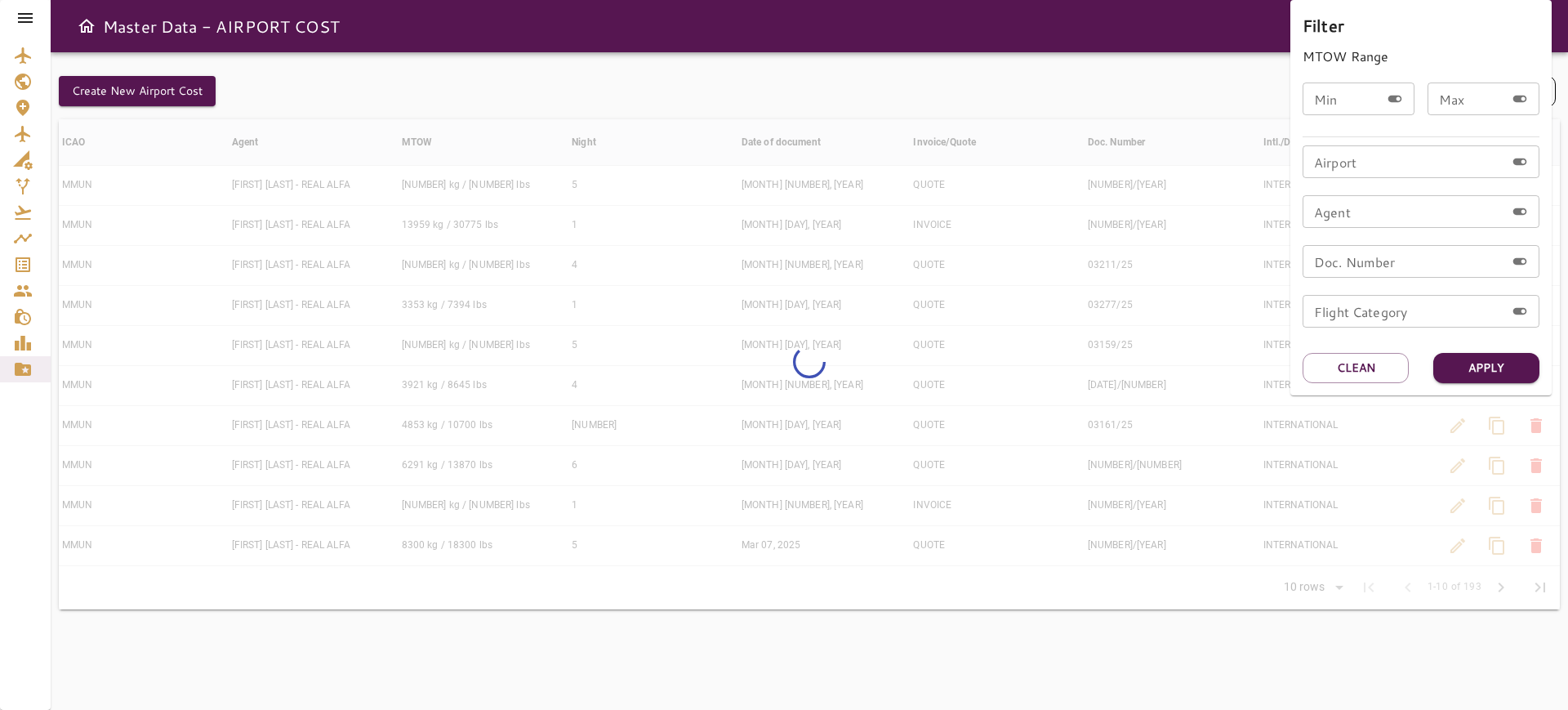 click on "Airport Airport Agent Agent Doc. Number Doc. Number Flight Category Flight Category" at bounding box center [1421, 243] 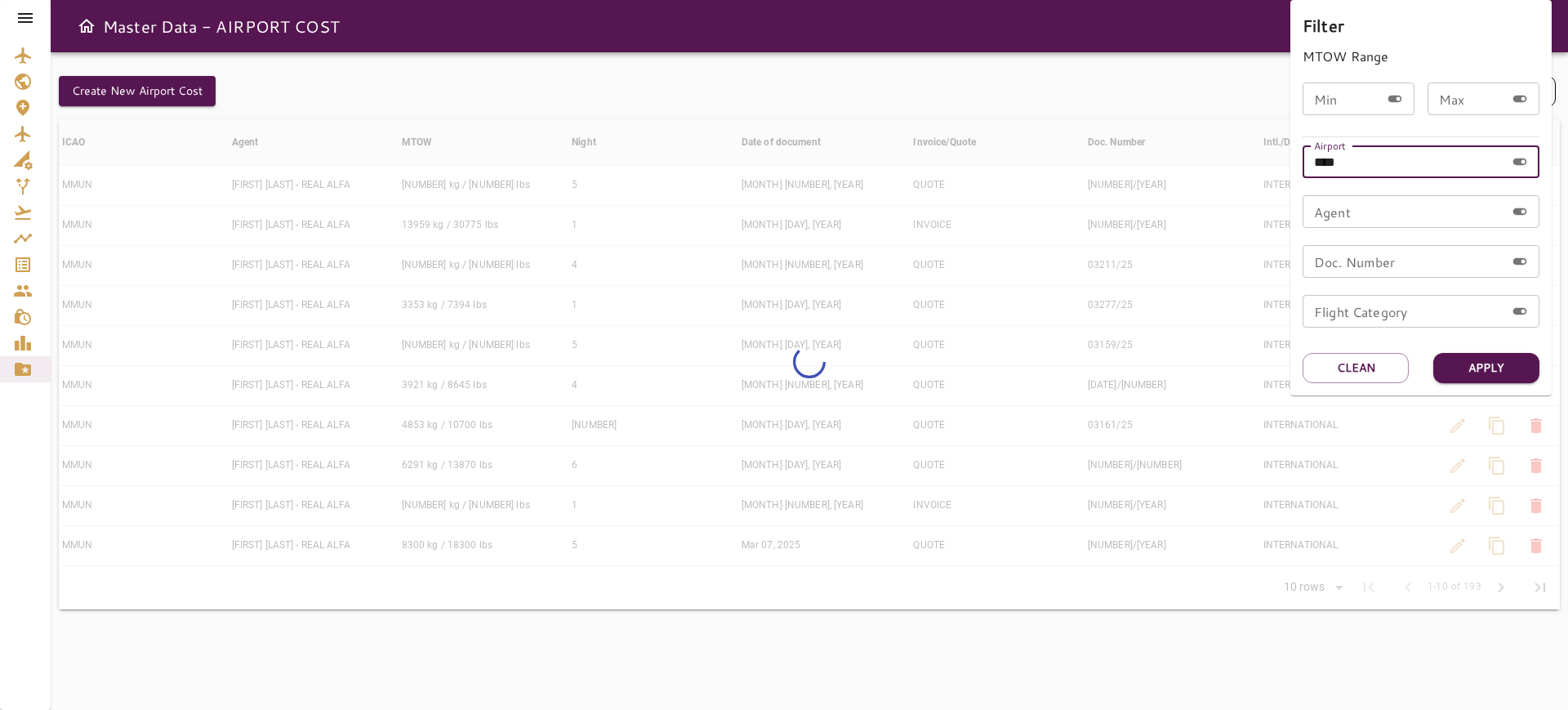 type on "****" 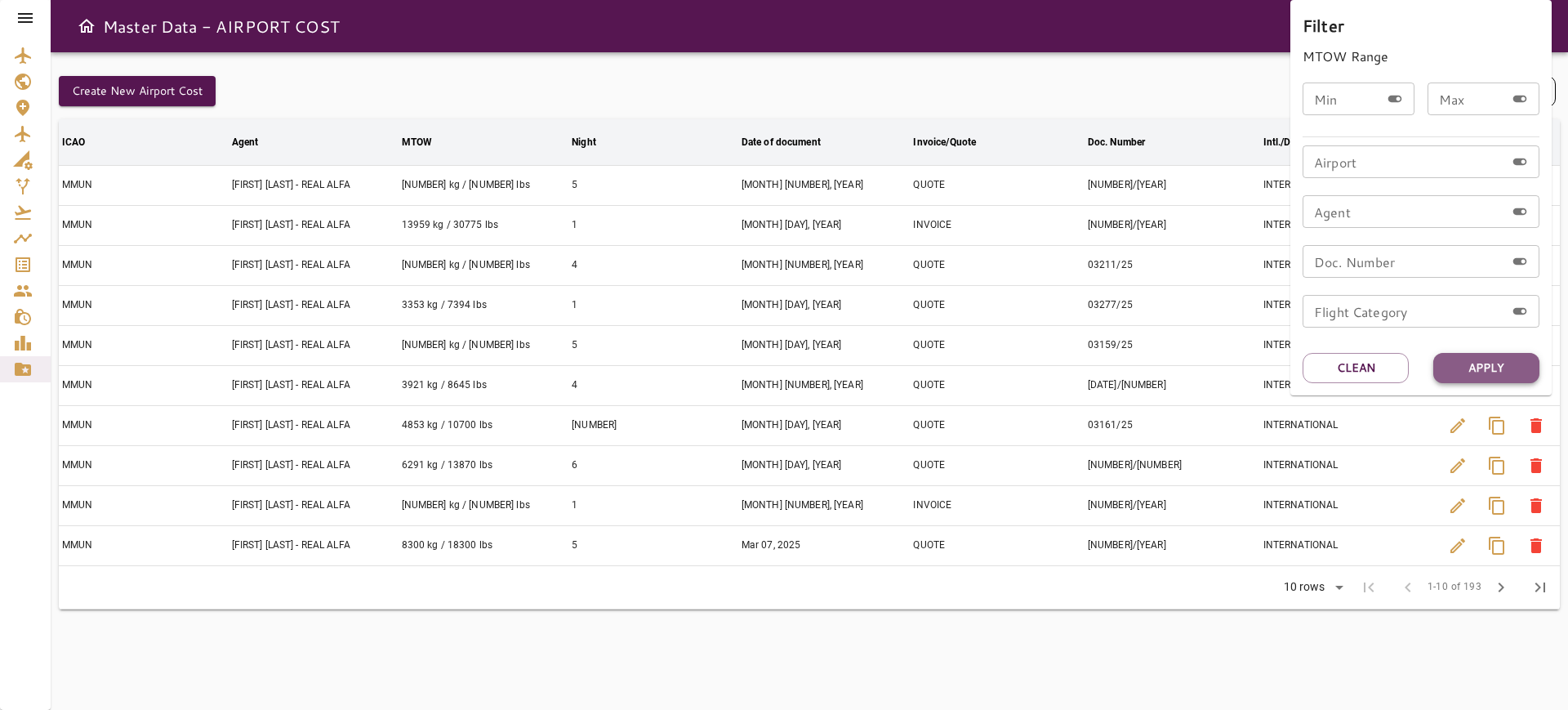 click on "Apply" at bounding box center (1486, 368) 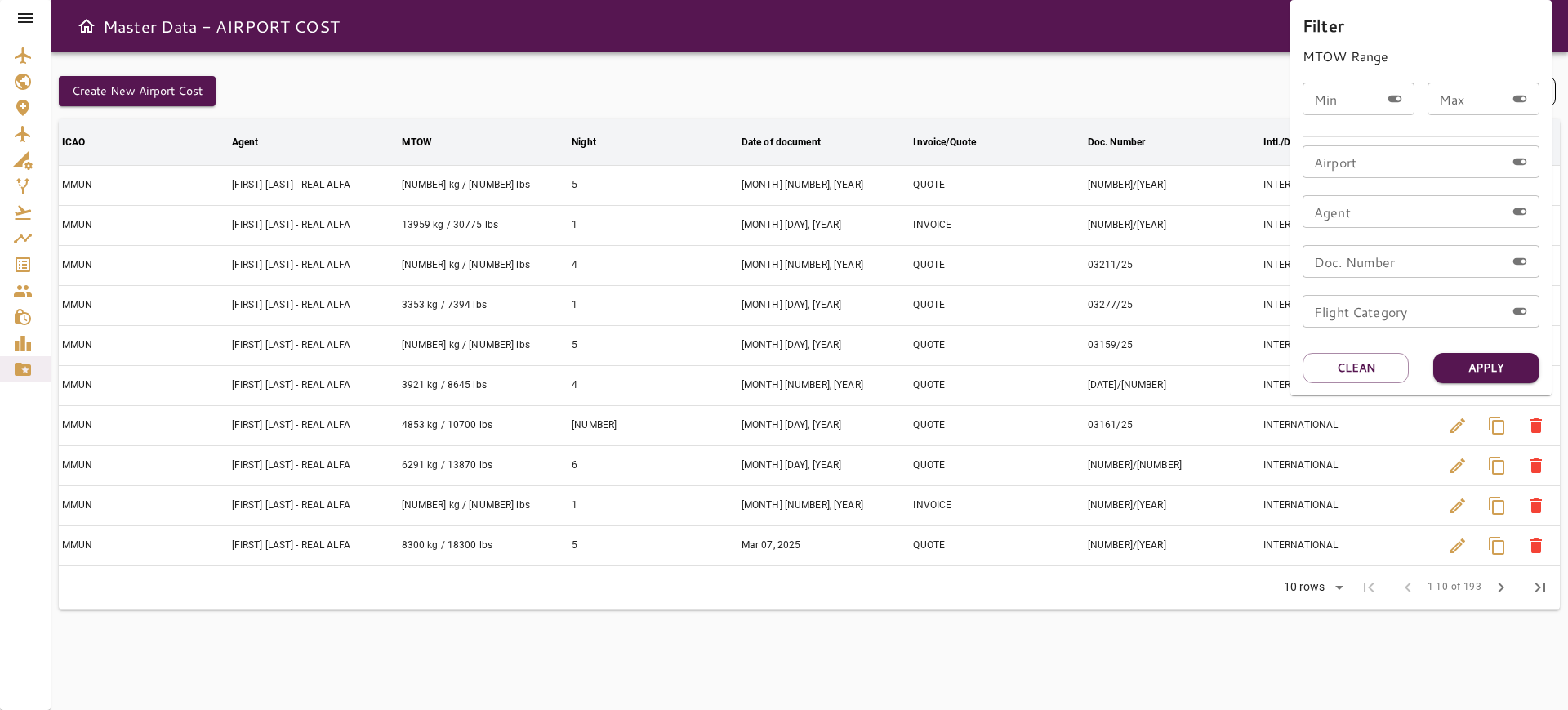 click on "Airport" at bounding box center (1404, 162) 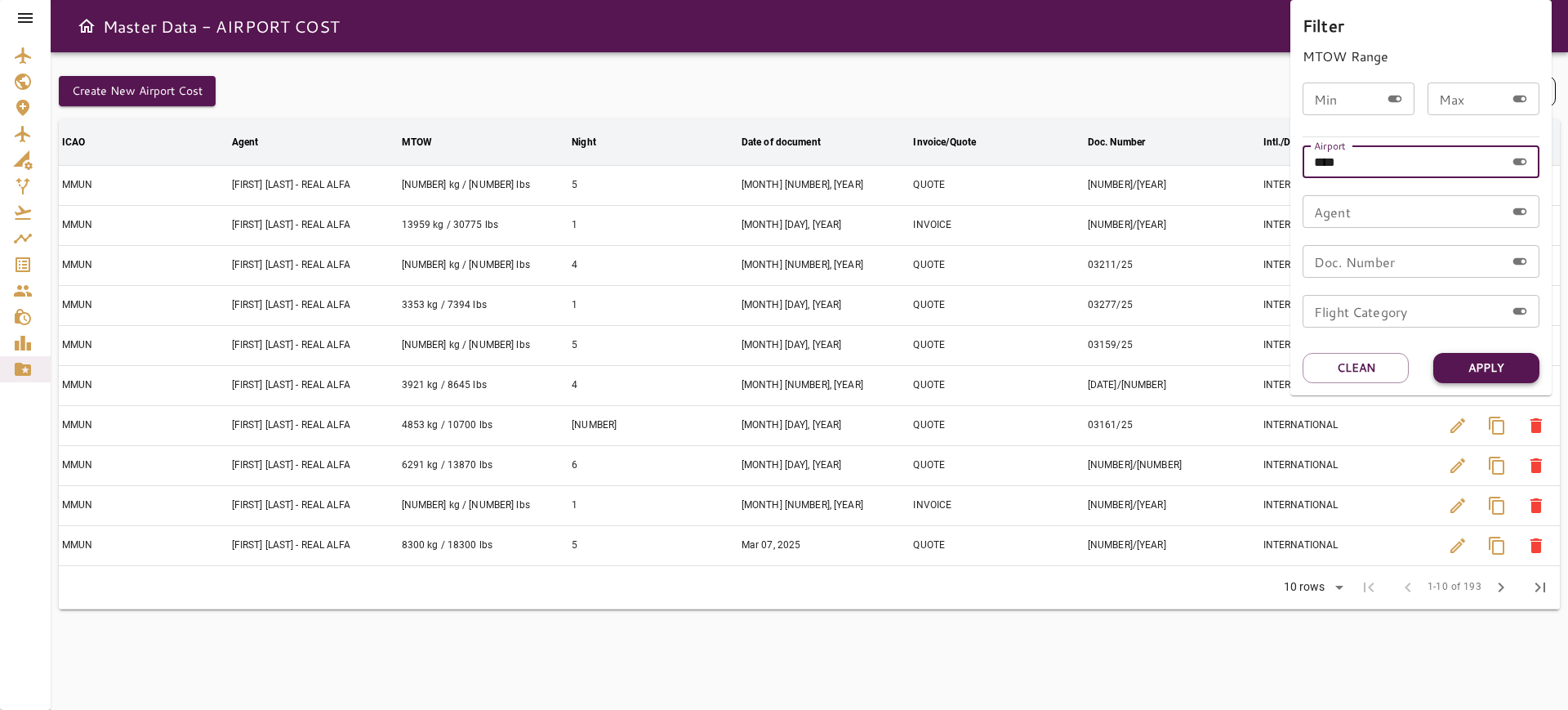 type on "****" 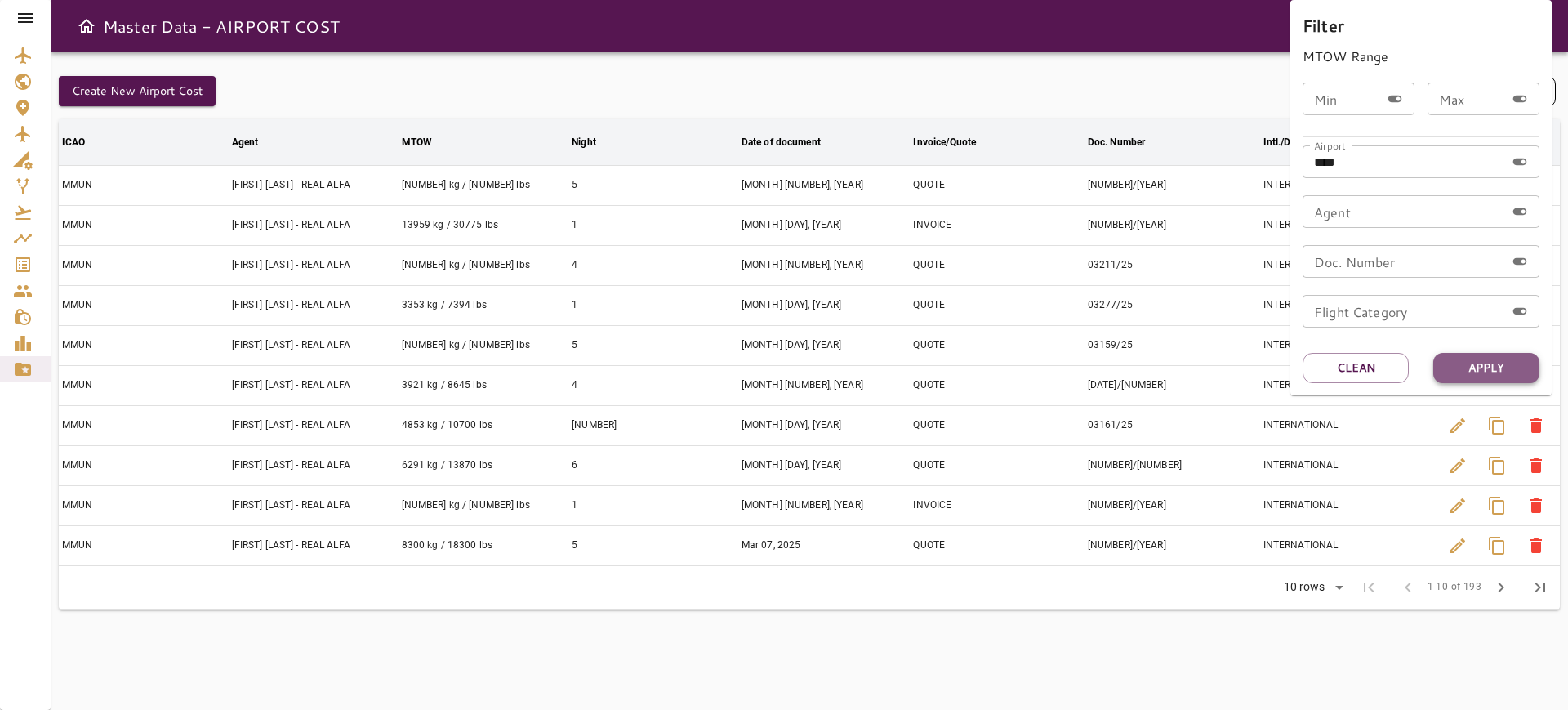 click on "Apply" at bounding box center [1486, 368] 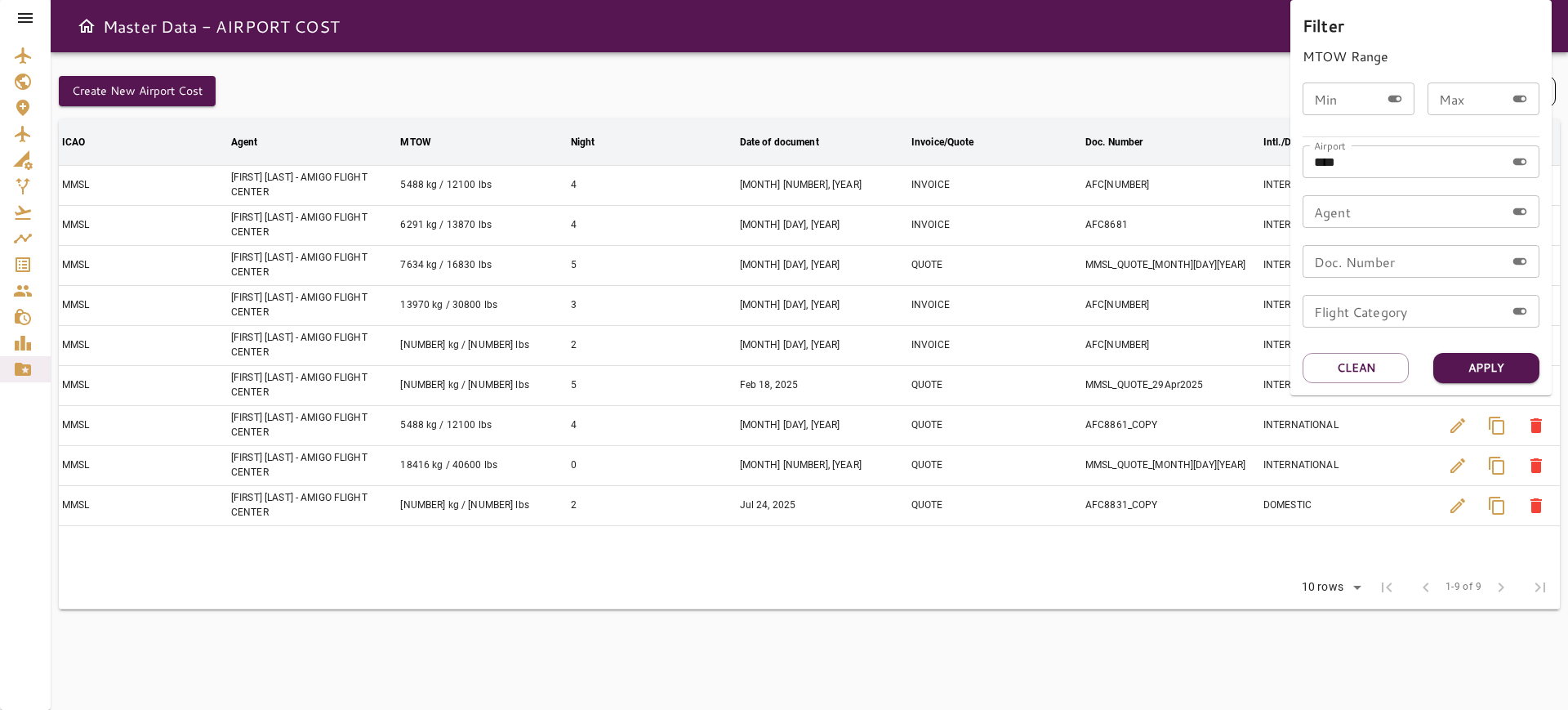 drag, startPoint x: 1220, startPoint y: 464, endPoint x: 1078, endPoint y: 465, distance: 142.00352 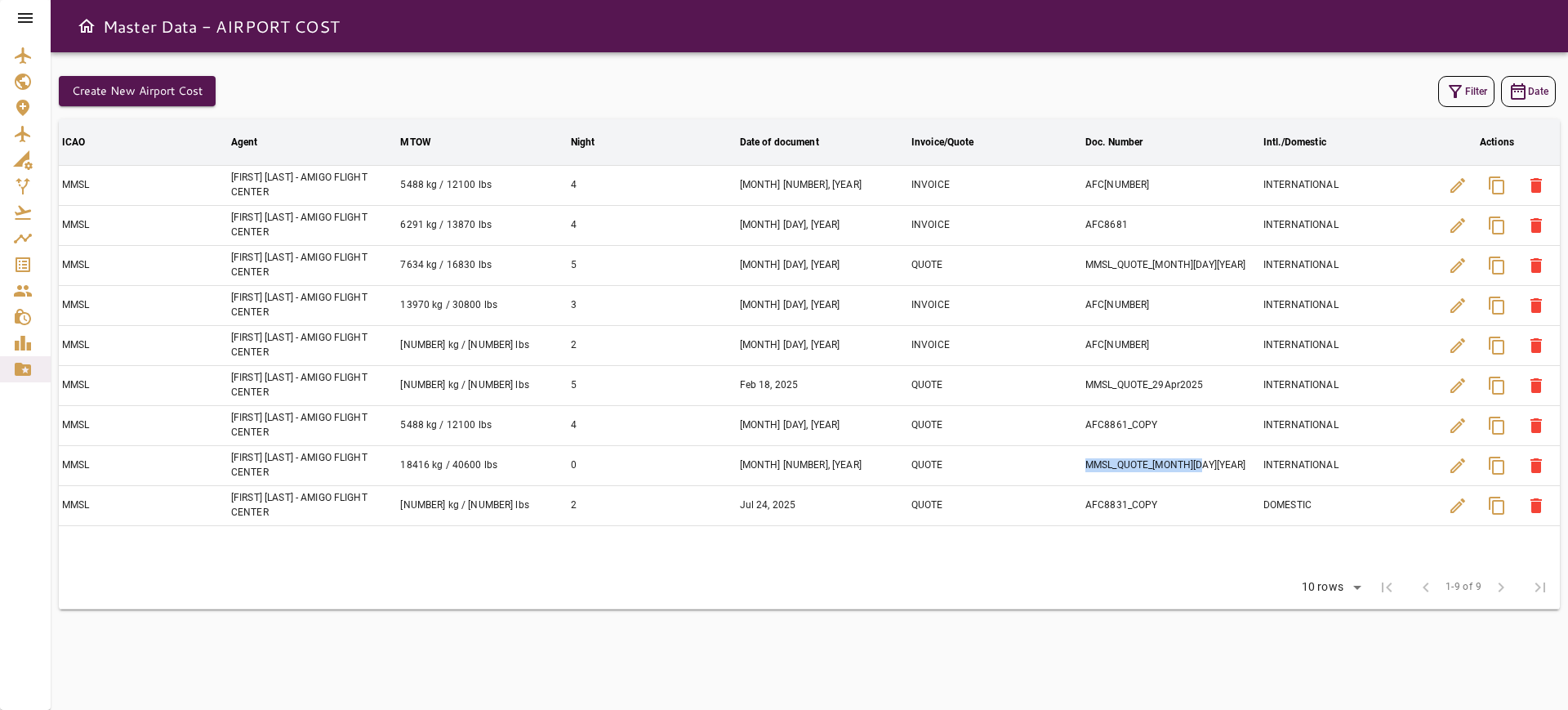 drag, startPoint x: 1078, startPoint y: 465, endPoint x: 1218, endPoint y: 480, distance: 140.8013 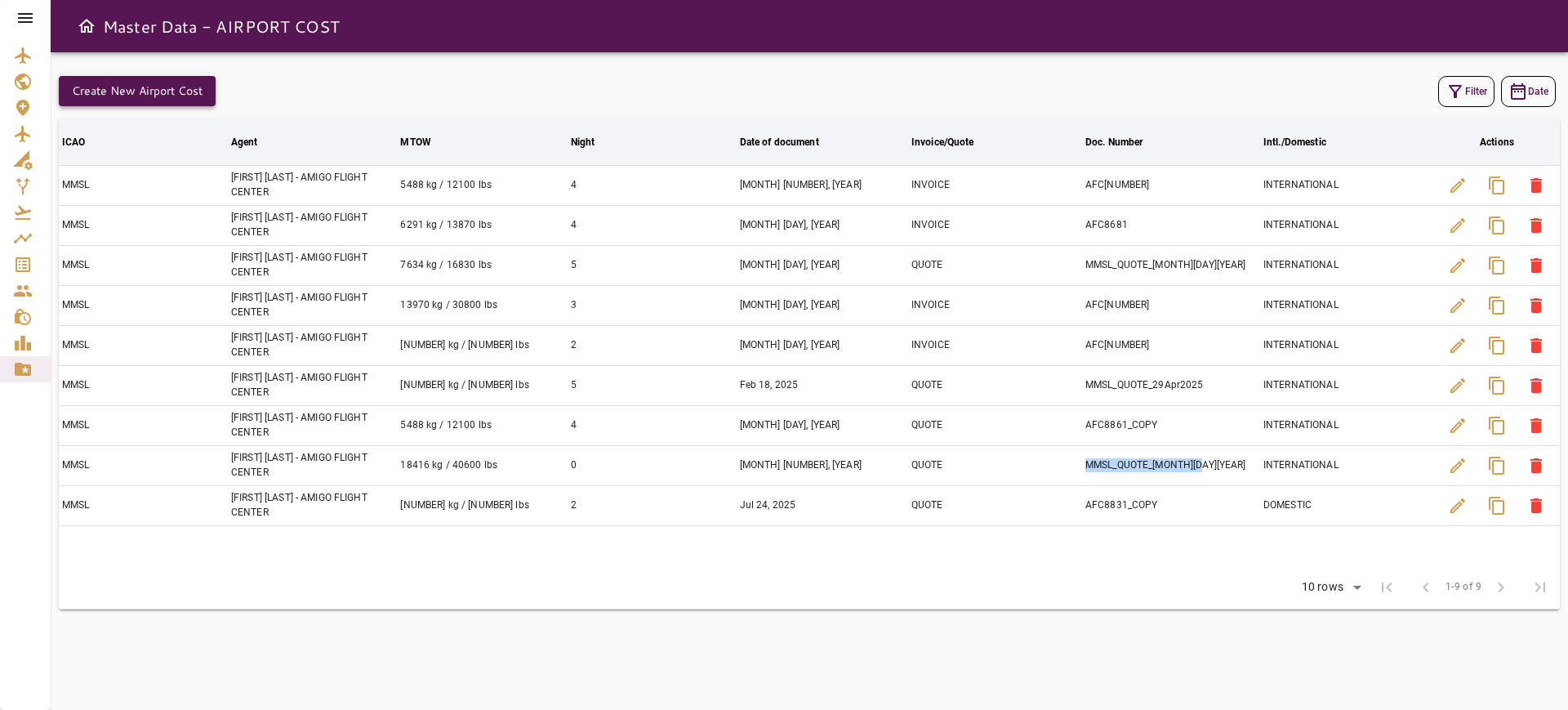 click on "Create New Airport Cost" at bounding box center [137, 91] 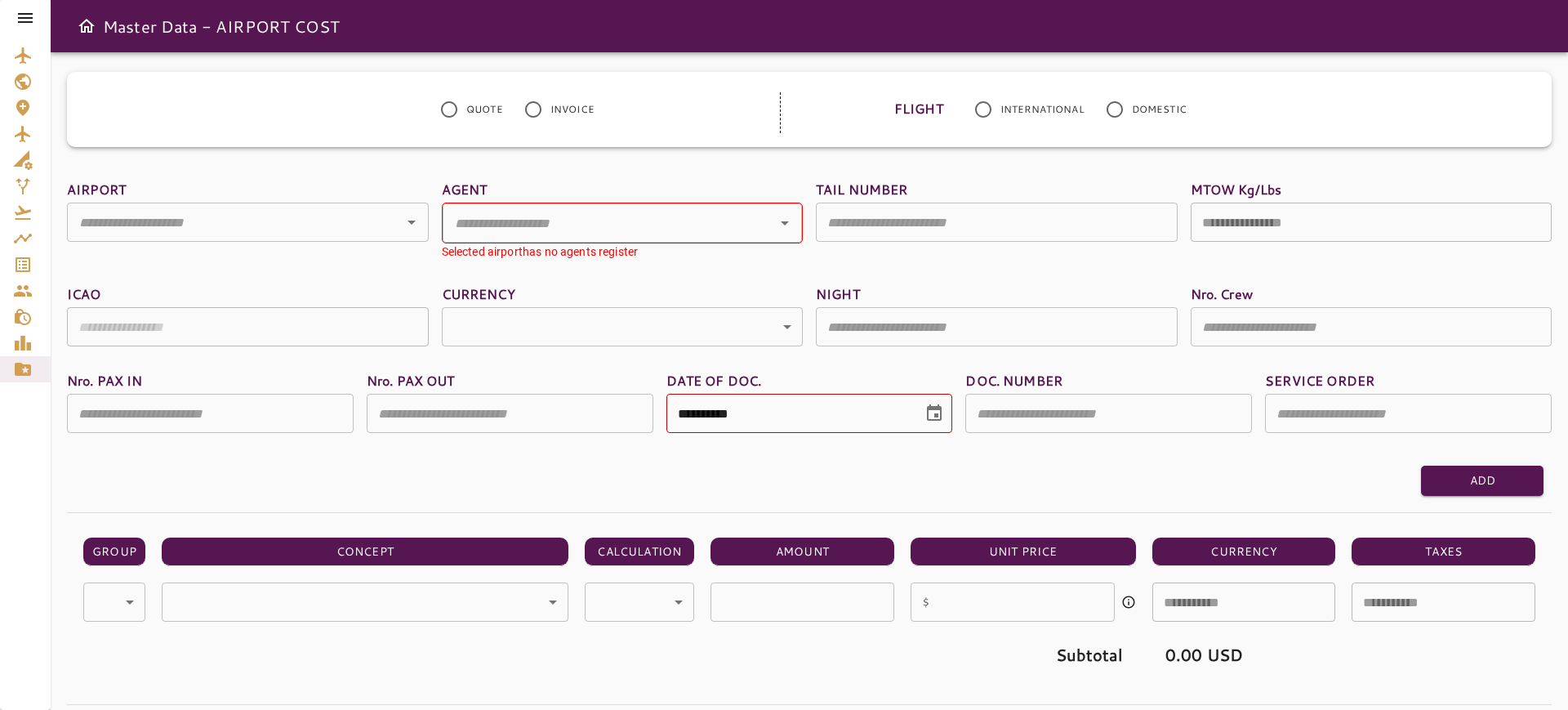 type 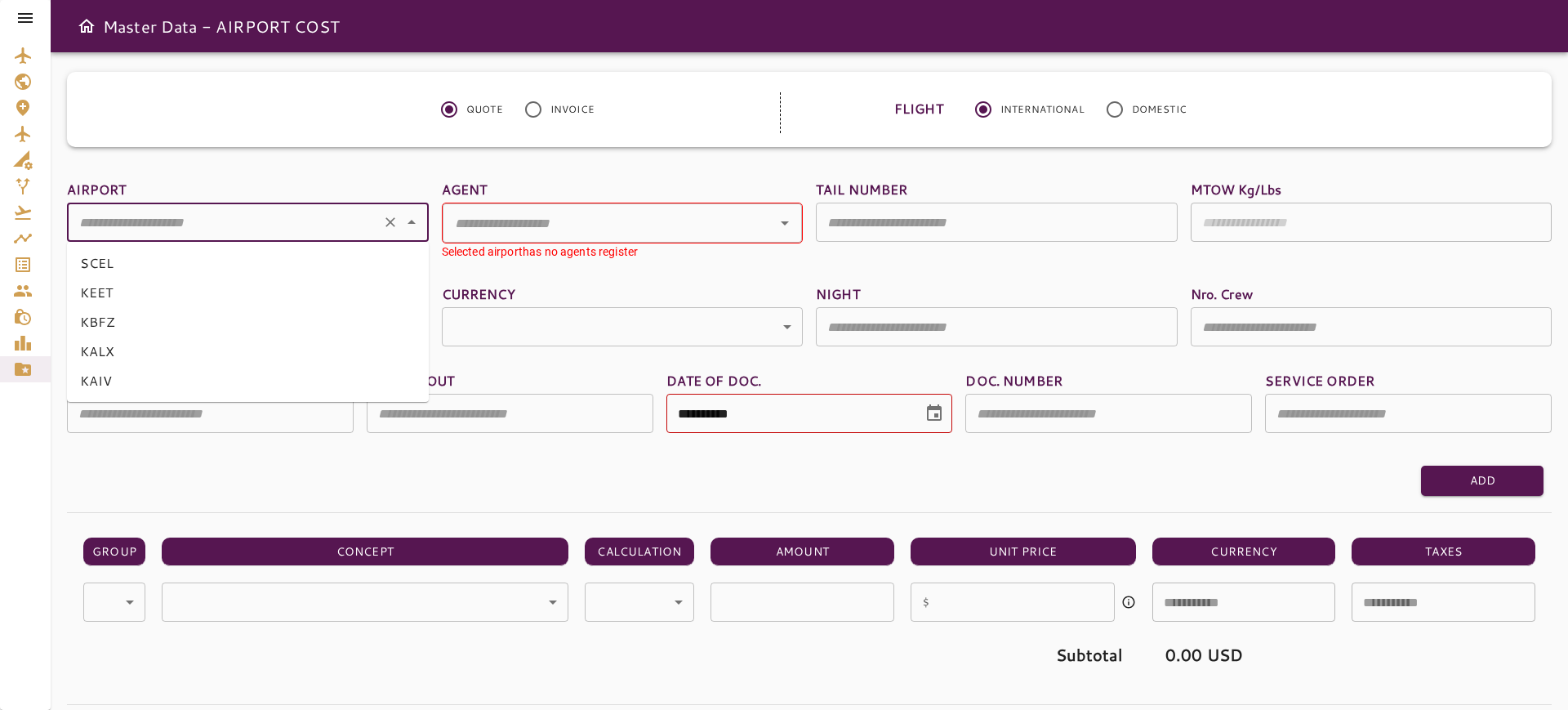 click at bounding box center [225, 222] 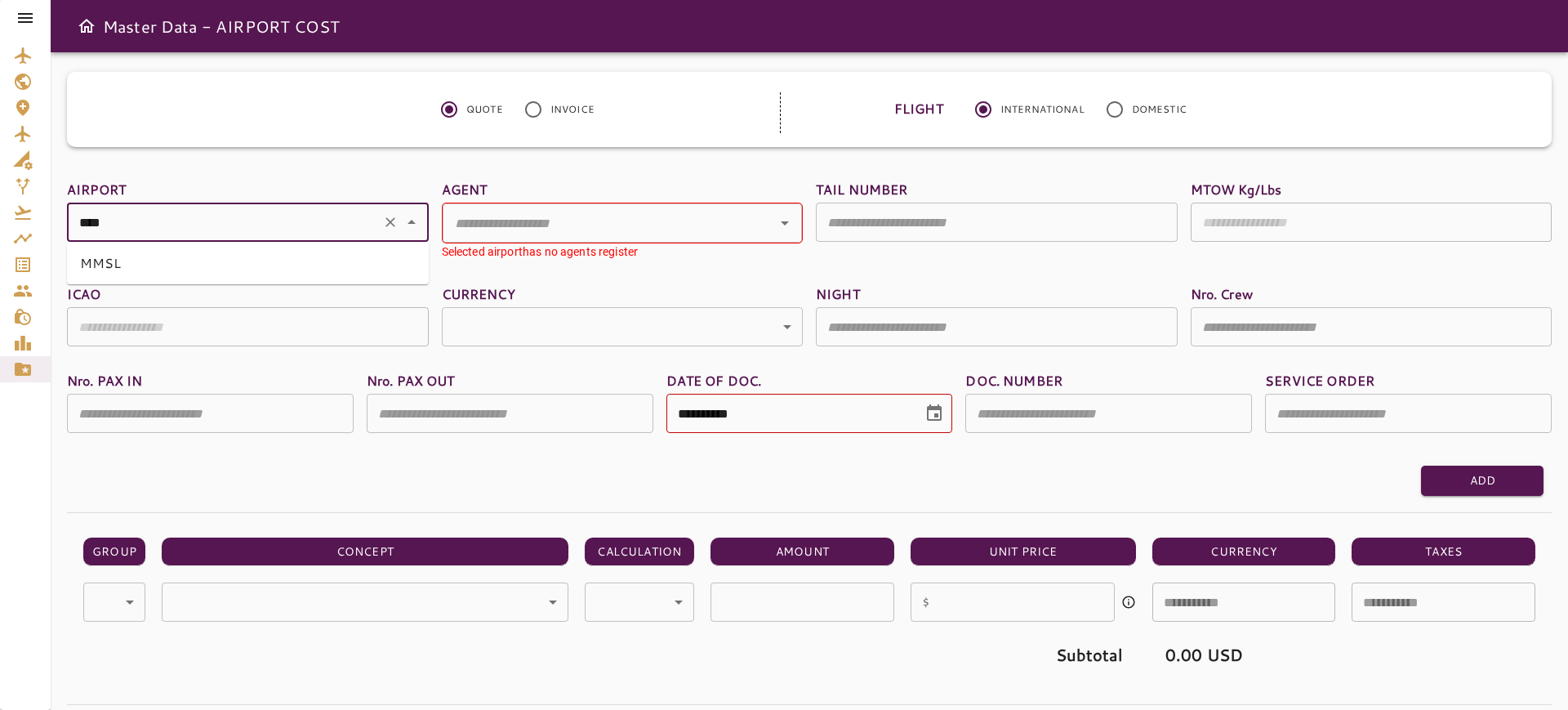 drag, startPoint x: 159, startPoint y: 261, endPoint x: 338, endPoint y: 259, distance: 179.01117 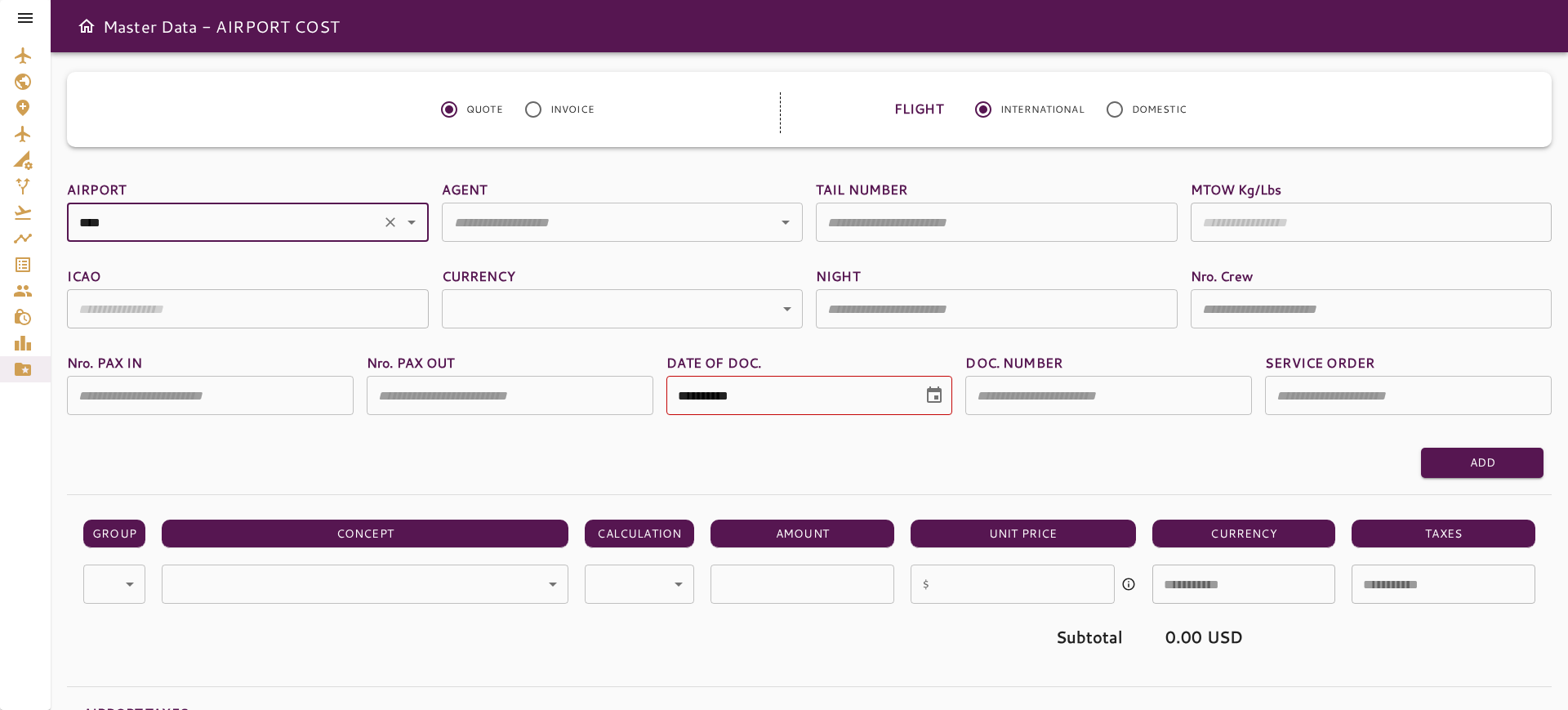 type on "****" 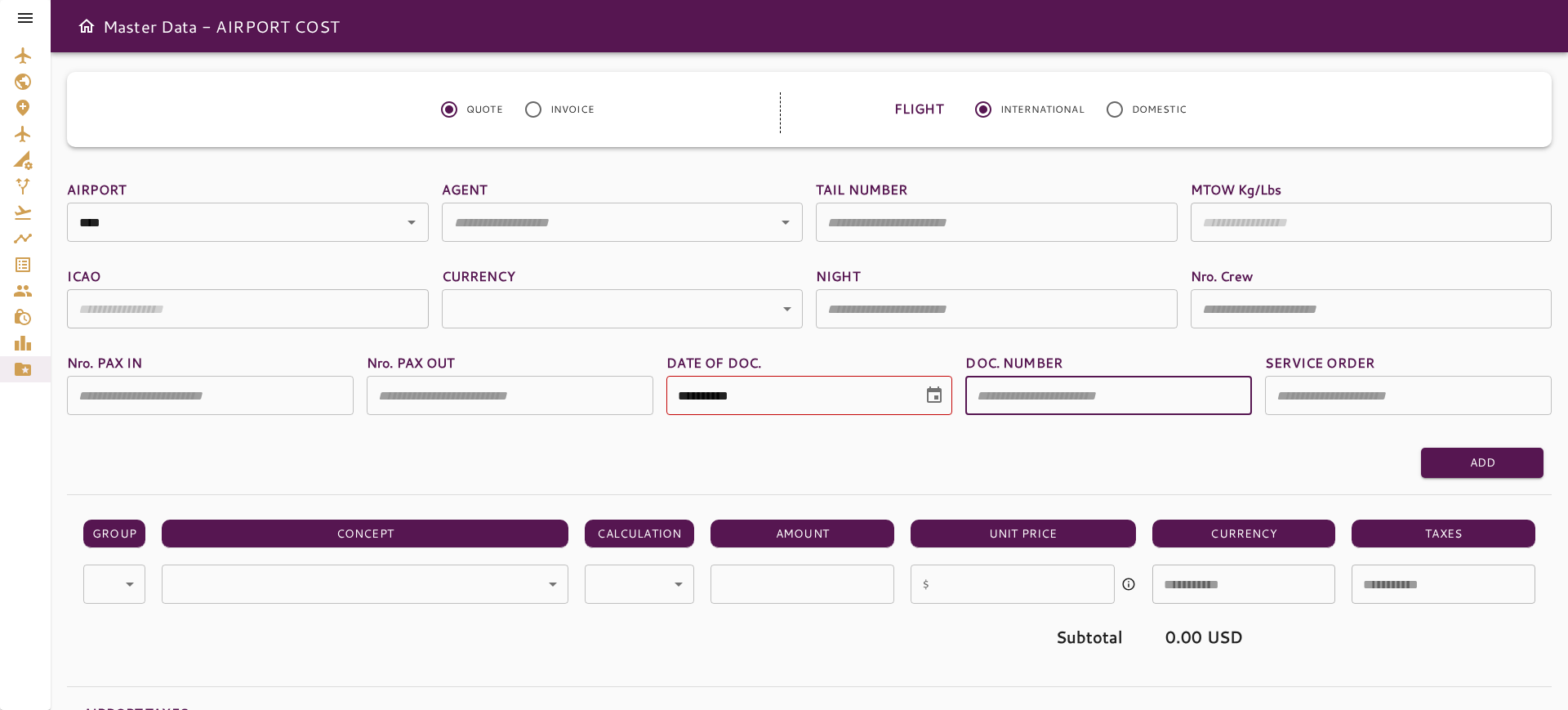 paste on "**********" 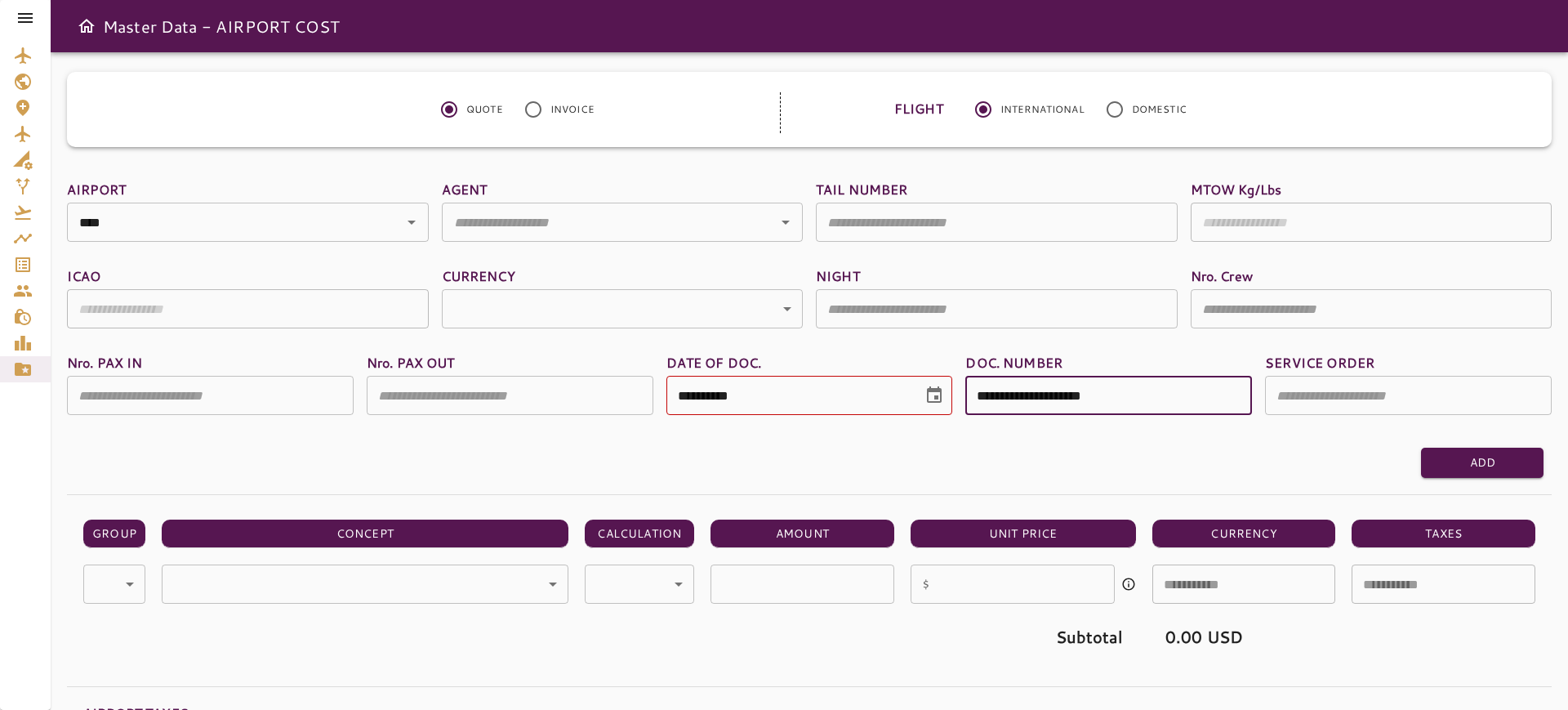 click on "**********" at bounding box center (1108, 395) 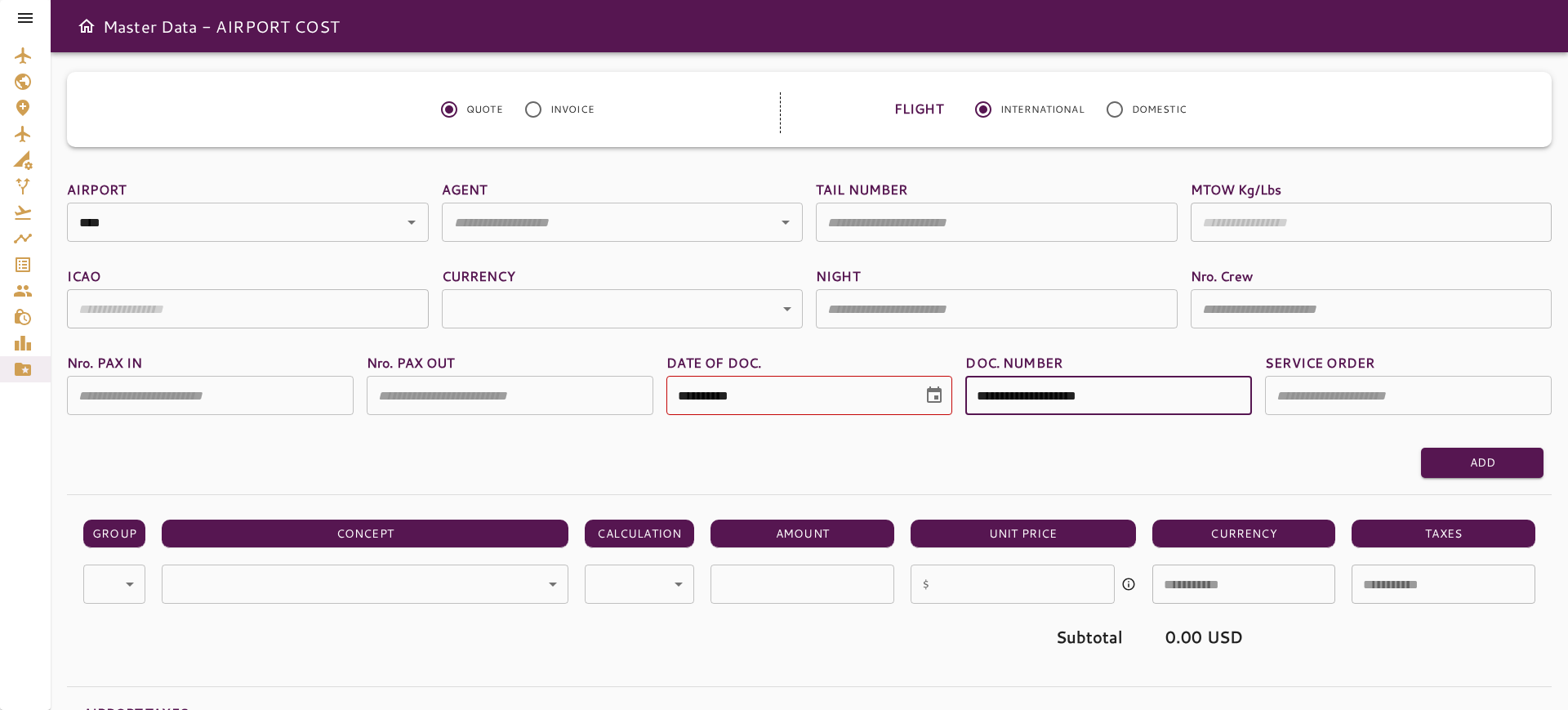 click on "**********" at bounding box center (1108, 395) 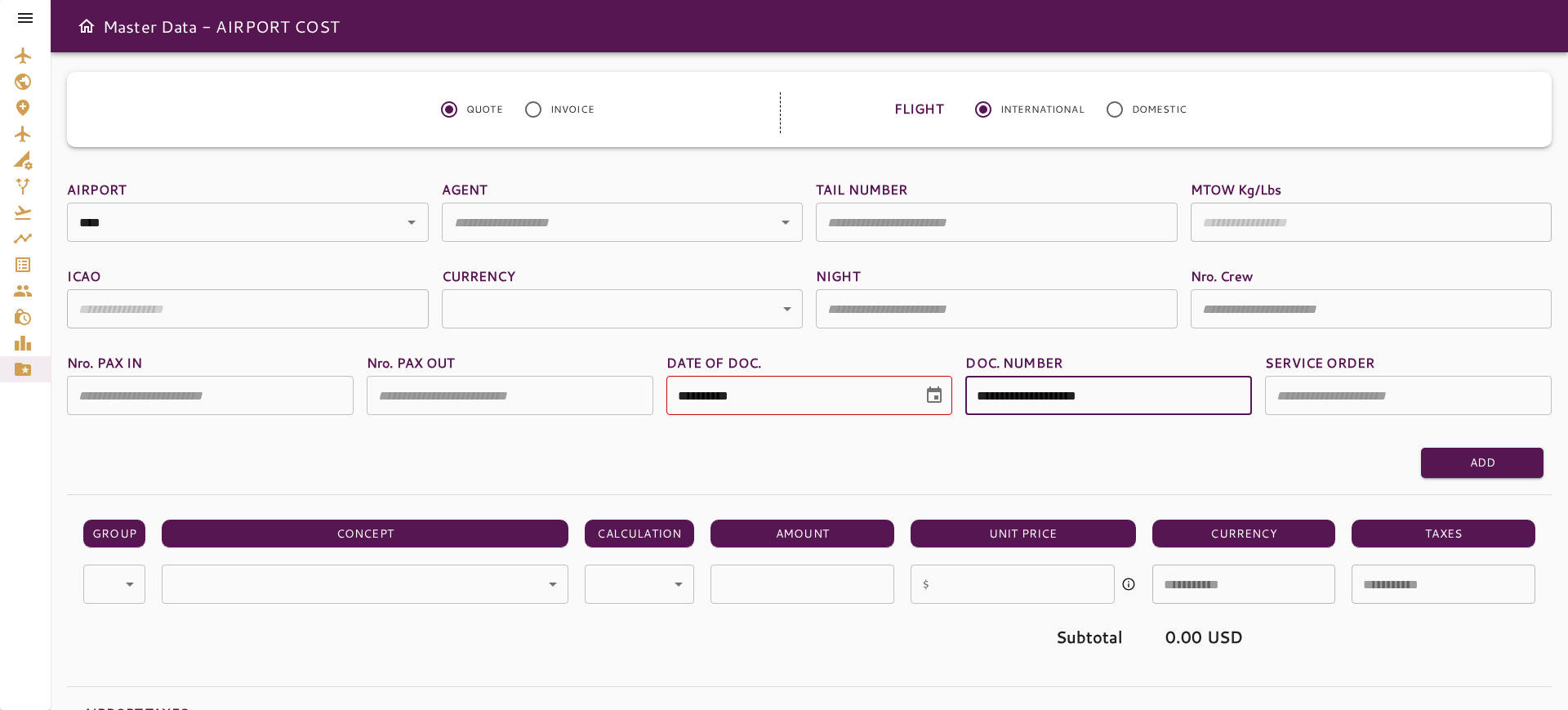 type on "**********" 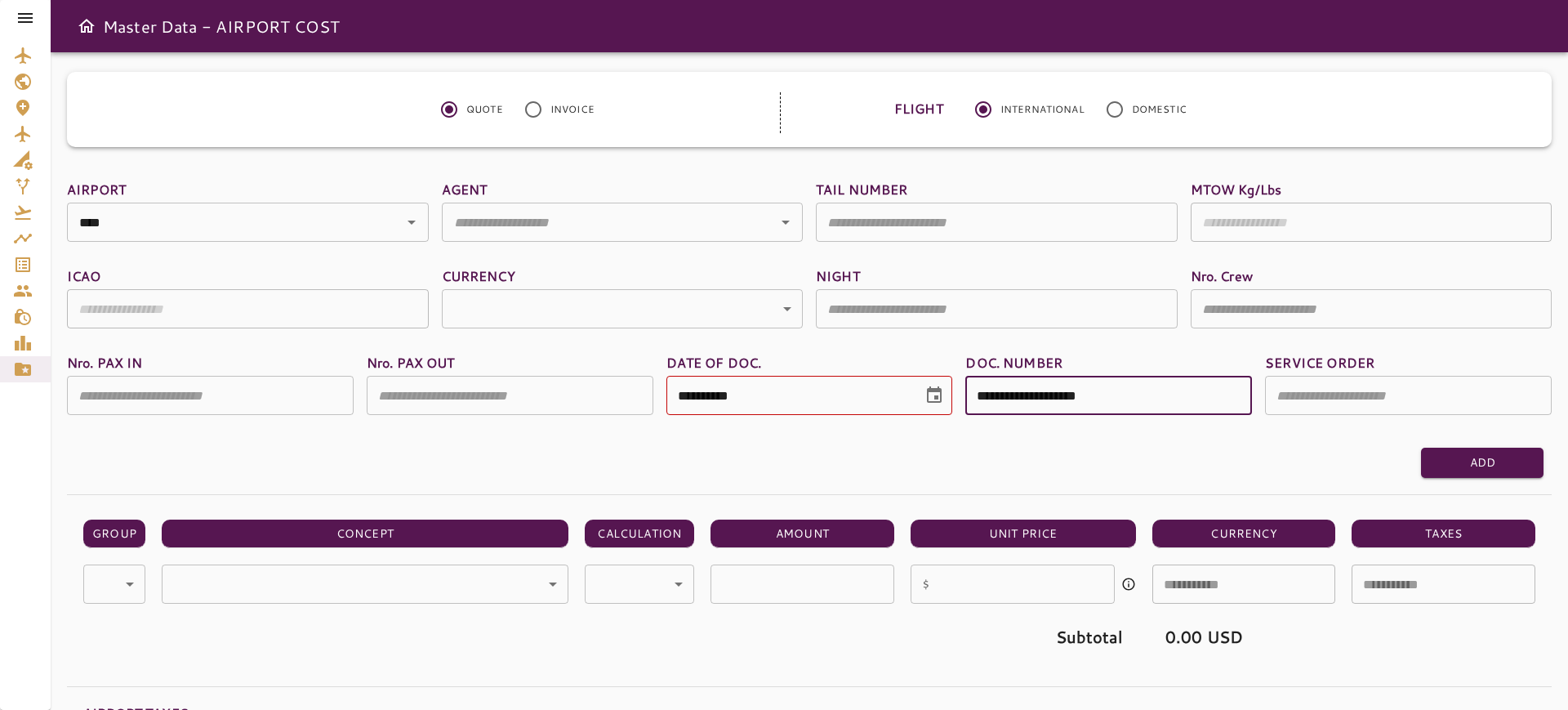click at bounding box center (996, 222) 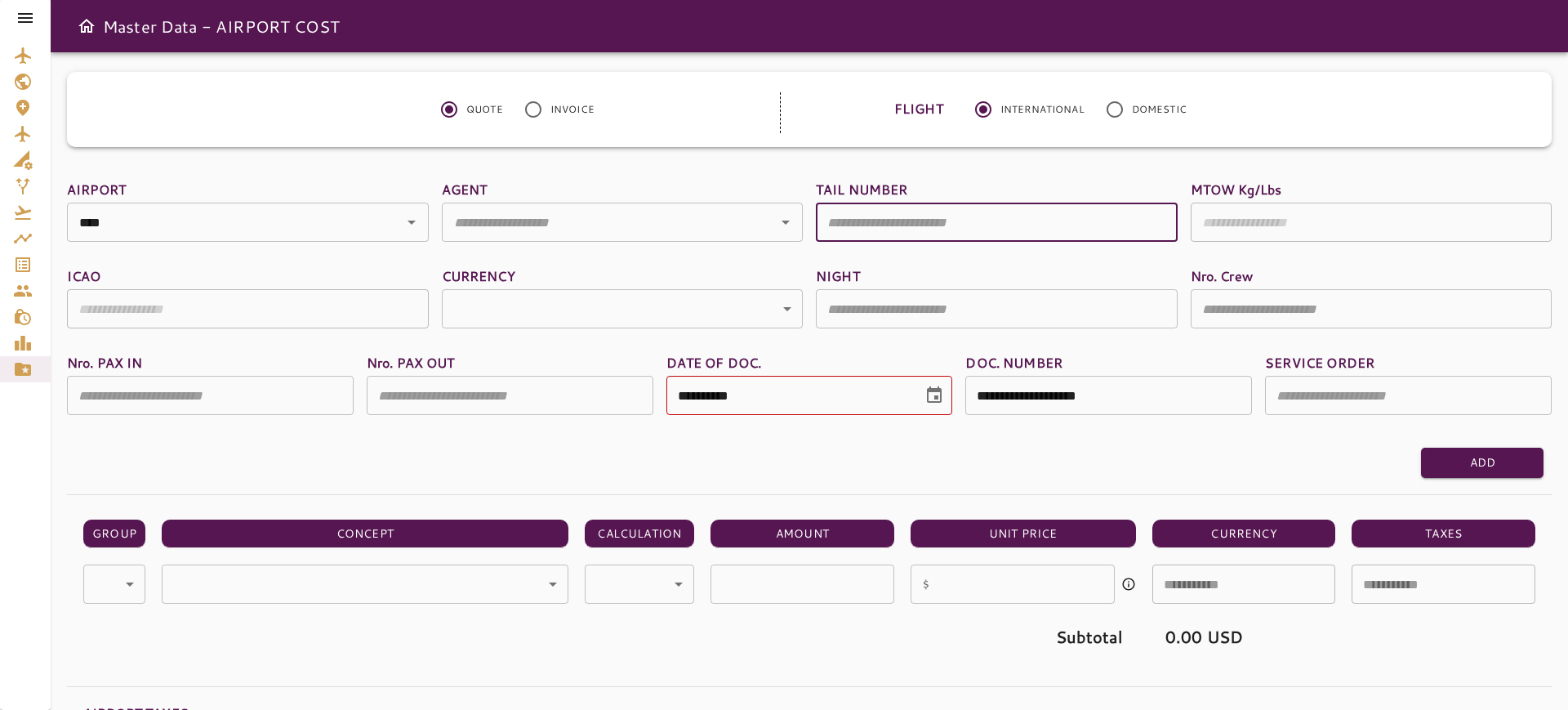 paste on "******" 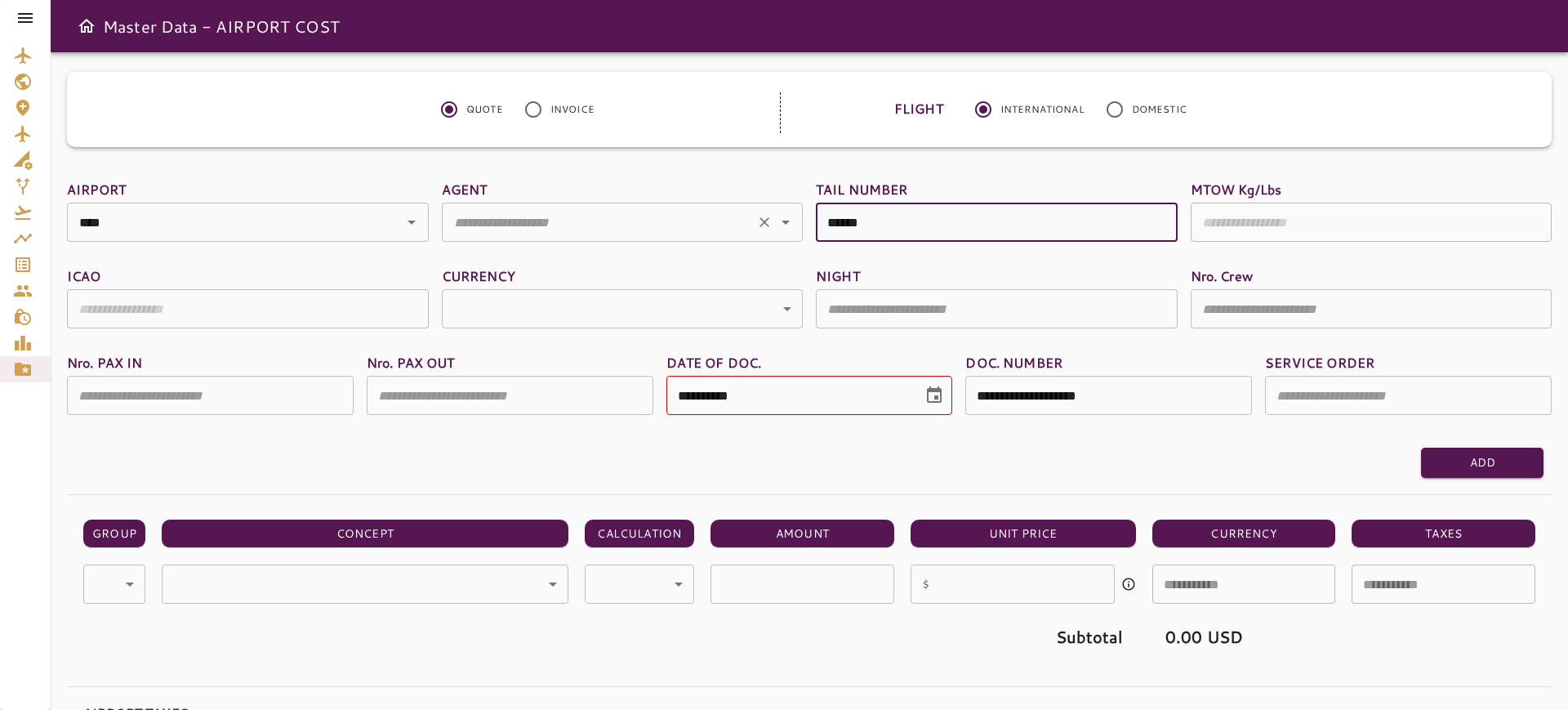 type on "******" 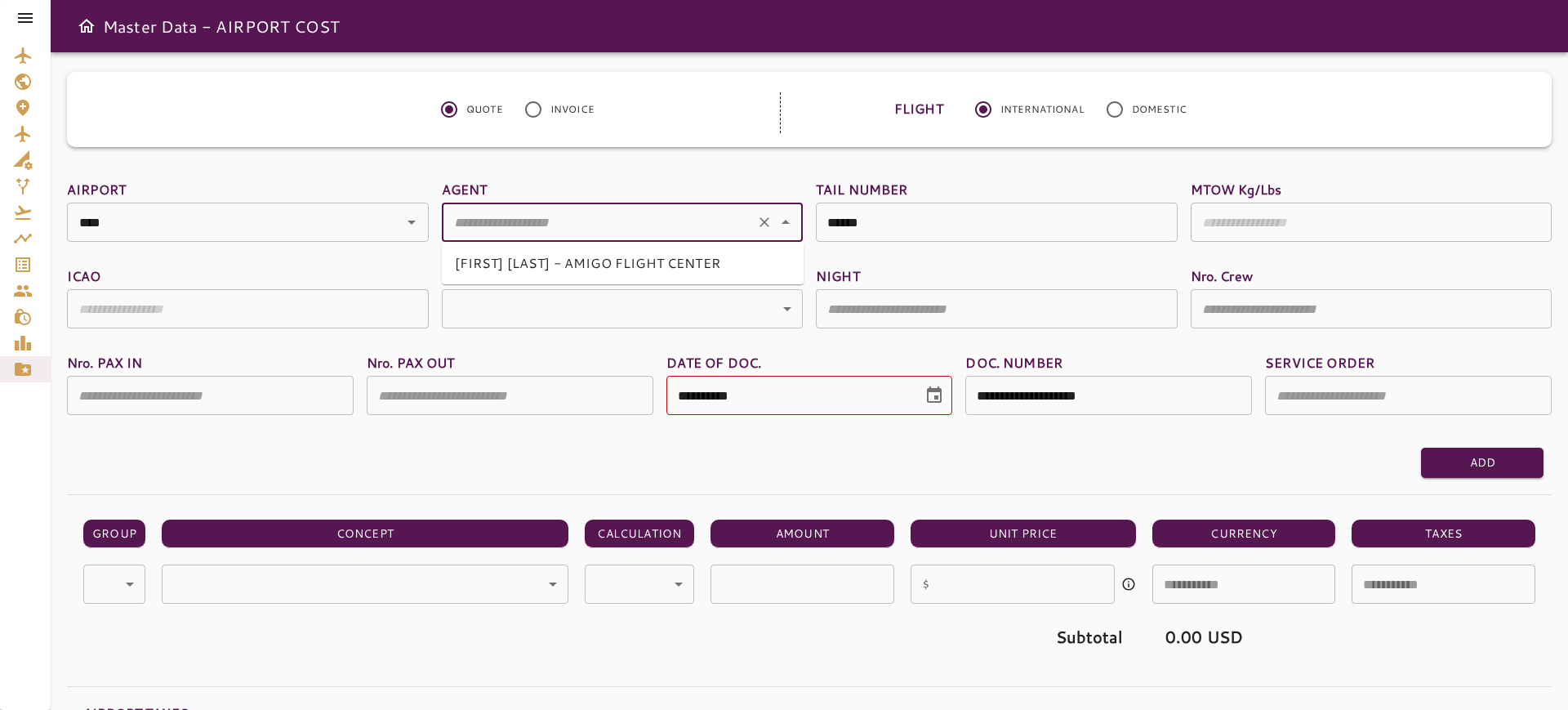 type on "**********" 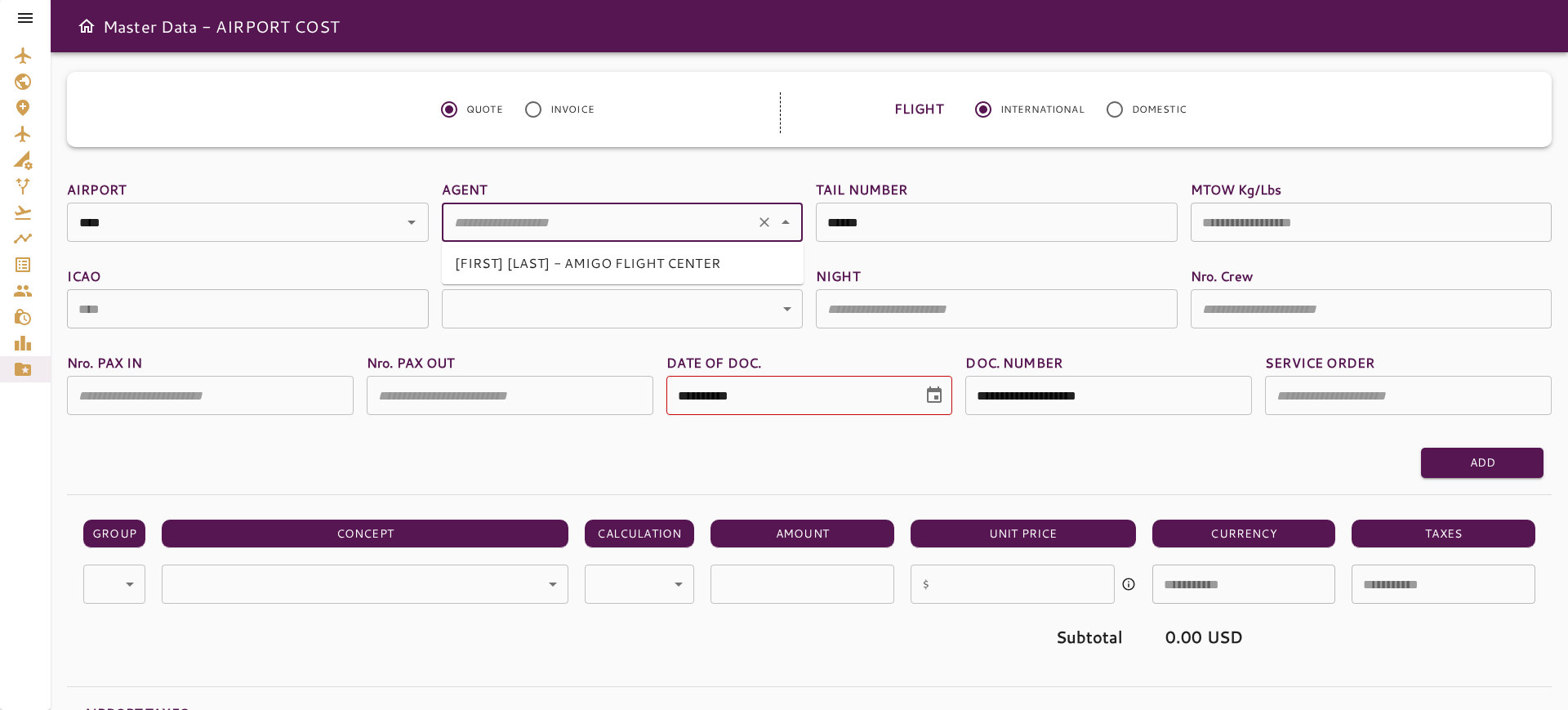 click on "[FIRST] [LAST] - AMIGO FLIGHT CENTER" at bounding box center (622, 263) 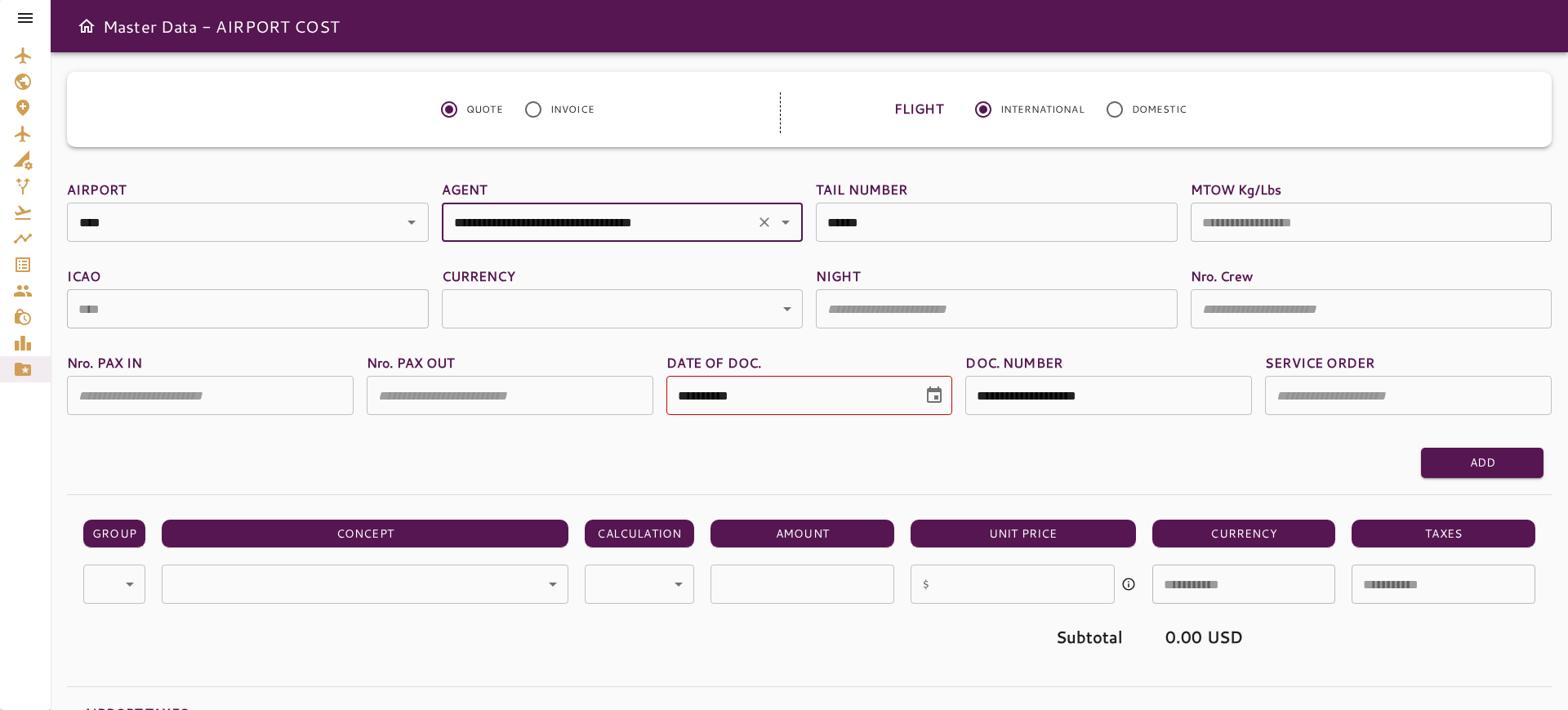 click on "**********" at bounding box center [784, 355] 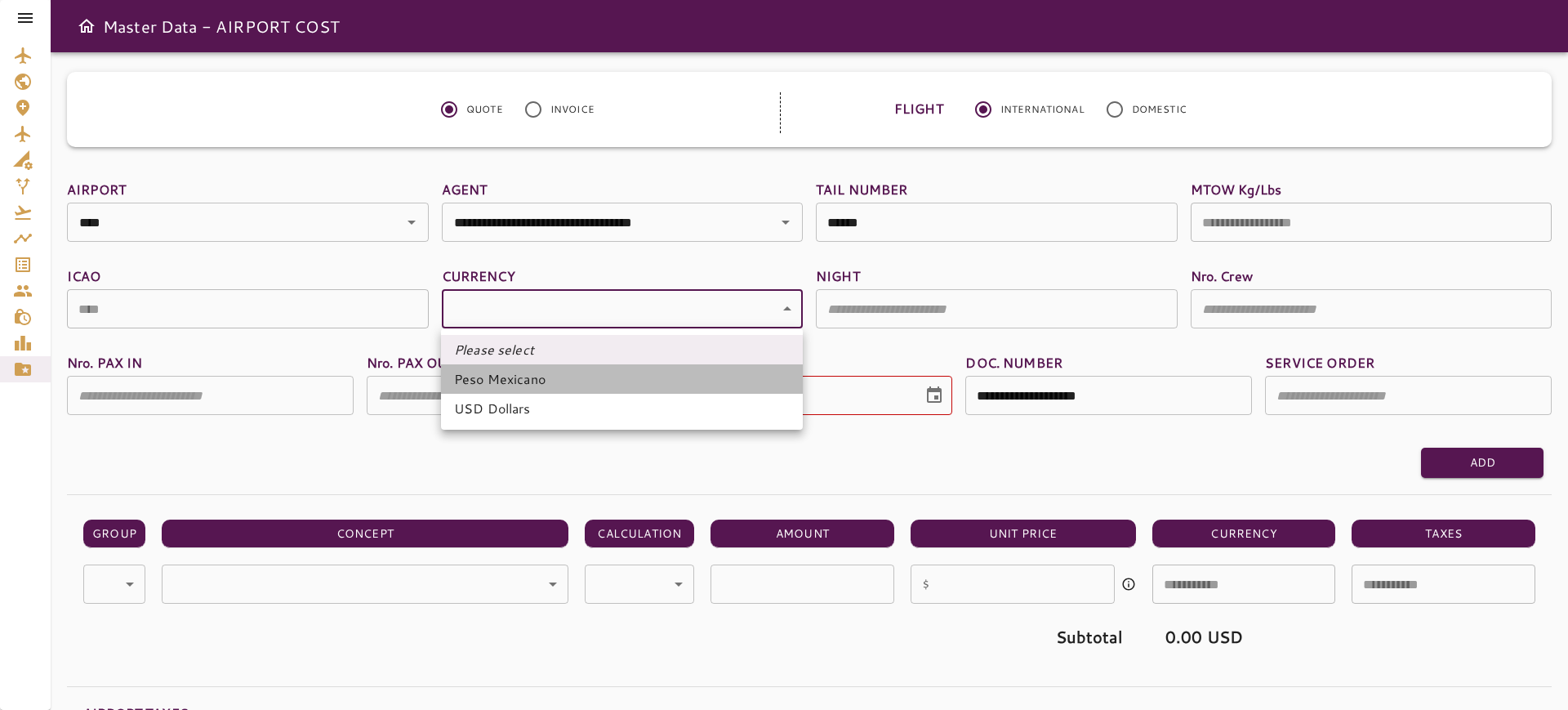 click on "Peso Mexicano" at bounding box center (621, 379) 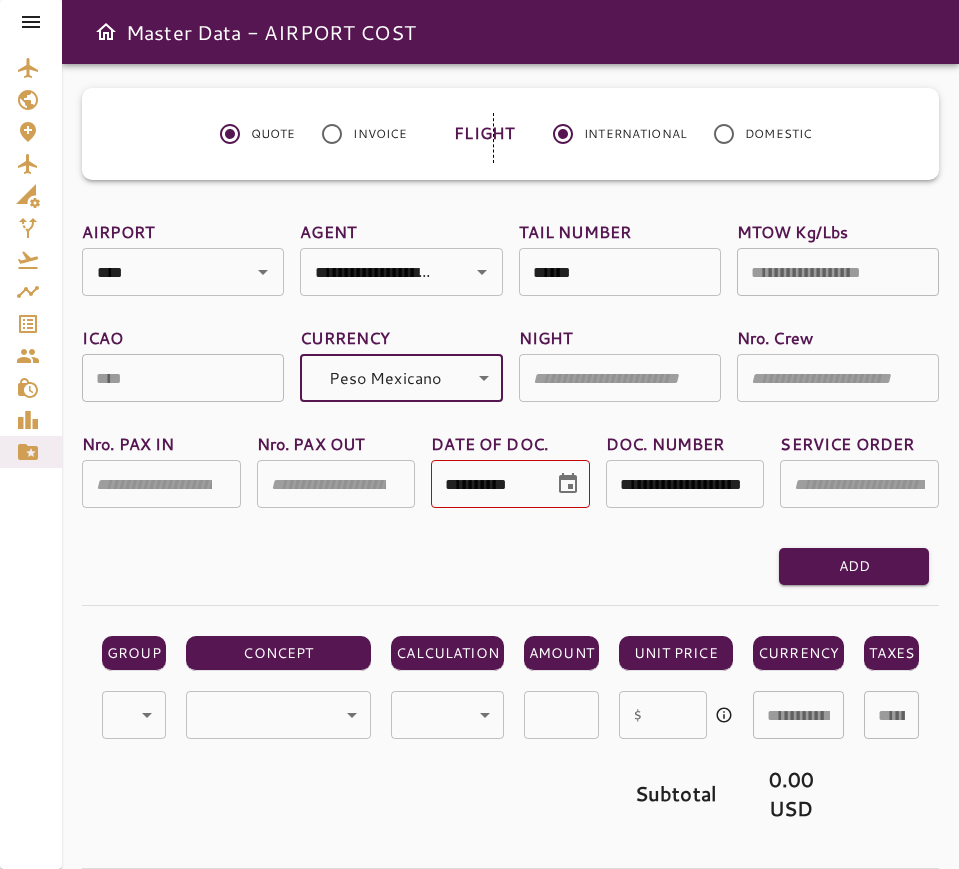 click on "**********" at bounding box center (479, 434) 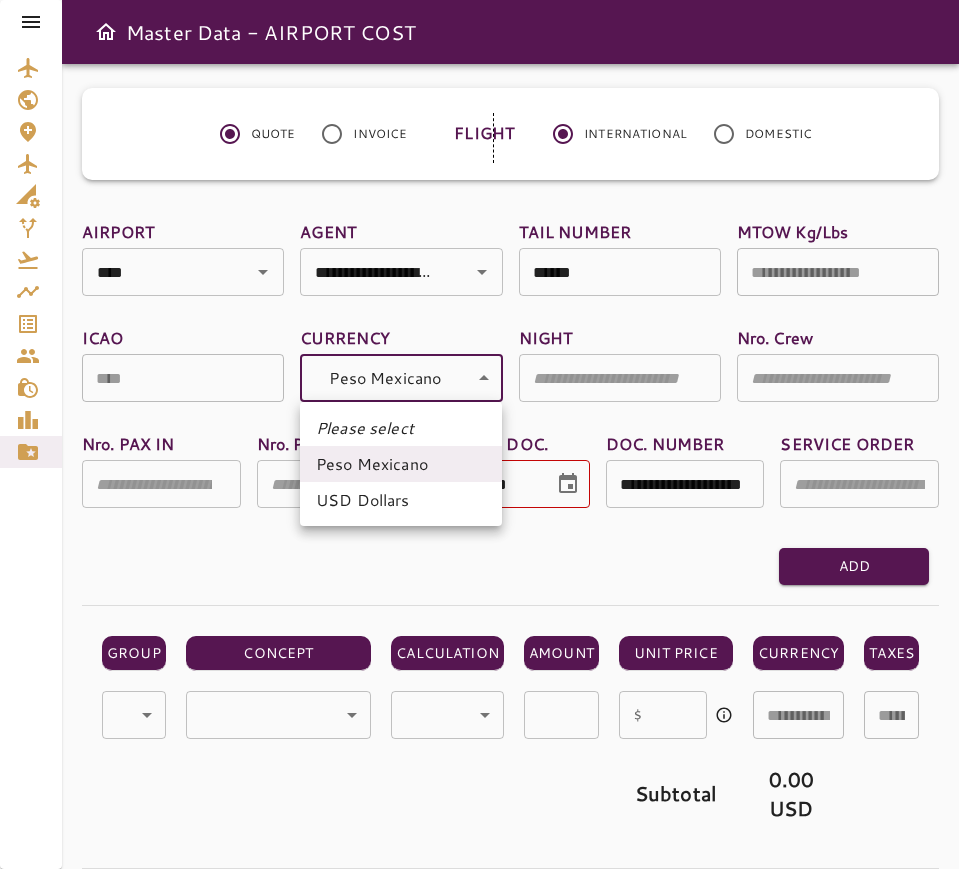 click on "USD Dollars" at bounding box center [401, 500] 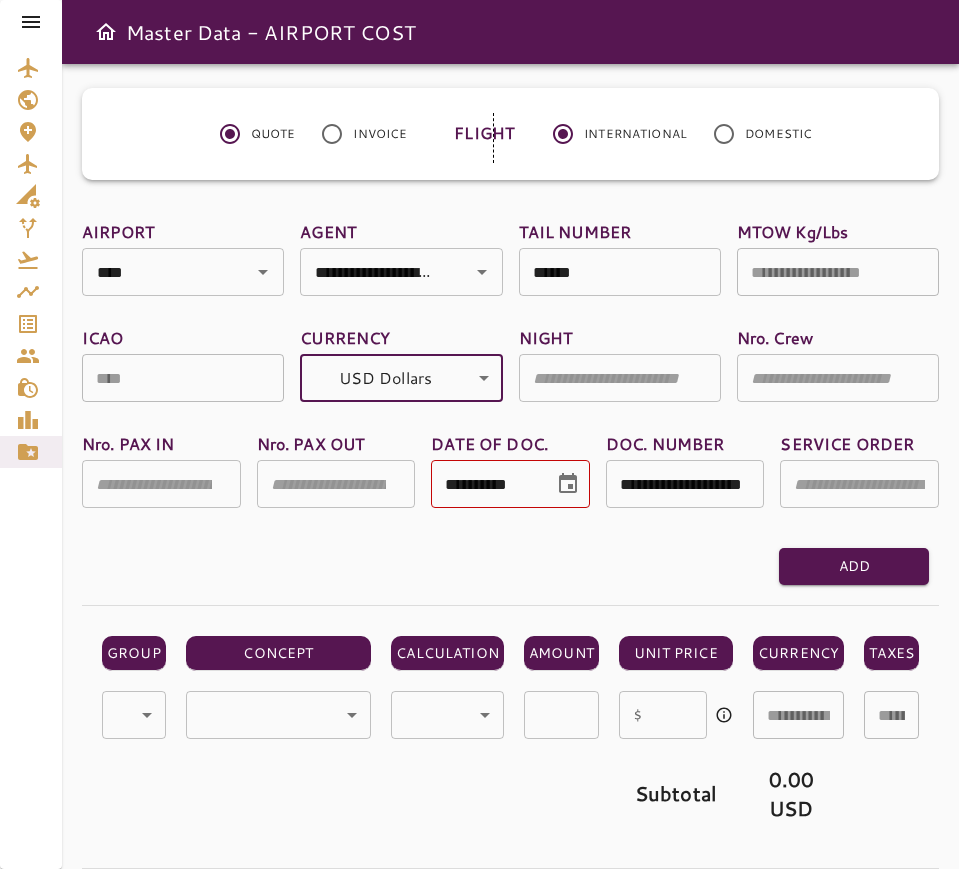 click at bounding box center (620, 378) 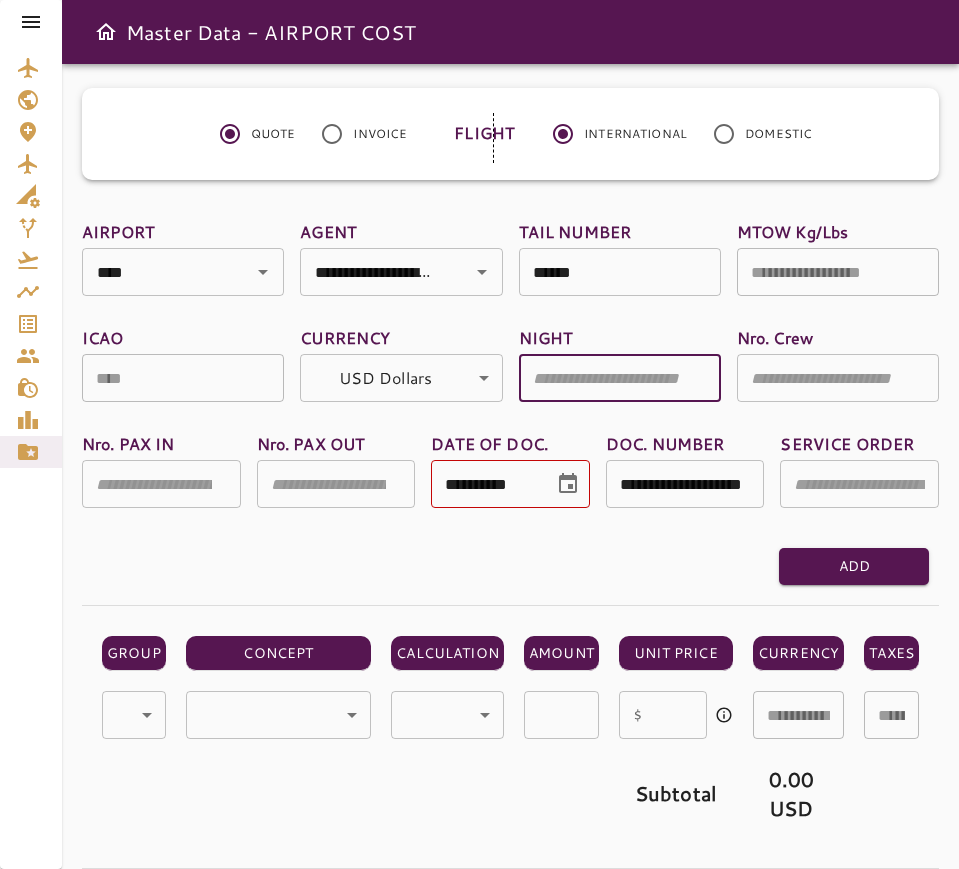 type on "*" 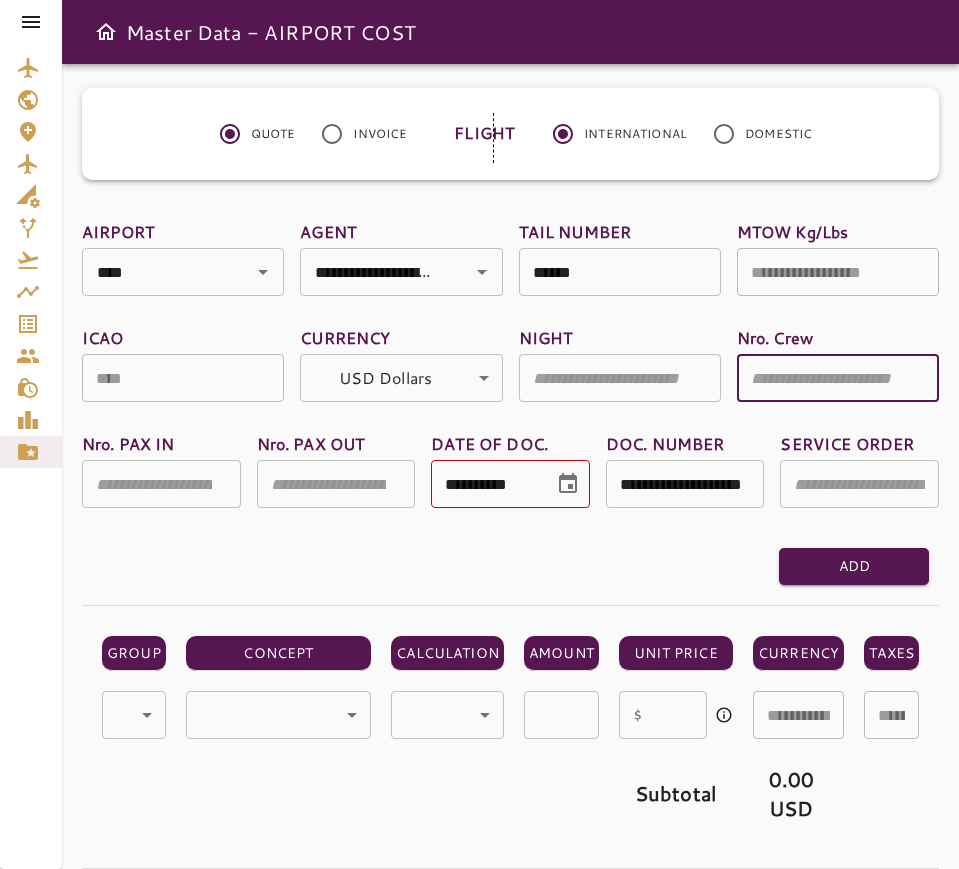 click at bounding box center [838, 378] 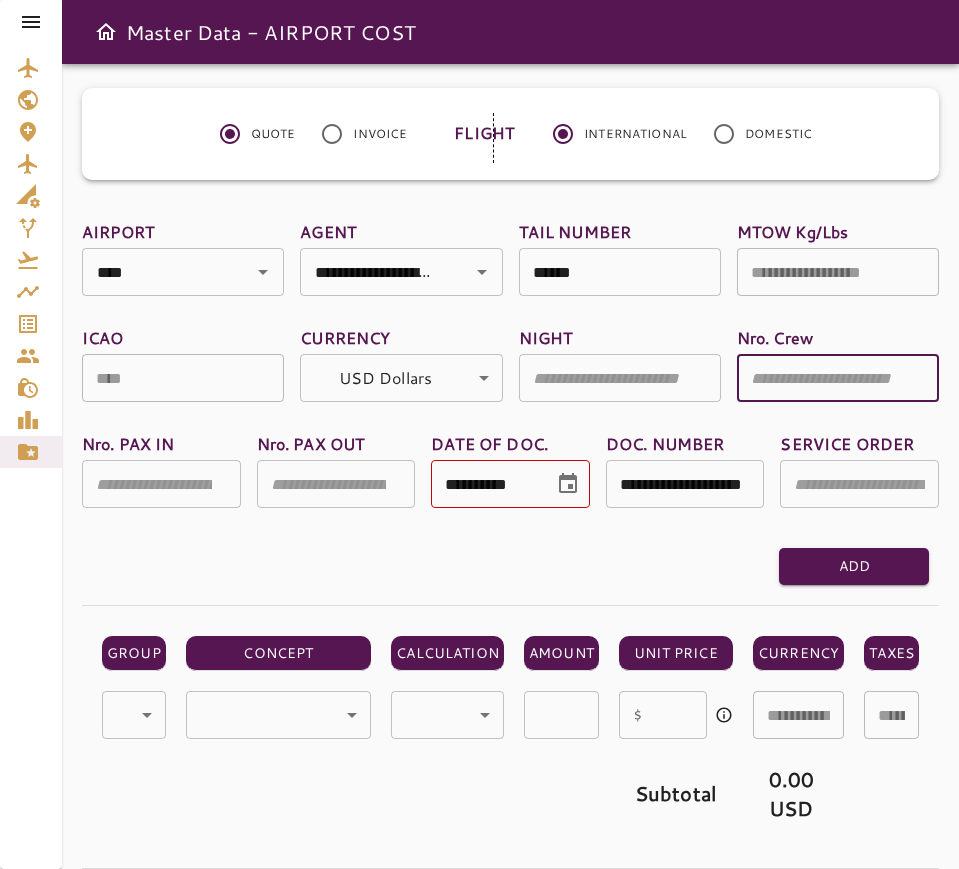 type on "*" 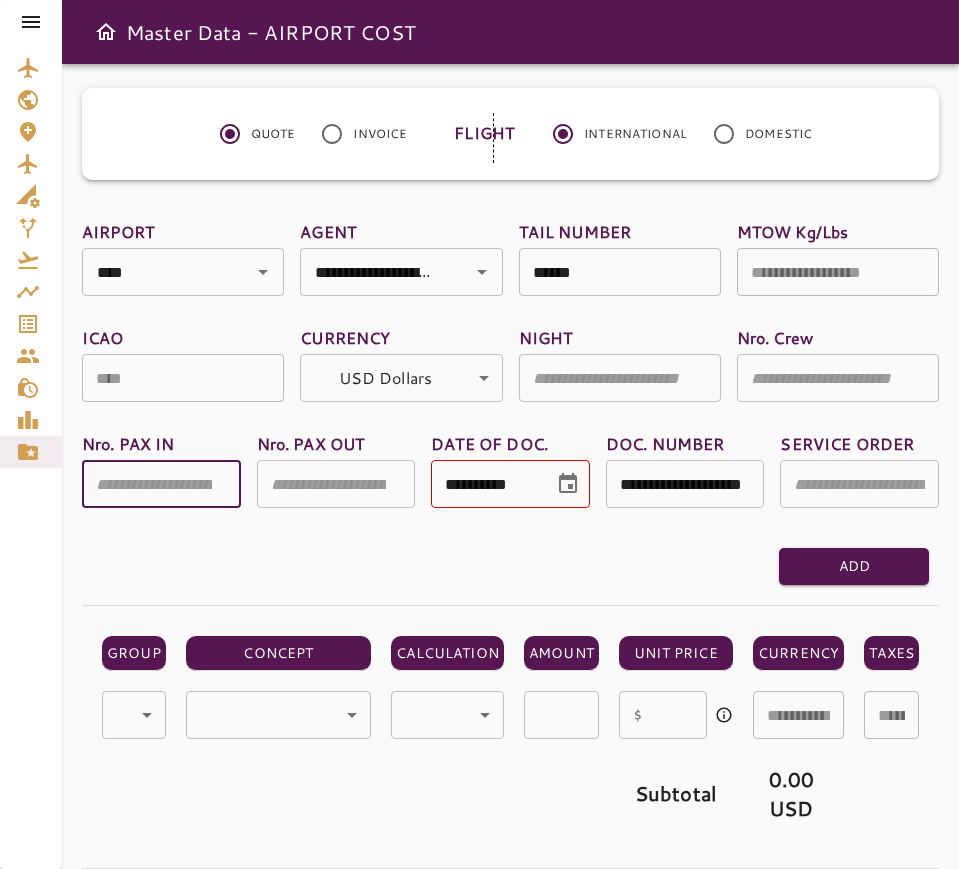 type on "*" 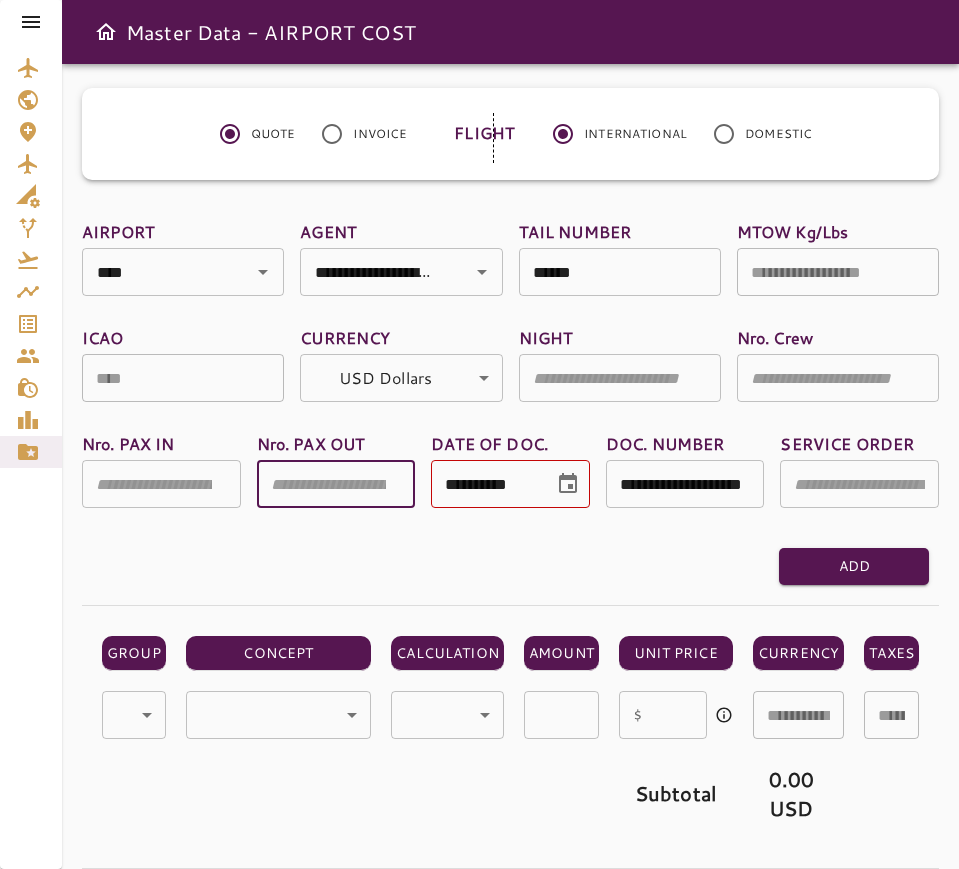 type on "*" 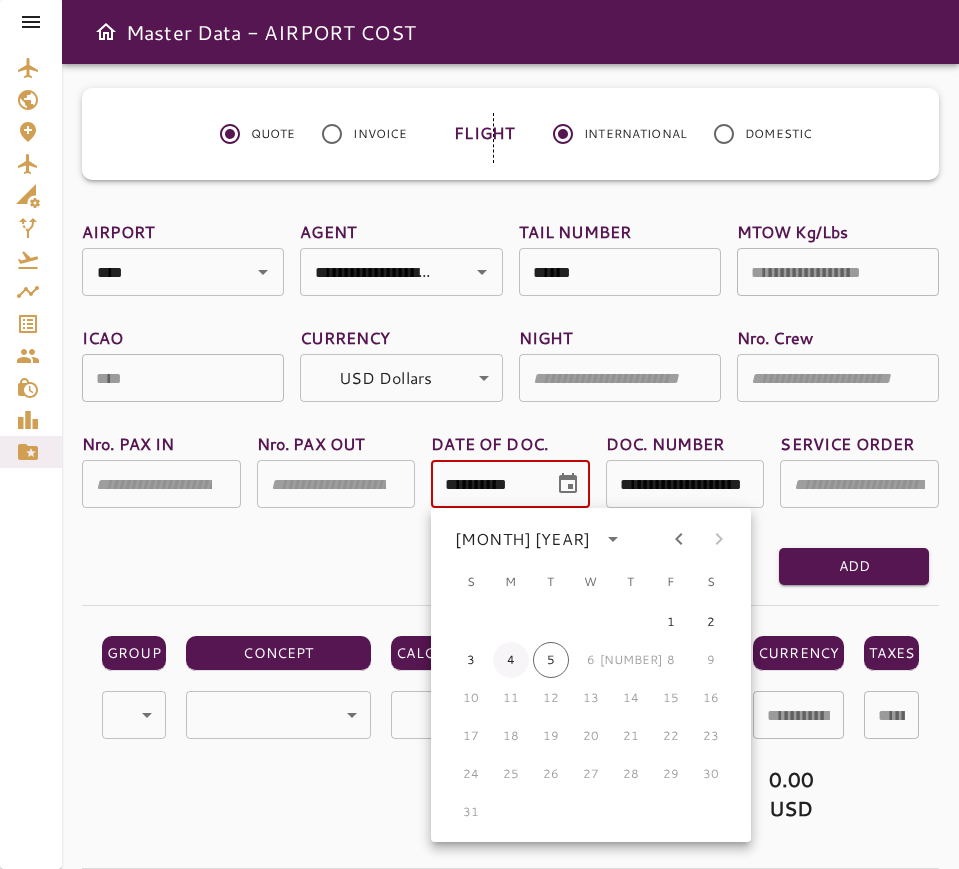 click on "4" at bounding box center (511, 660) 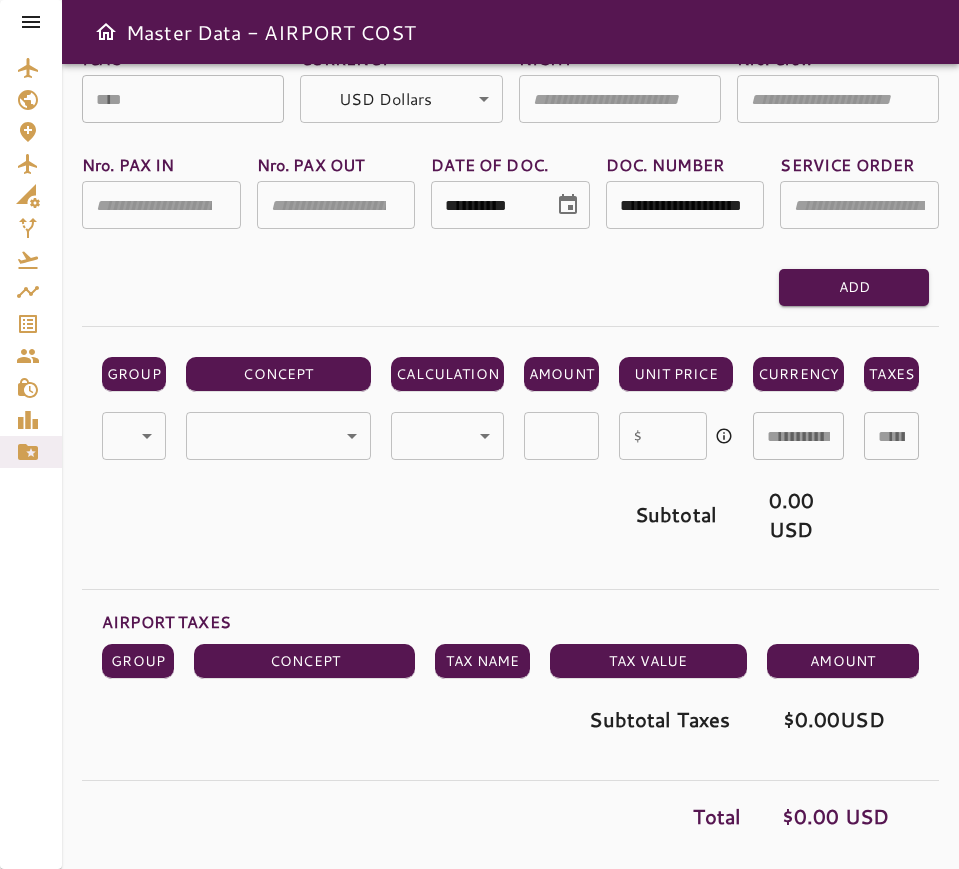 scroll, scrollTop: 230, scrollLeft: 0, axis: vertical 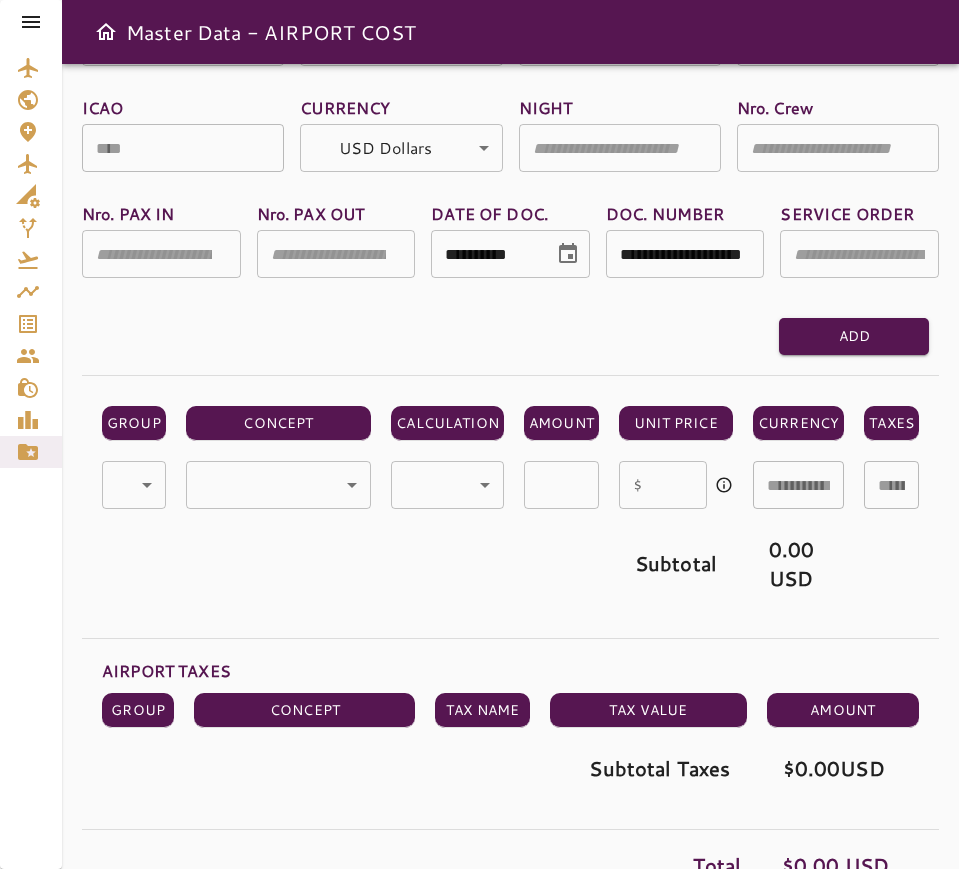 click on "**********" at bounding box center [479, 434] 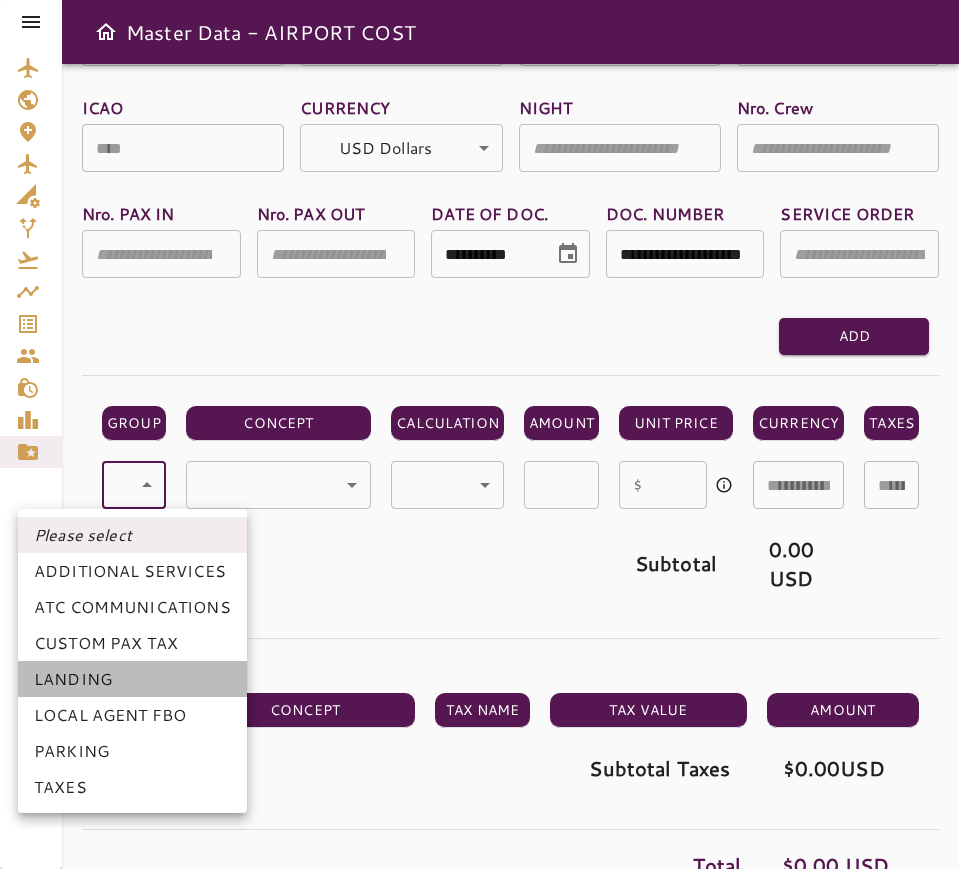 drag, startPoint x: 96, startPoint y: 687, endPoint x: 333, endPoint y: 538, distance: 279.9464 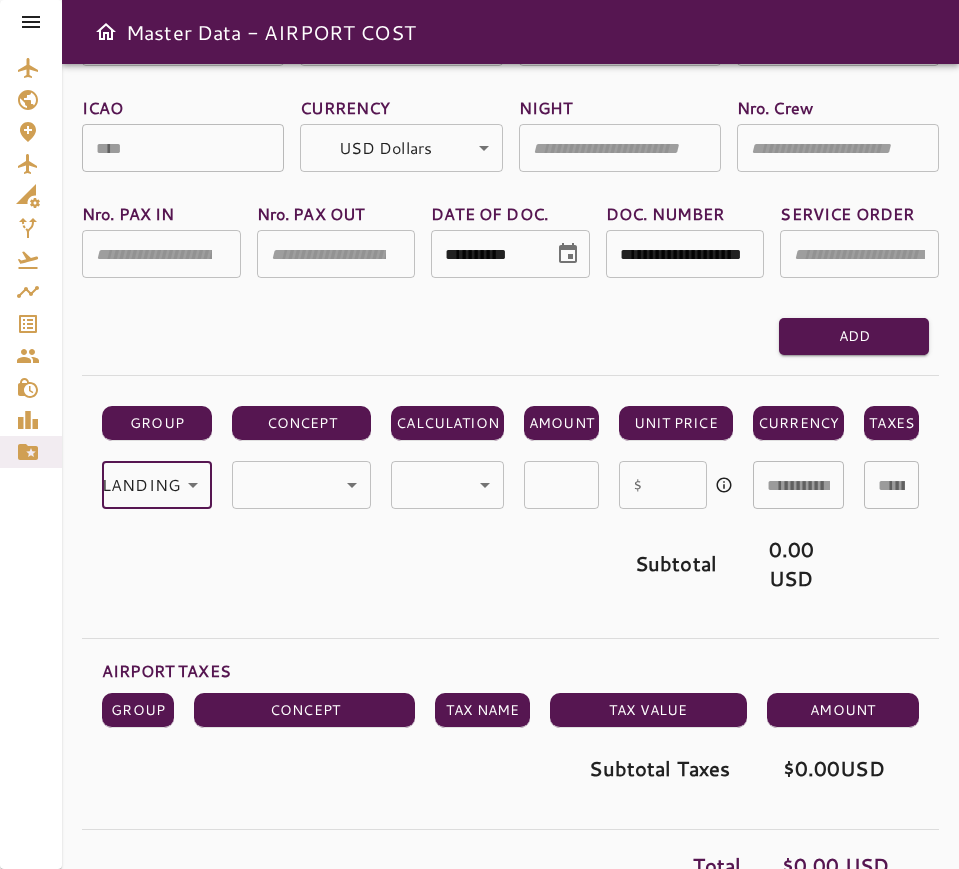 click on "**********" at bounding box center [479, 434] 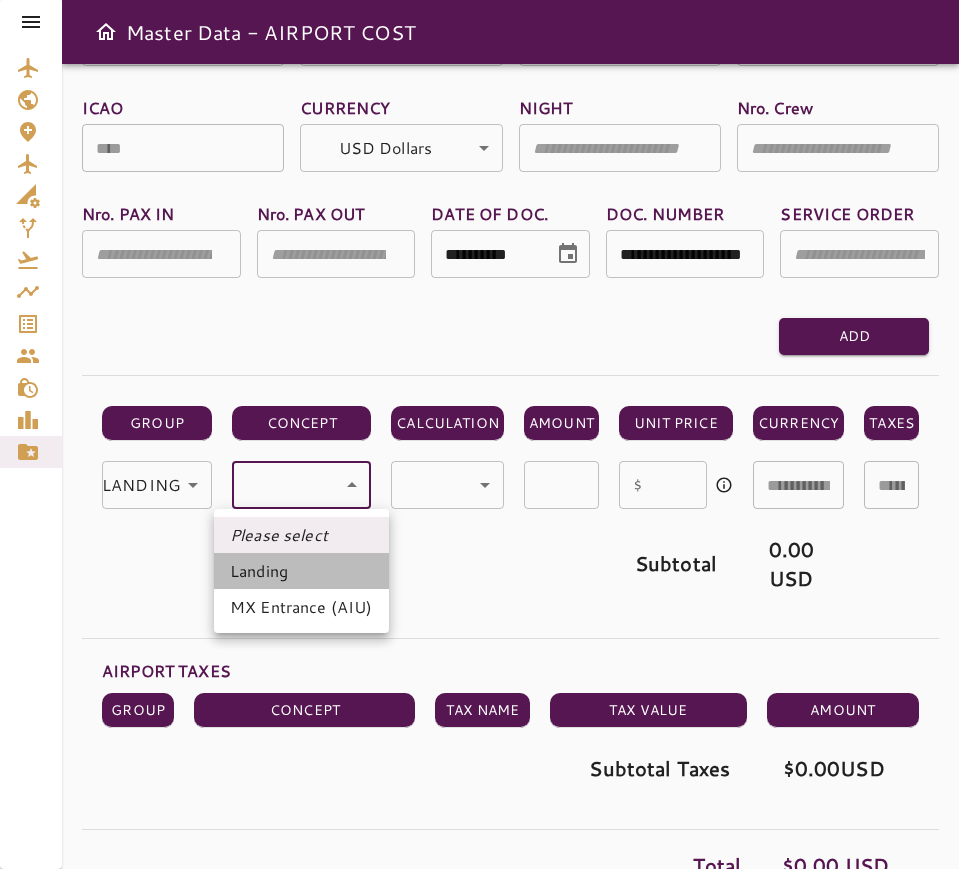 click on "Landing" at bounding box center (301, 571) 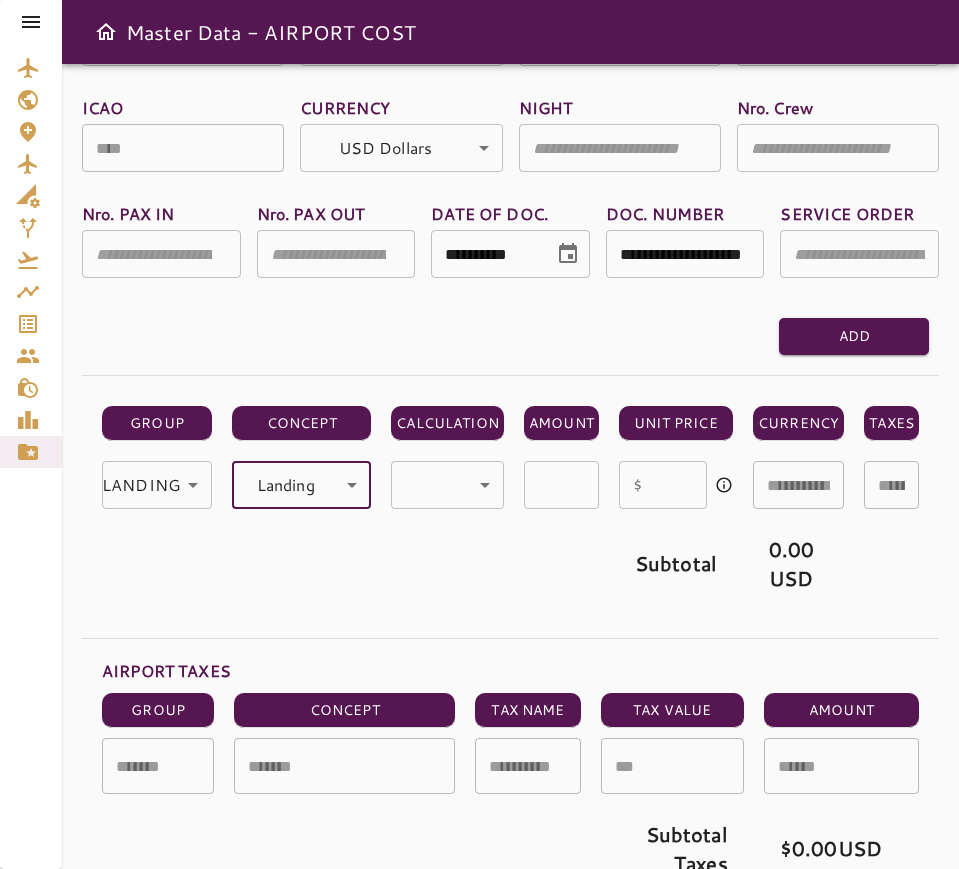click on "**********" at bounding box center [479, 434] 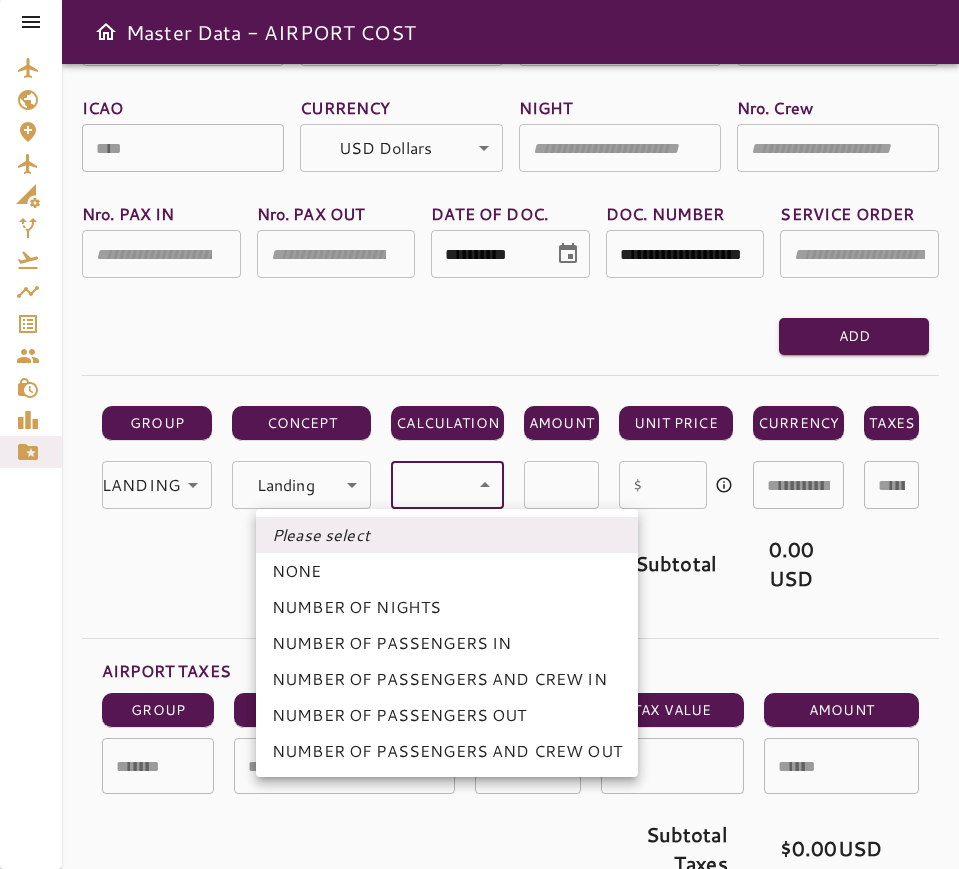 click on "NONE" at bounding box center [447, 571] 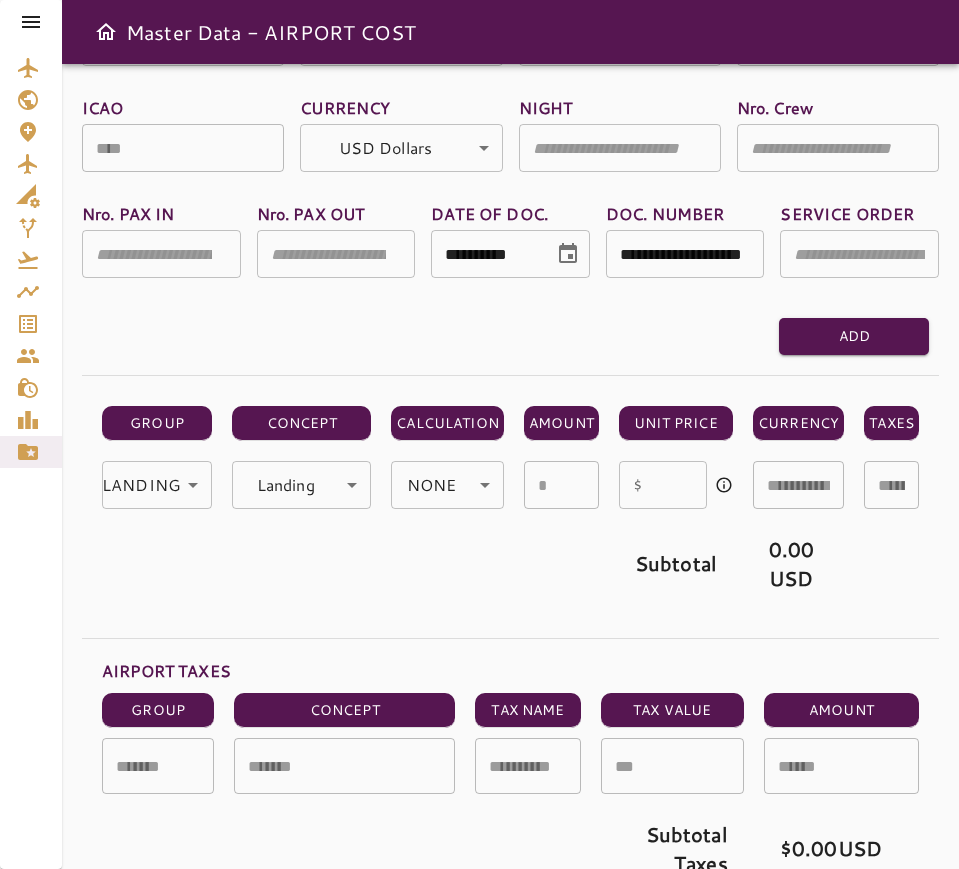 click at bounding box center [678, 485] 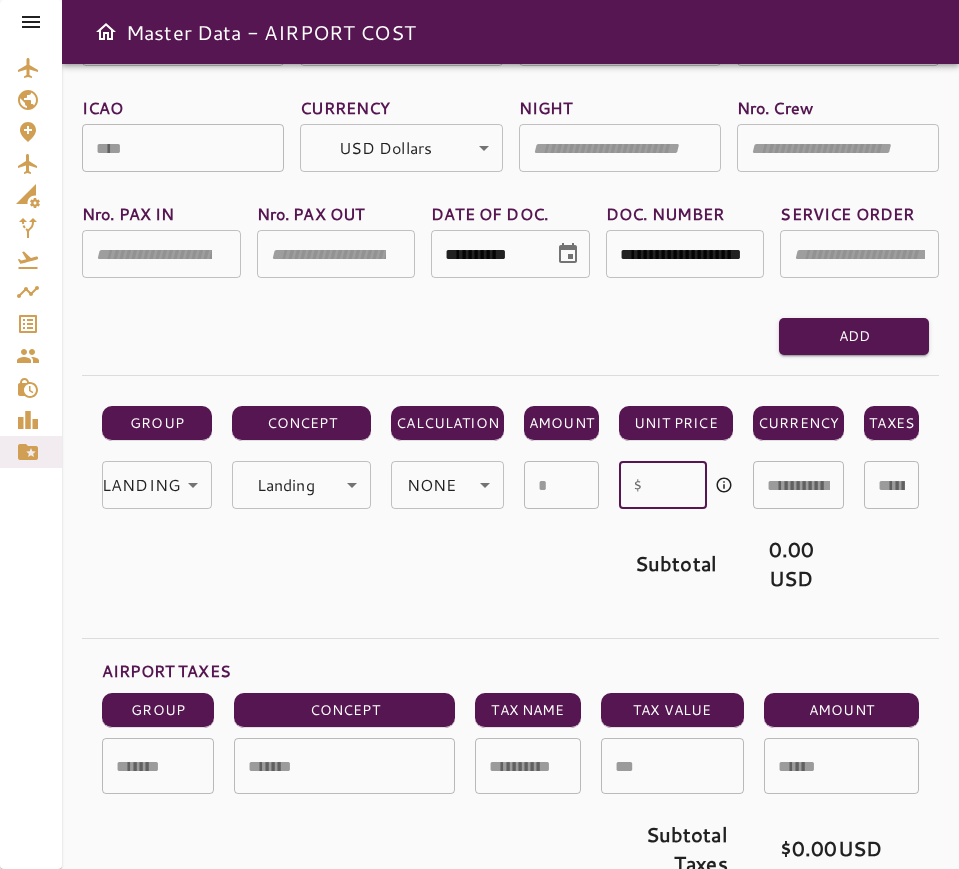 type on "*" 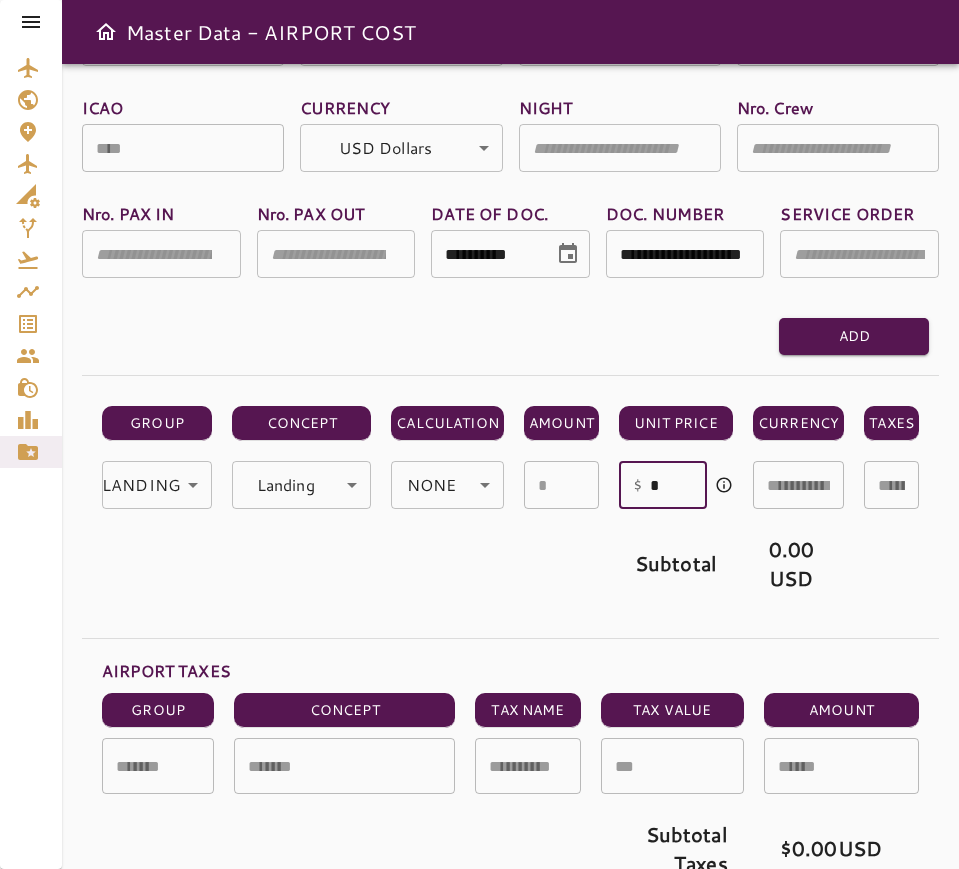 type on "**********" 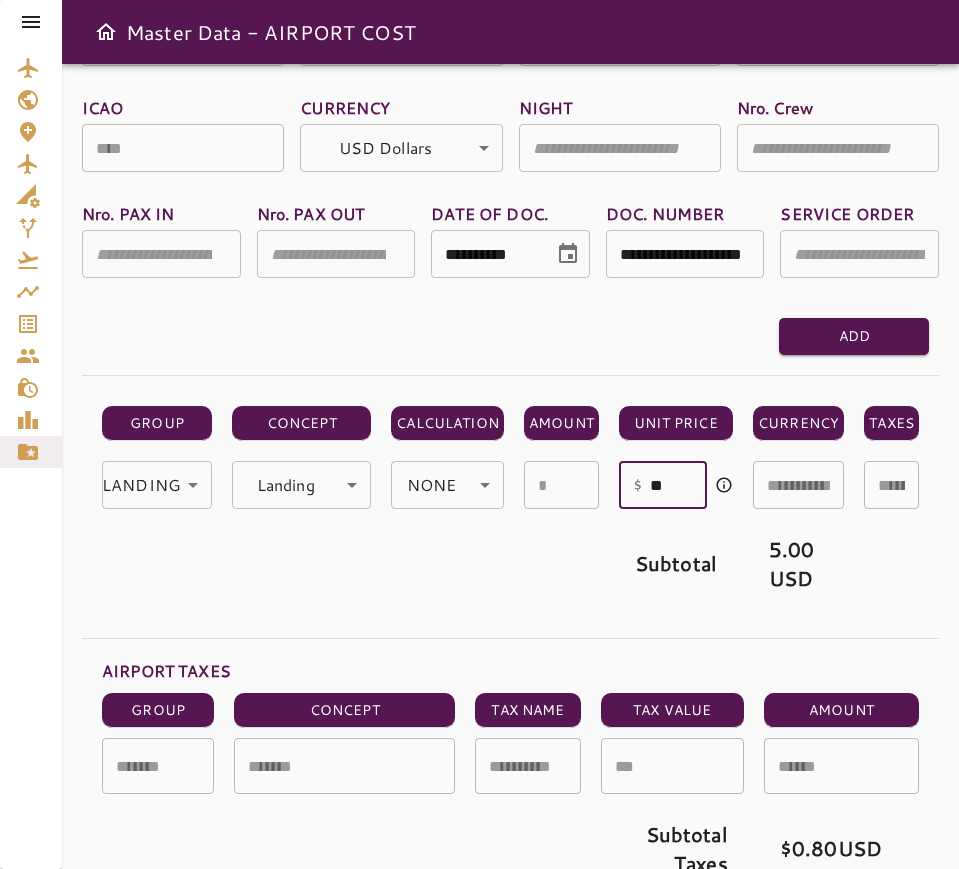 type on "***" 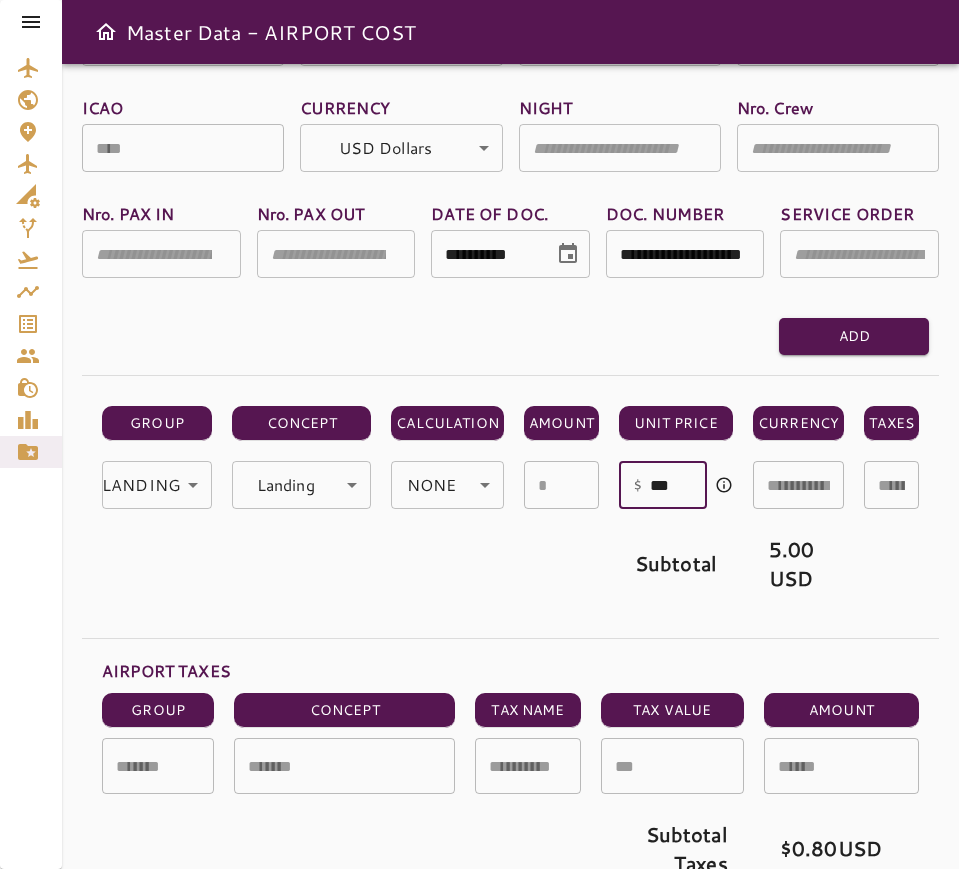 type on "**********" 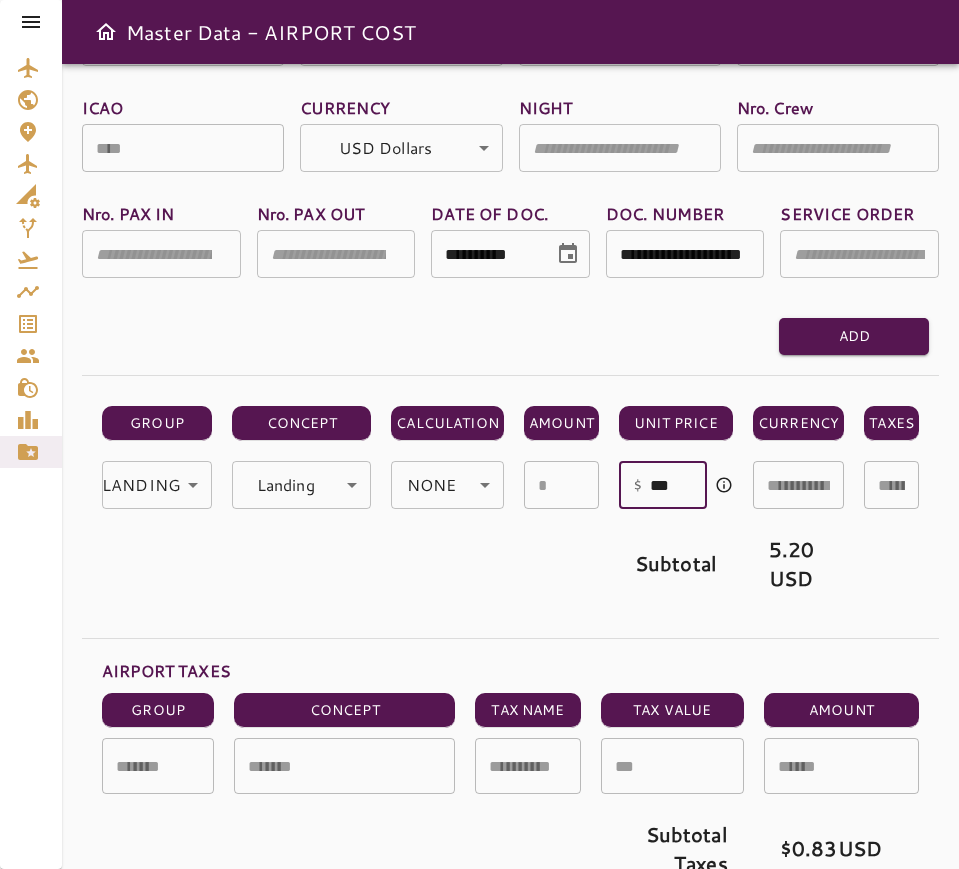type on "***" 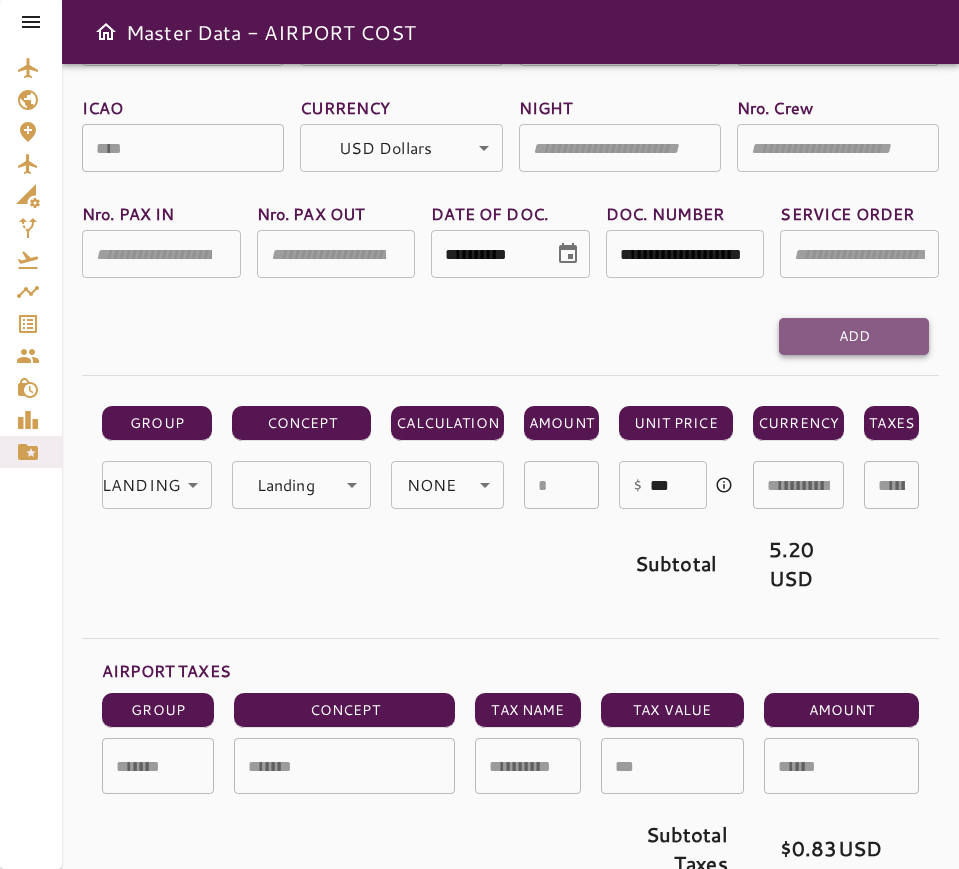 click on "Add" at bounding box center [854, 336] 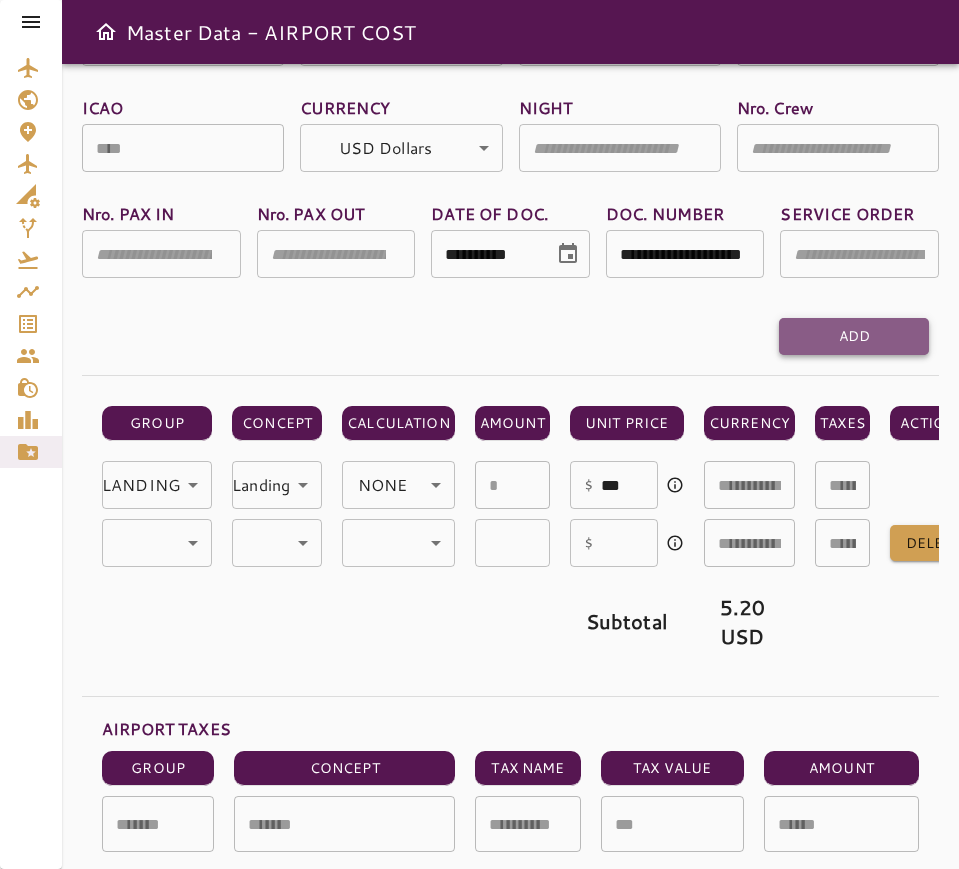 click on "Add" at bounding box center [854, 336] 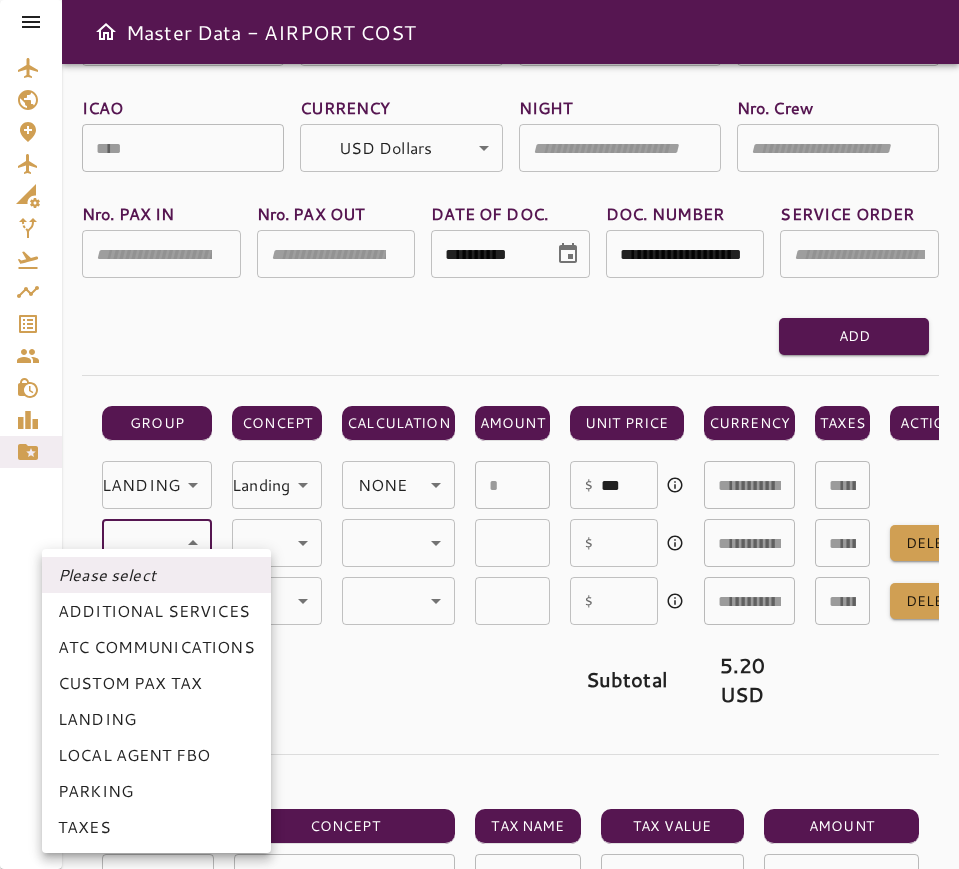 click on "**********" at bounding box center (479, 434) 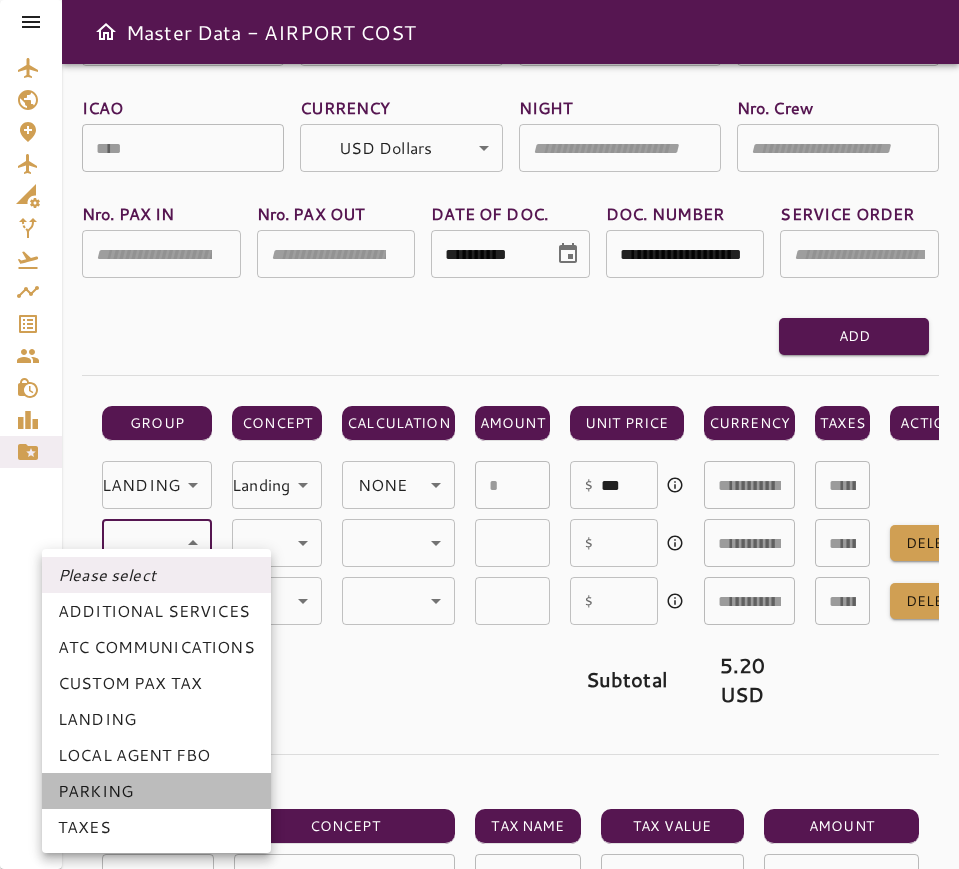 click on "PARKING" at bounding box center (156, 791) 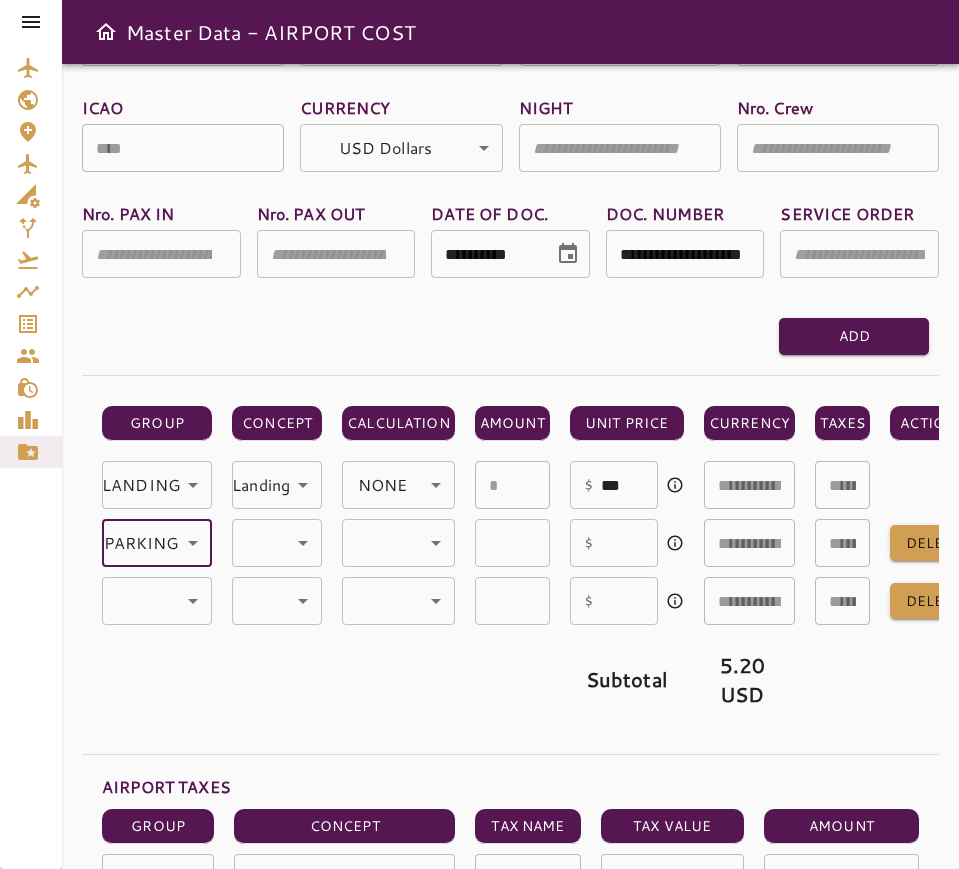 click on "**********" at bounding box center (479, 434) 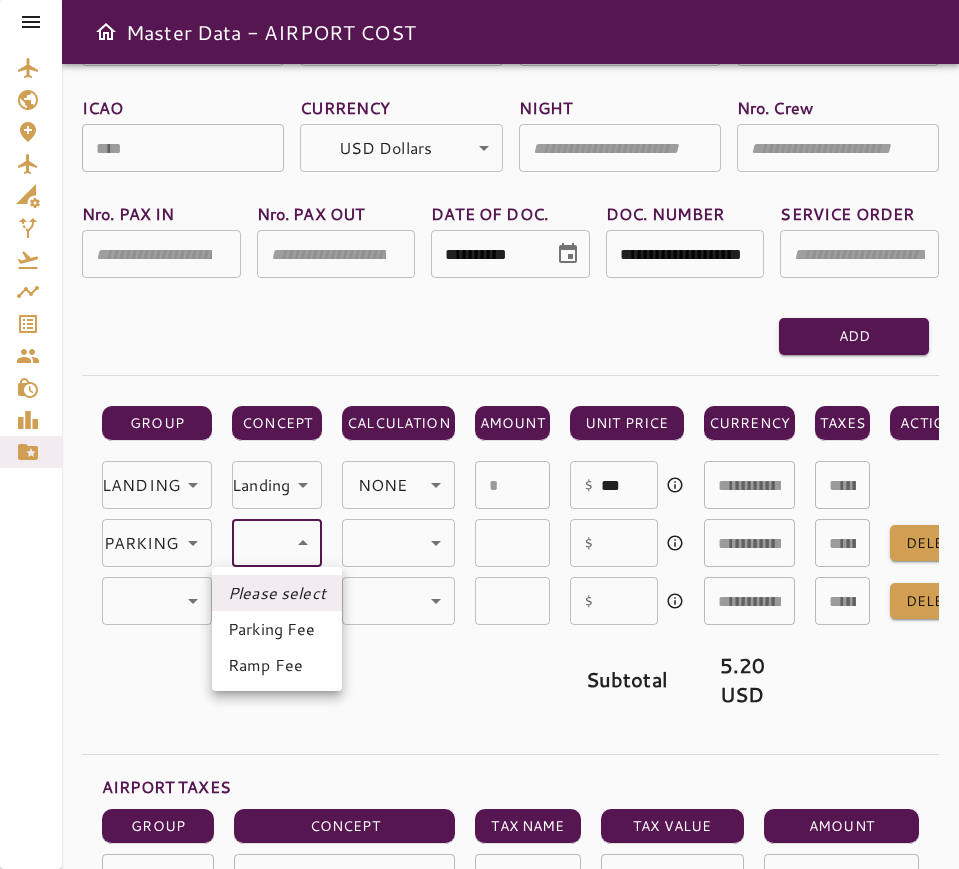click on "Ramp Fee" at bounding box center (277, 665) 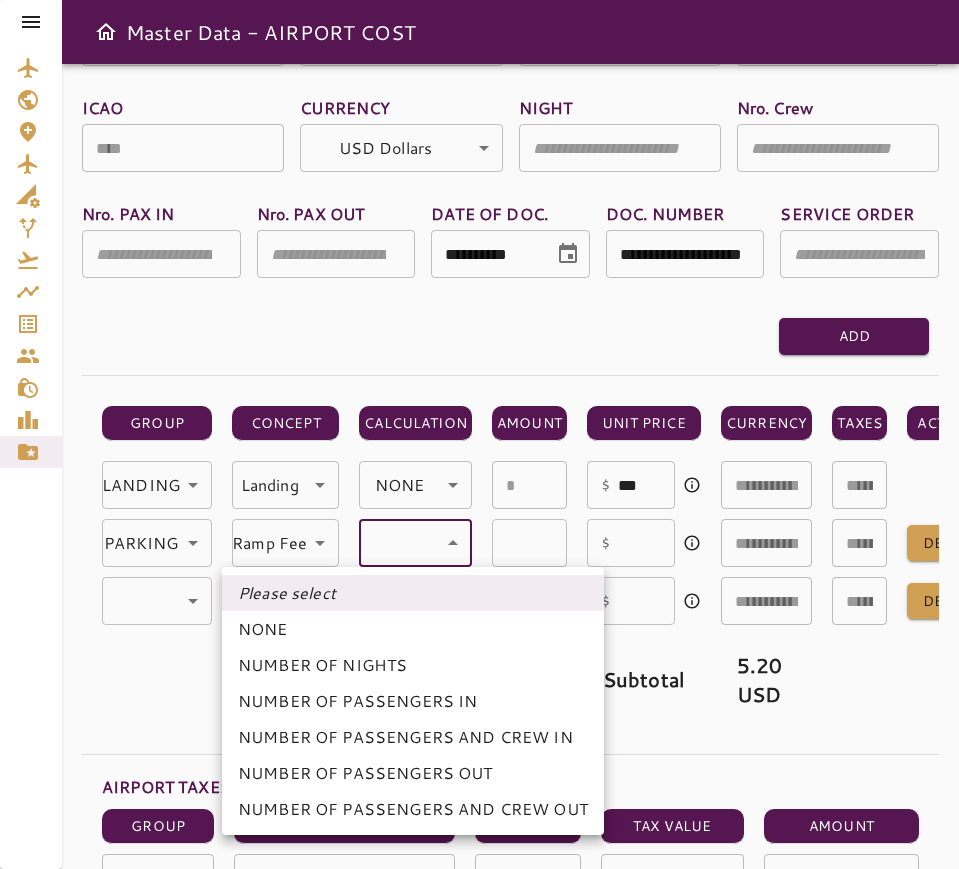 click on "**********" at bounding box center [479, 434] 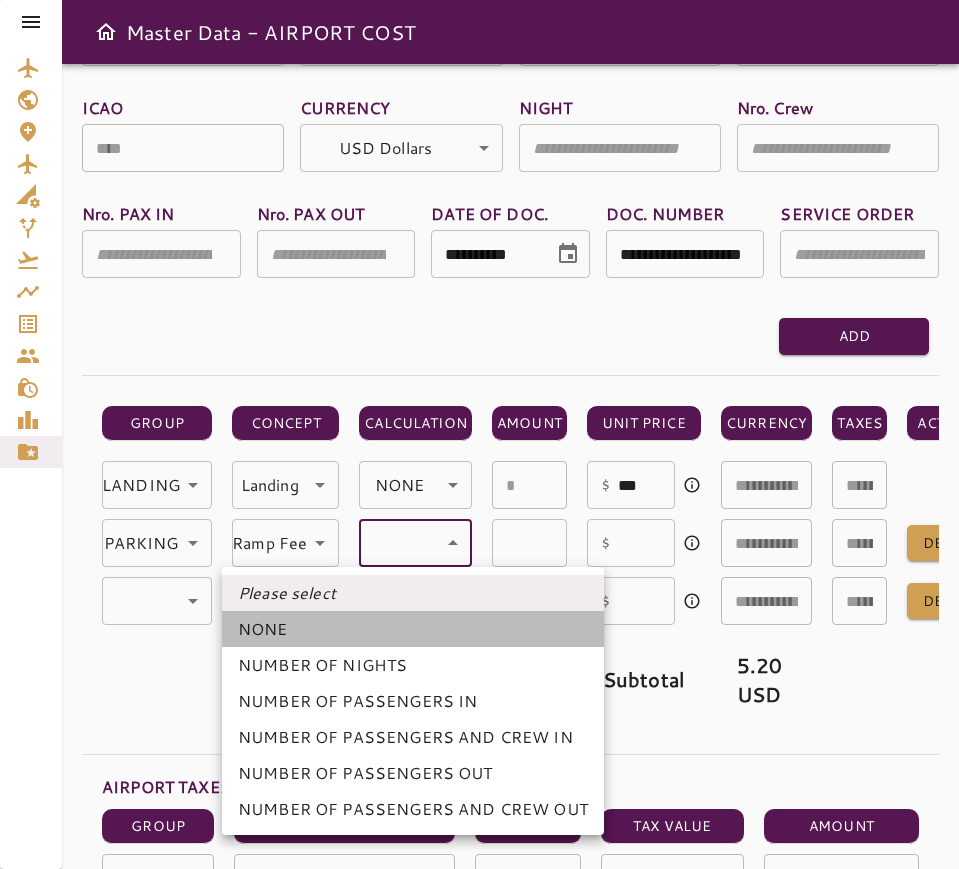 click on "NONE" at bounding box center [413, 629] 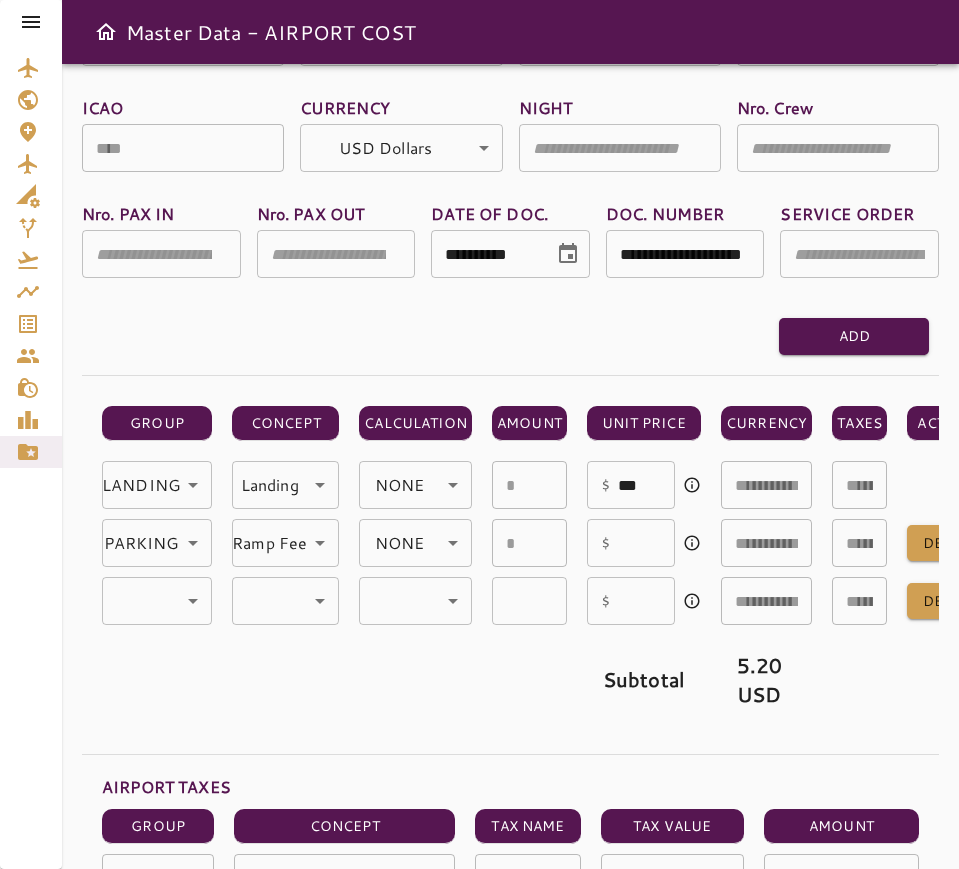 click at bounding box center [646, 543] 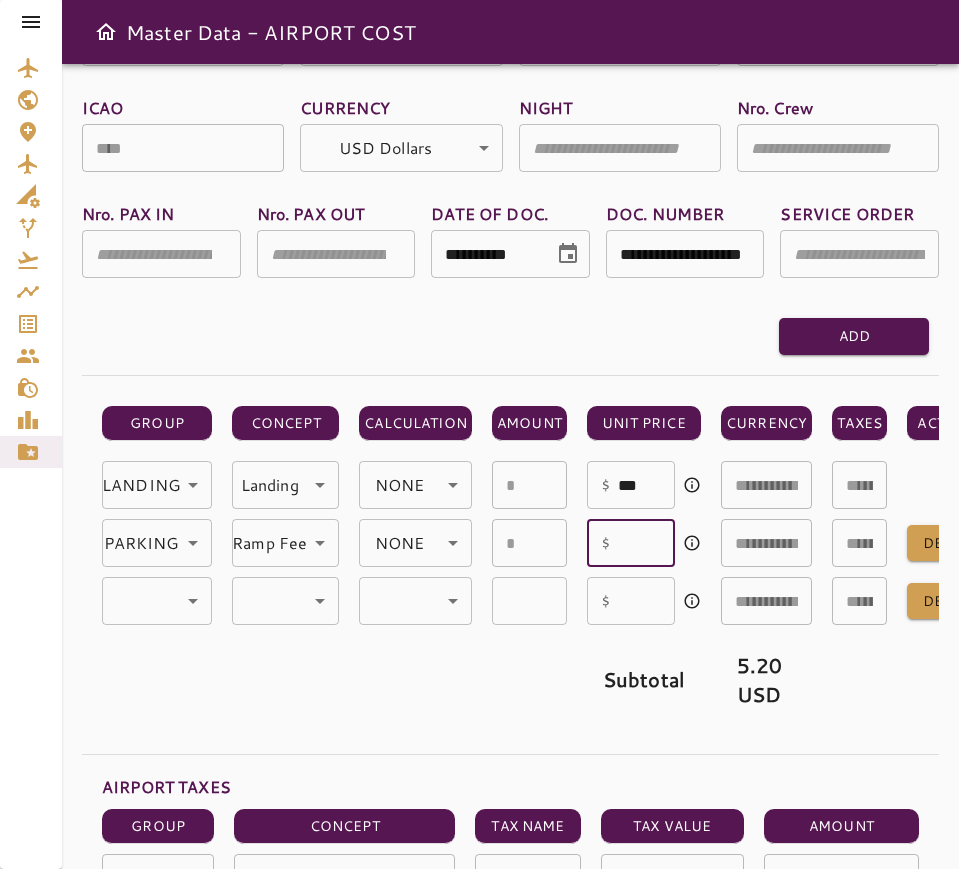 type on "*" 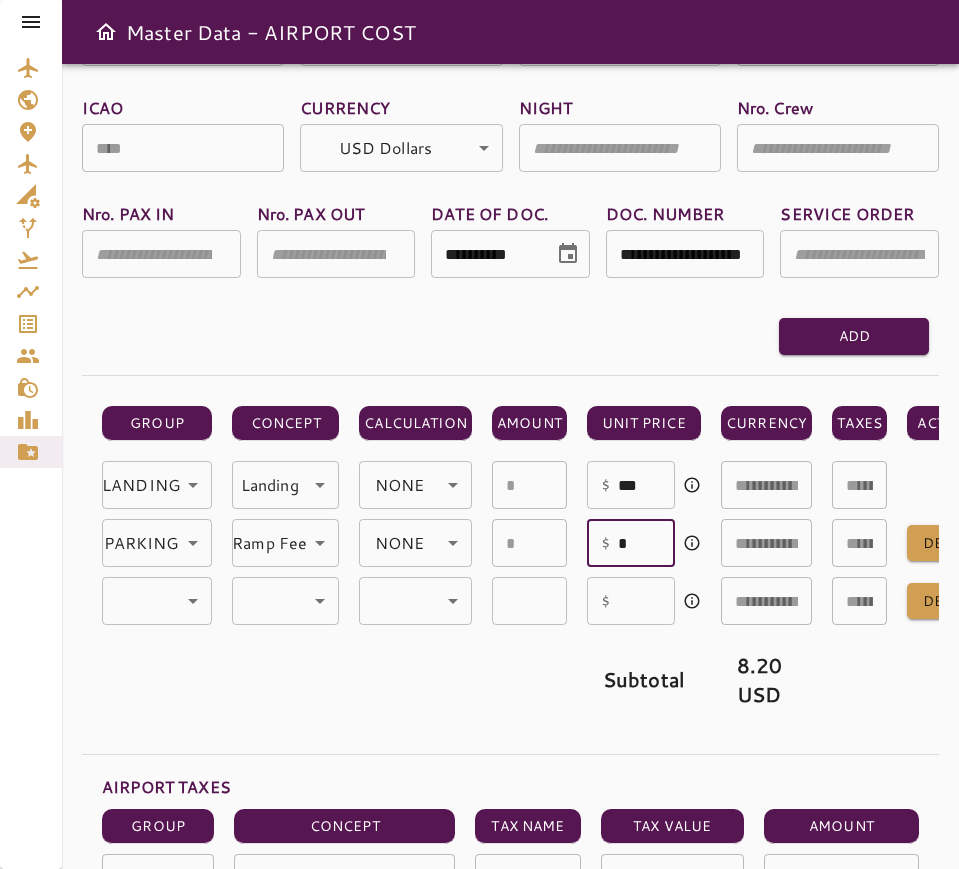 type on "**********" 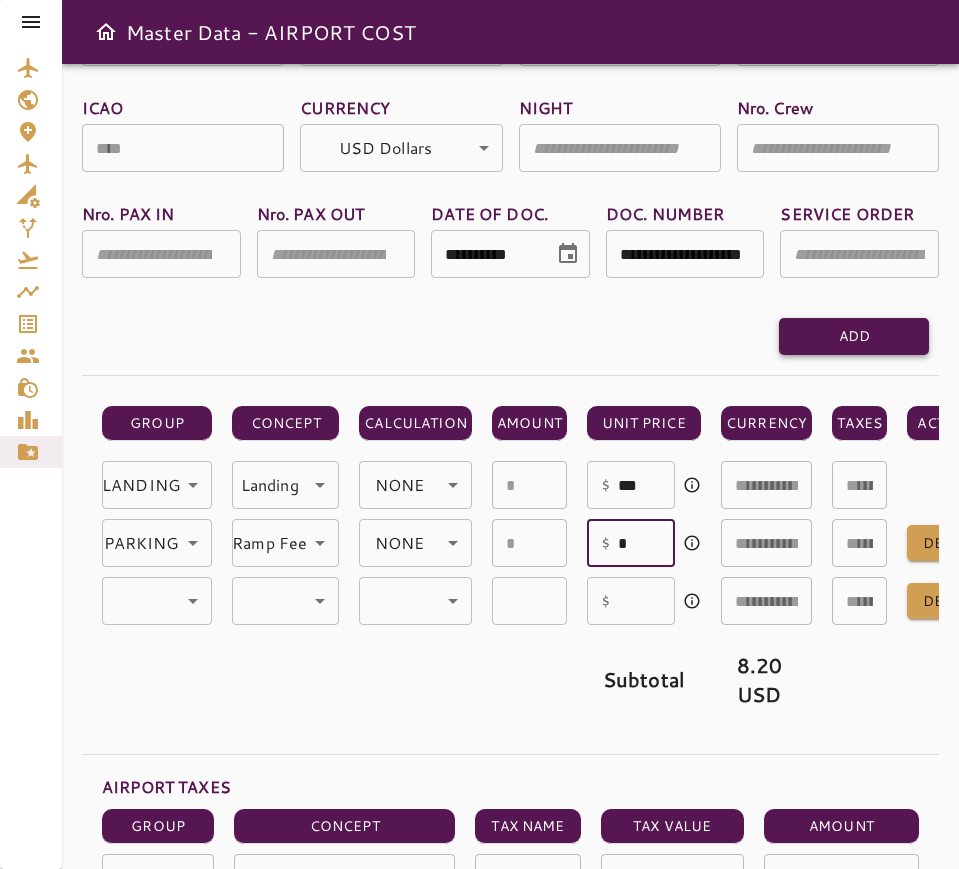 type on "*" 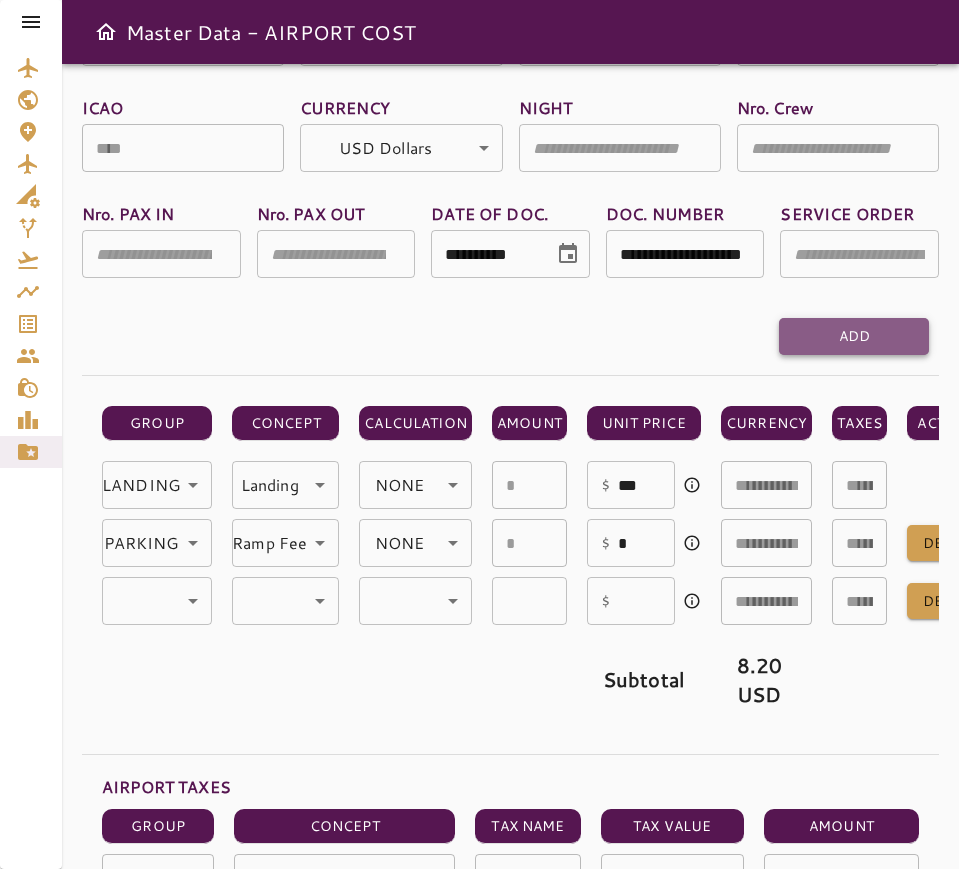 click on "Add" at bounding box center [854, 336] 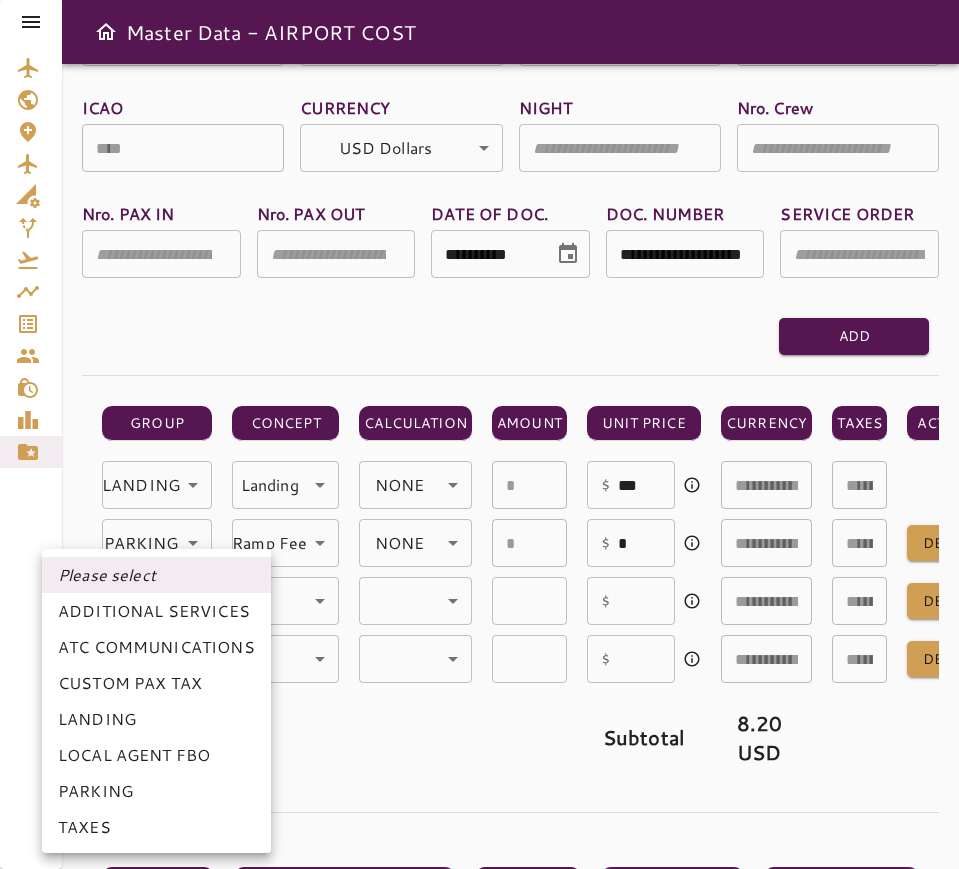 click on "**********" at bounding box center (479, 434) 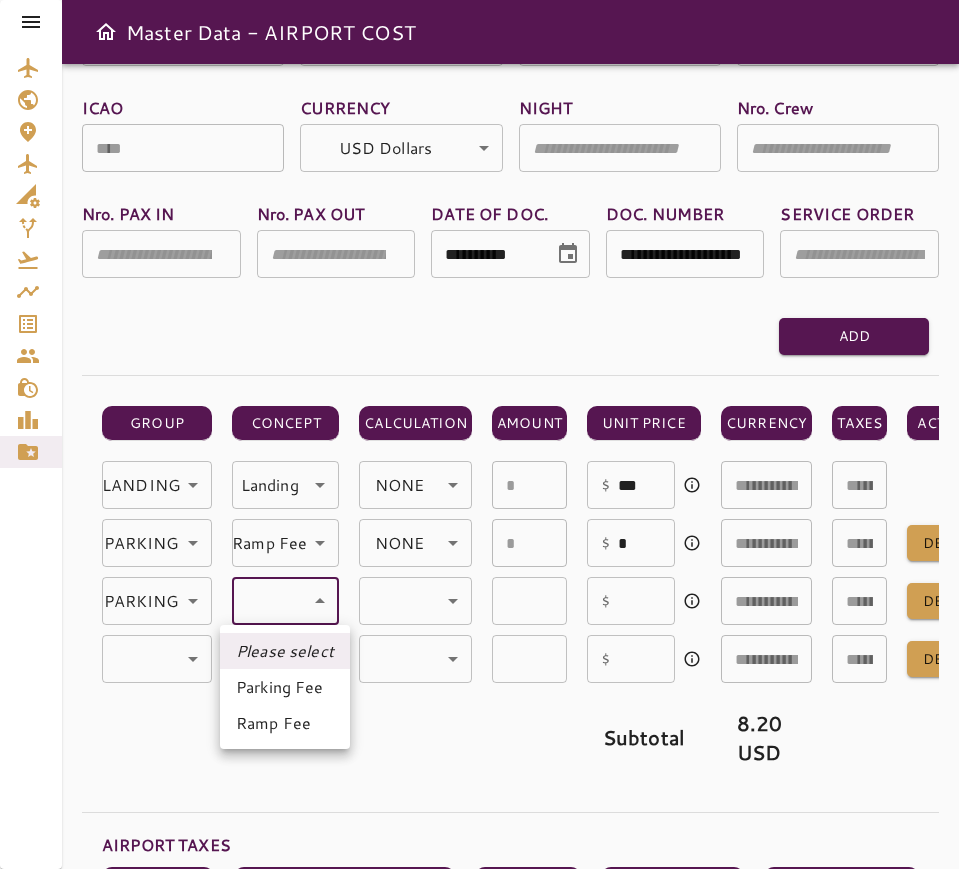 click on "**********" at bounding box center (479, 434) 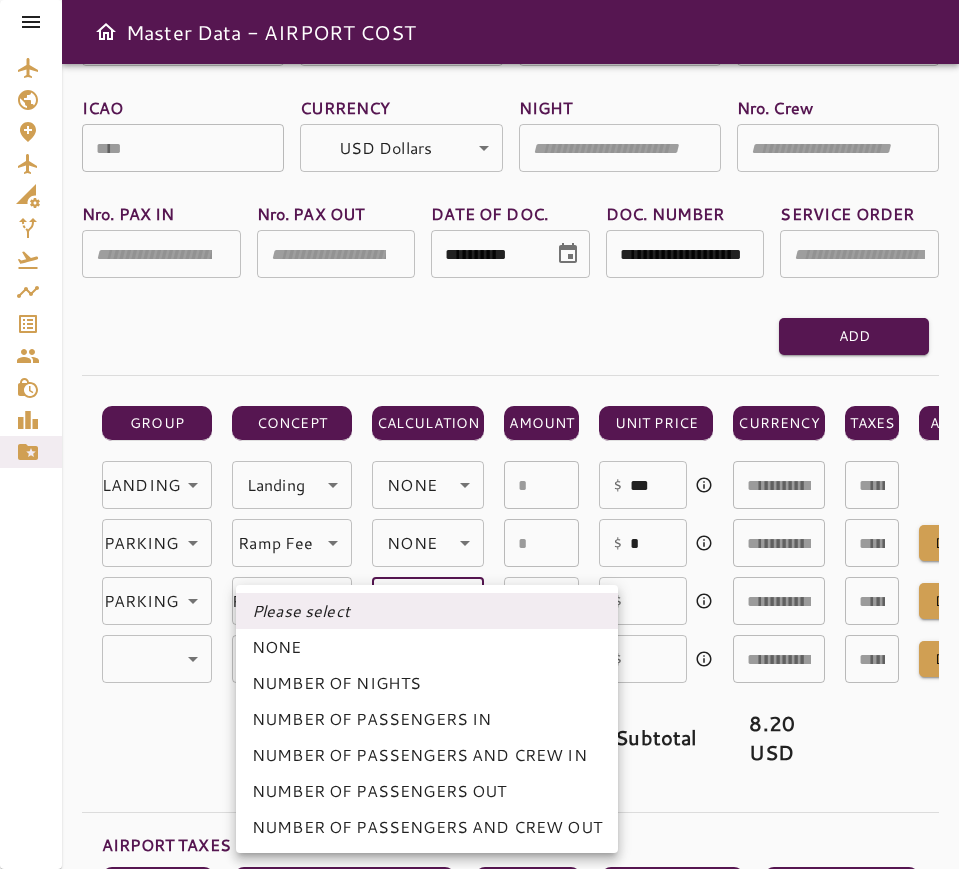 click on "**********" at bounding box center (479, 434) 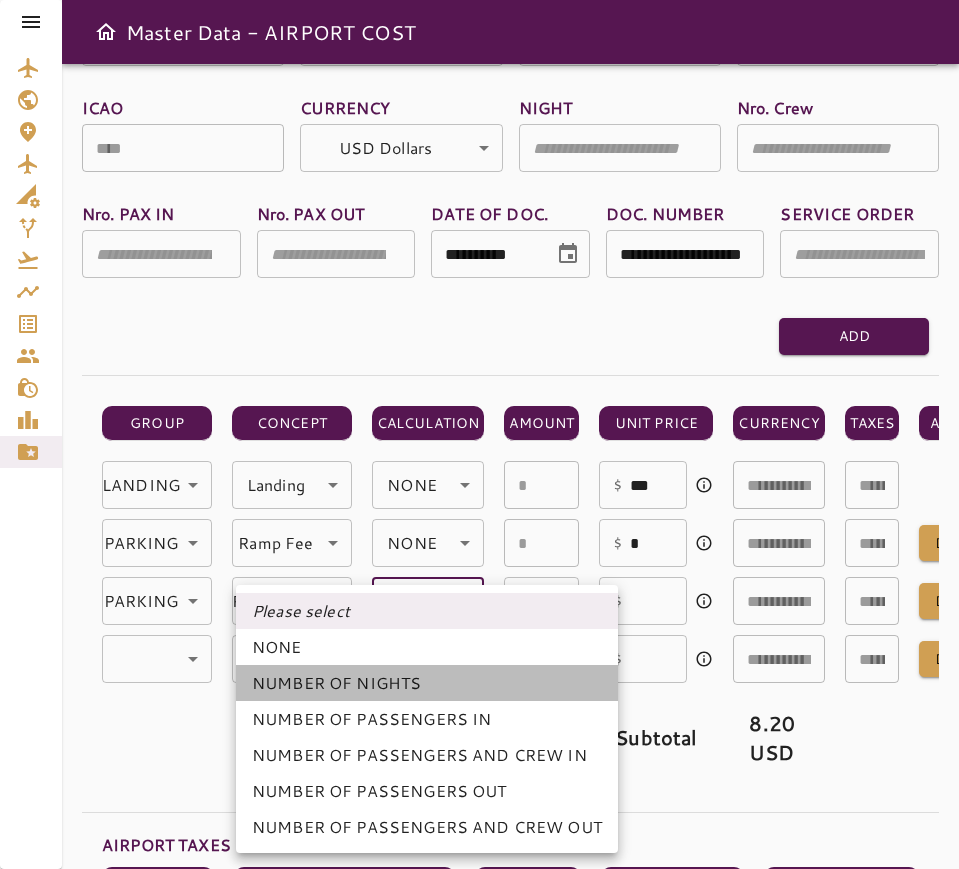 click on "NUMBER OF NIGHTS" at bounding box center [427, 683] 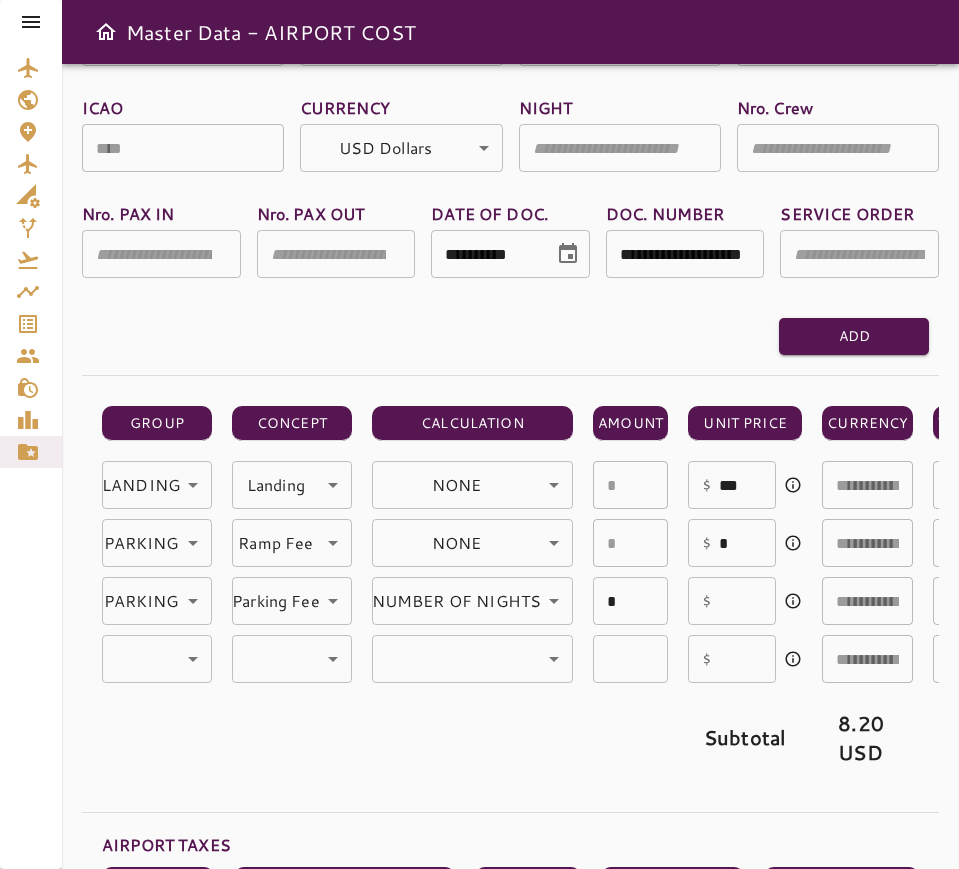 click at bounding box center [747, 601] 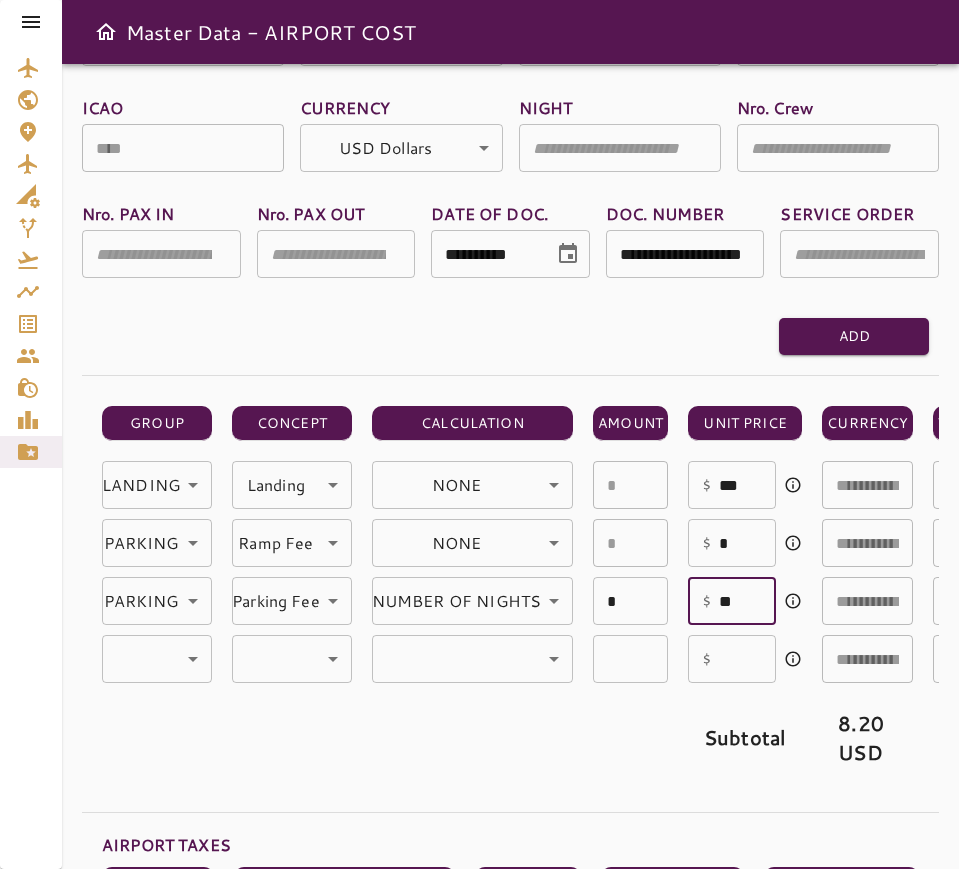 type on "***" 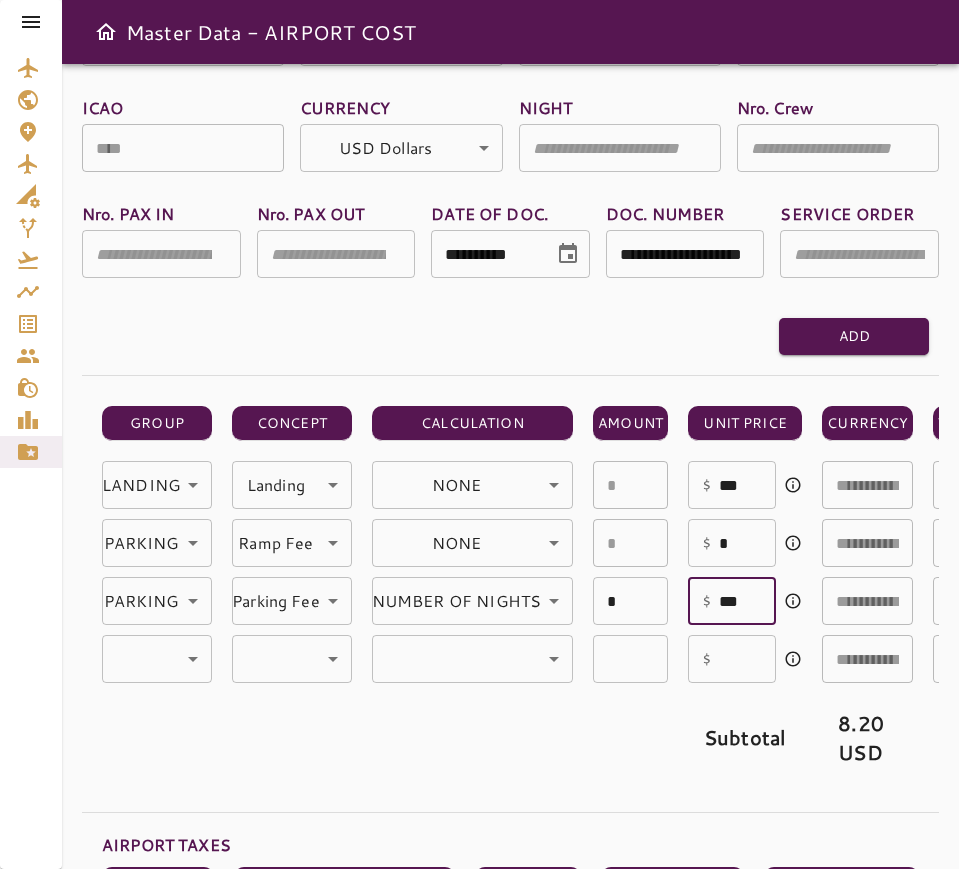 type on "**********" 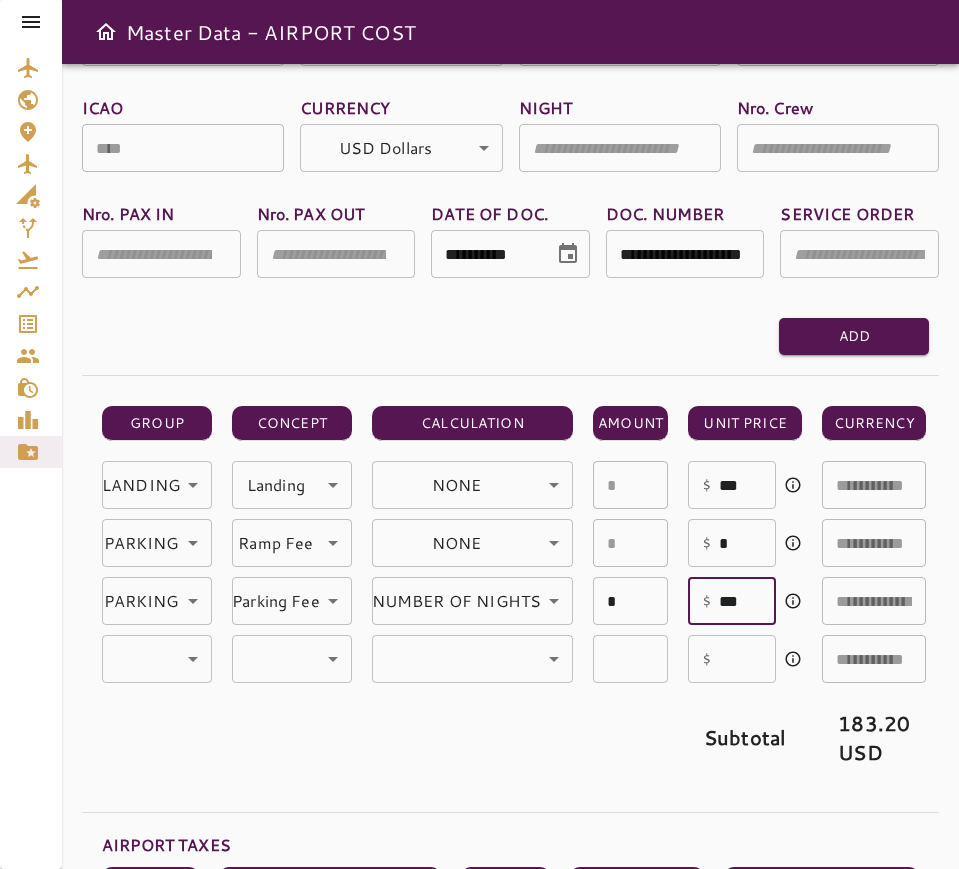 type on "****" 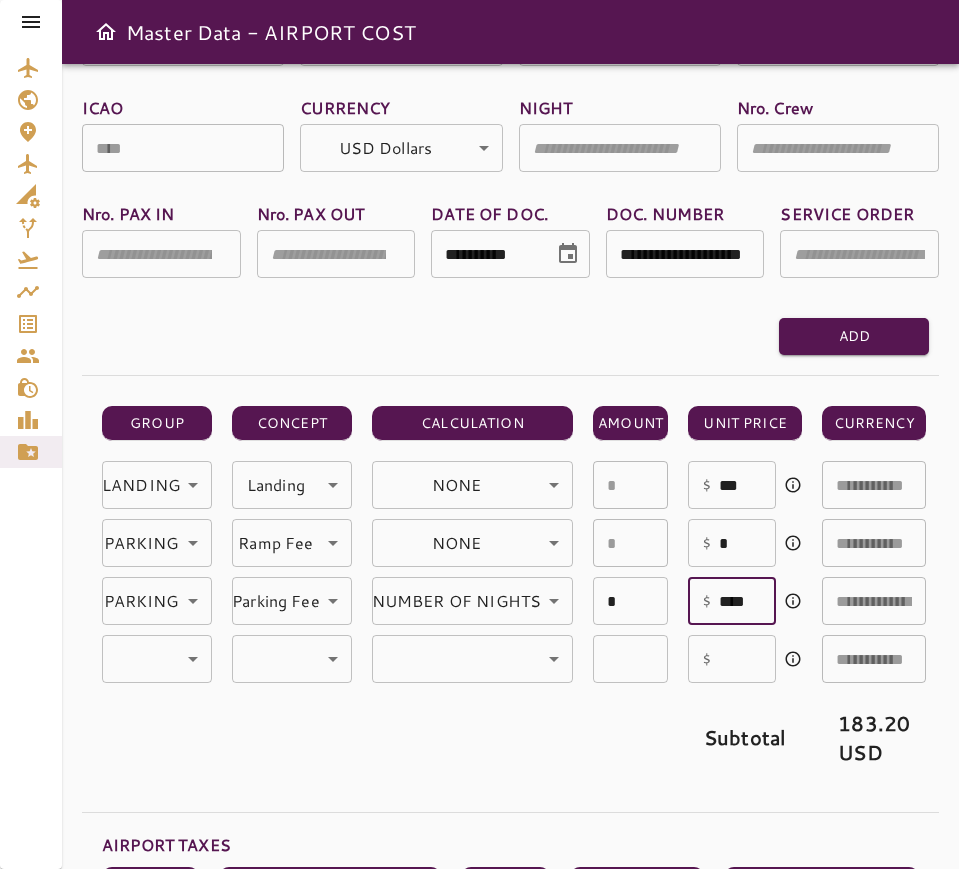 type on "**********" 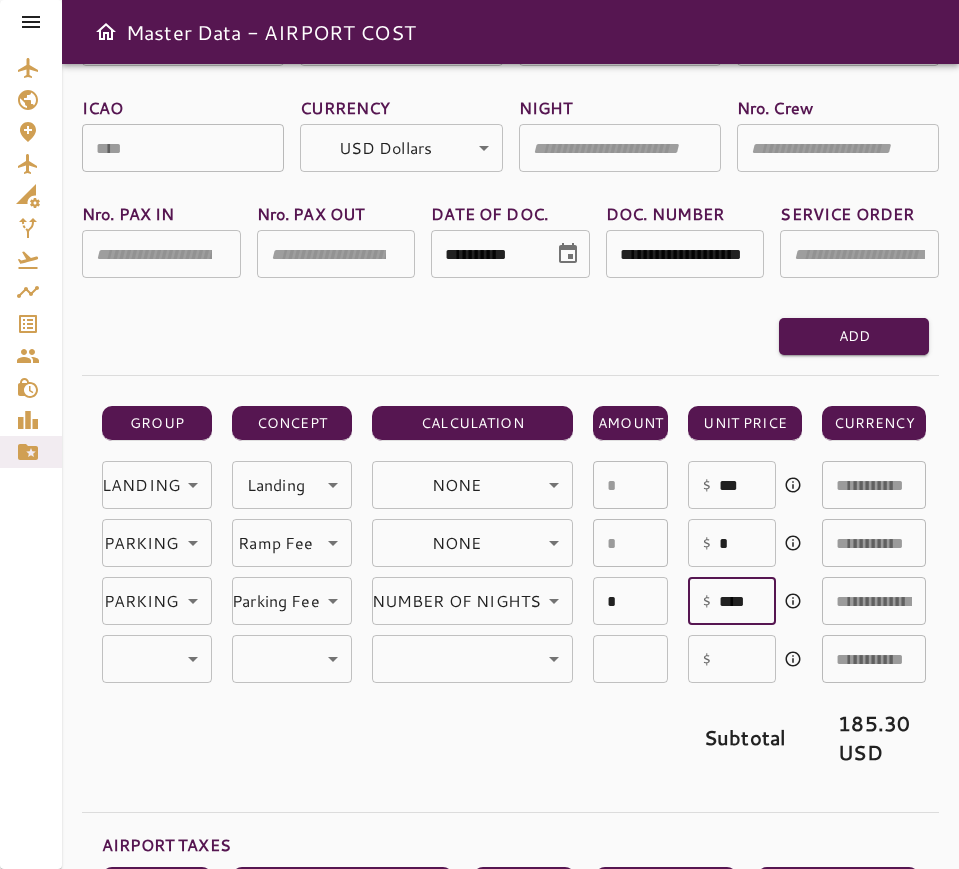type on "*****" 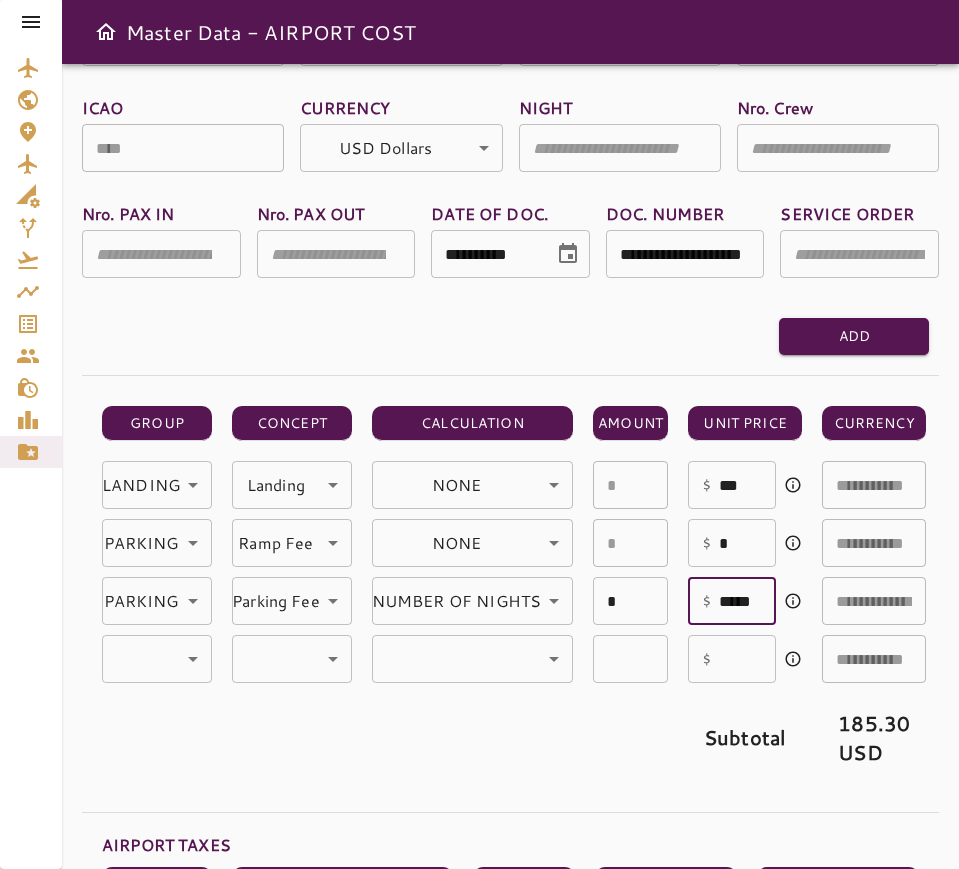 type on "**********" 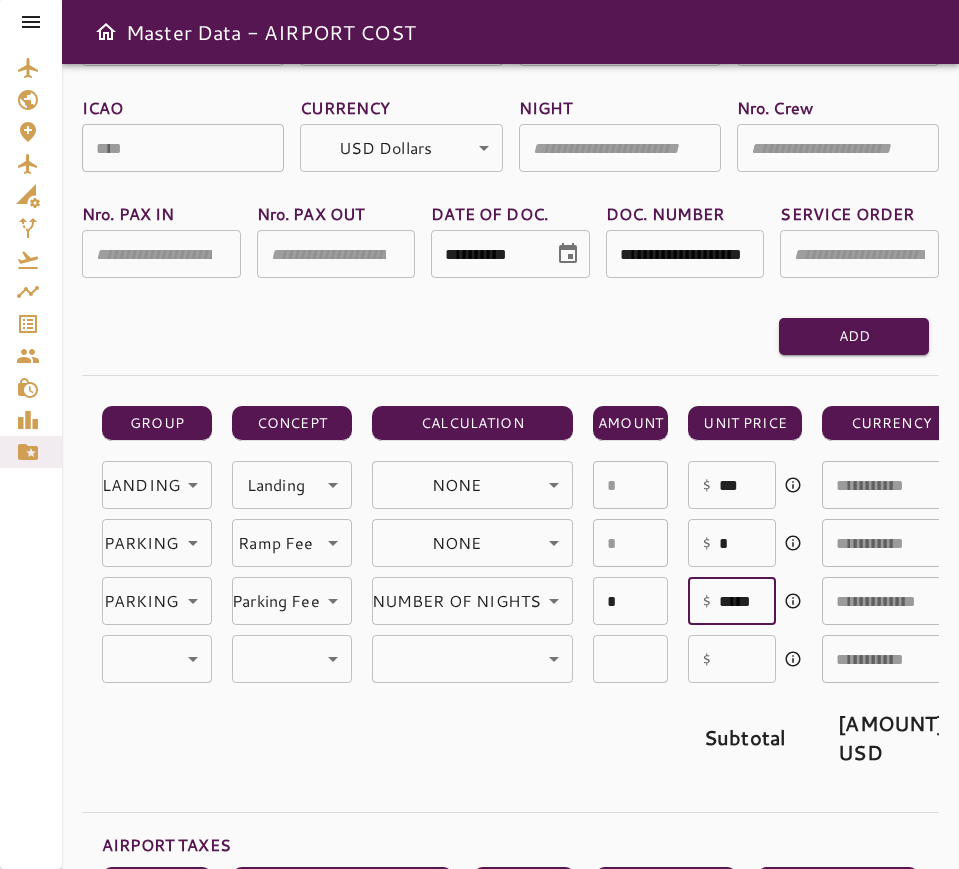 scroll, scrollTop: 0, scrollLeft: 5, axis: horizontal 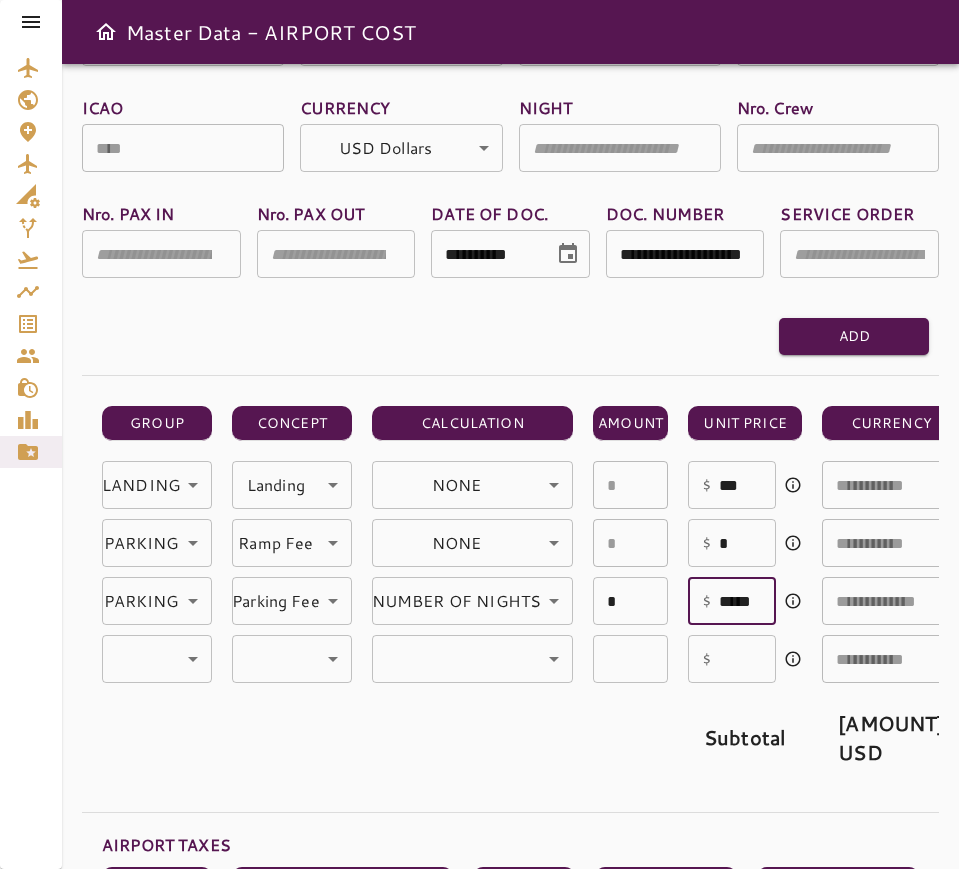 type on "*****" 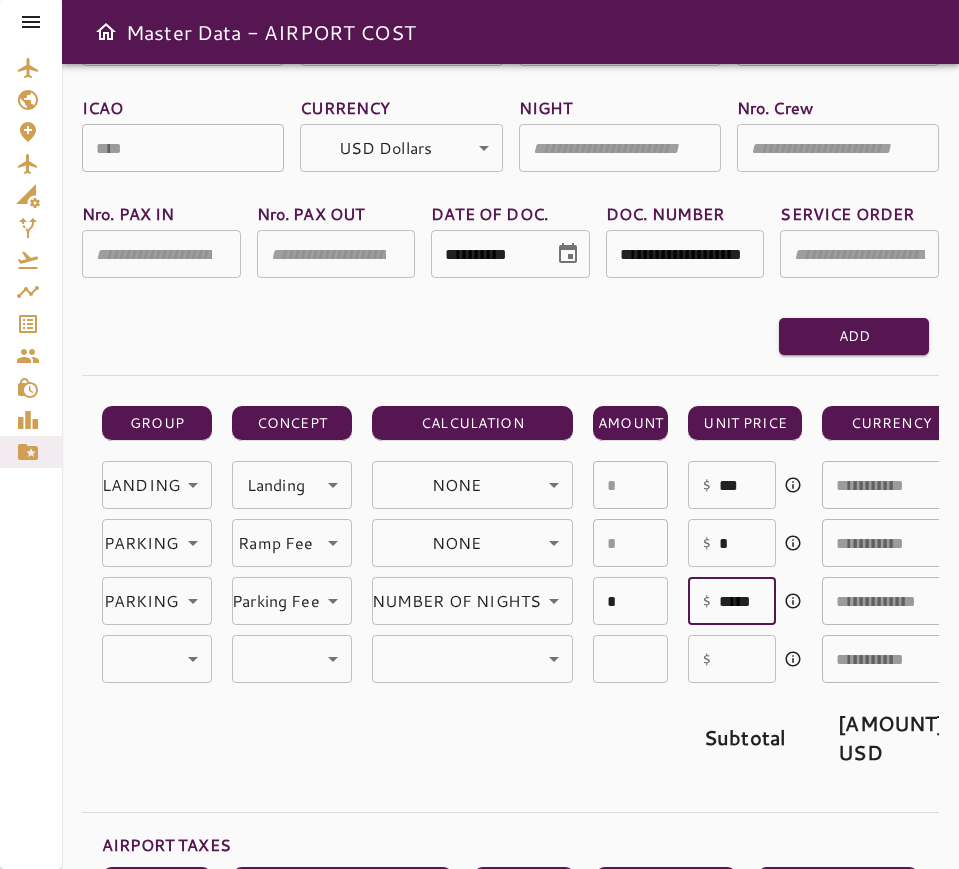 scroll, scrollTop: 0, scrollLeft: 0, axis: both 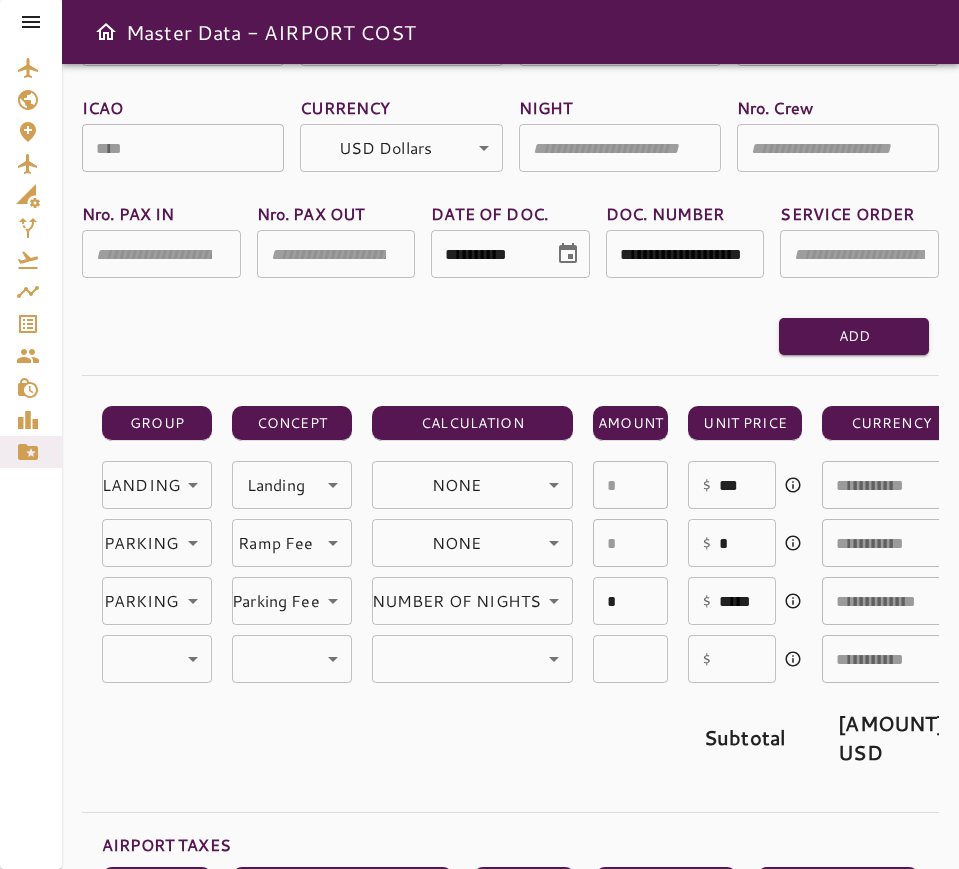 click on "**********" at bounding box center [479, 434] 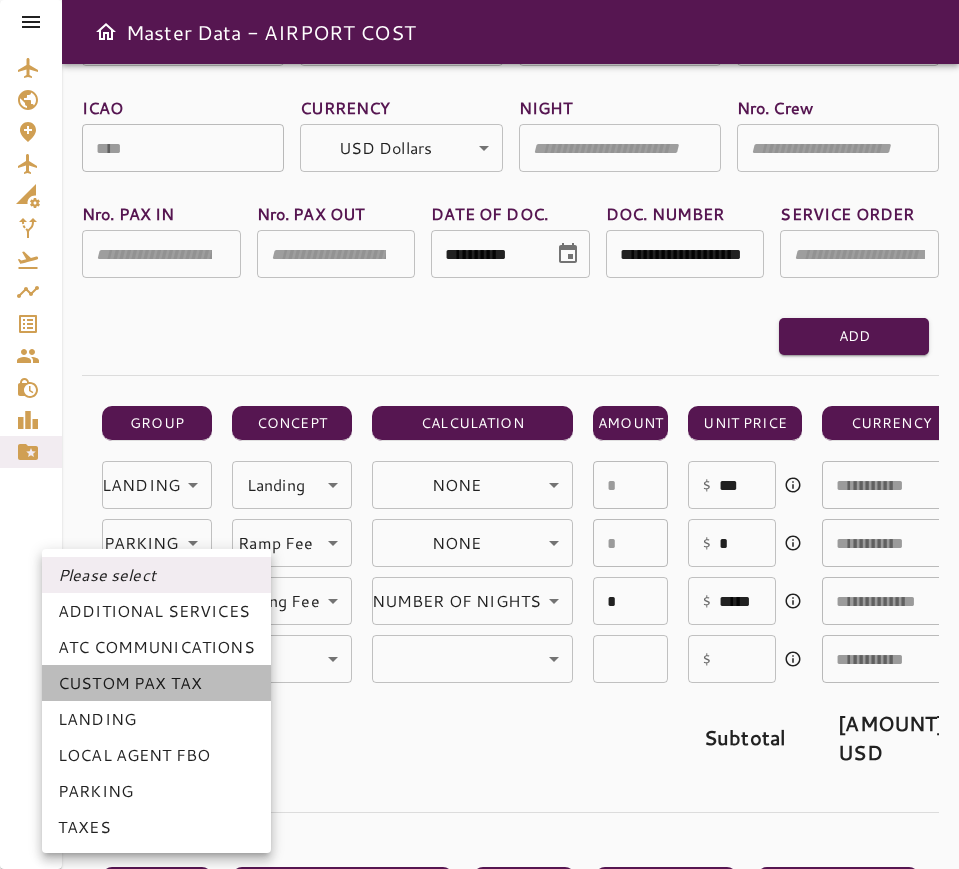 click on "CUSTOM PAX TAX" at bounding box center [156, 683] 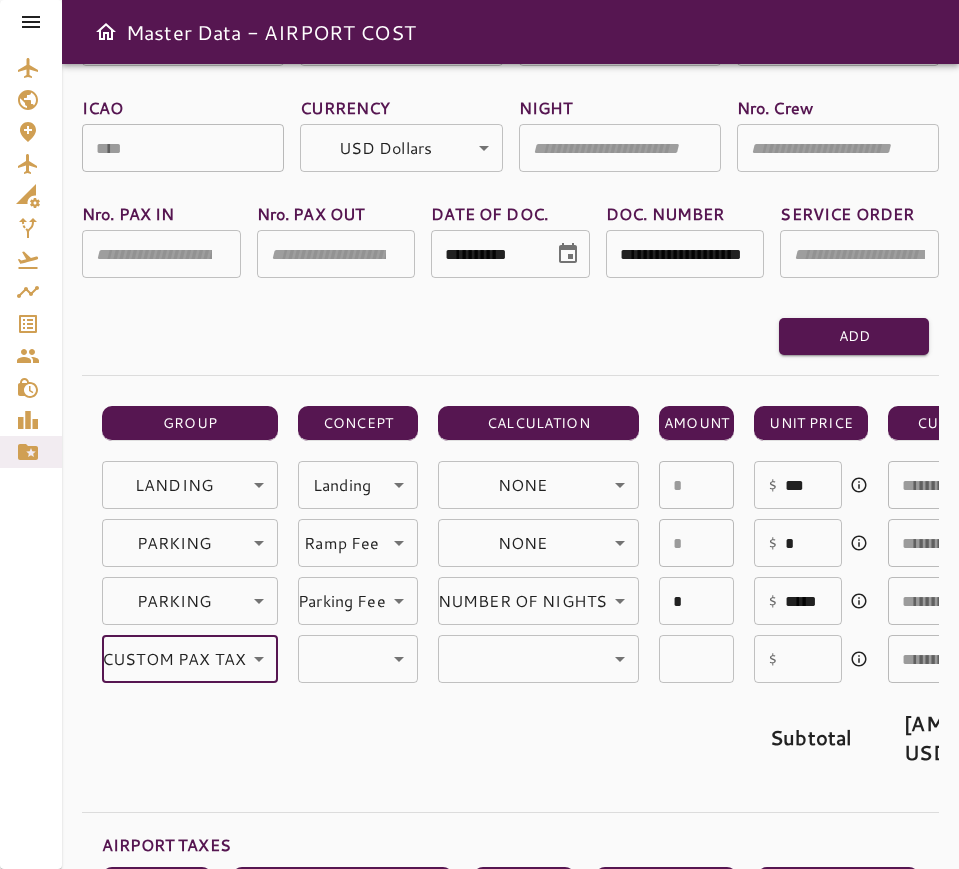 click on "**********" at bounding box center [479, 434] 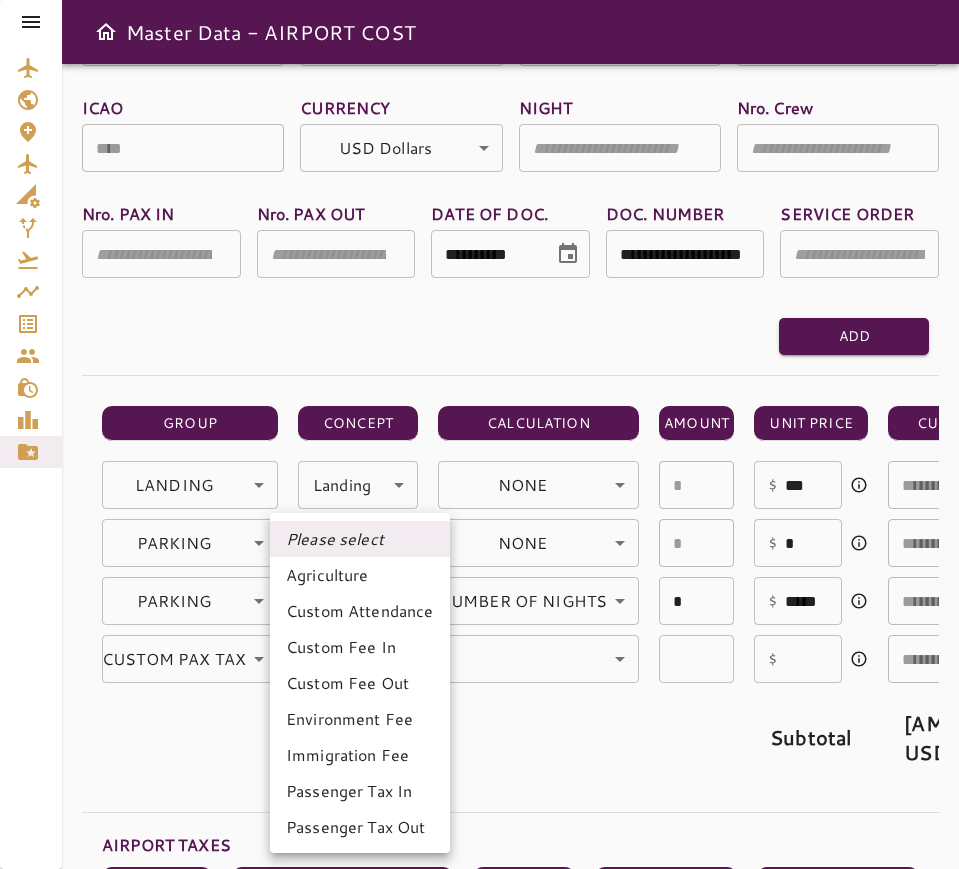 click on "Custom Fee Out" at bounding box center (360, 683) 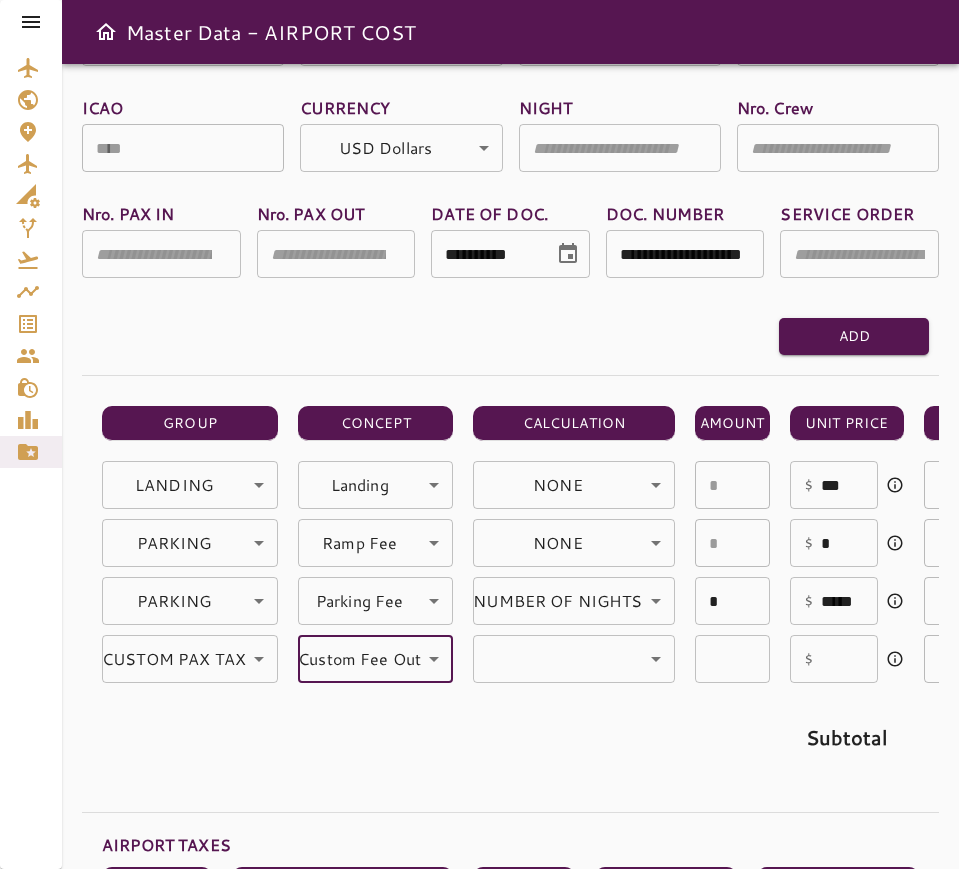 click on "**********" at bounding box center [479, 434] 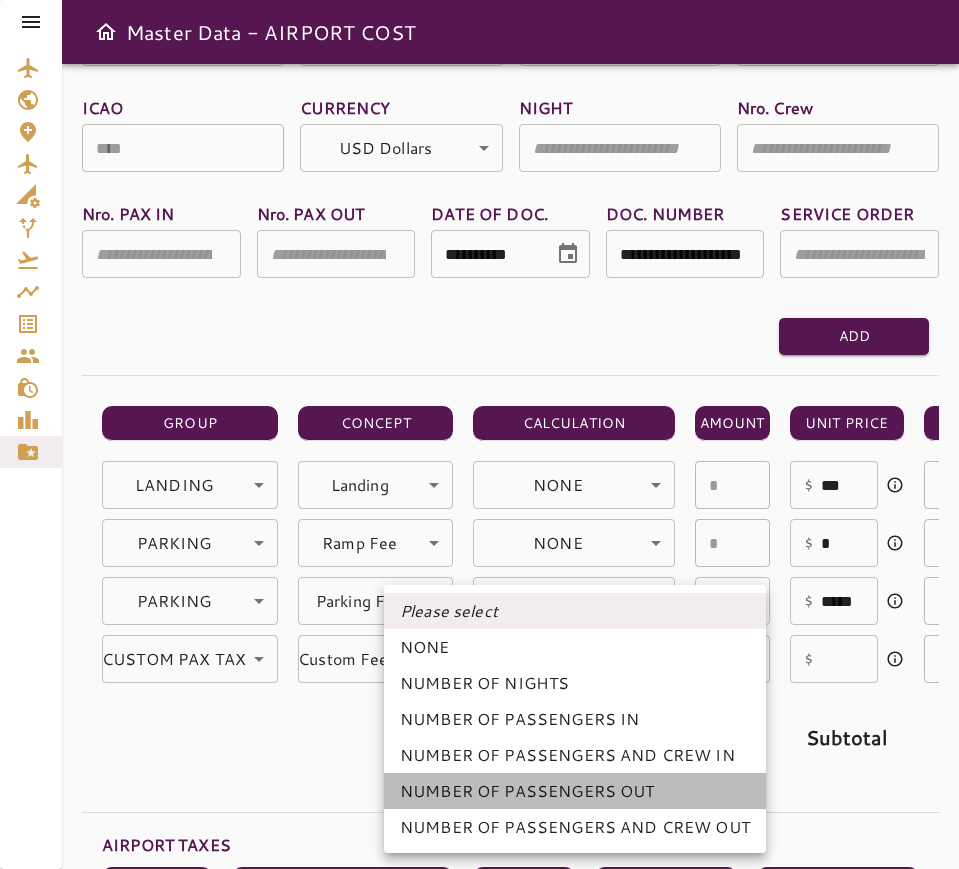 click on "NUMBER OF PASSENGERS OUT" at bounding box center [575, 791] 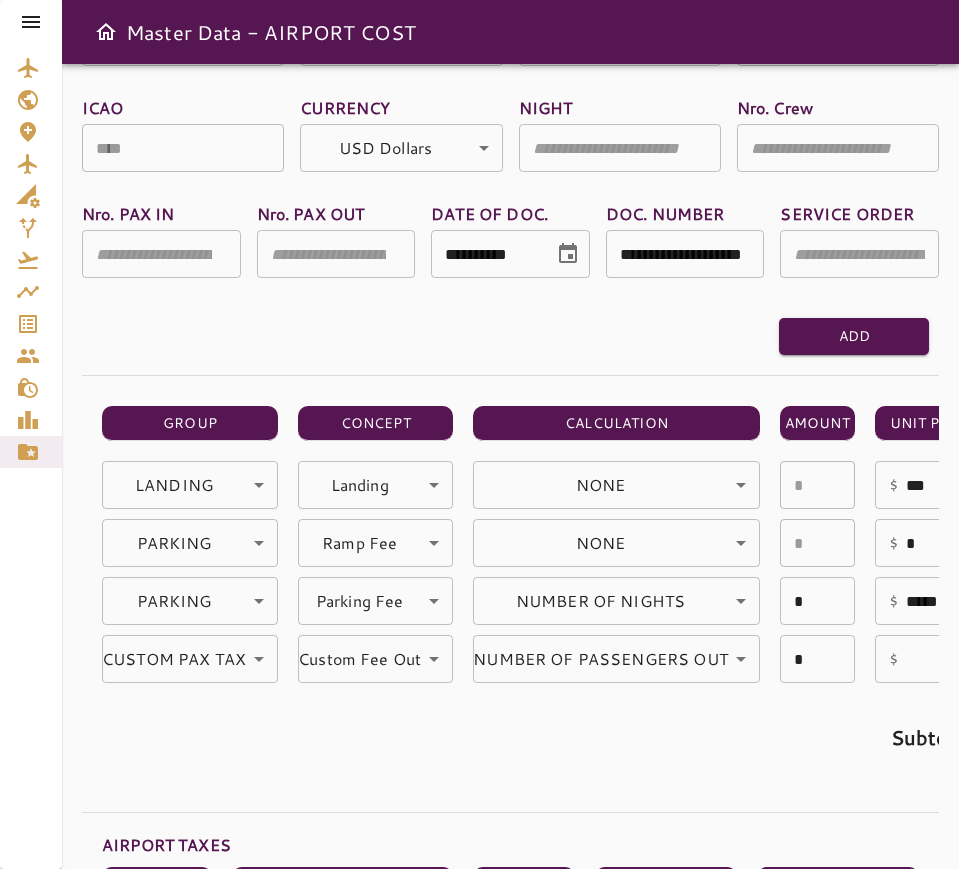 click at bounding box center (934, 659) 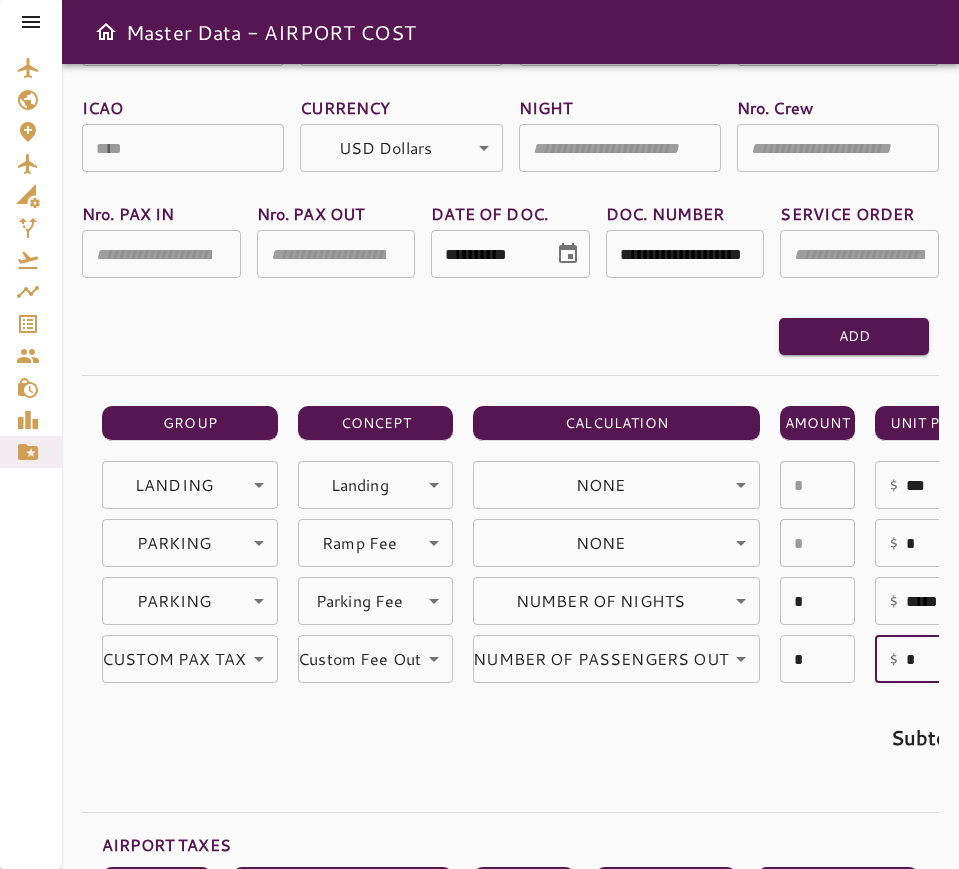 type on "**" 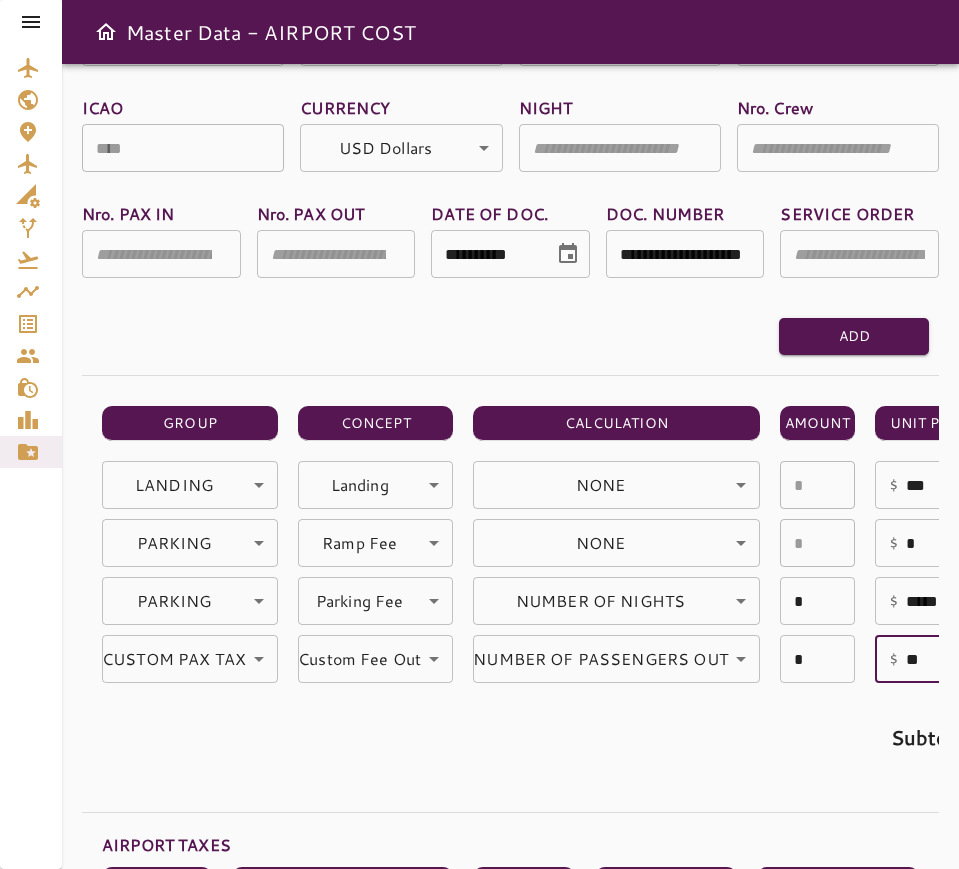 type on "**********" 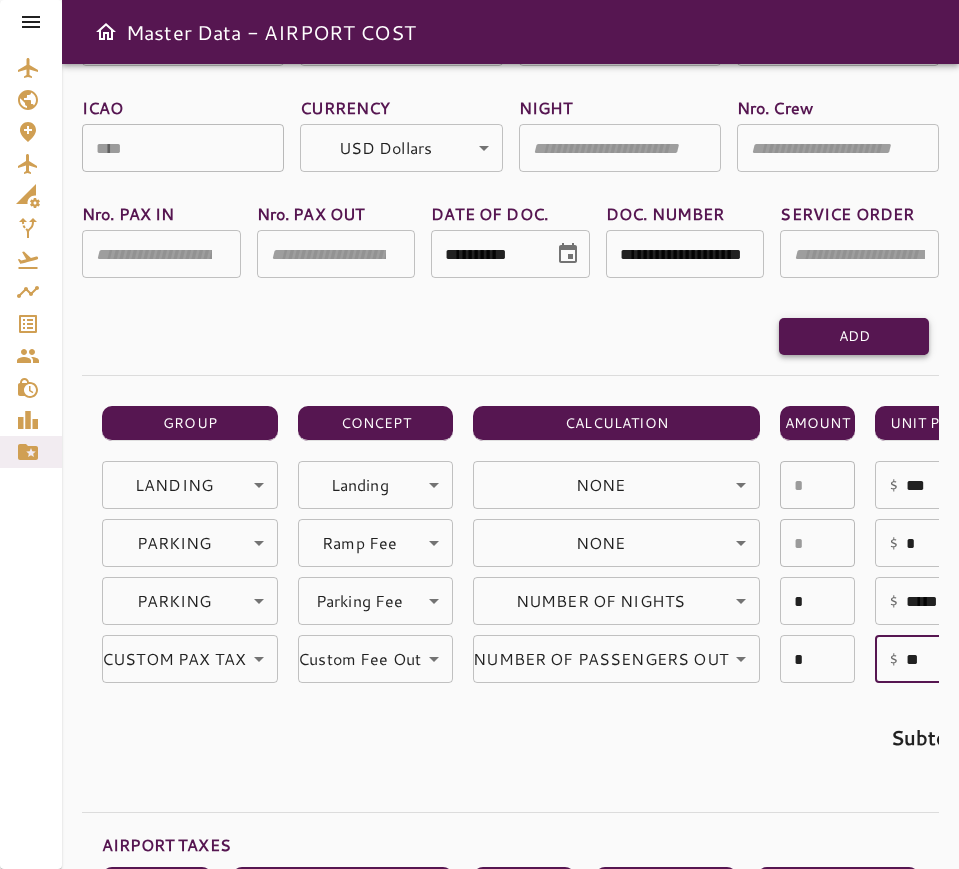 type on "**" 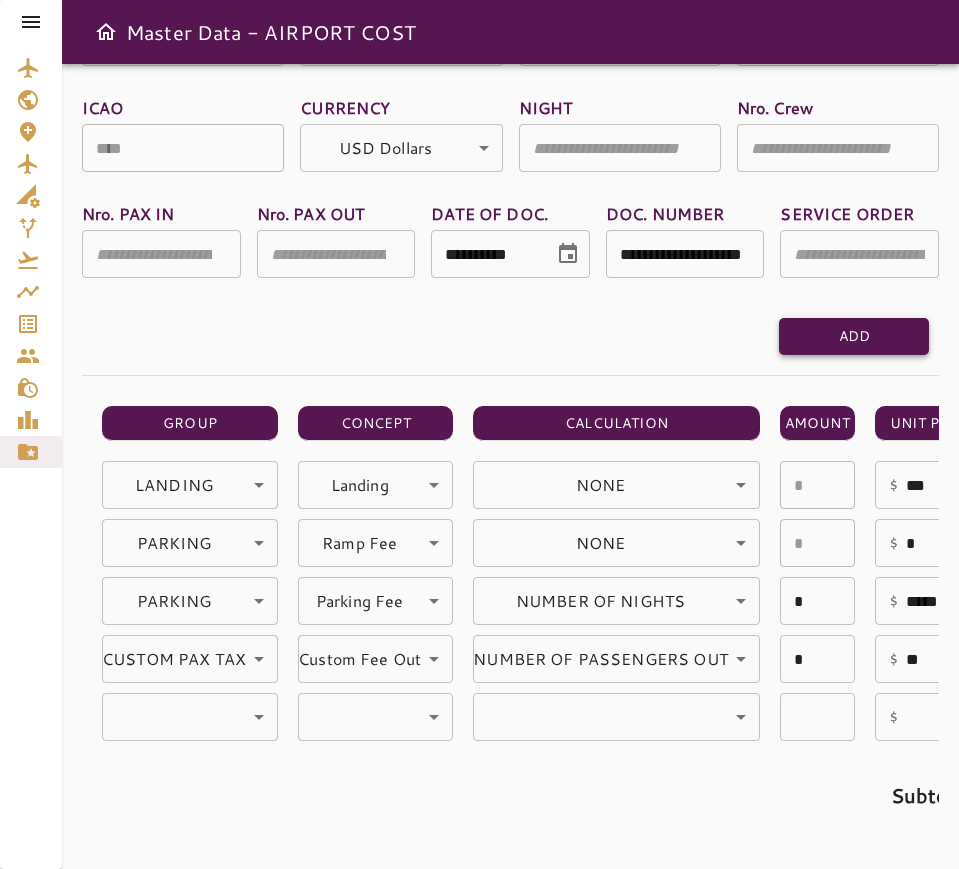click on "Add" at bounding box center (854, 336) 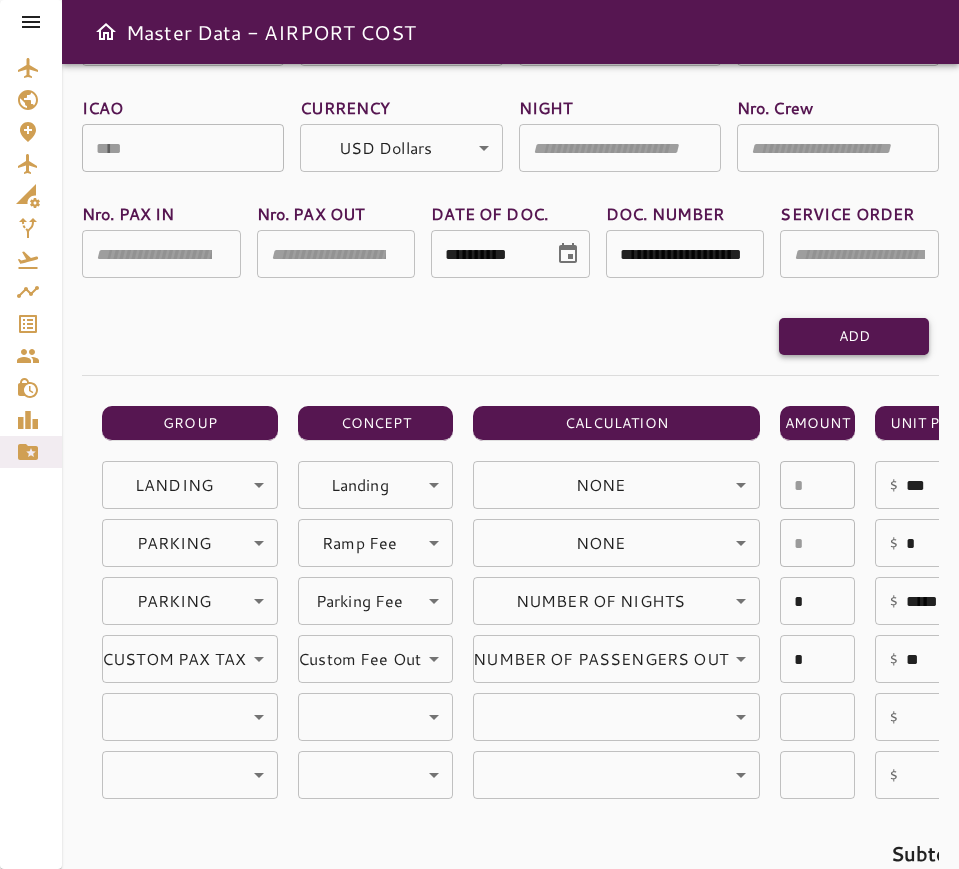 click on "Add" at bounding box center (854, 336) 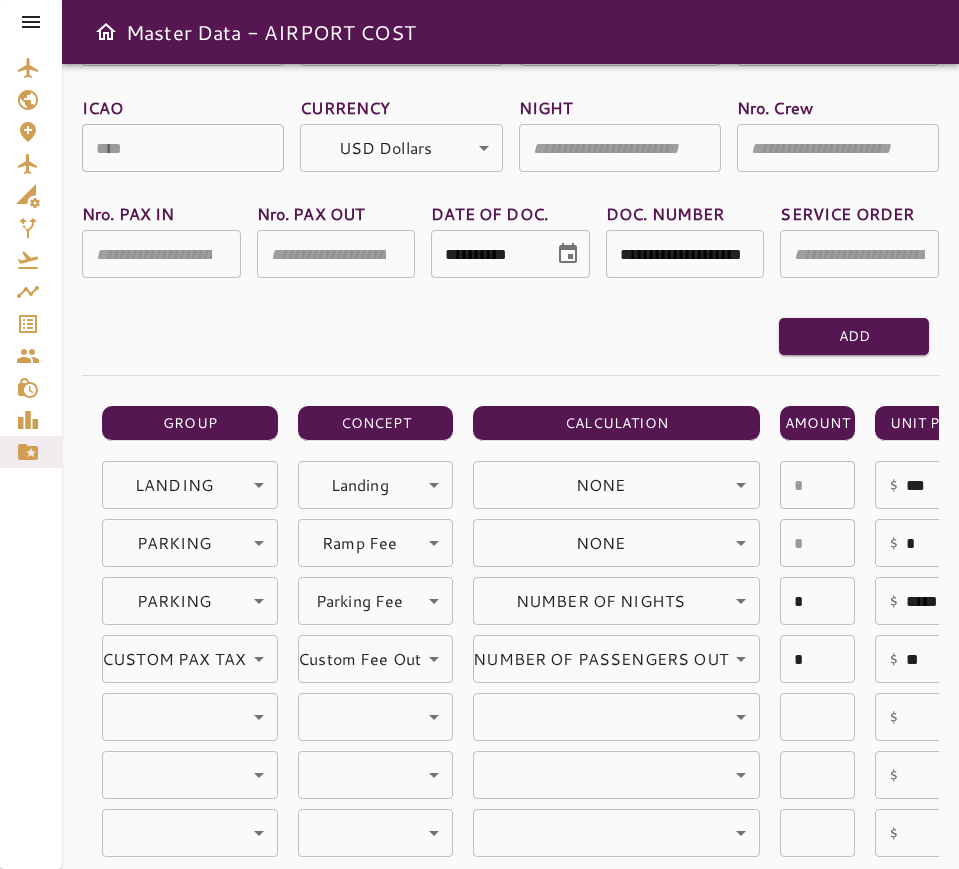 click on "**********" at bounding box center (479, 434) 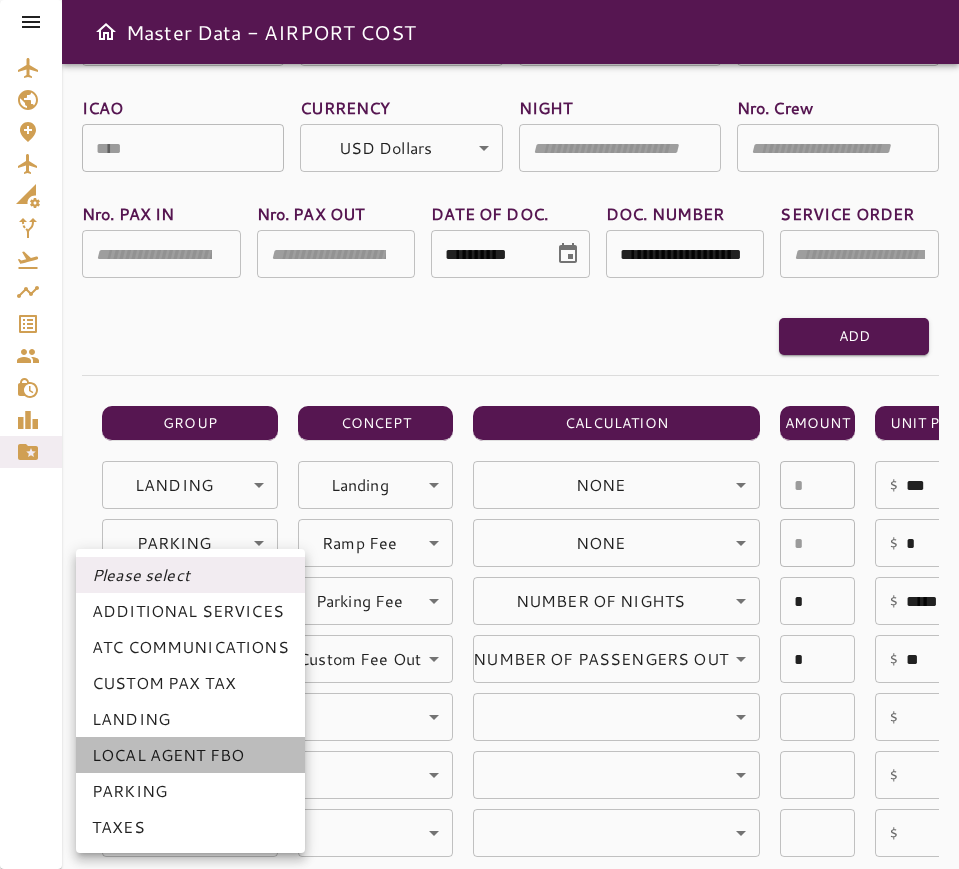 drag, startPoint x: 201, startPoint y: 751, endPoint x: 410, endPoint y: 697, distance: 215.86339 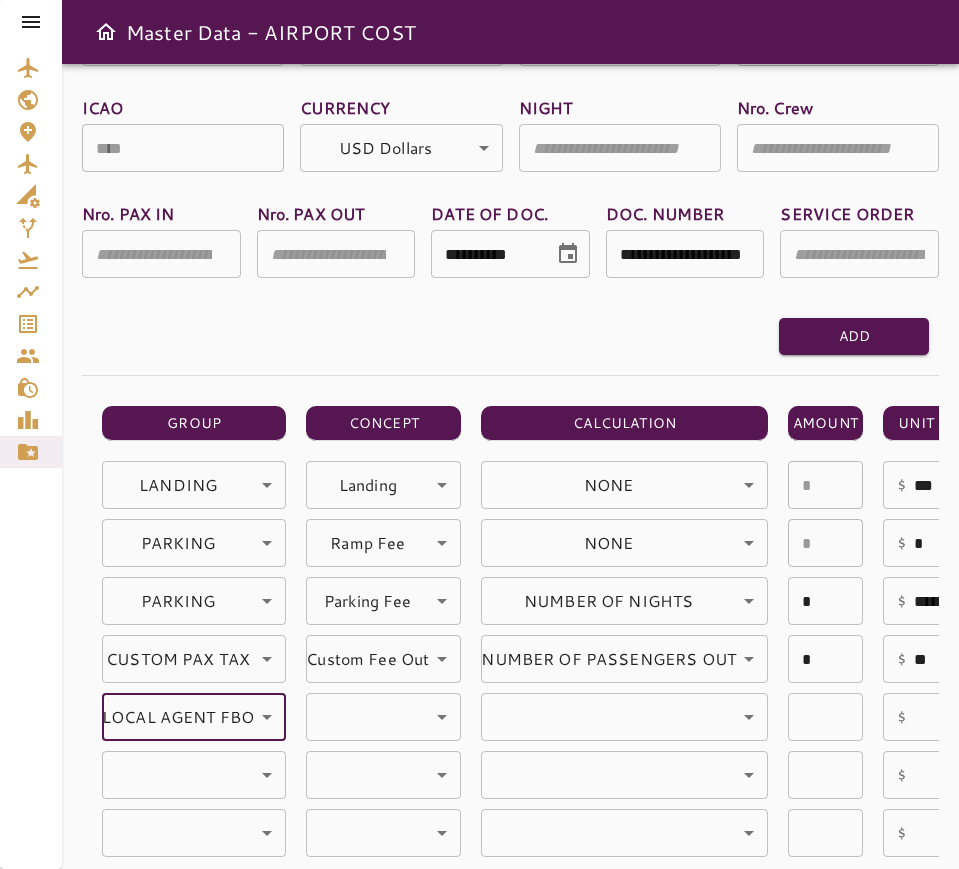 click on "**********" at bounding box center [479, 434] 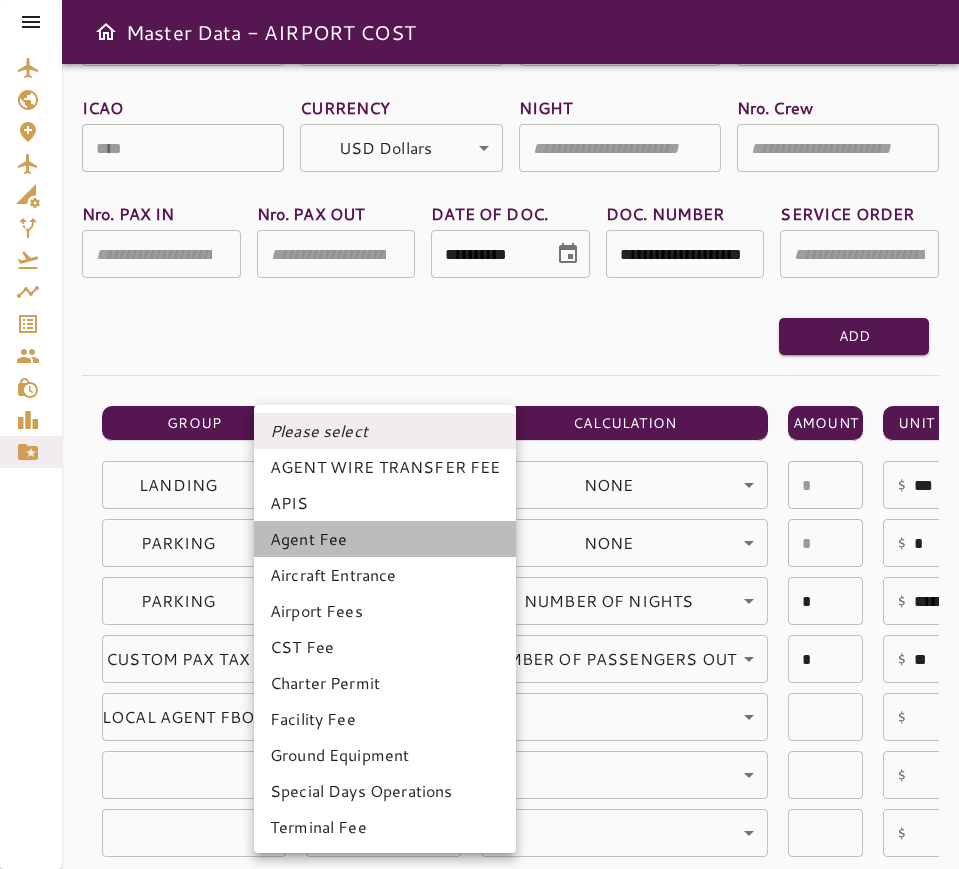 click on "Agent Fee" at bounding box center [385, 539] 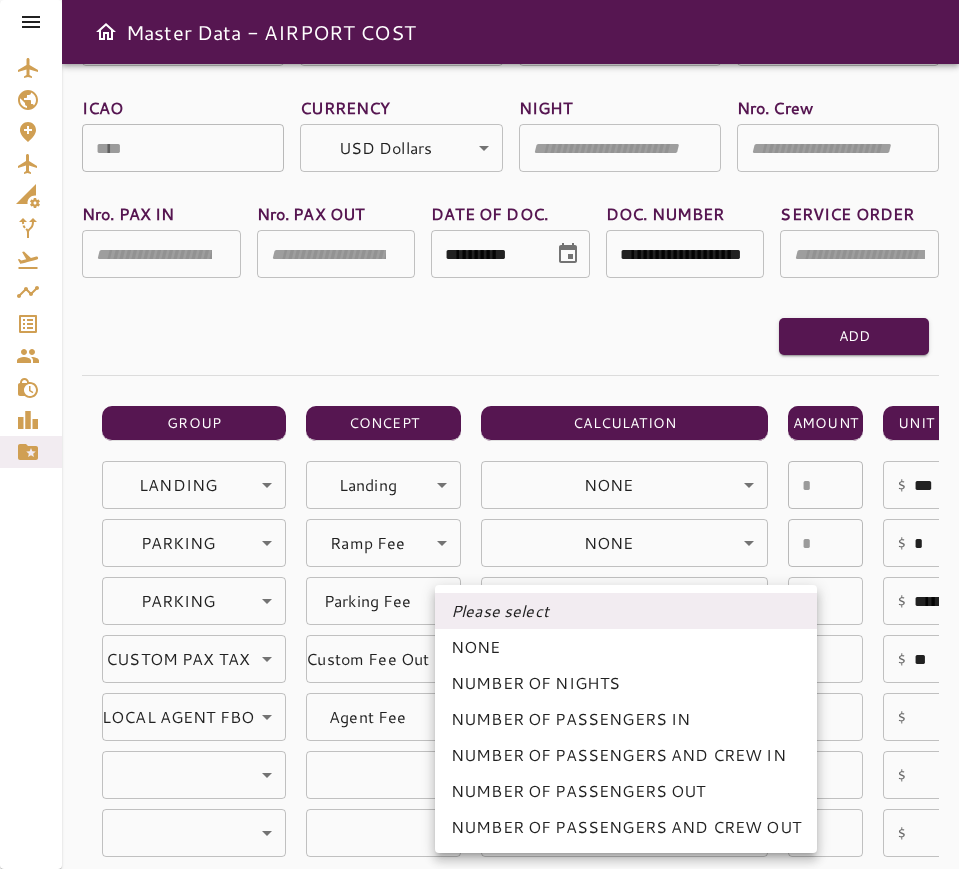 click on "**********" at bounding box center (479, 434) 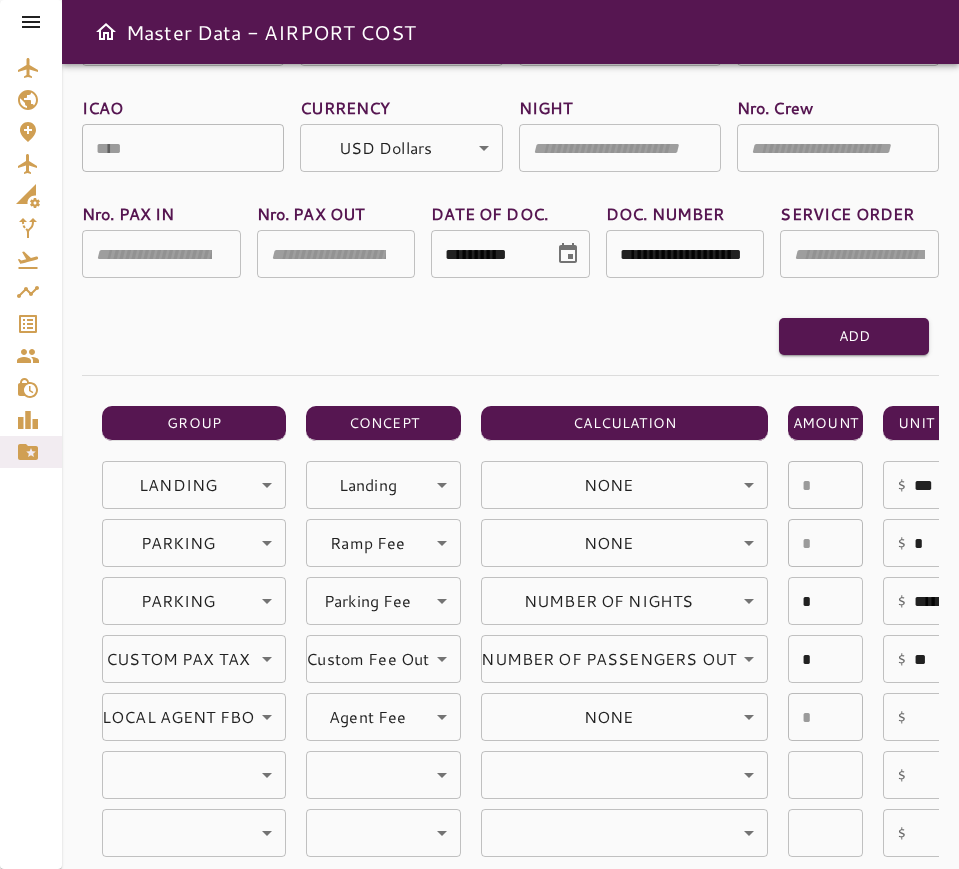 click on "$ ​" at bounding box center [927, 717] 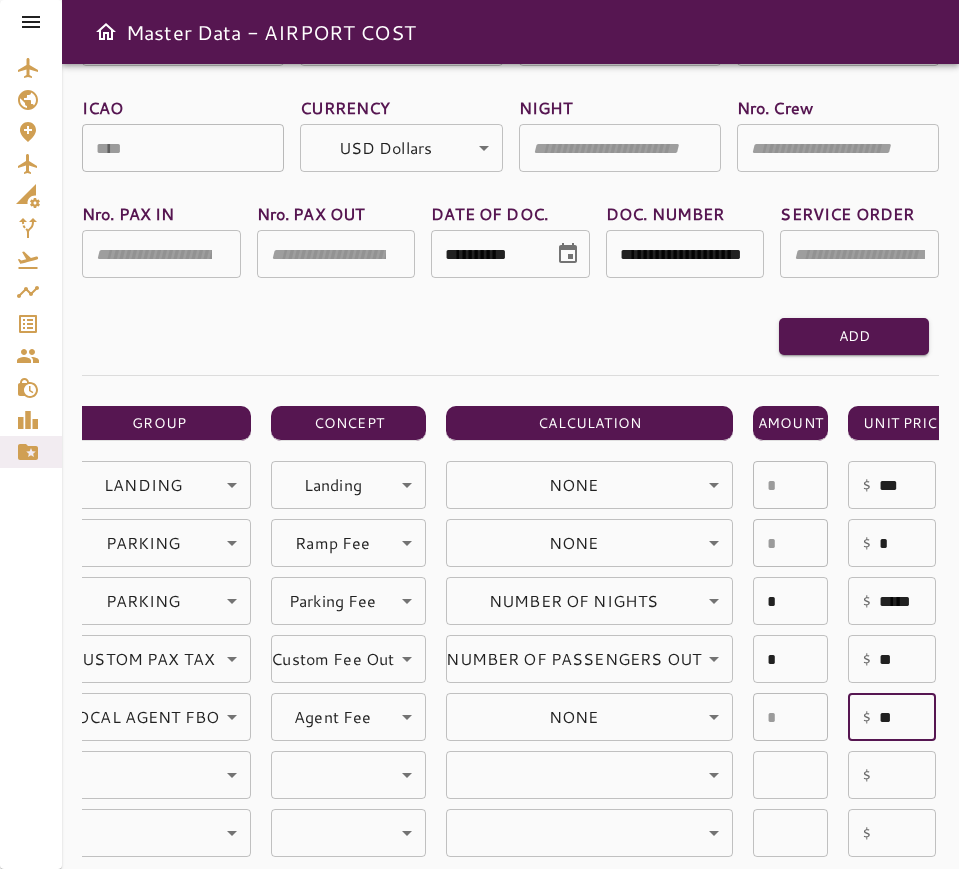 type on "***" 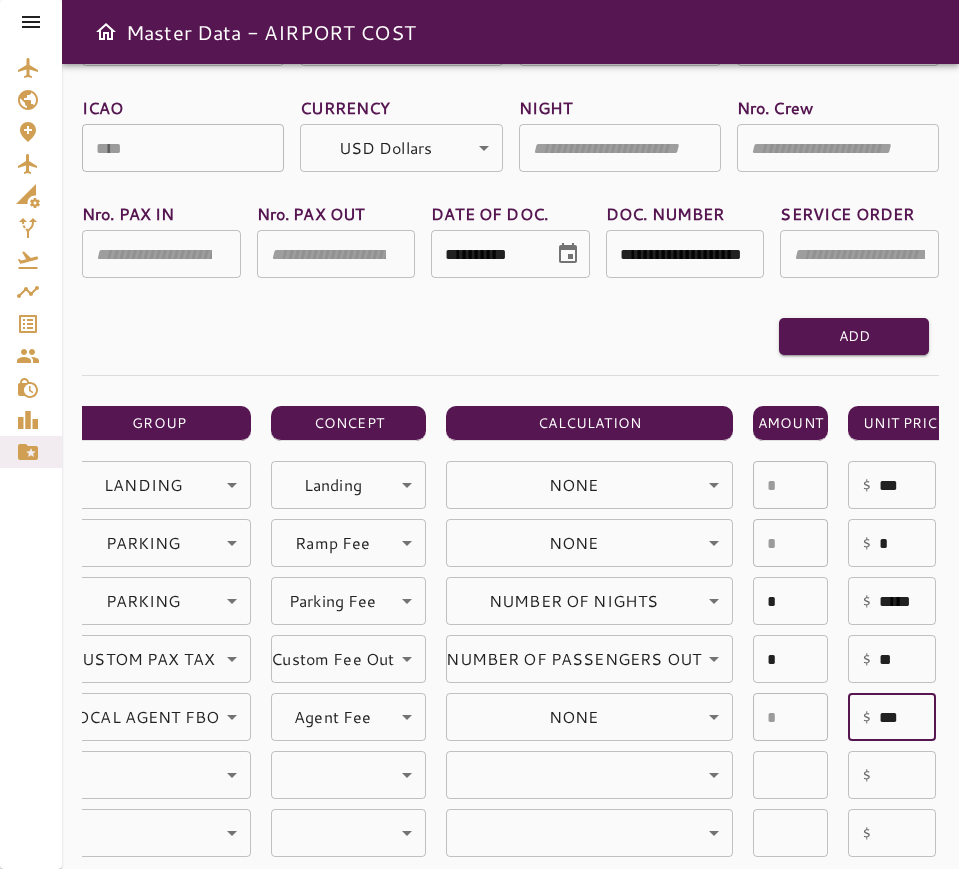 type on "**********" 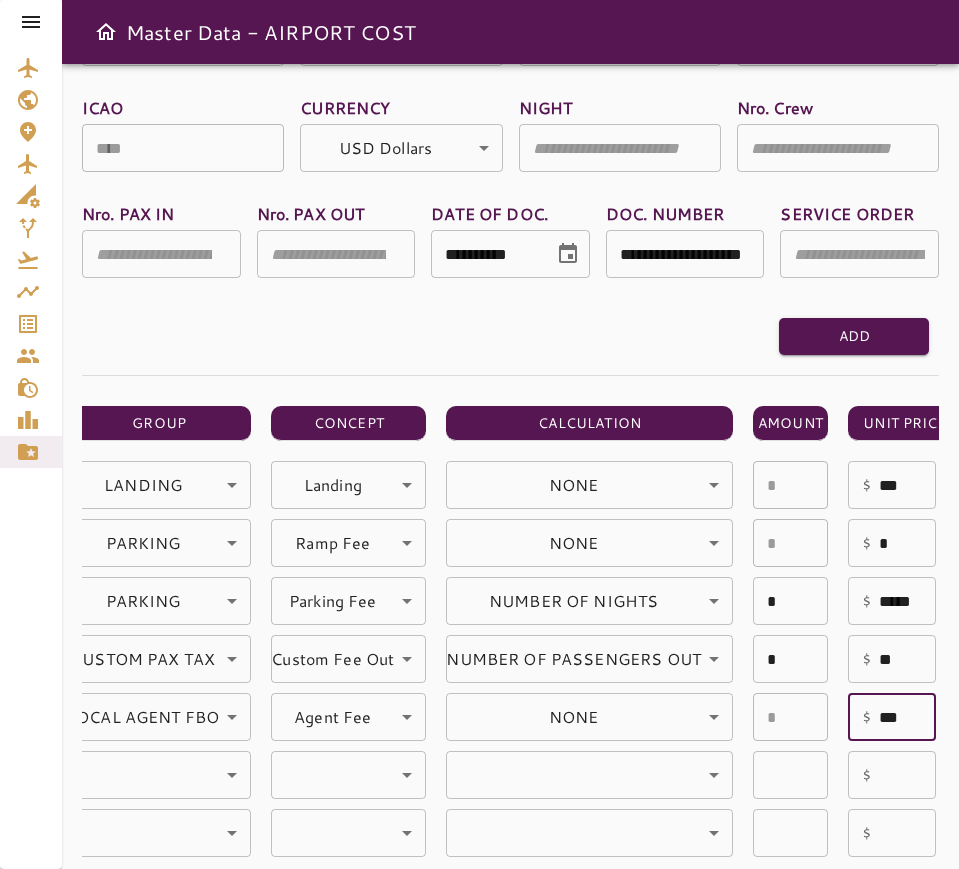 type on "***" 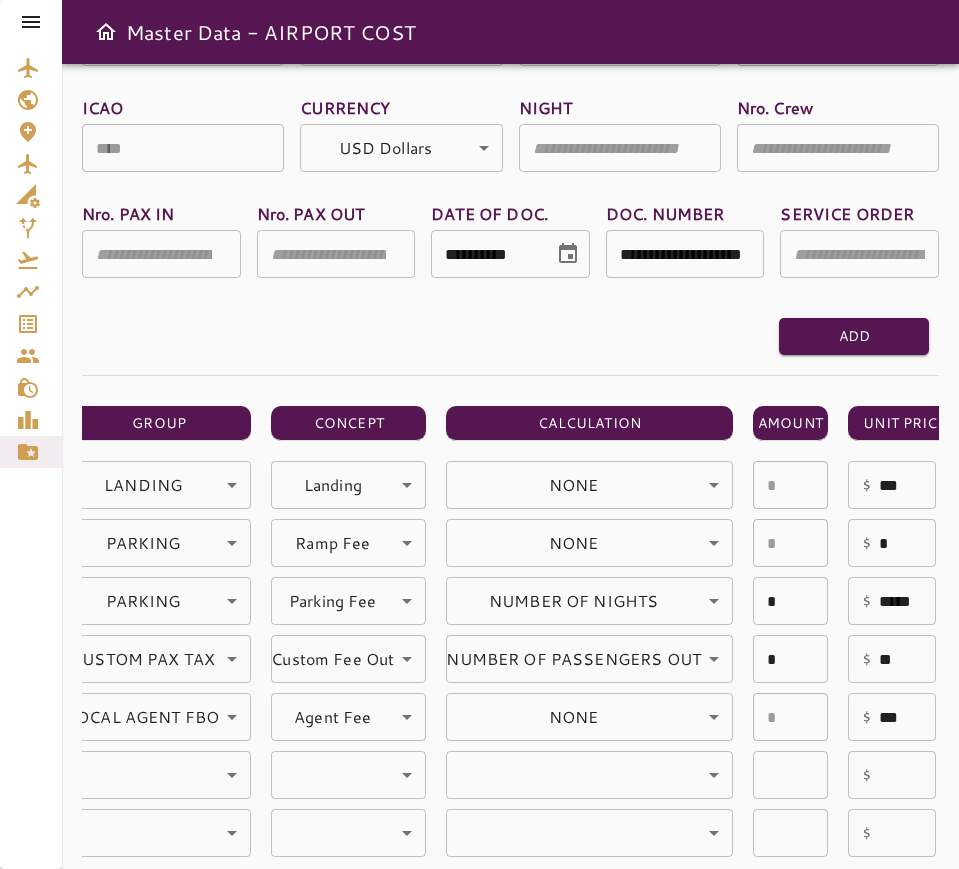 click on "**********" at bounding box center (479, 434) 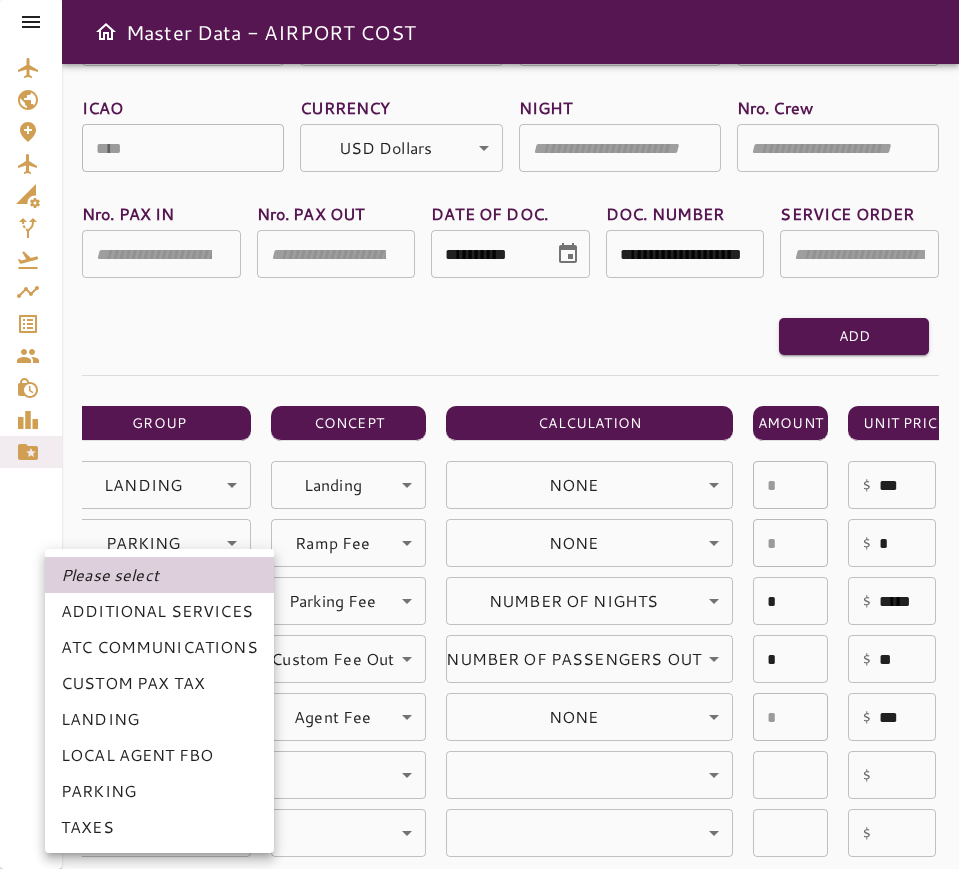 click on "CUSTOM PAX TAX" at bounding box center [159, 683] 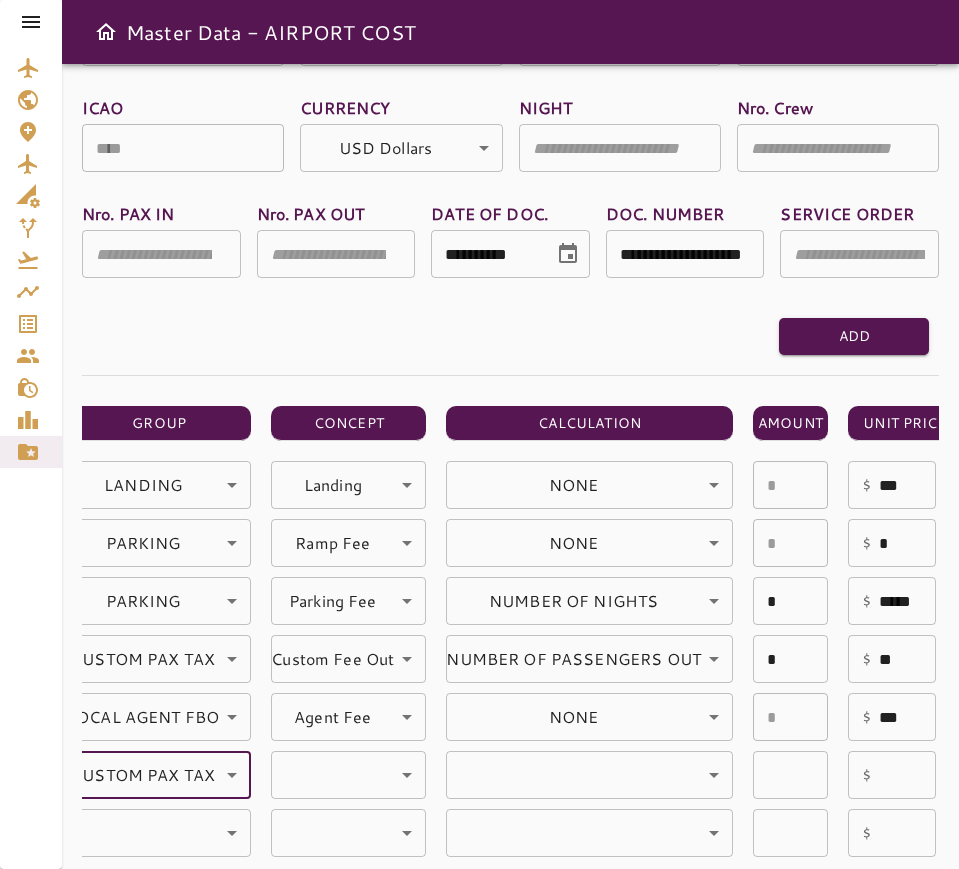 type on "**********" 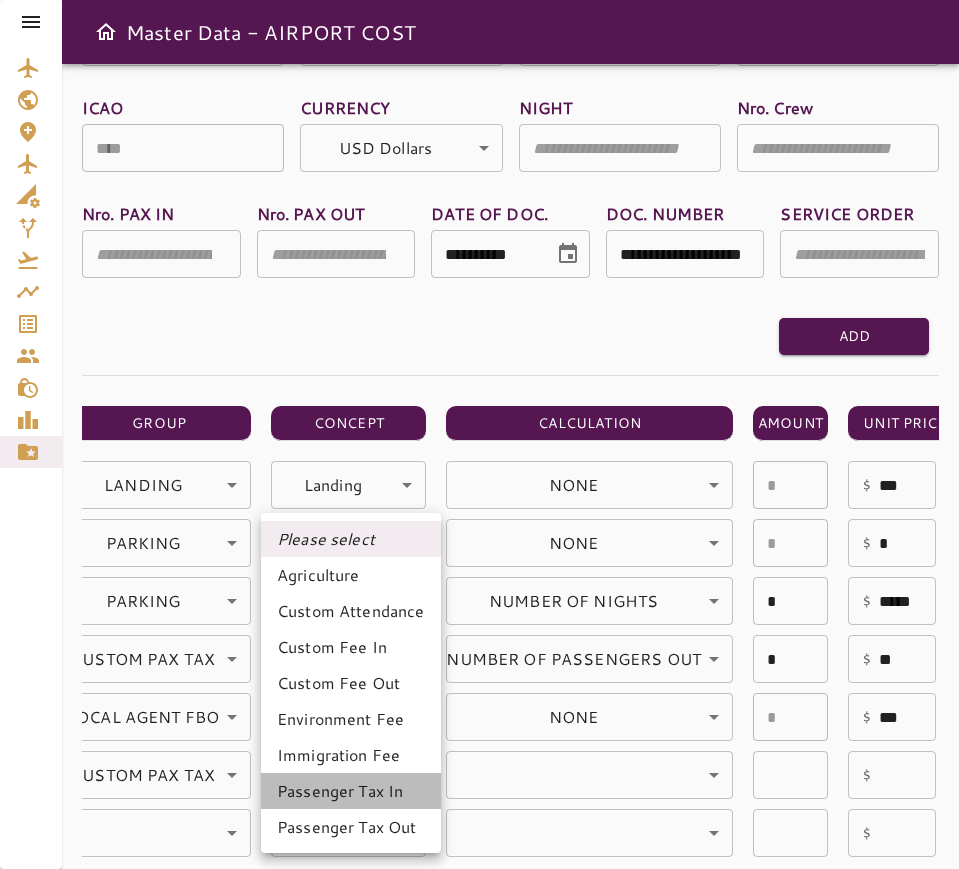 click on "Passenger Tax In" at bounding box center [351, 791] 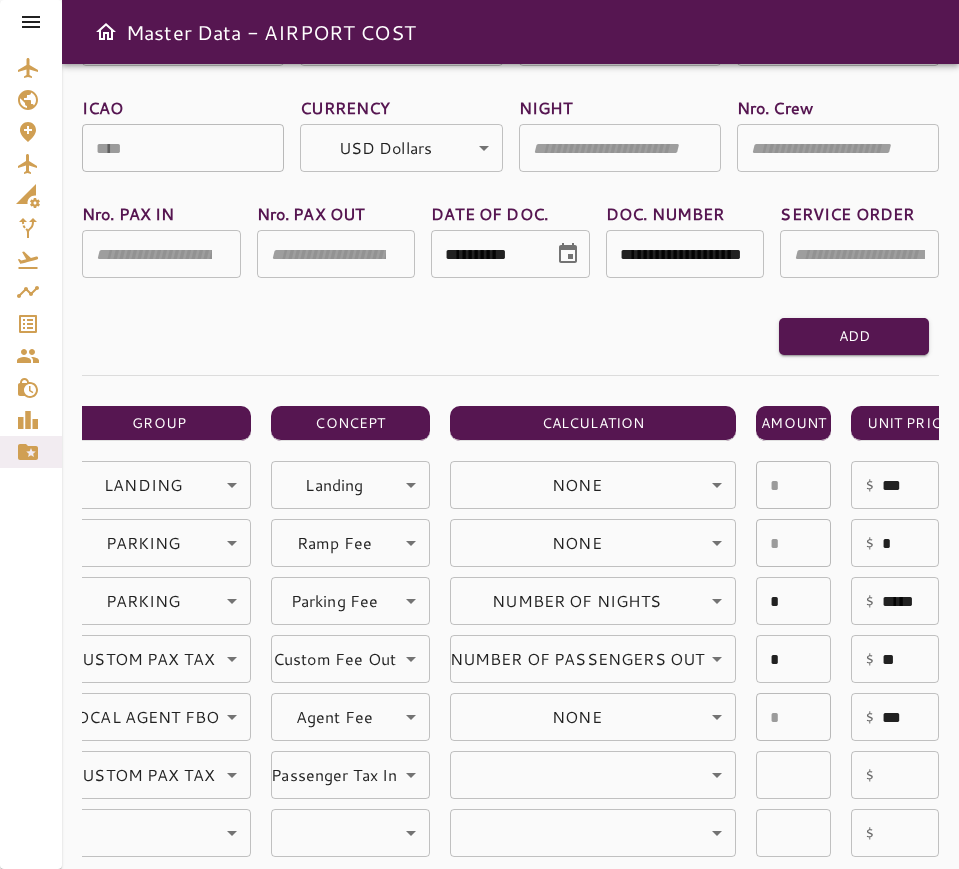 click on "Please select Agriculture Custom Attendance Custom Fee In Custom Fee Out Environment Fee Immigration Fee Passenger Tax In Passenger Tax Out" at bounding box center [479, 434] 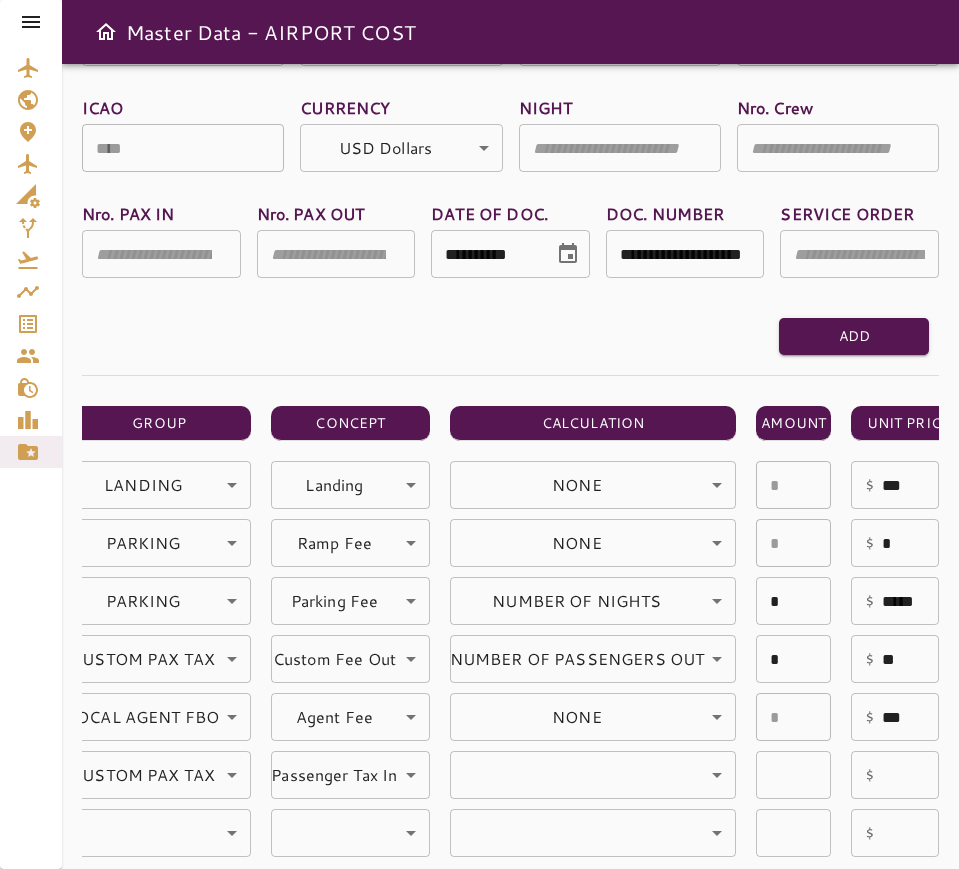 click on "**********" at bounding box center [479, 434] 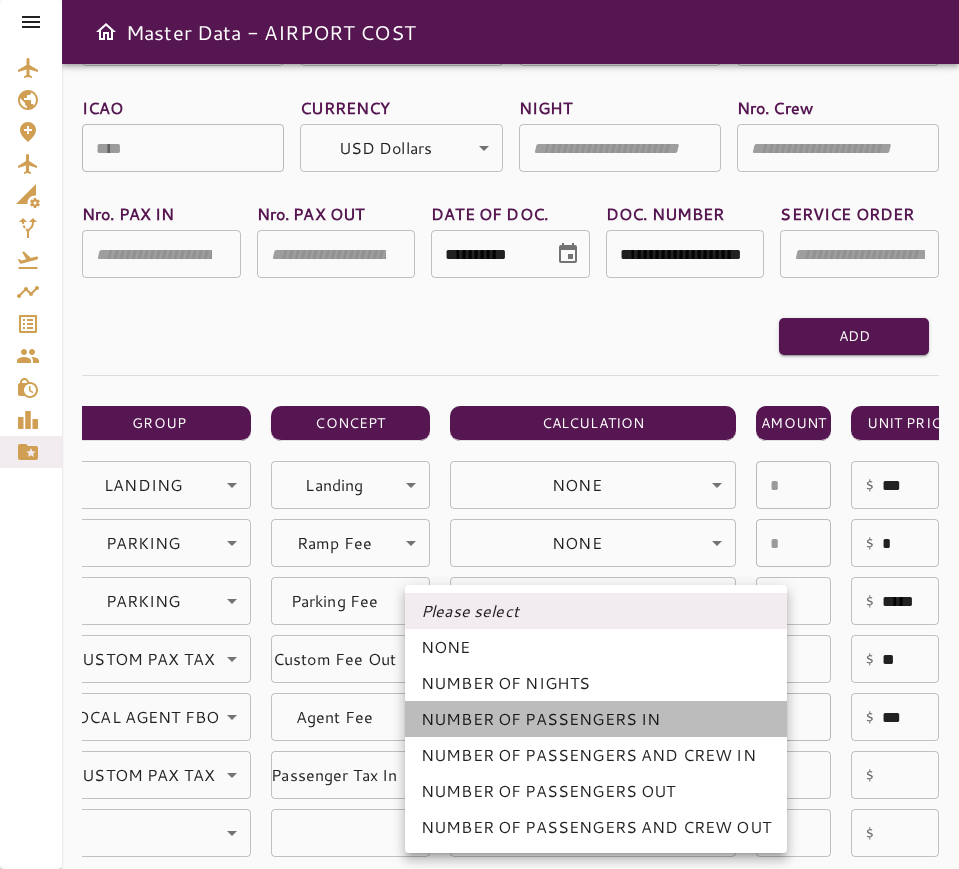 click on "NUMBER OF PASSENGERS IN" at bounding box center [596, 719] 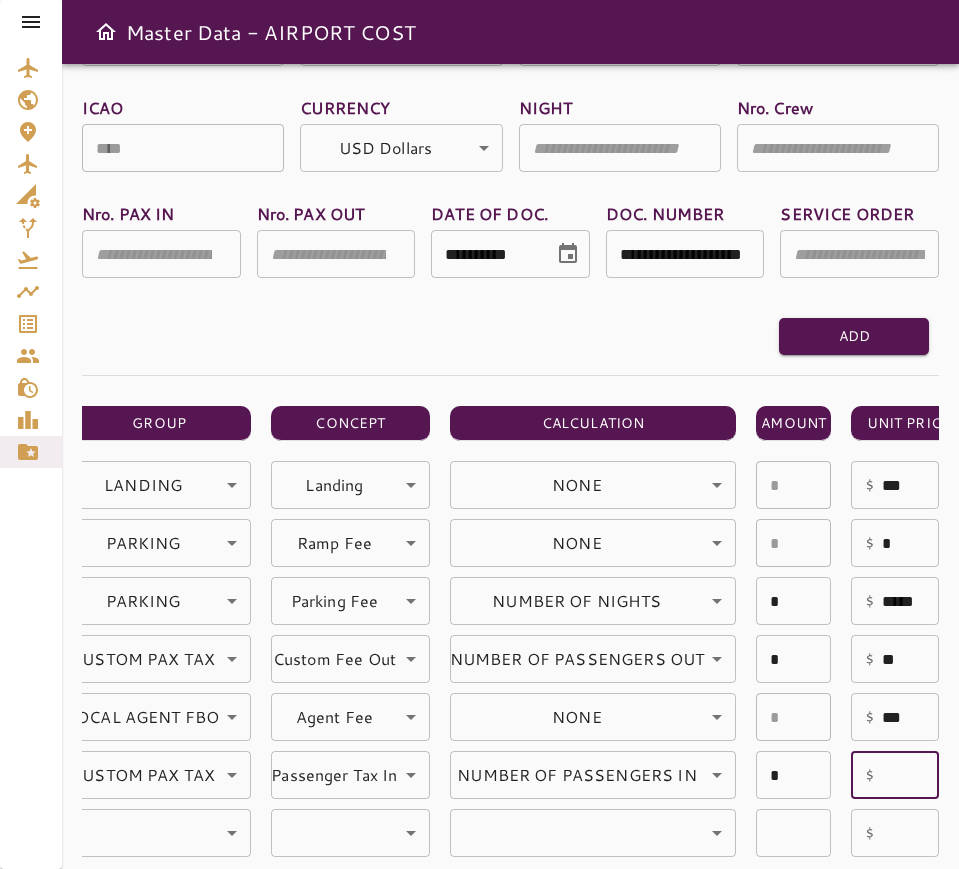 click at bounding box center (910, 775) 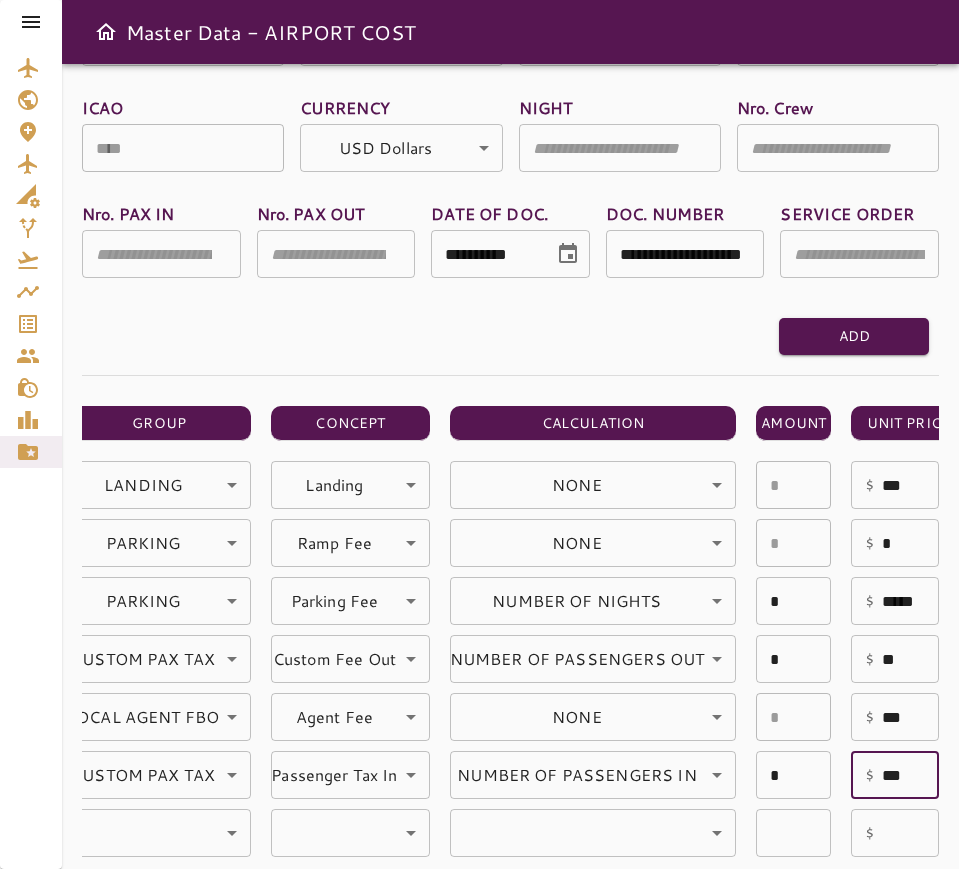 type on "****" 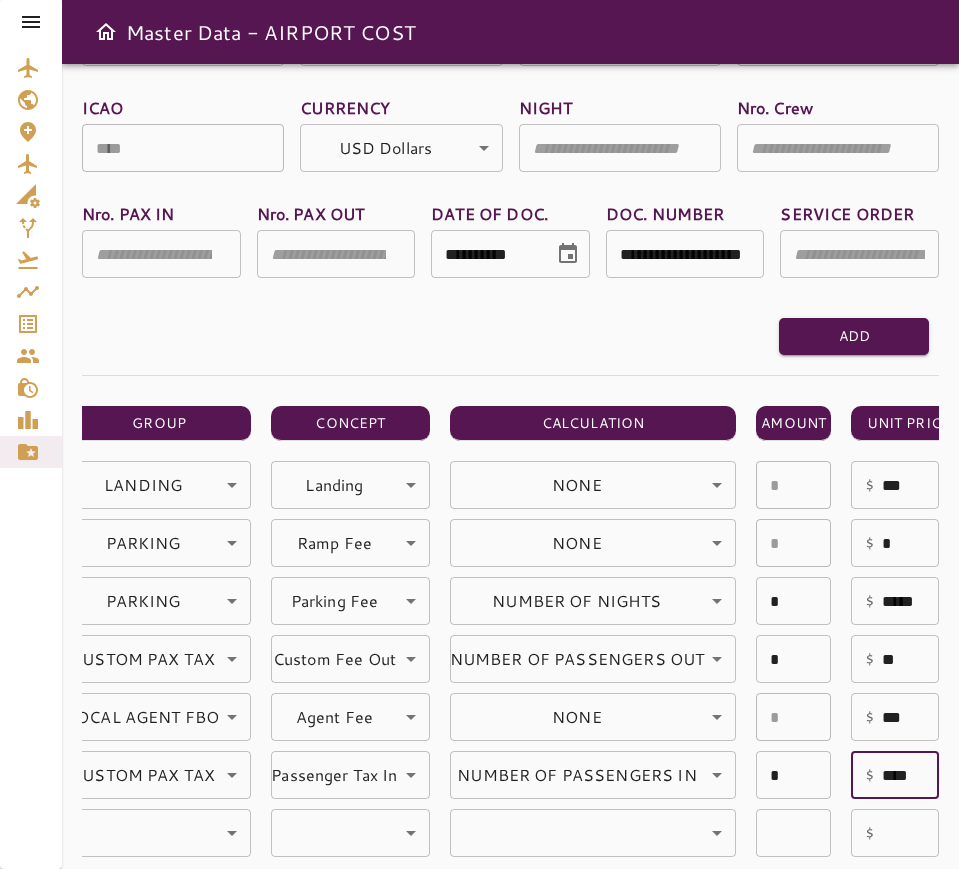 type on "**********" 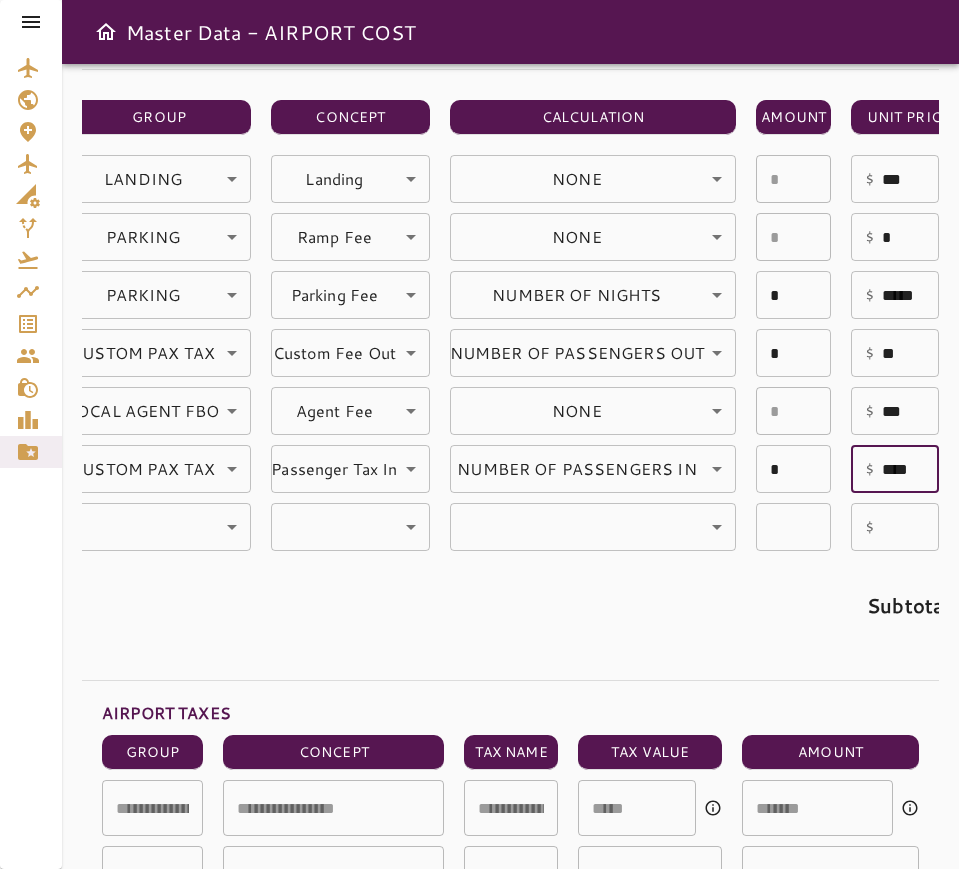 scroll, scrollTop: 605, scrollLeft: 0, axis: vertical 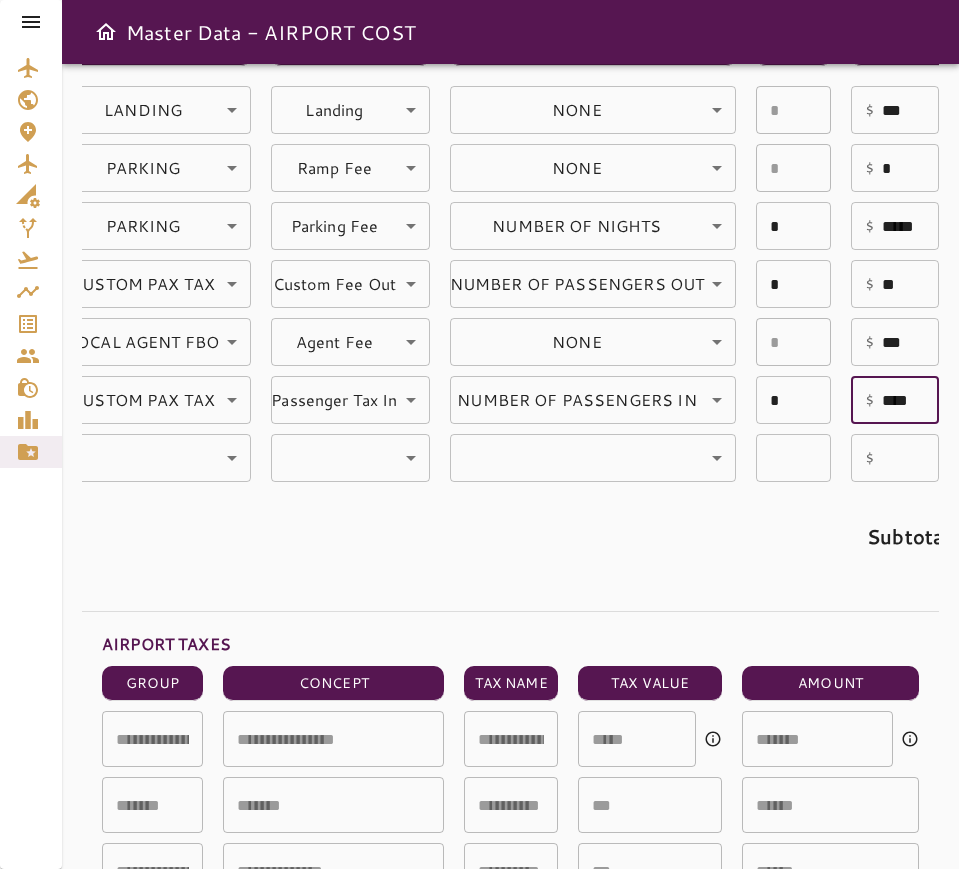 type on "****" 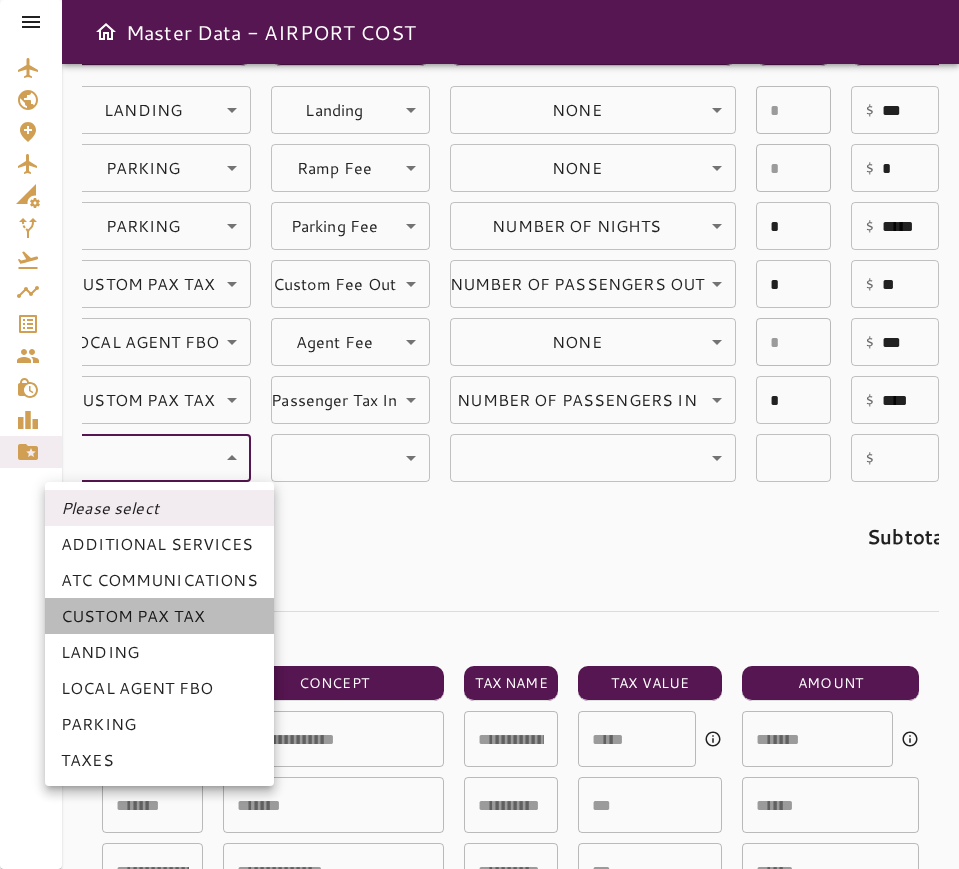 click on "CUSTOM PAX TAX" at bounding box center (159, 616) 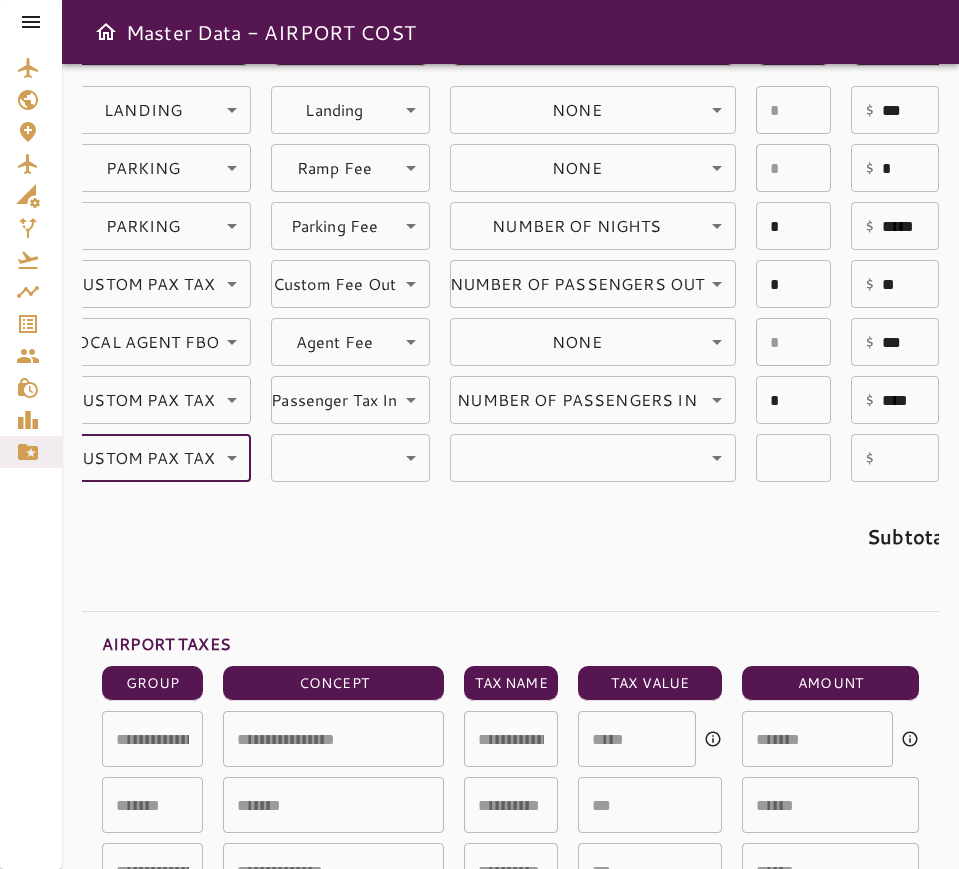 click on "**********" at bounding box center [479, 434] 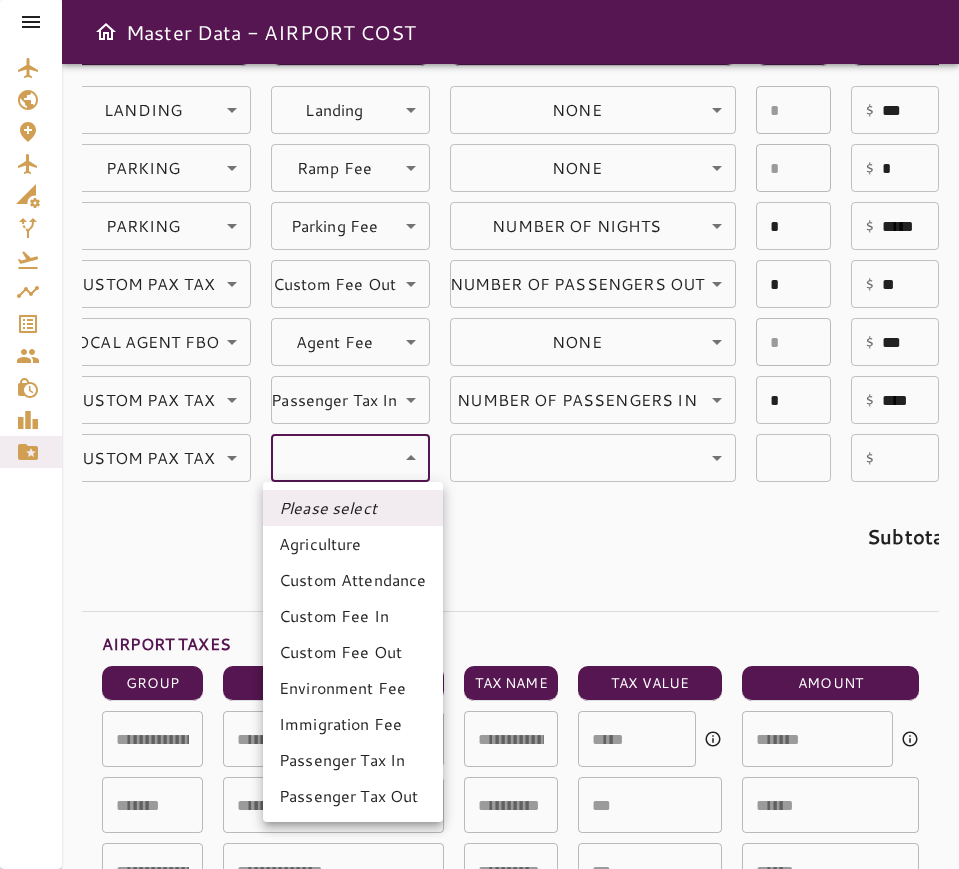 drag, startPoint x: 405, startPoint y: 794, endPoint x: 641, endPoint y: 491, distance: 384.06378 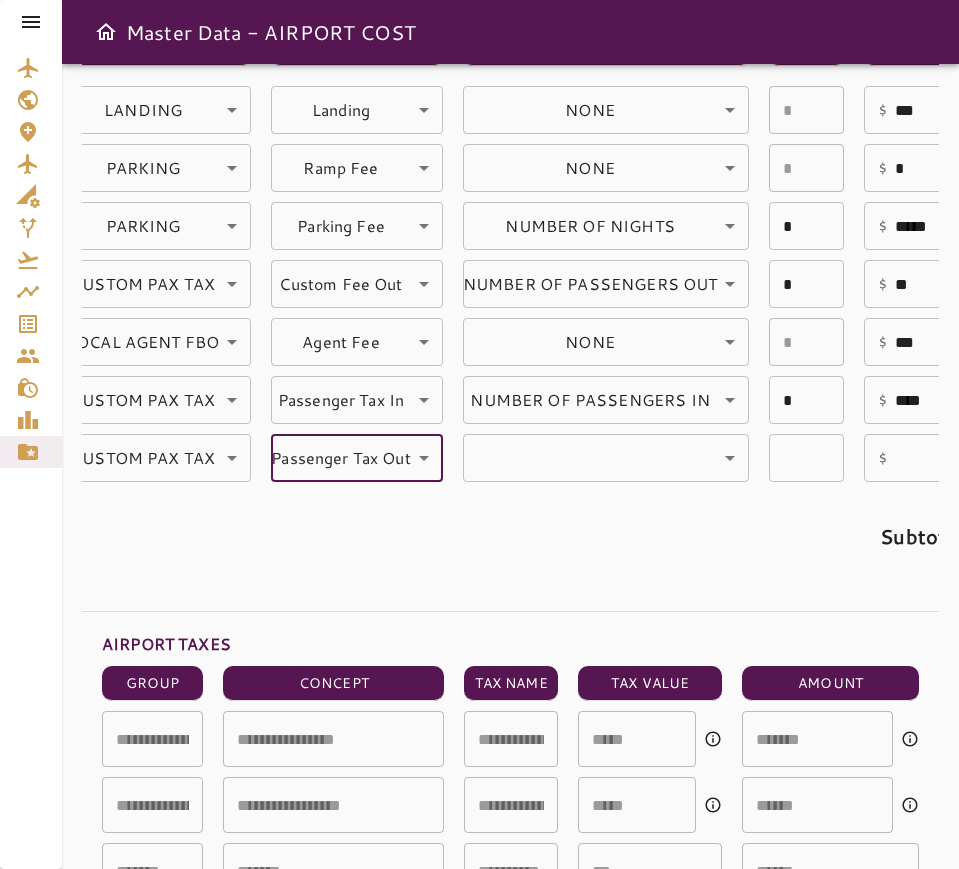 click on "**********" at bounding box center (479, 434) 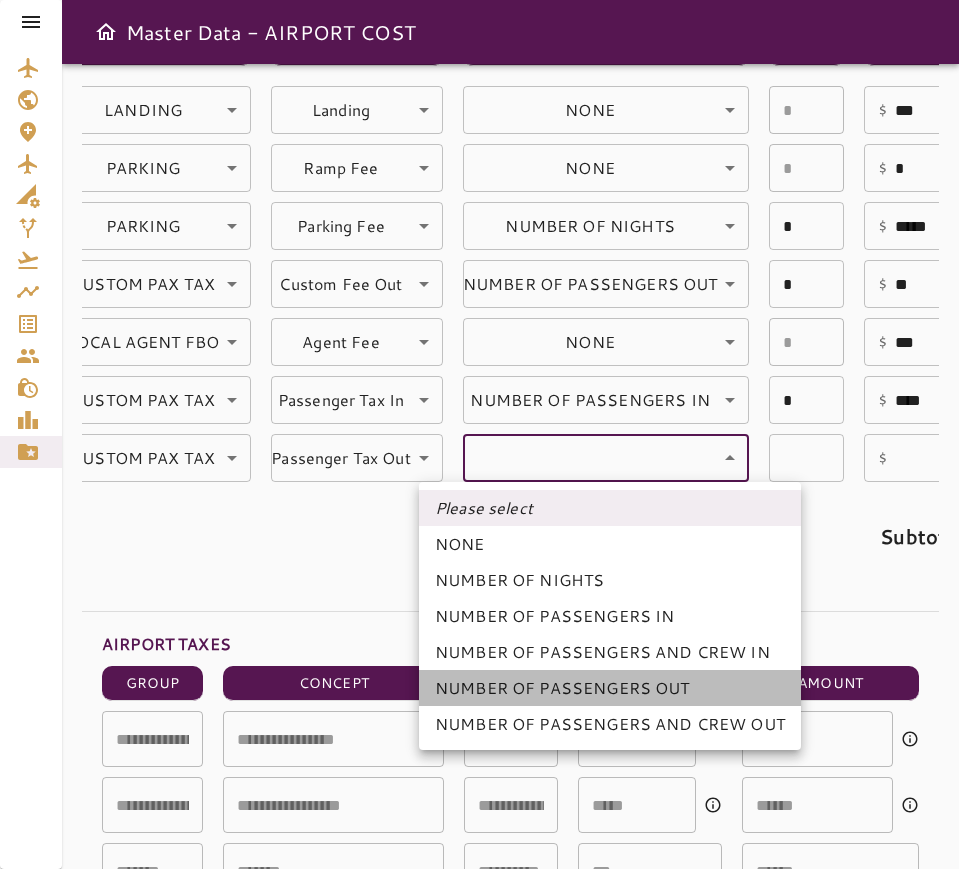 click on "NUMBER OF PASSENGERS OUT" at bounding box center (610, 688) 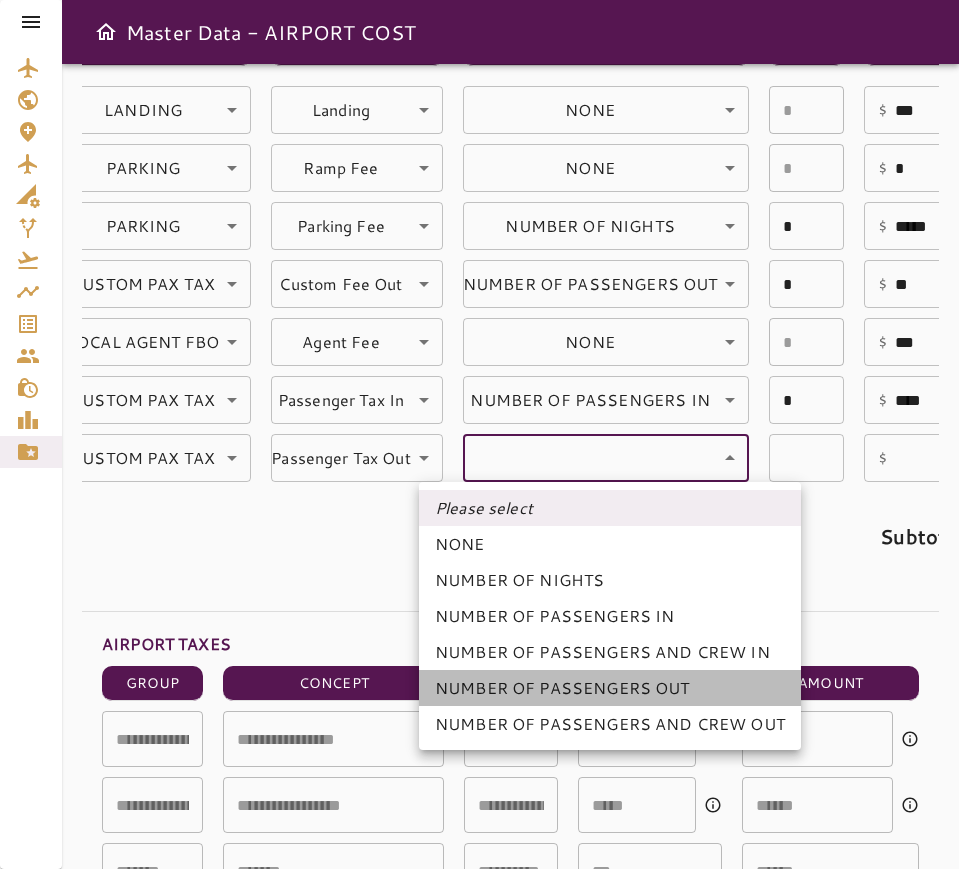 type on "**********" 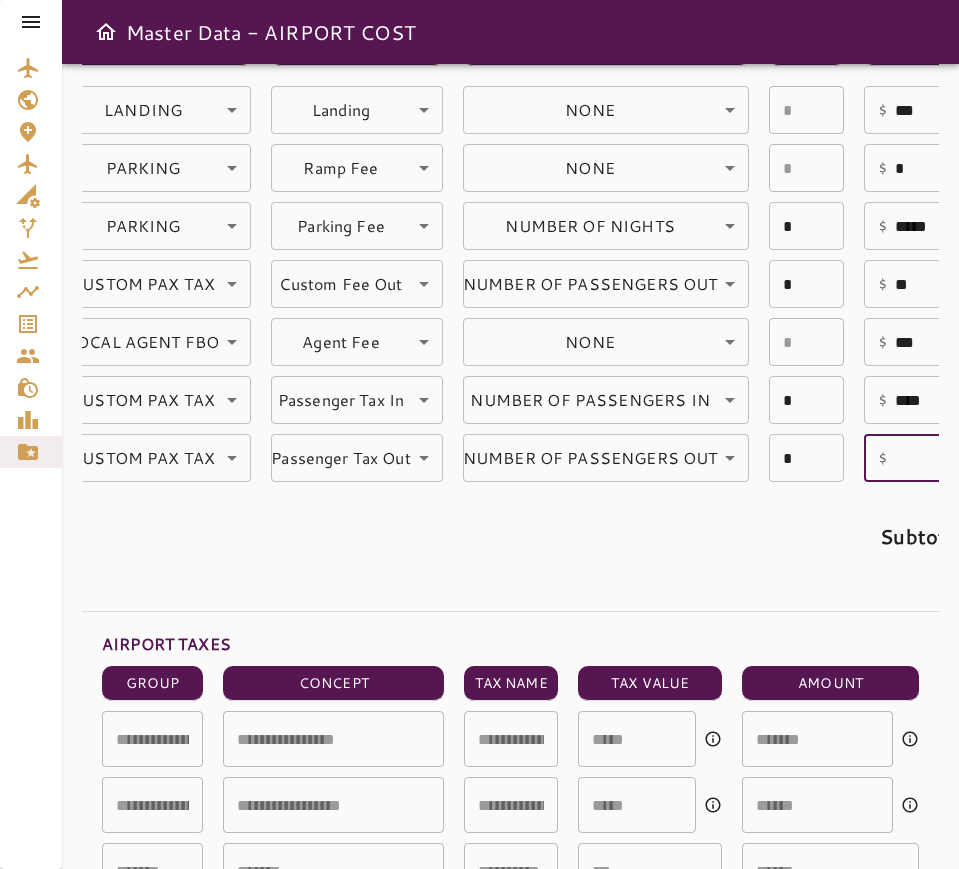 click at bounding box center [923, 458] 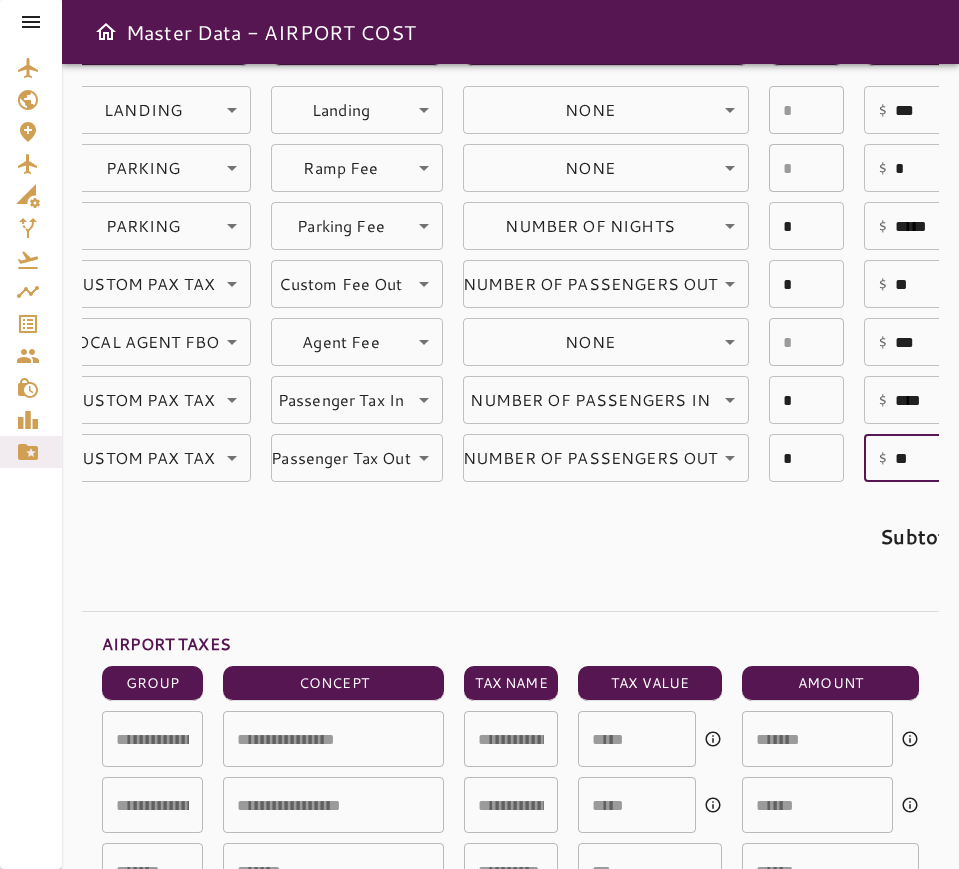 type on "***" 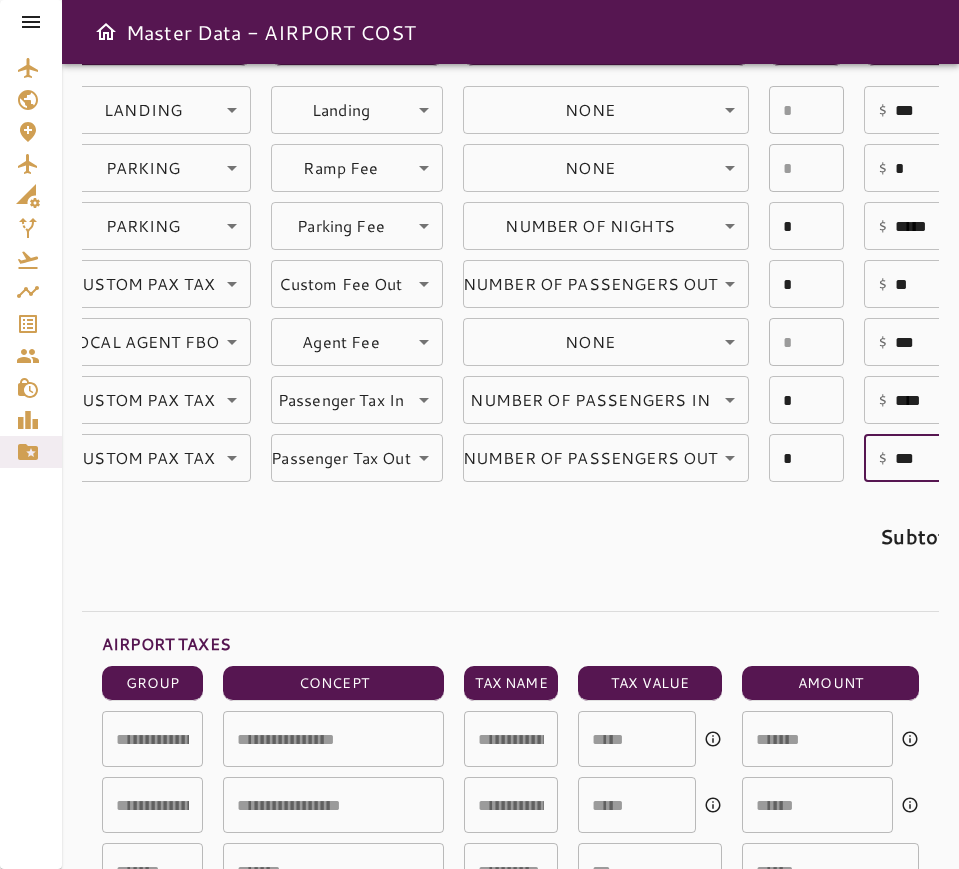 type on "**********" 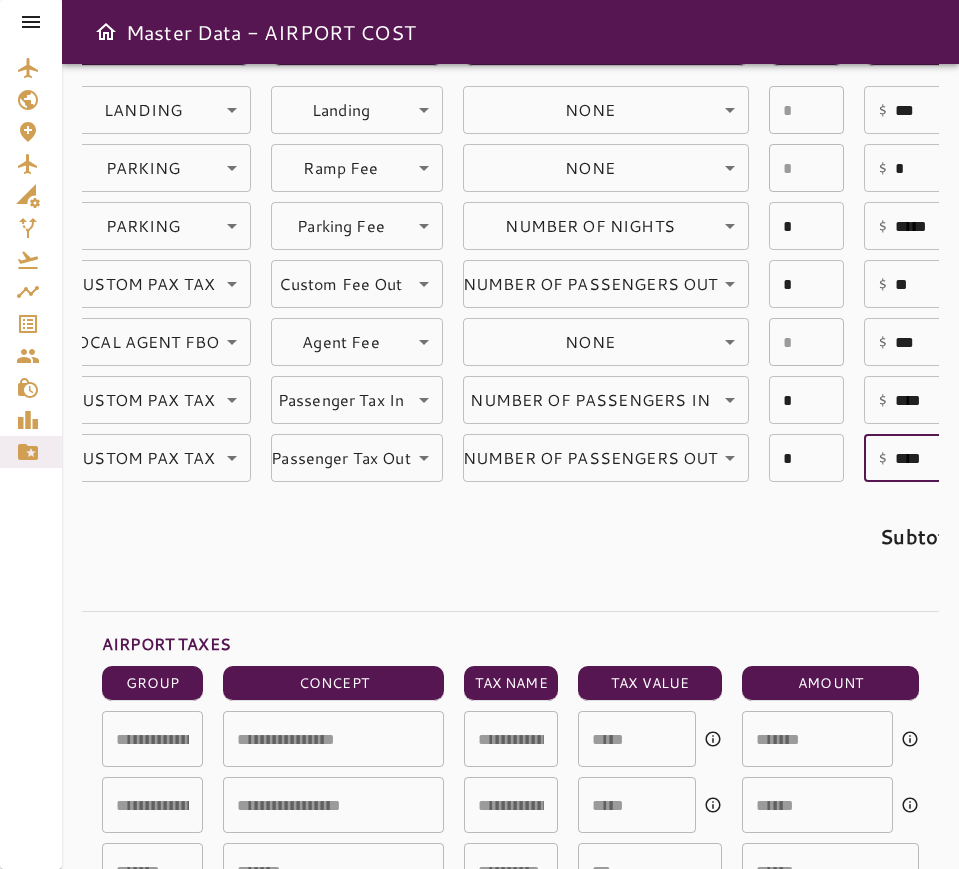 type on "*****" 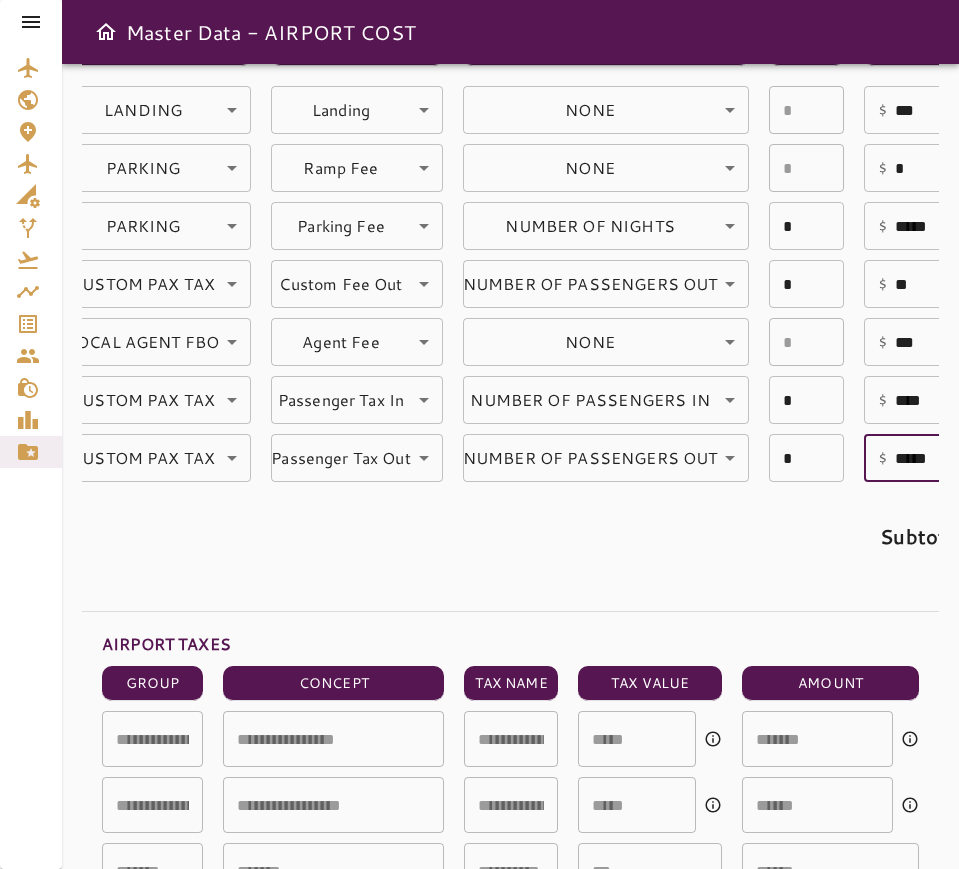 type on "**********" 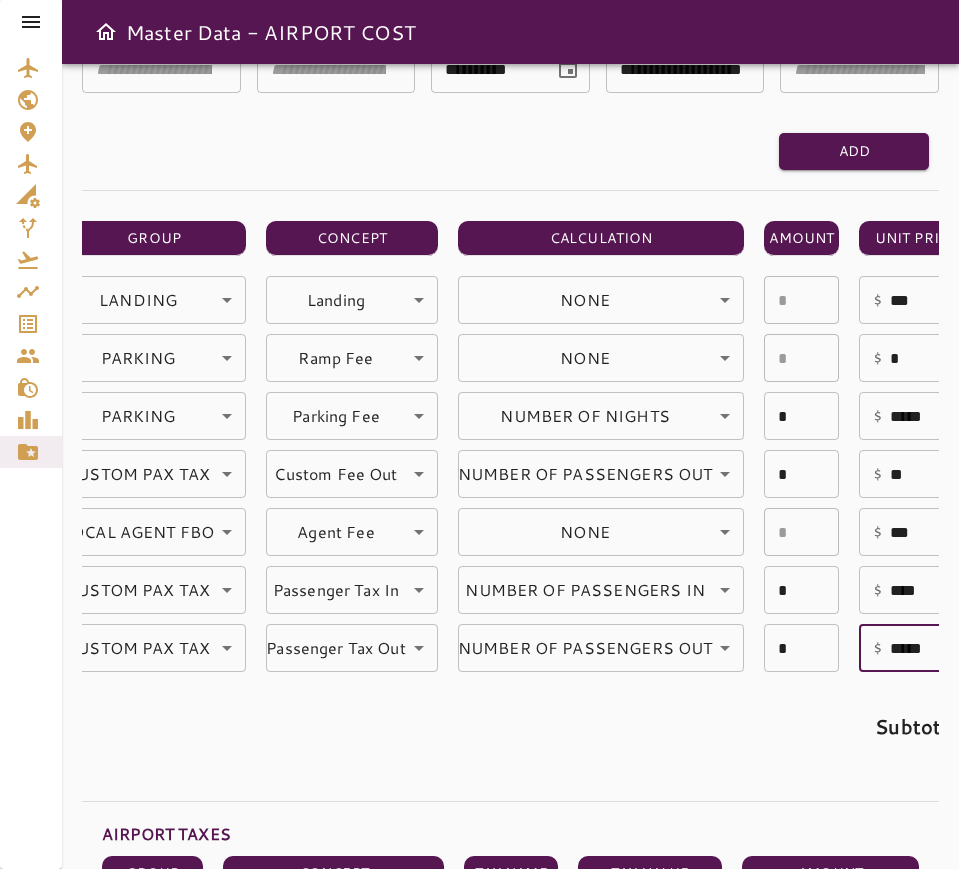 scroll, scrollTop: 105, scrollLeft: 0, axis: vertical 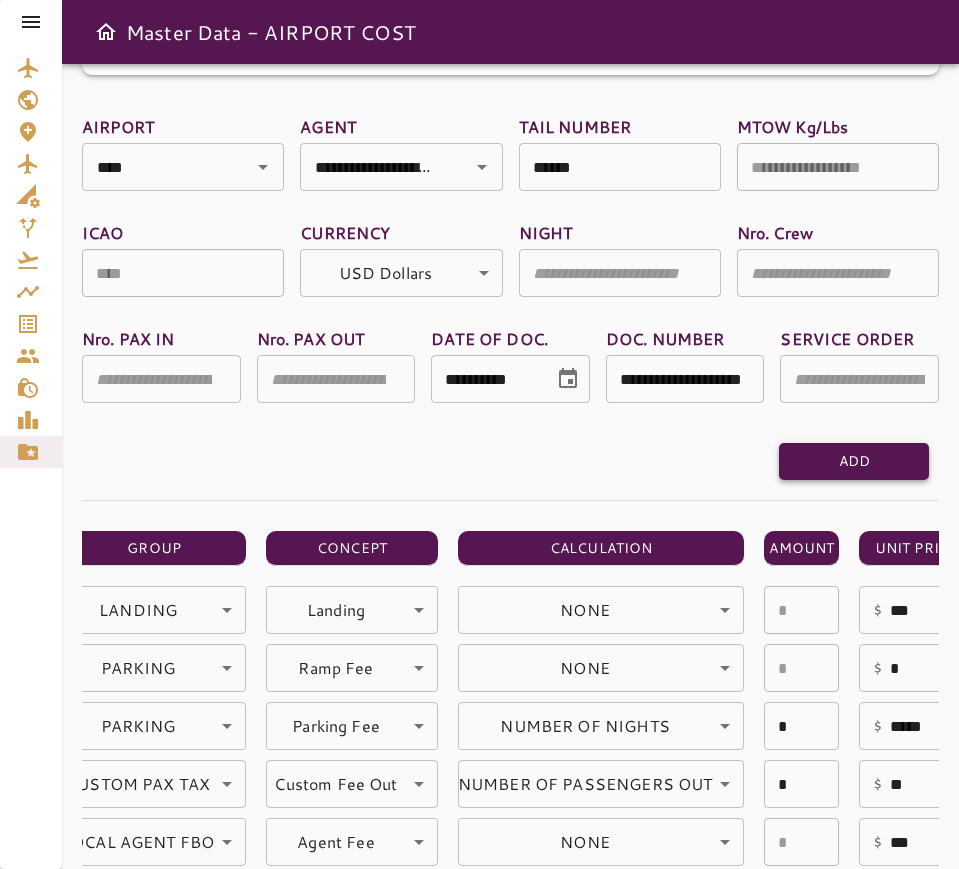type on "*****" 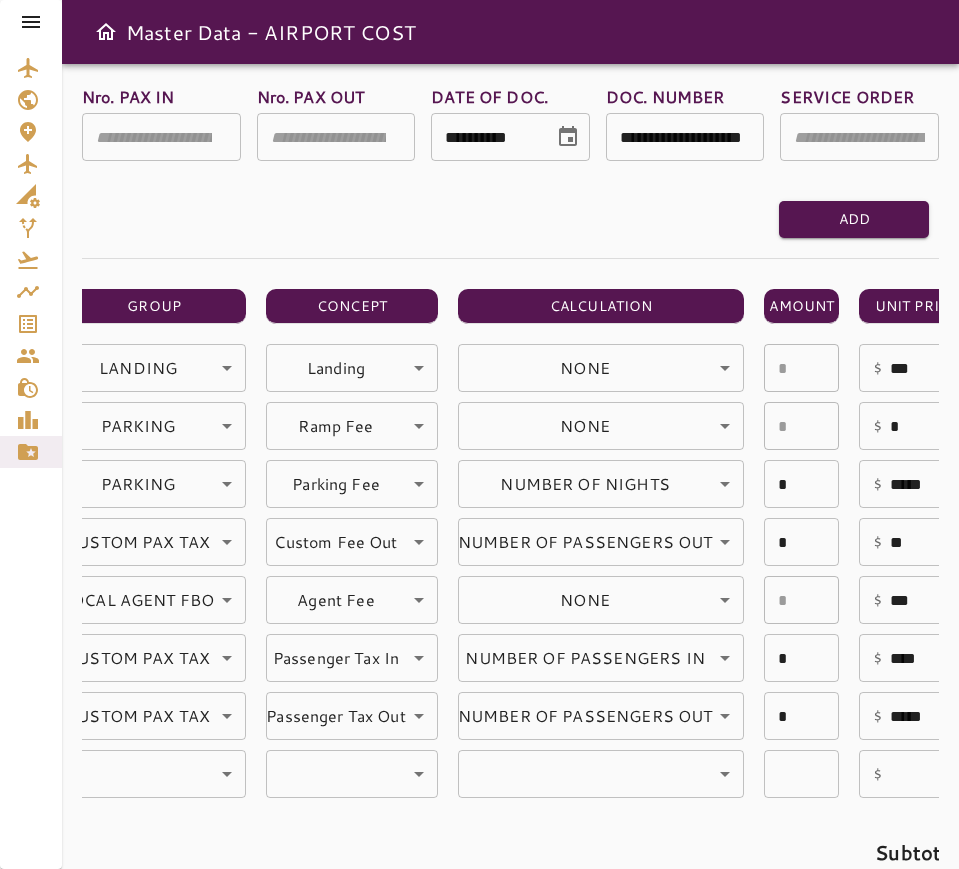scroll, scrollTop: 605, scrollLeft: 0, axis: vertical 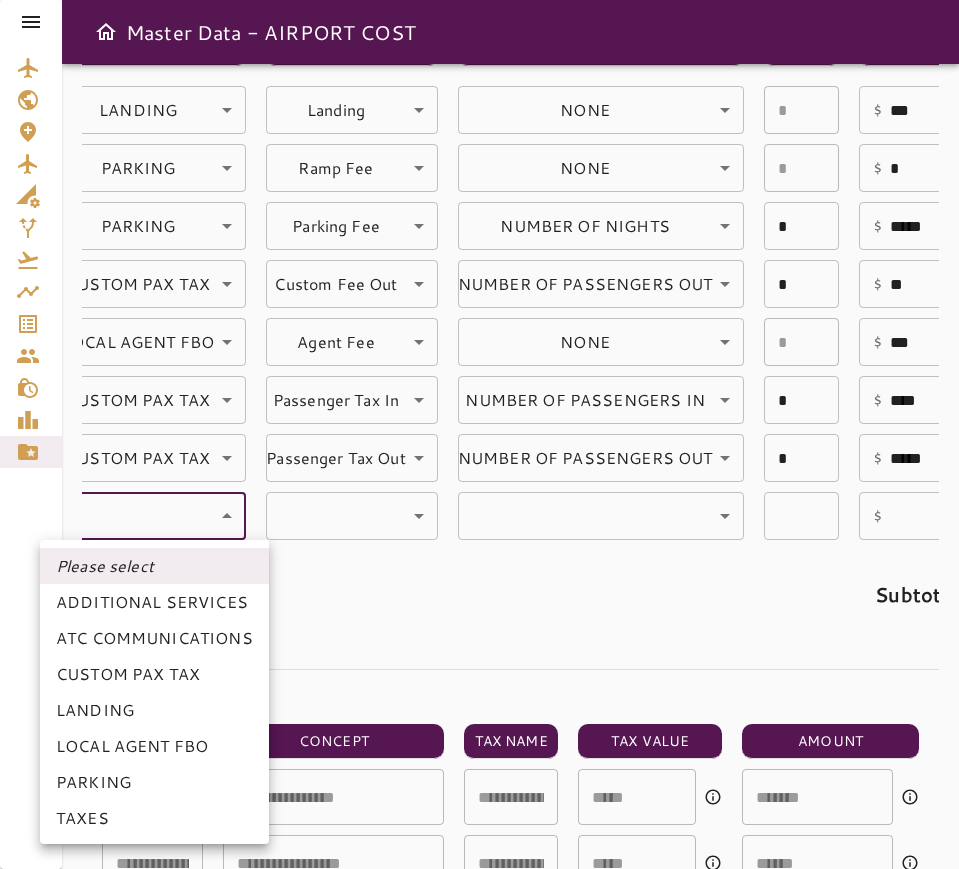click on "**********" at bounding box center (479, 434) 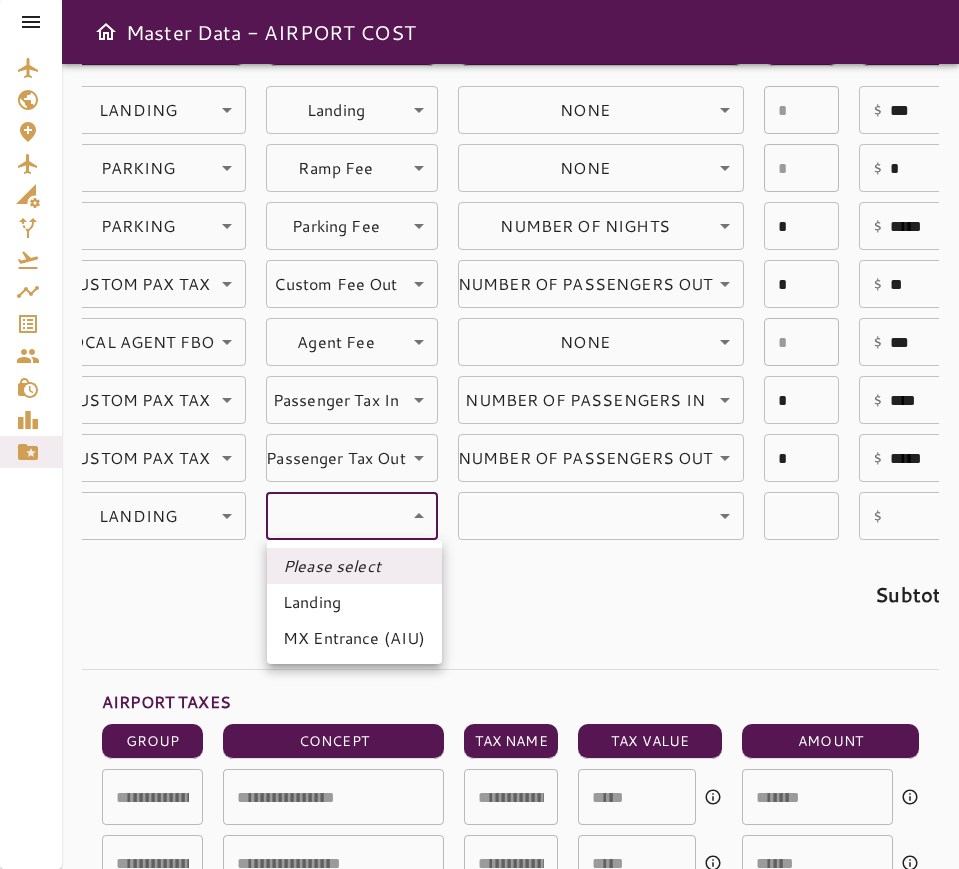 click on "**********" at bounding box center [479, 434] 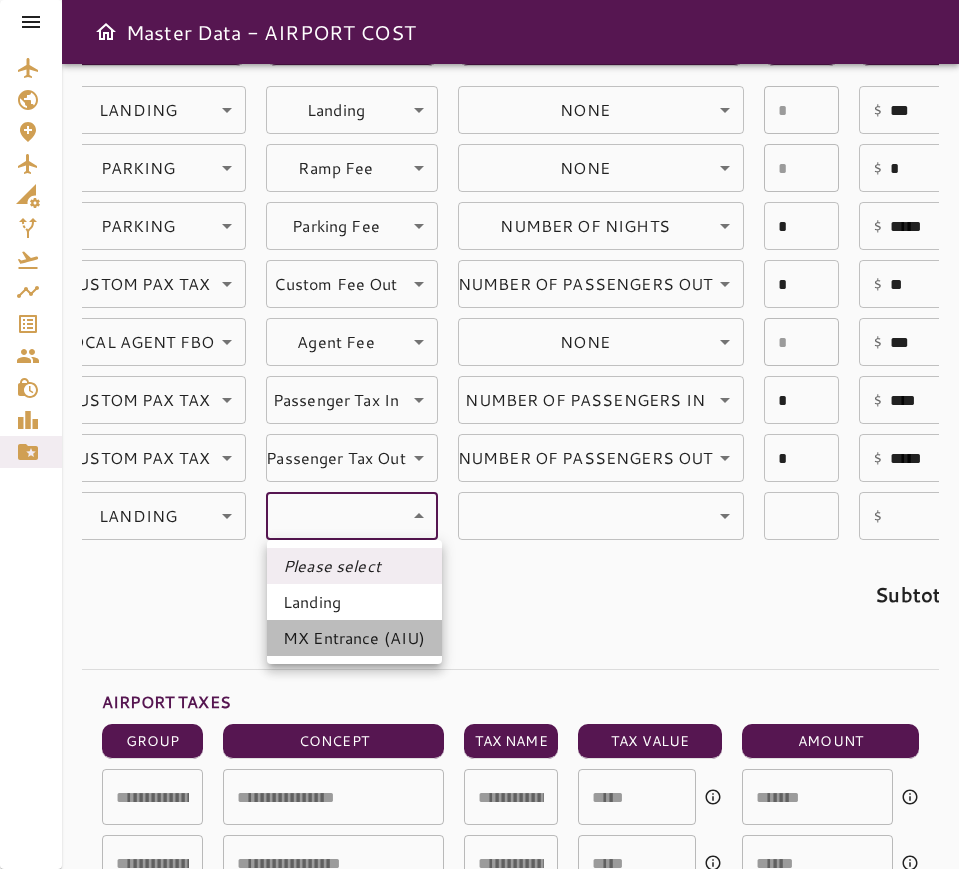 drag, startPoint x: 342, startPoint y: 638, endPoint x: 603, endPoint y: 529, distance: 282.84625 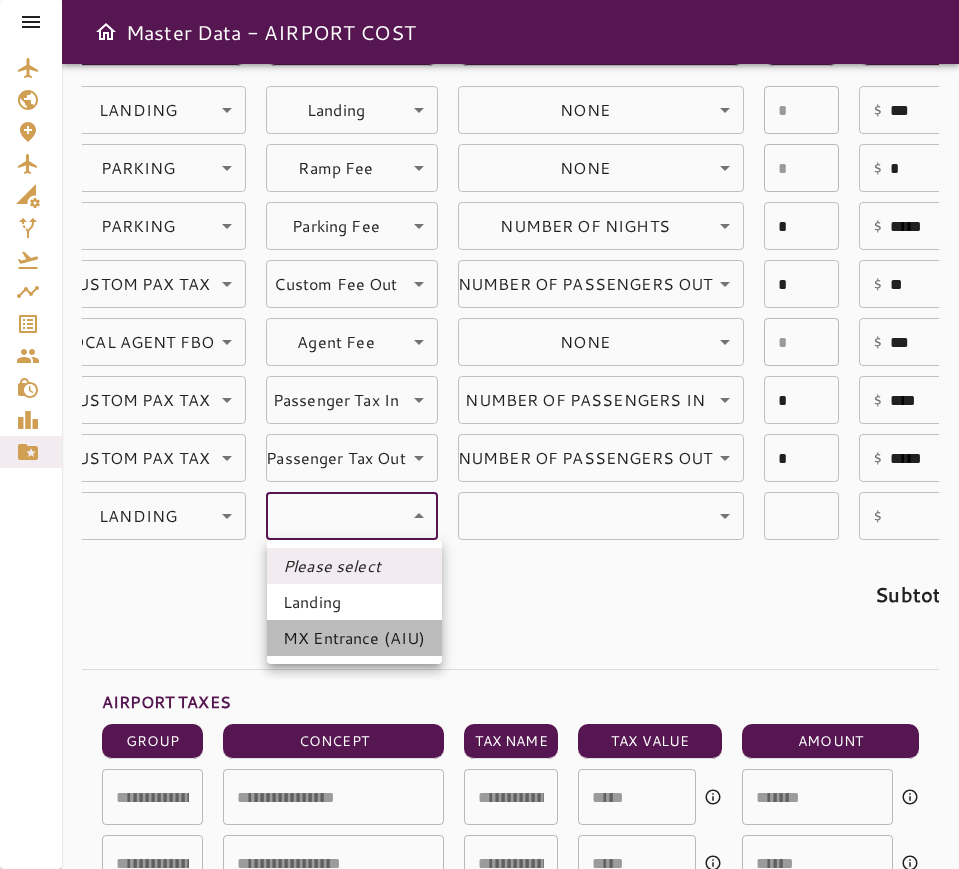 click on "MX Entrance (AIU)" at bounding box center (354, 638) 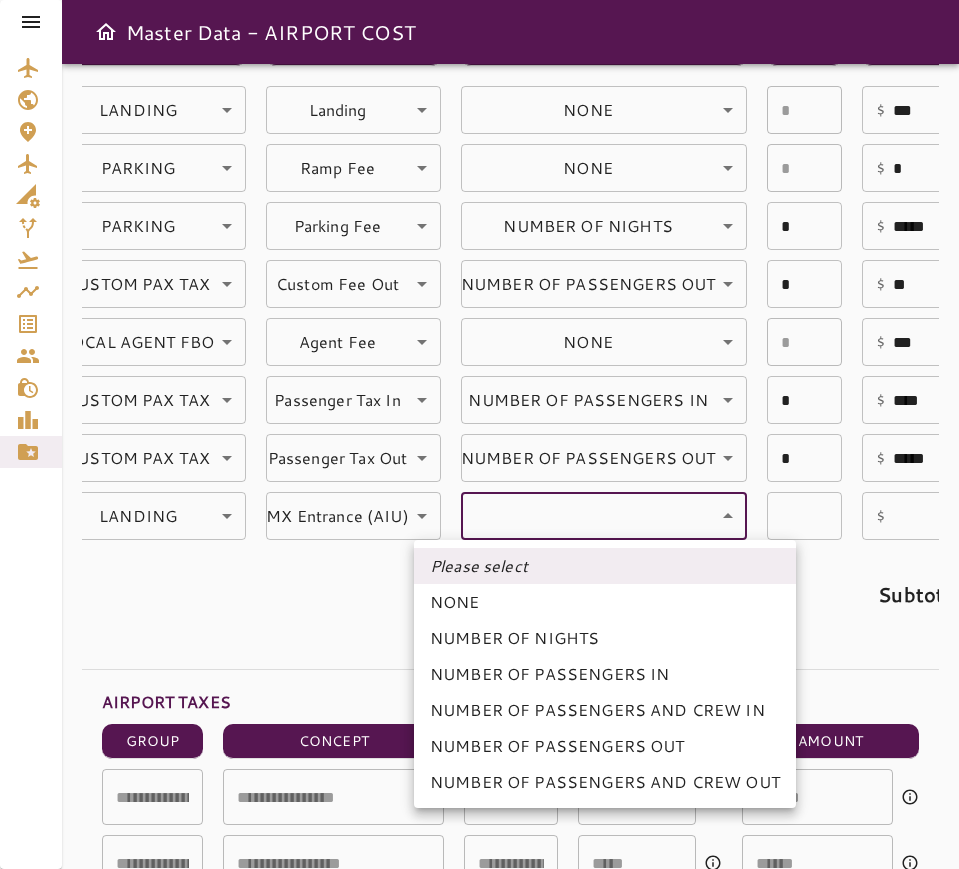 click on "**********" at bounding box center (479, 434) 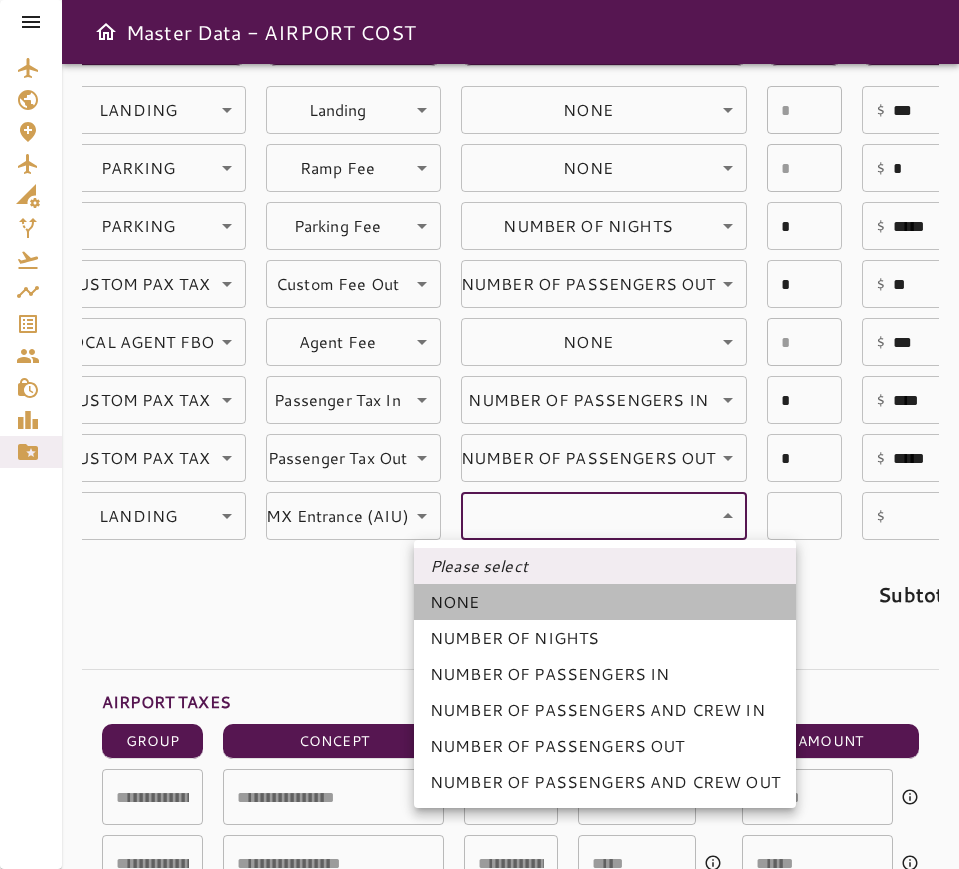 click on "NONE" at bounding box center (605, 602) 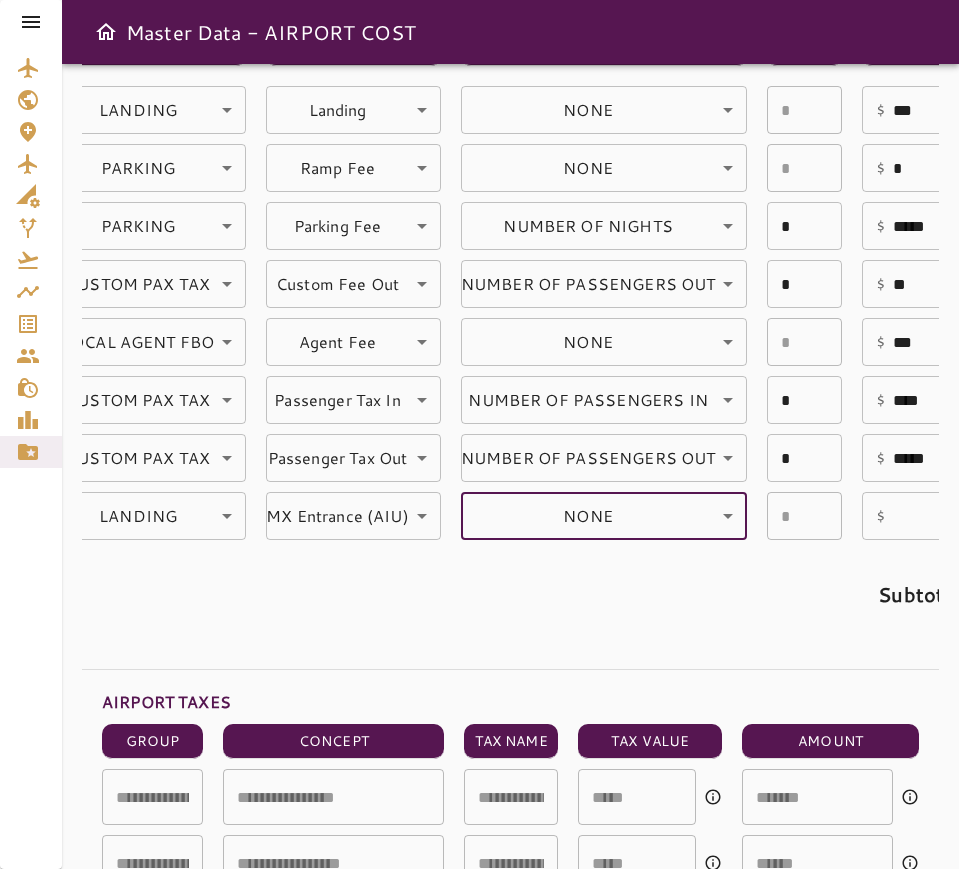 click at bounding box center [921, 516] 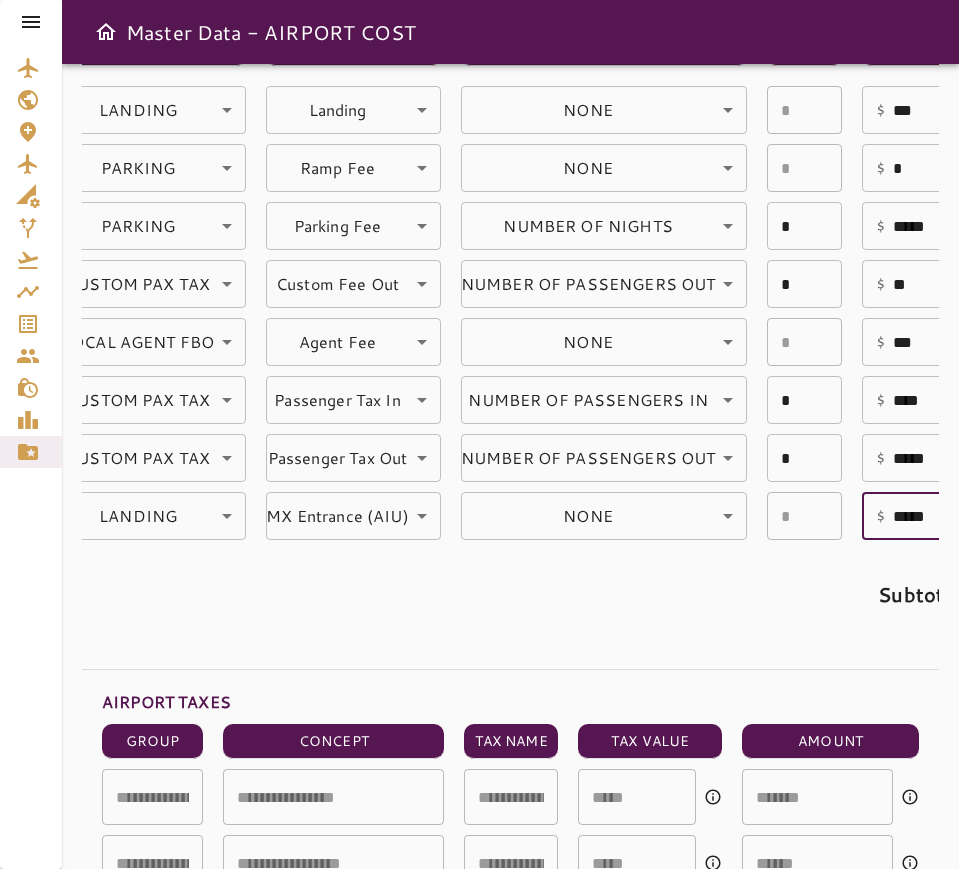 type on "******" 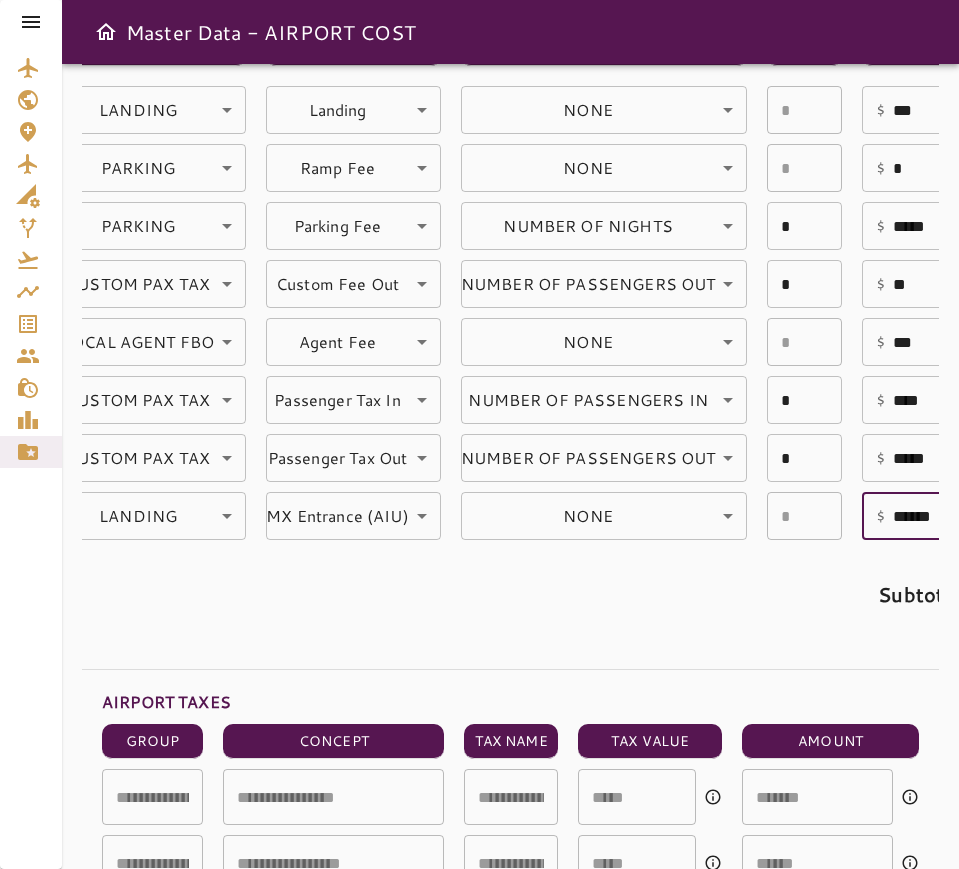 type on "**********" 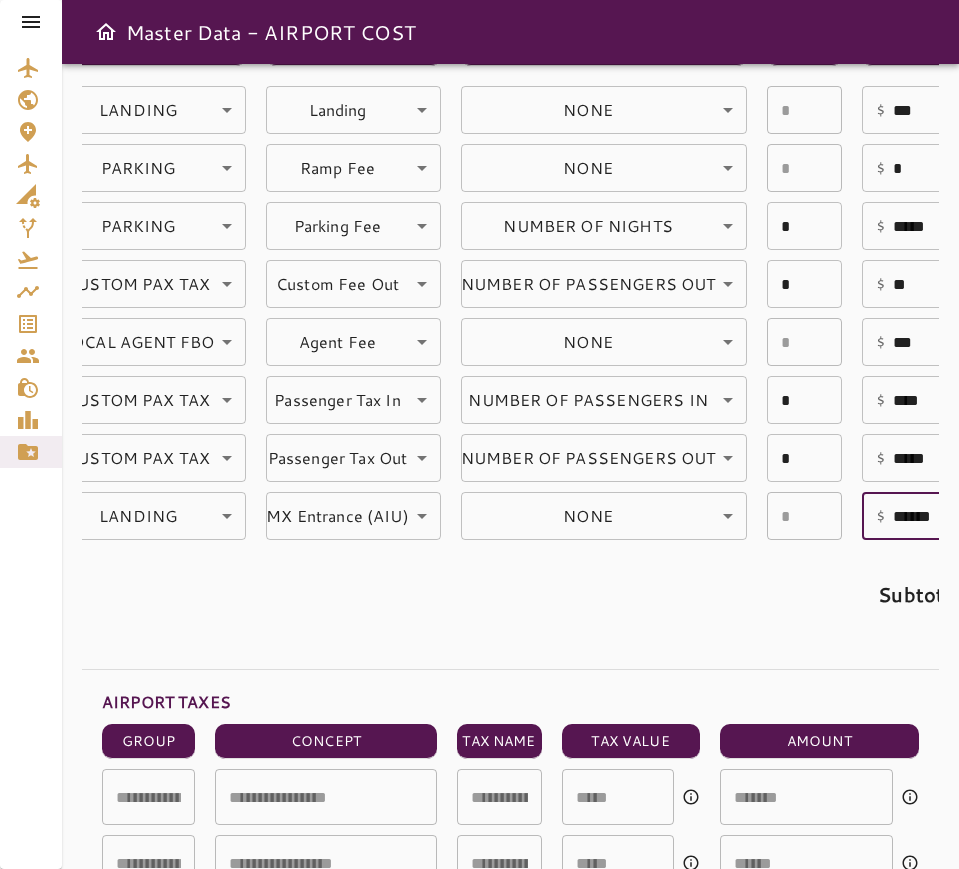 type on "******" 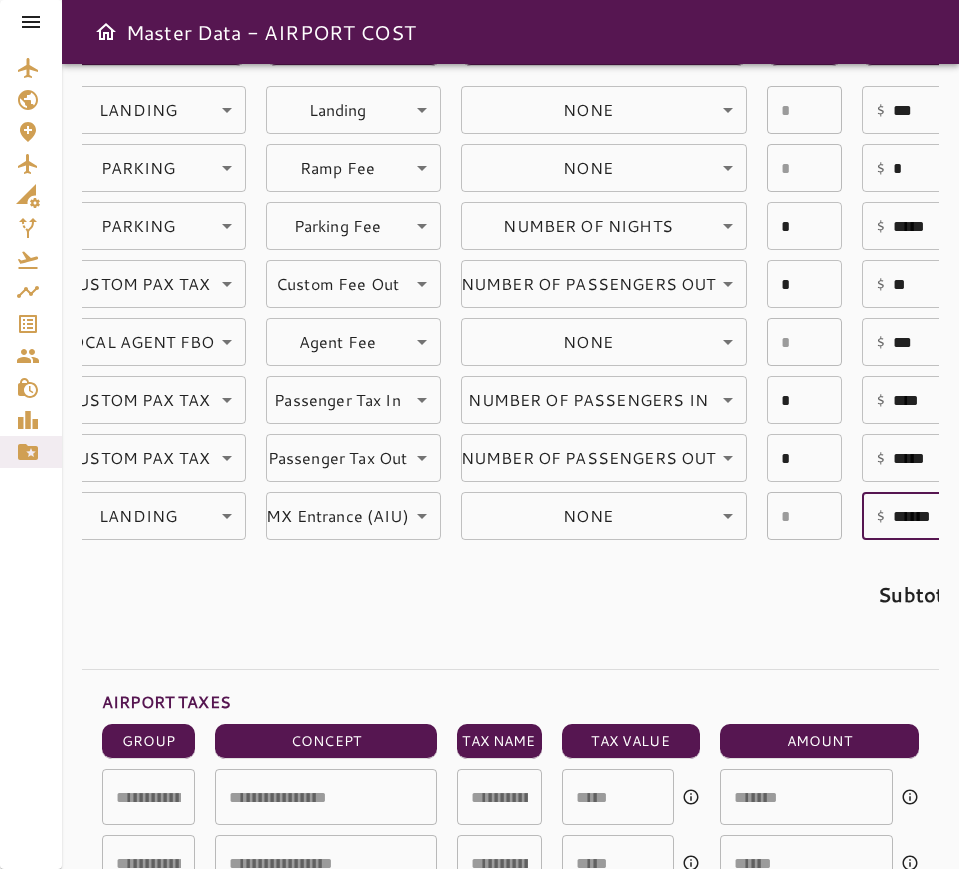 scroll, scrollTop: 0, scrollLeft: 0, axis: both 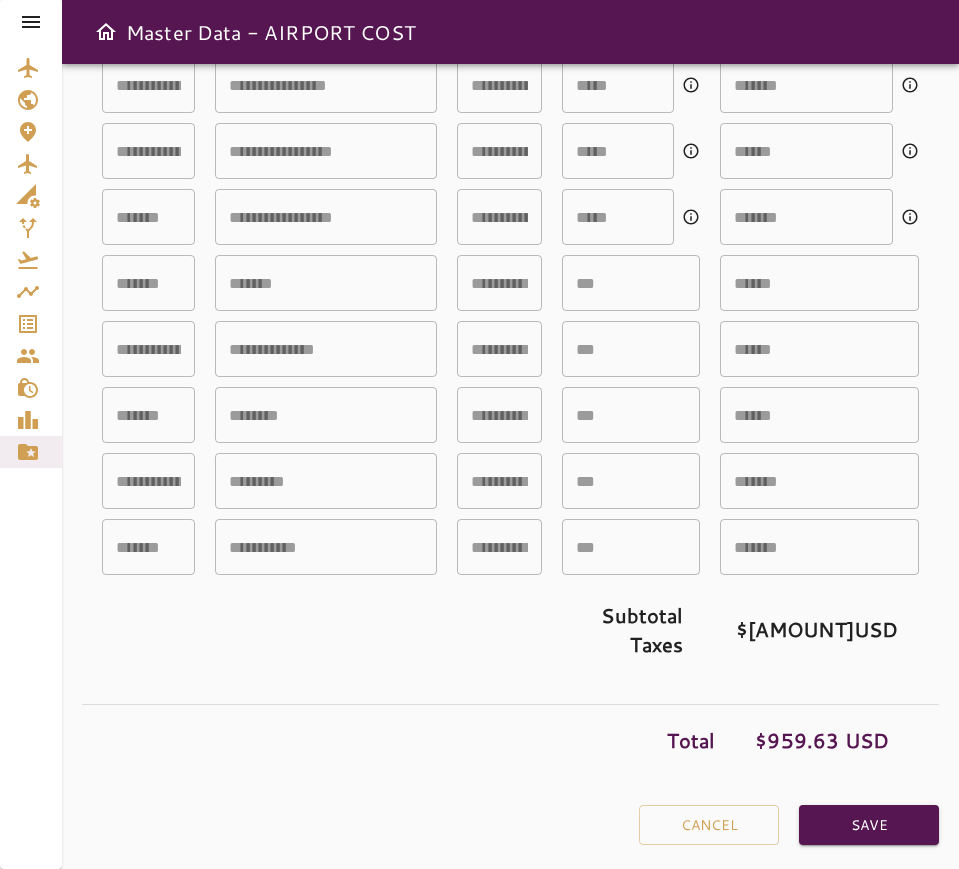 click on "**********" at bounding box center [510, -192] 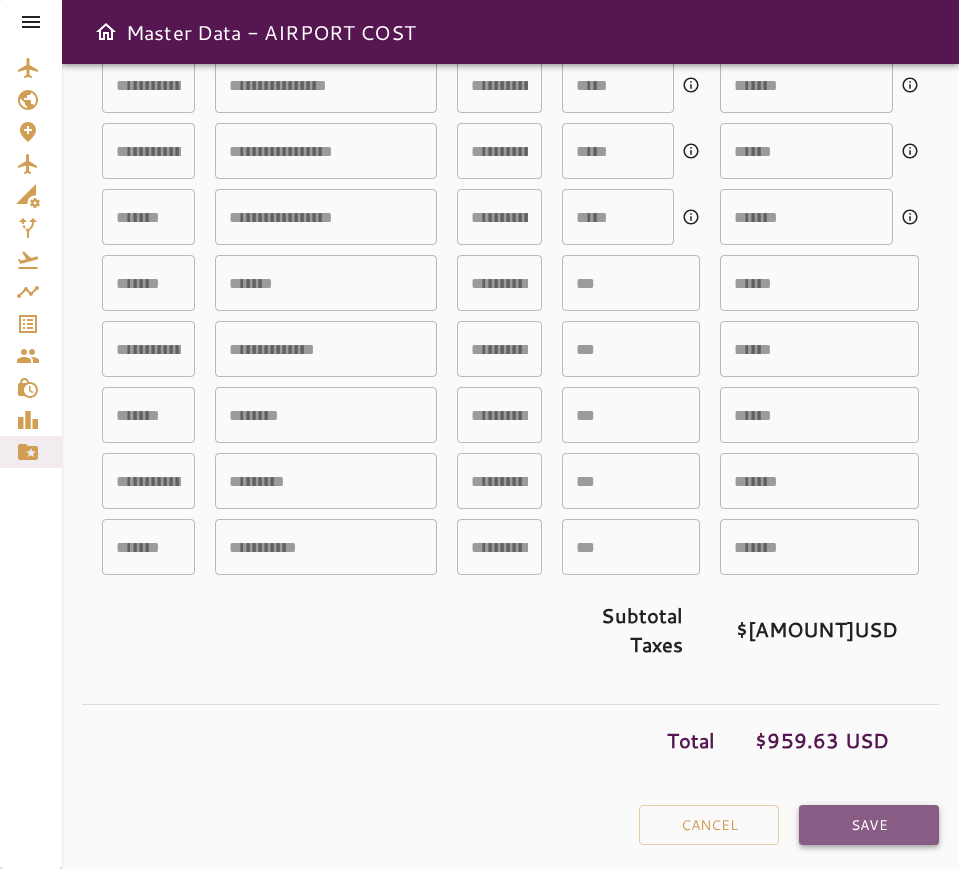 click on "Save" at bounding box center [869, 825] 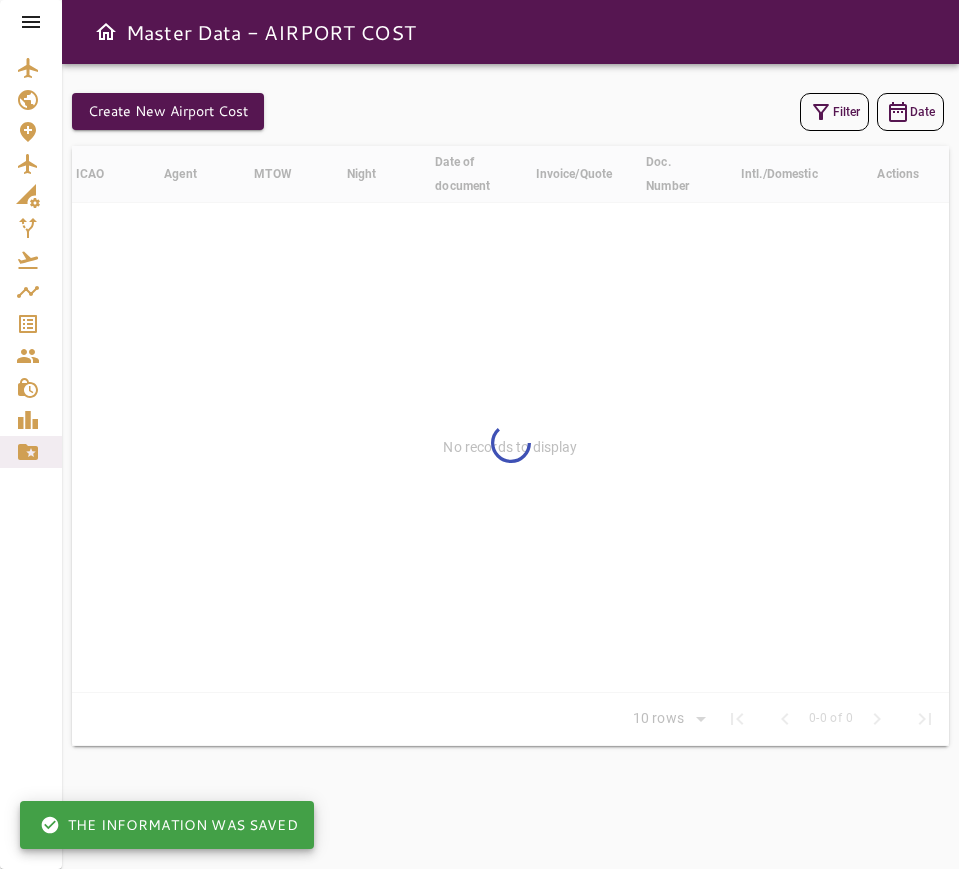 scroll, scrollTop: 0, scrollLeft: 0, axis: both 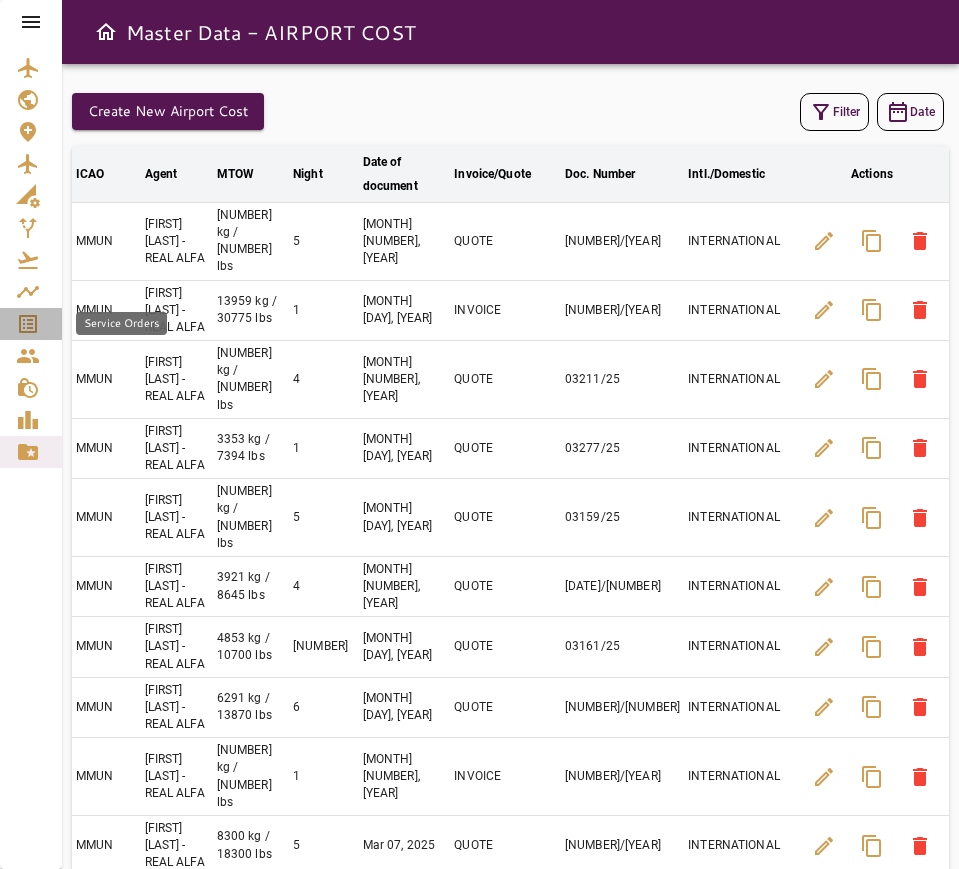 click 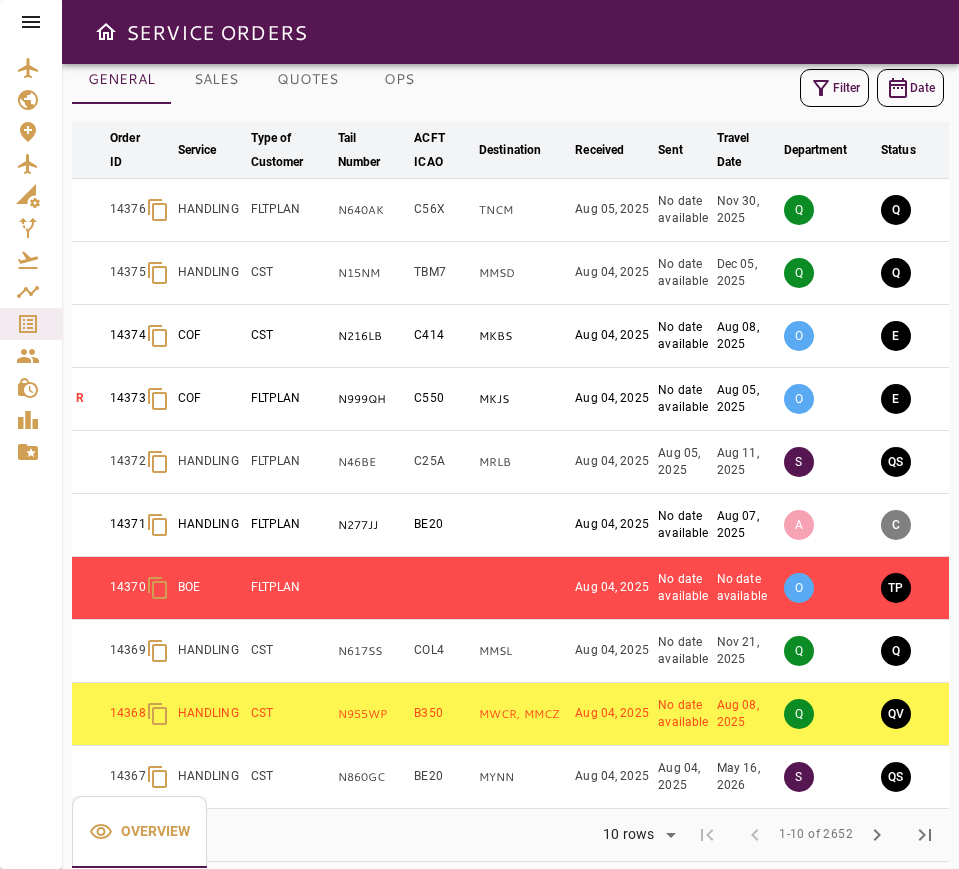 scroll, scrollTop: 57, scrollLeft: 0, axis: vertical 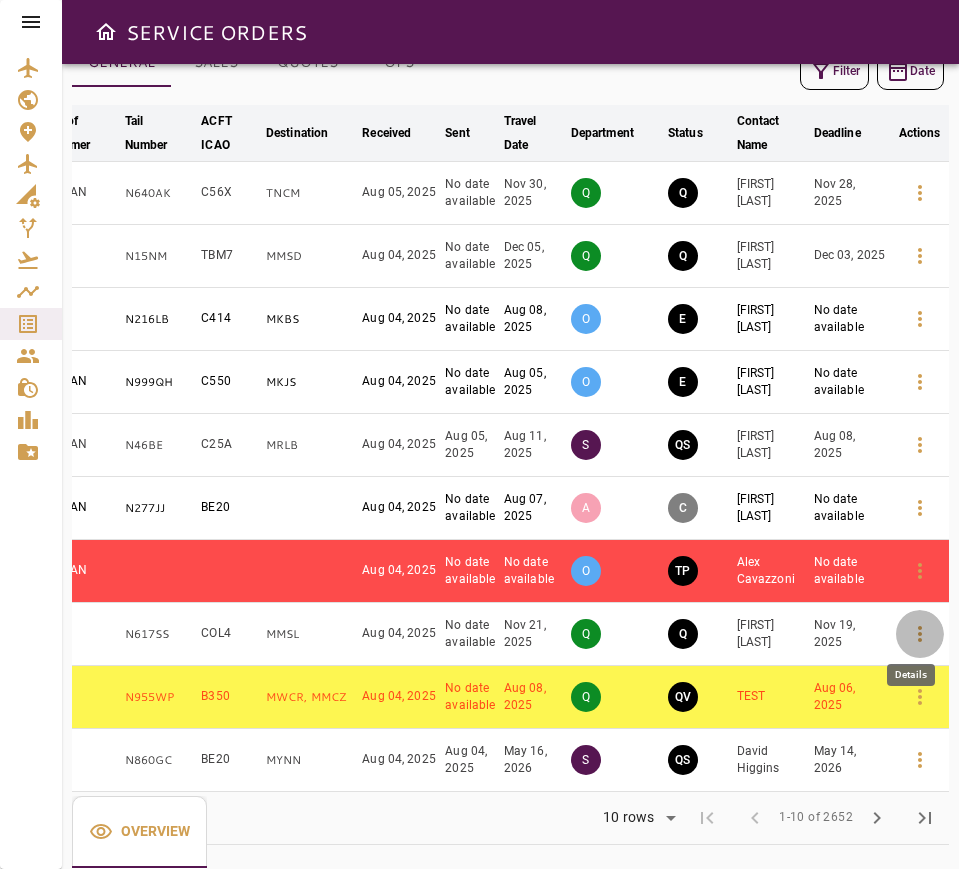 click at bounding box center (920, 634) 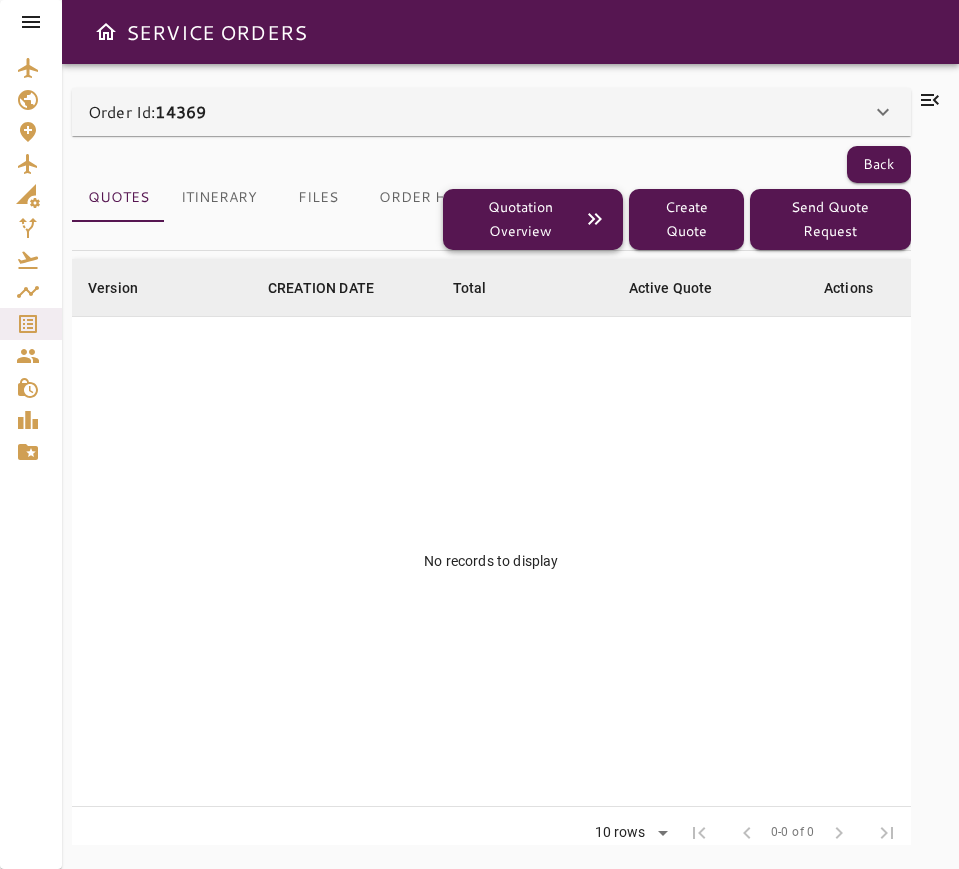 click on "Quotation Overview" at bounding box center [533, 219] 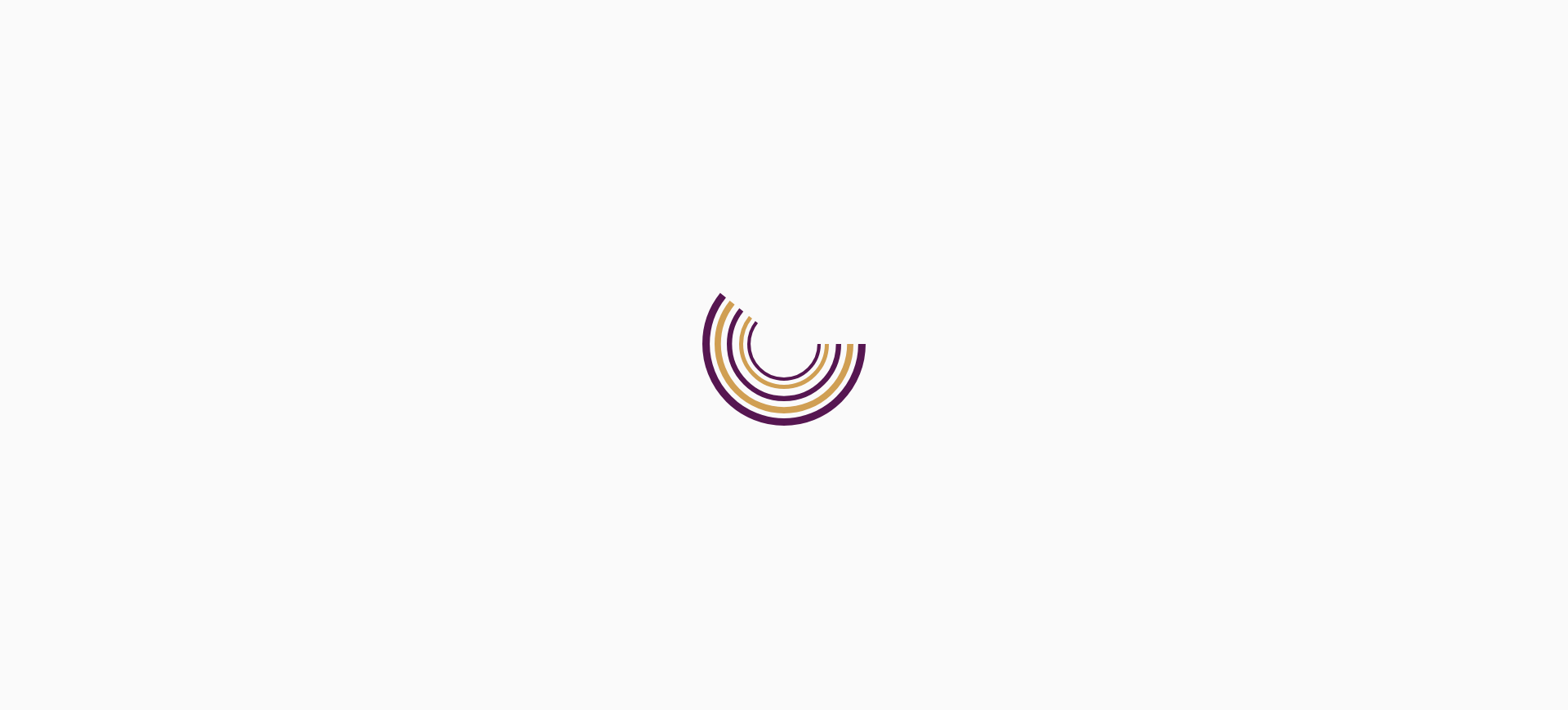 scroll, scrollTop: 0, scrollLeft: 0, axis: both 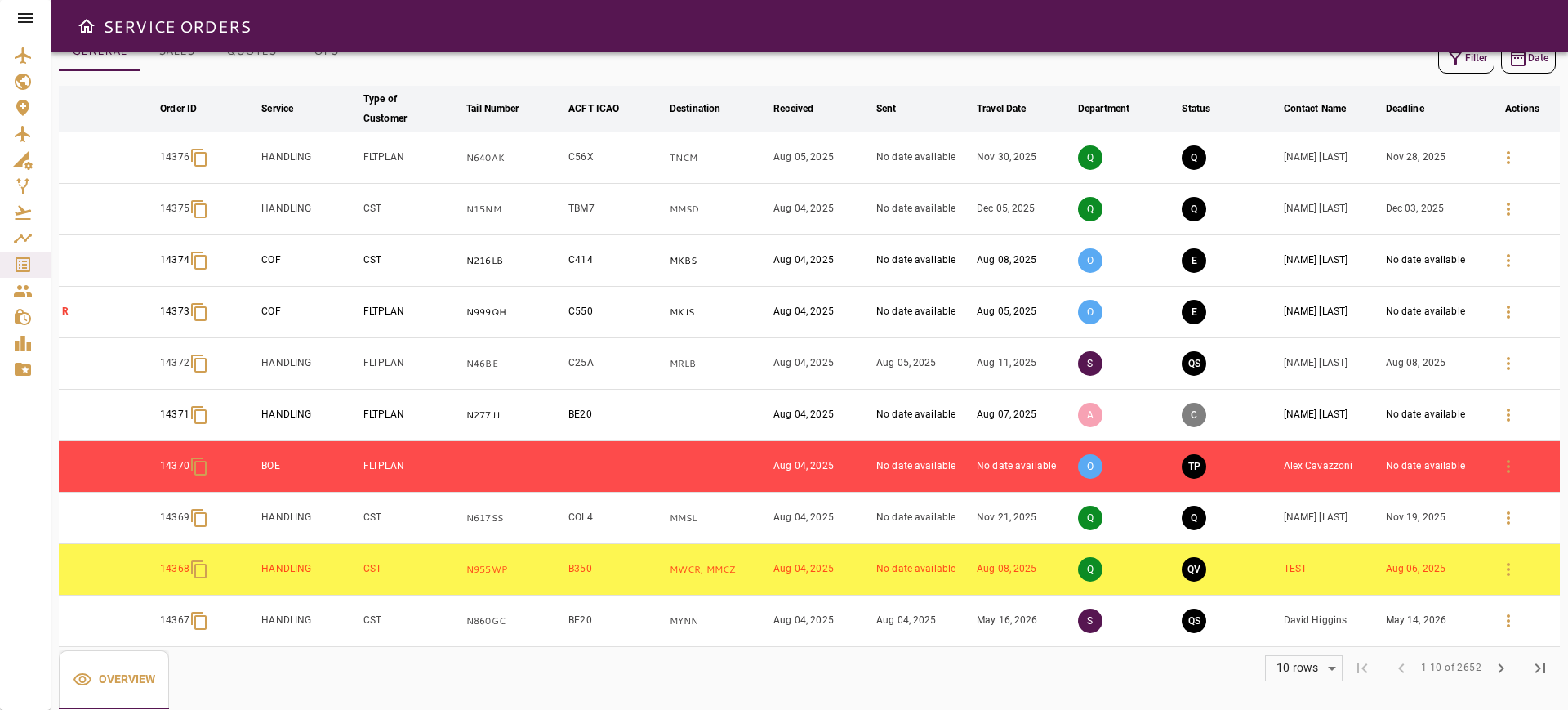 click on "Q" at bounding box center [1194, 518] 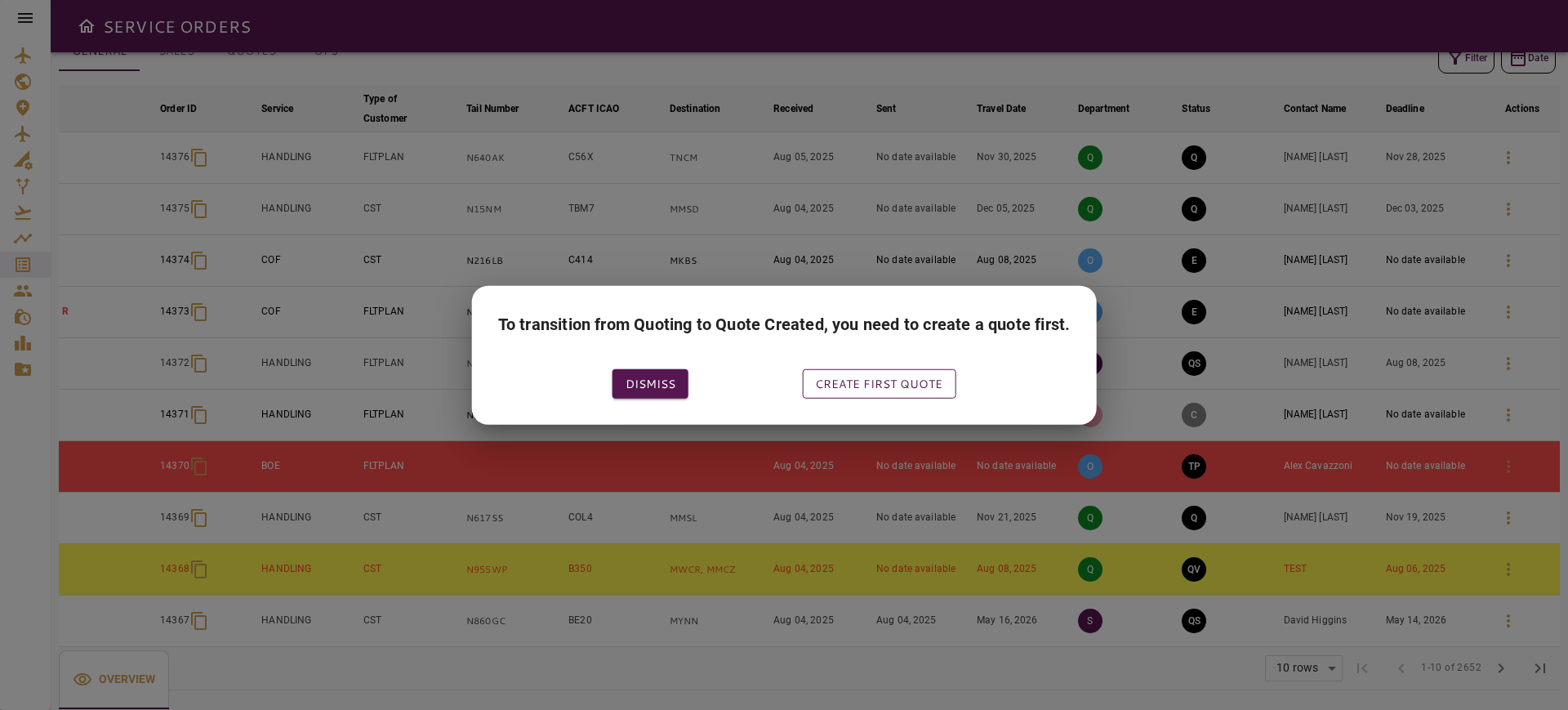 click on "Create first quote" at bounding box center [879, 383] 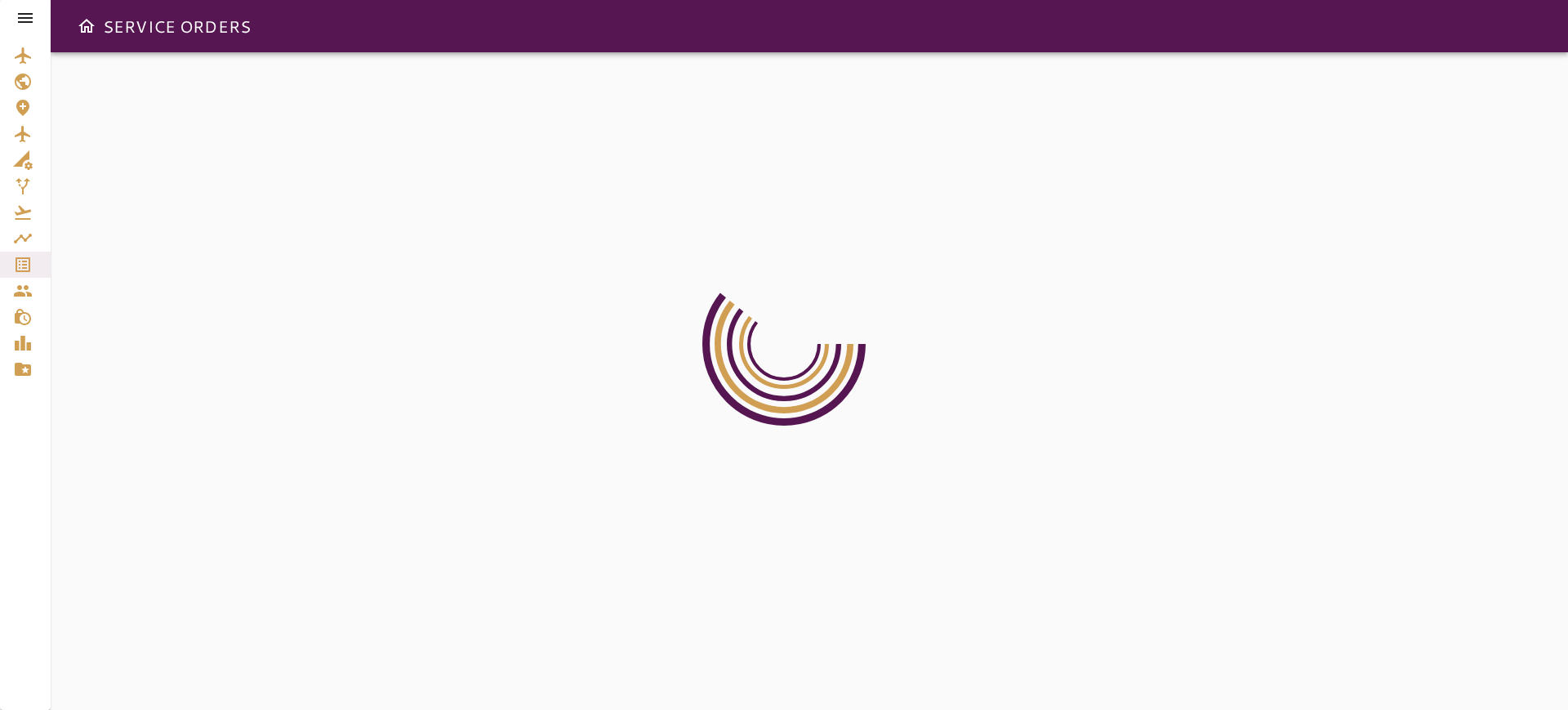 scroll, scrollTop: 0, scrollLeft: 0, axis: both 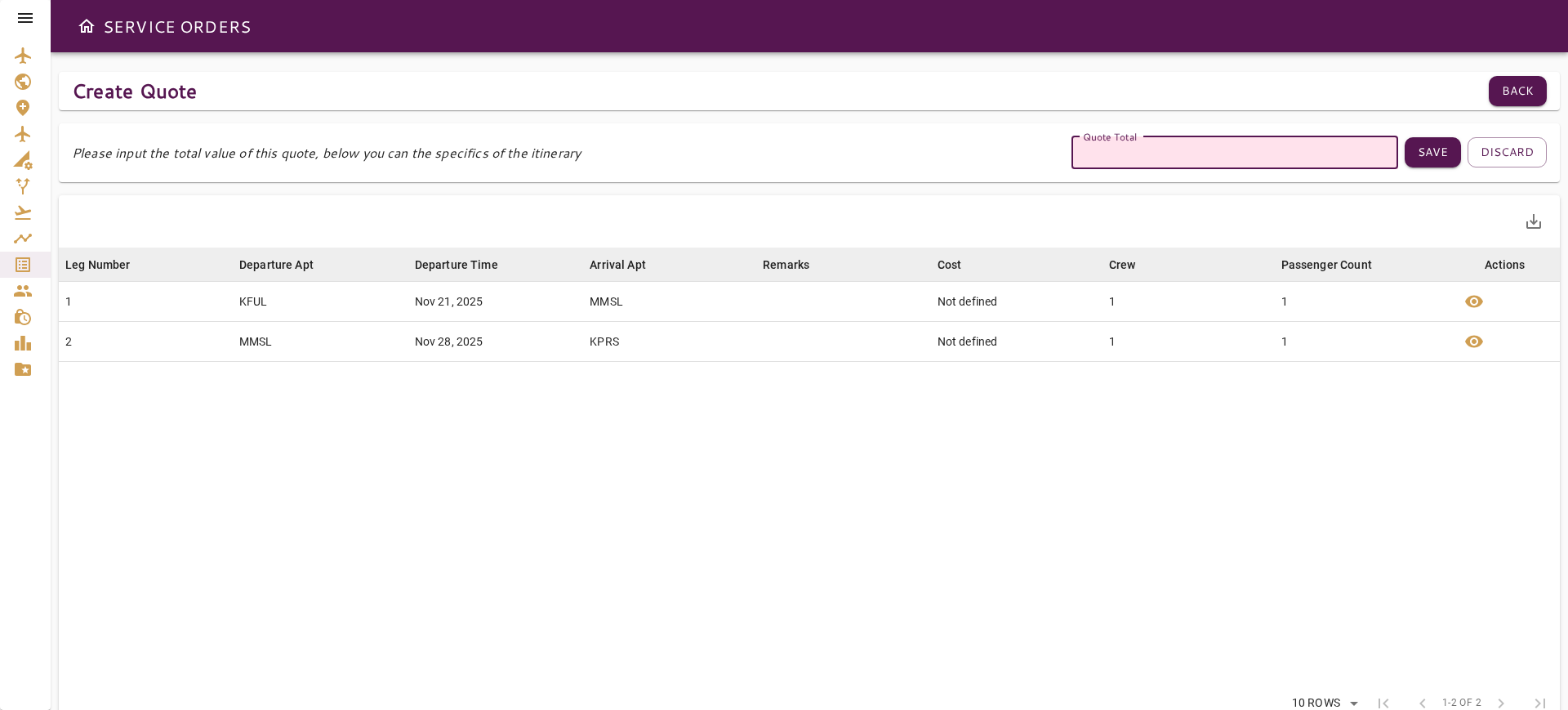 click on "Quote Total" at bounding box center [1235, 153] 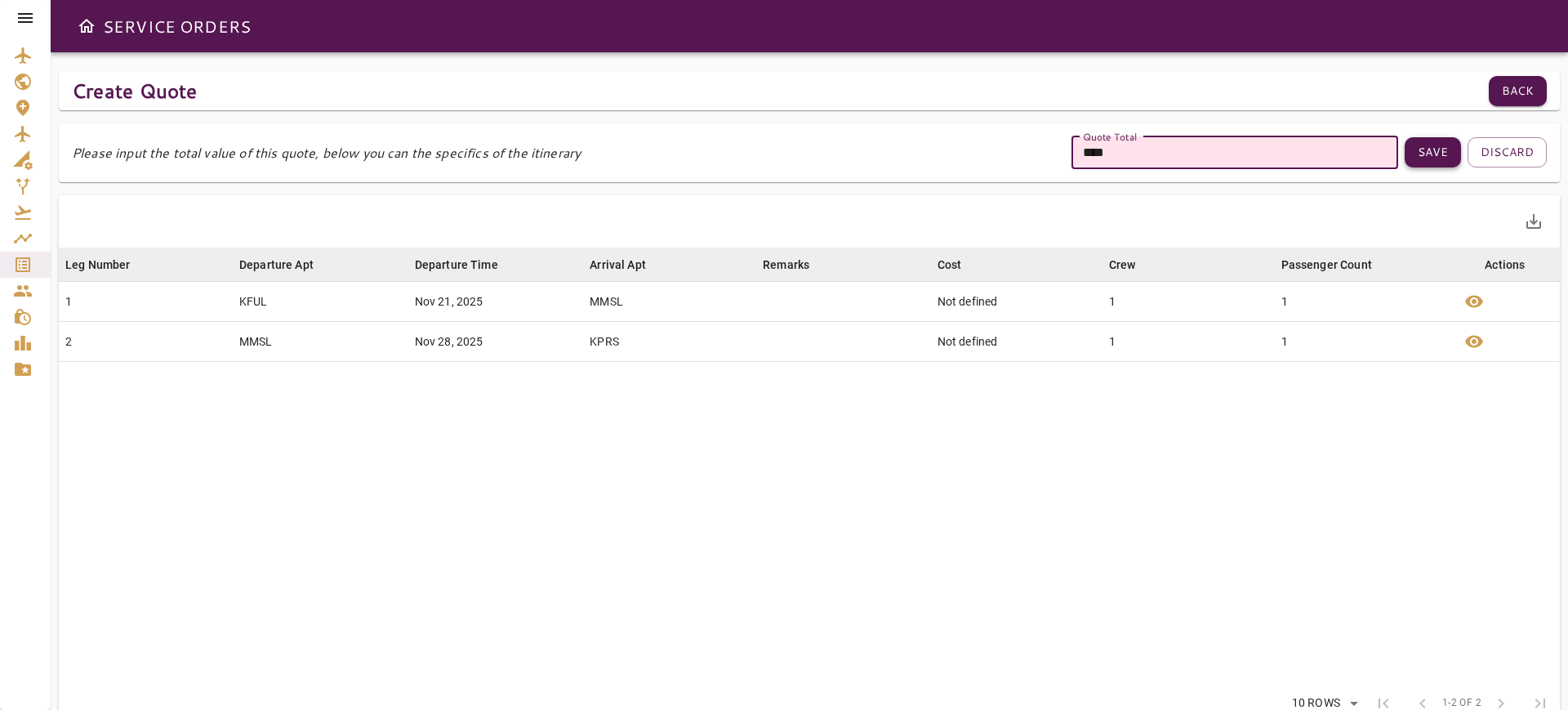 type on "****" 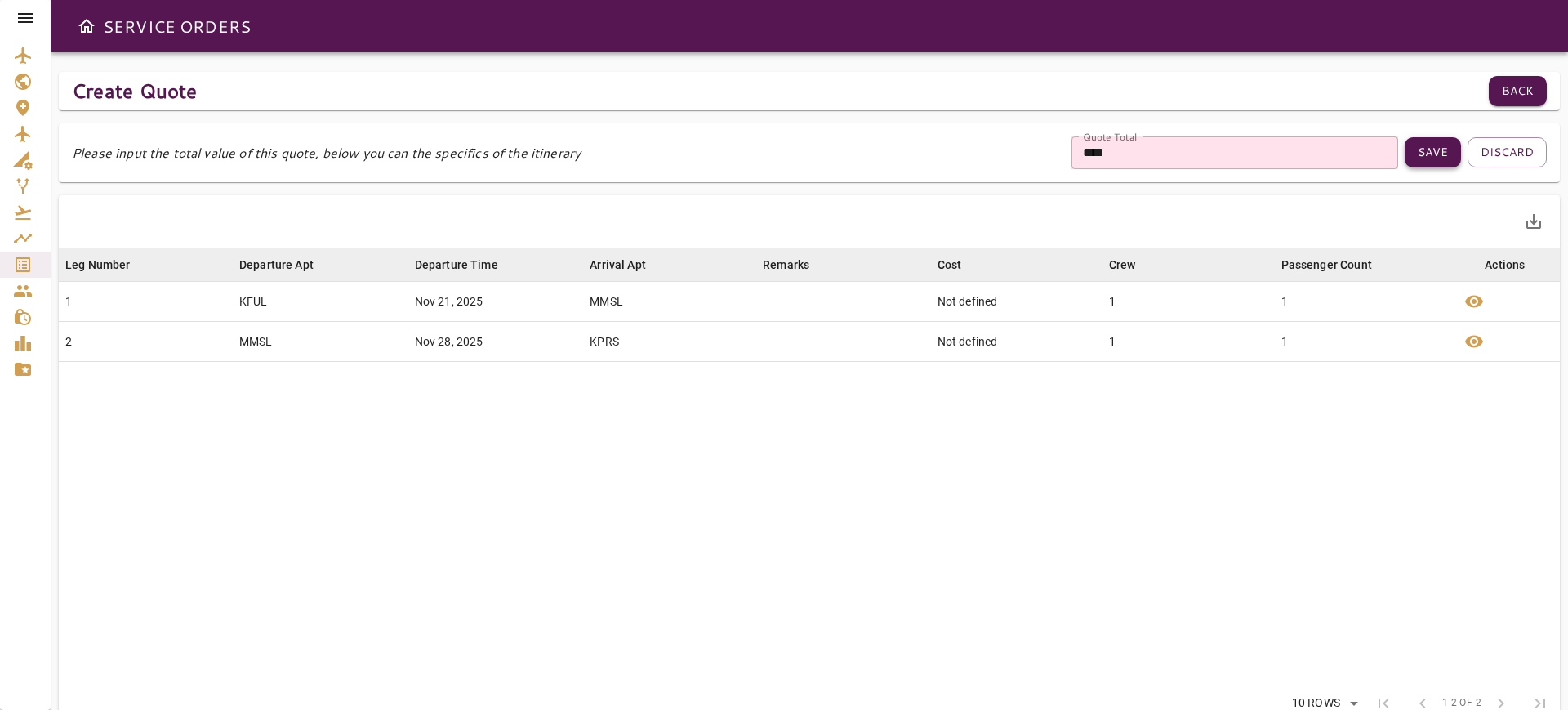 type 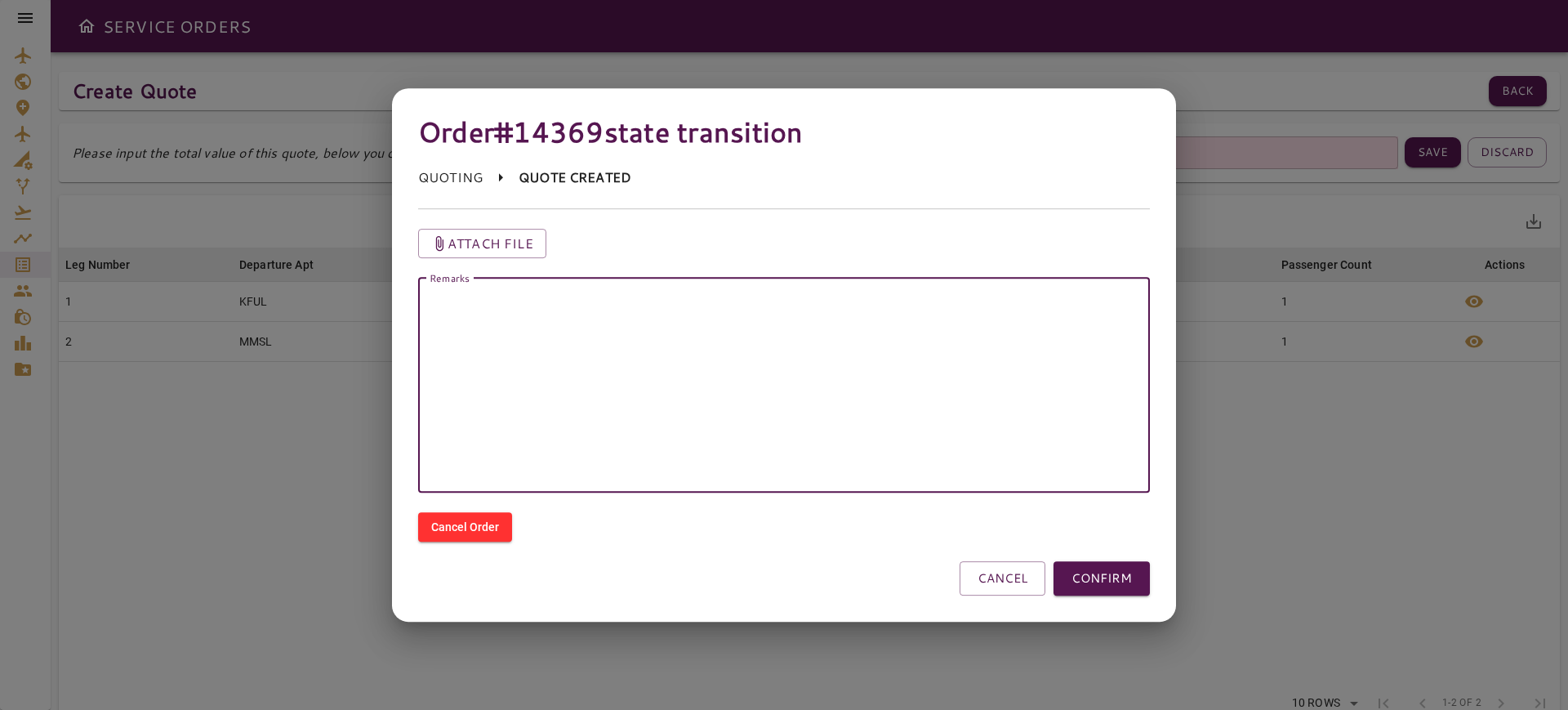 click on "Remarks" at bounding box center [784, 385] 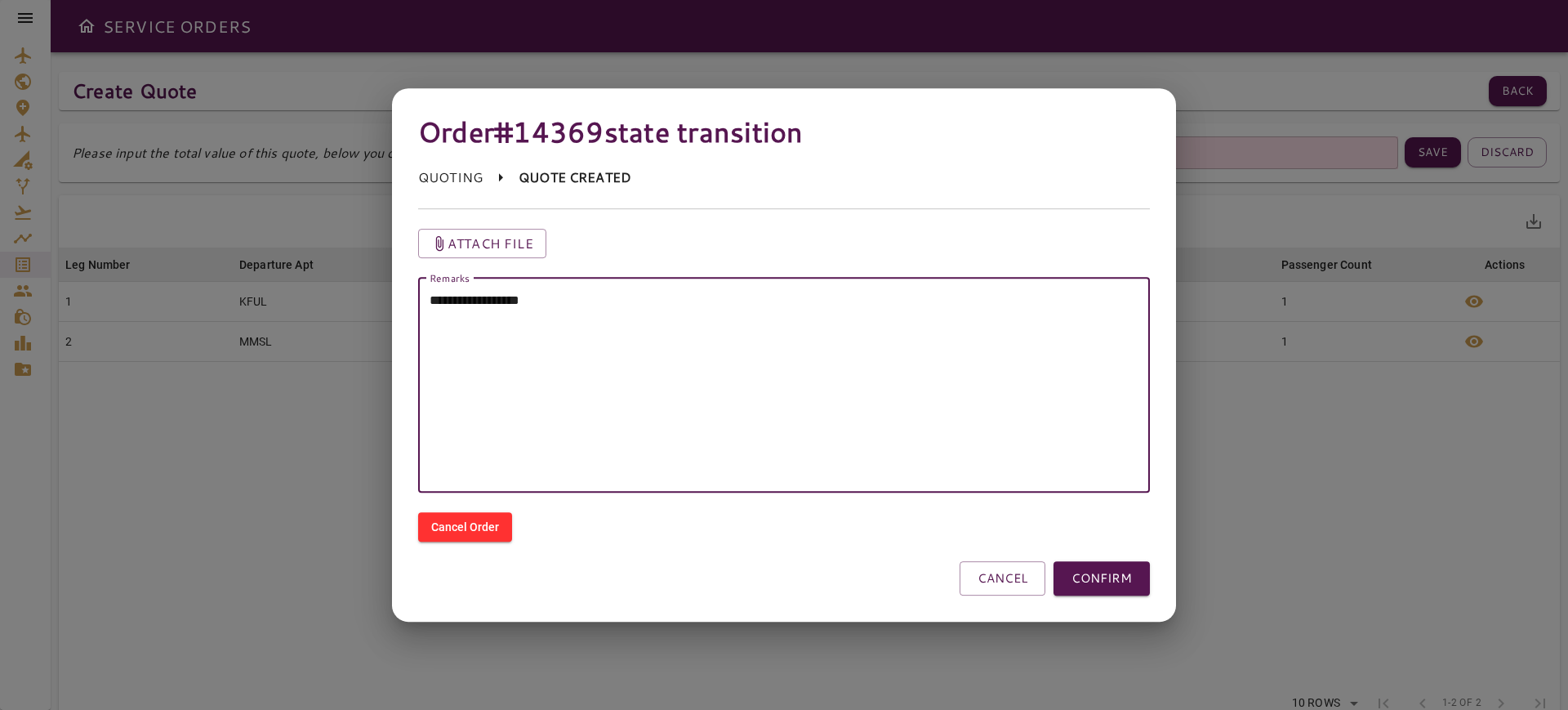 click on "**********" at bounding box center (784, 385) 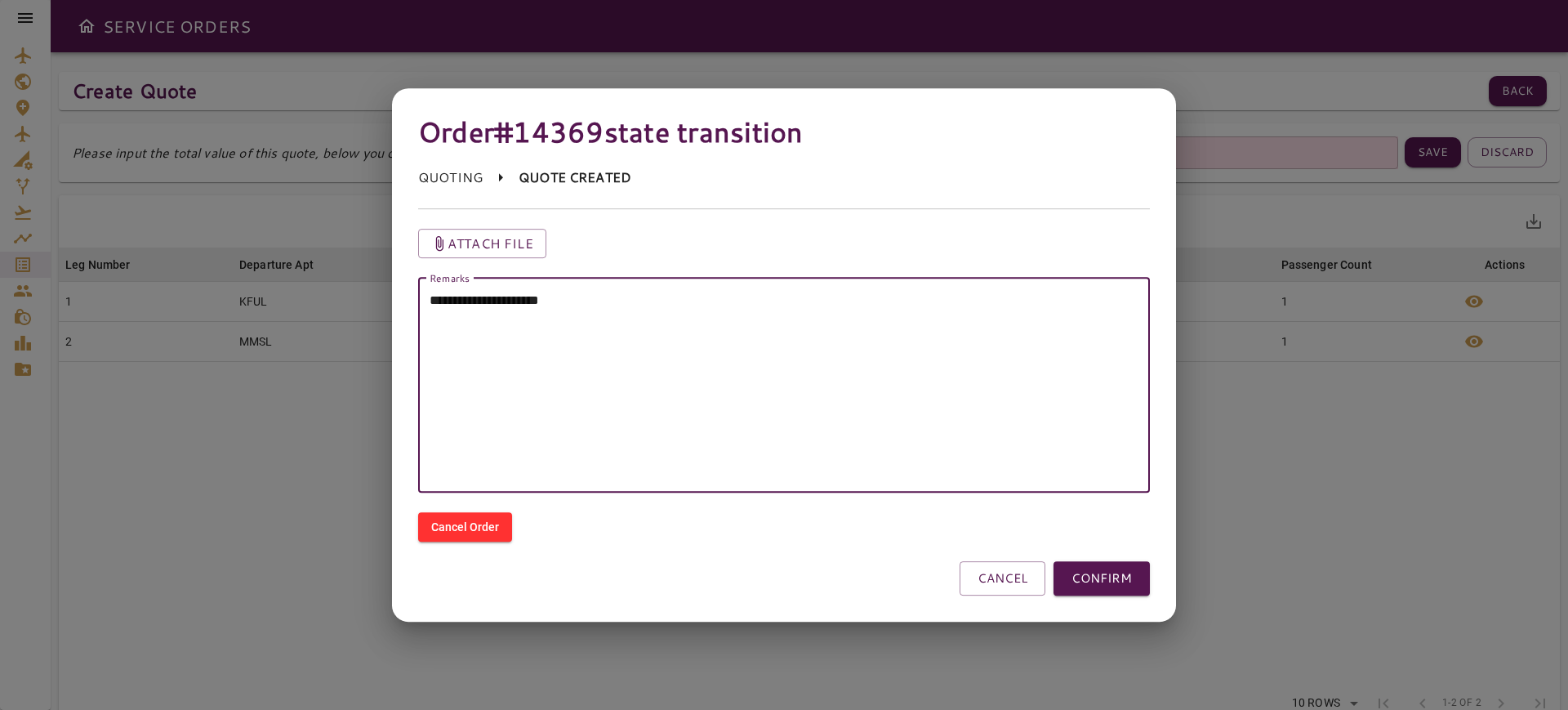 click on "**********" at bounding box center [784, 385] 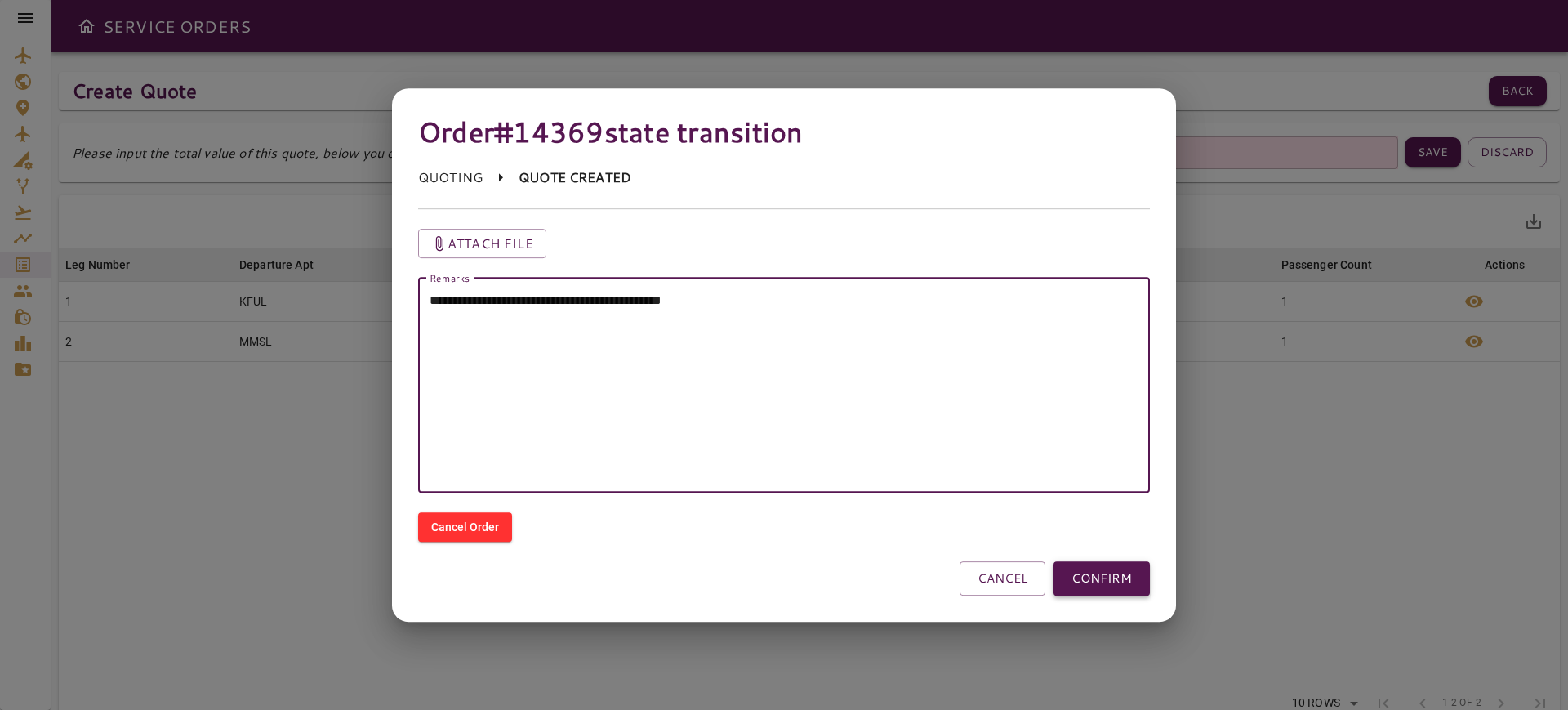 type on "**********" 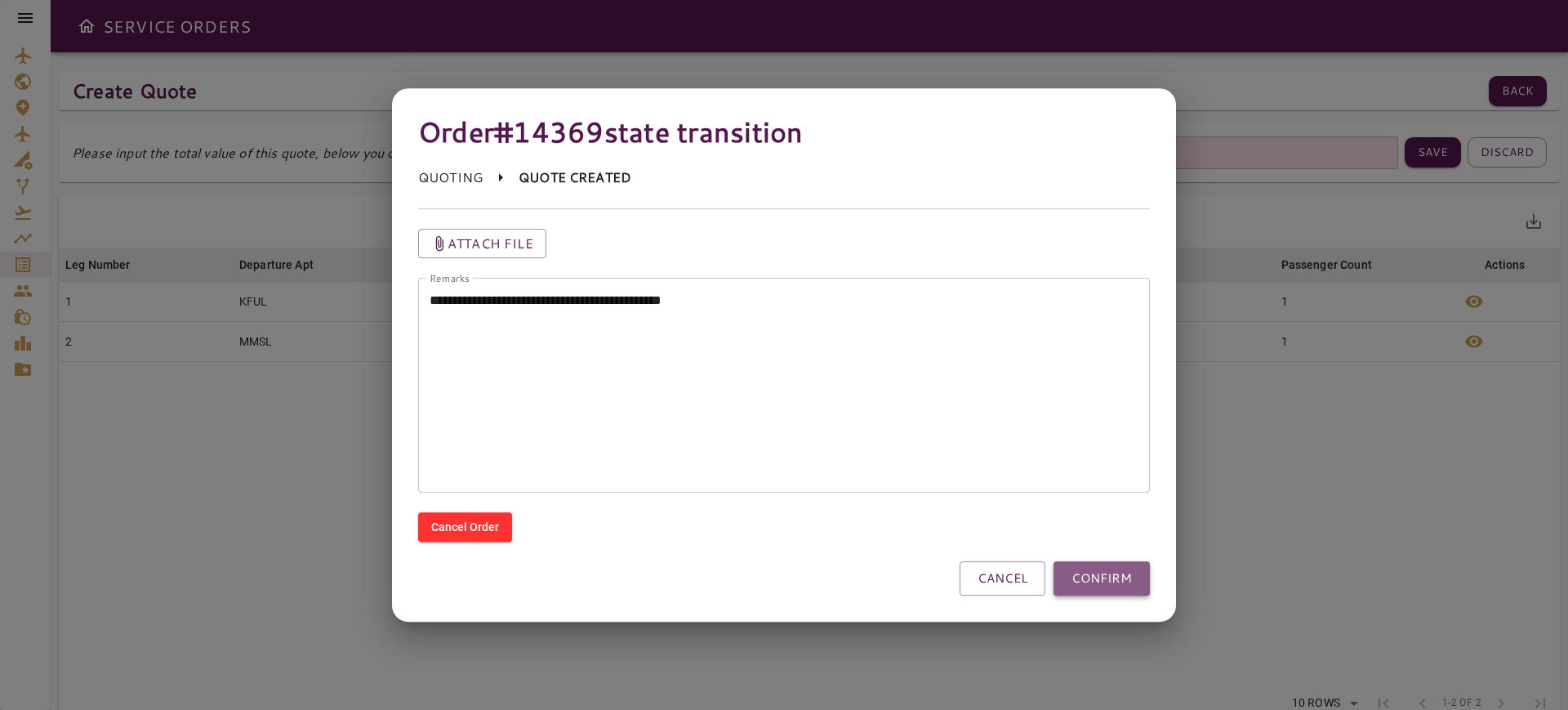 click on "CONFIRM" at bounding box center [1102, 578] 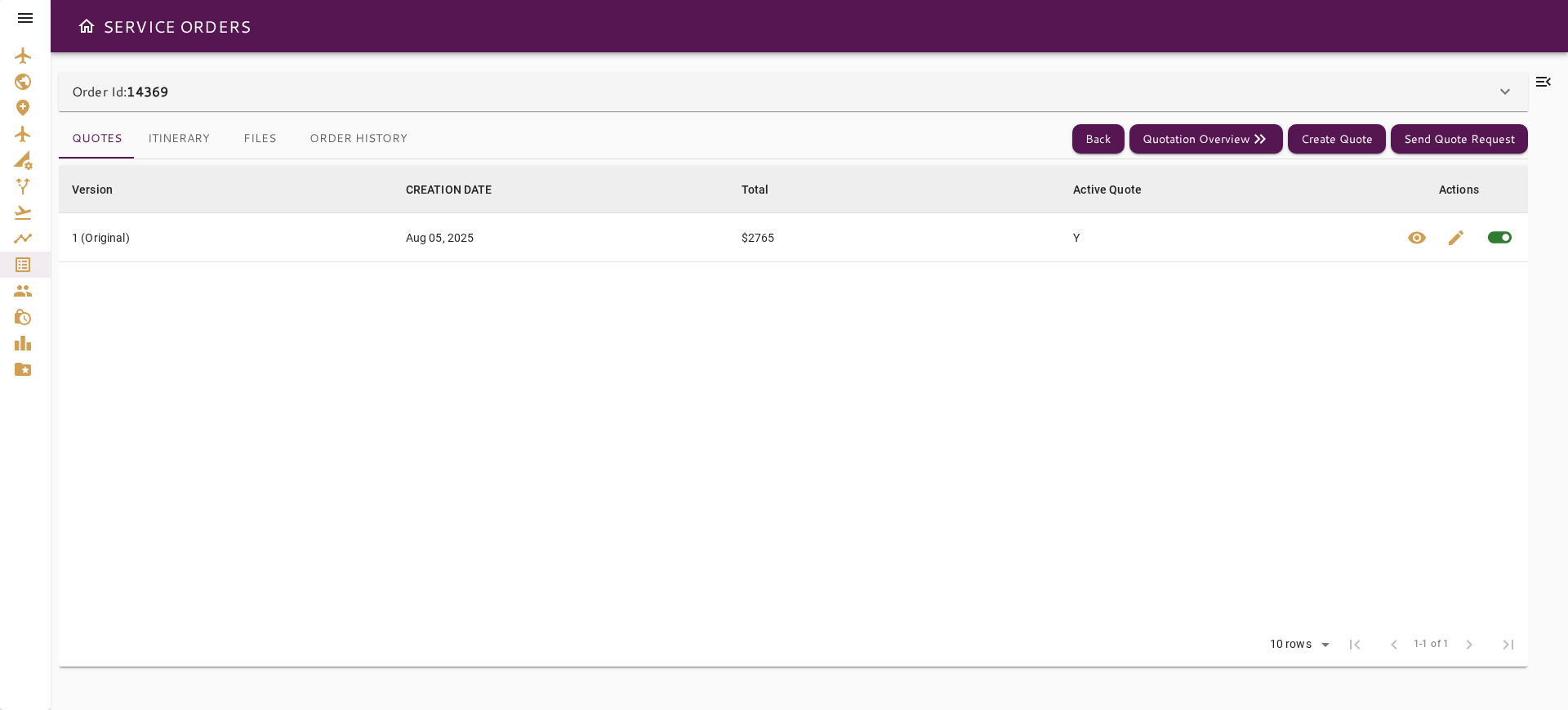 click on "Order Id:  14369" at bounding box center [783, 92] 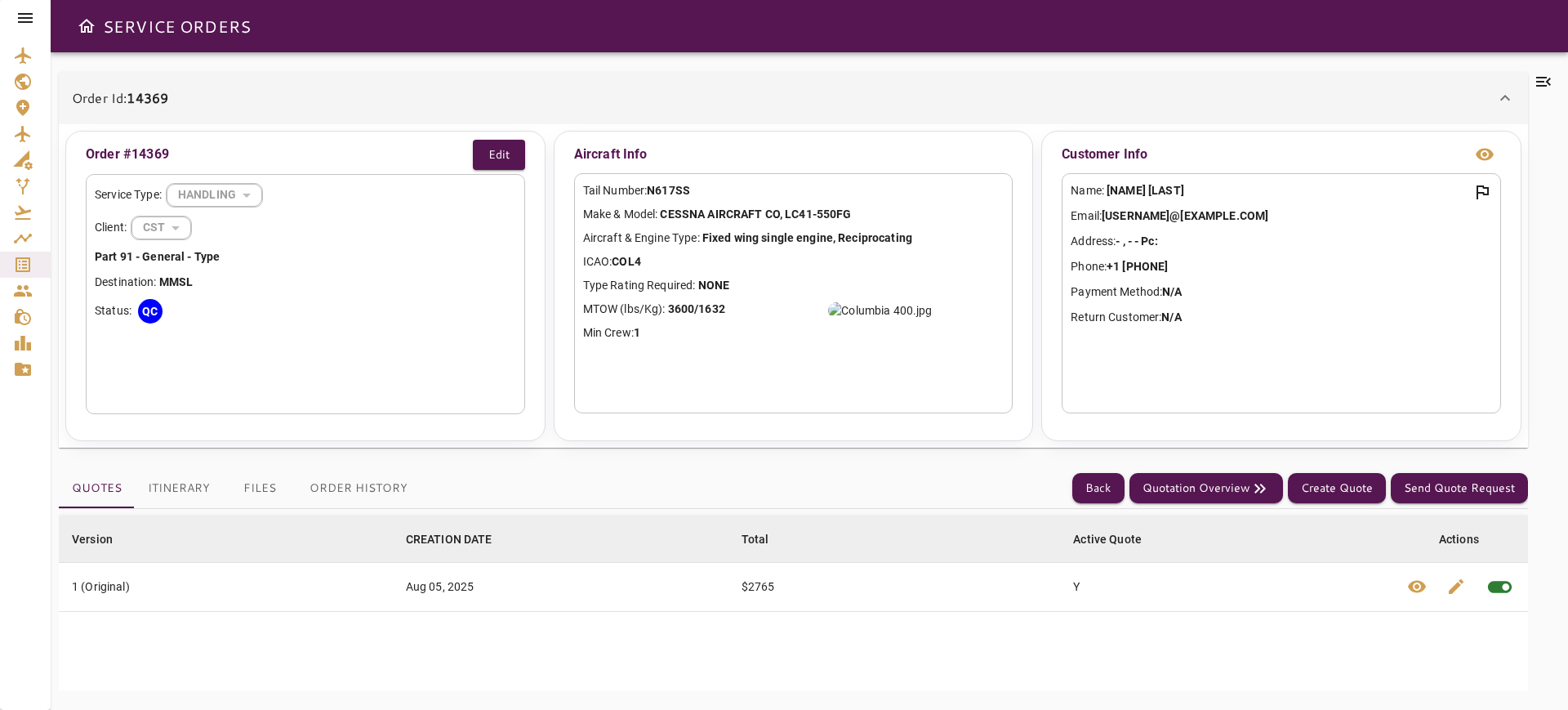 click 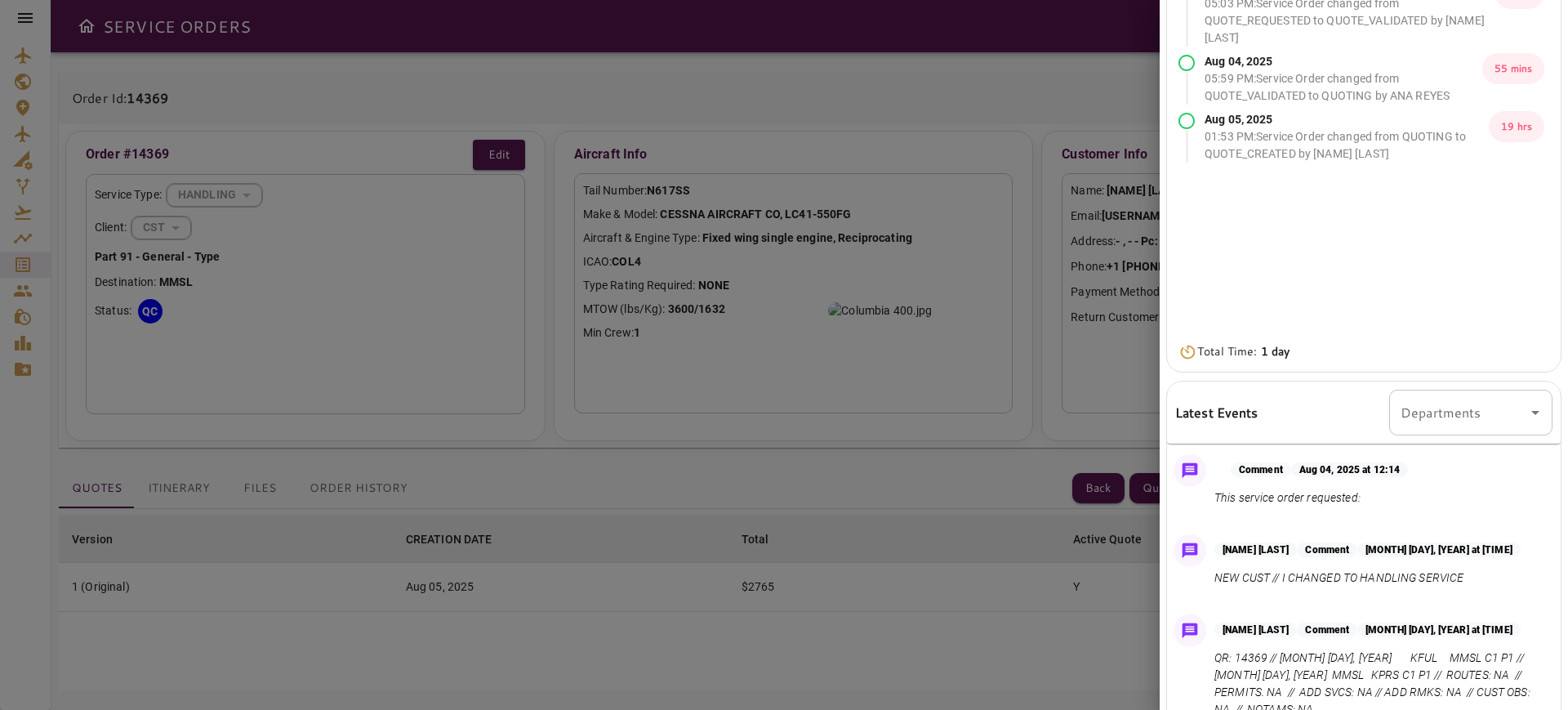 scroll, scrollTop: 0, scrollLeft: 0, axis: both 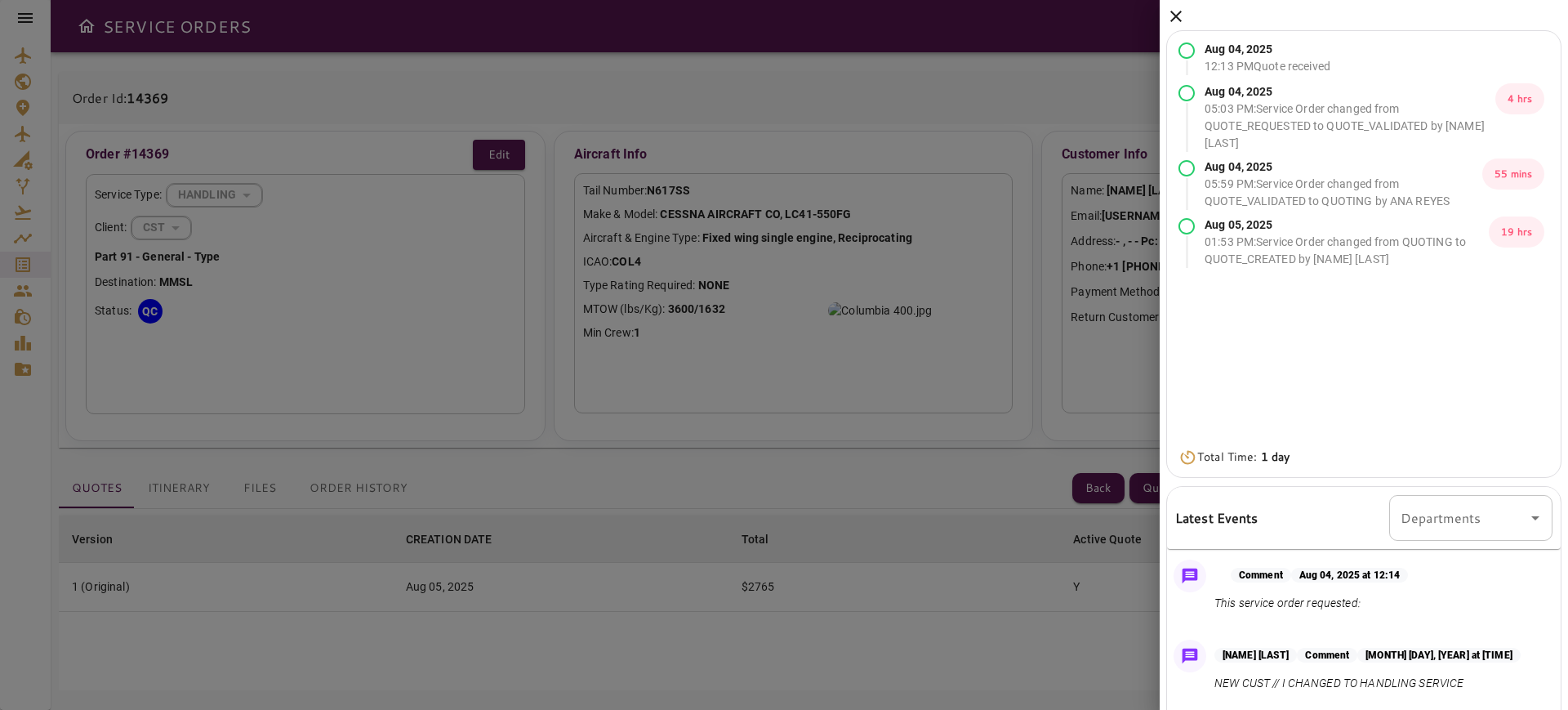 click 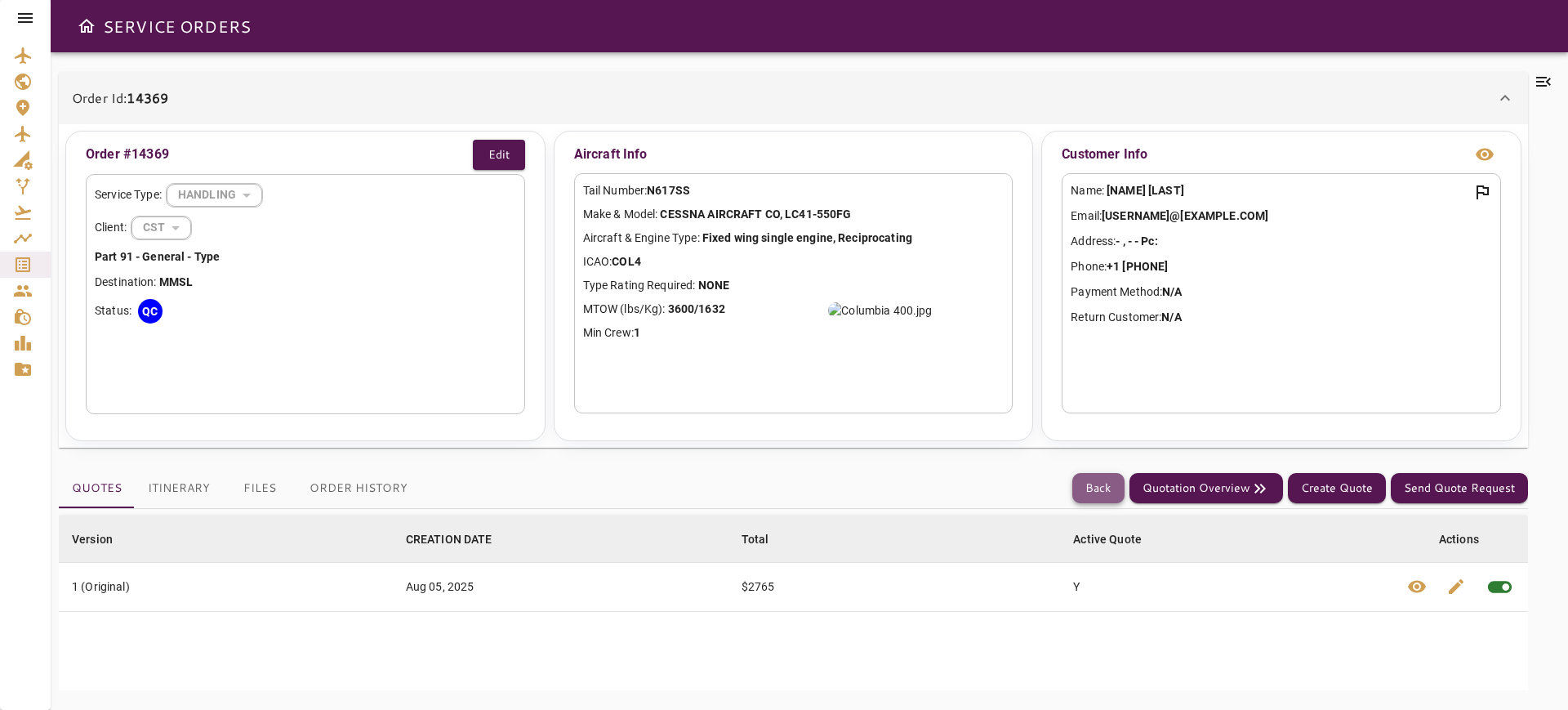 click on "Back" at bounding box center (1098, 488) 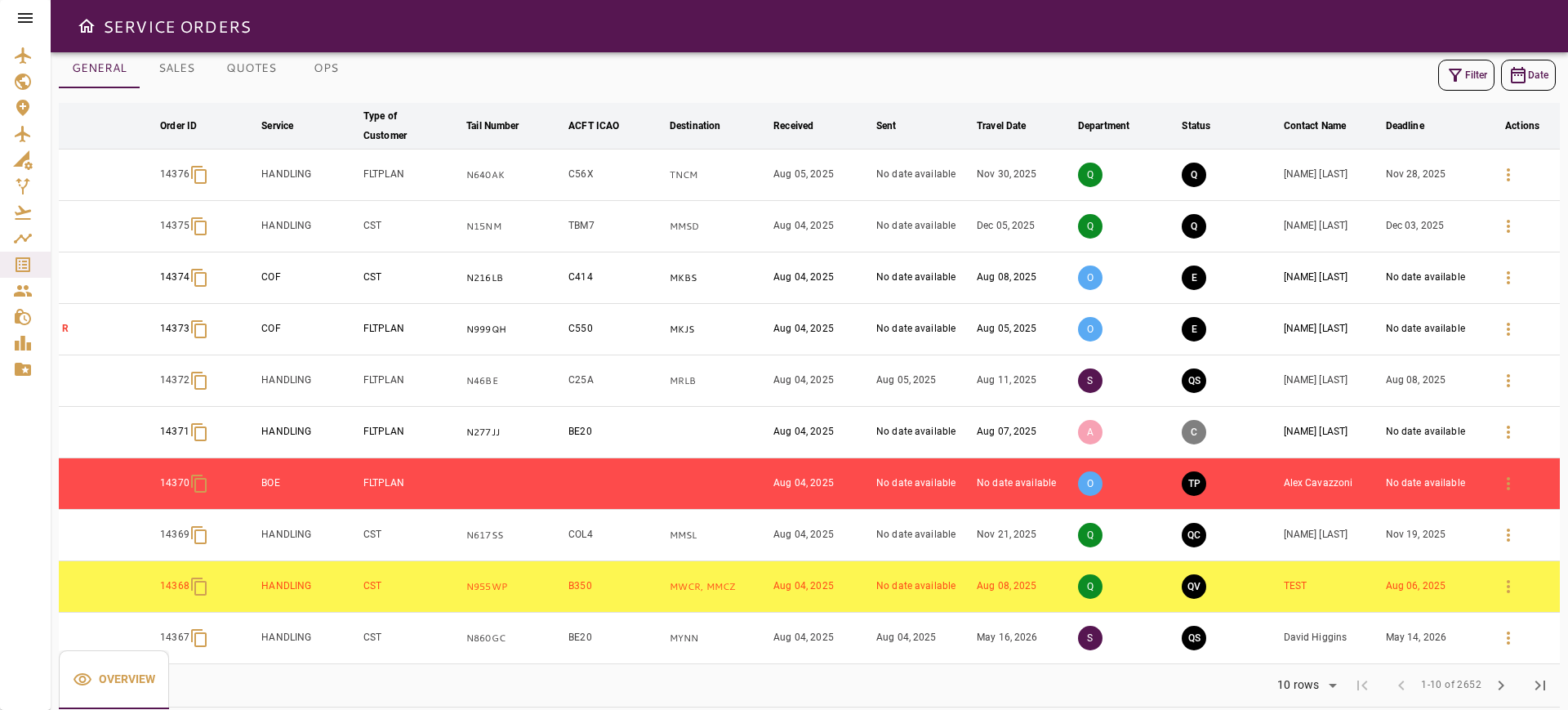 scroll, scrollTop: 40, scrollLeft: 0, axis: vertical 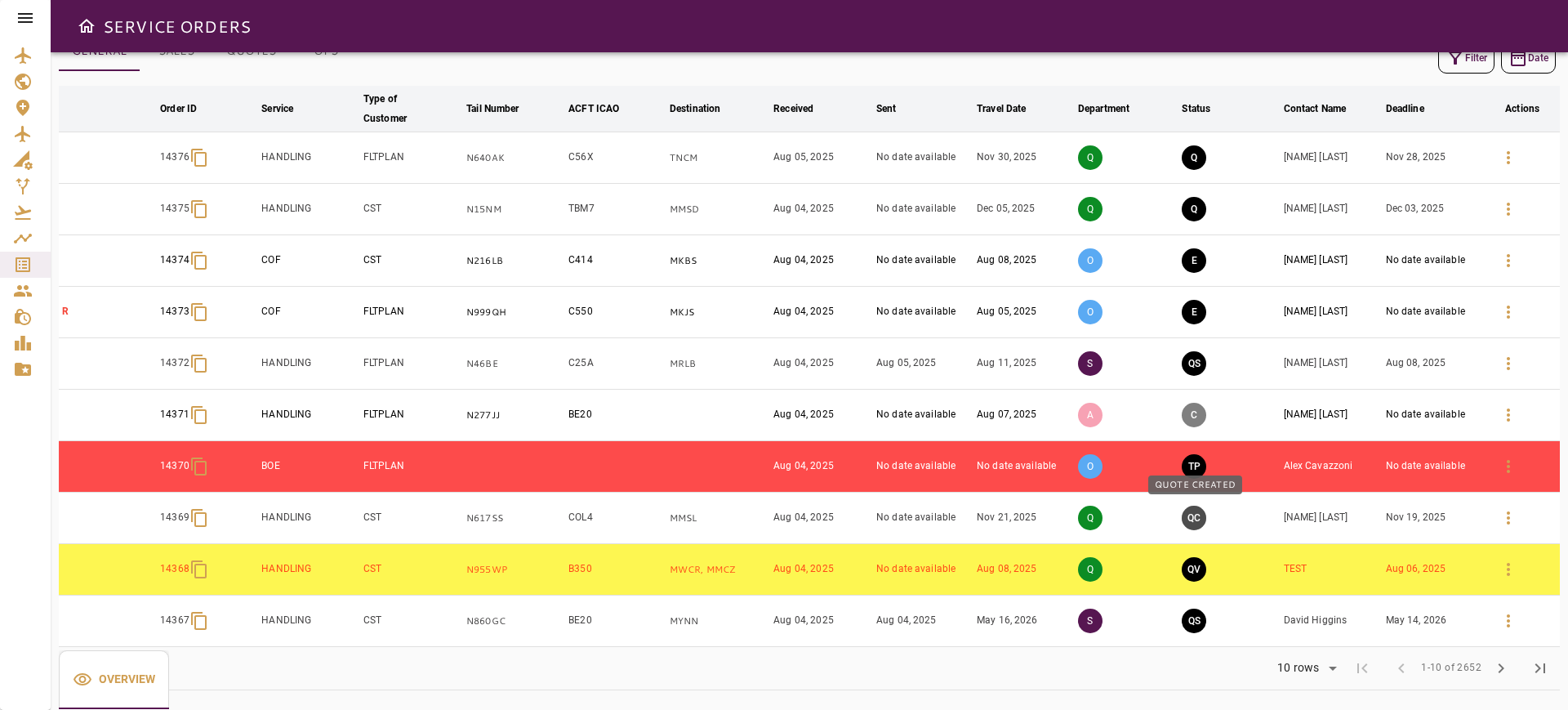 click on "QC" at bounding box center (1194, 518) 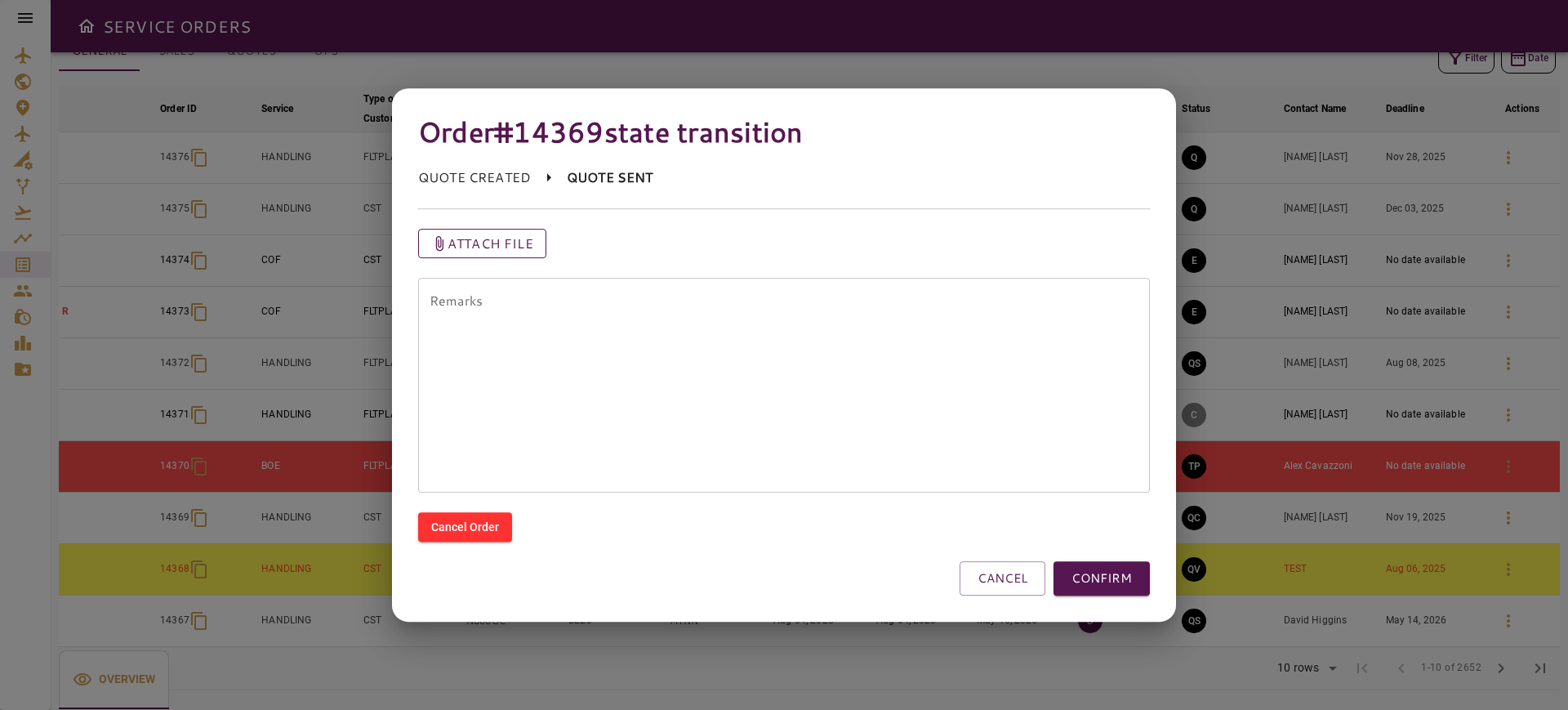 click on "Attach file" at bounding box center (490, 243) 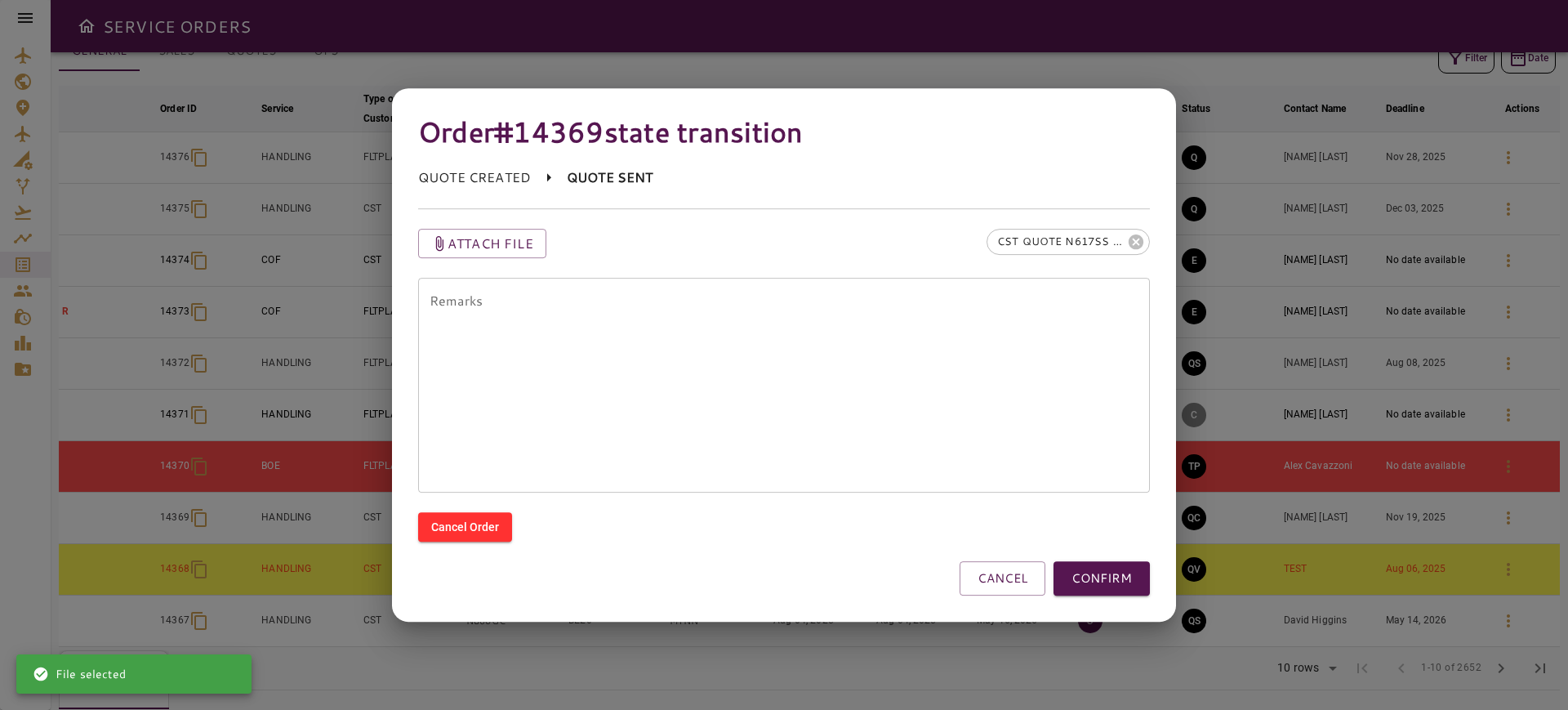 click on "CONFIRM" at bounding box center [1102, 578] 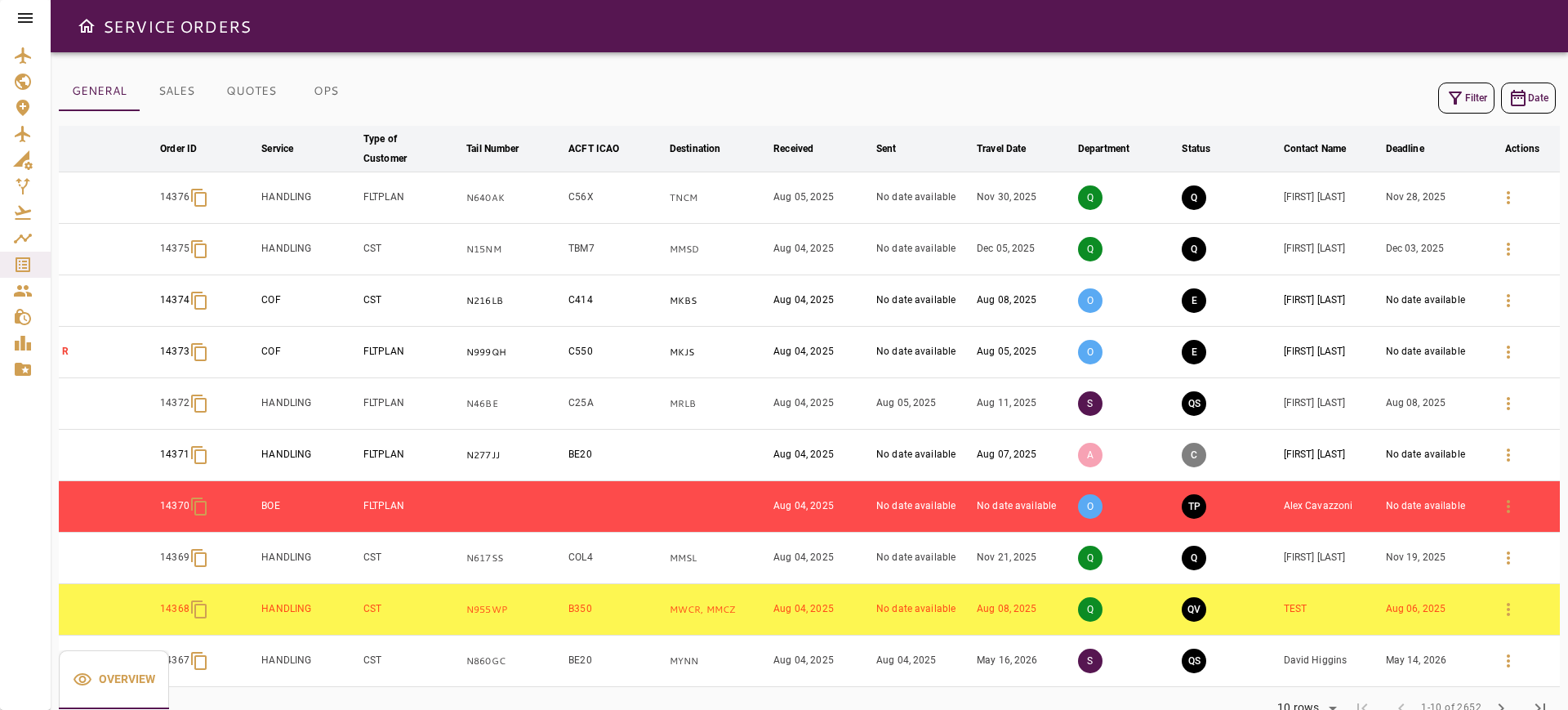 scroll, scrollTop: 0, scrollLeft: 0, axis: both 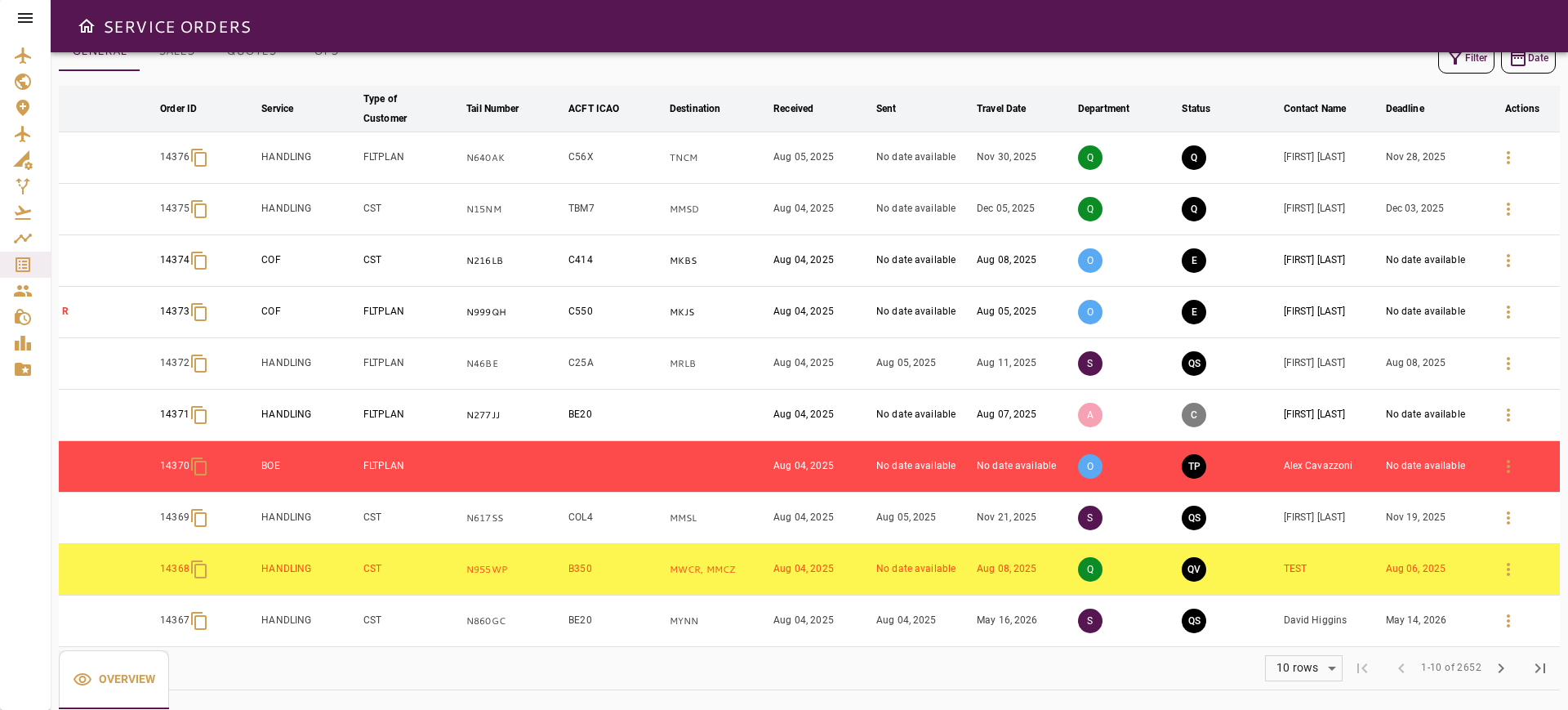 click 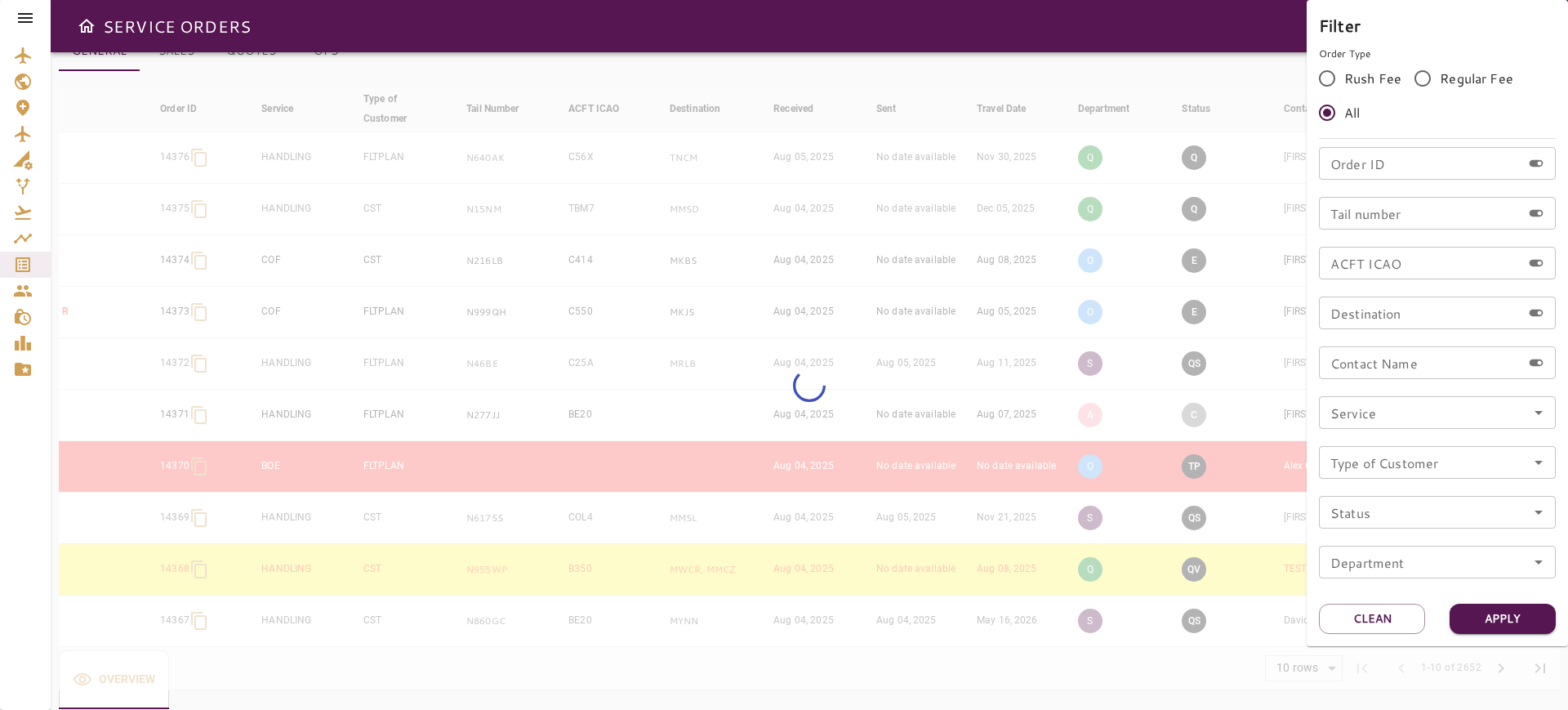 click on "Tail number" at bounding box center (1420, 213) 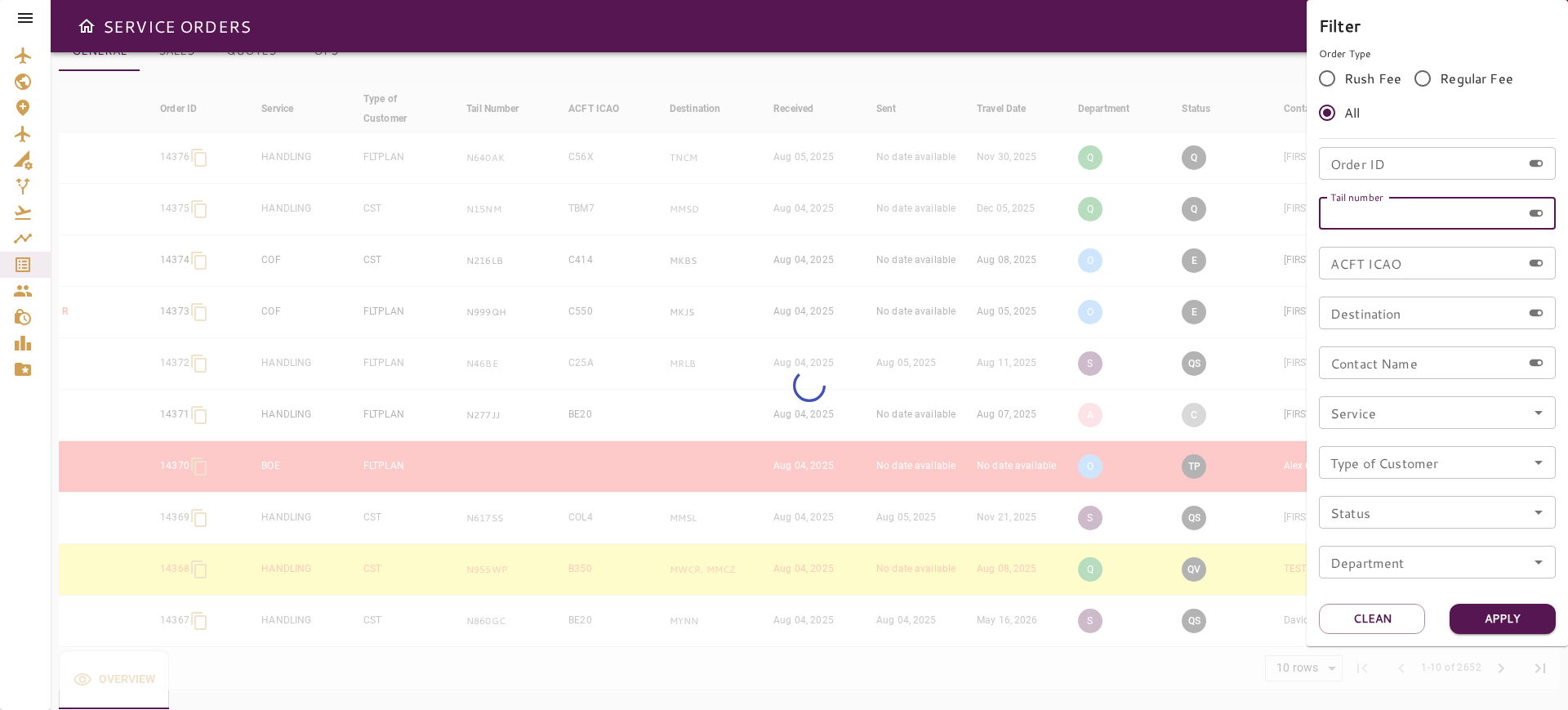 paste on "*****" 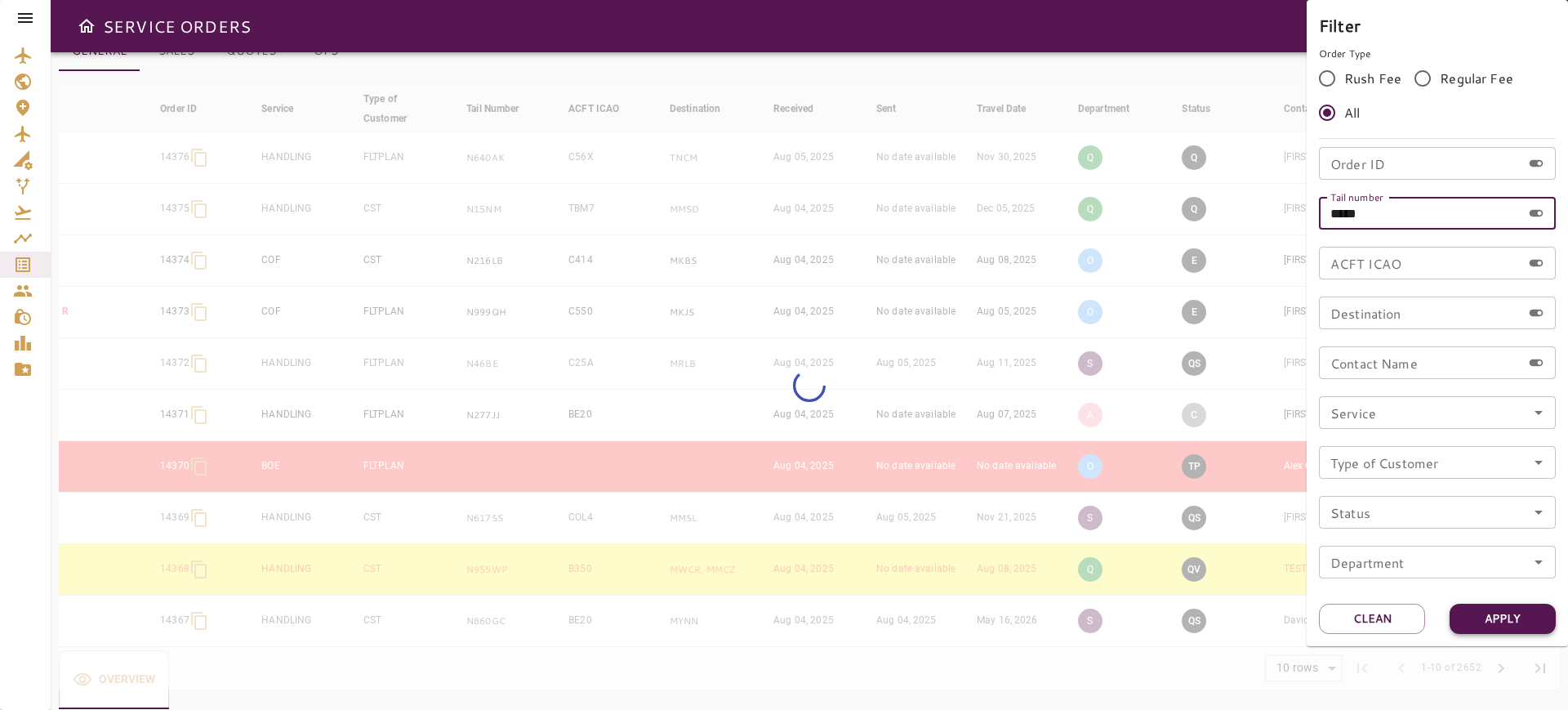 type on "*****" 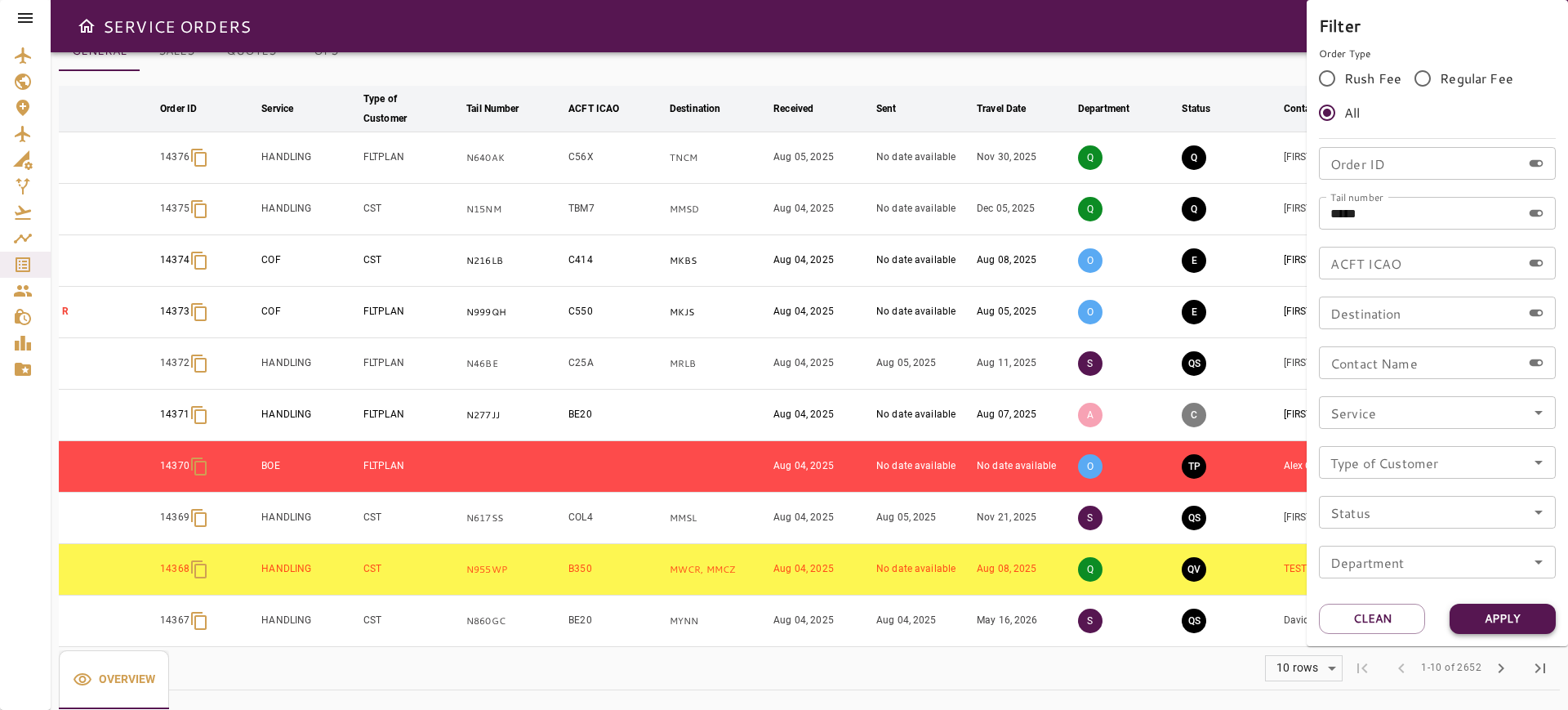 scroll, scrollTop: 0, scrollLeft: 0, axis: both 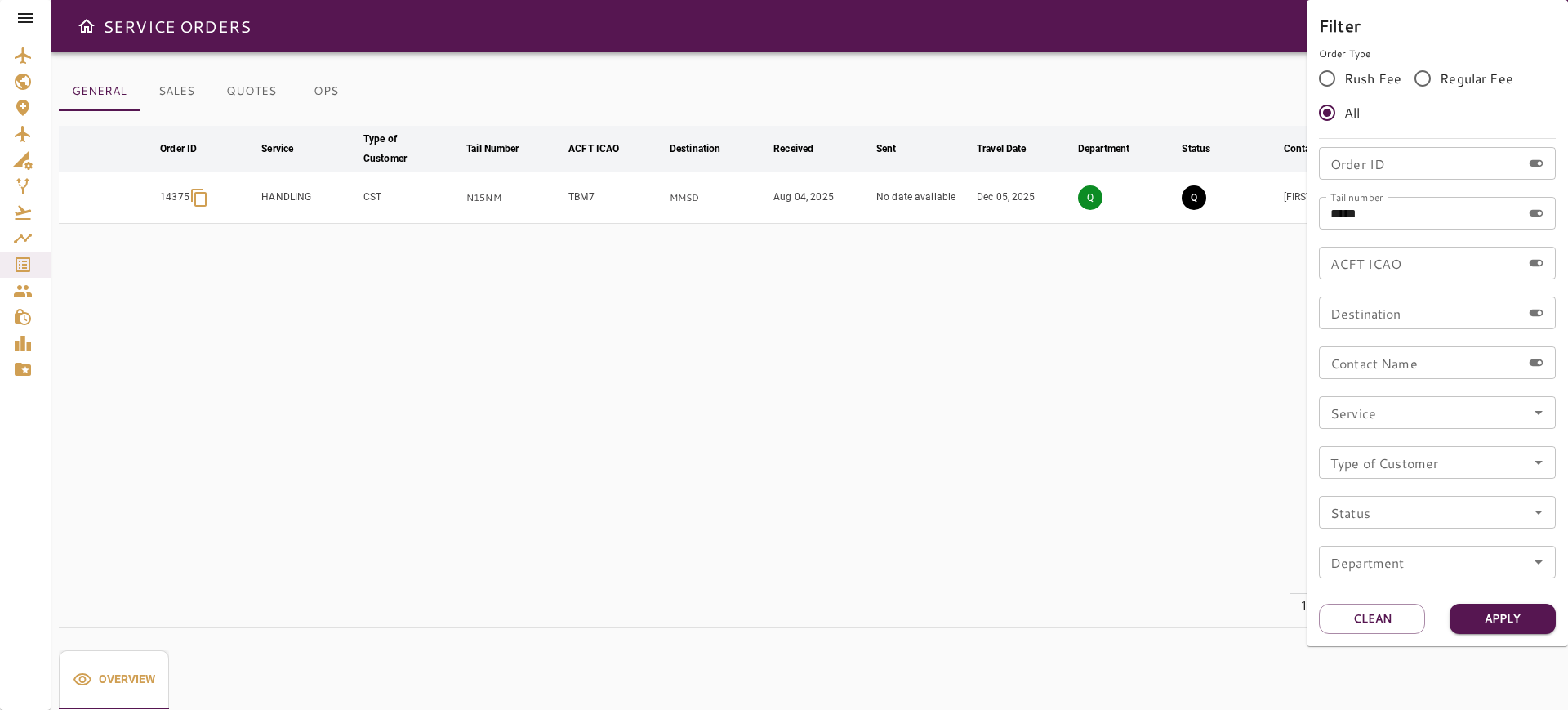 click at bounding box center [784, 355] 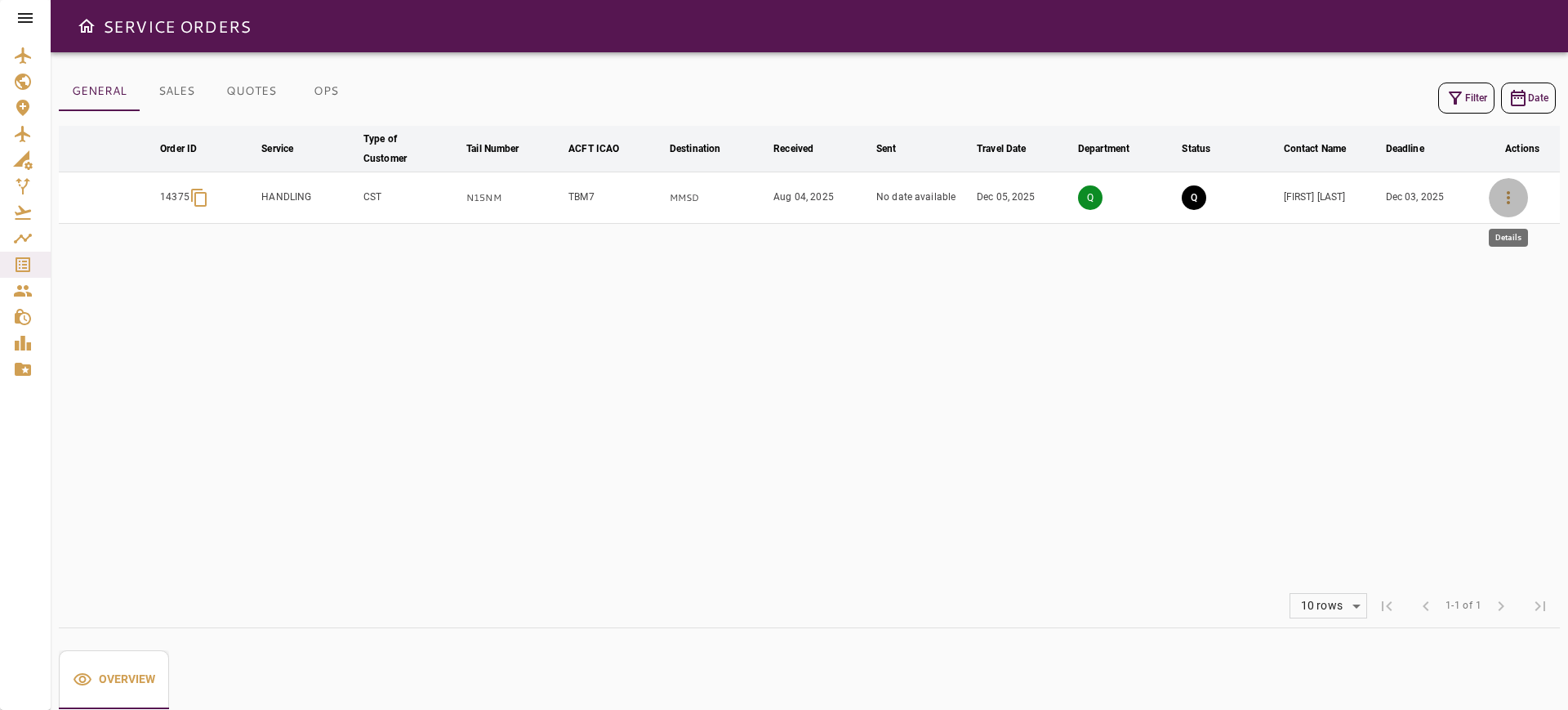 click 